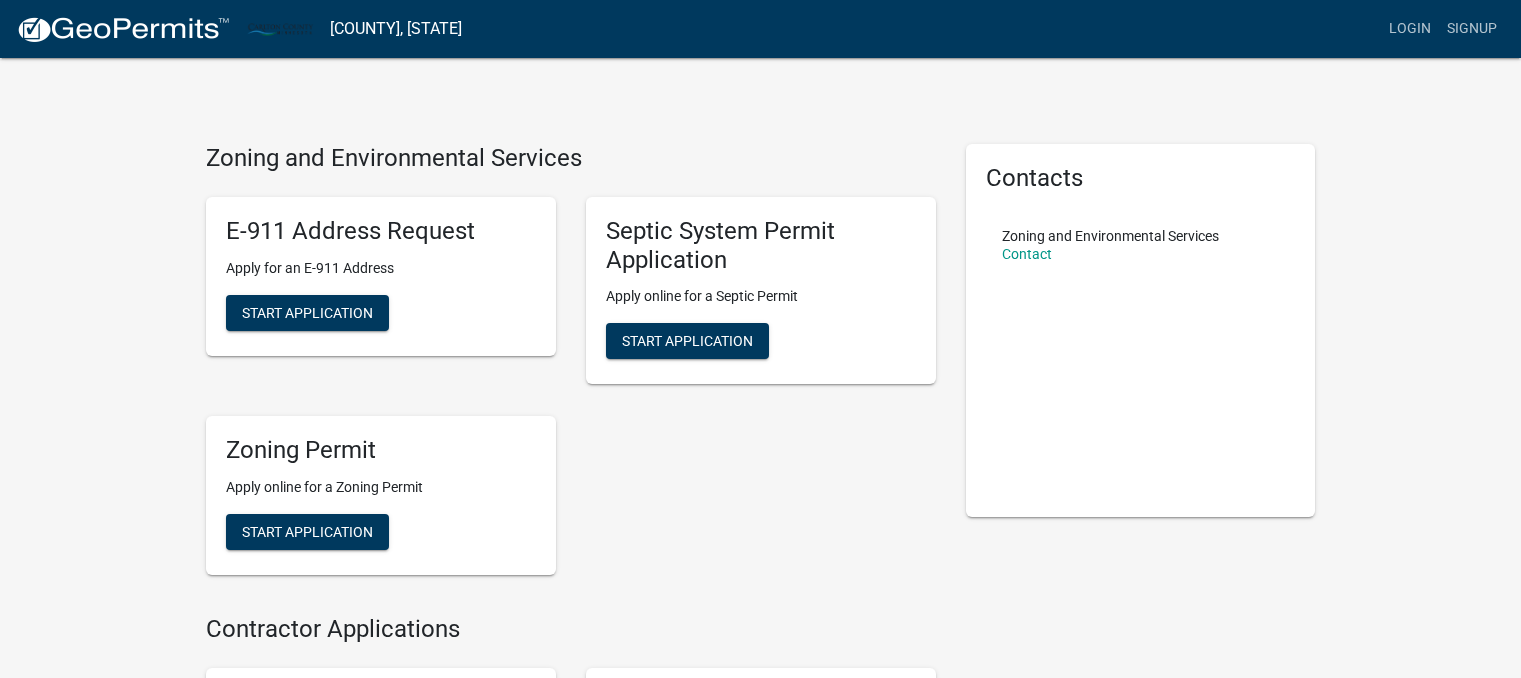 scroll, scrollTop: 0, scrollLeft: 0, axis: both 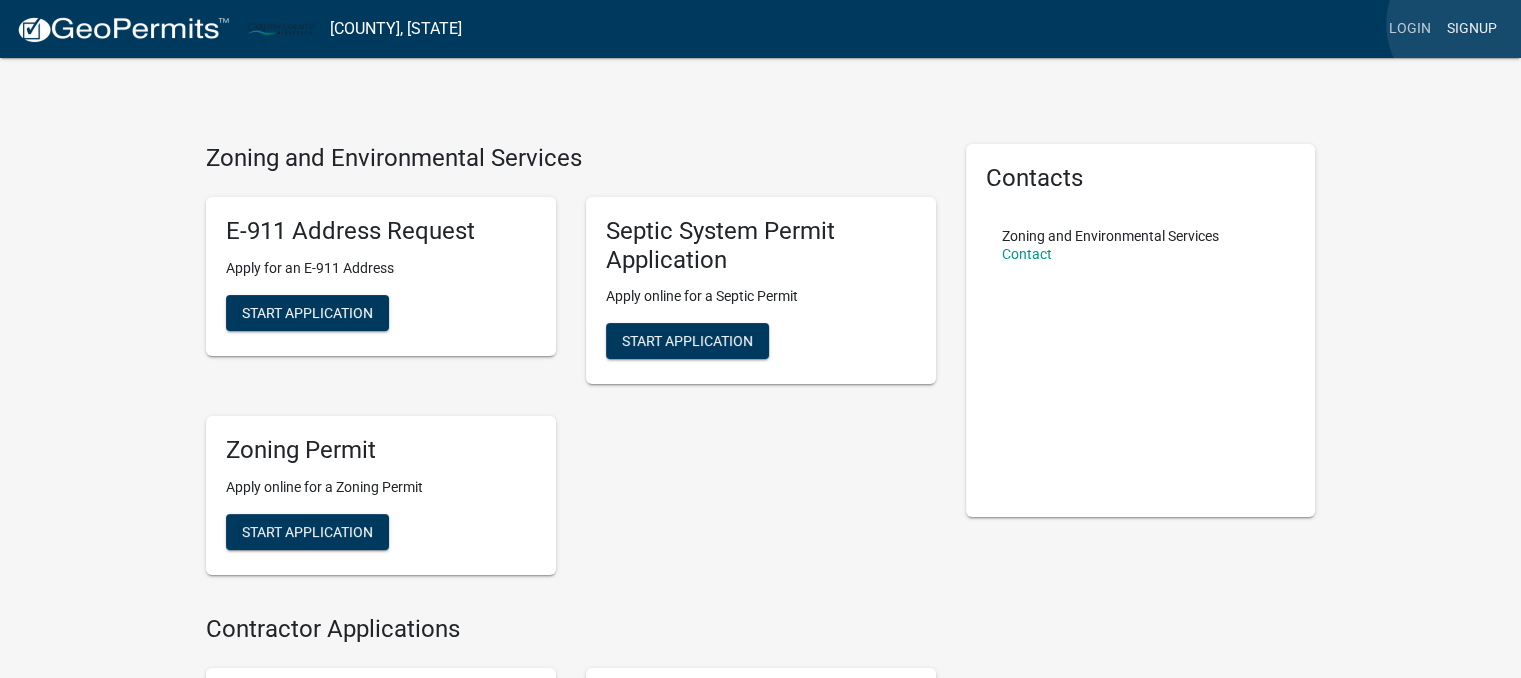 click on "Signup" at bounding box center [1472, 29] 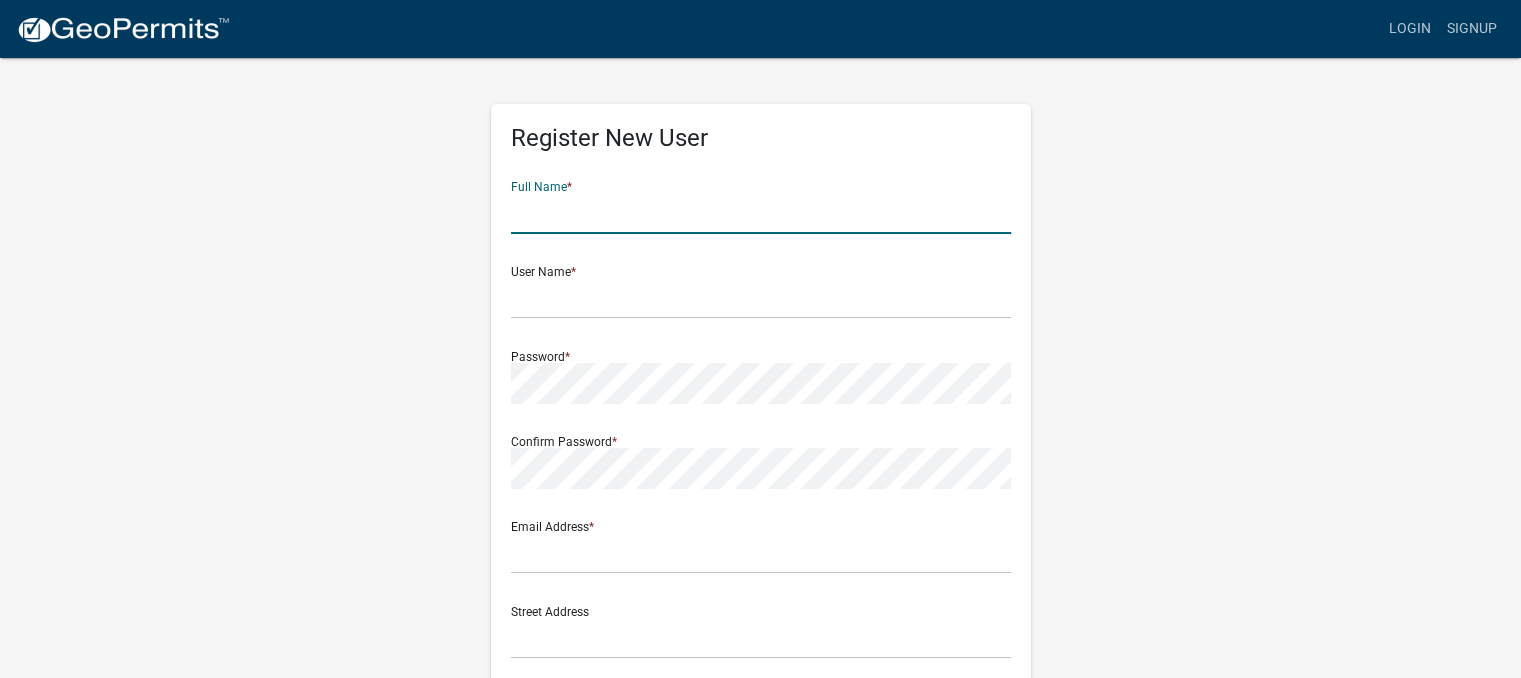 click 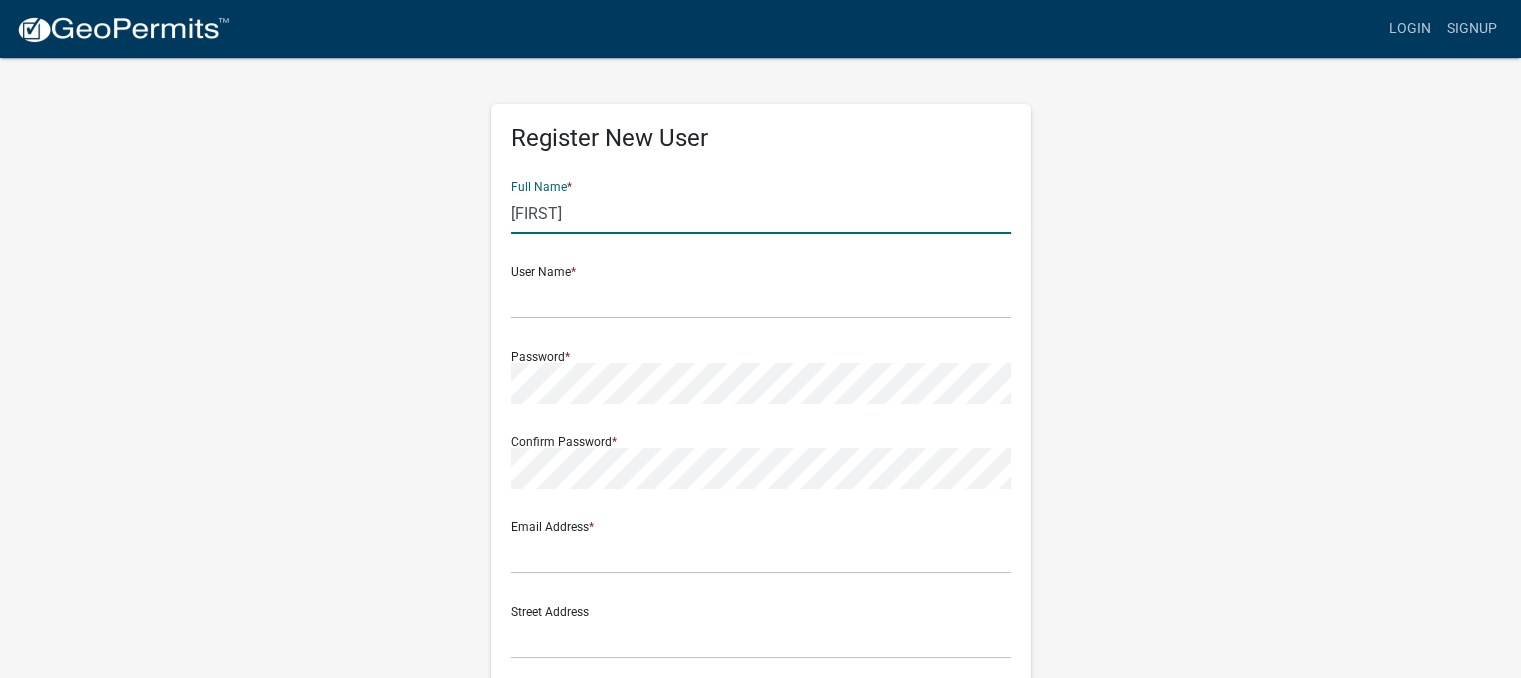 type on "[FIRST]" 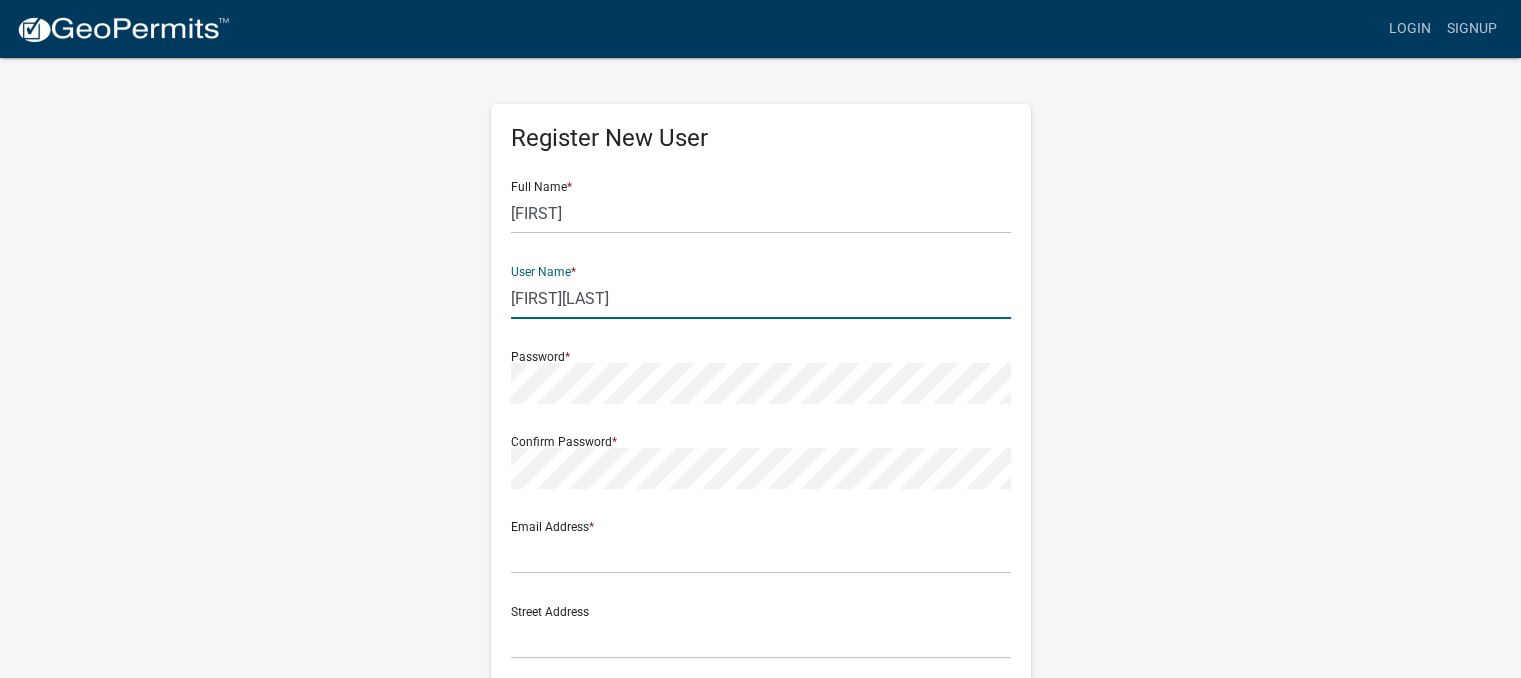 type on "[FIRST][LAST]" 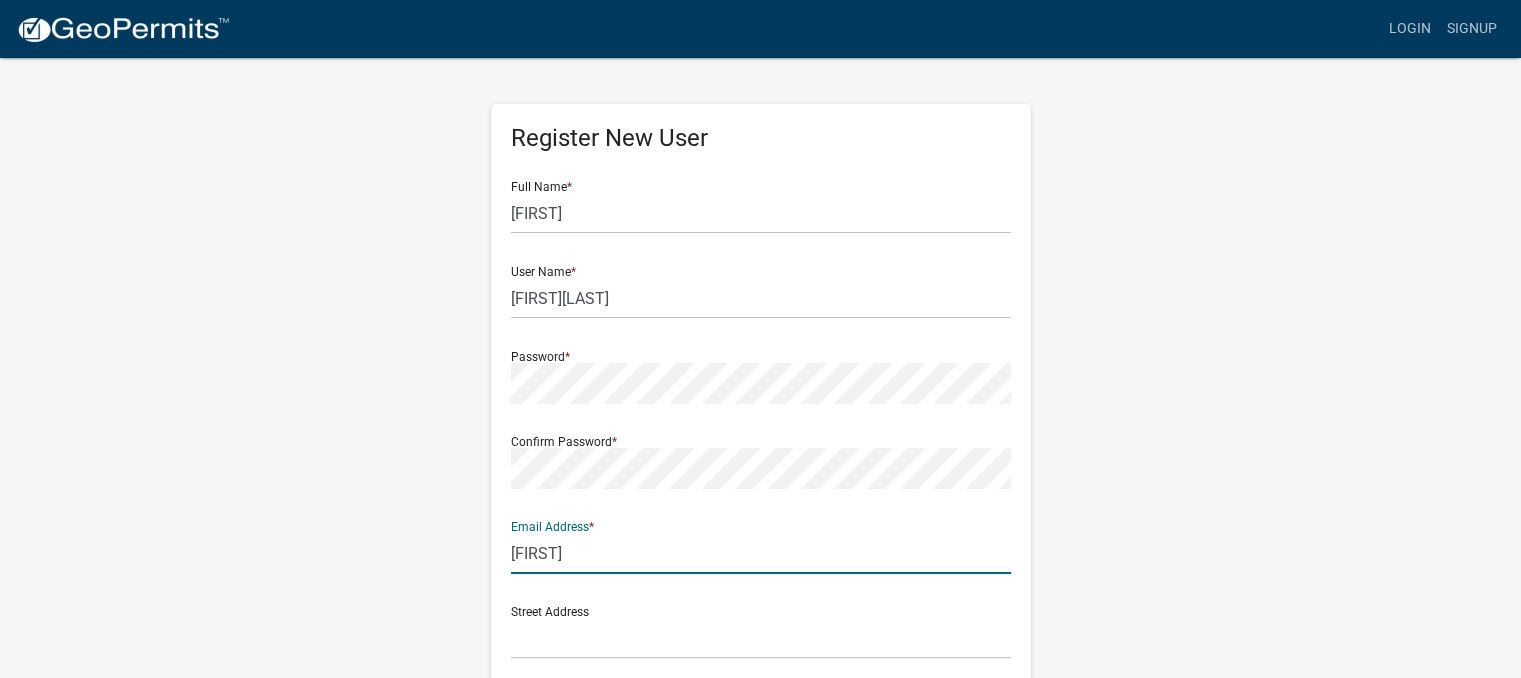 type on "[FIRST][LAST]@[DOMAIN]" 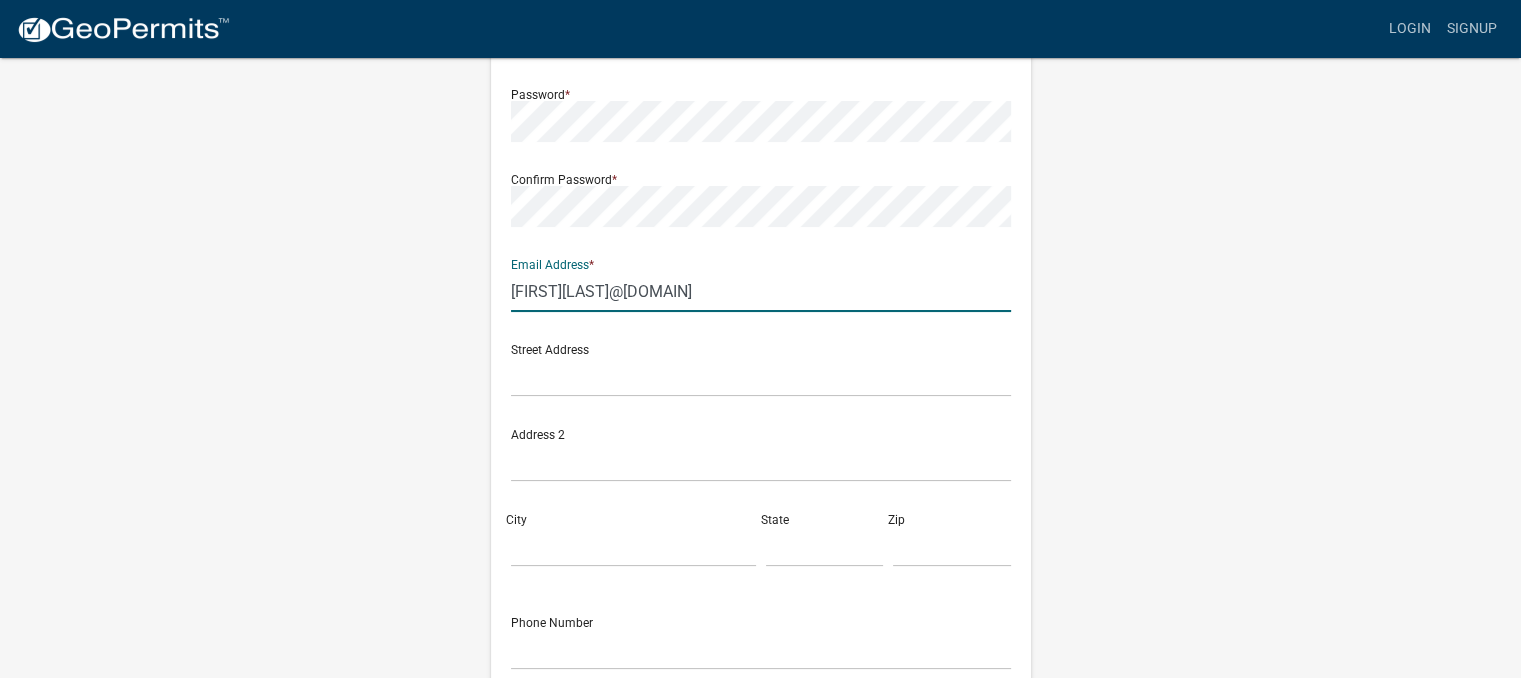 scroll, scrollTop: 356, scrollLeft: 0, axis: vertical 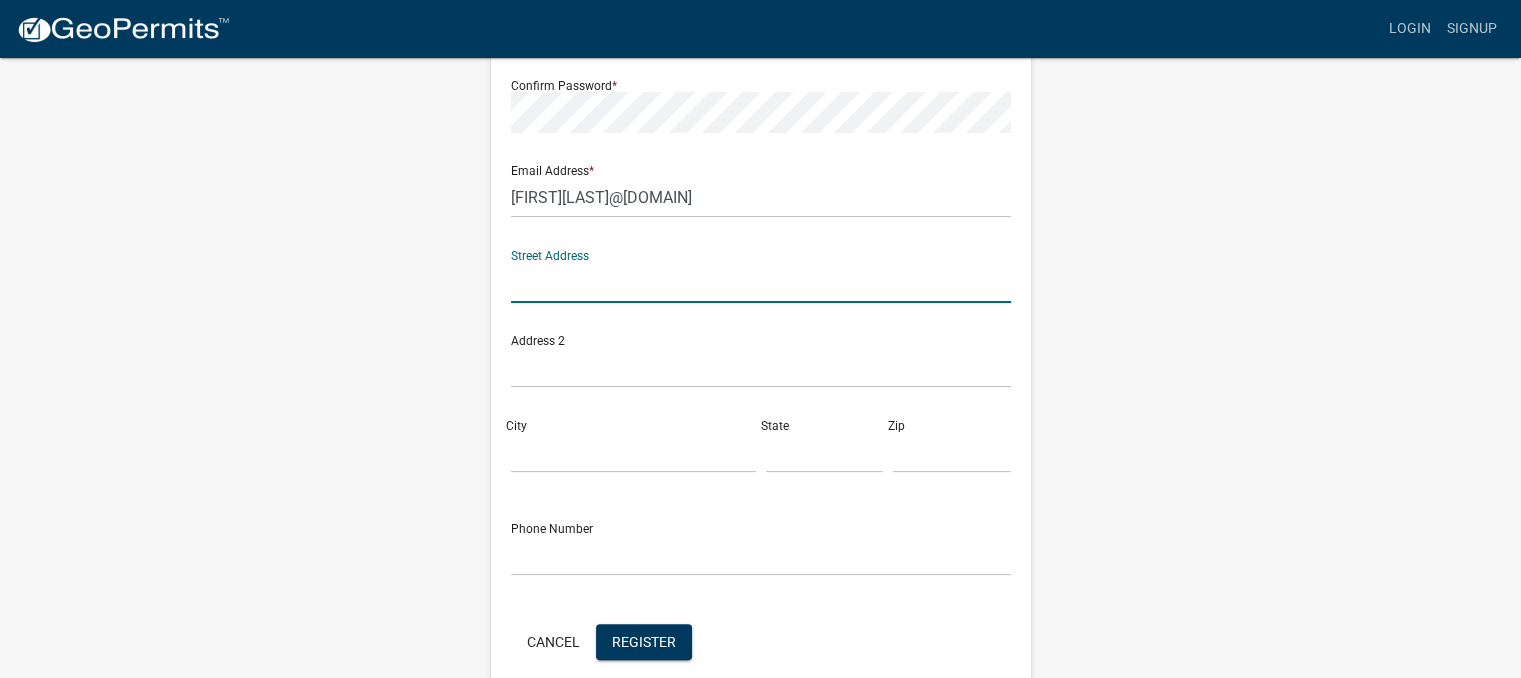click 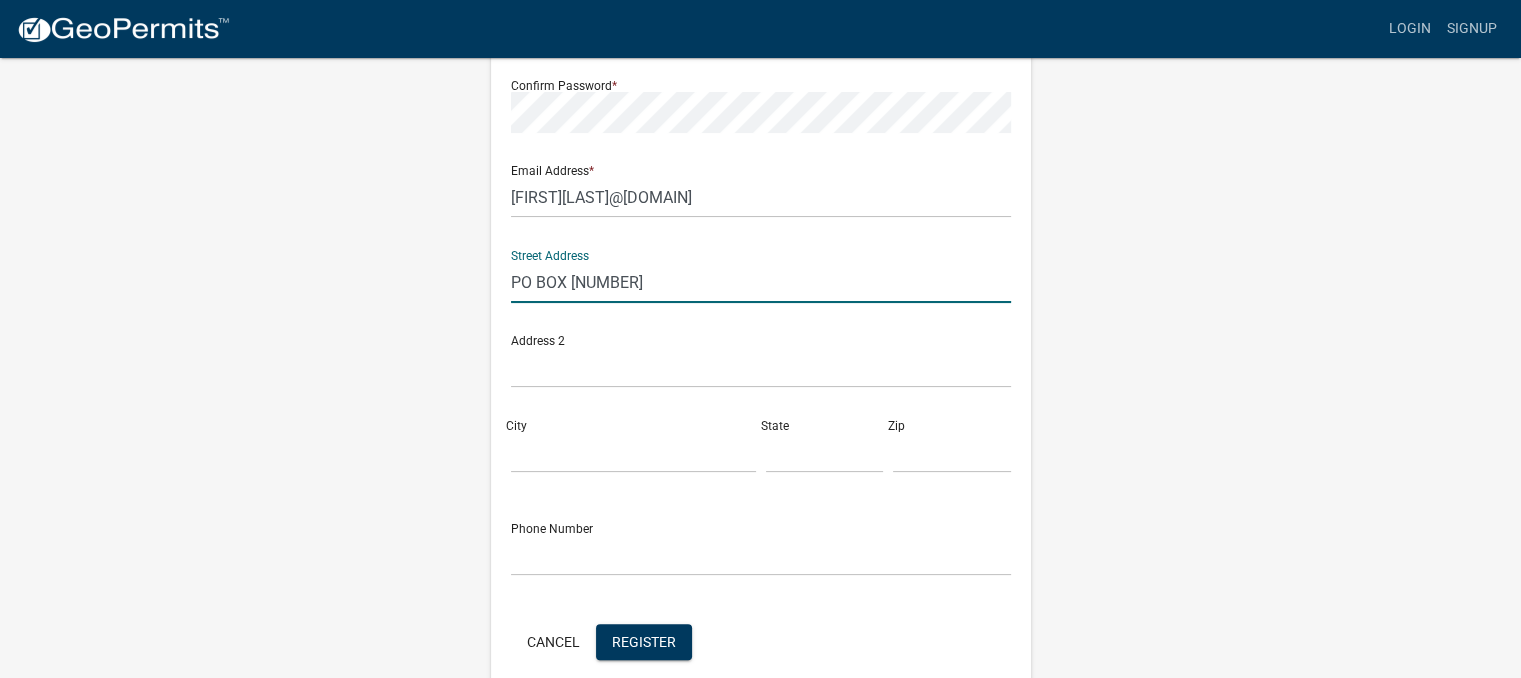 type on "PO BOX [NUMBER]" 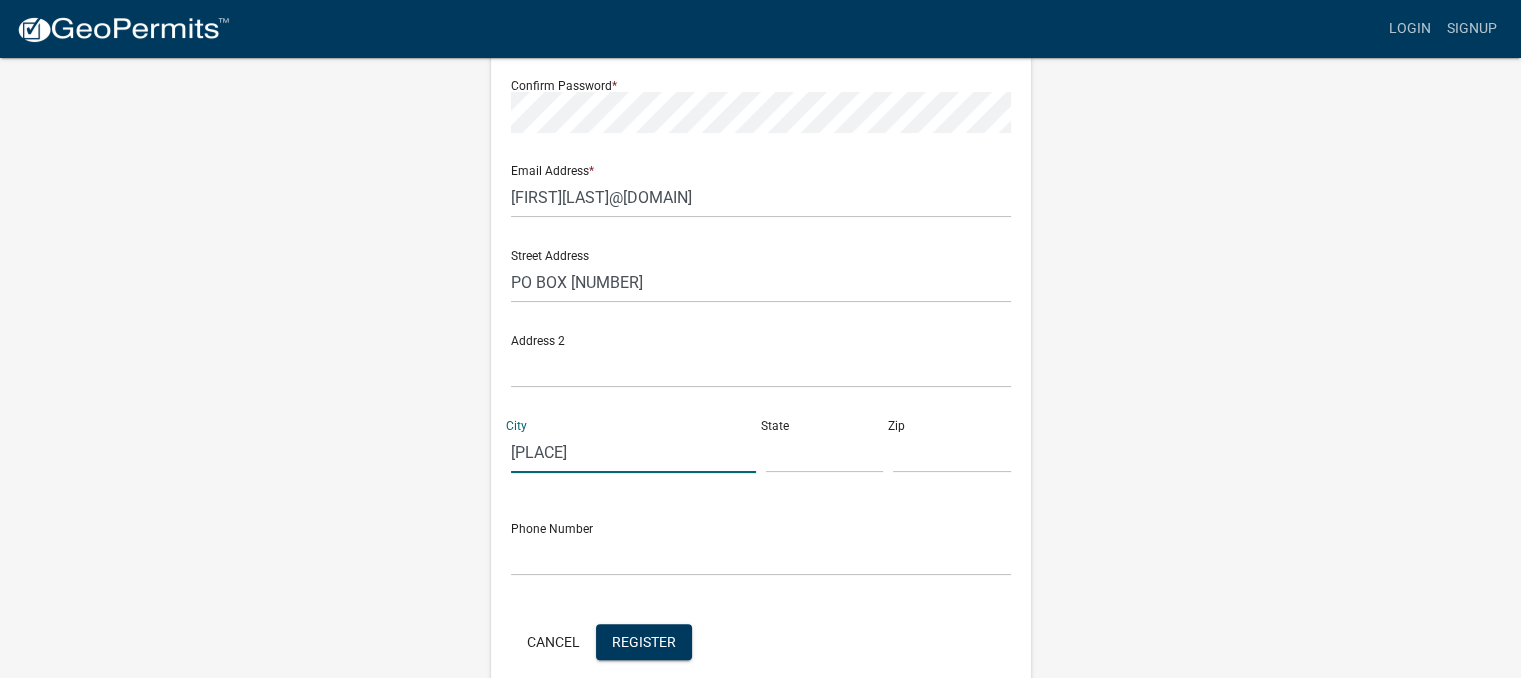 type on "[PLACE]" 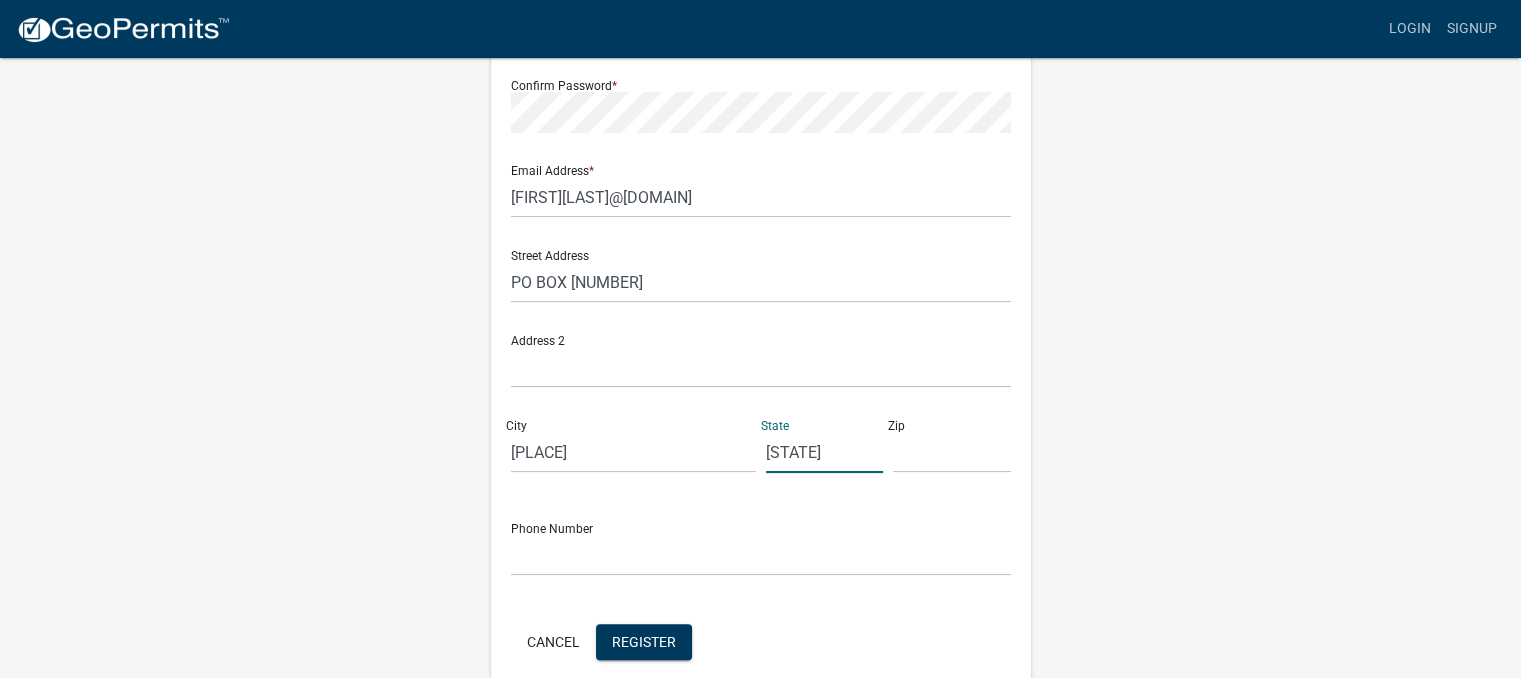 type on "[STATE]" 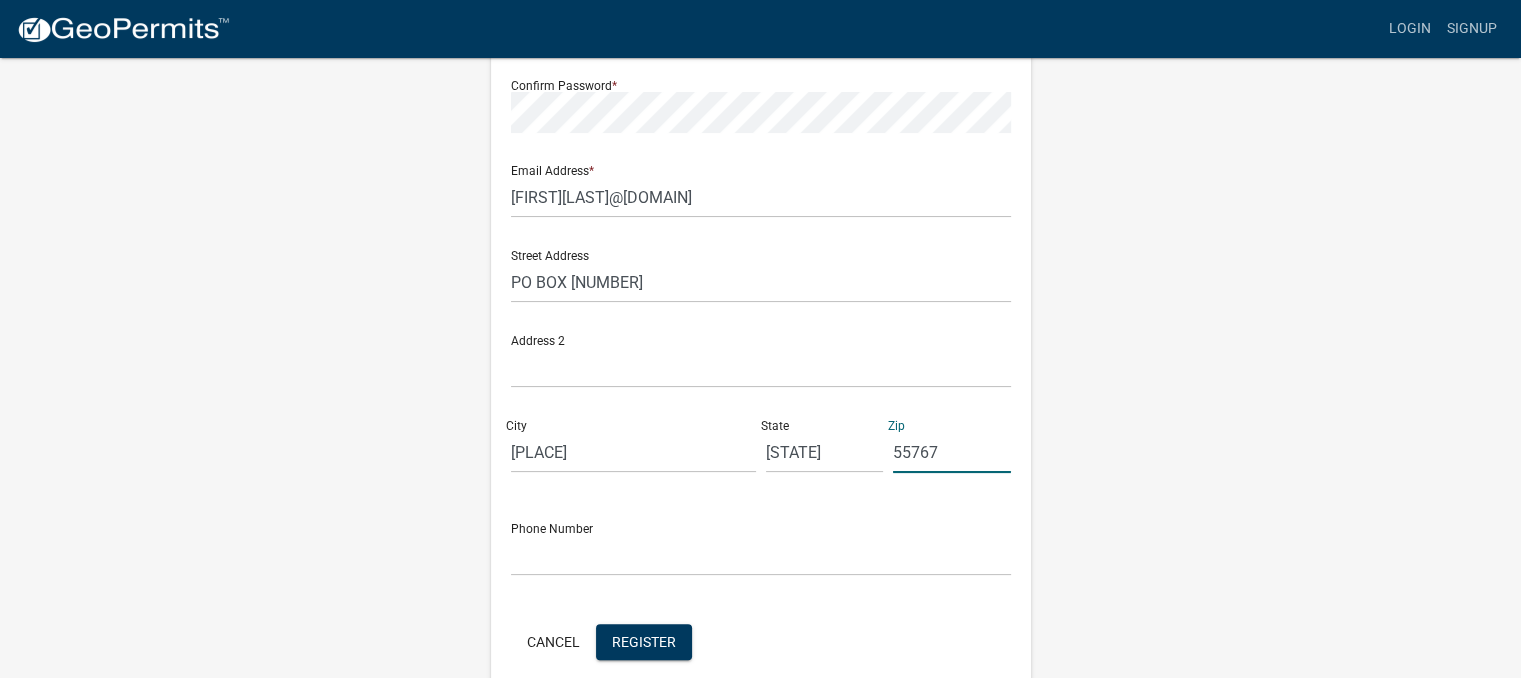 type on "55767" 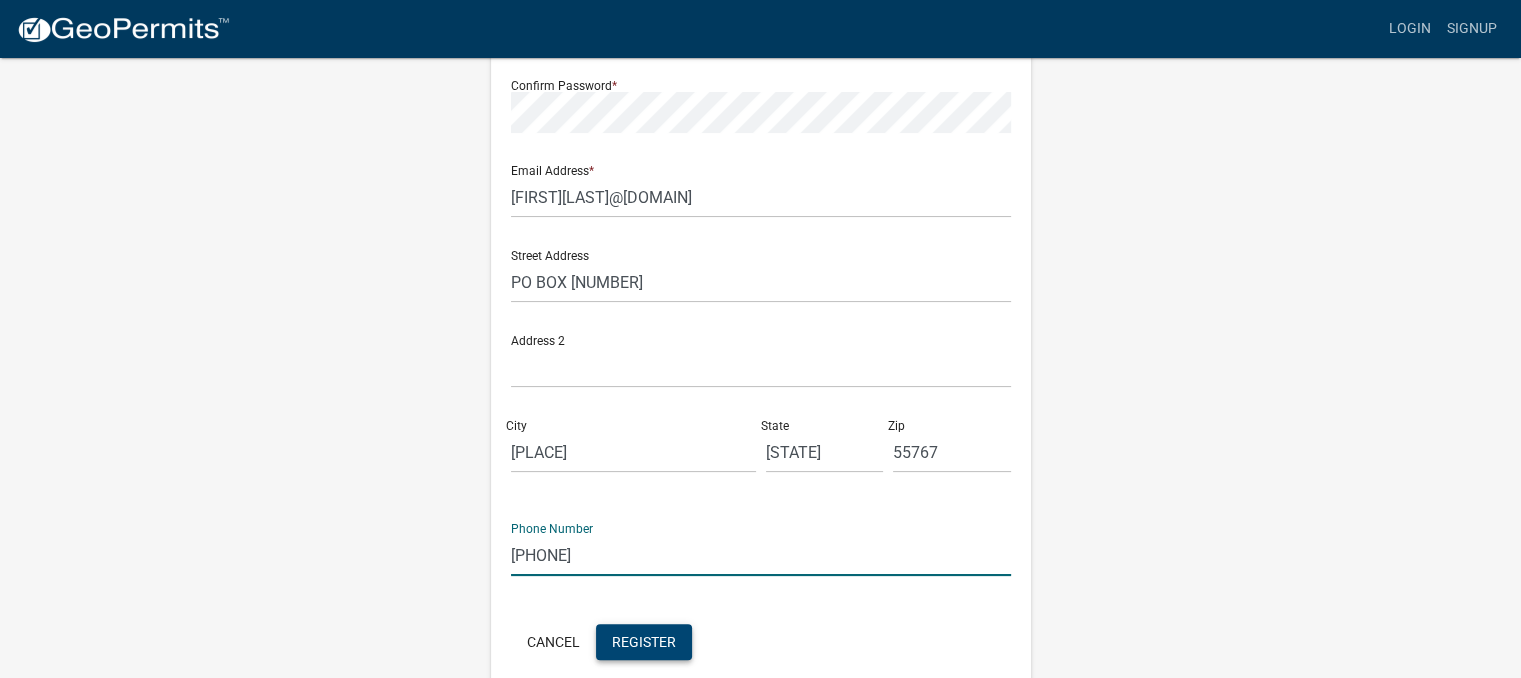 type on "[PHONE]" 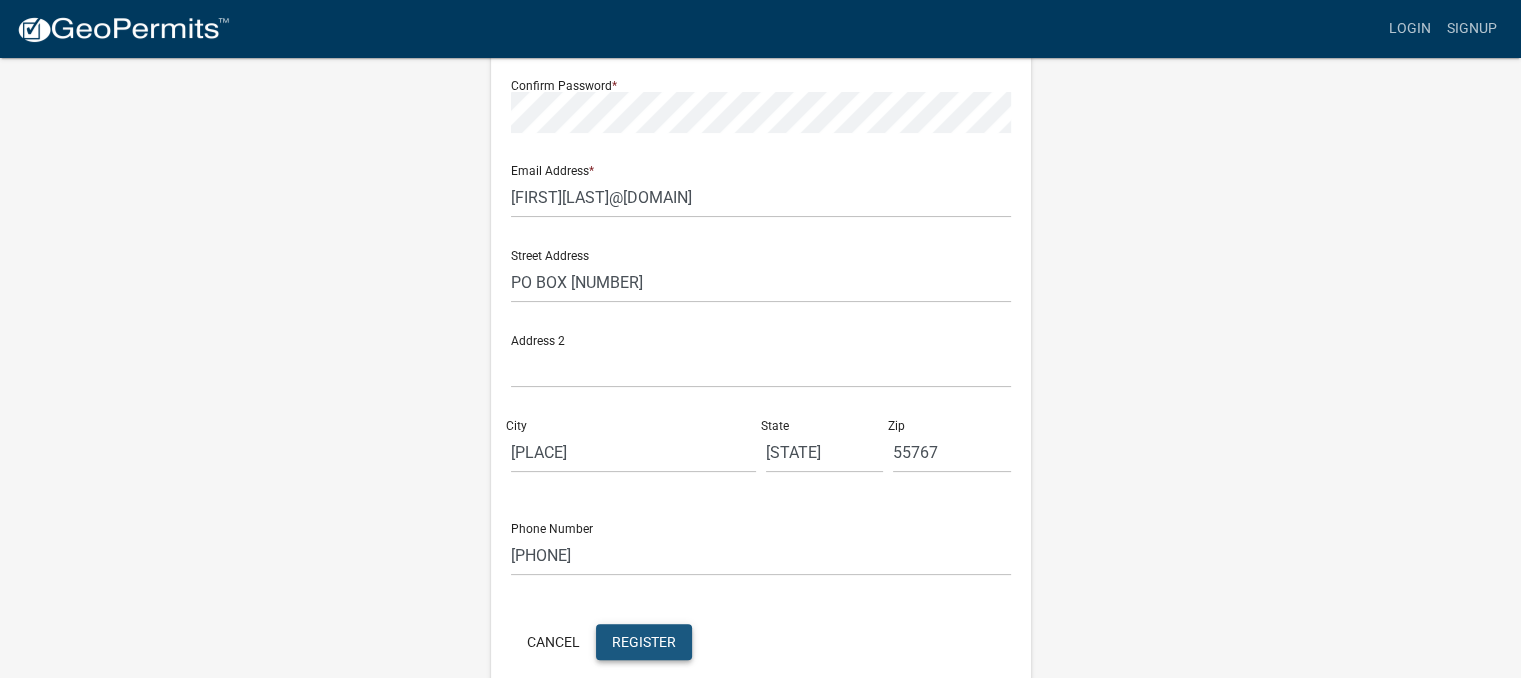 click on "Register" 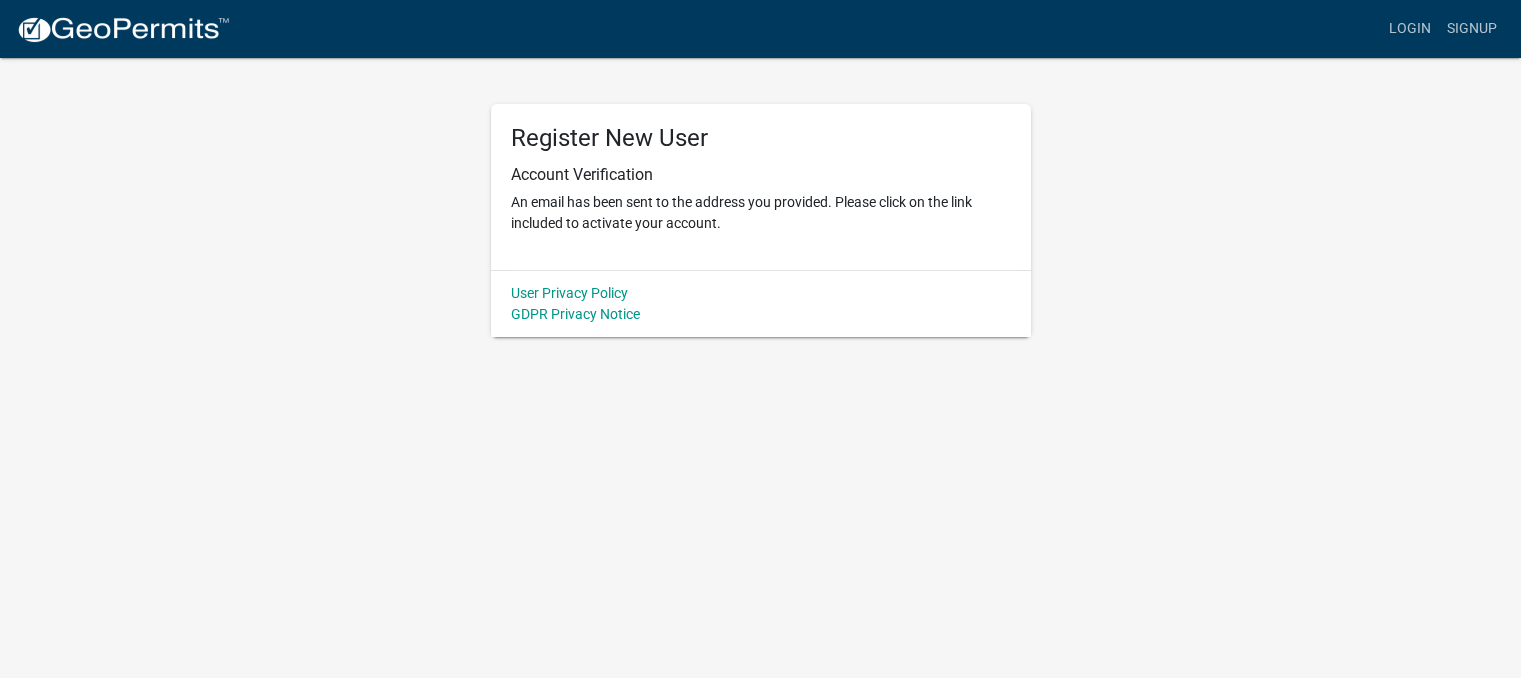 scroll, scrollTop: 0, scrollLeft: 0, axis: both 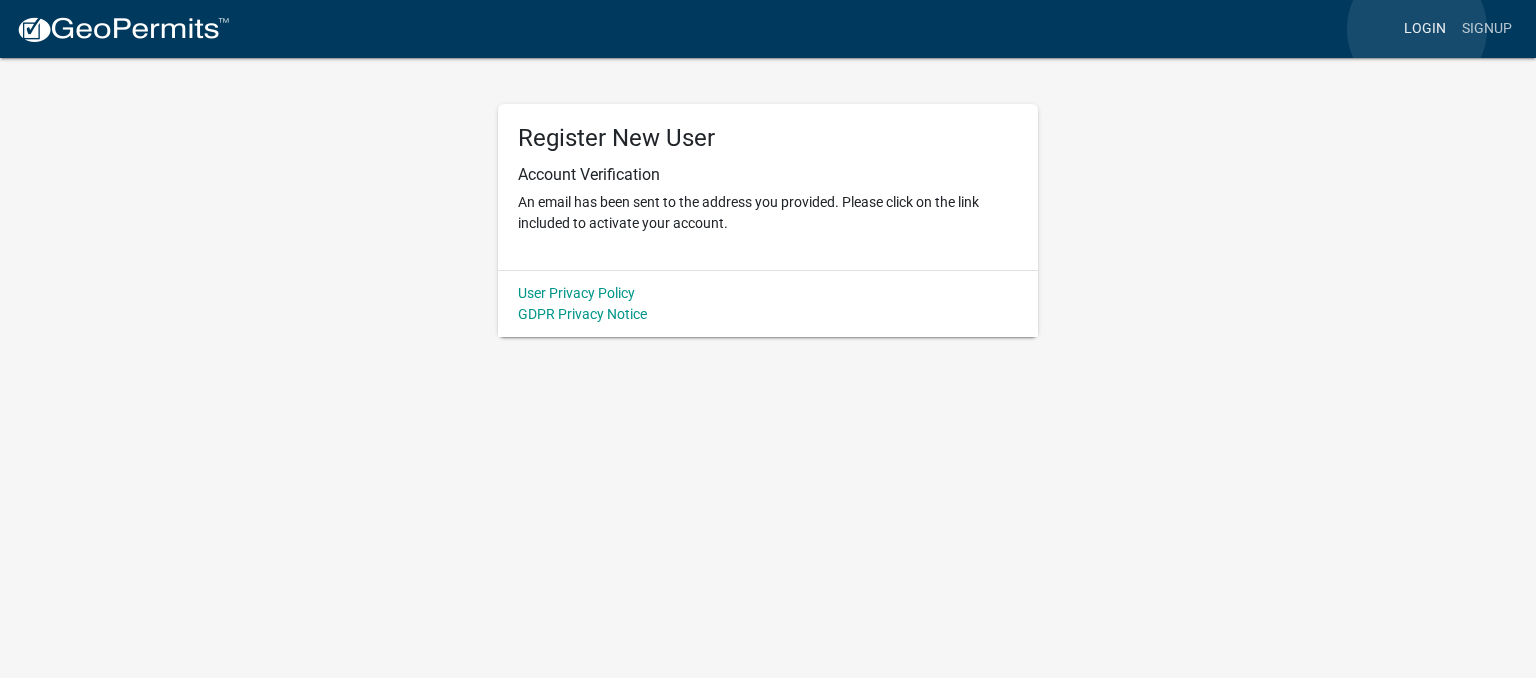 click on "Login" at bounding box center (1425, 29) 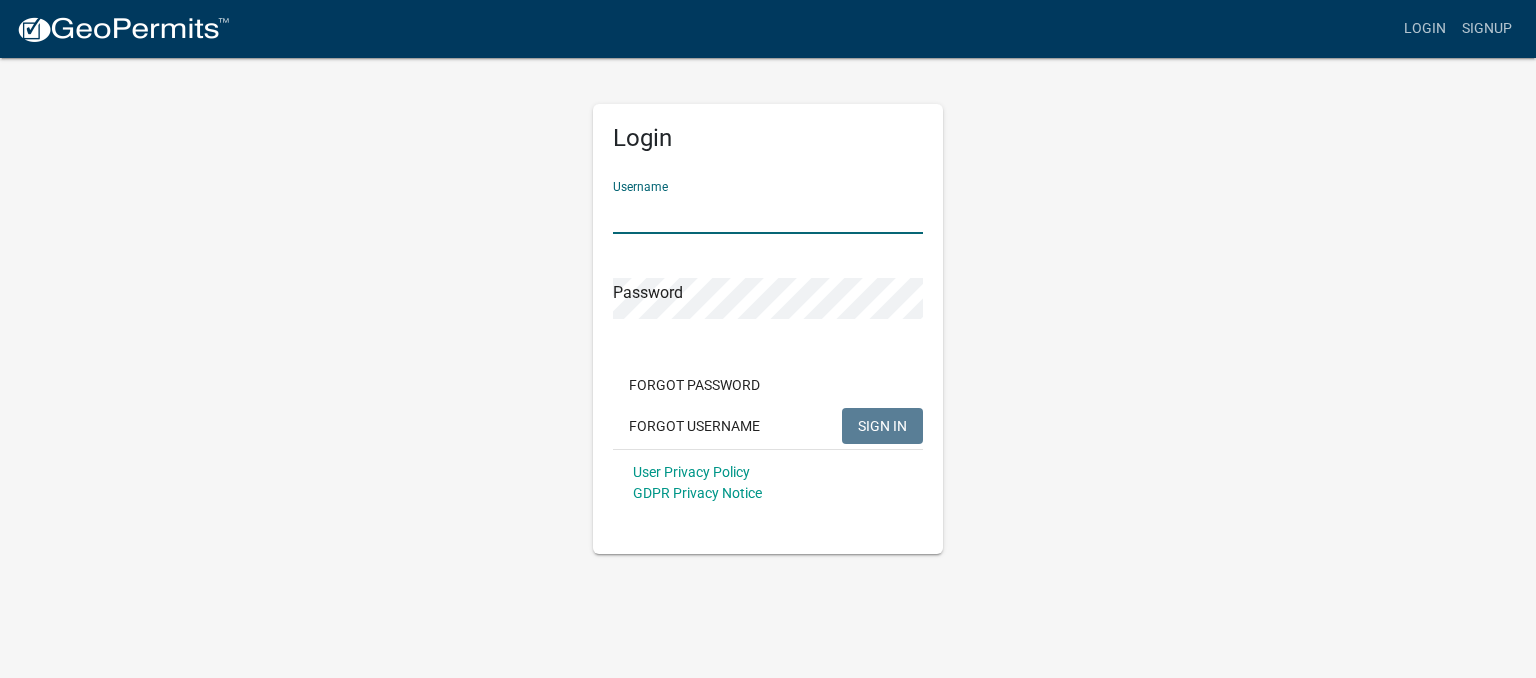 click on "Username" at bounding box center [768, 213] 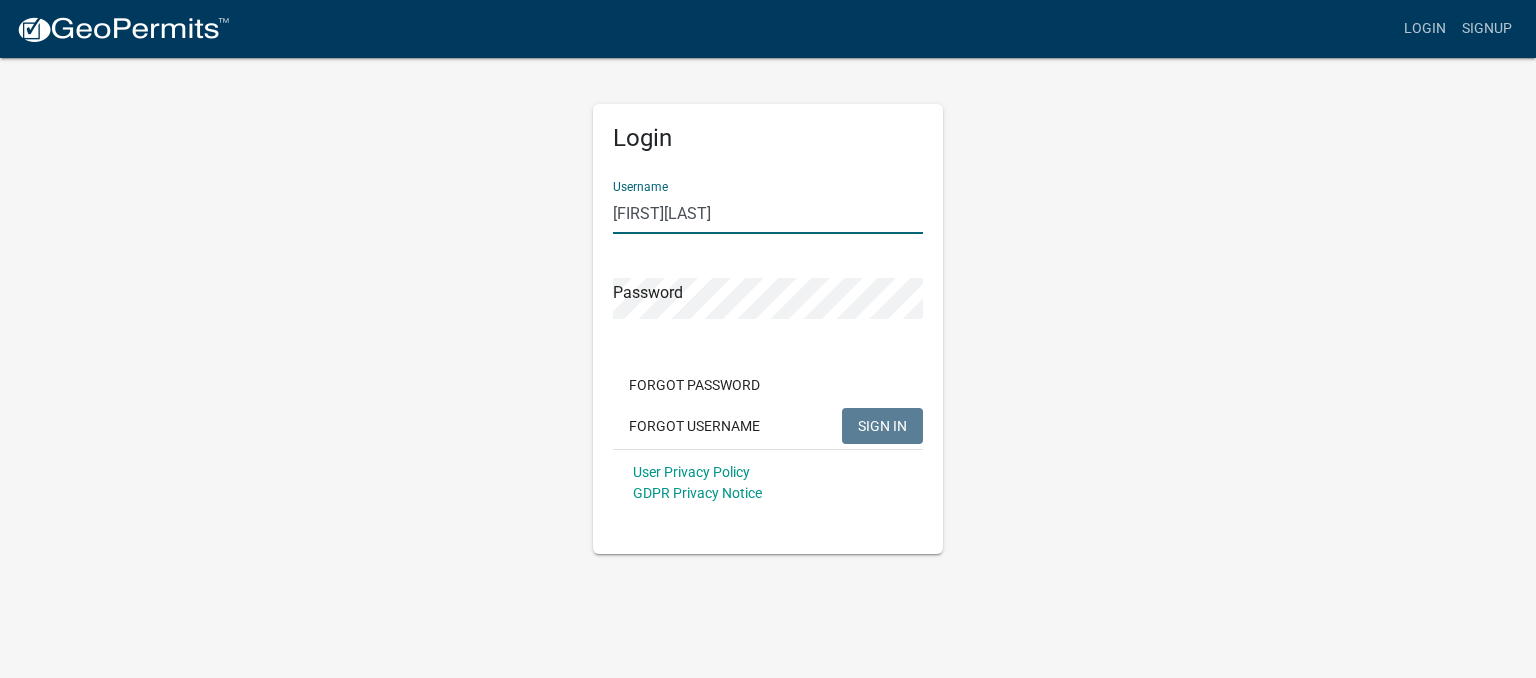 type on "[FIRST][LAST]" 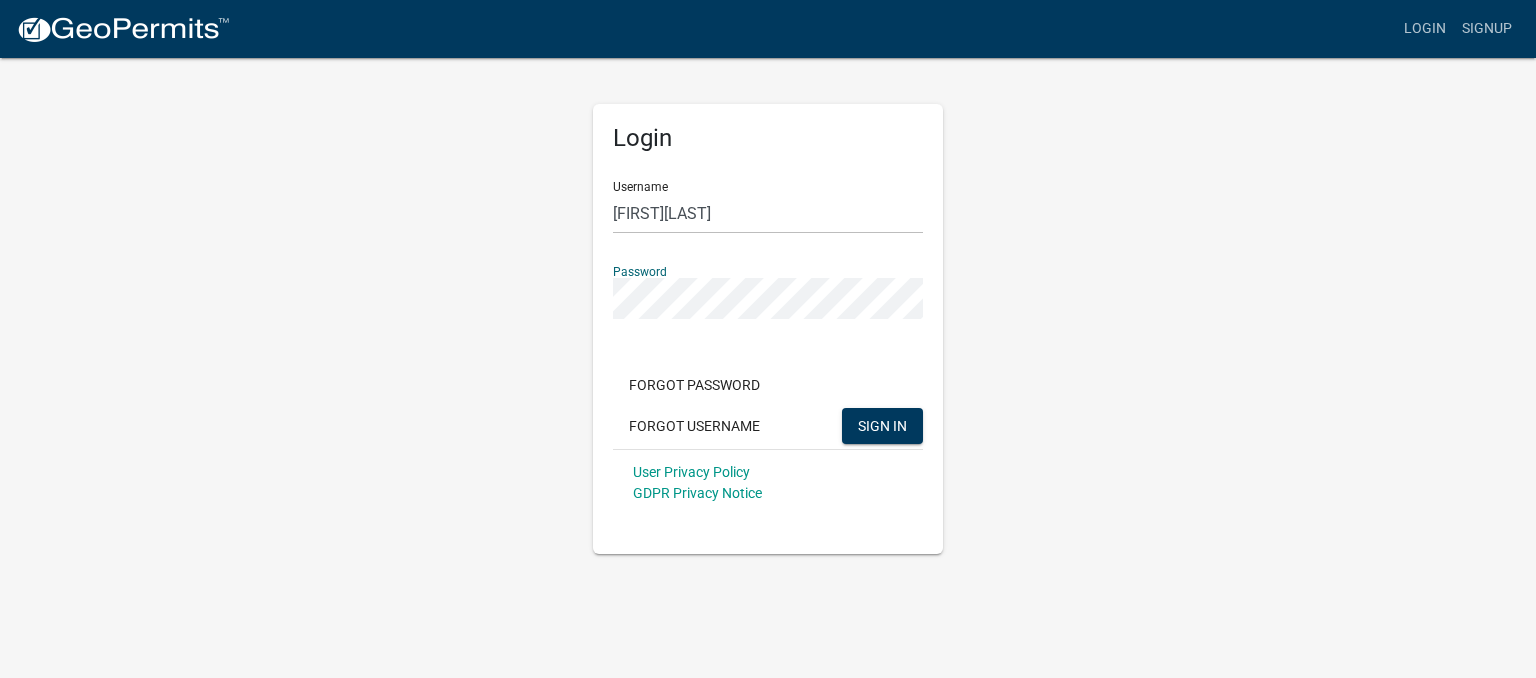 click on "SIGN IN" 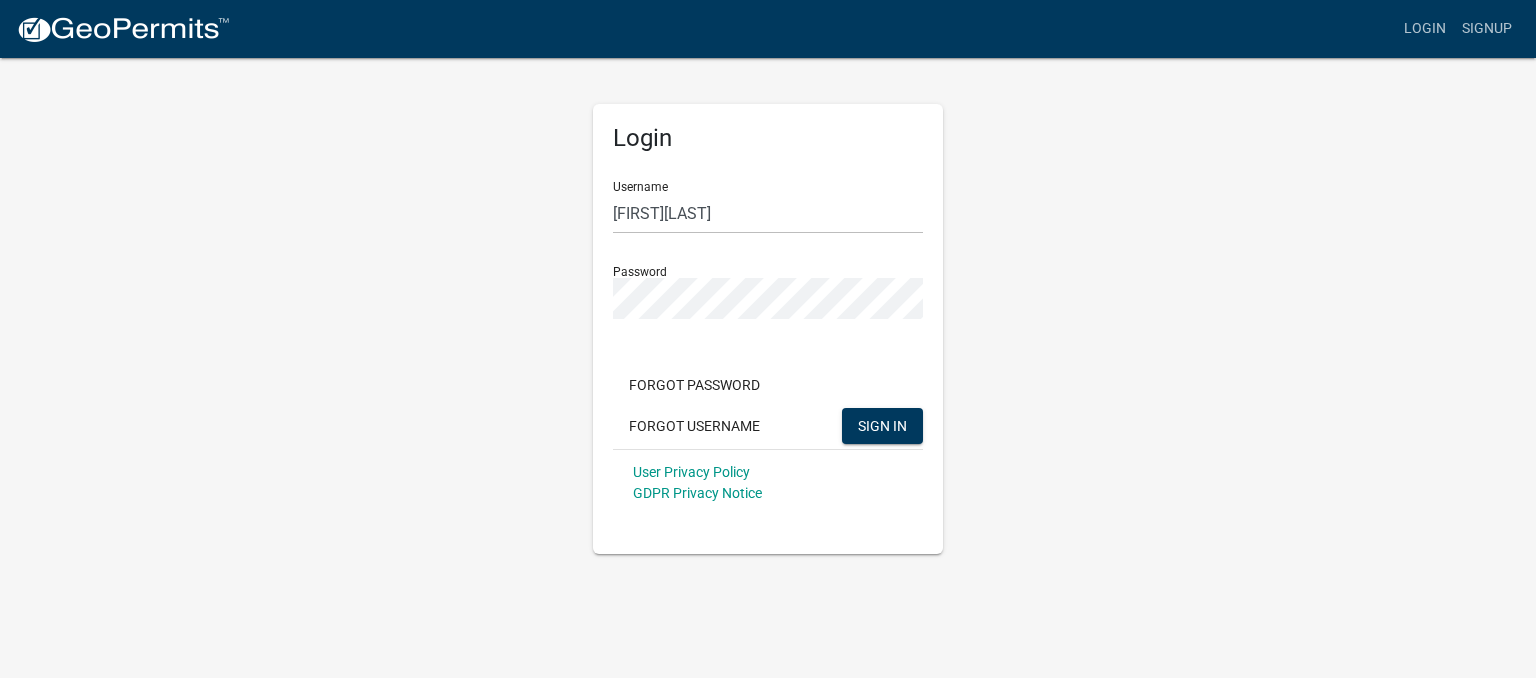click on "Login Username [LAST] Password  Forgot Password   Forgot Username  SIGN IN User Privacy Policy GDPR Privacy Notice" 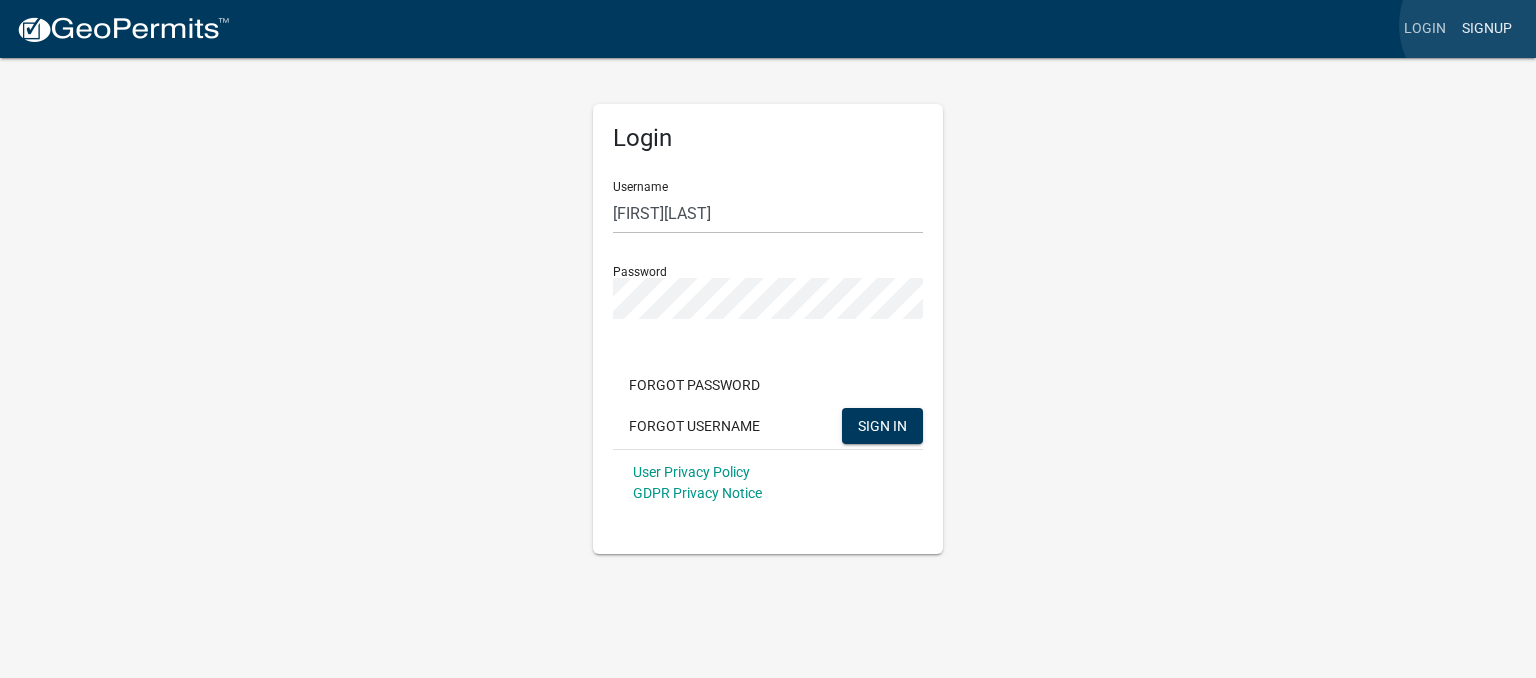 click on "Signup" at bounding box center (1487, 29) 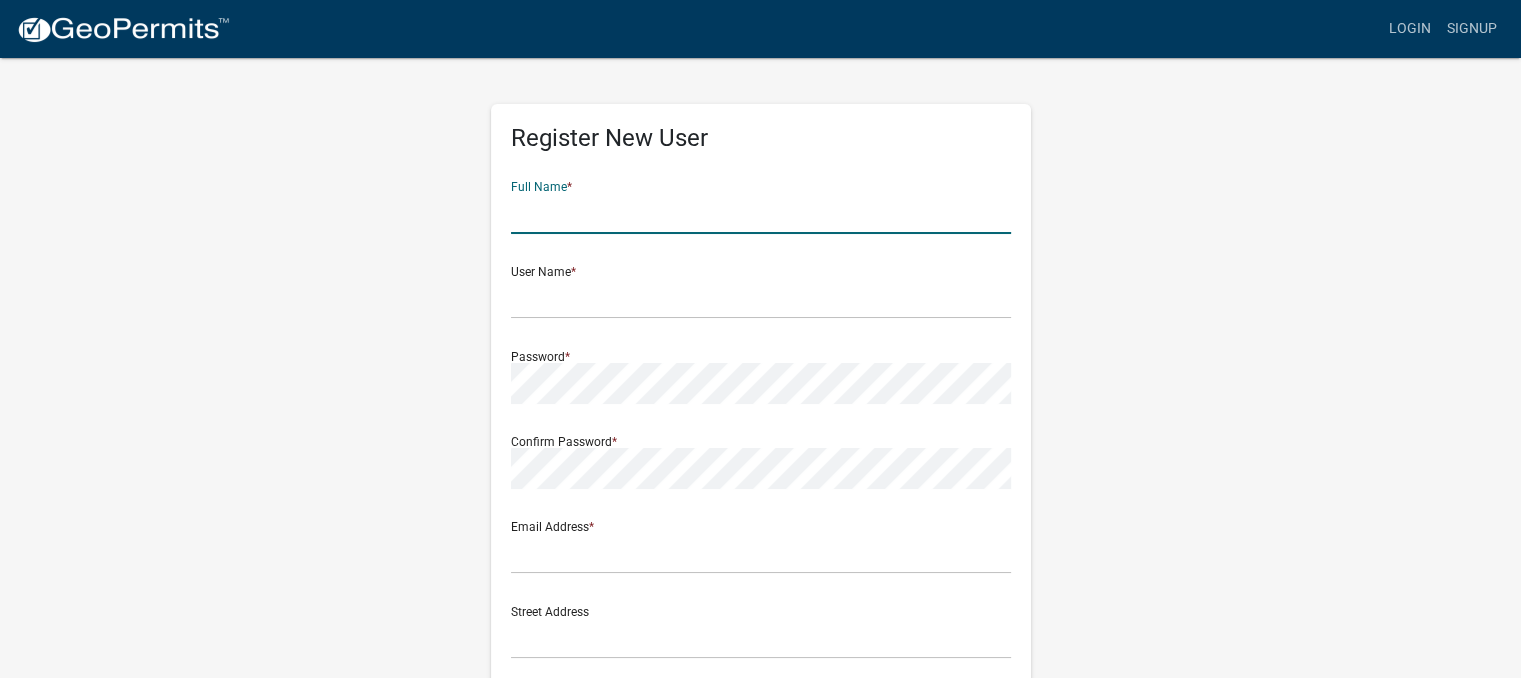 click 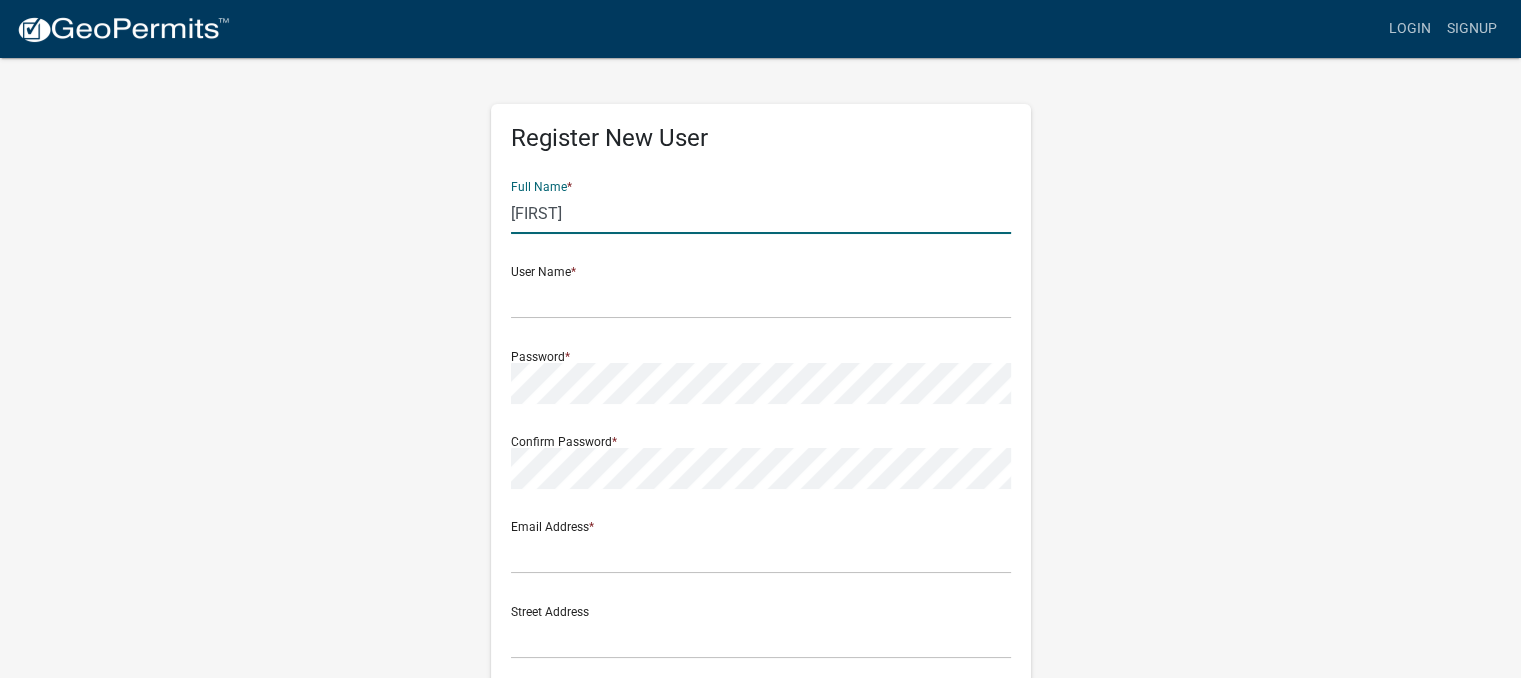 type on "[FIRST]" 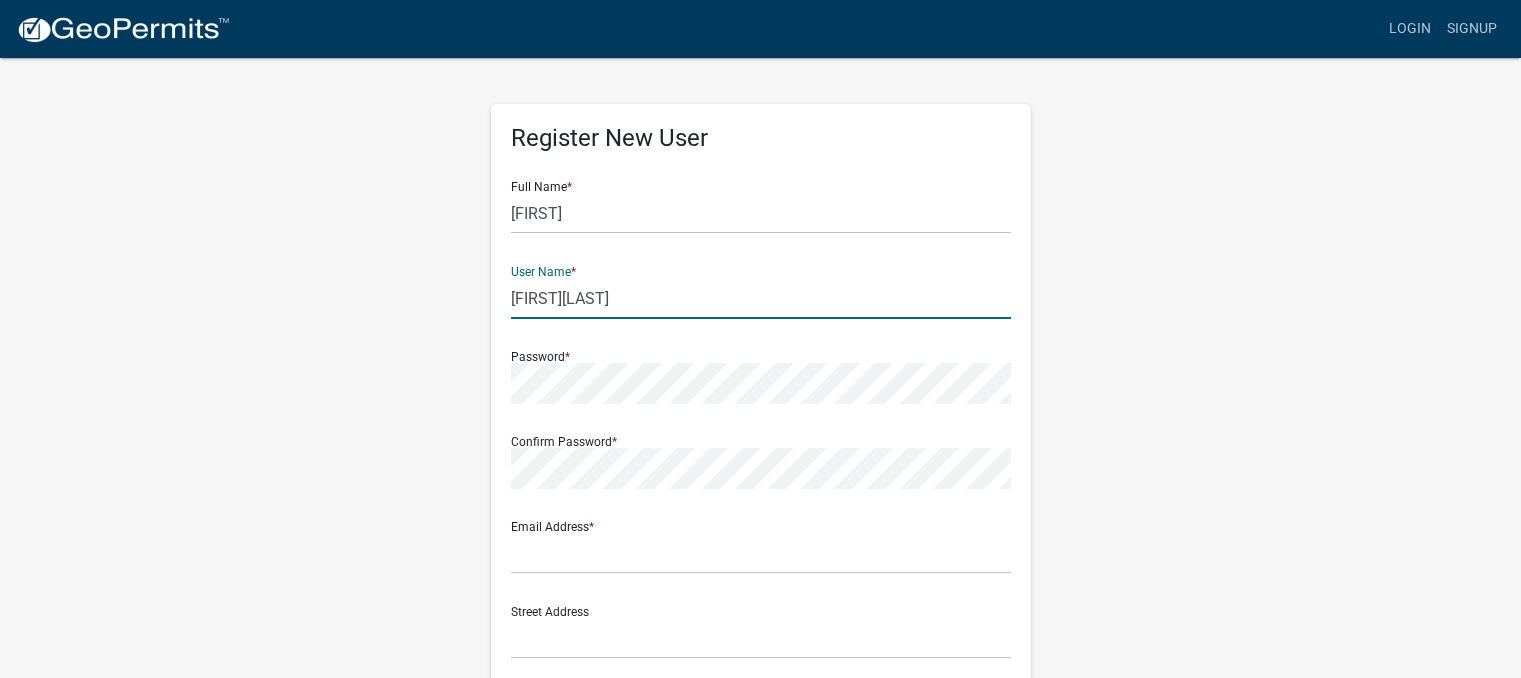 type on "[FIRST][LAST]" 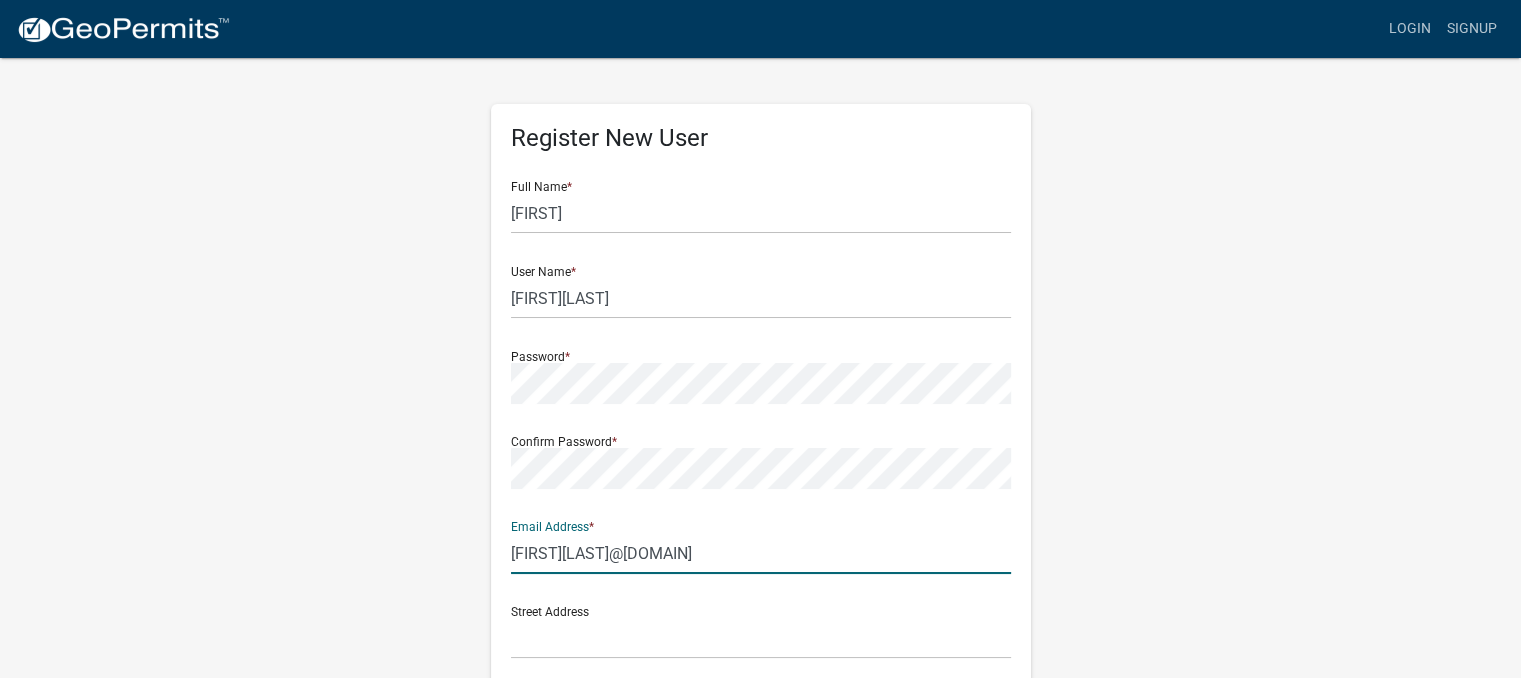 click on "[FIRST][LAST]@[DOMAIN]" 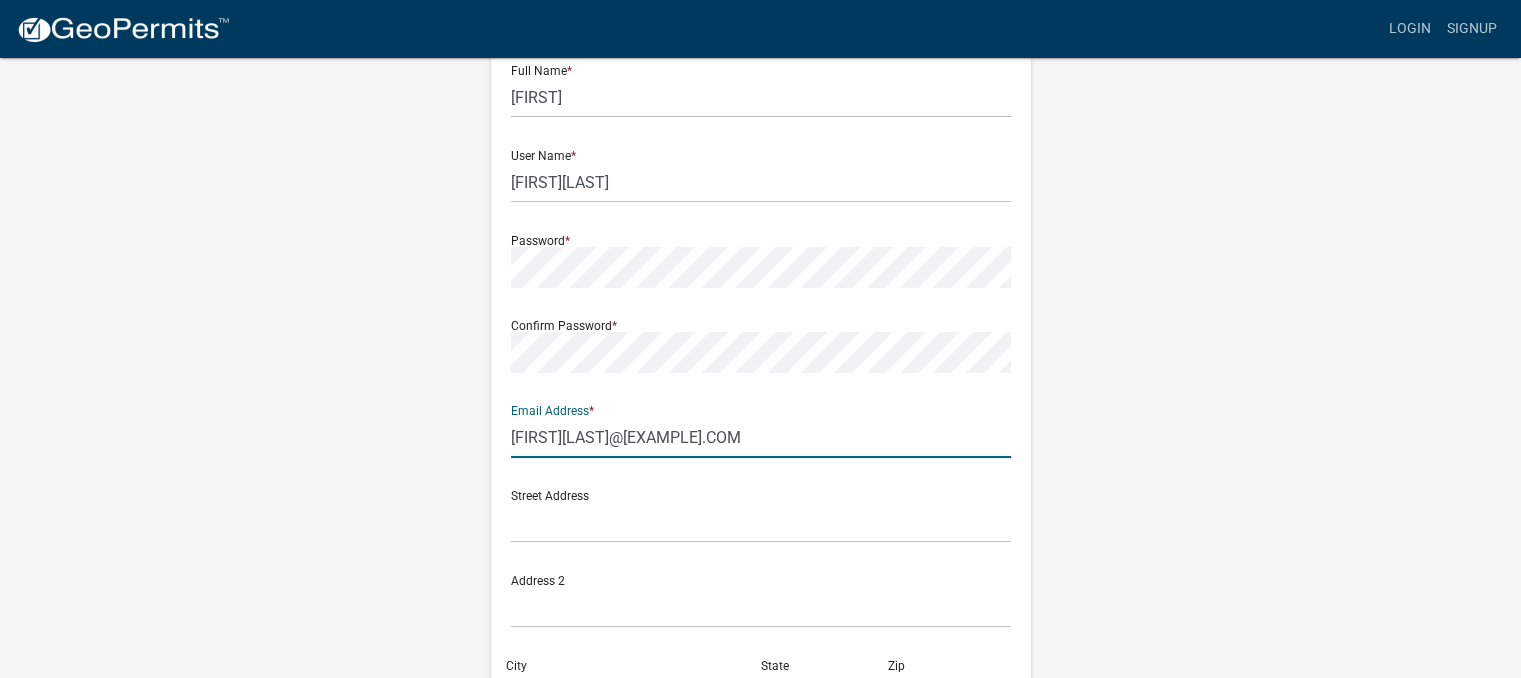 scroll, scrollTop: 118, scrollLeft: 0, axis: vertical 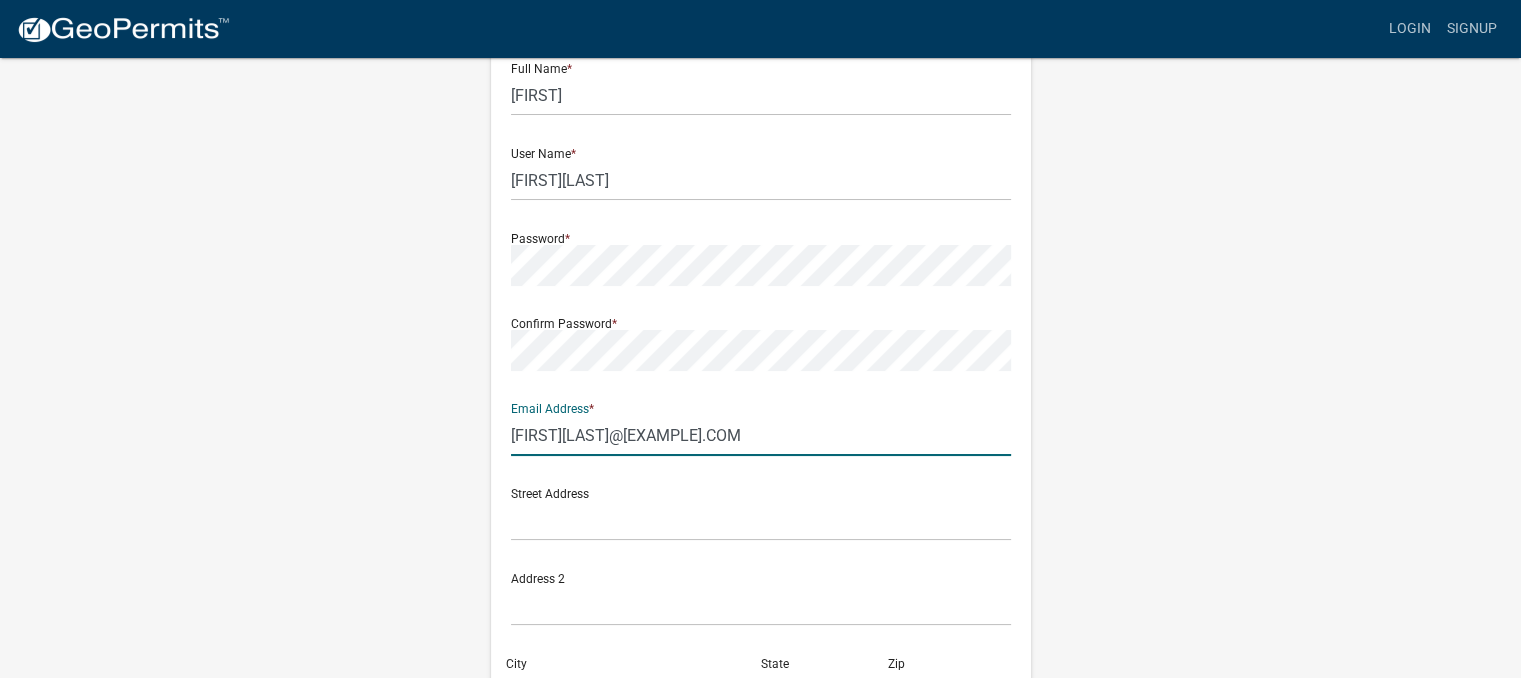 type on "[FIRST][LAST]@[EXAMPLE].COM" 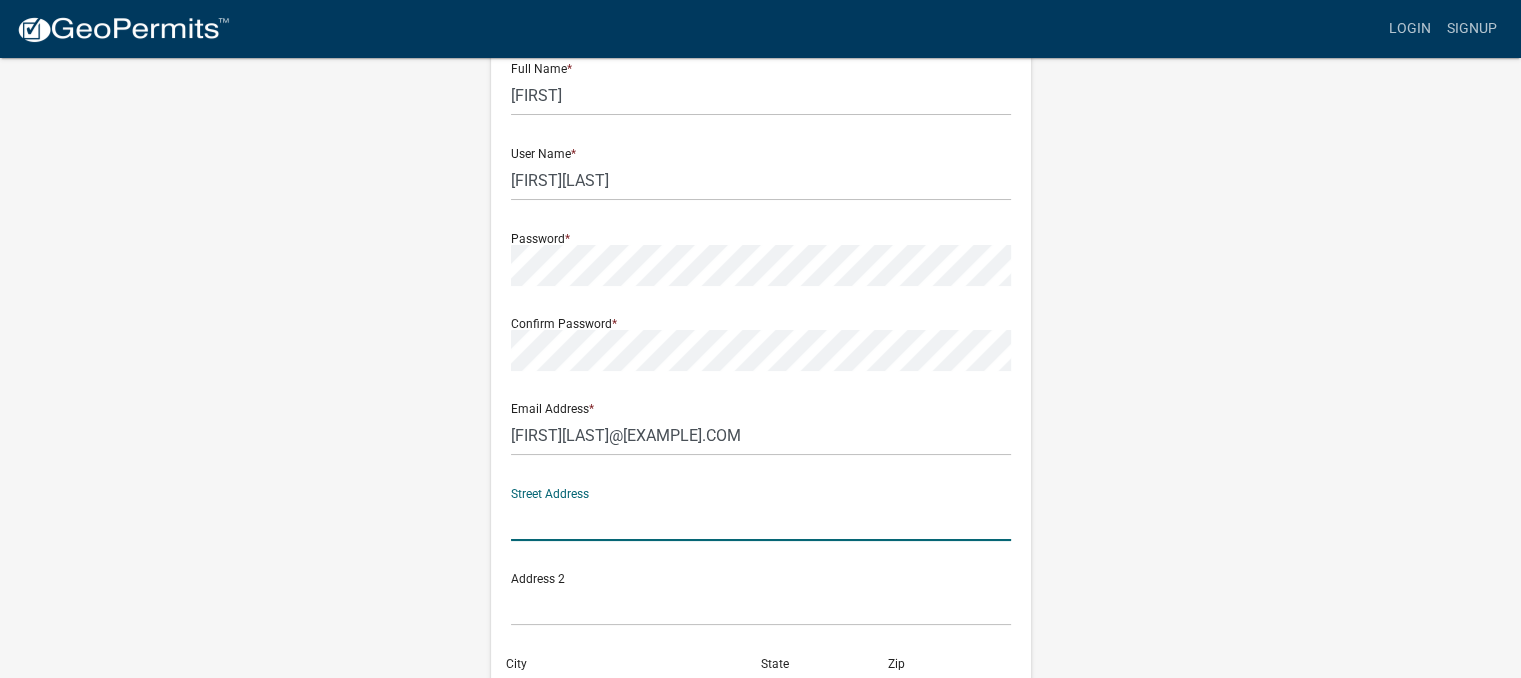 click 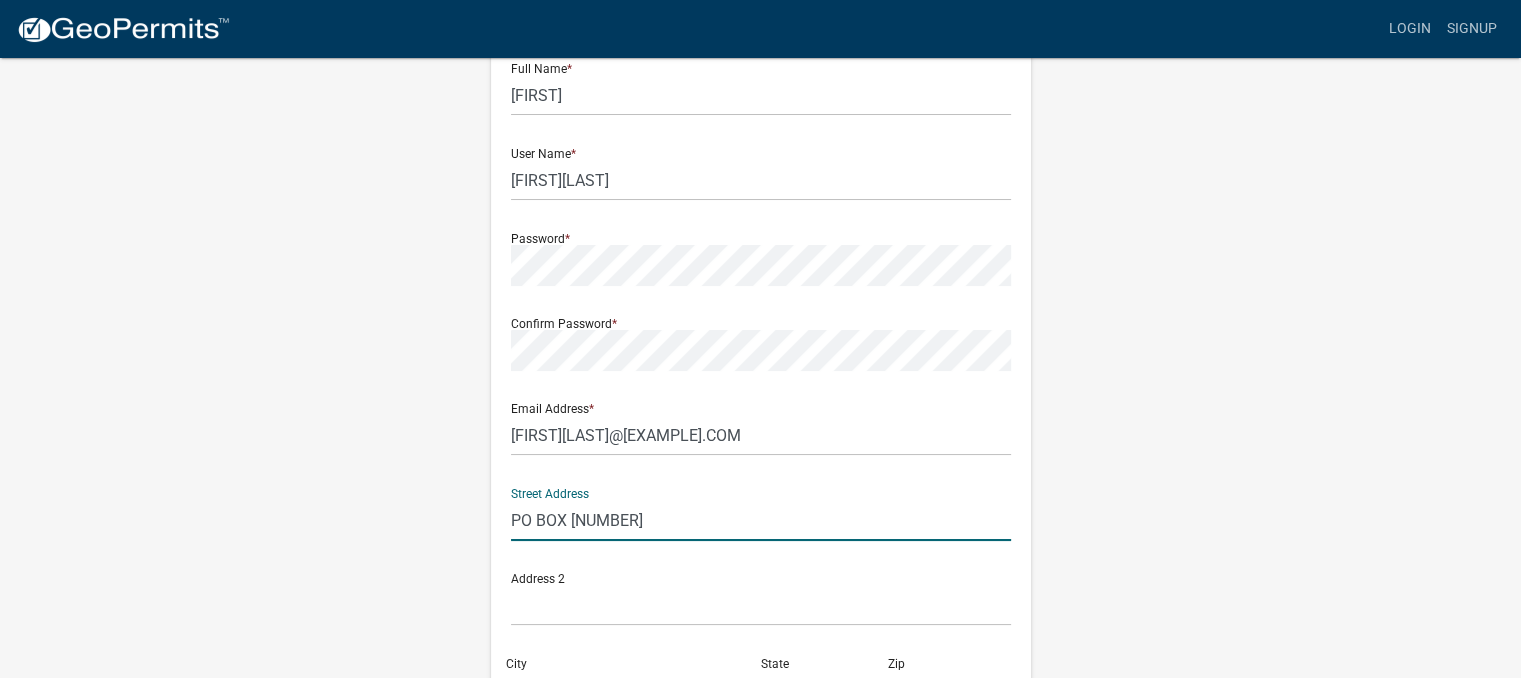 type on "PO BOX [NUMBER]" 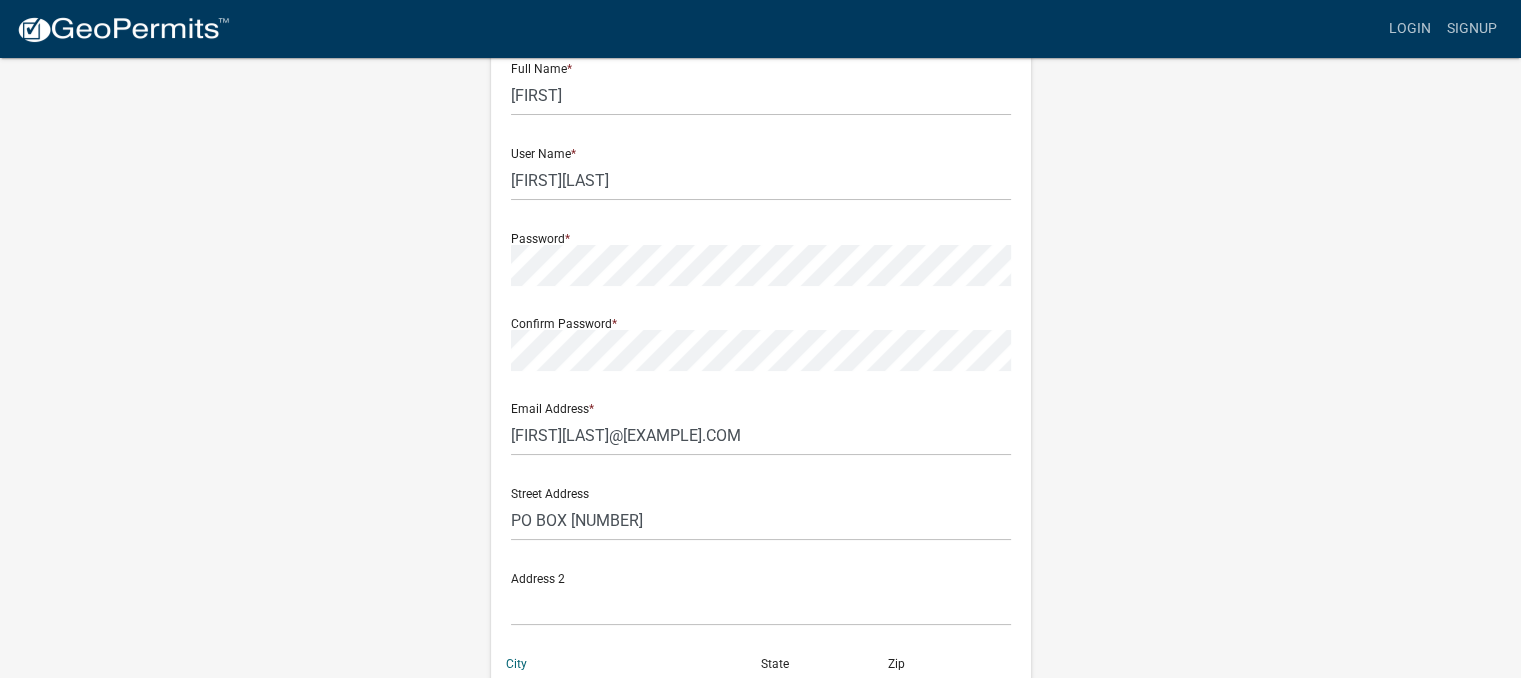 scroll, scrollTop: 151, scrollLeft: 0, axis: vertical 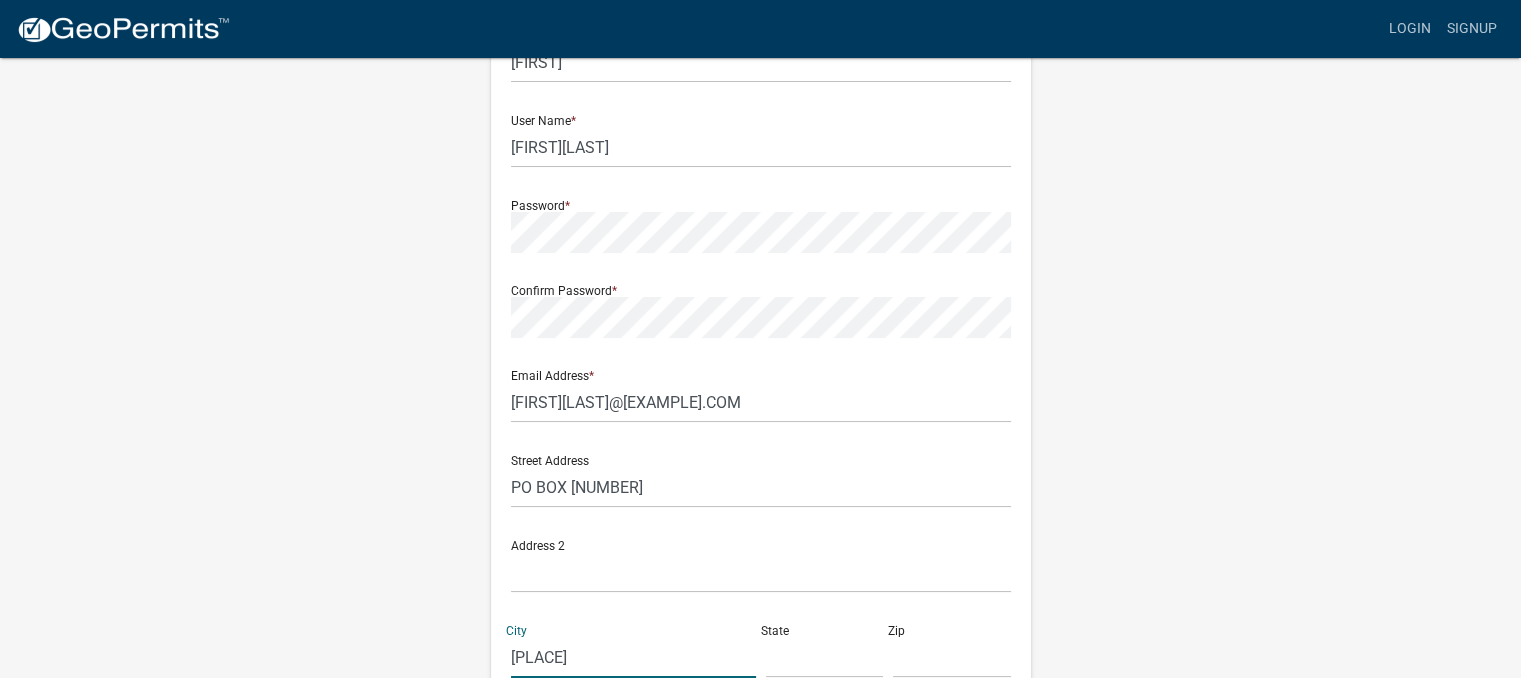 type on "[PLACE]" 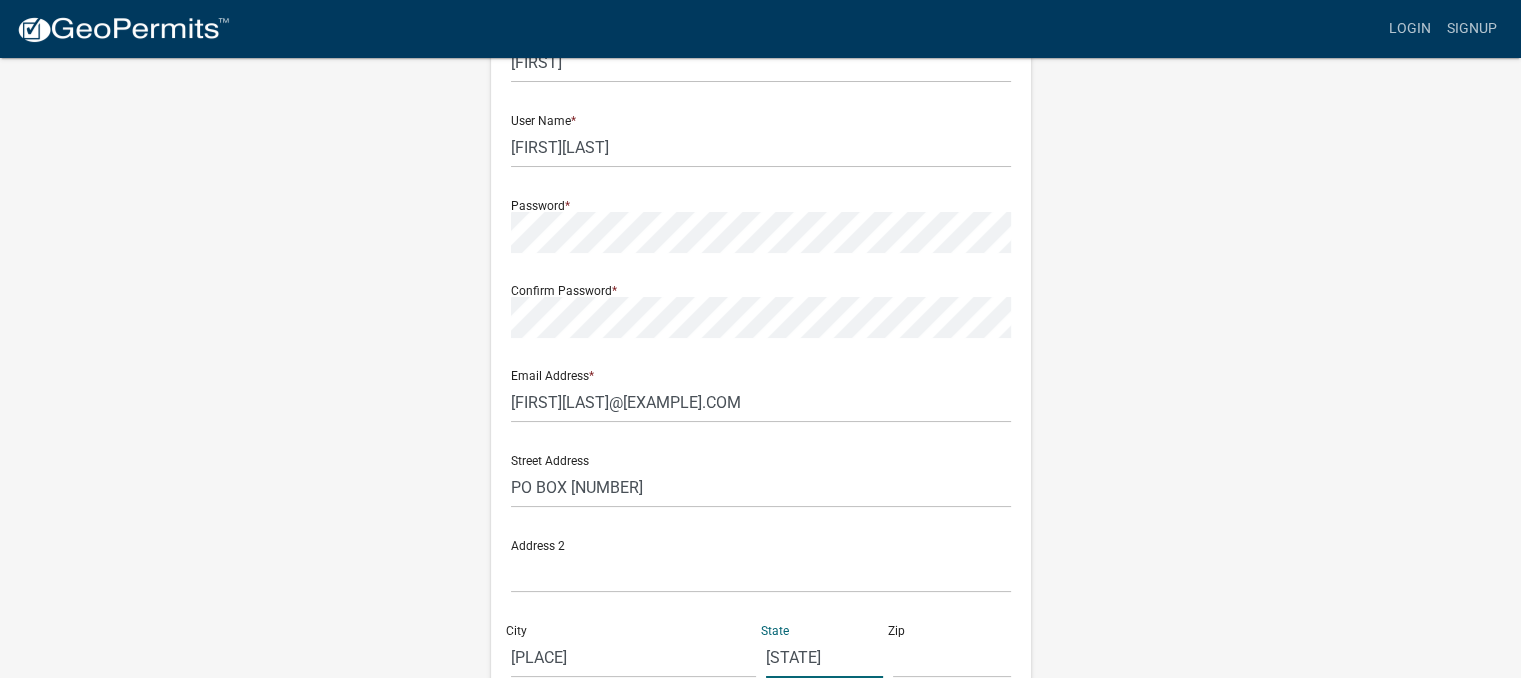 type on "[STATE]" 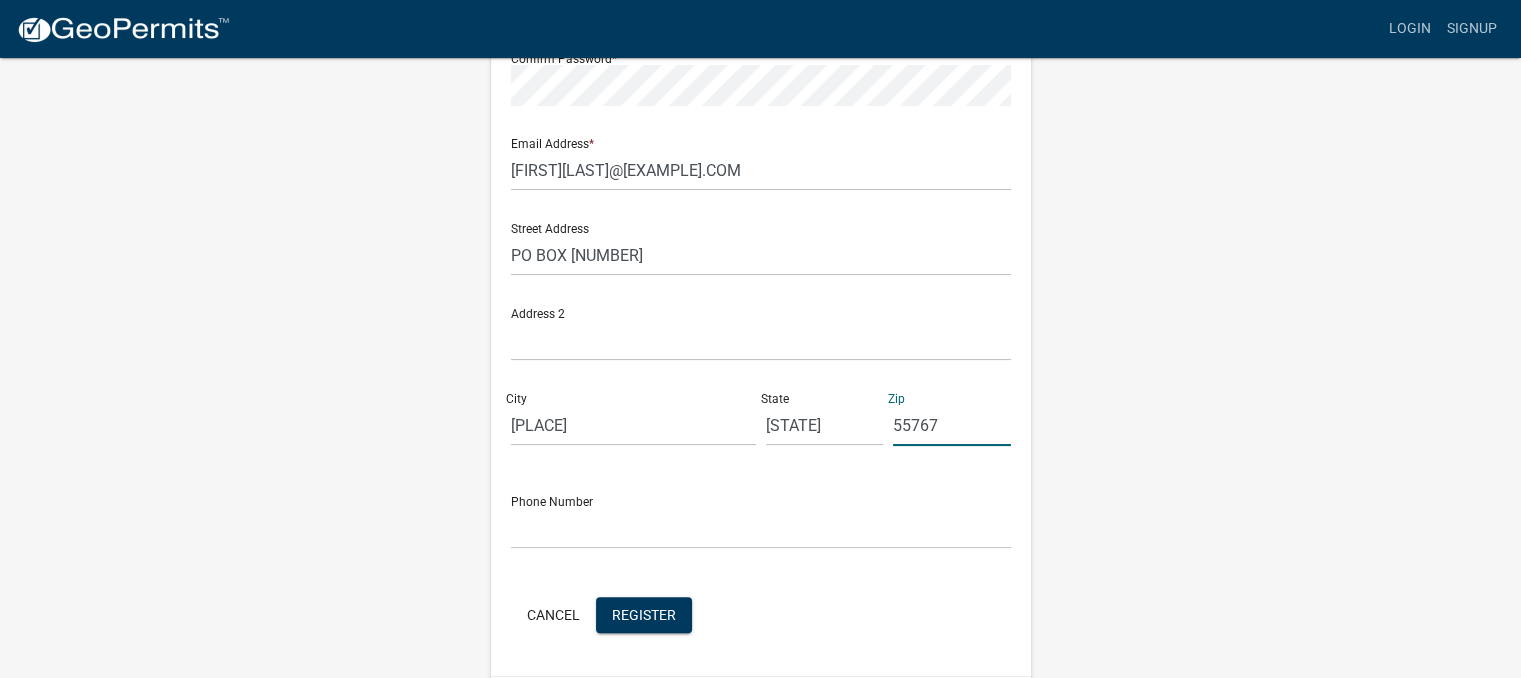 scroll, scrollTop: 384, scrollLeft: 0, axis: vertical 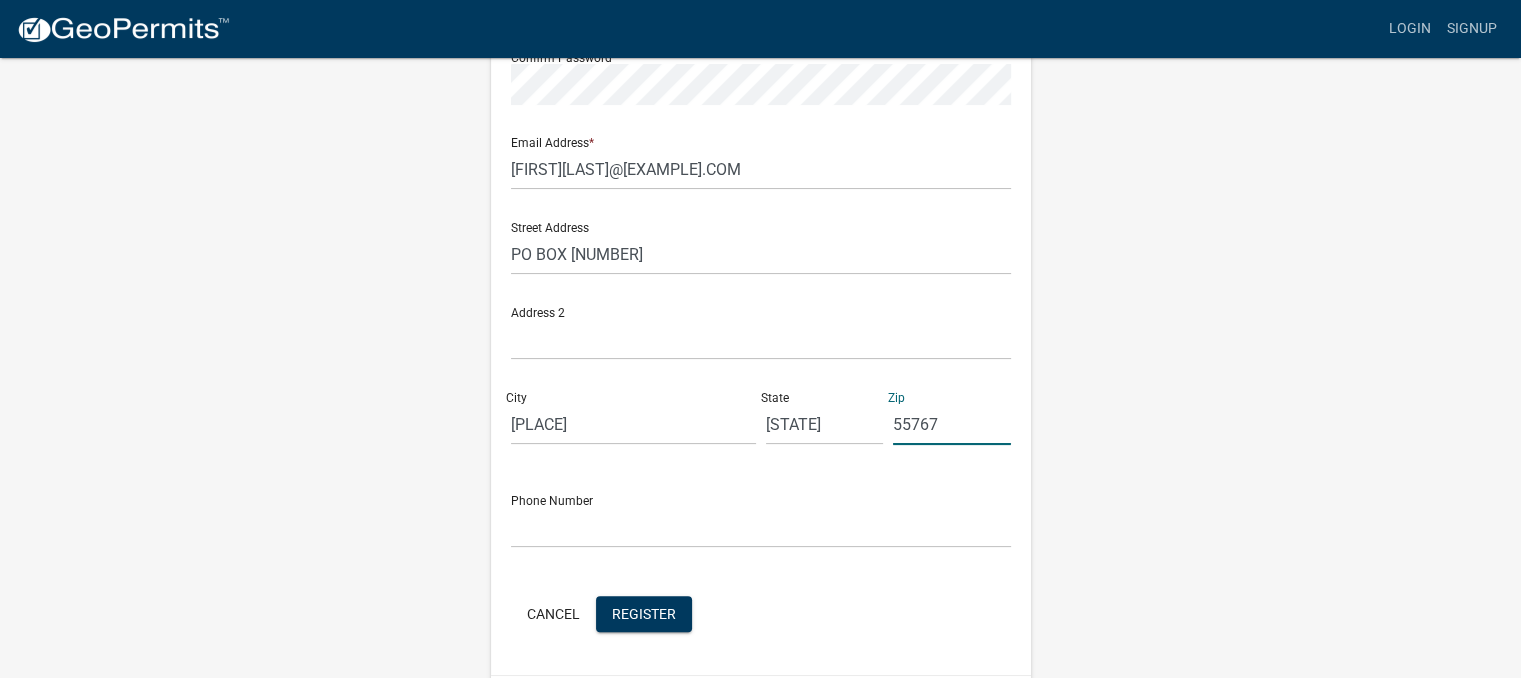 type on "55767" 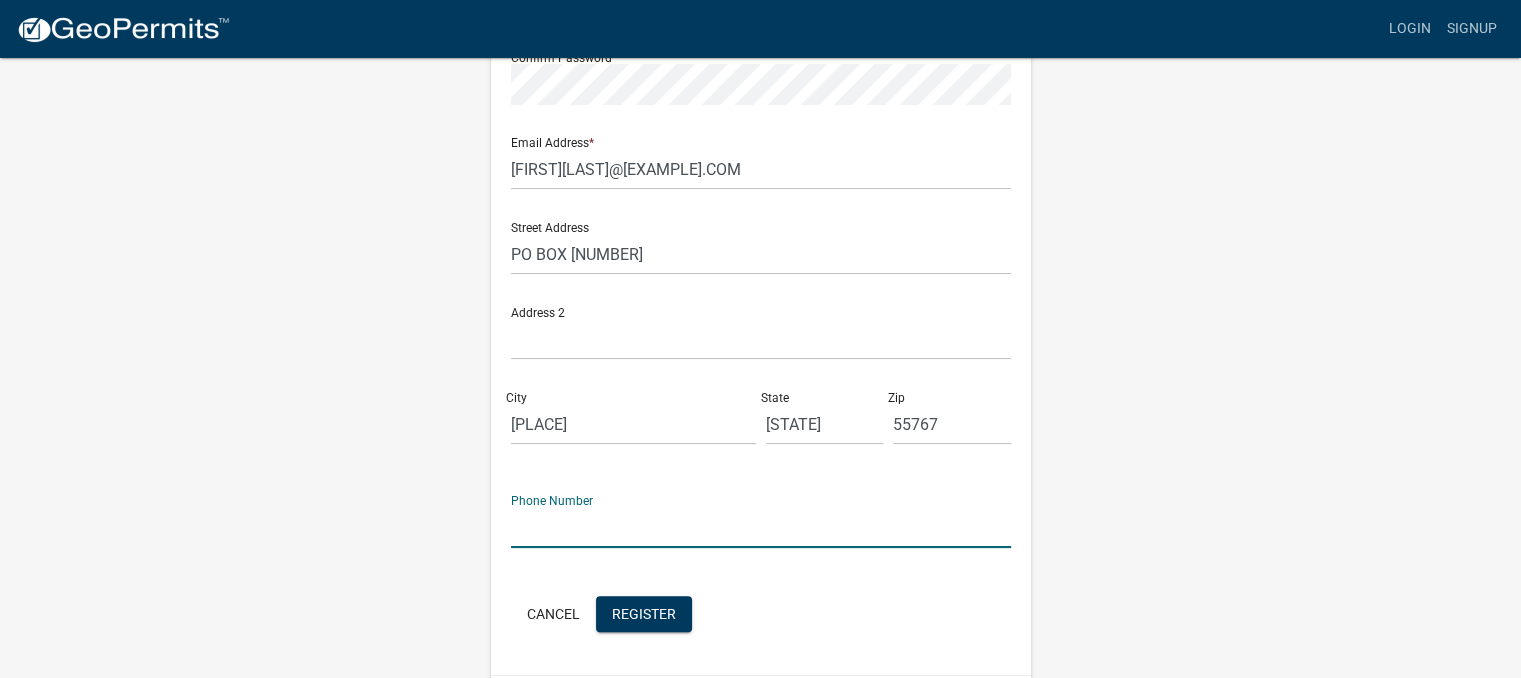 click 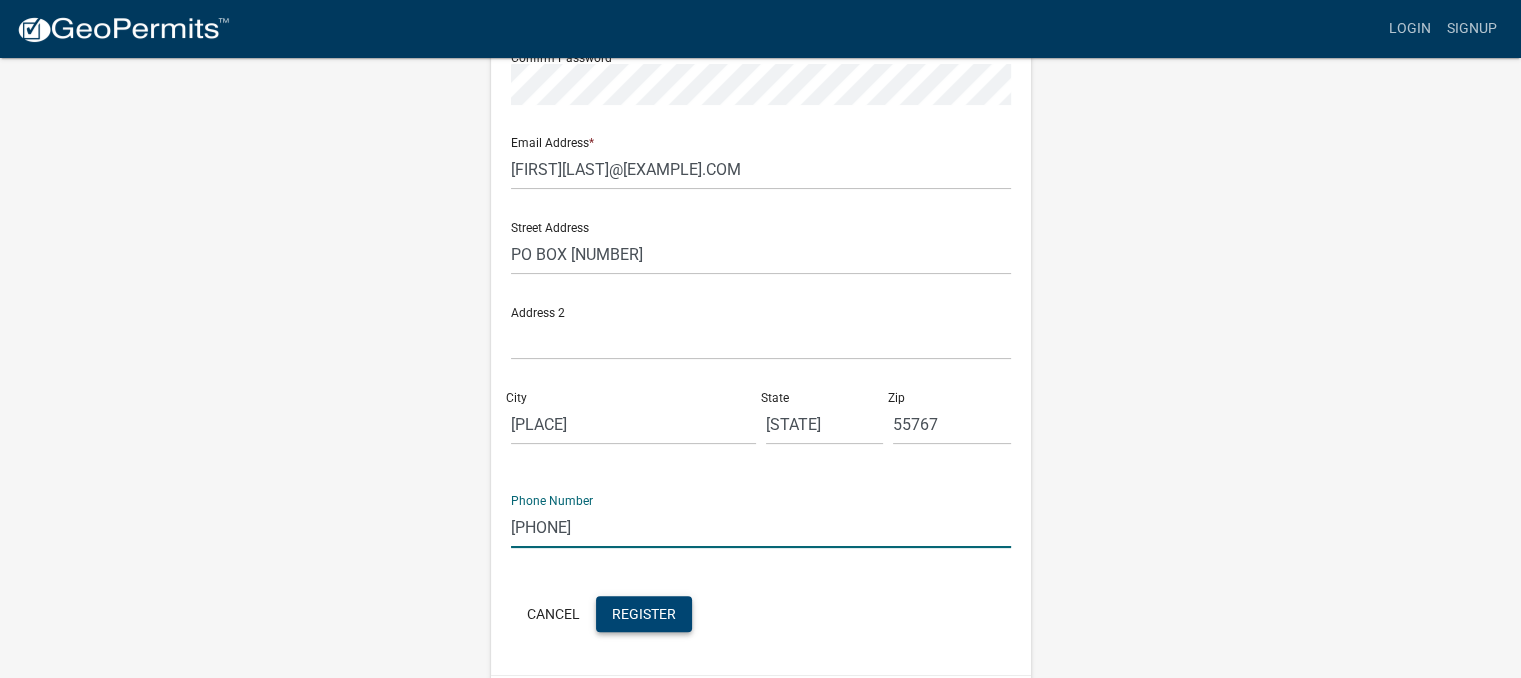 type on "[PHONE]" 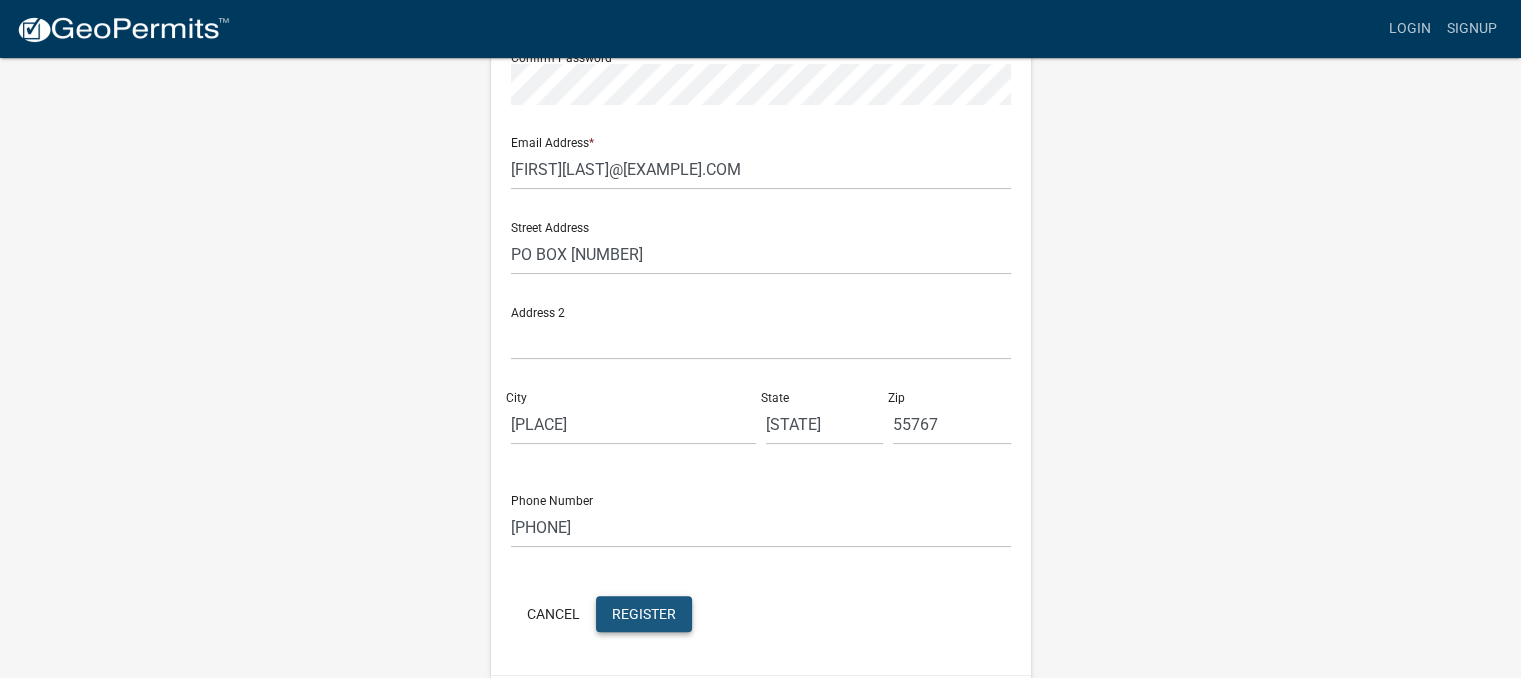 click on "Register" 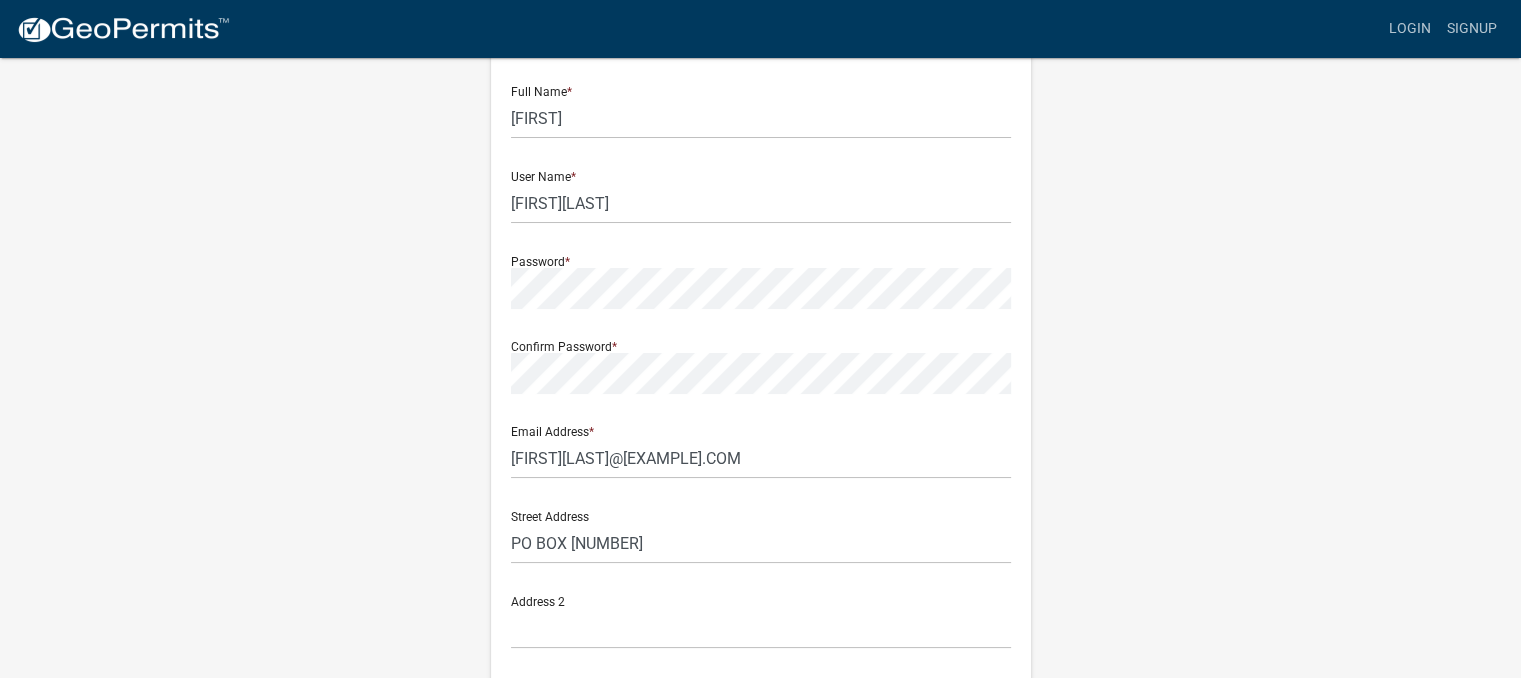 scroll, scrollTop: 75, scrollLeft: 0, axis: vertical 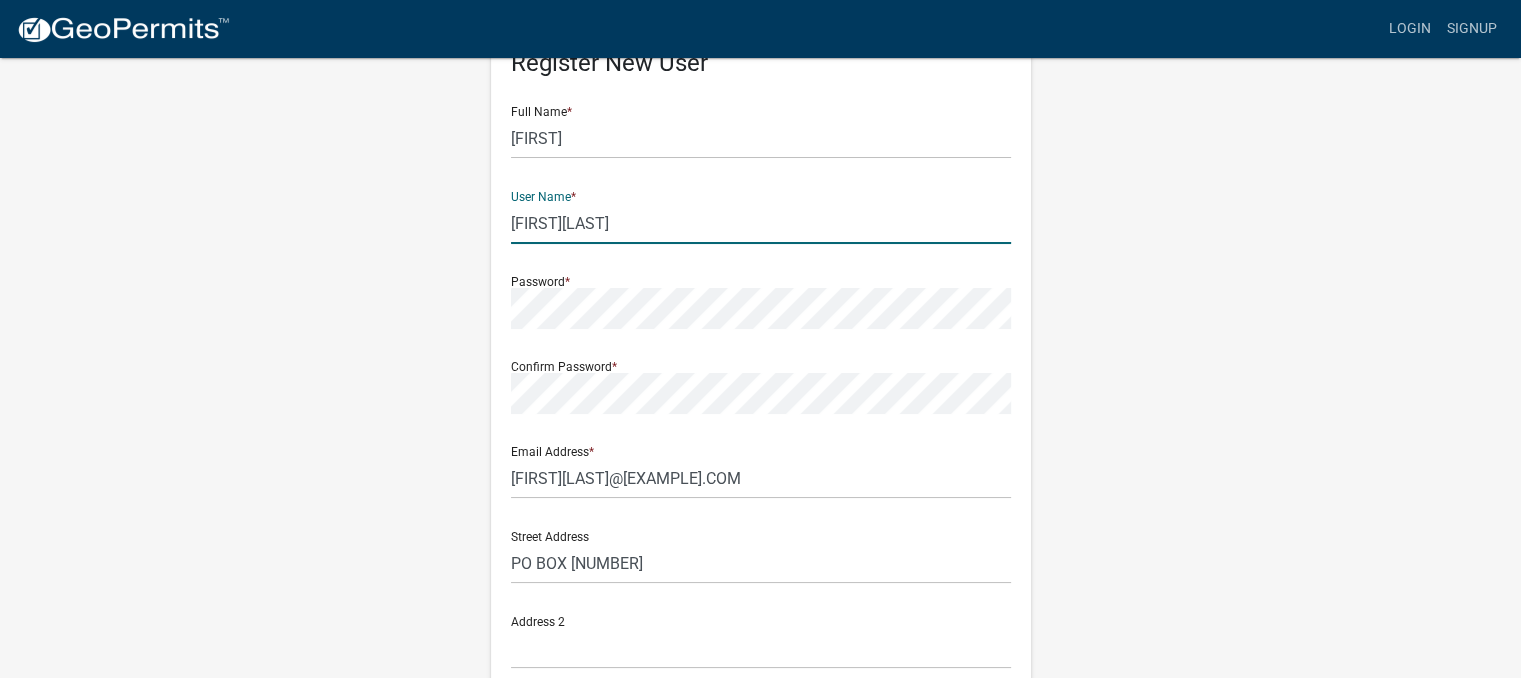 click on "[FIRST][LAST]" 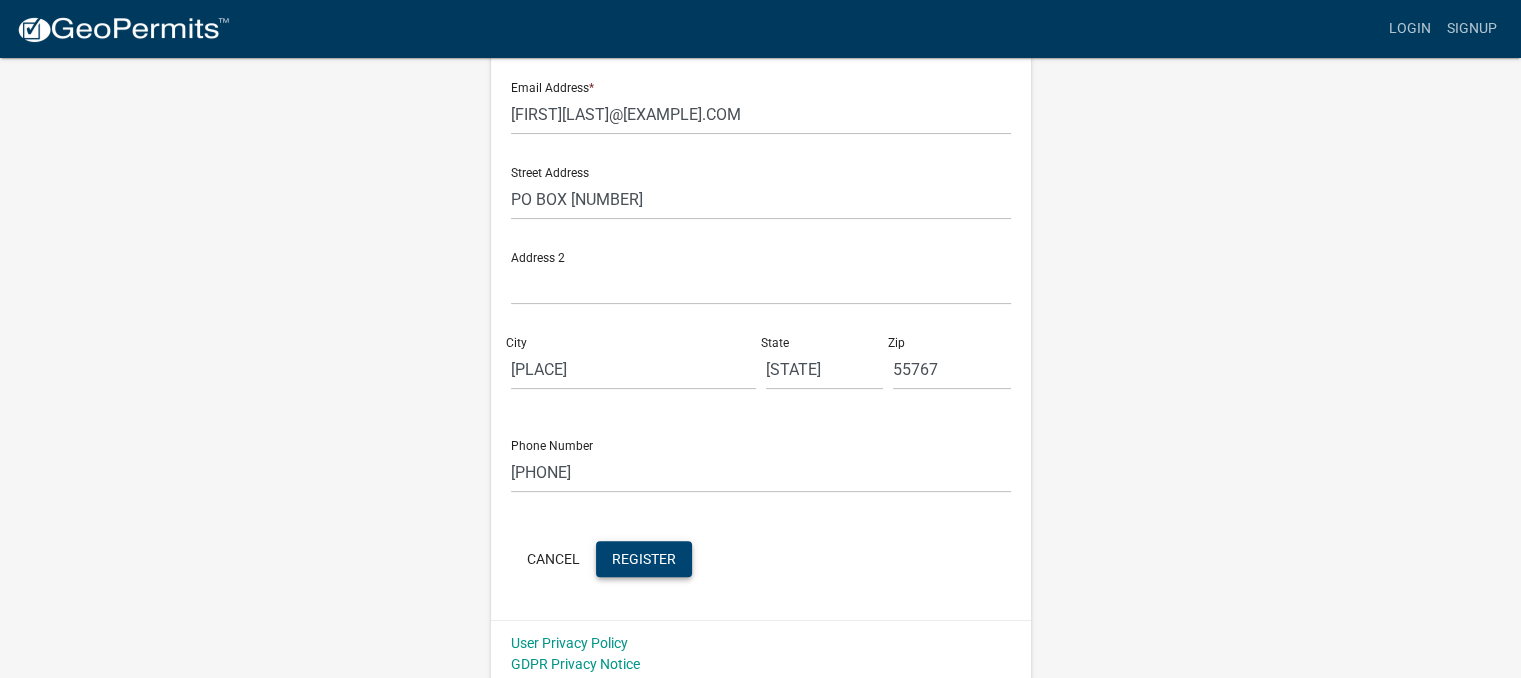 scroll, scrollTop: 448, scrollLeft: 0, axis: vertical 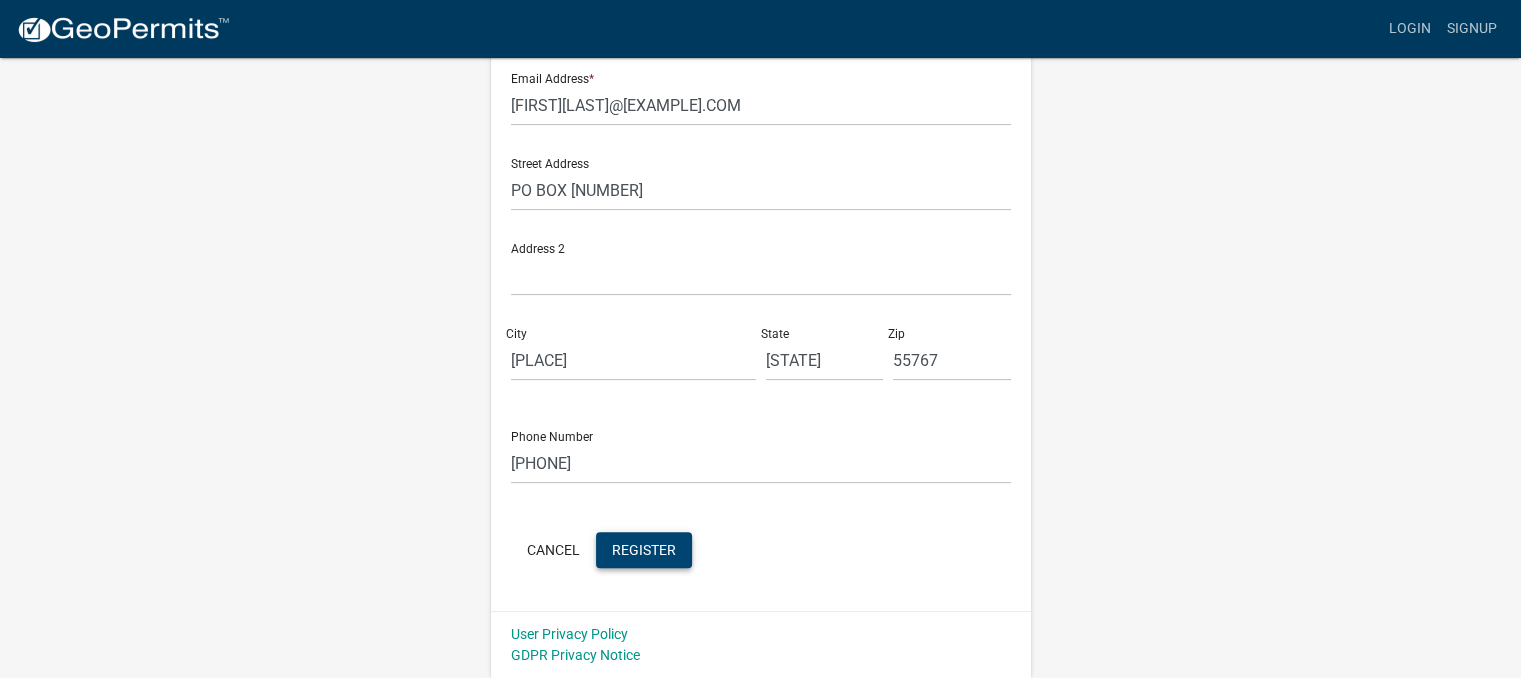 type on "[FIRST][LAST]" 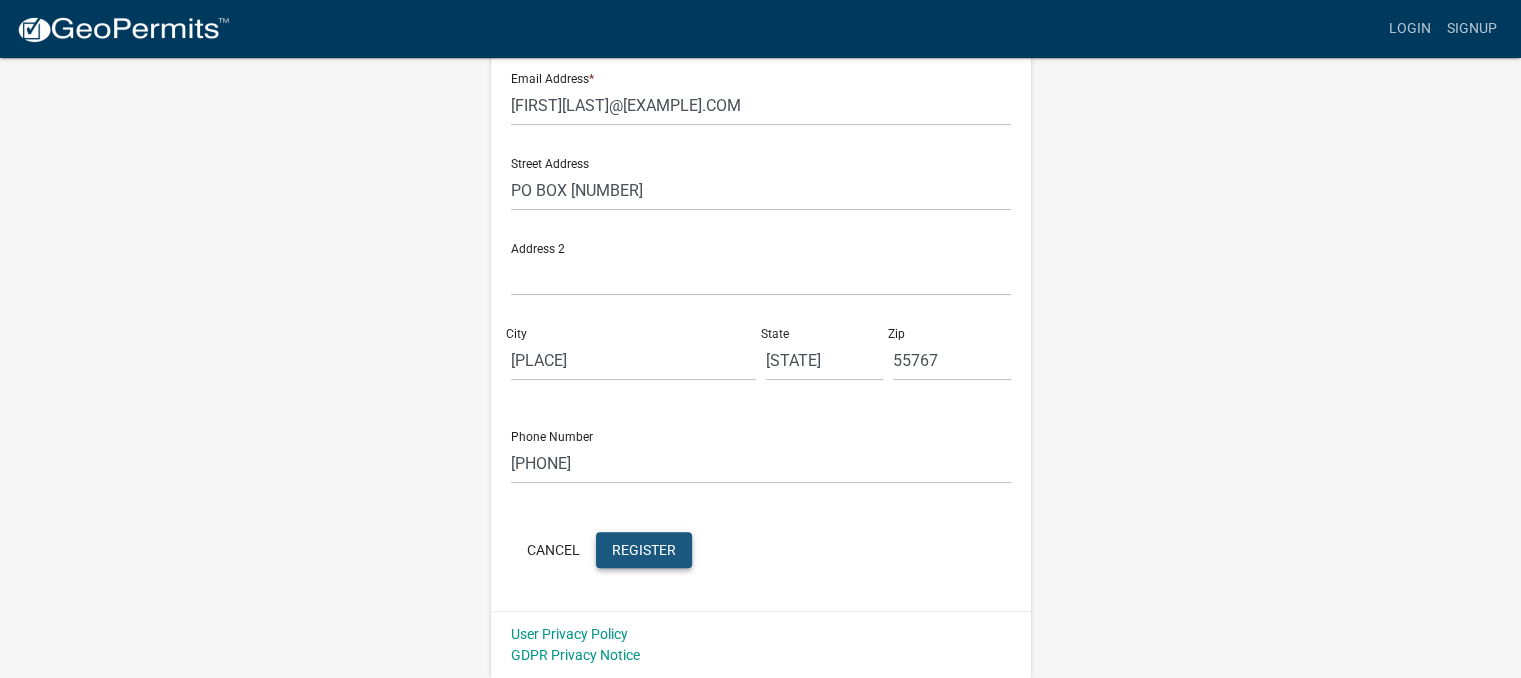 click on "Register" 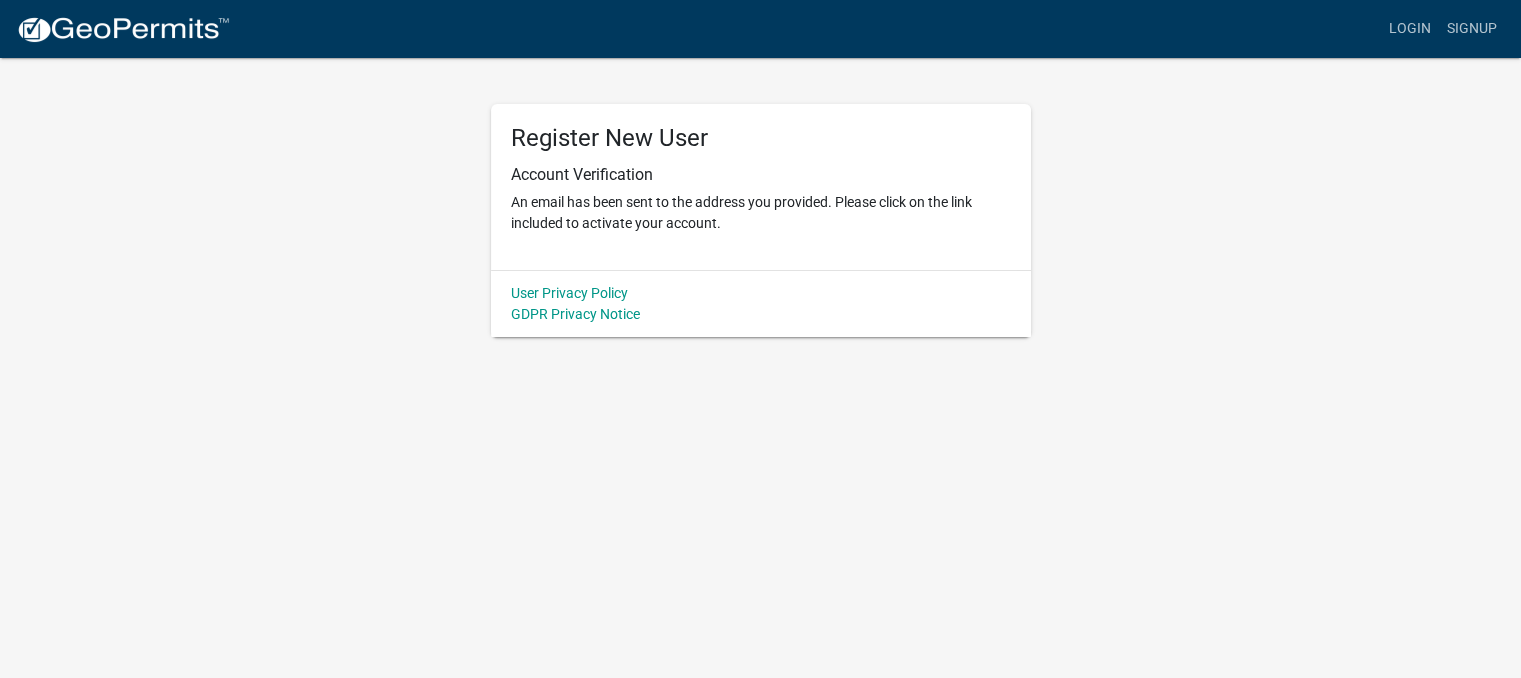 scroll, scrollTop: 0, scrollLeft: 0, axis: both 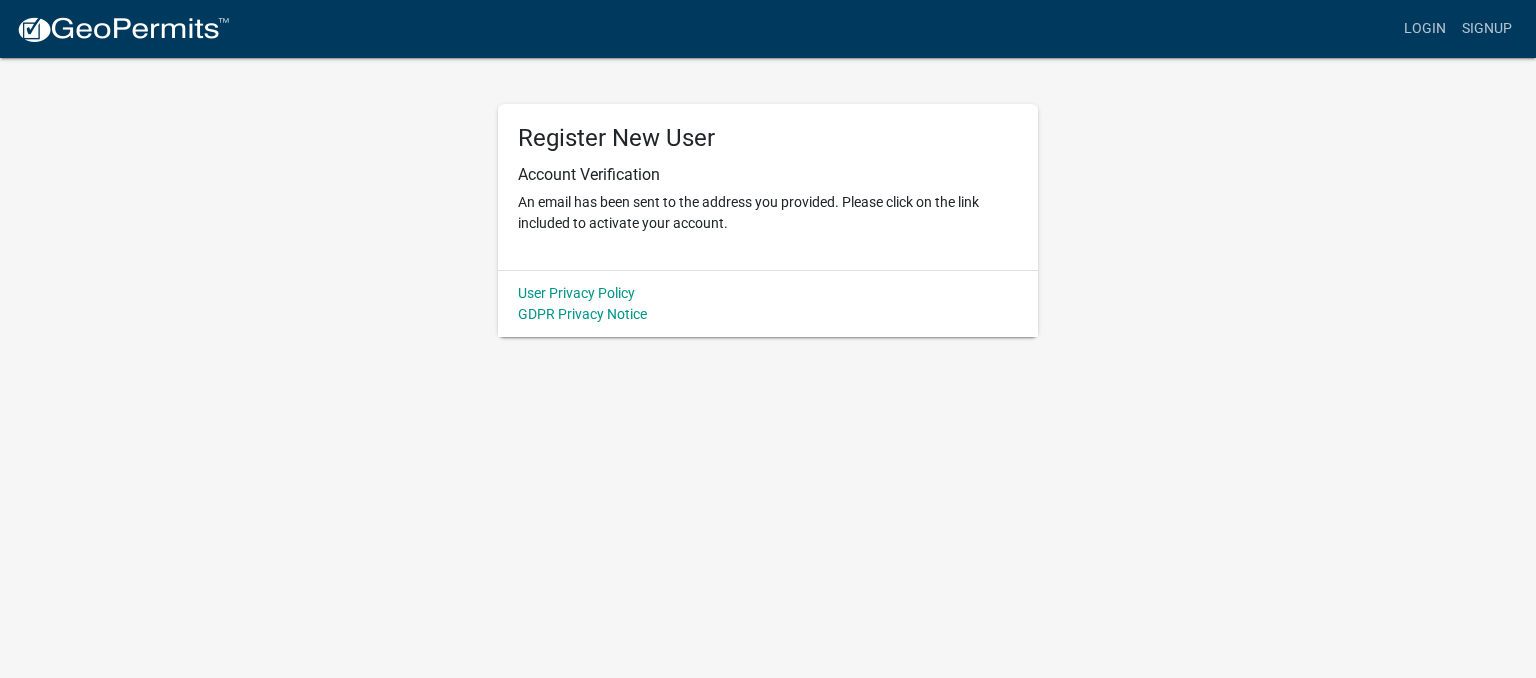 click on "Register New User  Account Verification   An email has been sent to the address you provided. Please click on the link included to activate your account.  User Privacy Policy GDPR Privacy Notice" 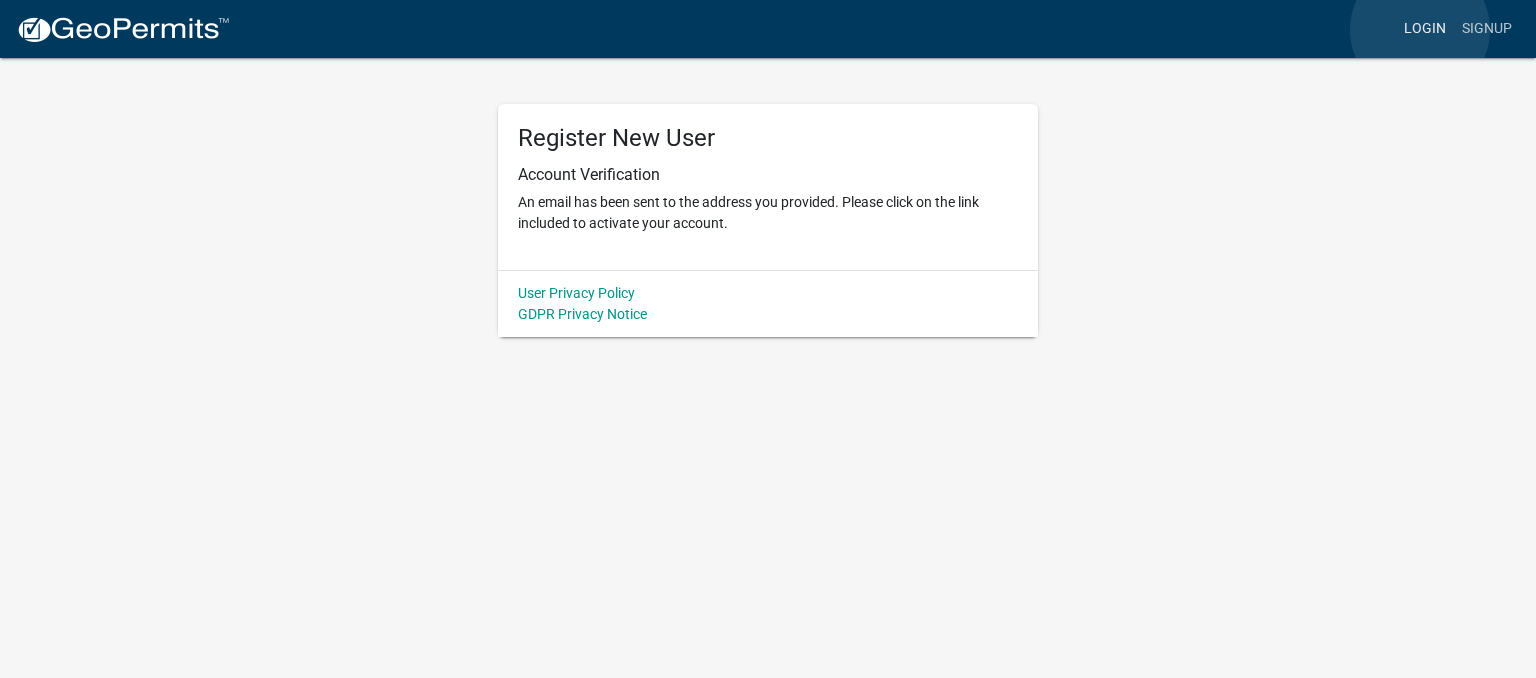 click on "Login" at bounding box center [1425, 29] 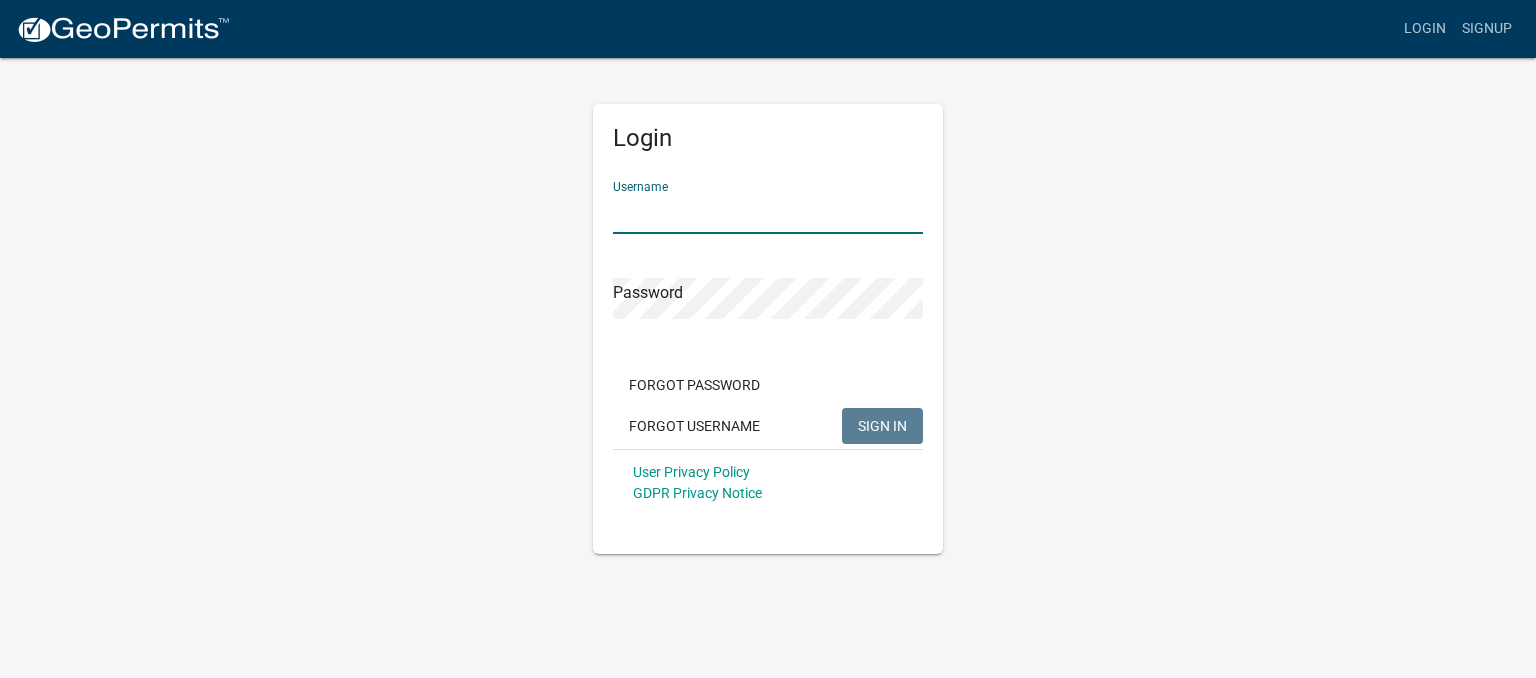 click on "Username" at bounding box center (768, 213) 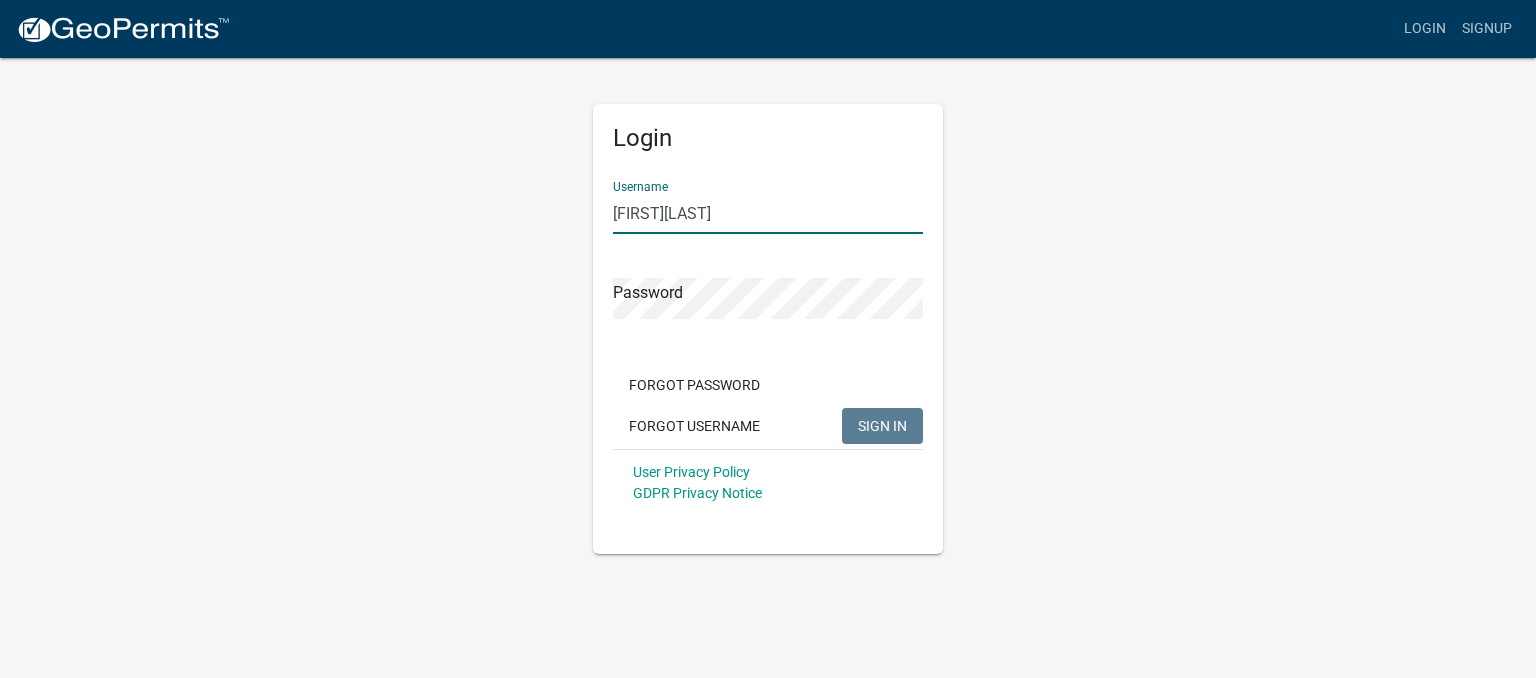 type on "[FIRST][LAST]" 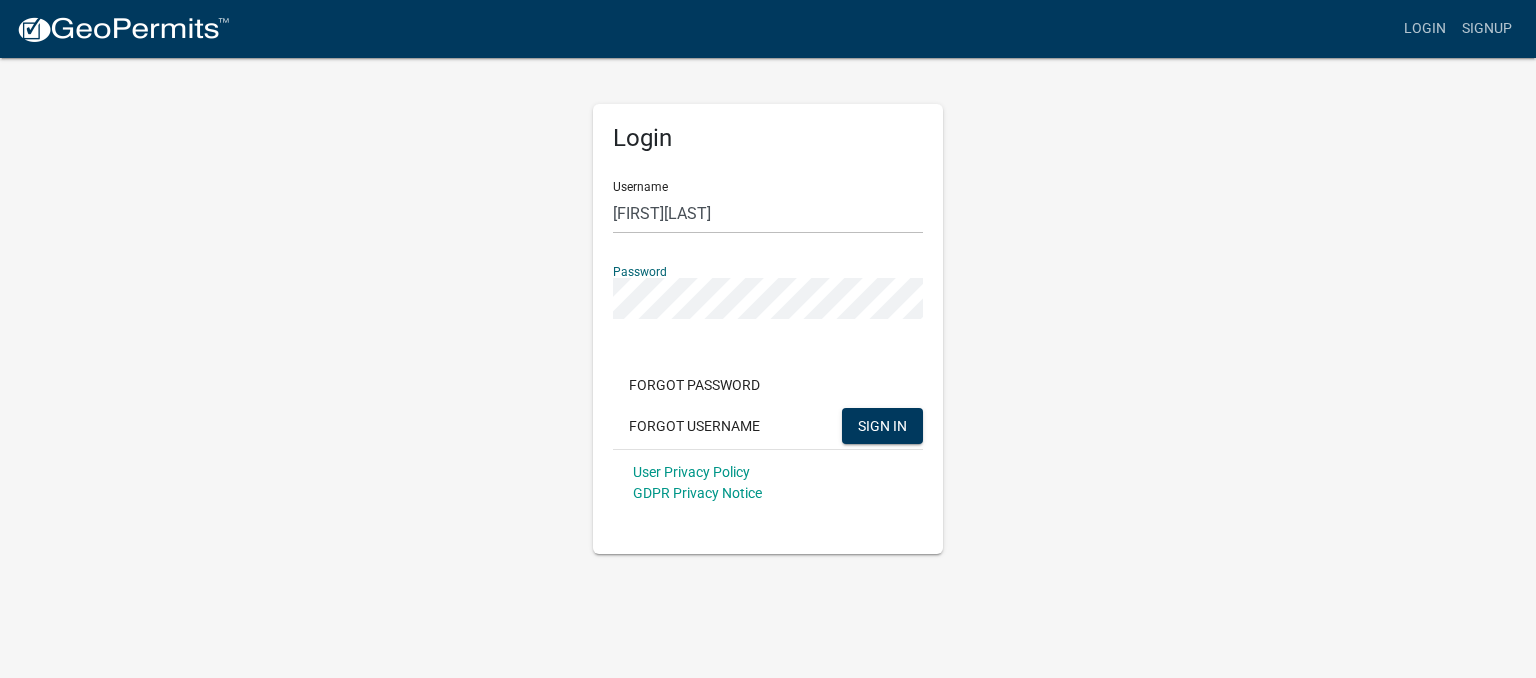 click on "SIGN IN" 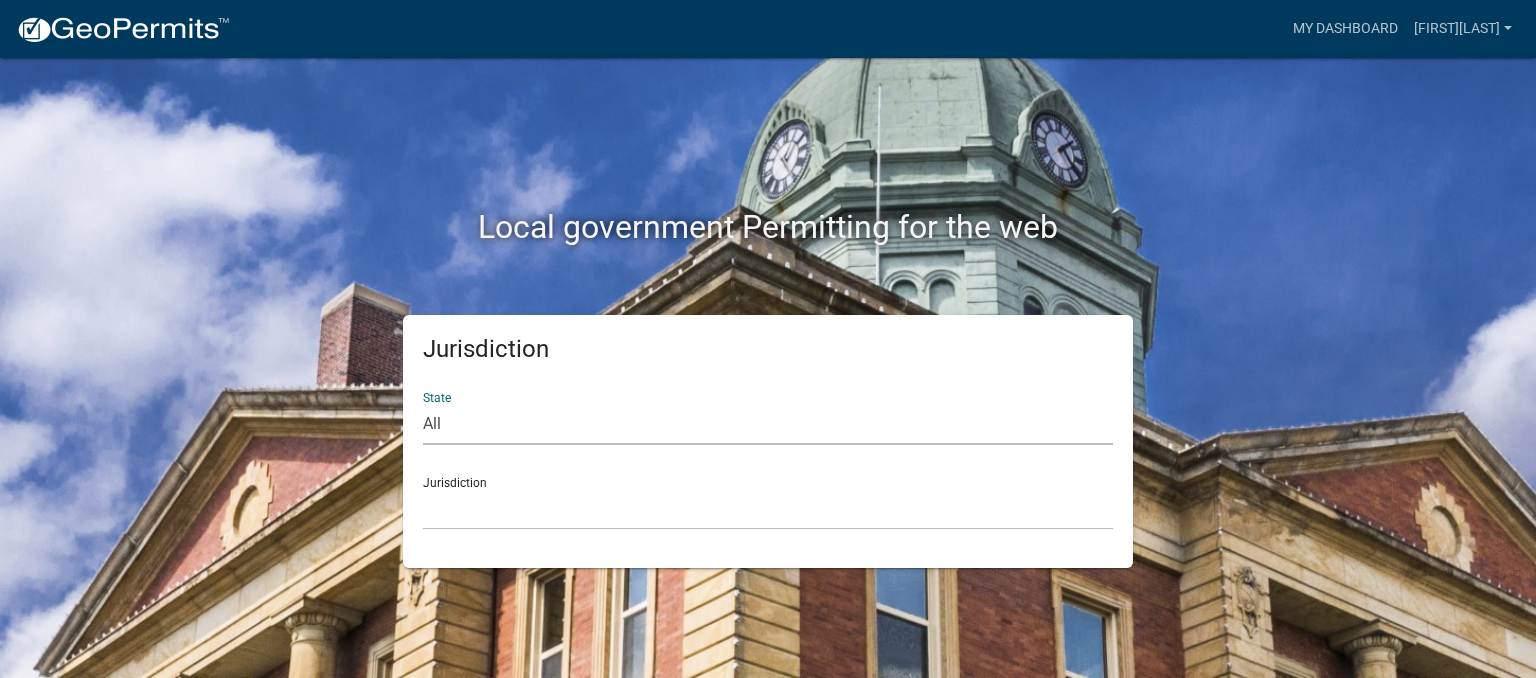 click on "All  Colorado   Georgia   Indiana   Iowa   Kansas   Minnesota   Ohio   South Carolina   Wisconsin" 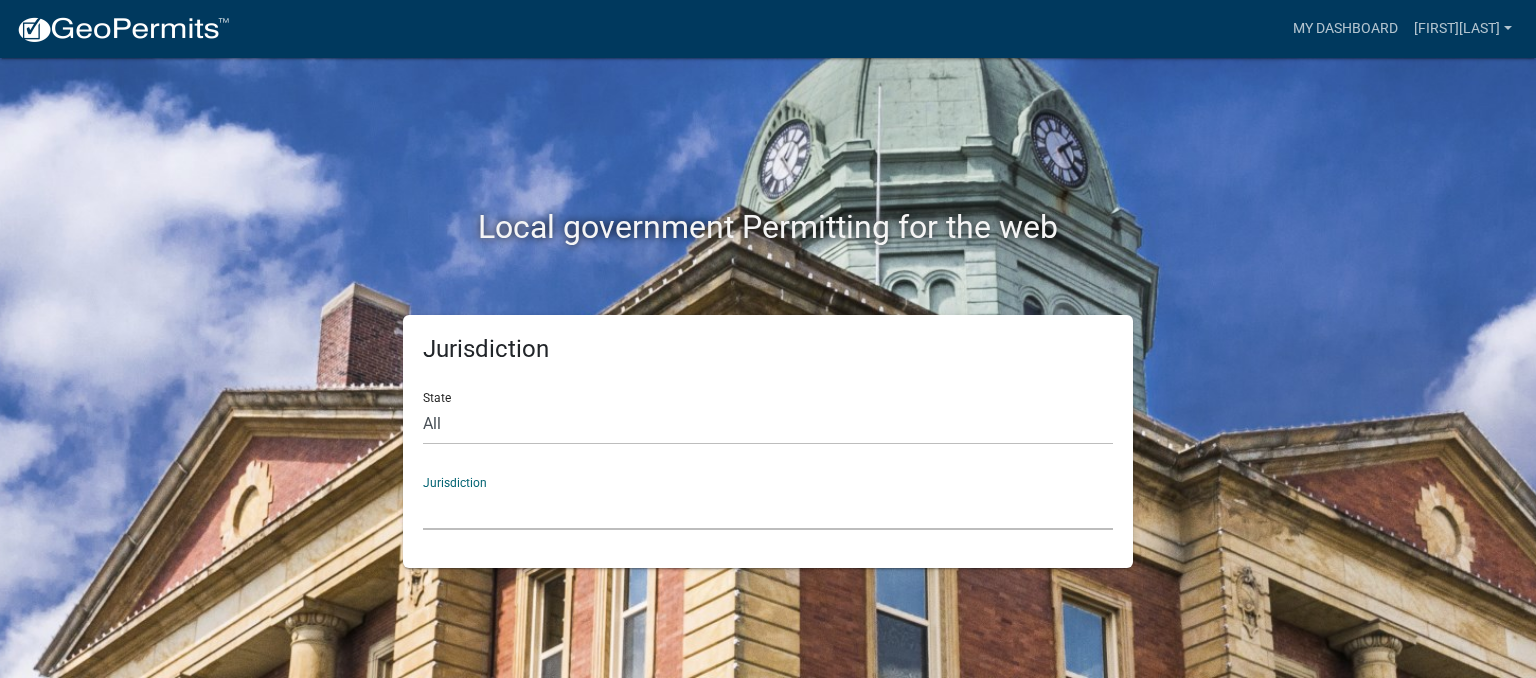 click on "Becker County, Minnesota Benton County, Minnesota Carlton County, Minnesota City of La Crescent, Minnesota City of Luverne, Minnesota City of New Ulm, Minnesota Freeborn County, Minnesota Houston County, Minnesota Isanti County, Minnesota Le Sueur County, Minnesota Mower County, Minnesota Murray County, Minnesota Otter Tail County, Minnesota Pine County, Minnesota Rice County, Minnesota Wabasha County, Minnesota Waseca County, Minnesota" 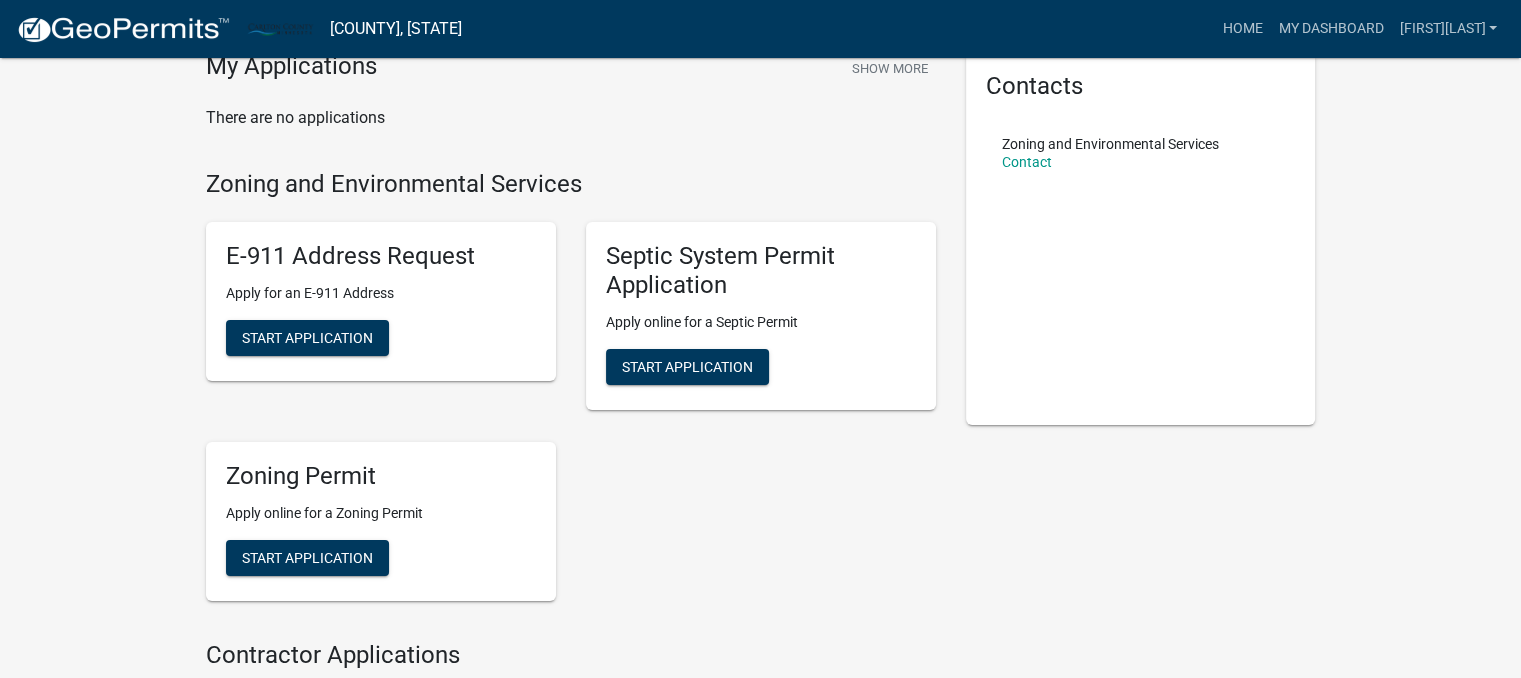 scroll, scrollTop: 92, scrollLeft: 0, axis: vertical 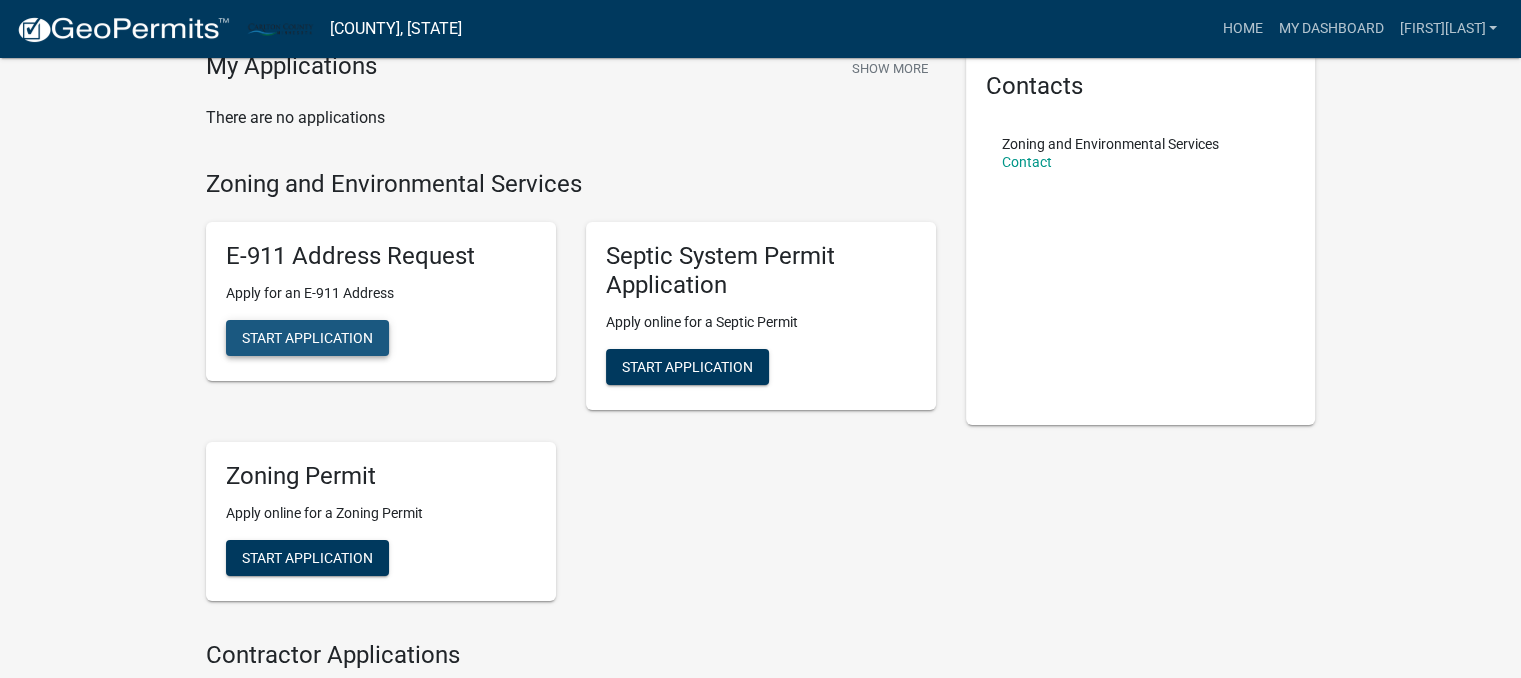 click on "Start Application" at bounding box center (307, 338) 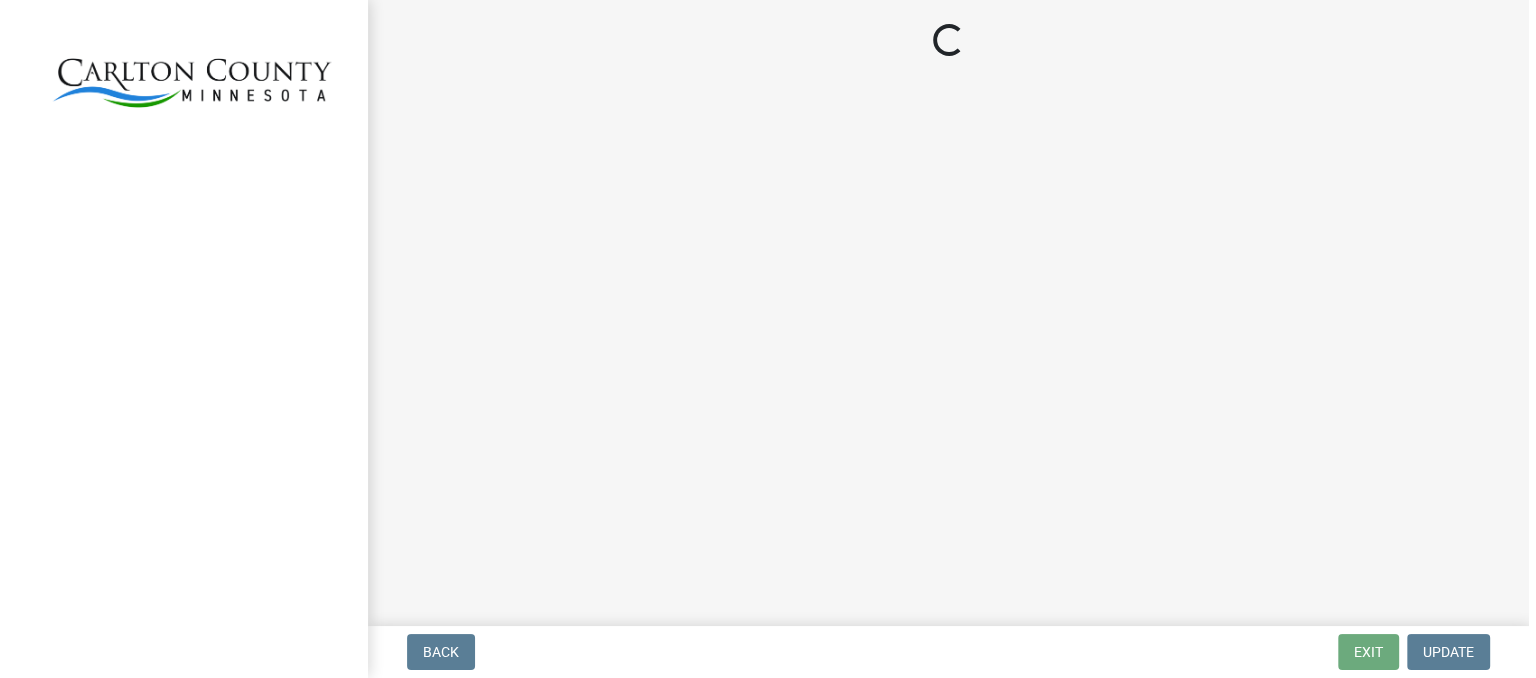 scroll, scrollTop: 0, scrollLeft: 0, axis: both 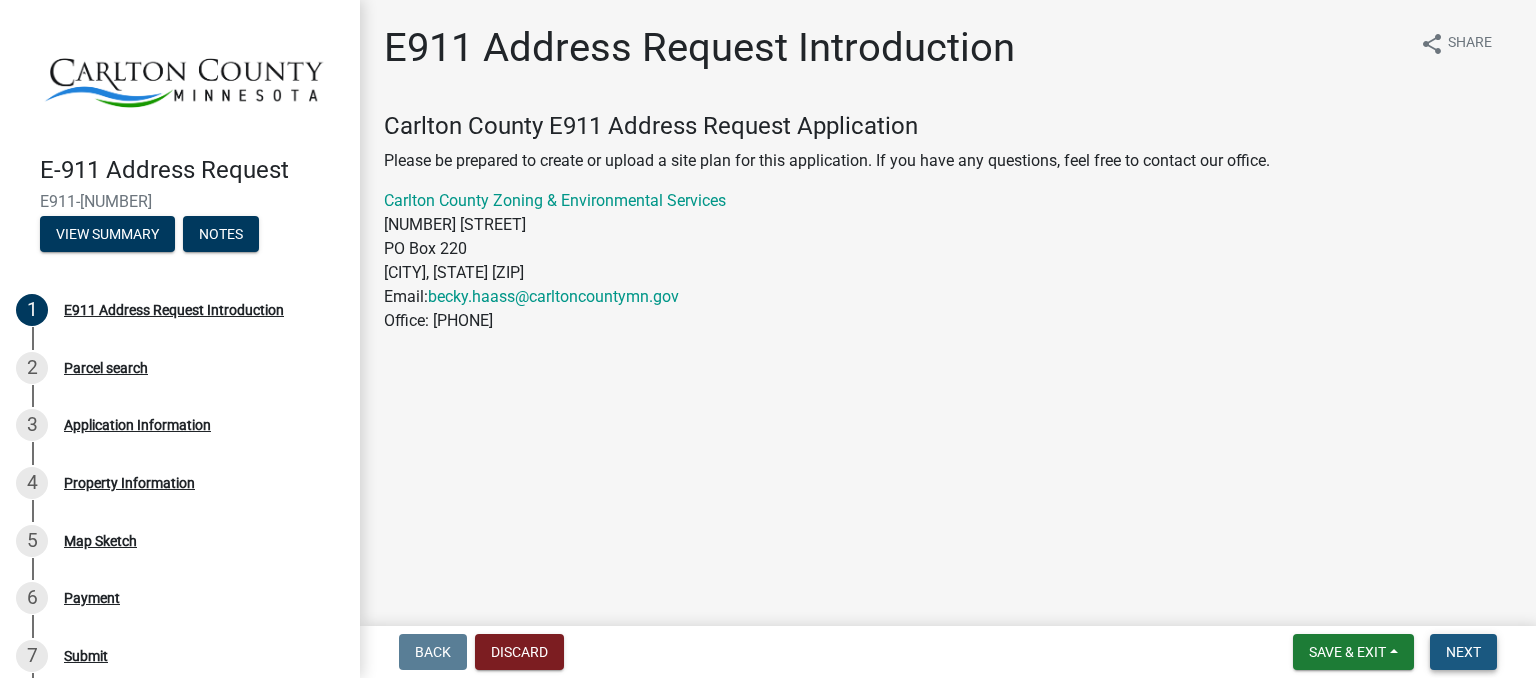 click on "Next" at bounding box center (1463, 652) 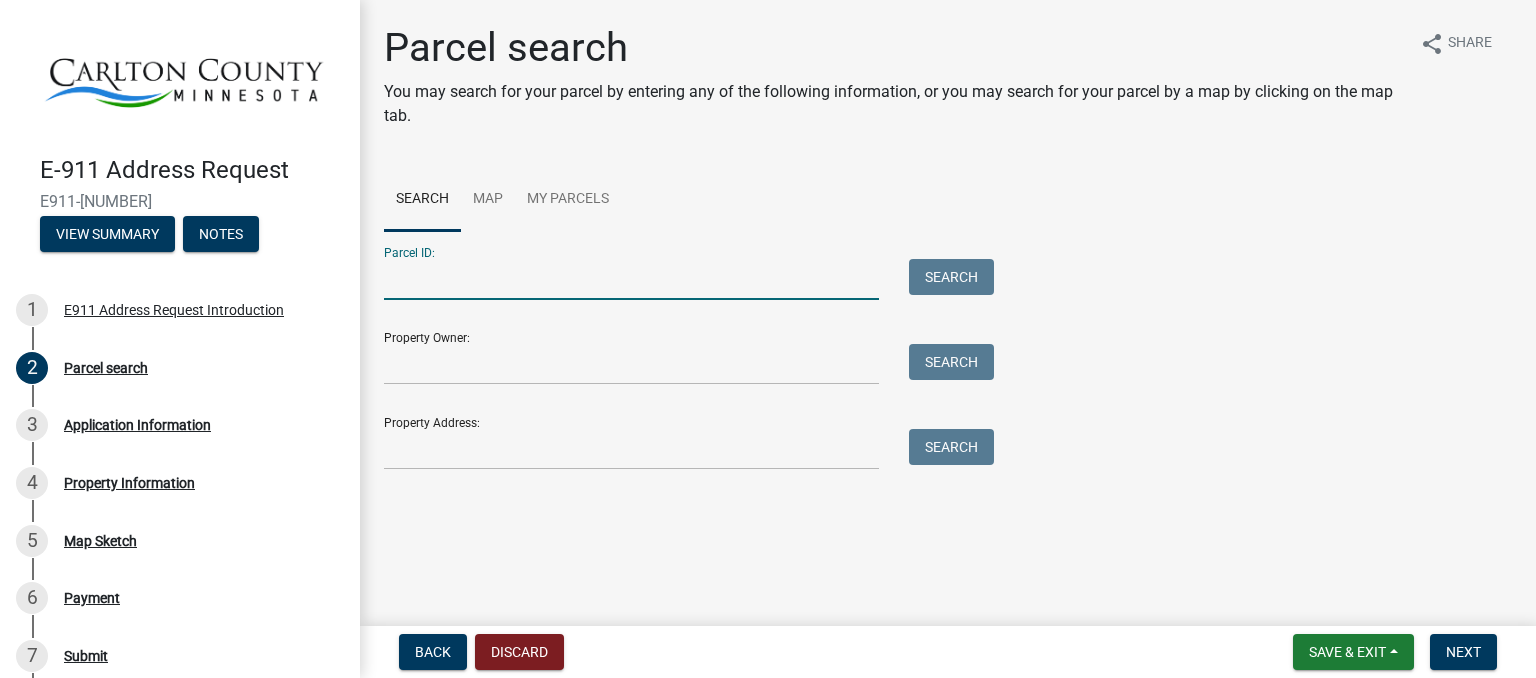 click on "Parcel ID:" at bounding box center (631, 279) 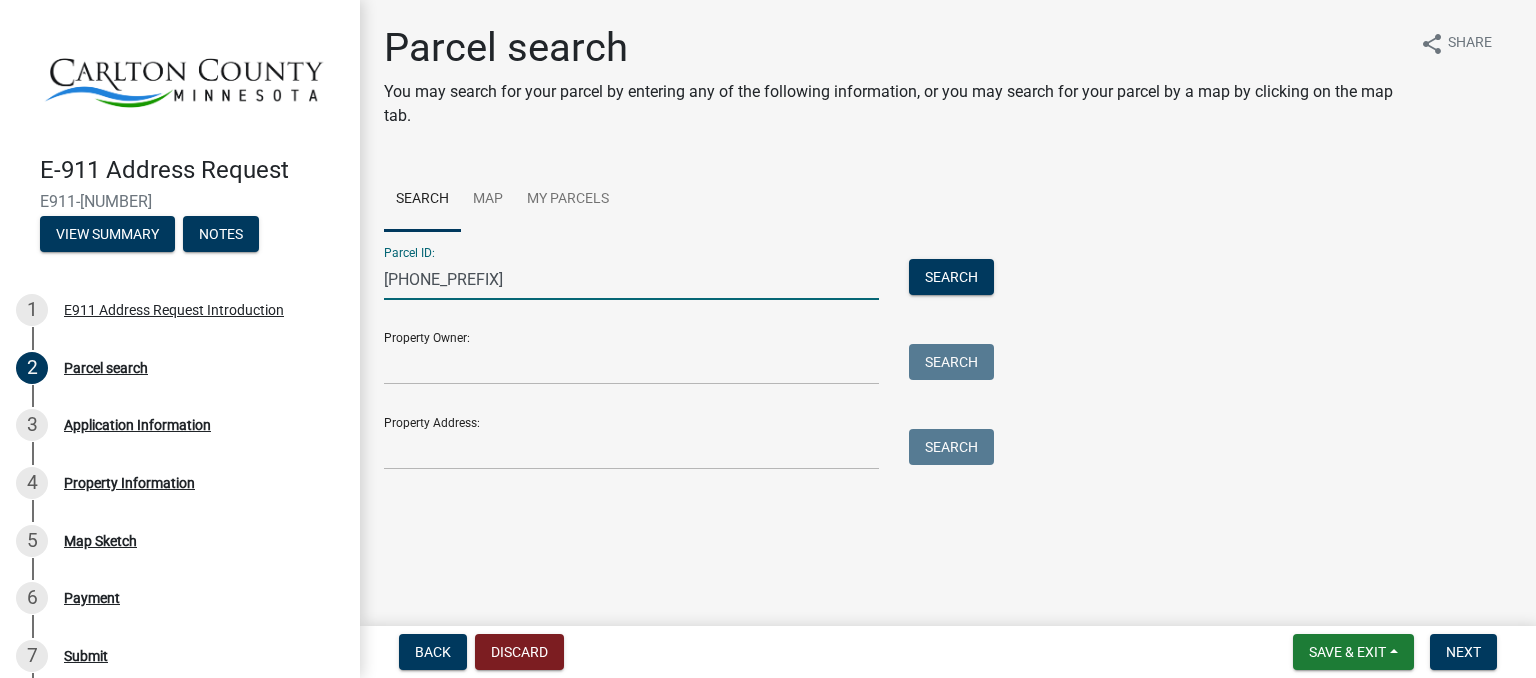type on "[PHONE_PREFIX]" 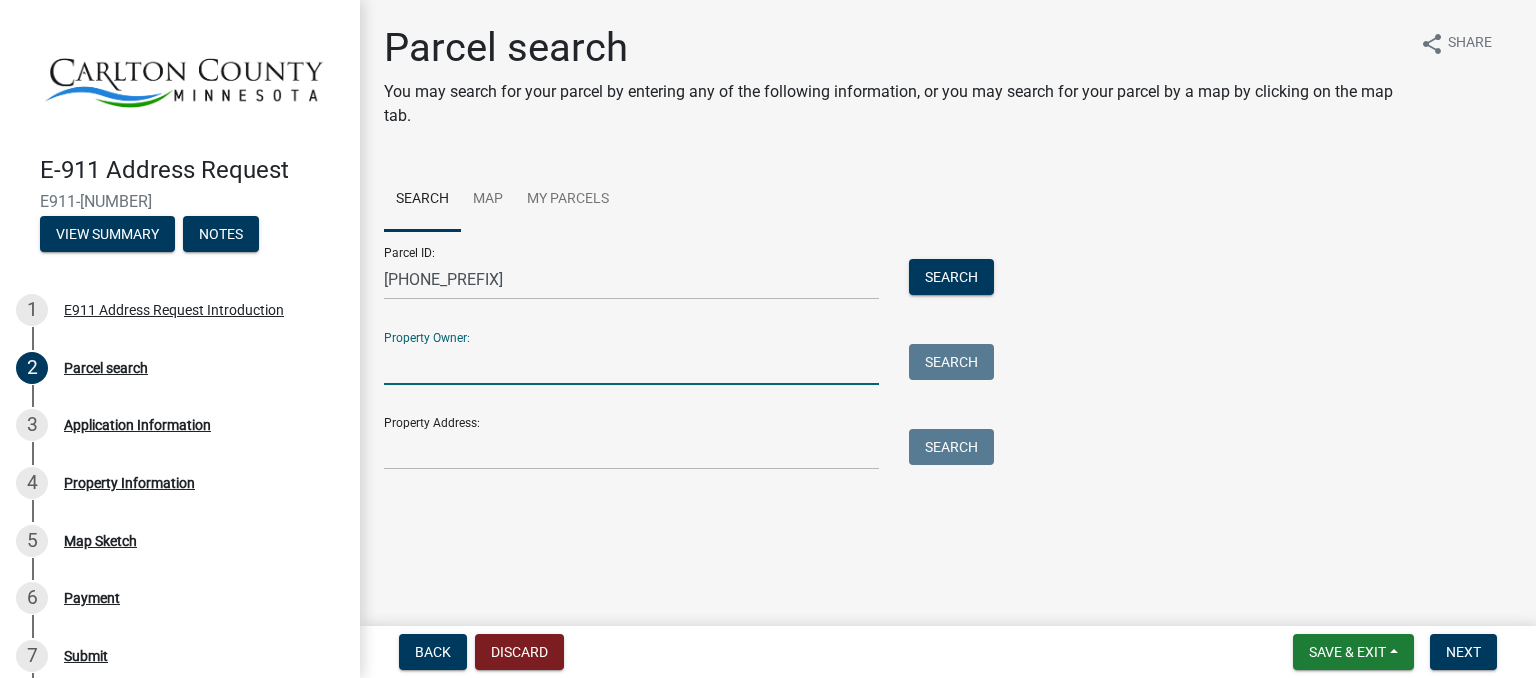 click on "Property Owner:" at bounding box center (631, 364) 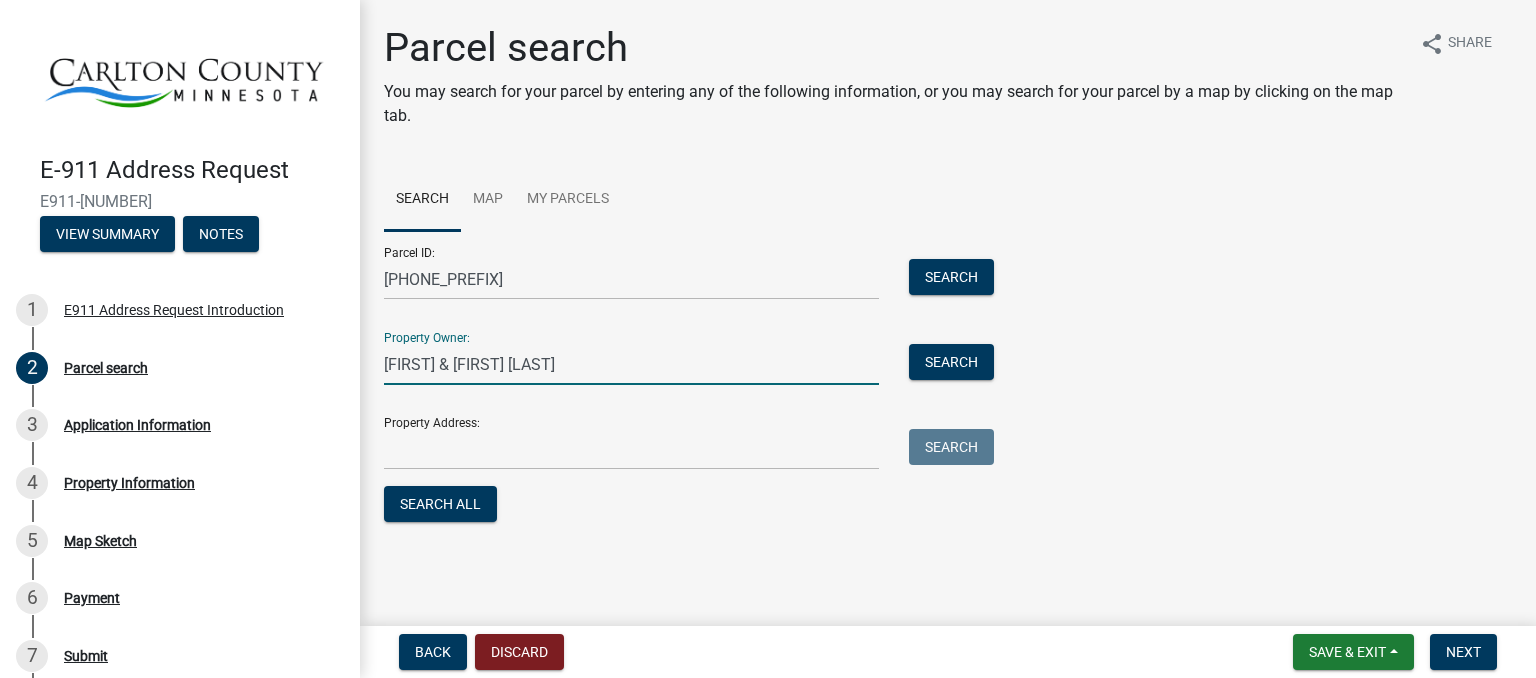 type on "[FIRST] & [FIRST] [LAST]" 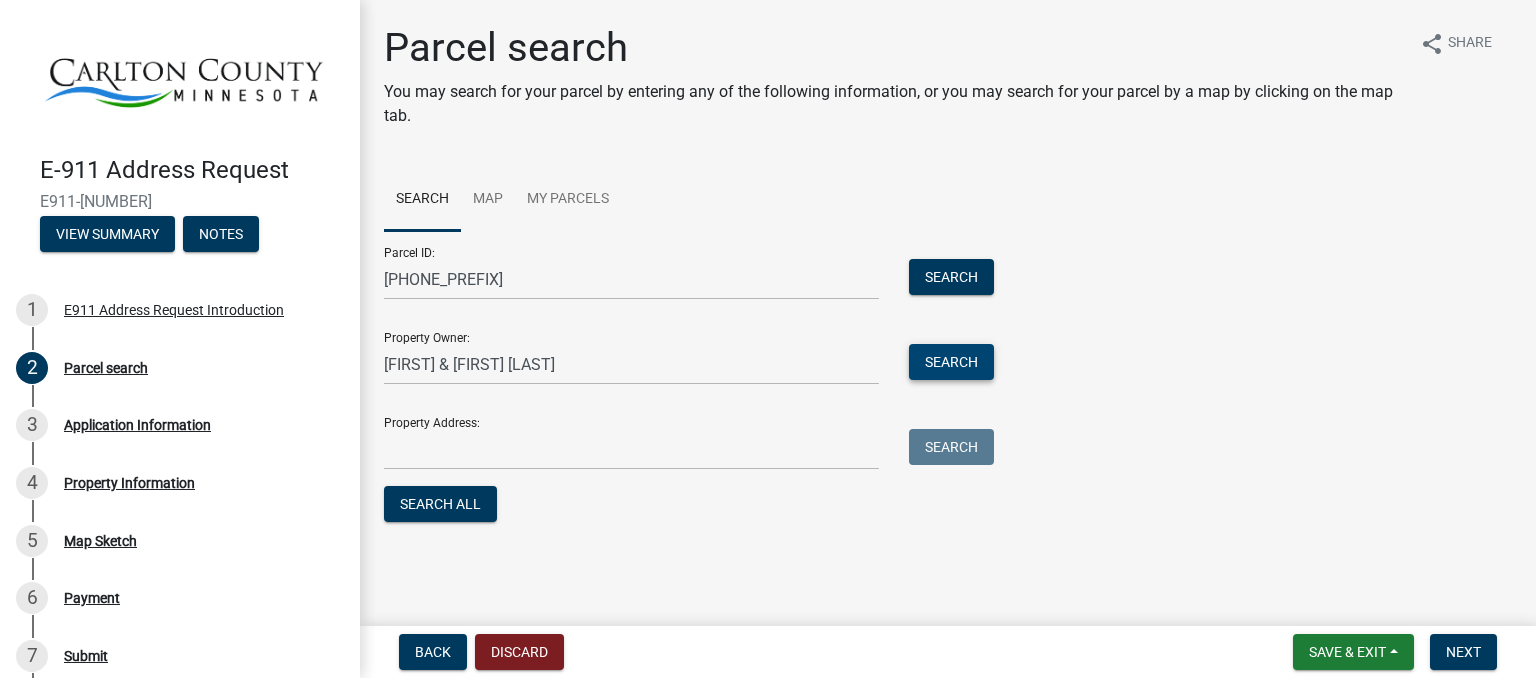 type 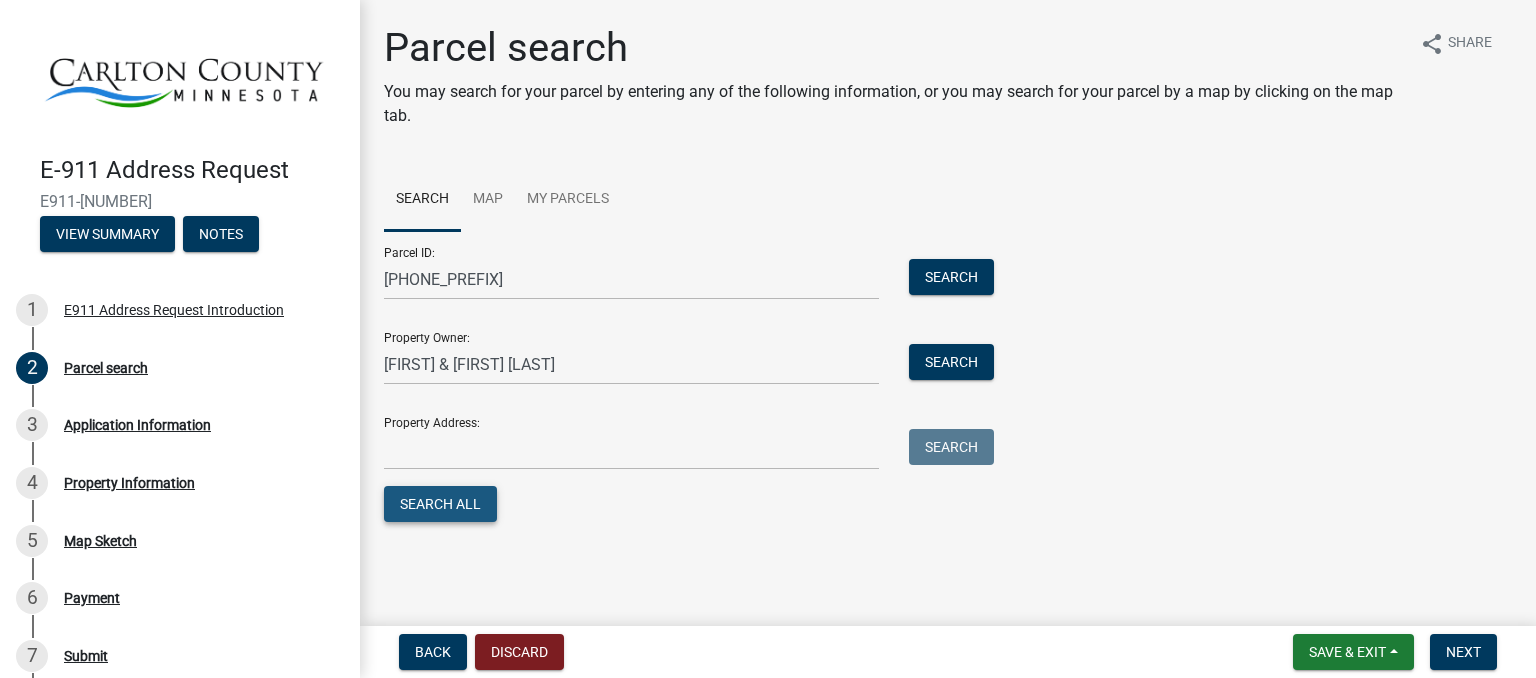click on "Search All" at bounding box center [440, 504] 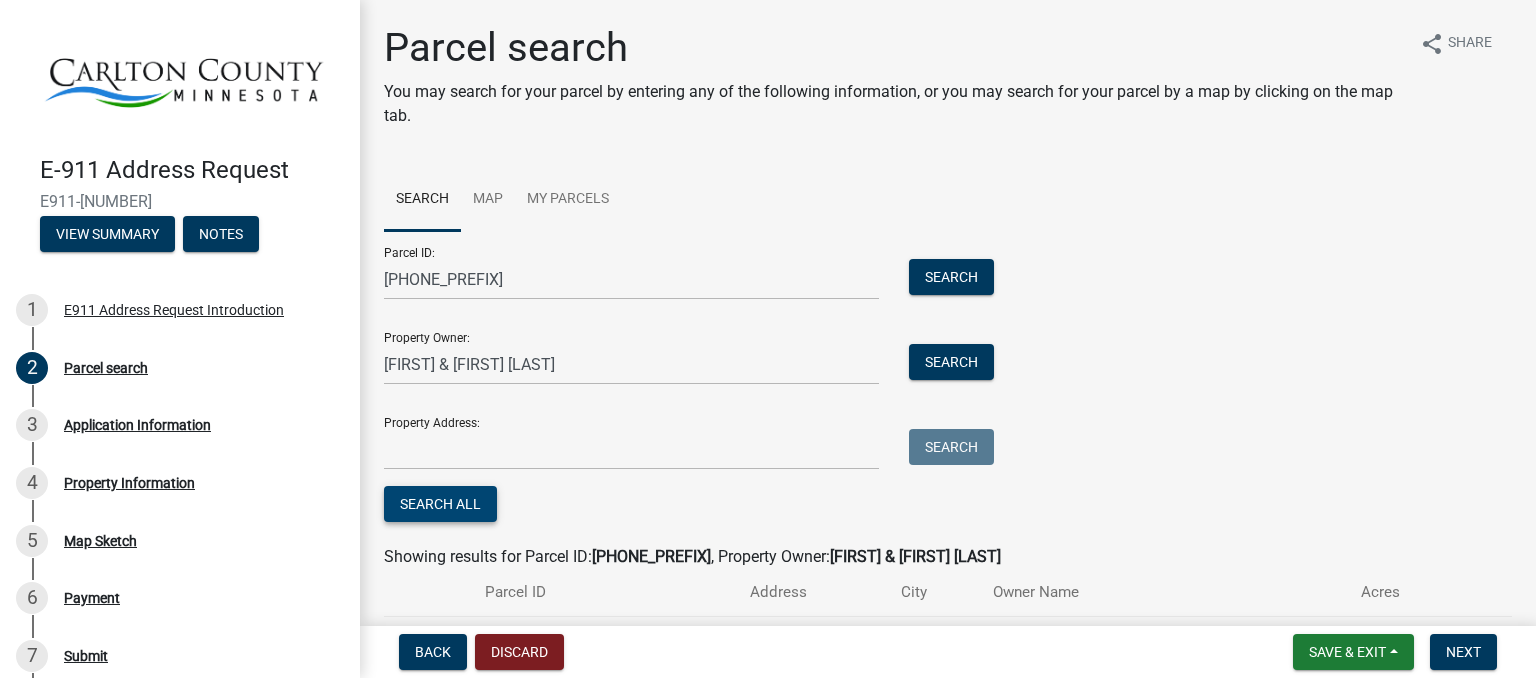 scroll, scrollTop: 125, scrollLeft: 0, axis: vertical 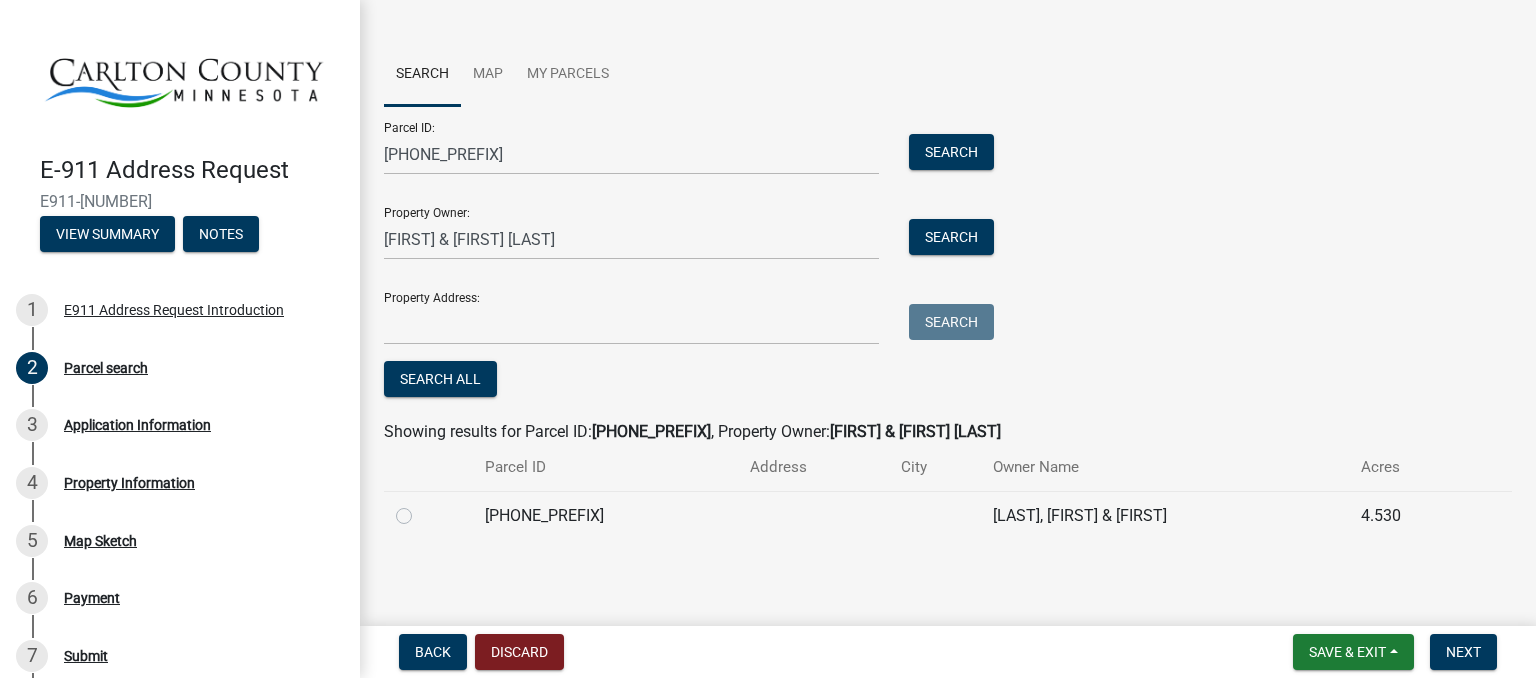 click 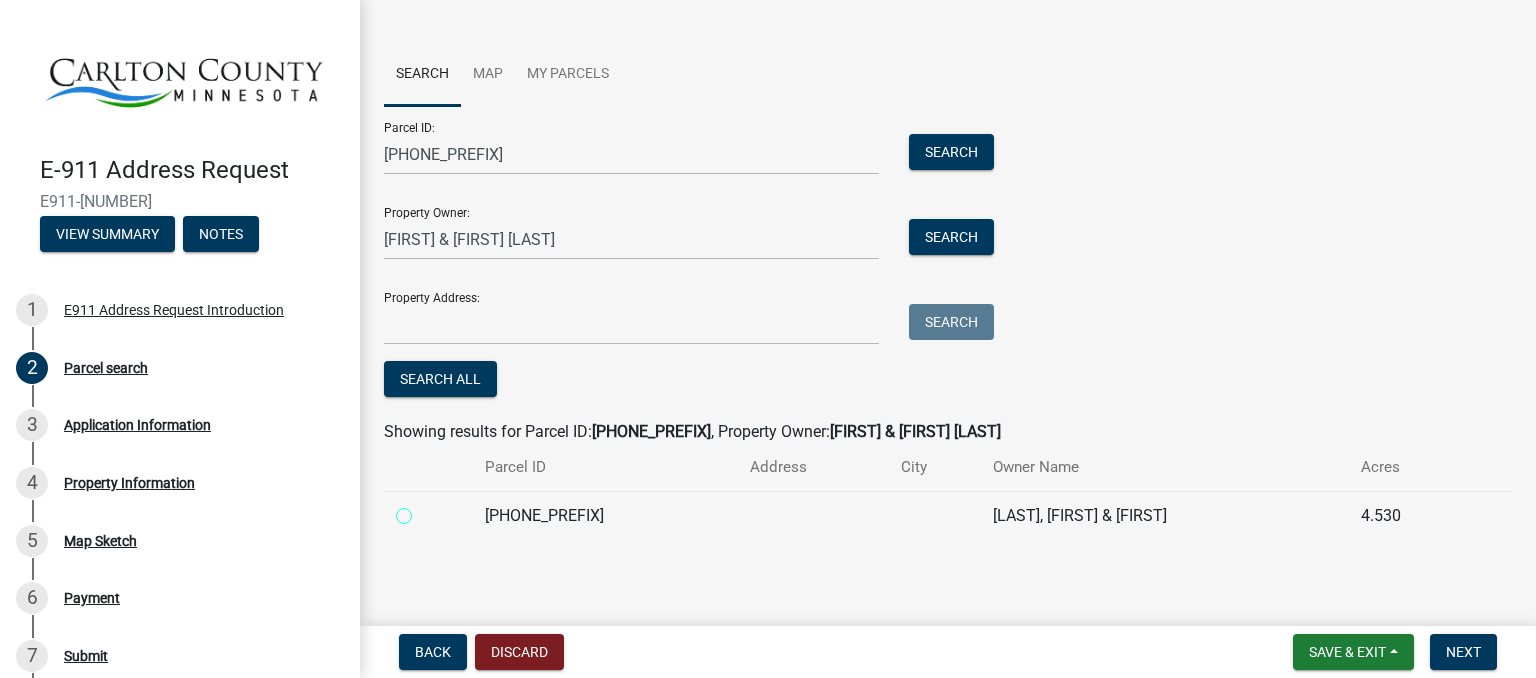 click at bounding box center (426, 510) 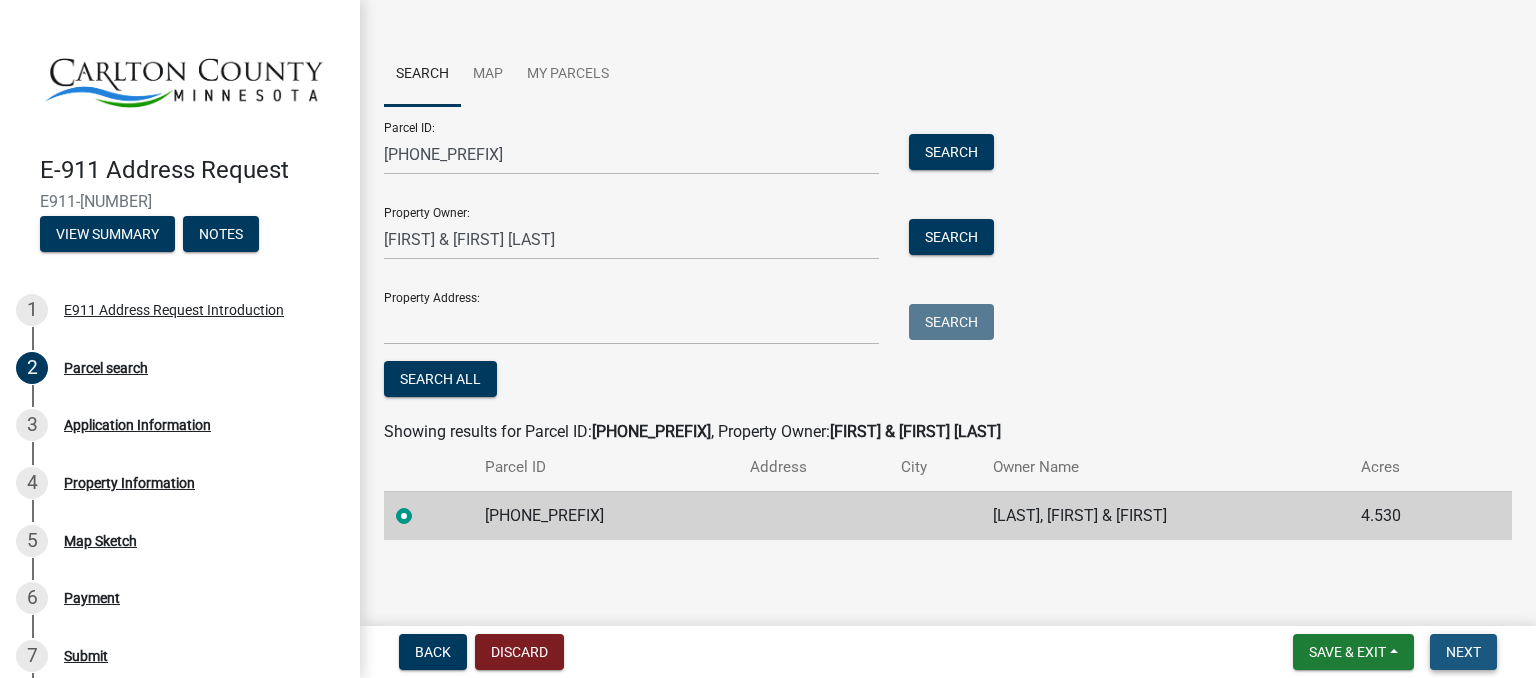 click on "Next" at bounding box center (1463, 652) 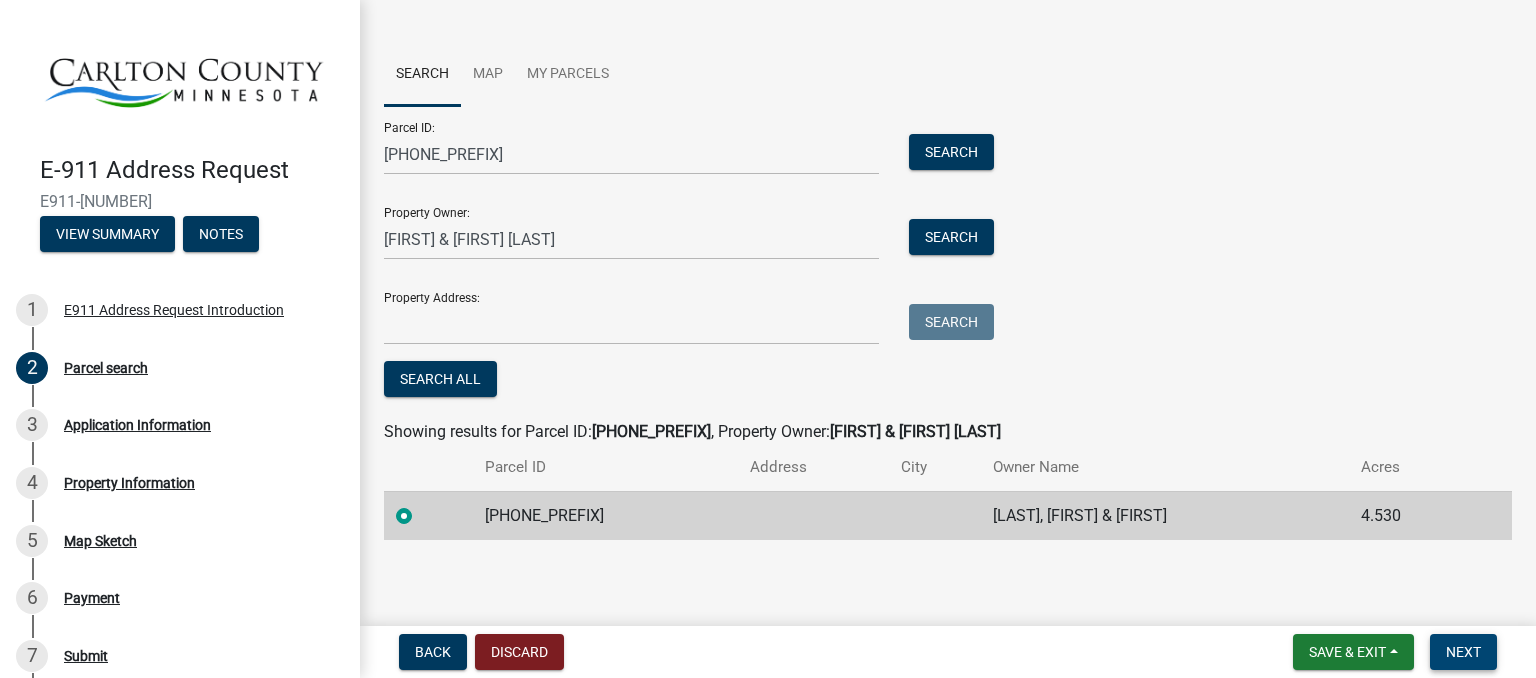 click on "Next" at bounding box center (1463, 652) 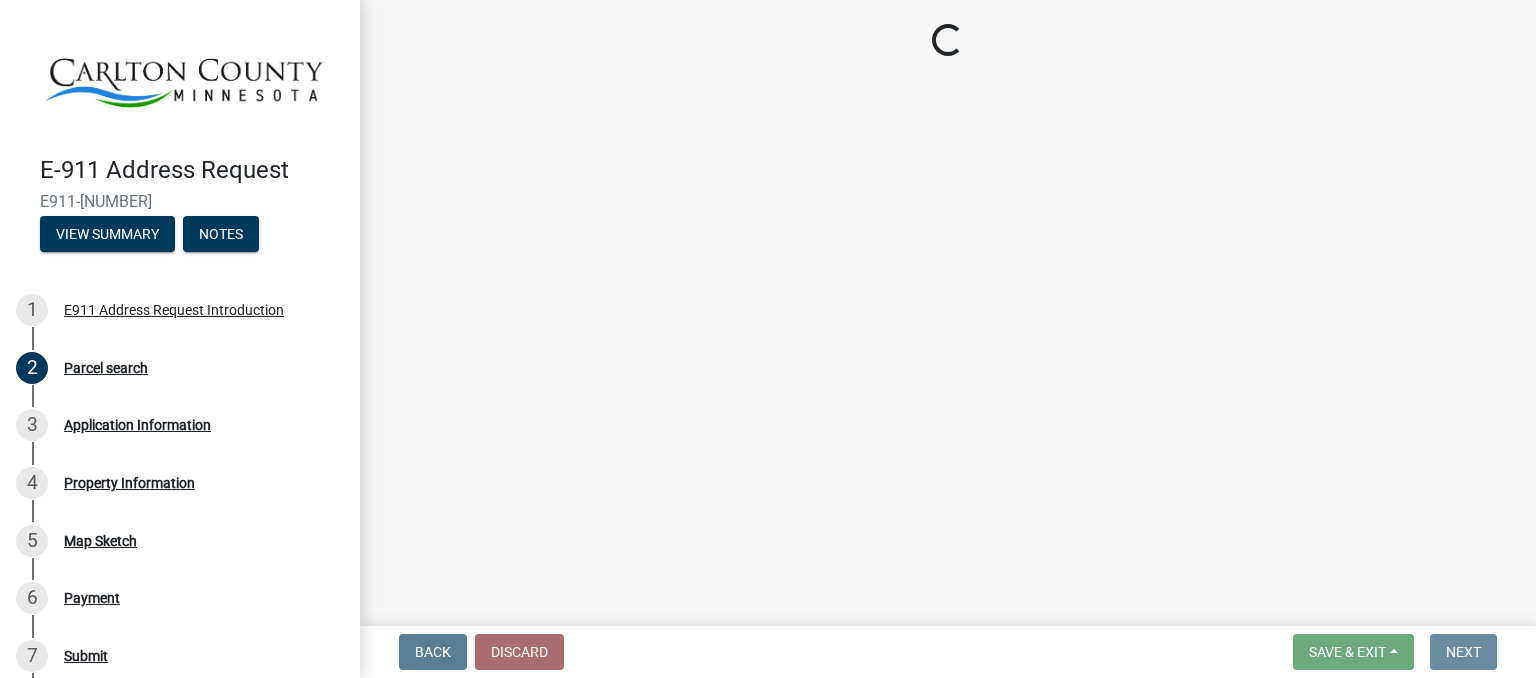 scroll, scrollTop: 0, scrollLeft: 0, axis: both 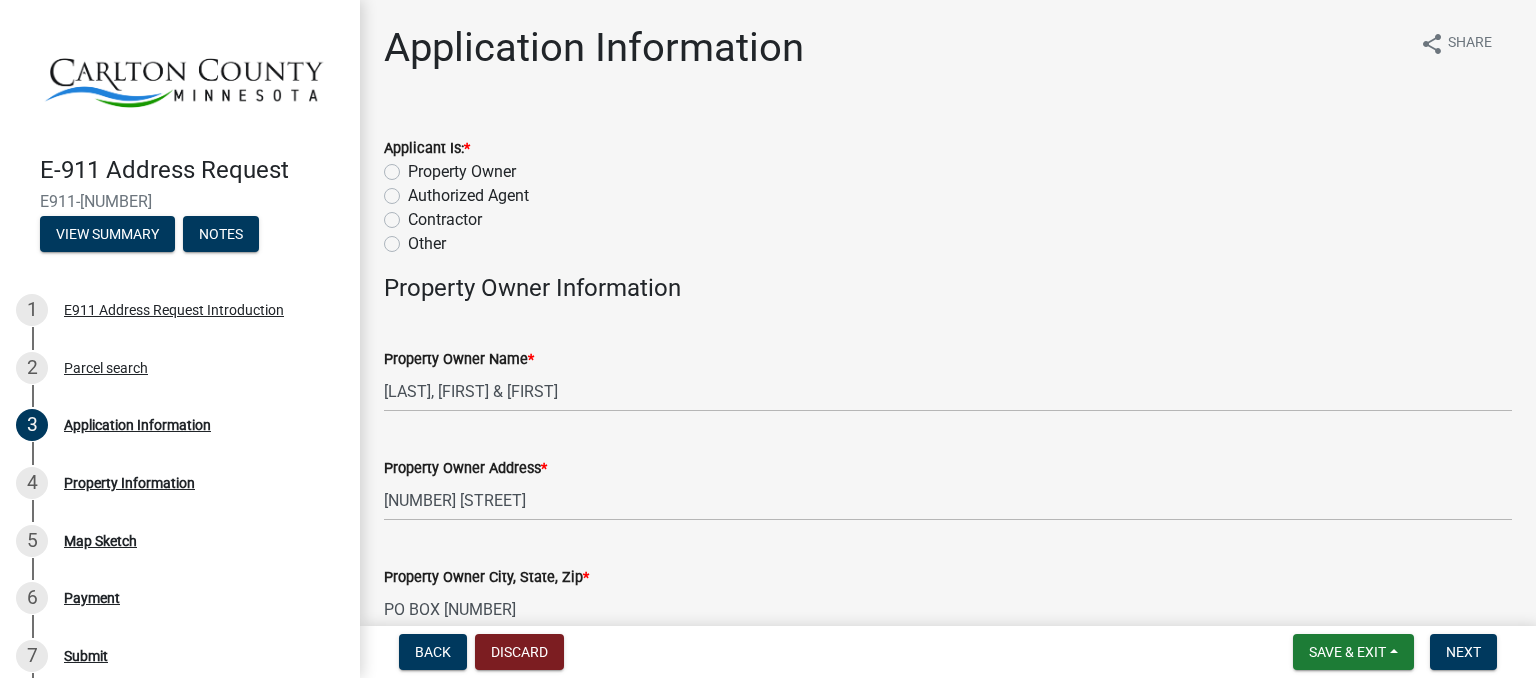 click on "Property Owner" 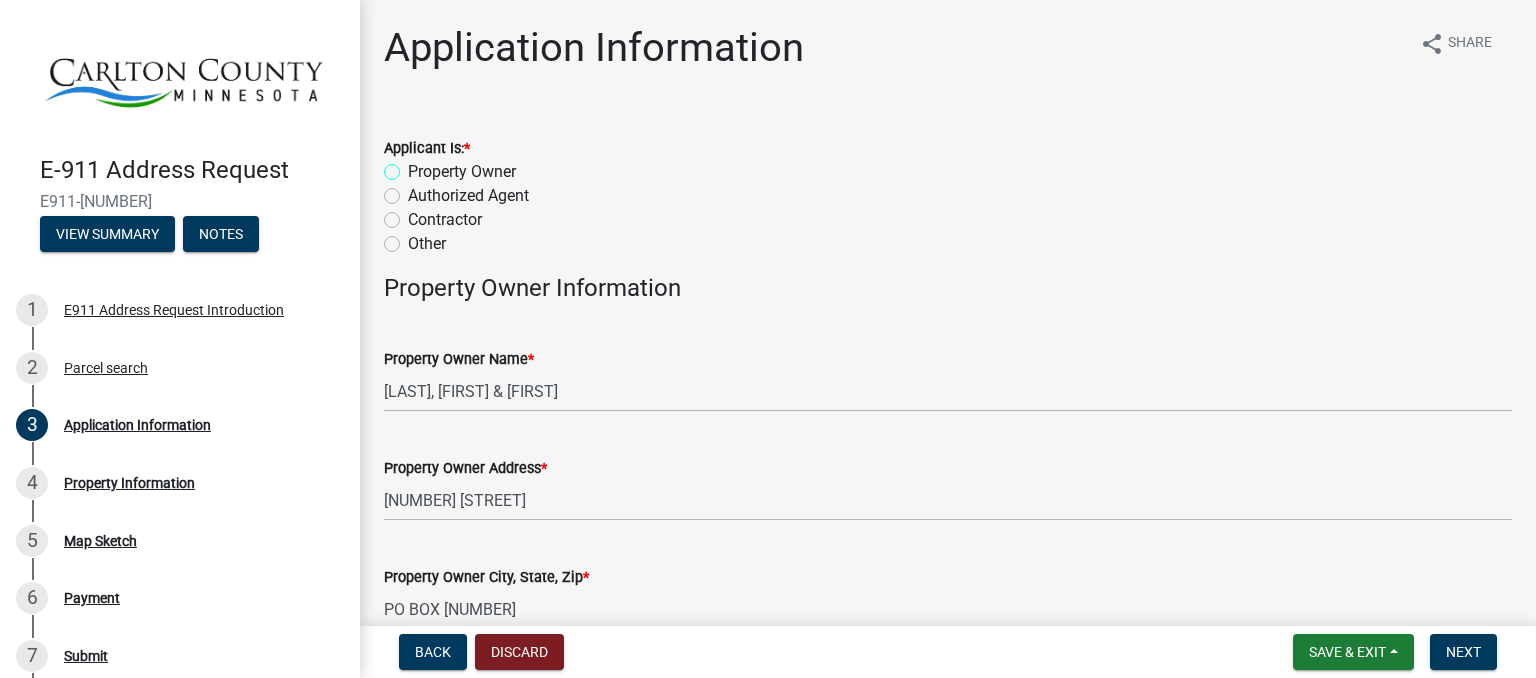 click on "Property Owner" at bounding box center [414, 166] 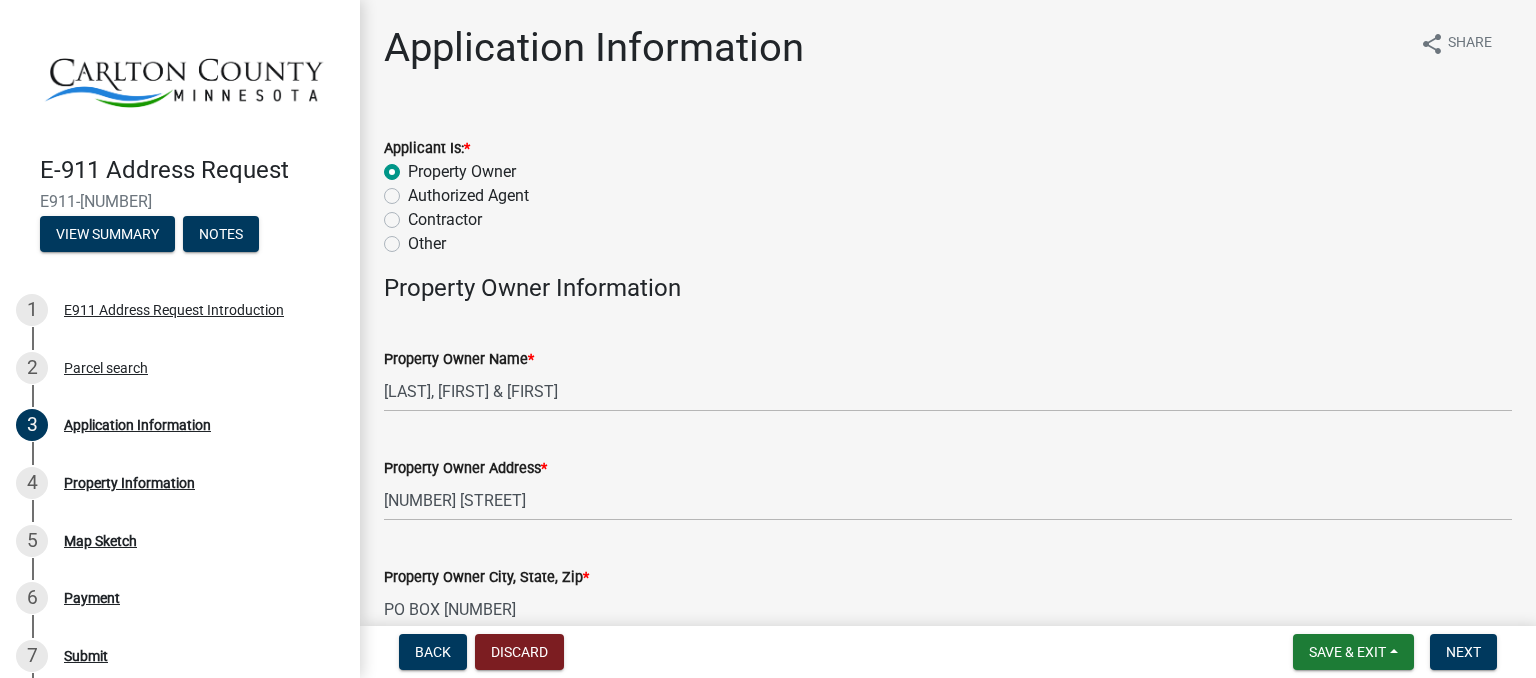 radio on "true" 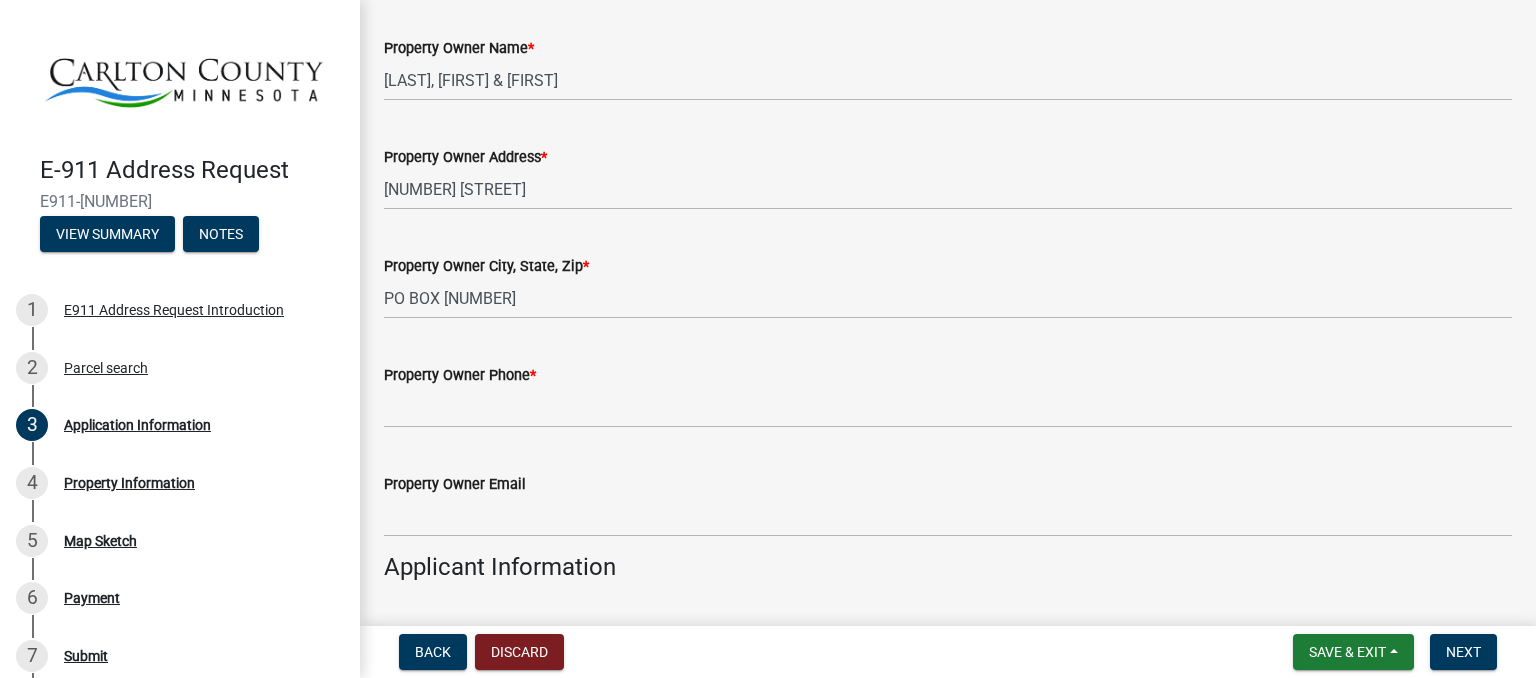 scroll, scrollTop: 326, scrollLeft: 0, axis: vertical 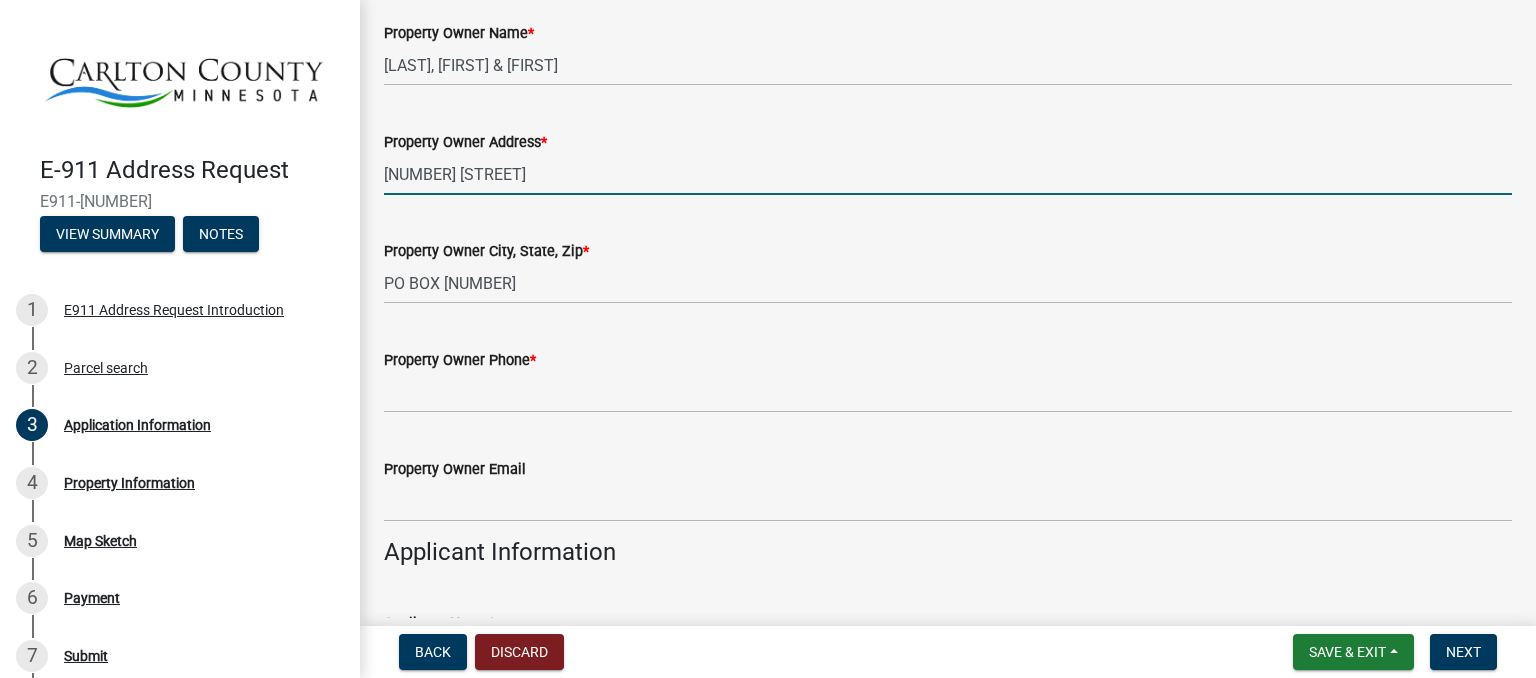 click on "[NUMBER] [STREET]" at bounding box center (948, 174) 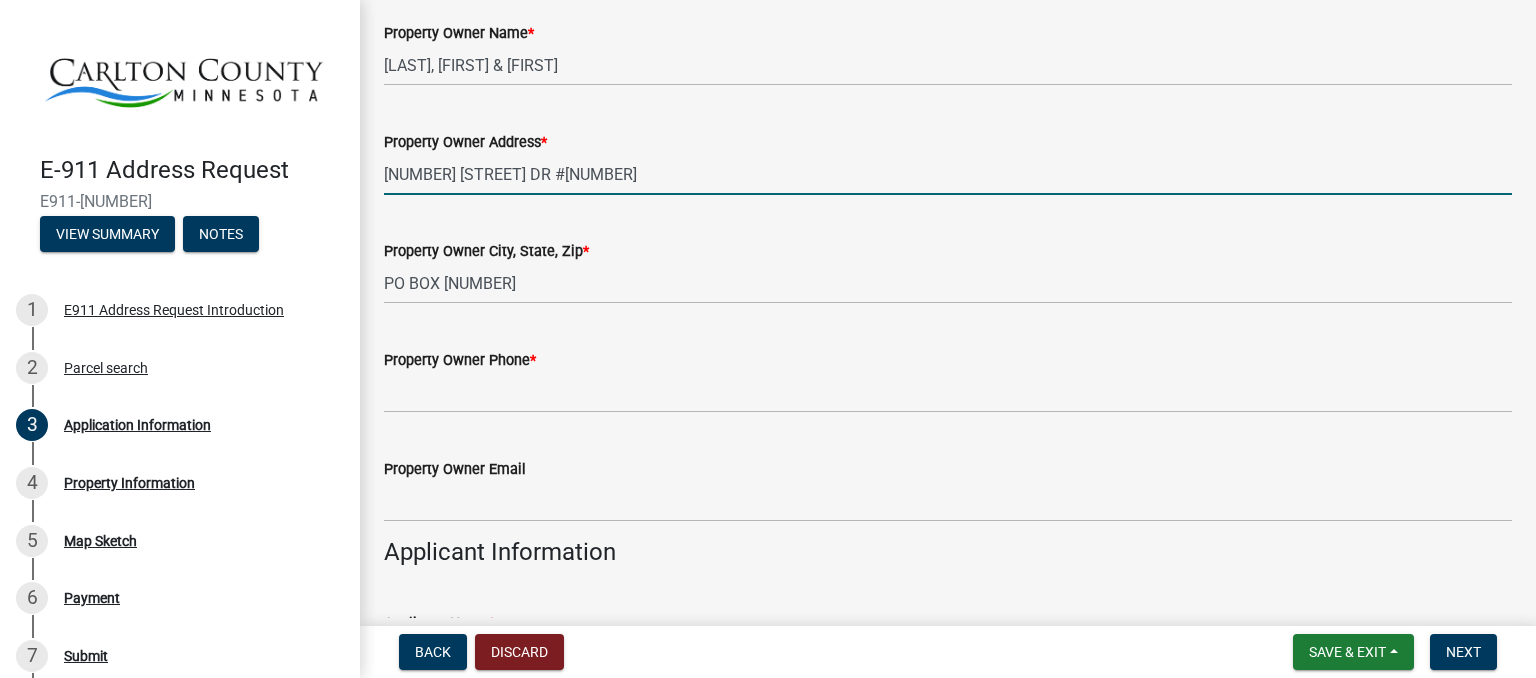 type on "[NUMBER] [STREET] DR #[NUMBER]" 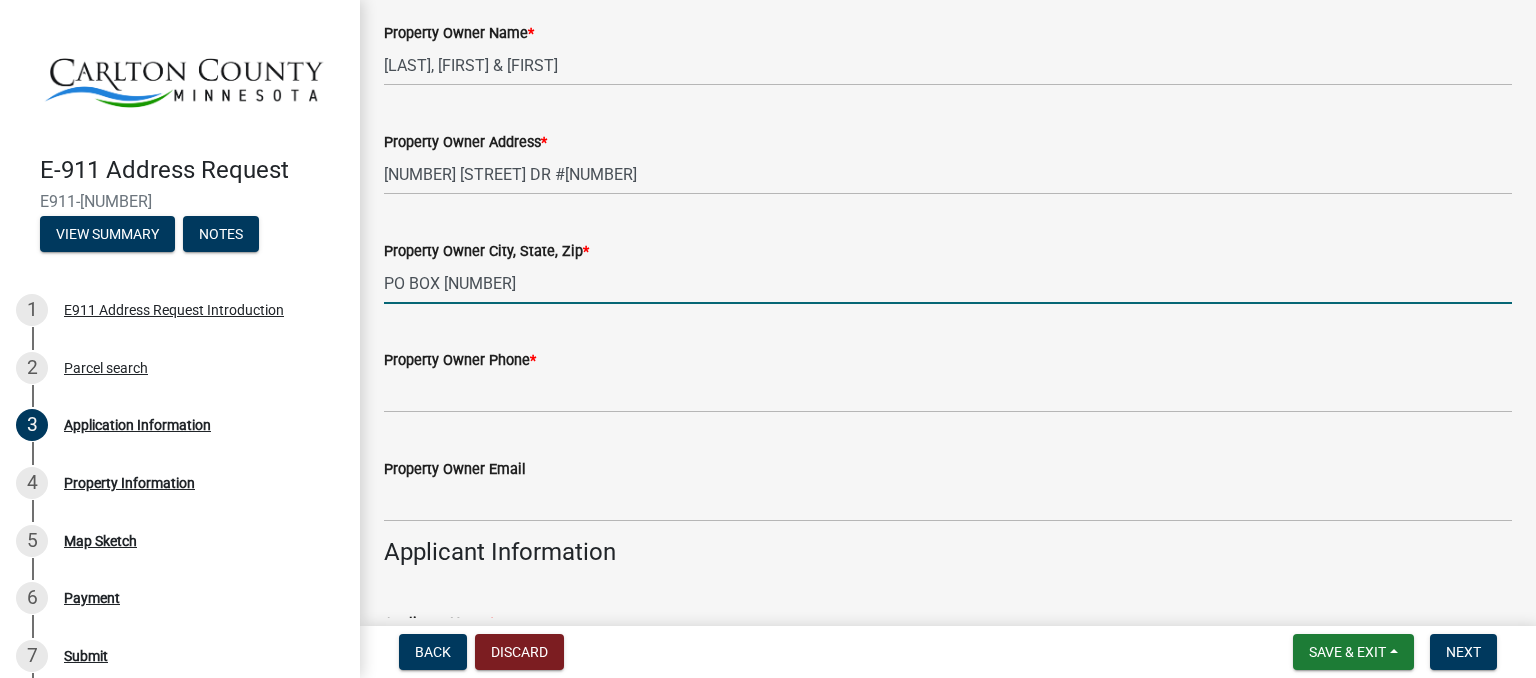click on "PO BOX [NUMBER]" at bounding box center (948, 283) 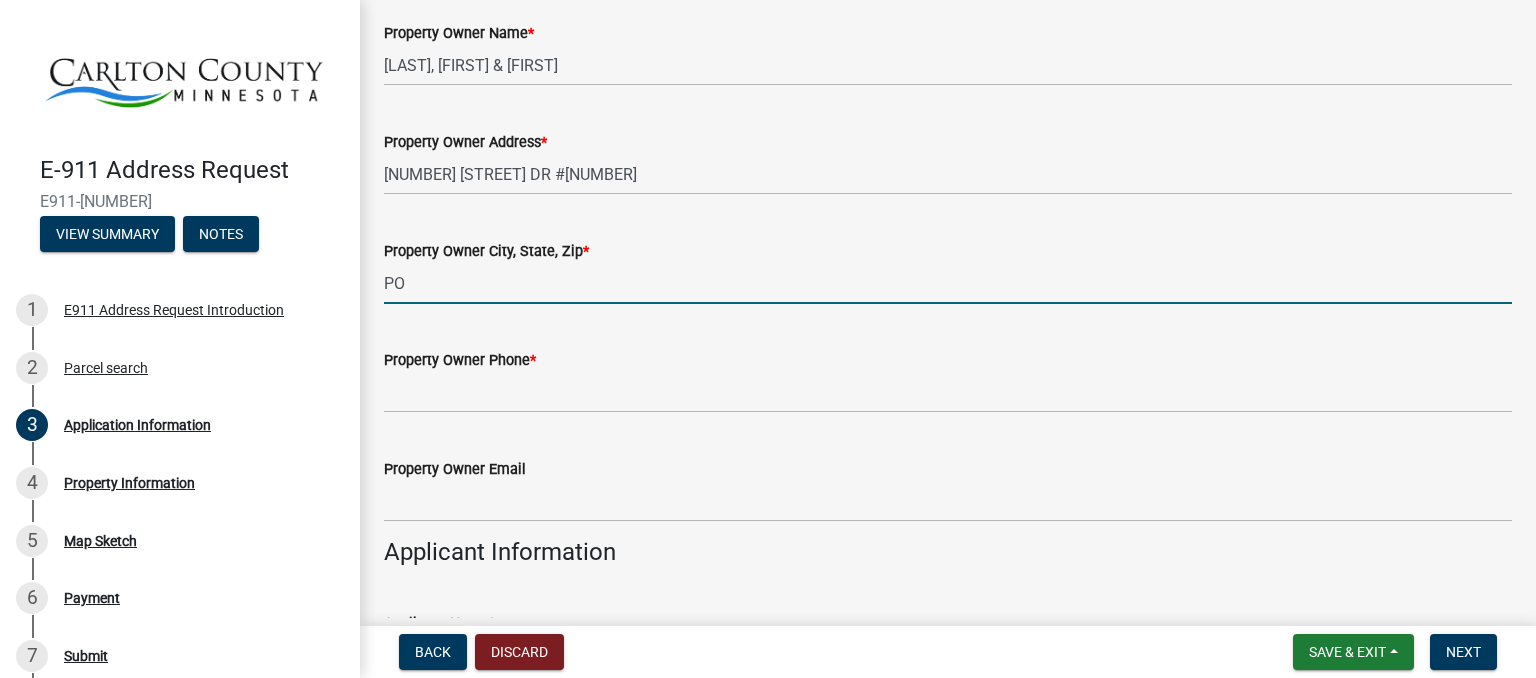 type on "P" 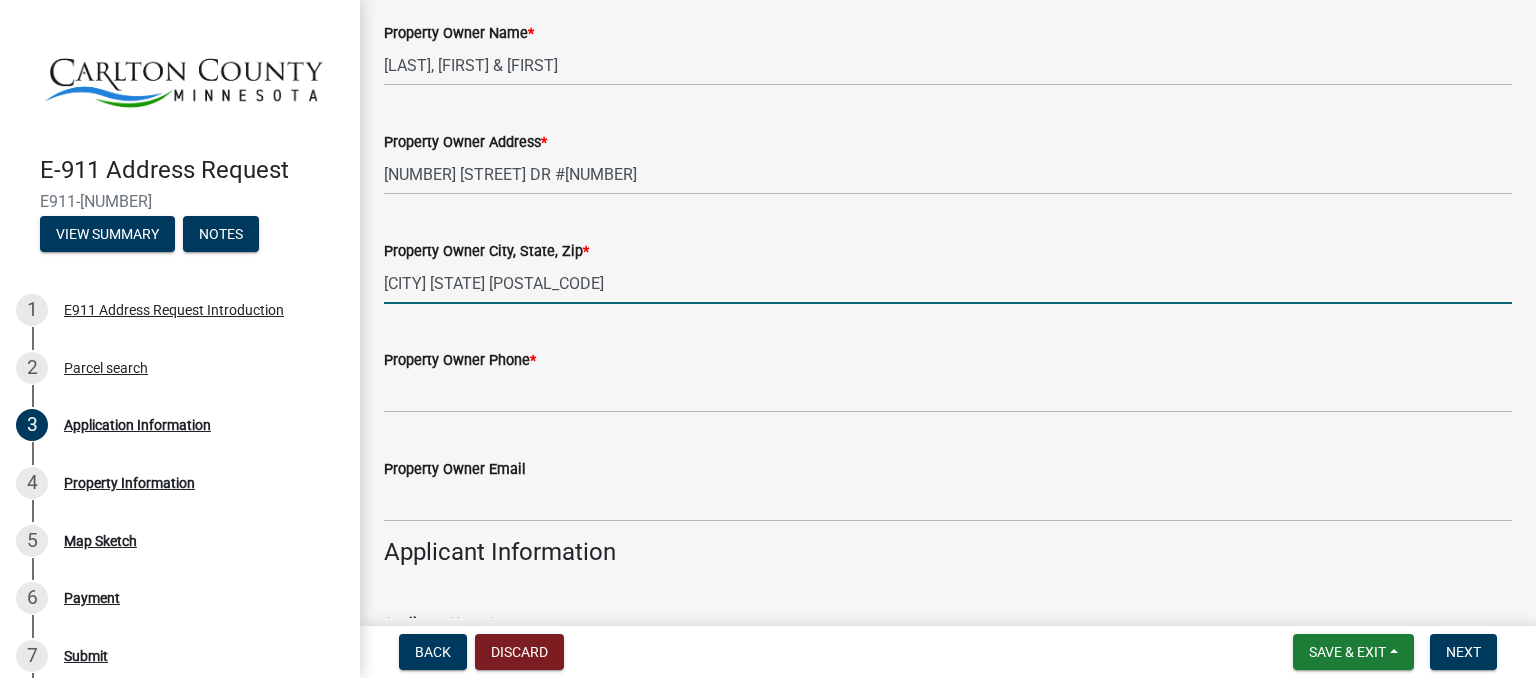 type on "[CITY] [STATE] [POSTAL_CODE]" 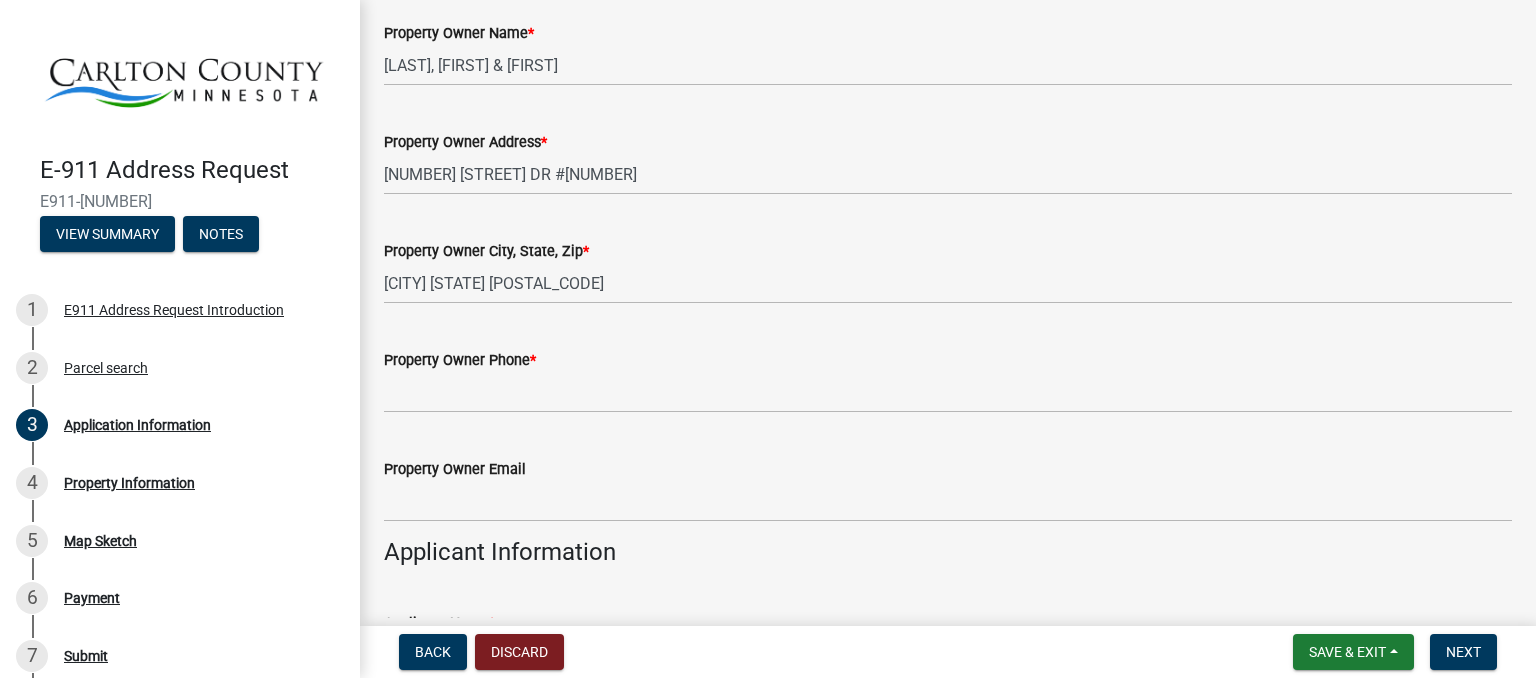 click on "Property Owner Phone  *" 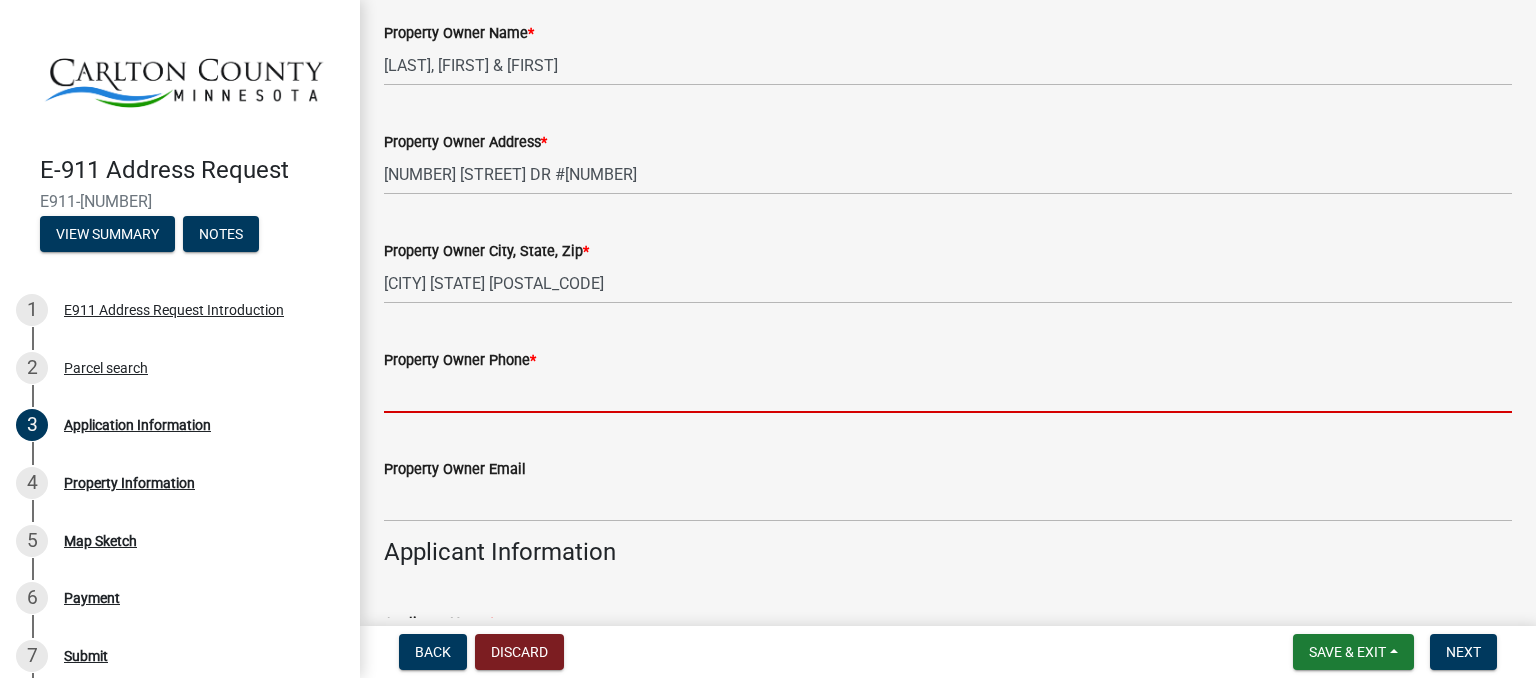 click on "Property Owner Phone  *" at bounding box center (948, 392) 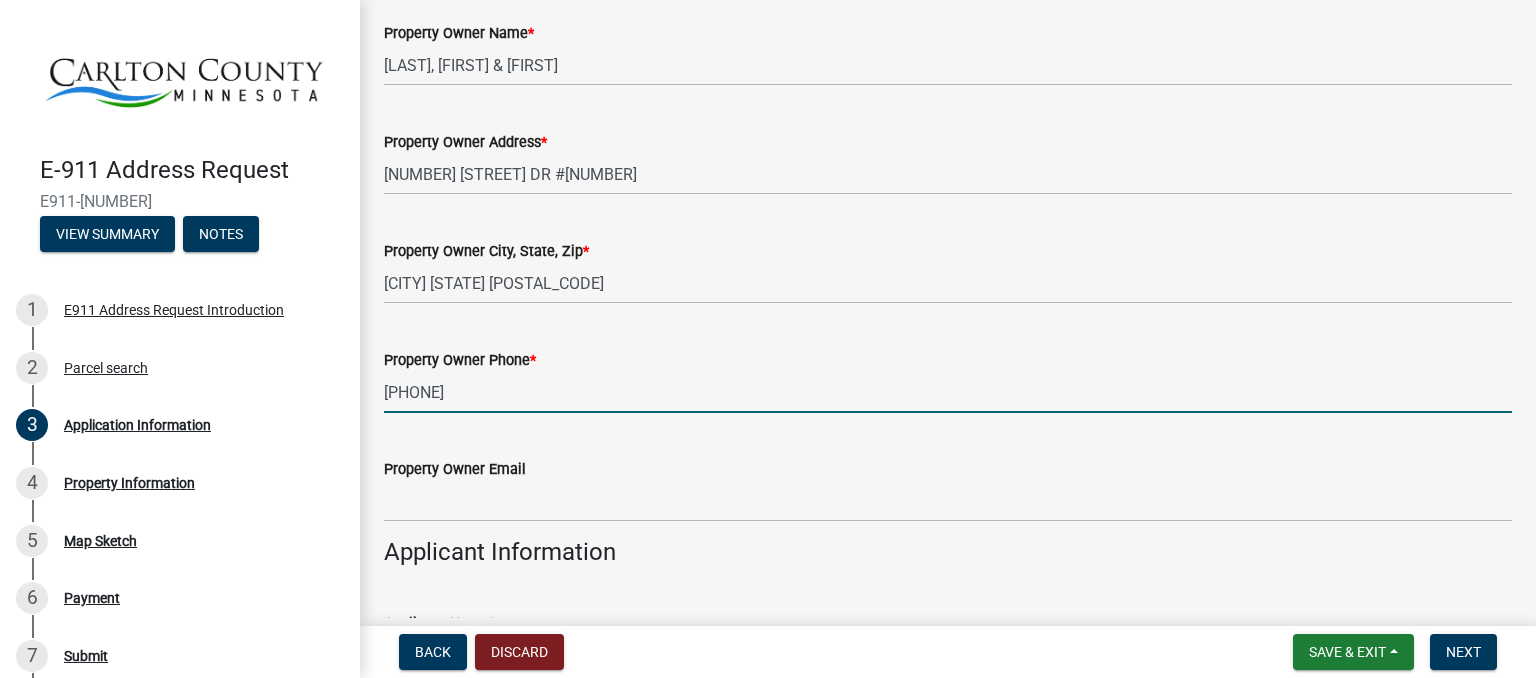 type on "[PHONE]" 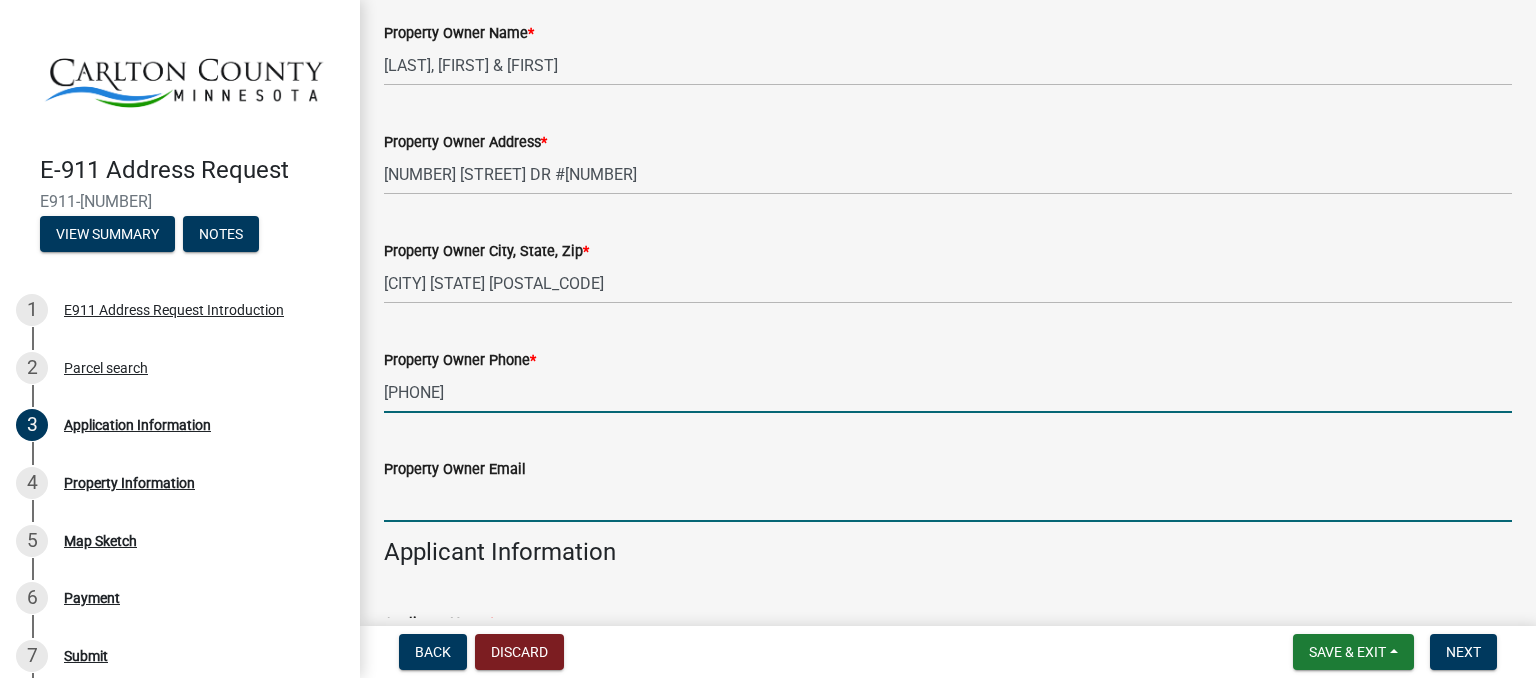 click on "Property Owner Email" at bounding box center (948, 501) 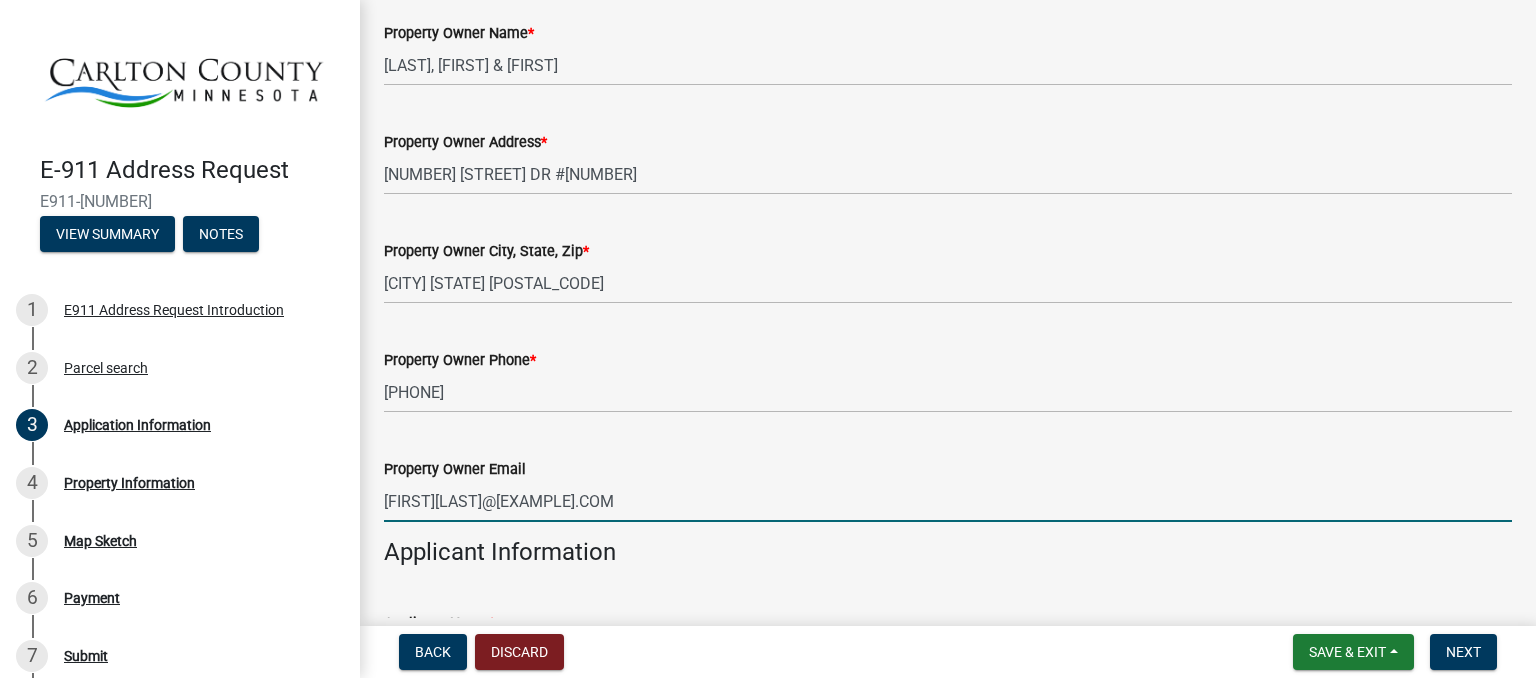 type on "[FIRST][LAST]@[EXAMPLE].COM" 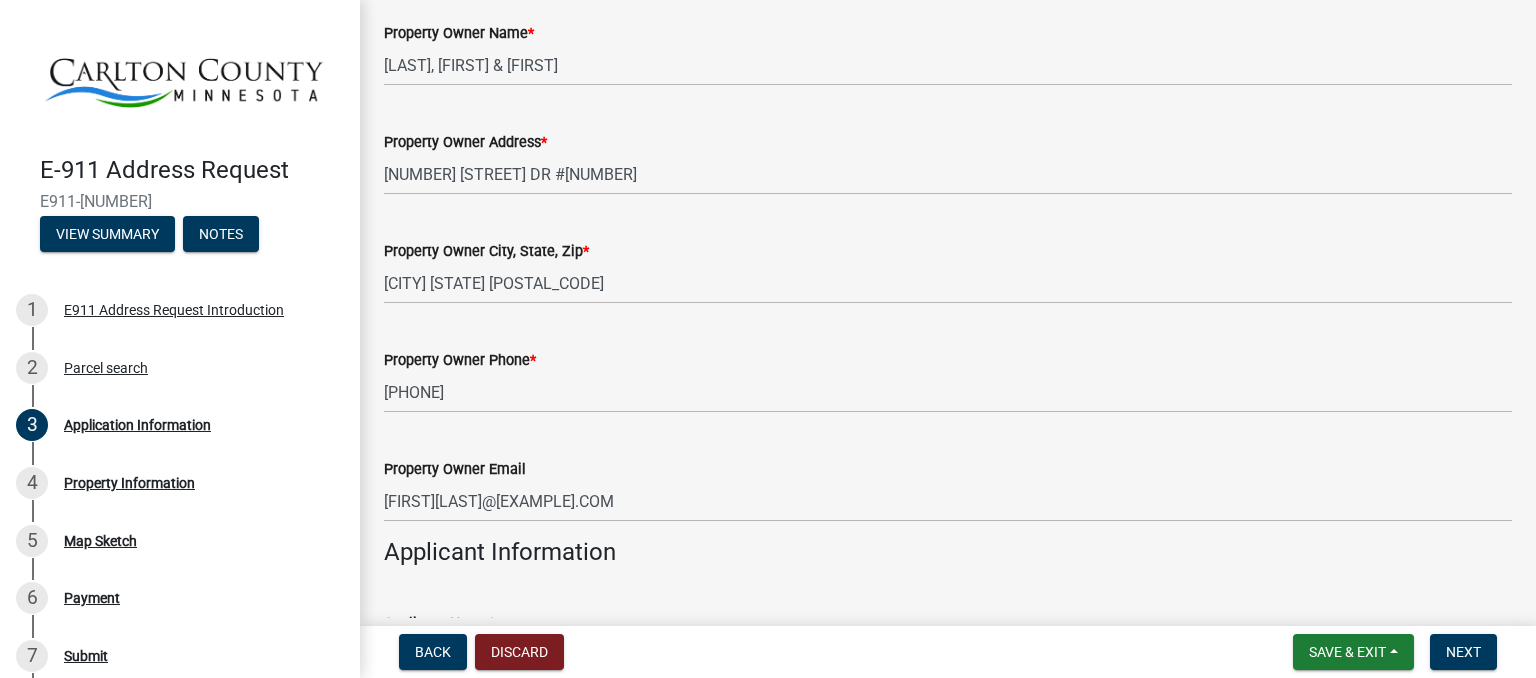 click on "Applicant Information" 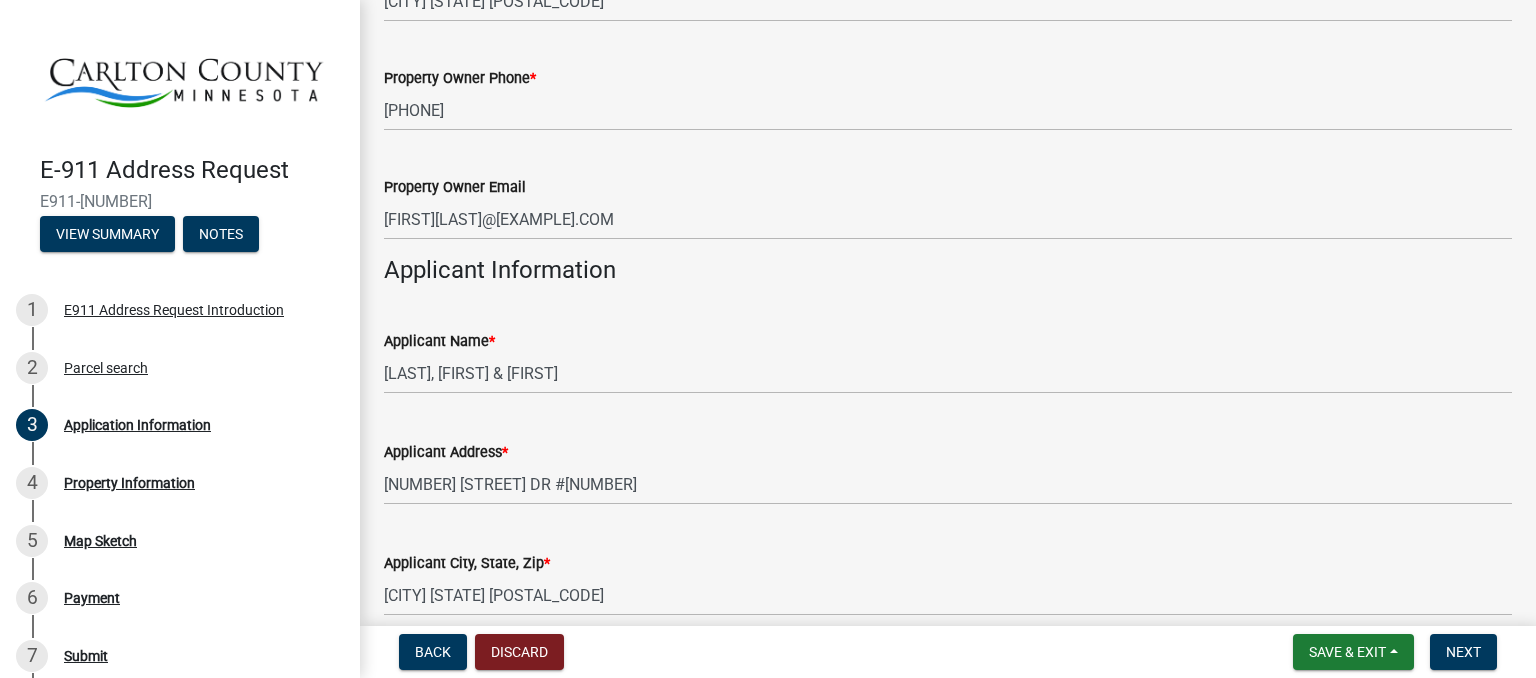 scroll, scrollTop: 614, scrollLeft: 0, axis: vertical 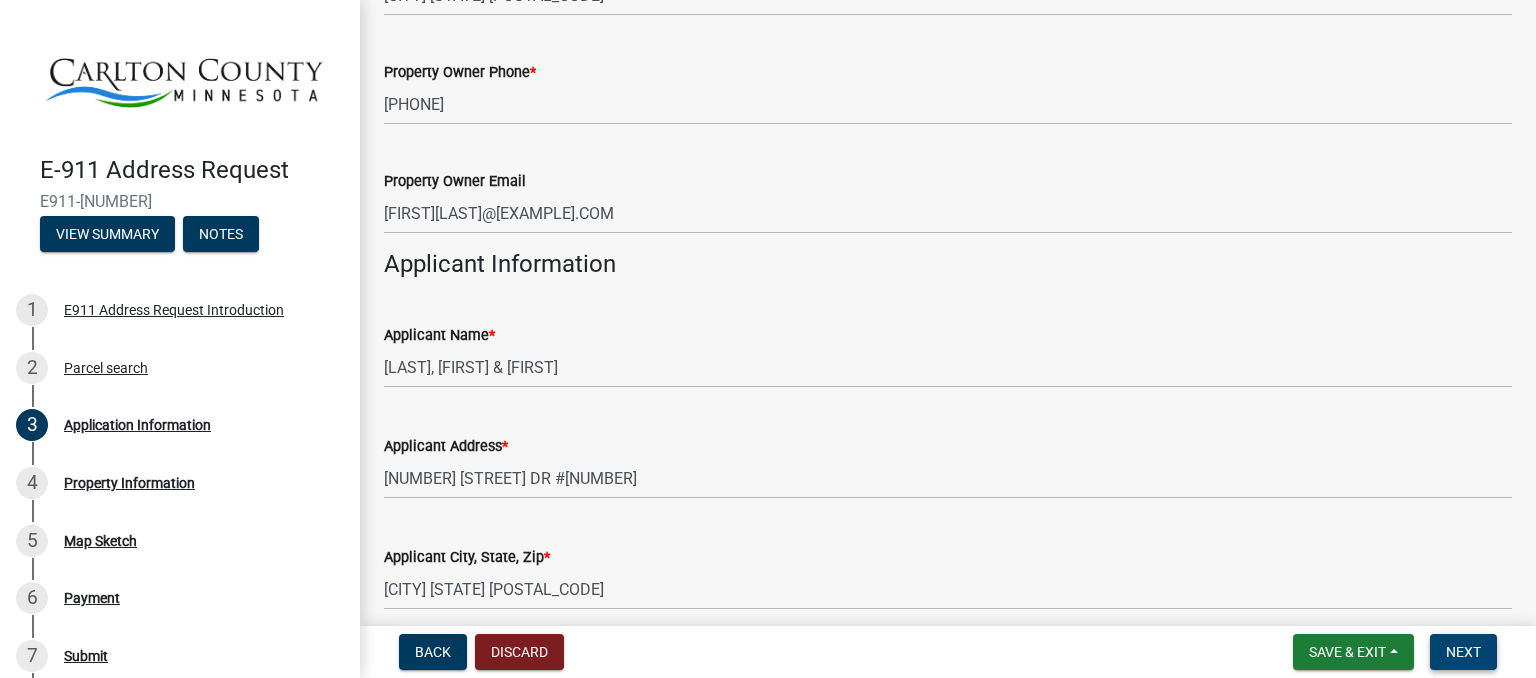 click on "Next" at bounding box center (1463, 652) 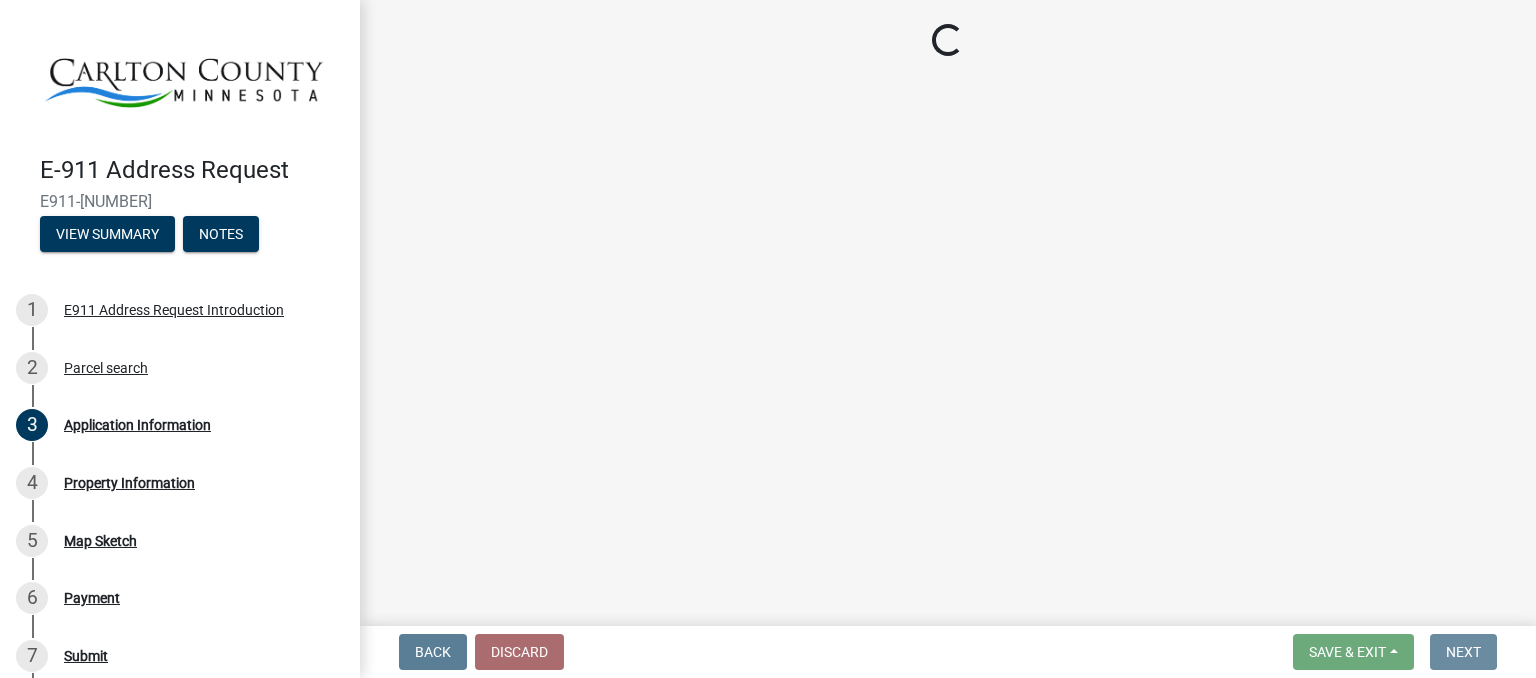 scroll, scrollTop: 0, scrollLeft: 0, axis: both 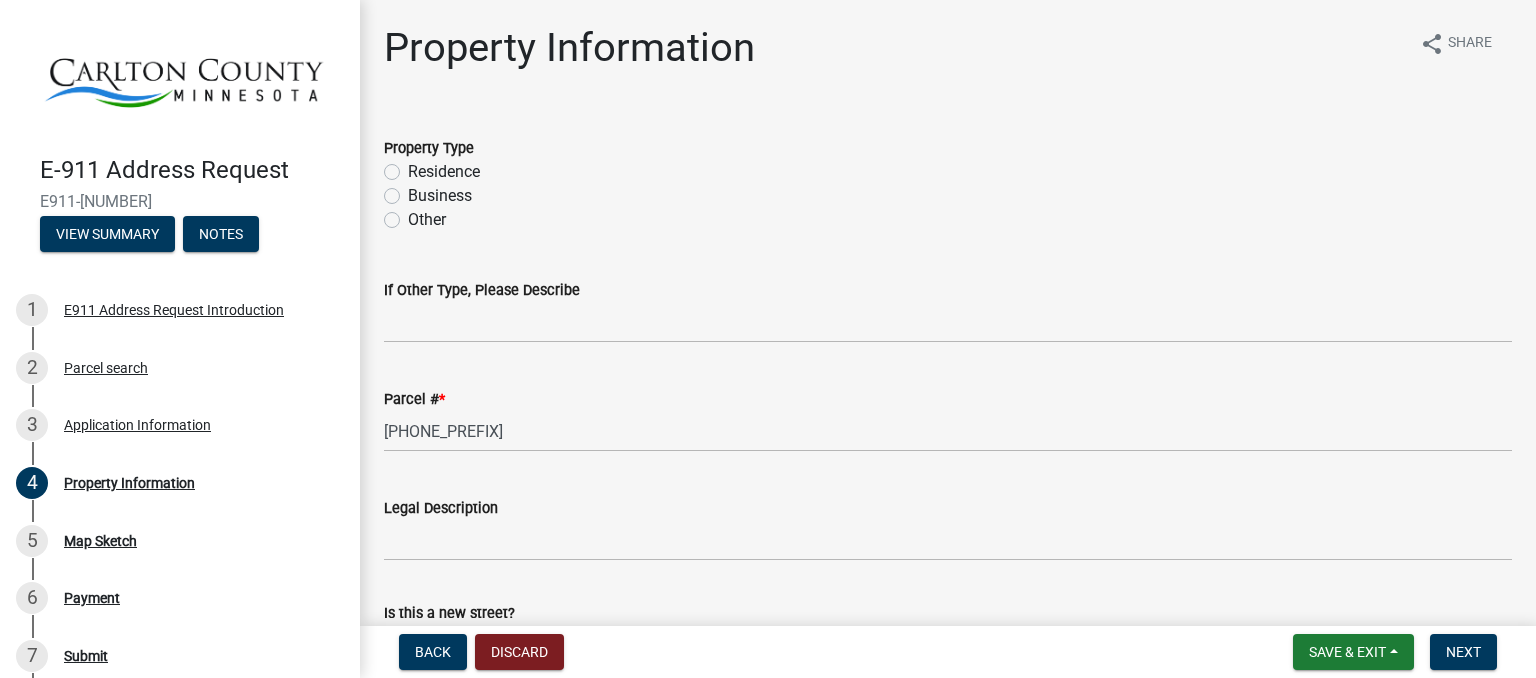 click on "Residence" 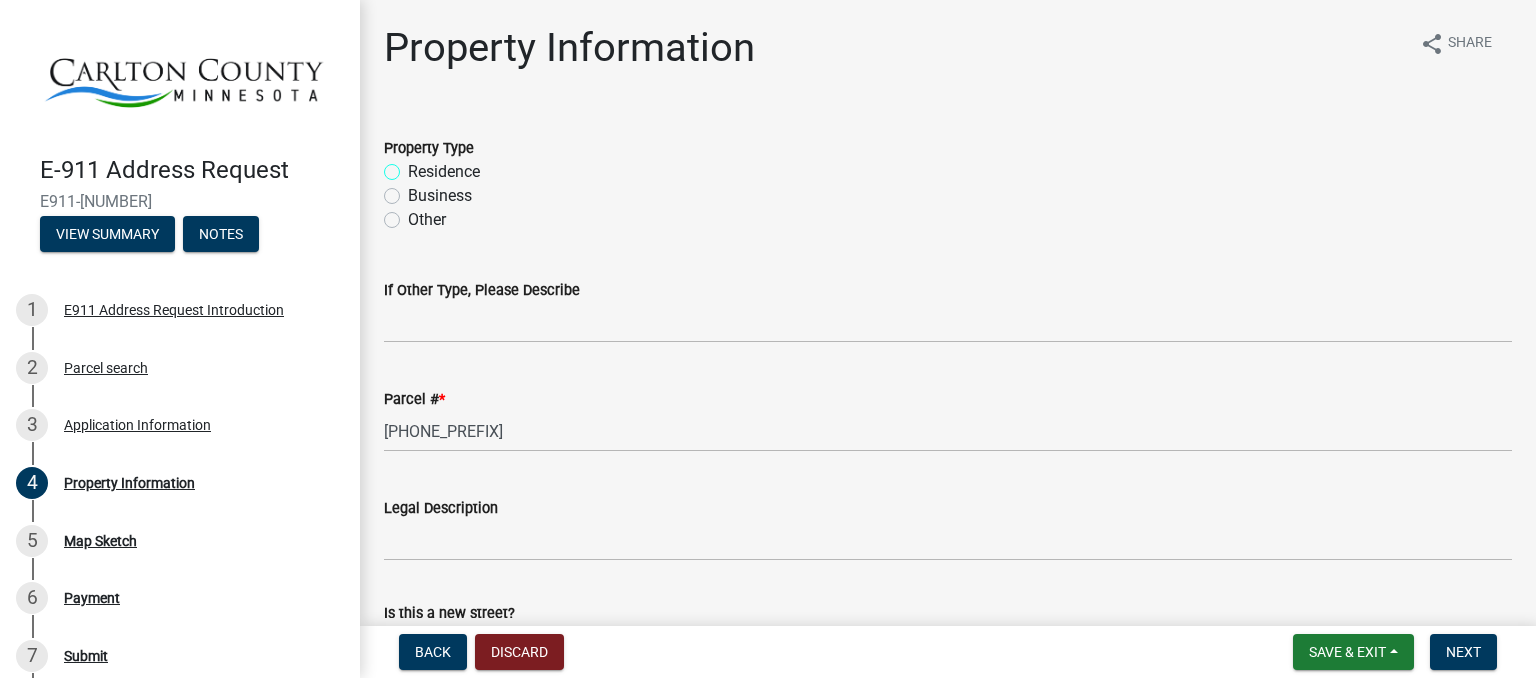 click on "Residence" at bounding box center (414, 166) 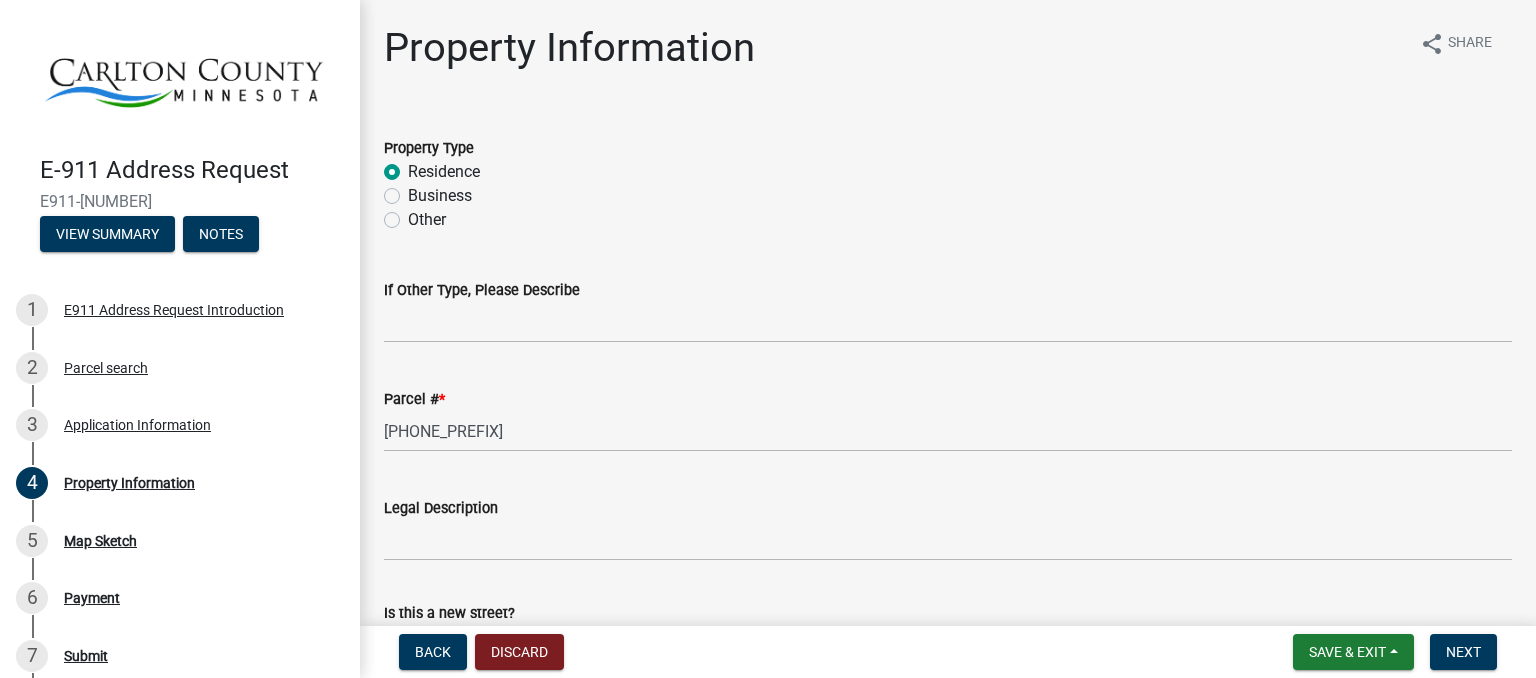 radio on "true" 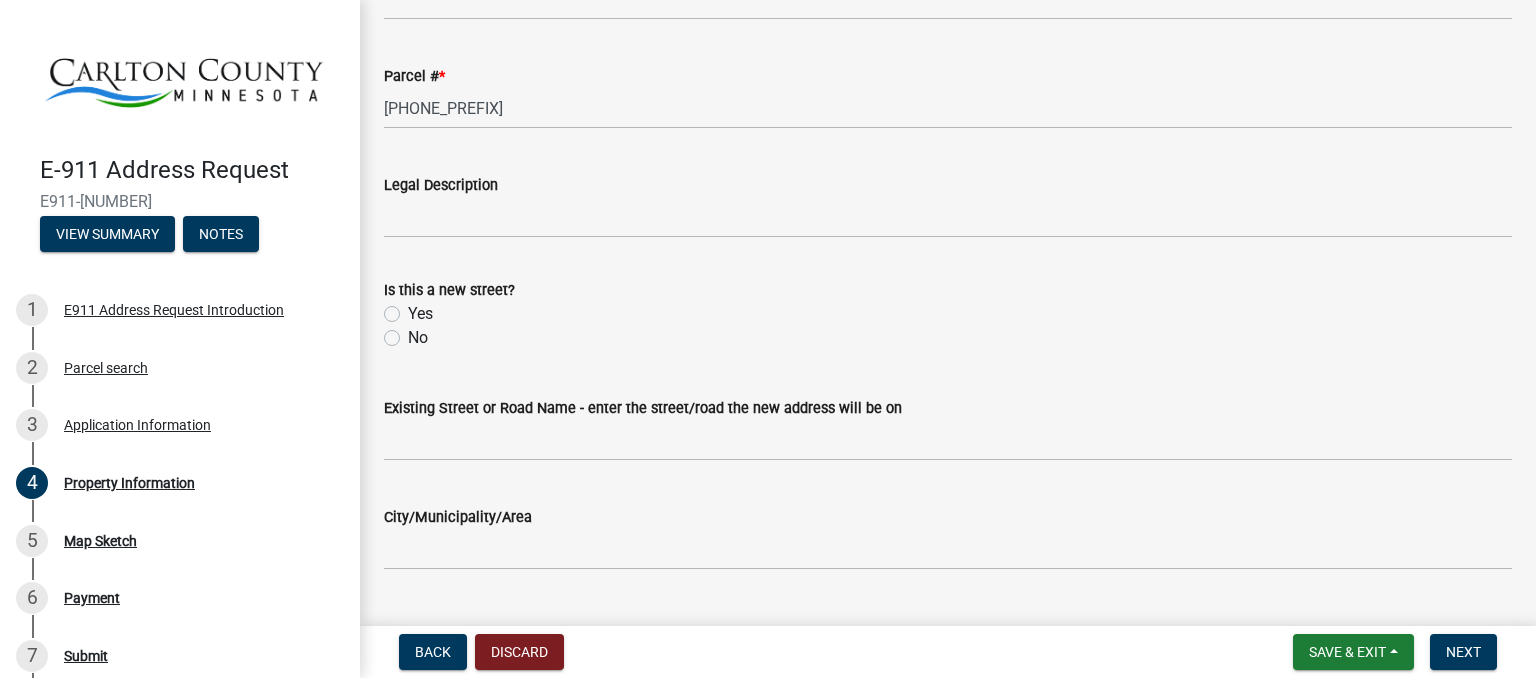 scroll, scrollTop: 326, scrollLeft: 0, axis: vertical 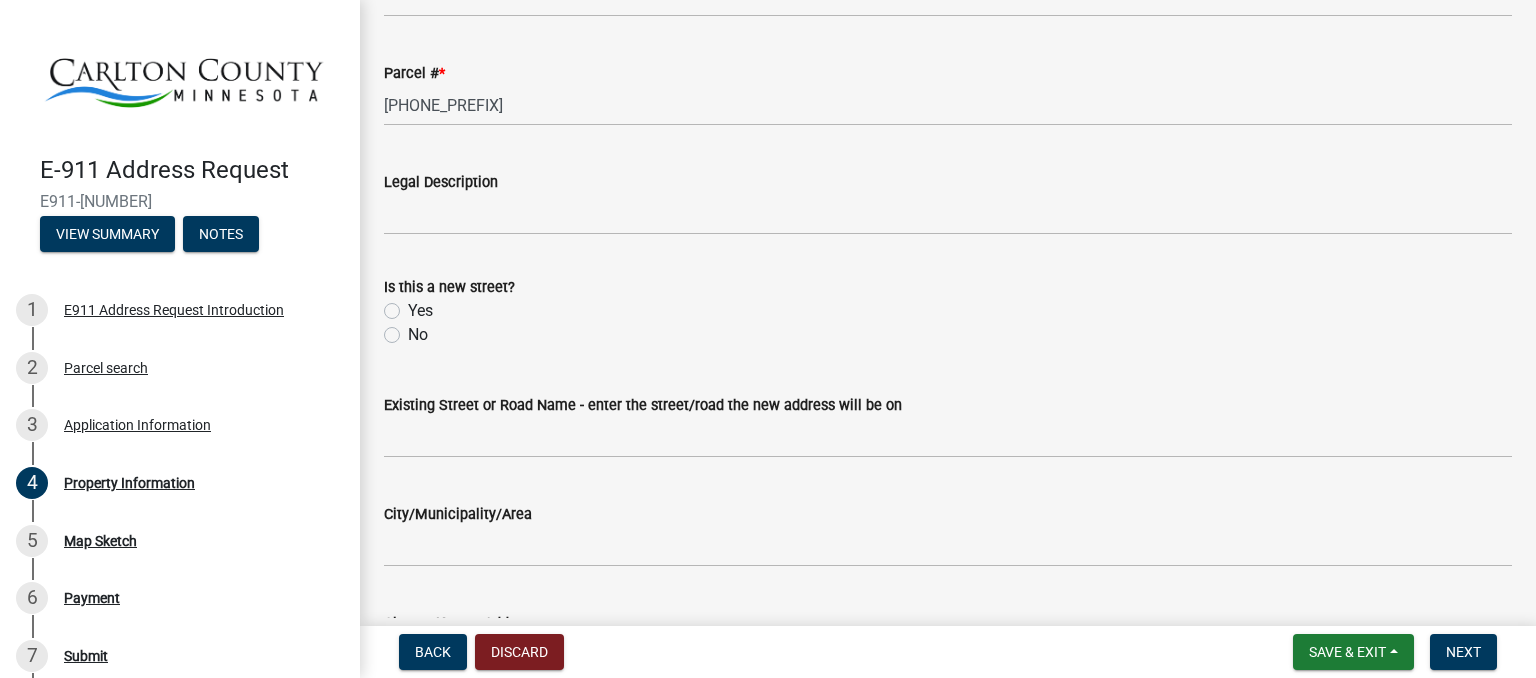 click on "No" 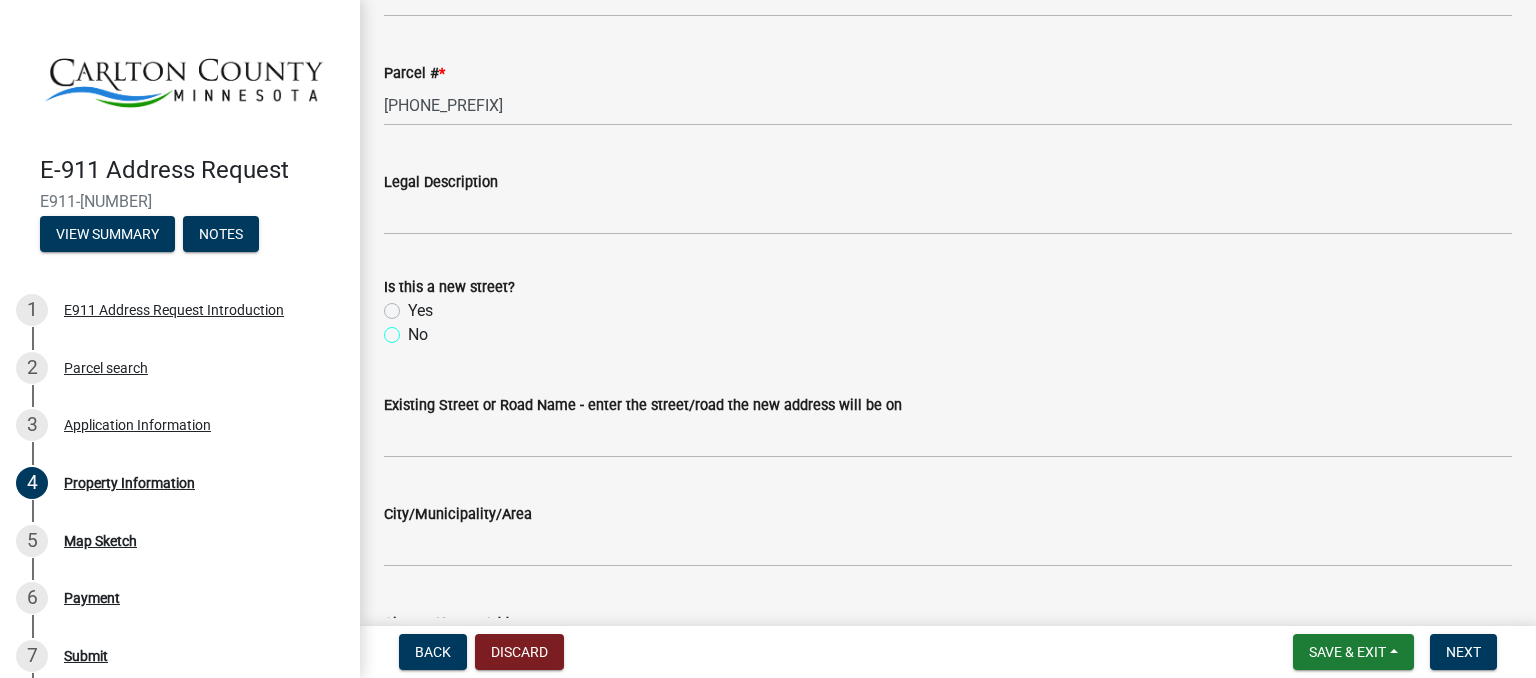click on "No" at bounding box center [414, 329] 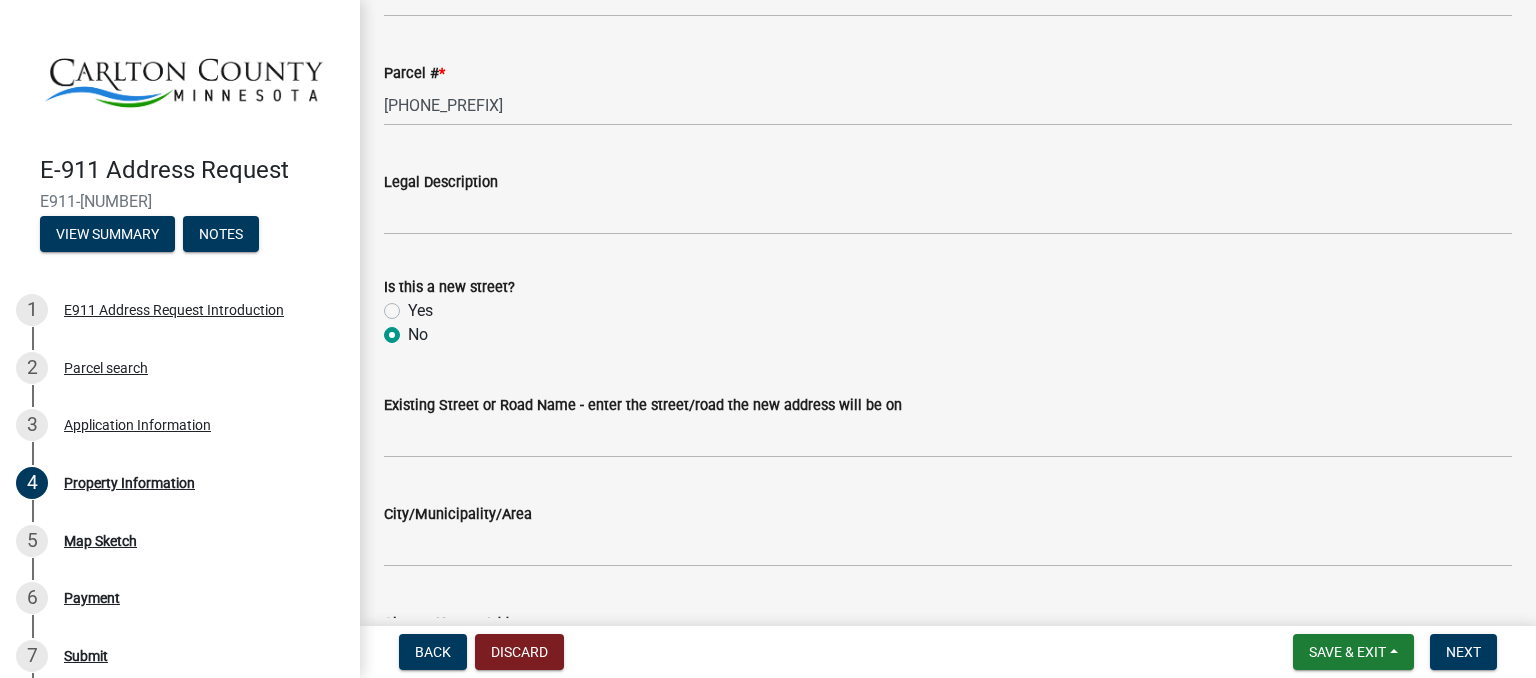 radio on "true" 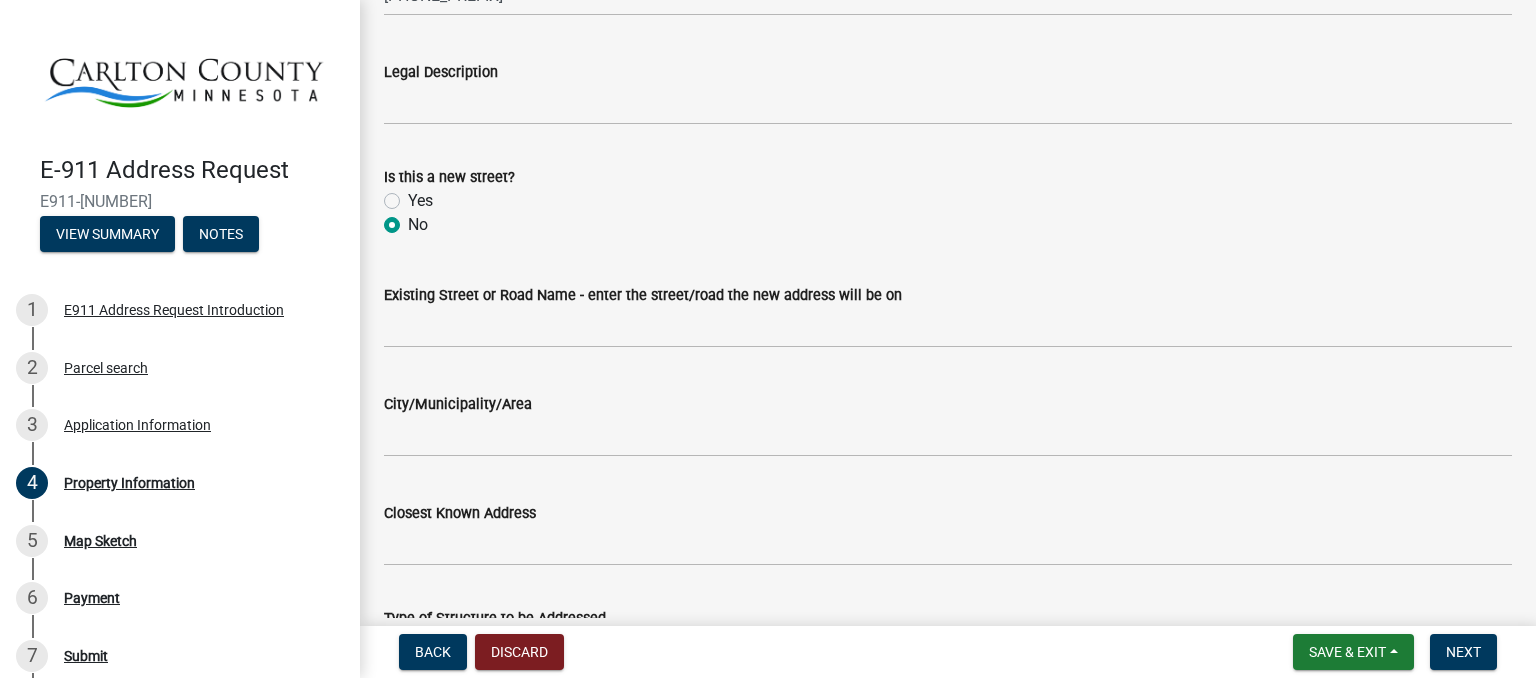 scroll, scrollTop: 438, scrollLeft: 0, axis: vertical 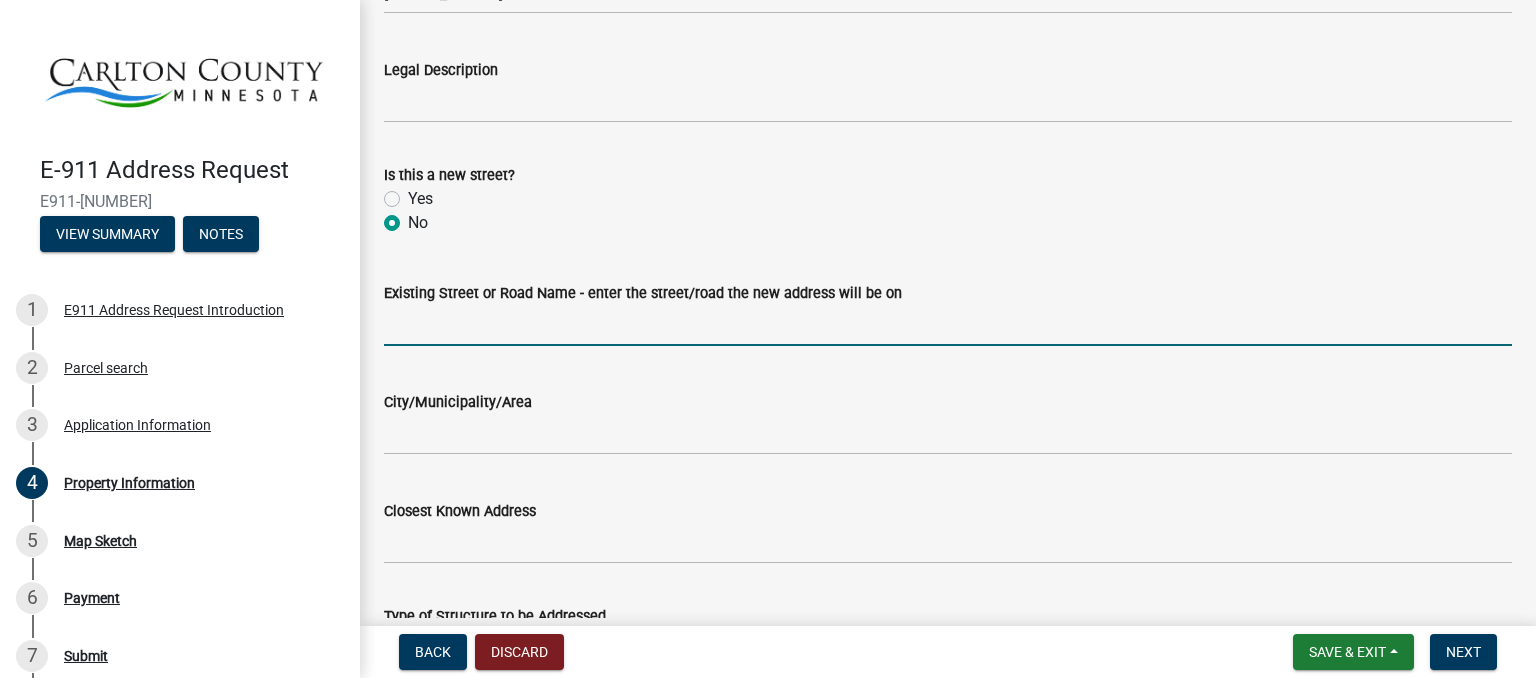 click on "Existing Street or Road Name - enter the street/road the new address will be on" at bounding box center (948, 325) 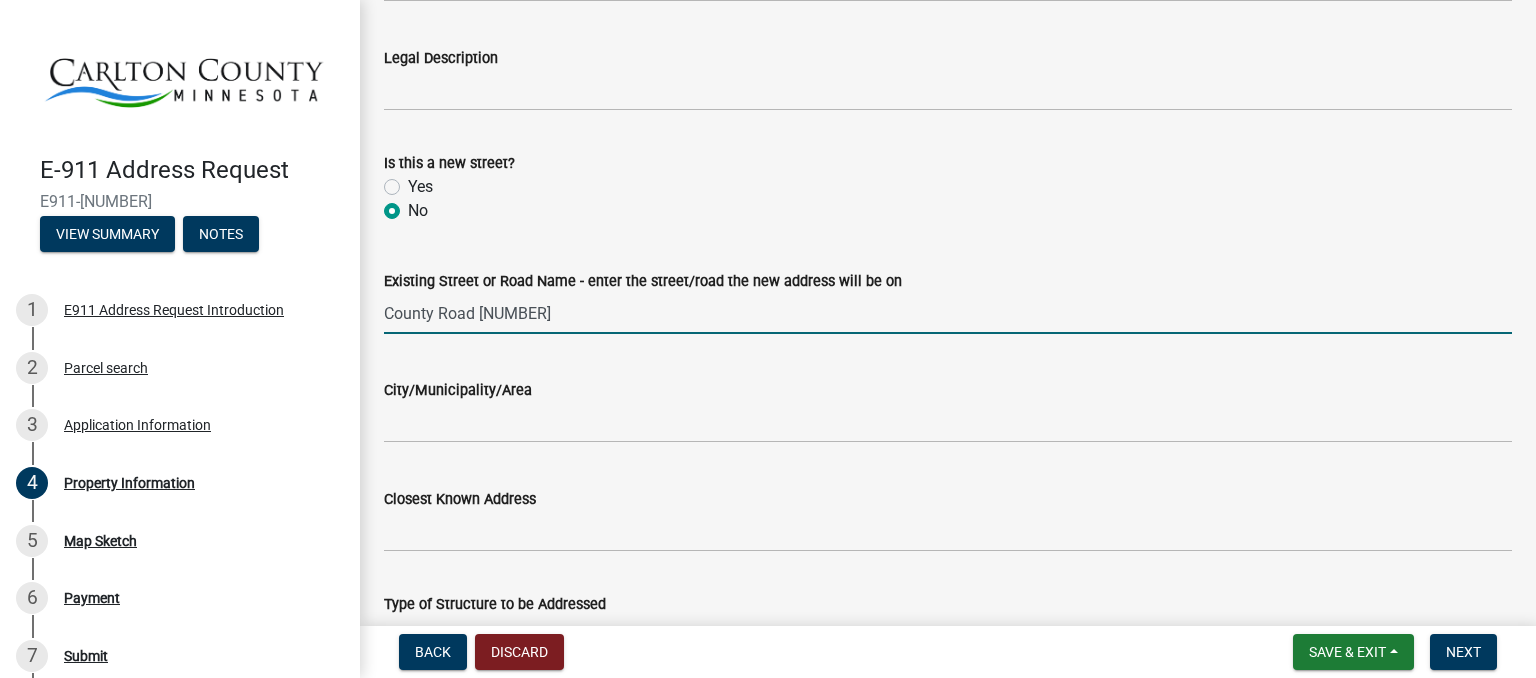 scroll, scrollTop: 452, scrollLeft: 0, axis: vertical 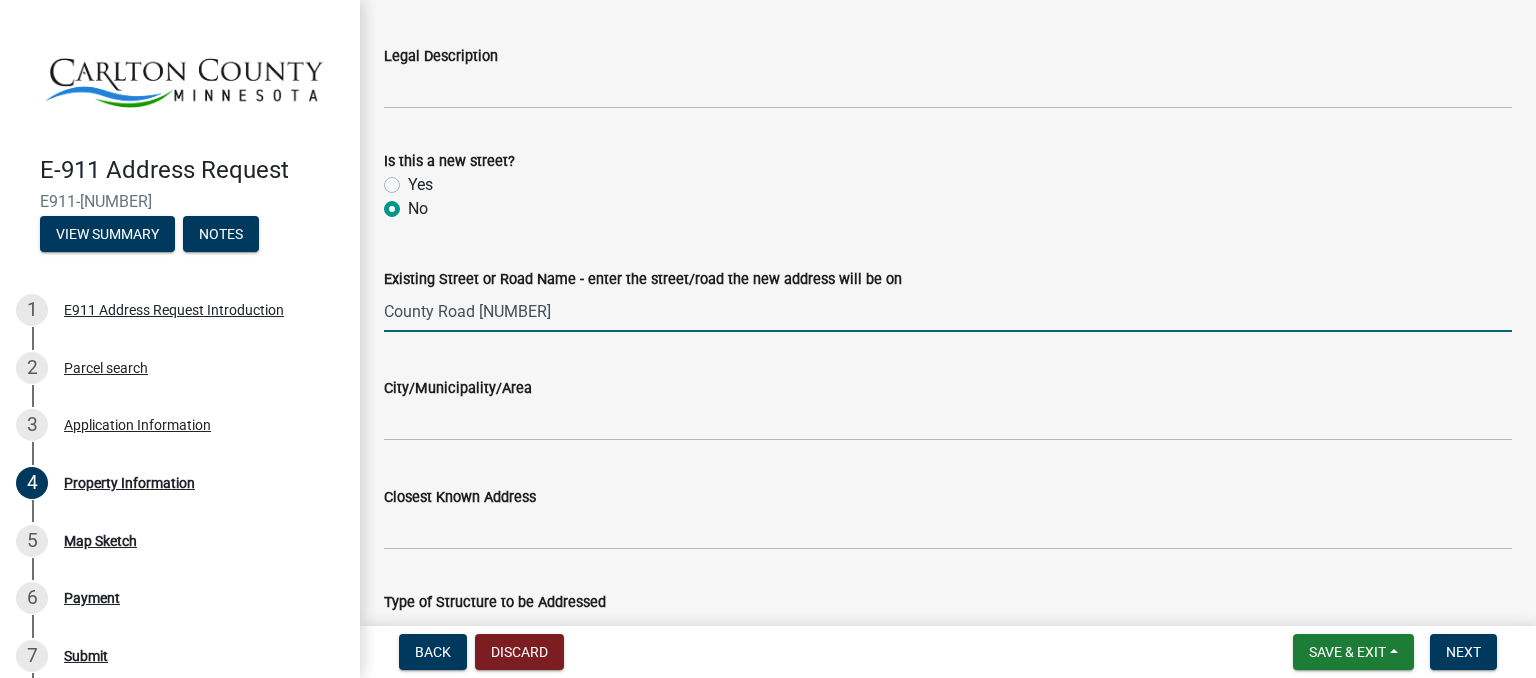 type on "County Road [NUMBER]" 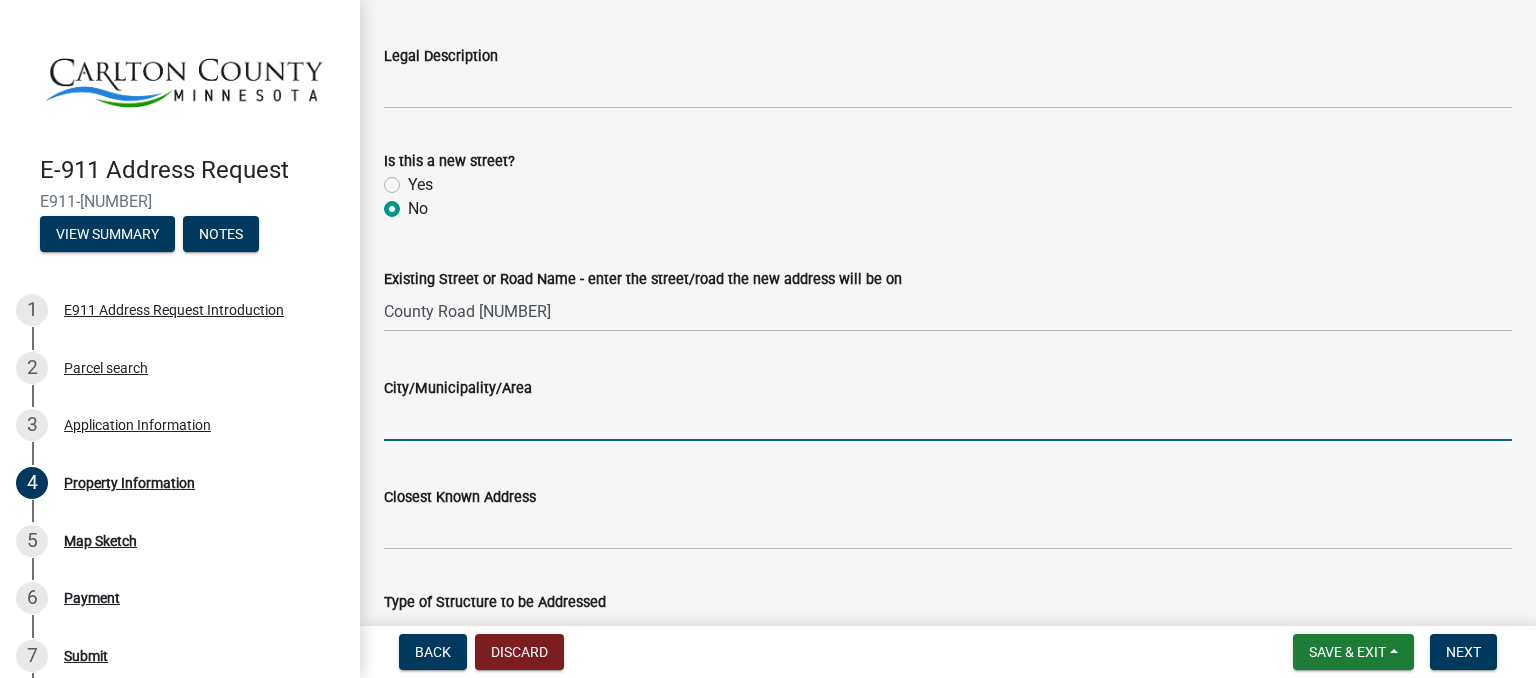 click on "City/Municipality/Area" at bounding box center [948, 420] 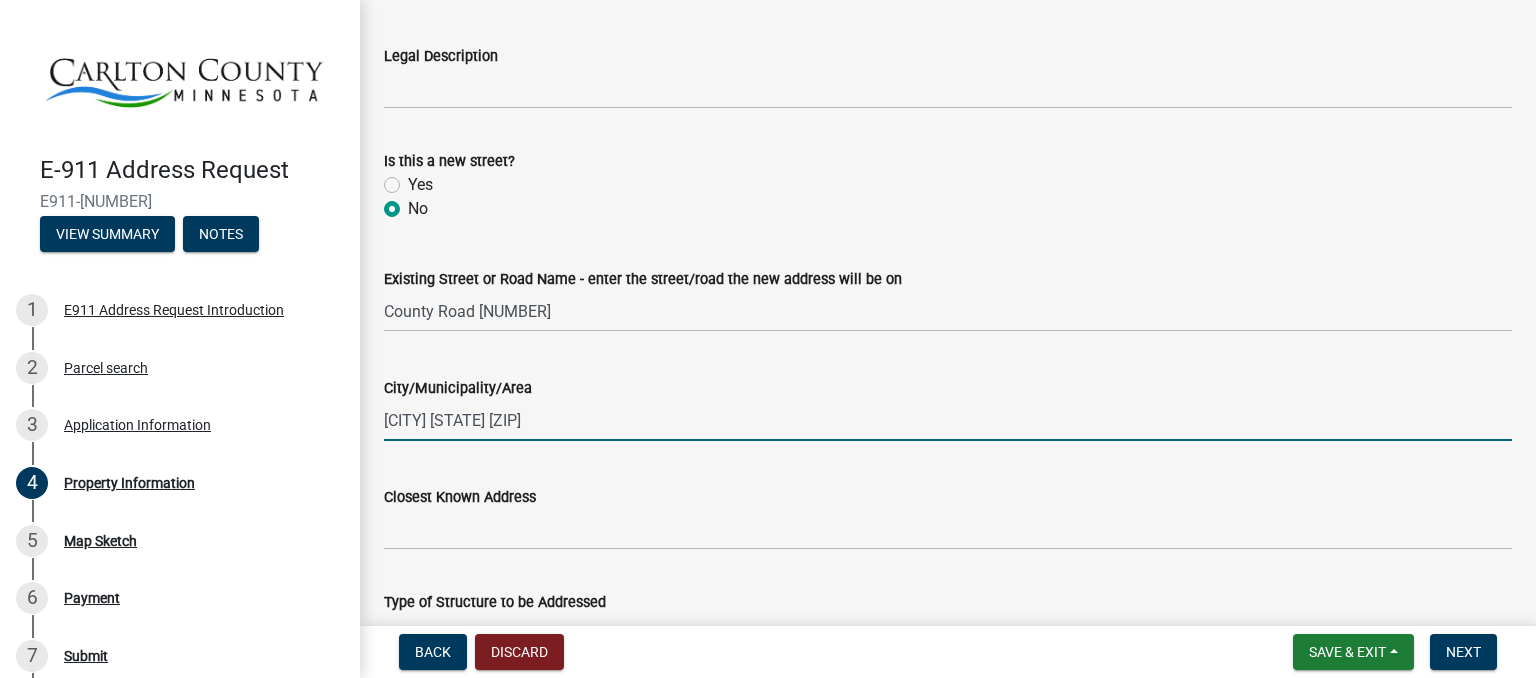 type on "[CITY] [STATE] [ZIP]" 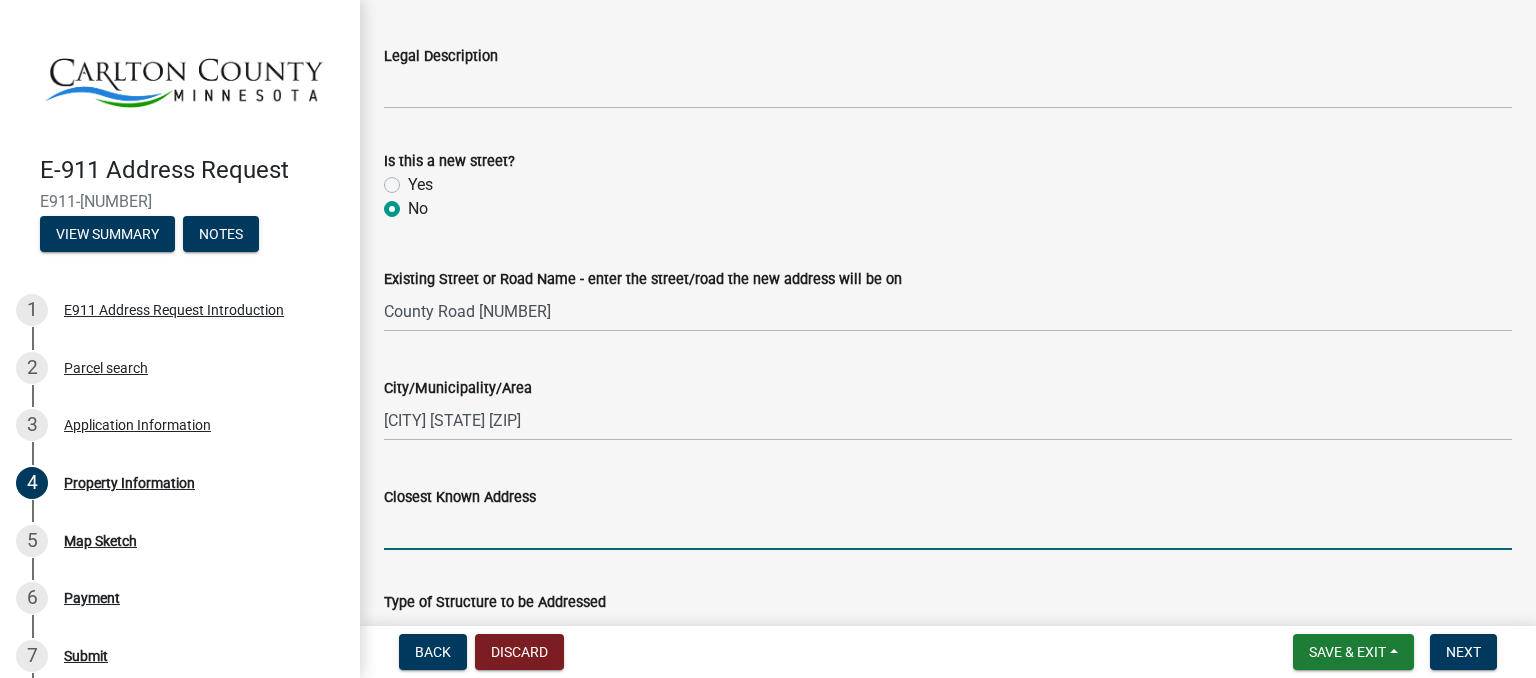click on "Closest Known Address" at bounding box center [948, 529] 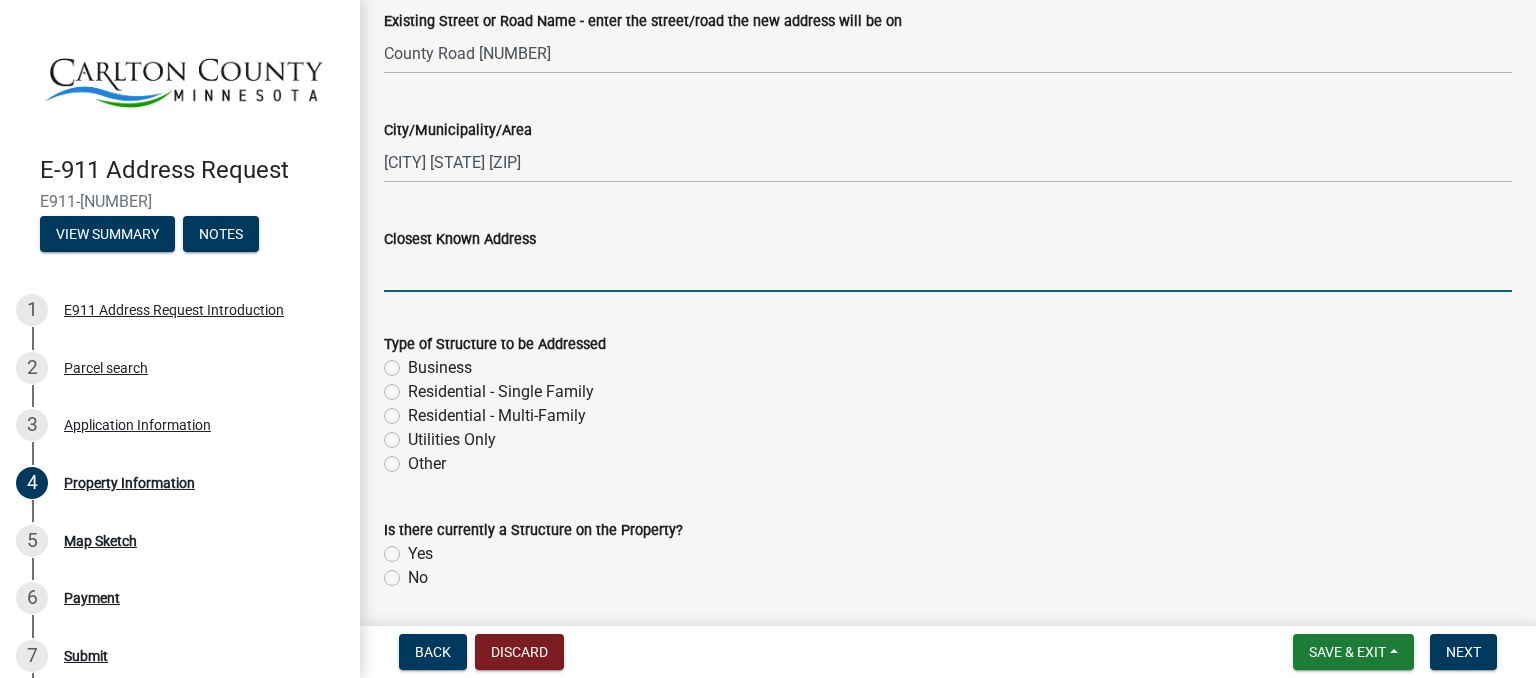 scroll, scrollTop: 710, scrollLeft: 0, axis: vertical 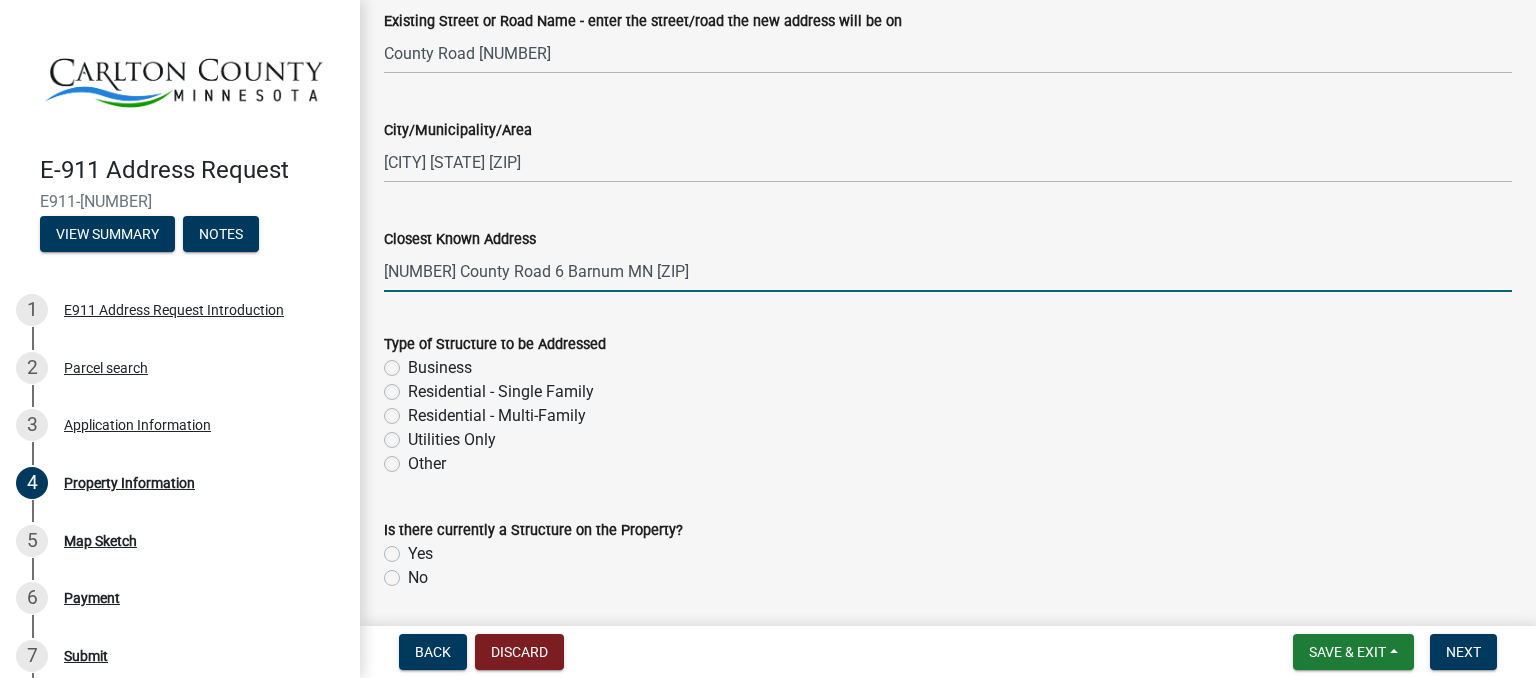 type on "[NUMBER] County Road 6 Barnum MN [ZIP]" 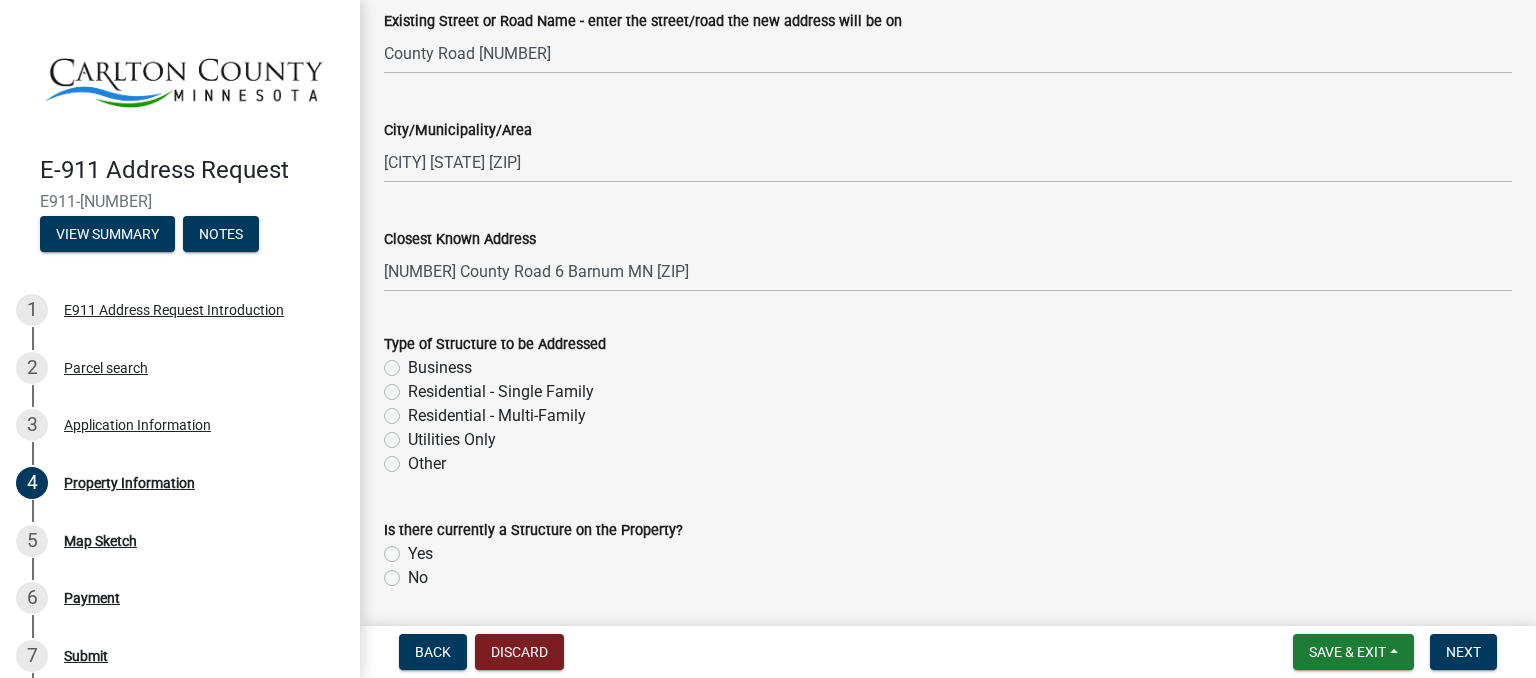 click on "Residential - Single Family" 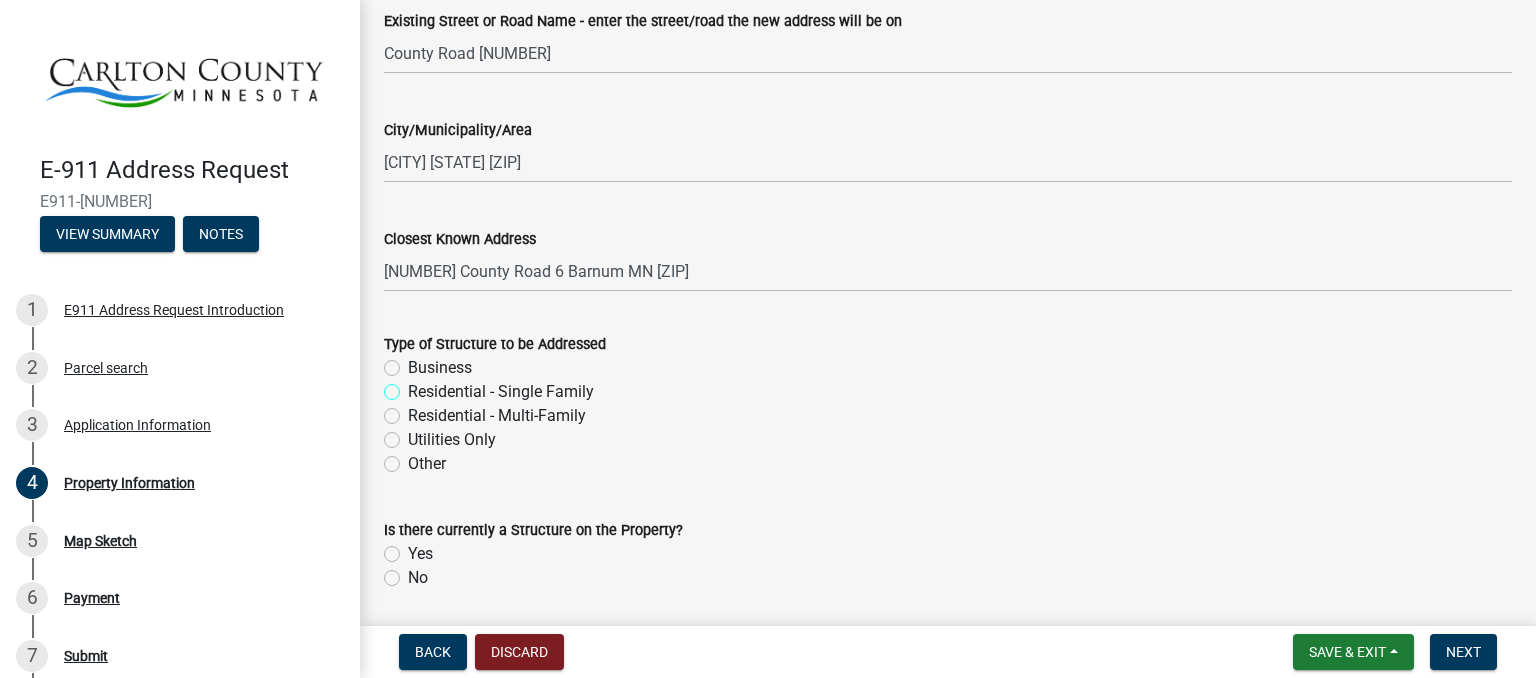 click on "Residential - Single Family" at bounding box center (414, 386) 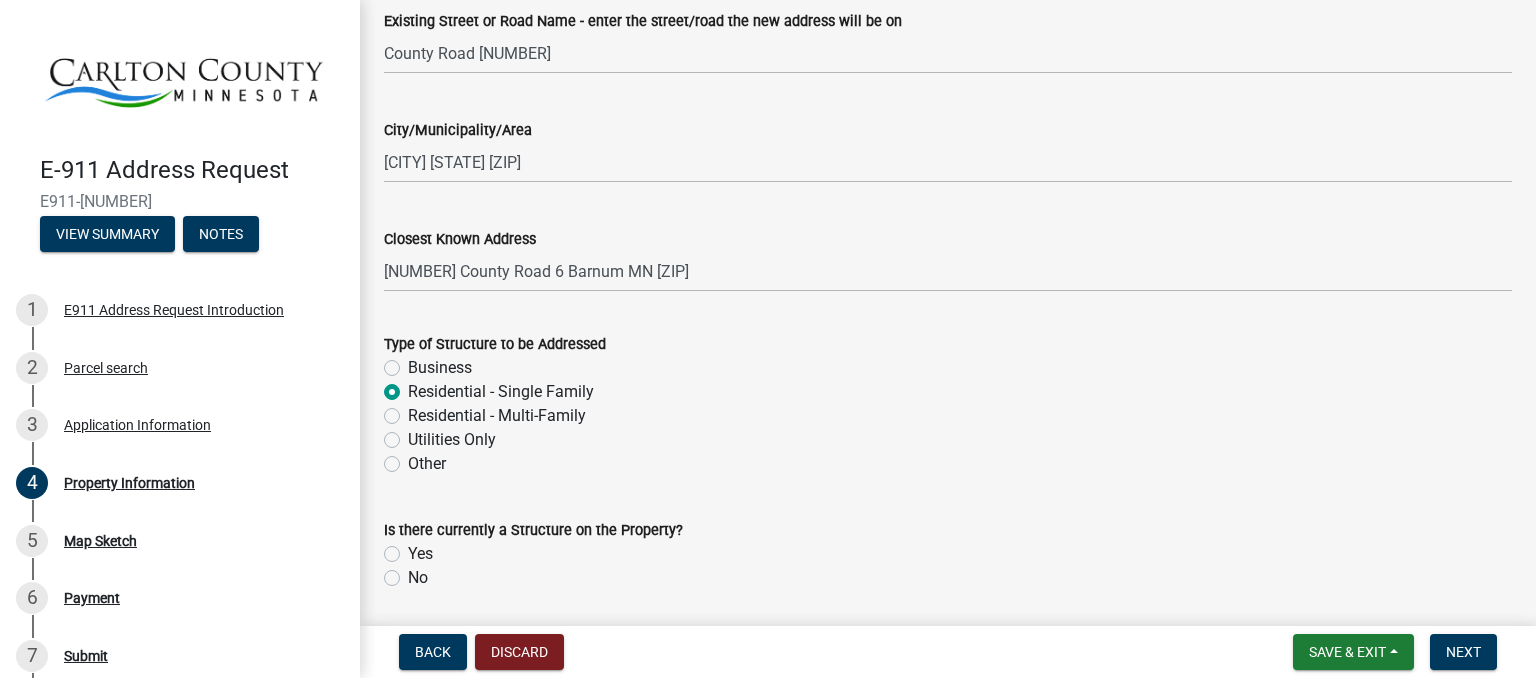radio on "true" 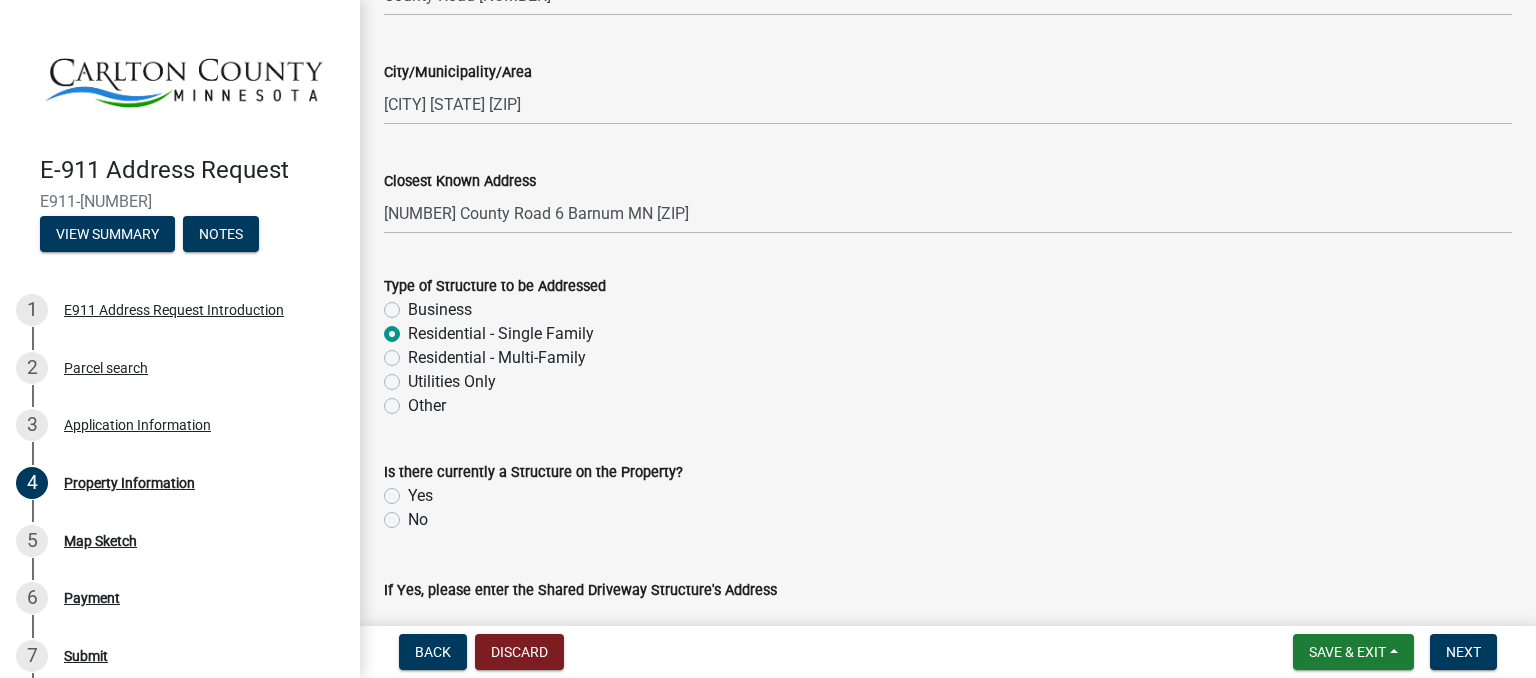scroll, scrollTop: 772, scrollLeft: 0, axis: vertical 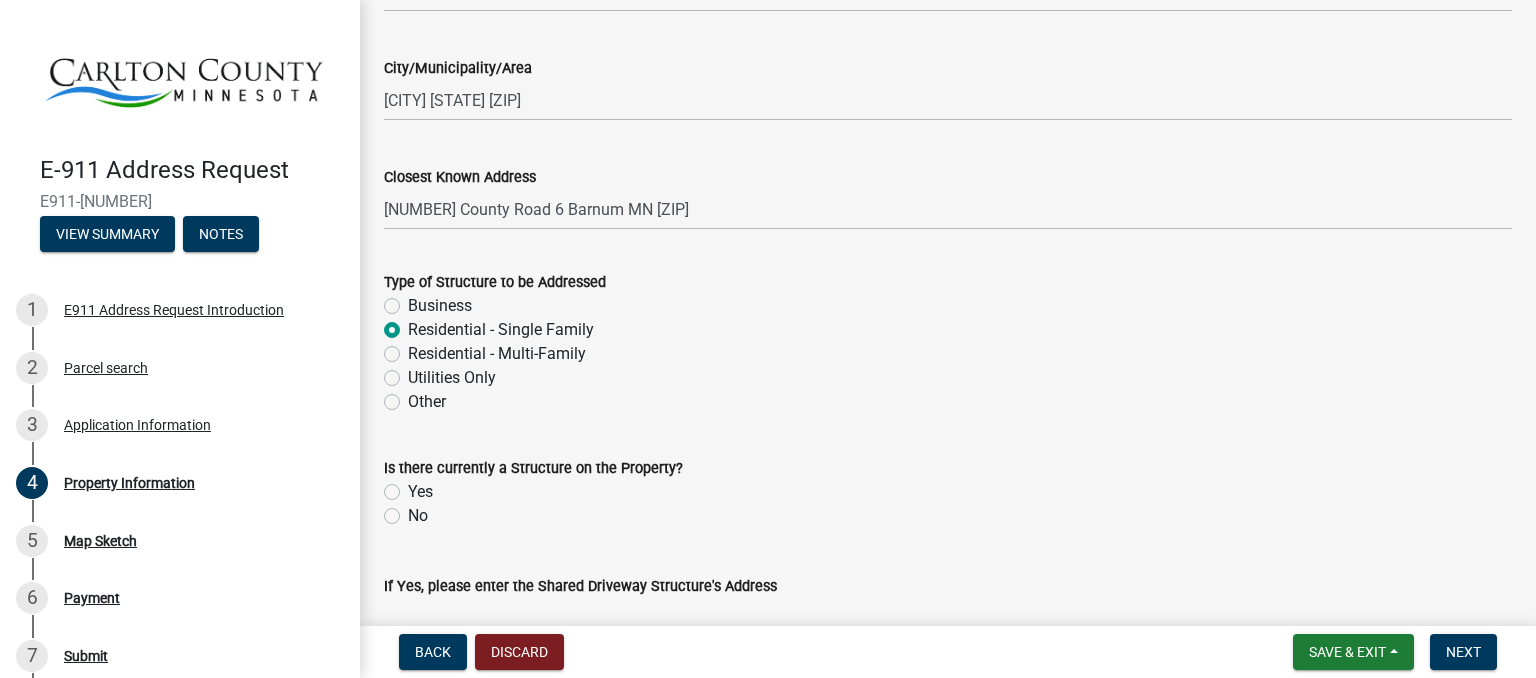 click on "Is there currently a Structure on the Property?   Yes   No" 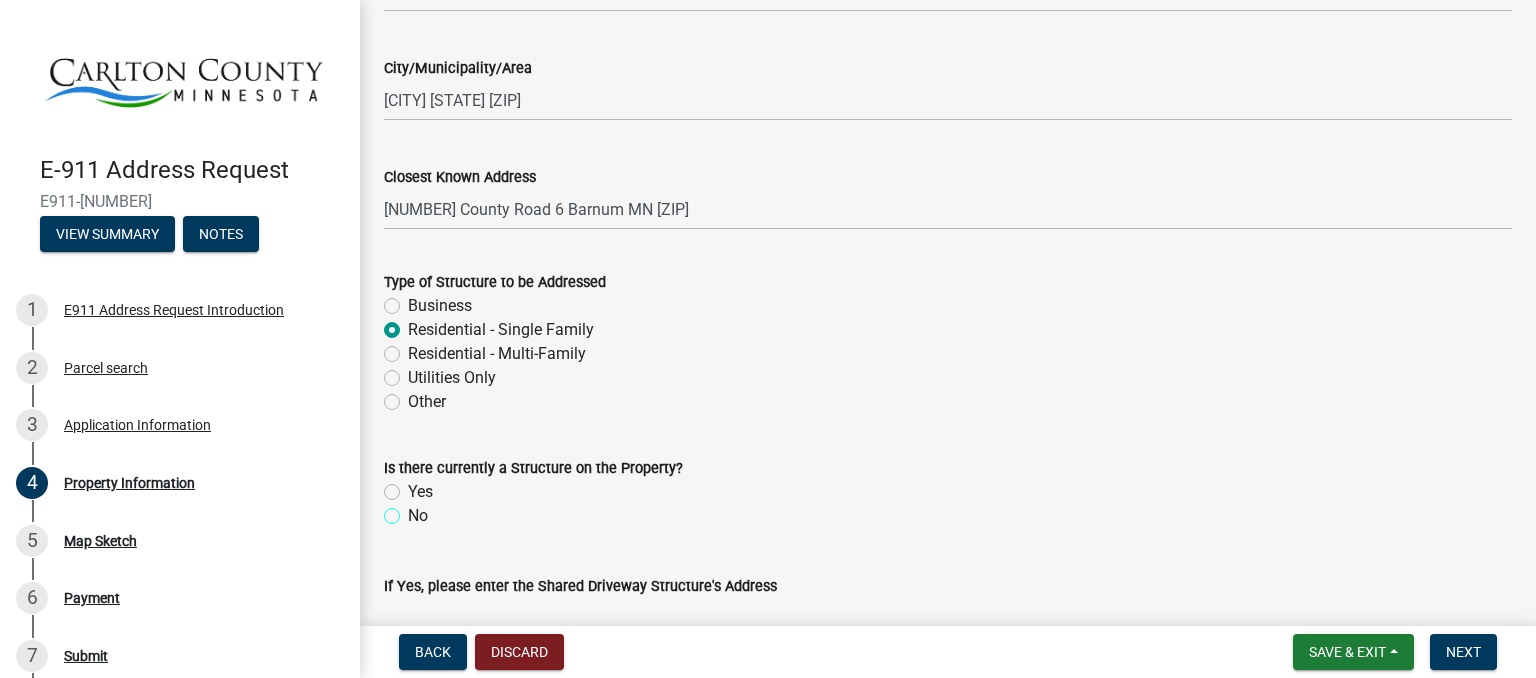 click on "No" at bounding box center [414, 510] 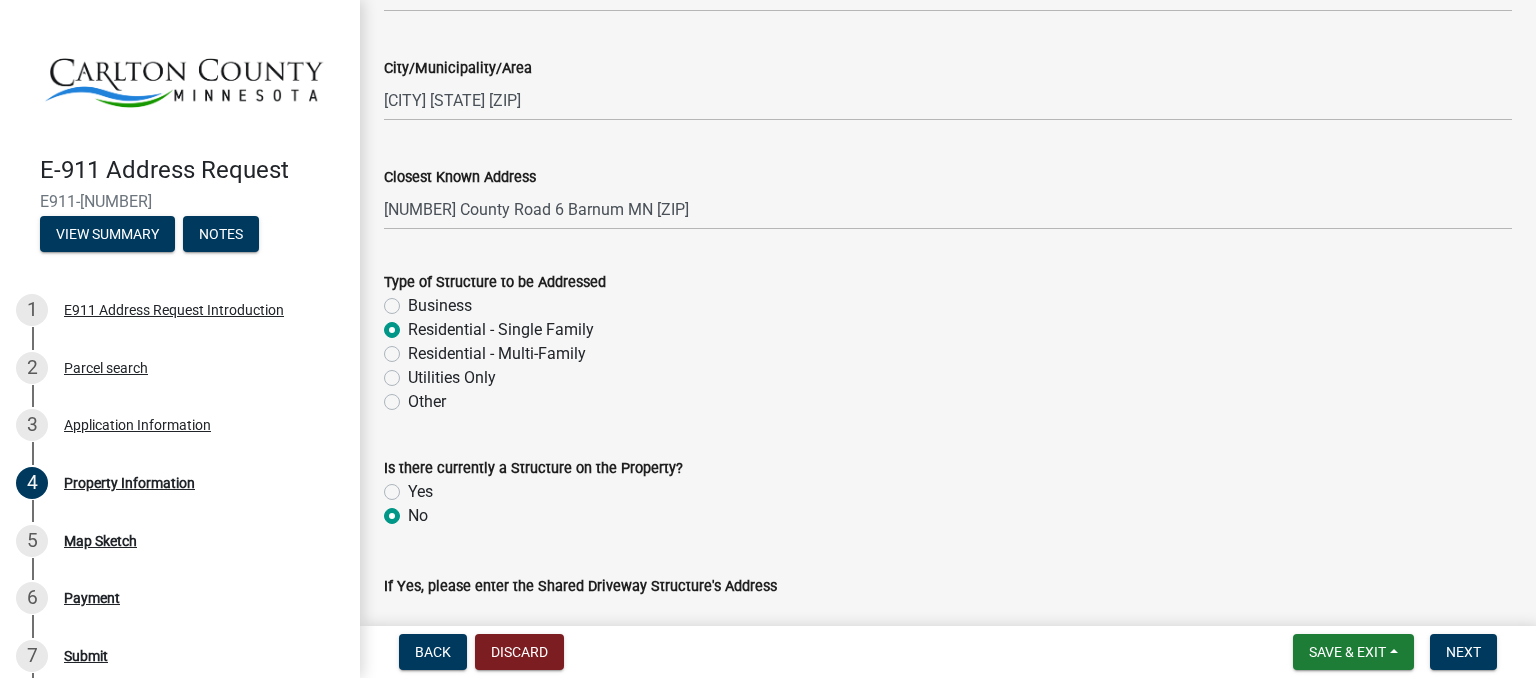 radio on "true" 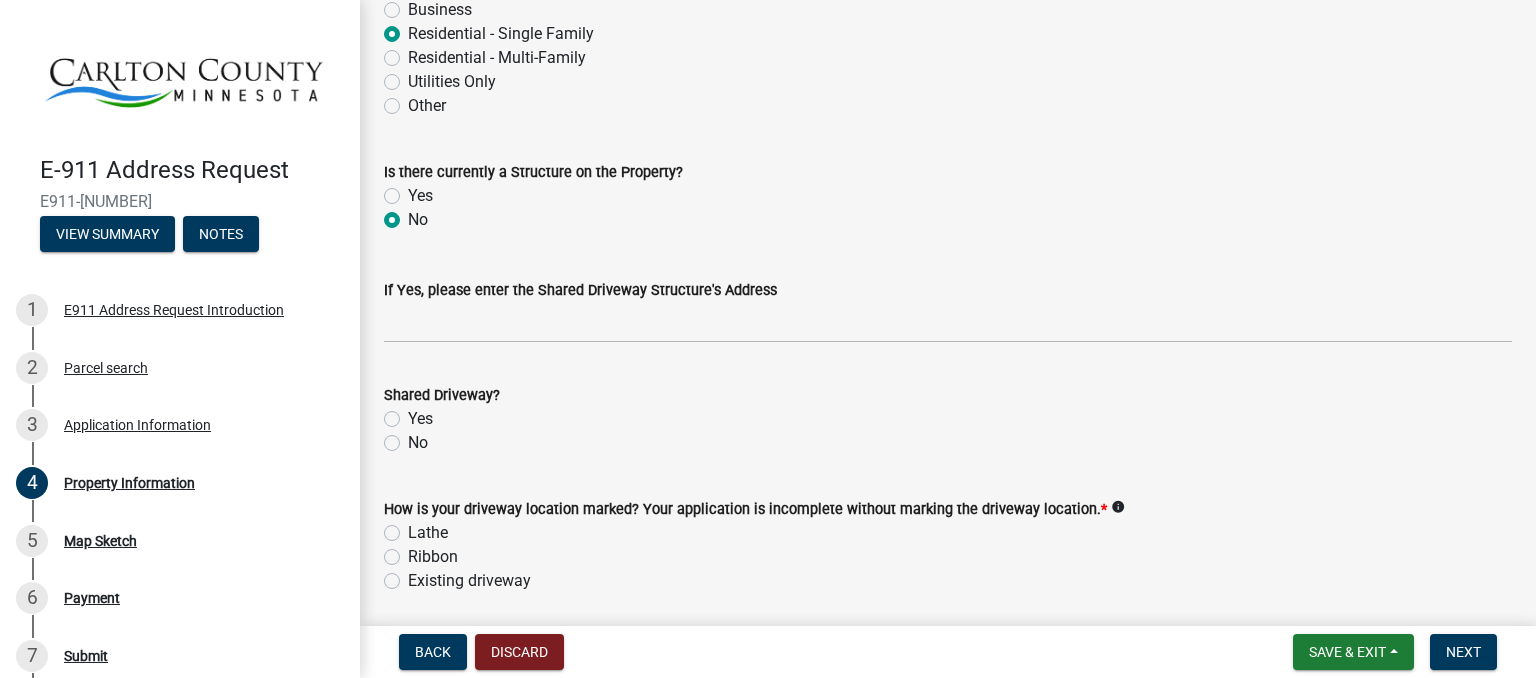 scroll, scrollTop: 1070, scrollLeft: 0, axis: vertical 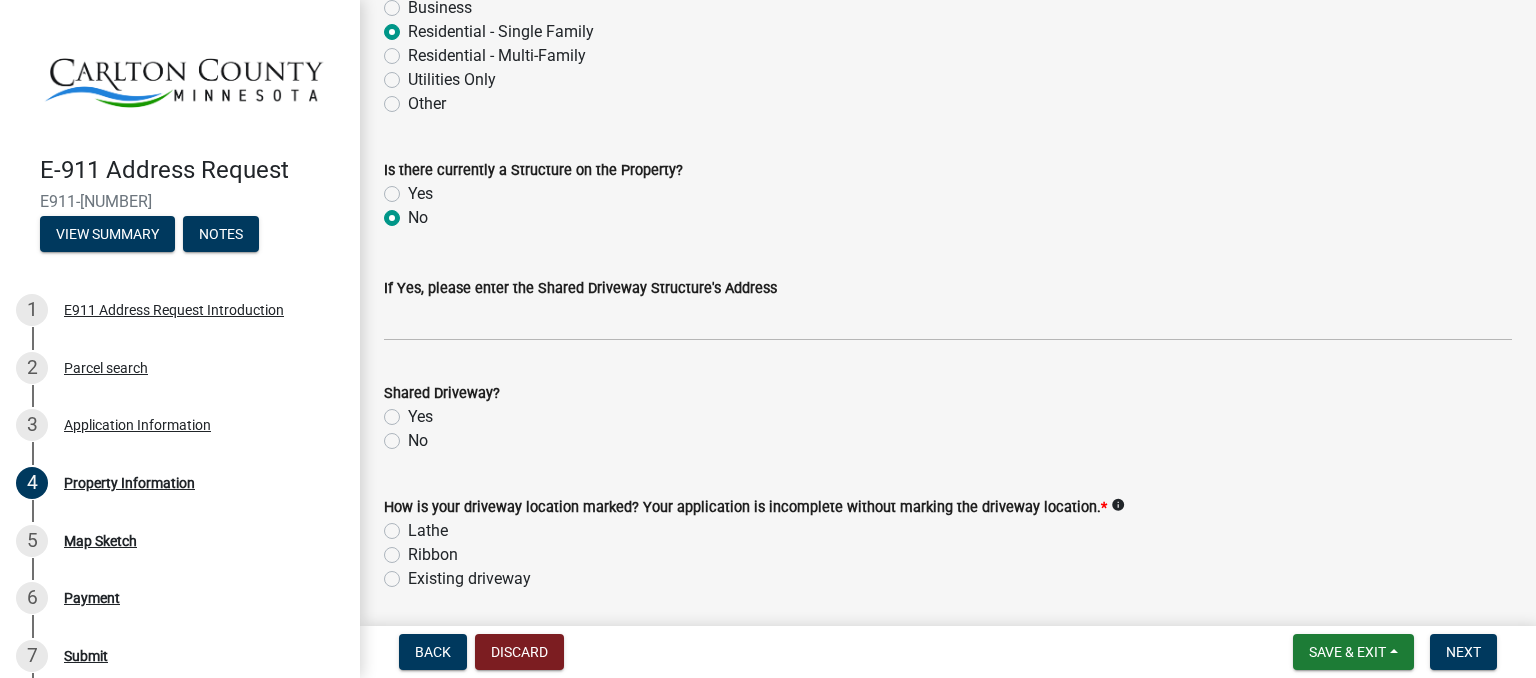 click on "No" 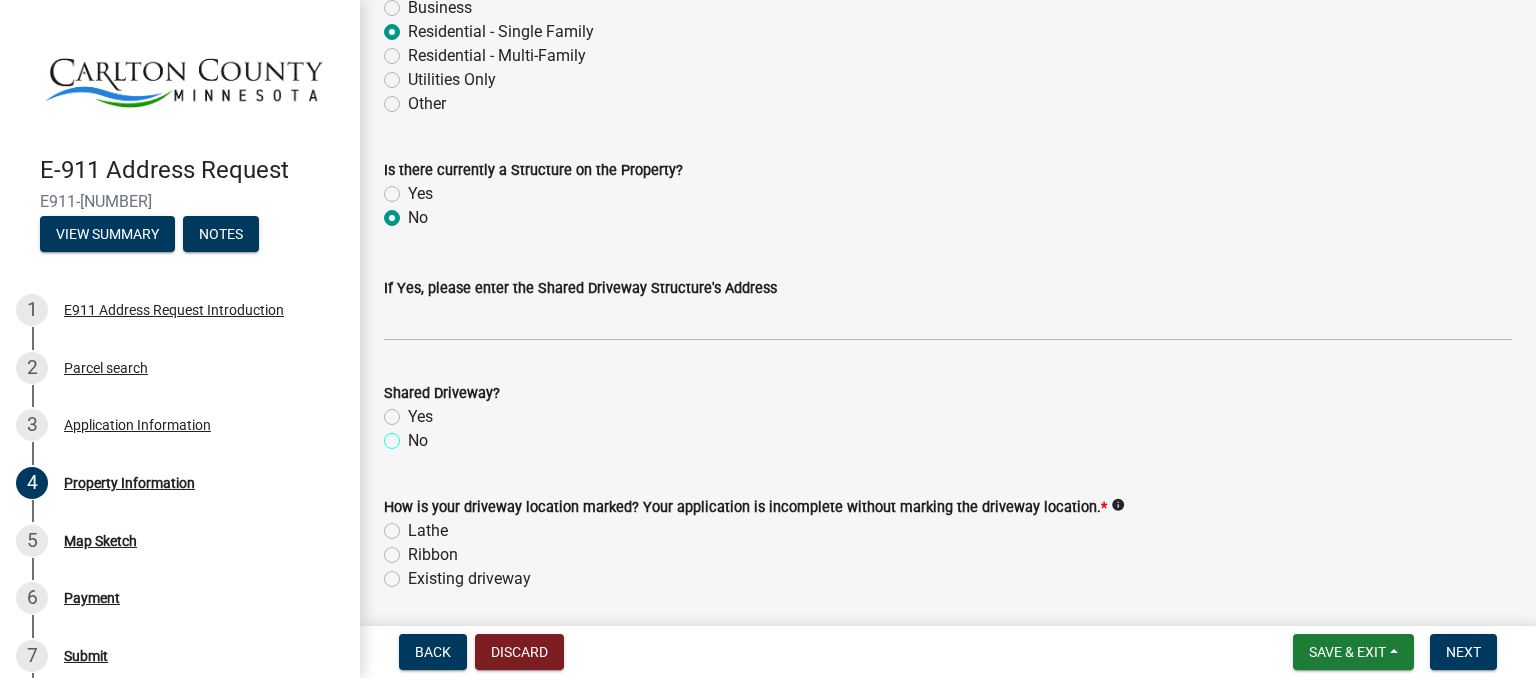 click on "No" at bounding box center [414, 435] 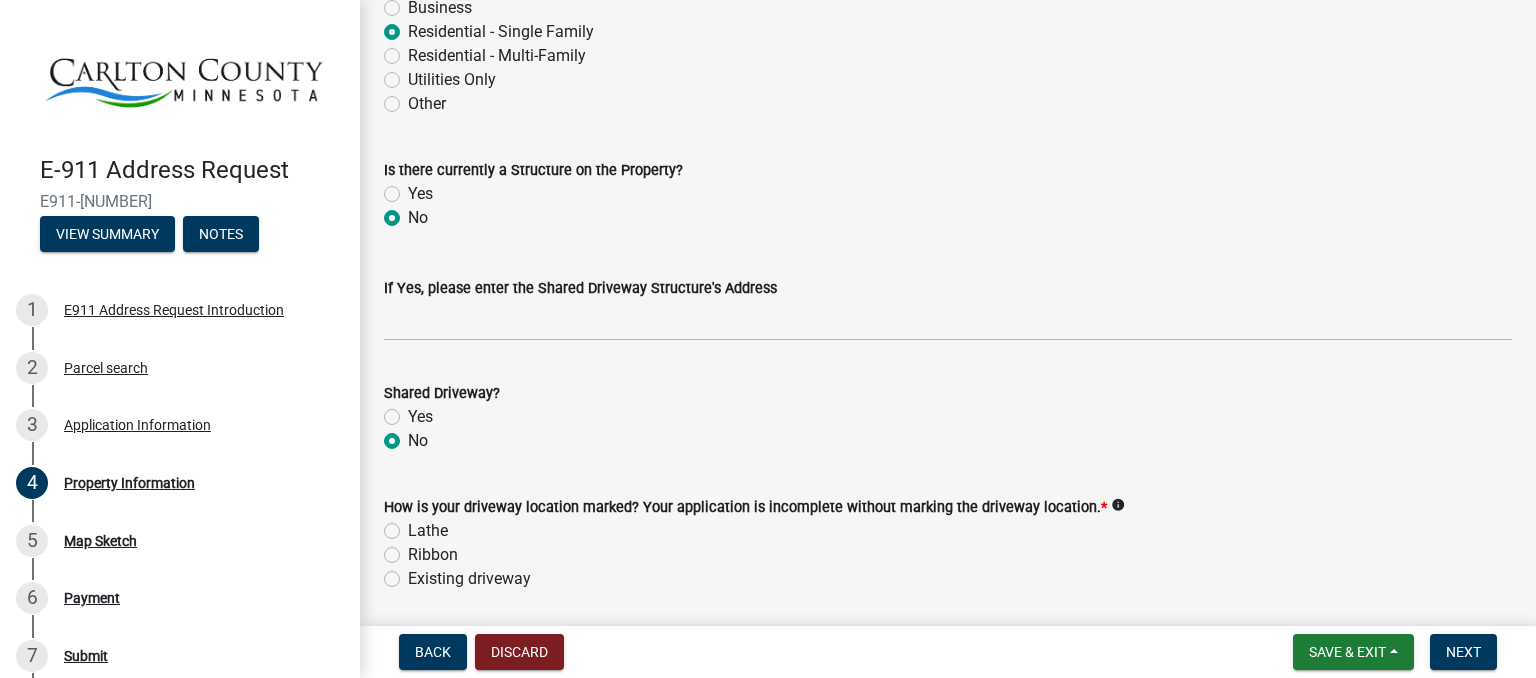radio on "true" 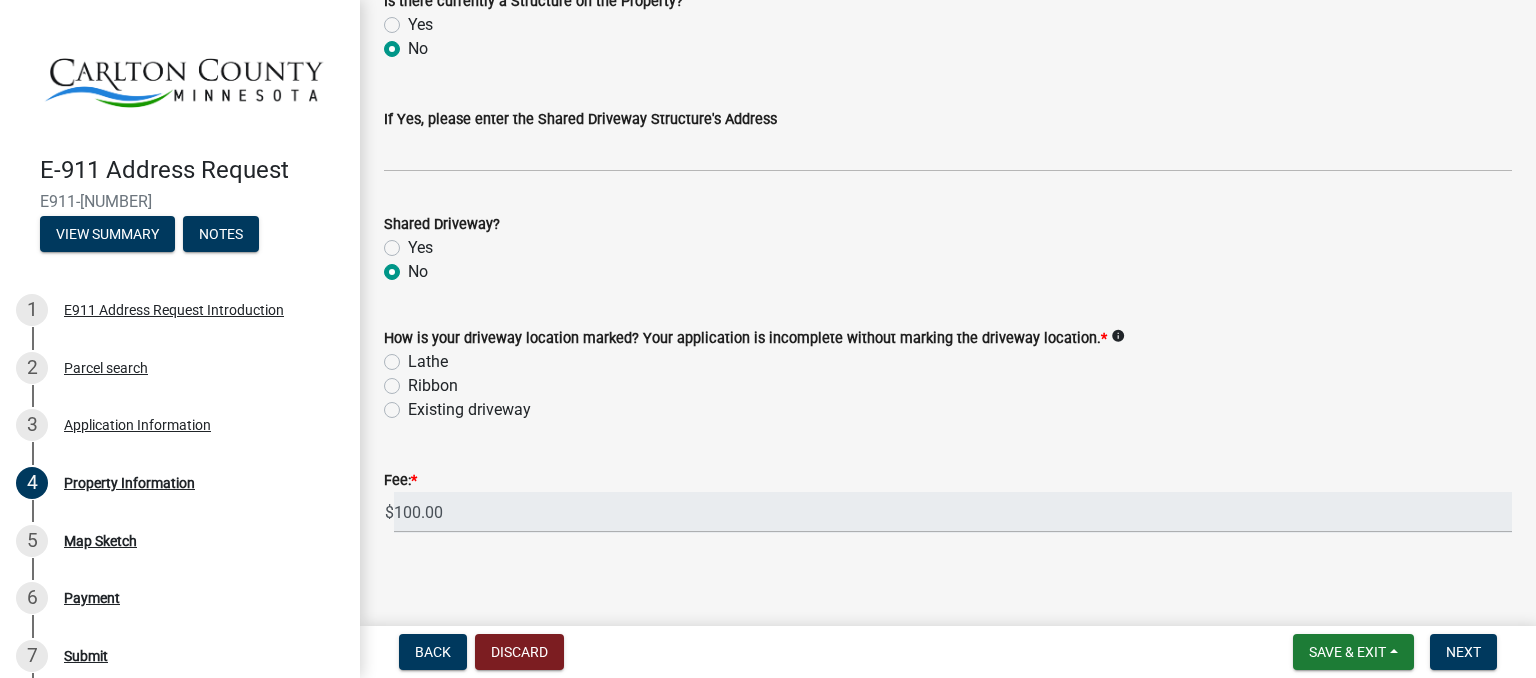 scroll, scrollTop: 1250, scrollLeft: 0, axis: vertical 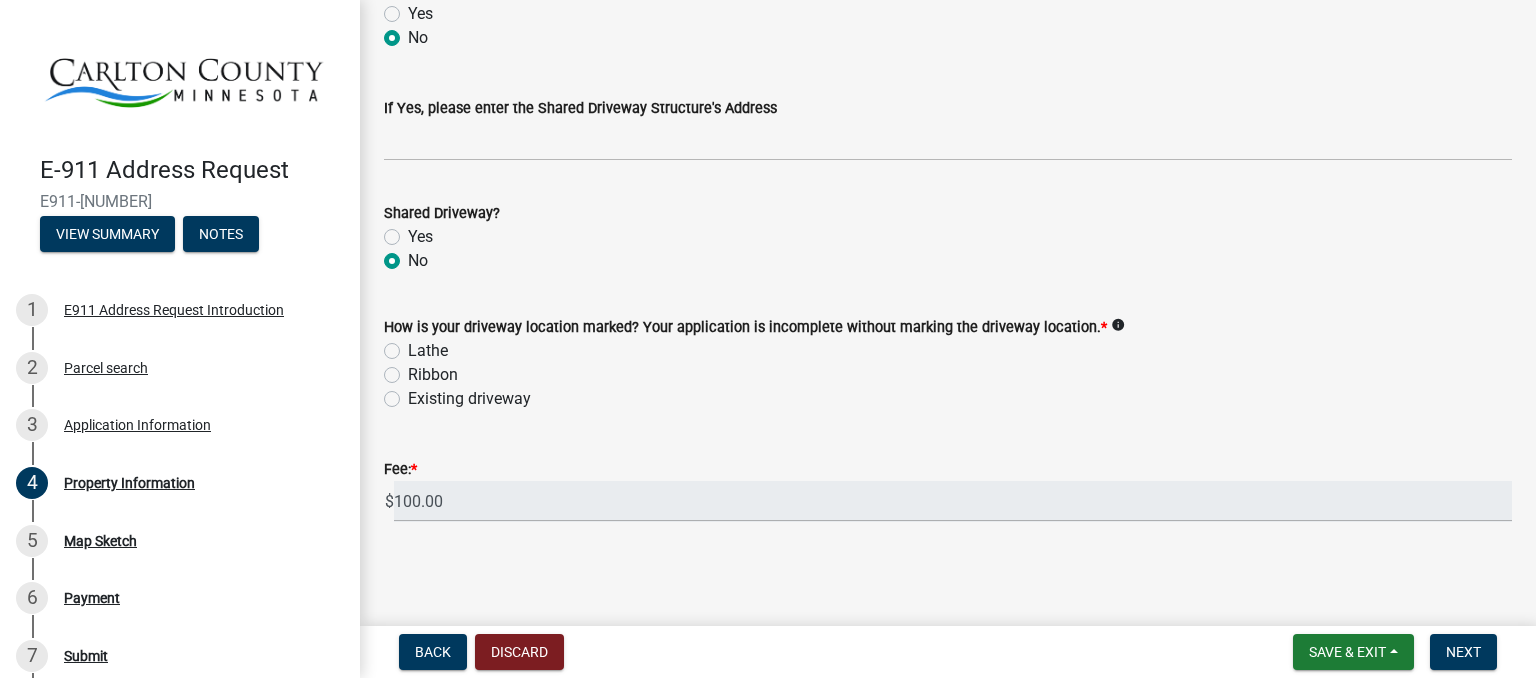 click on "Ribbon" 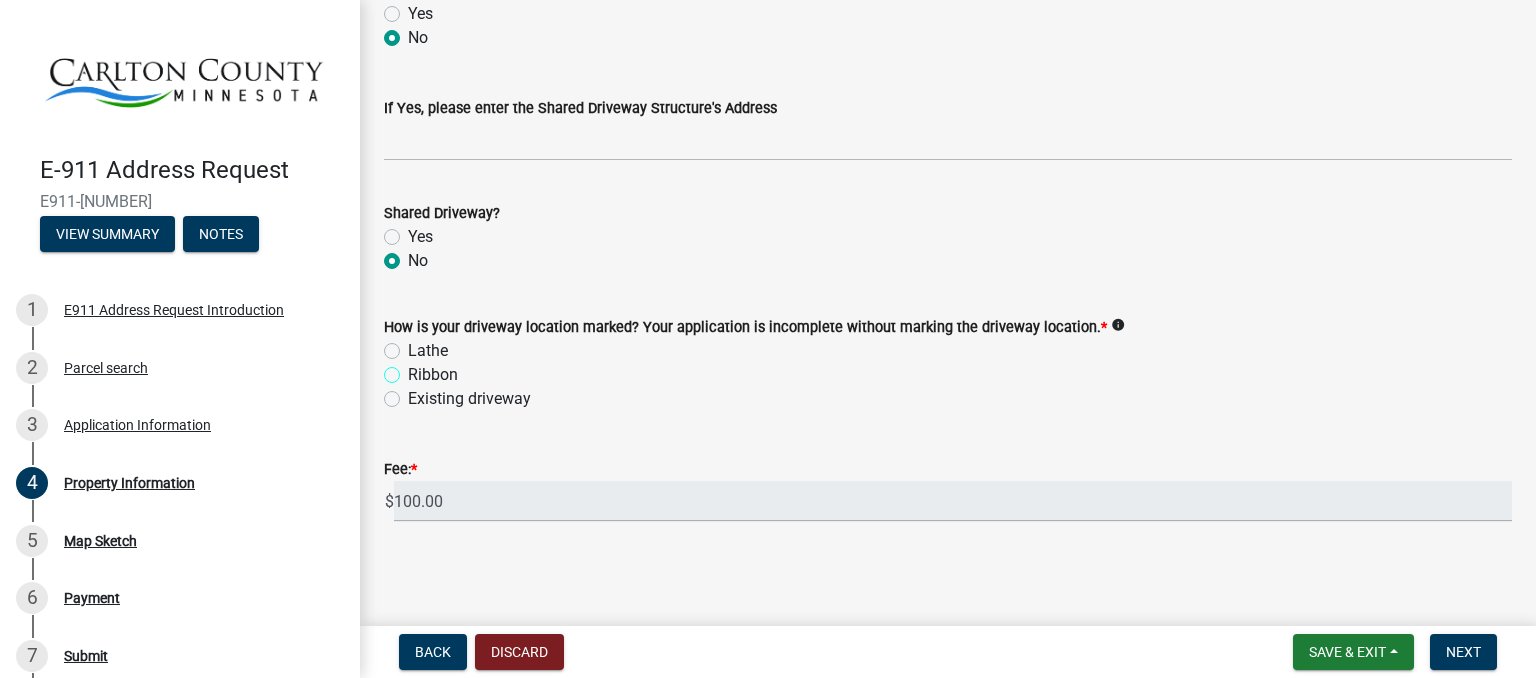 click on "Ribbon" at bounding box center (414, 369) 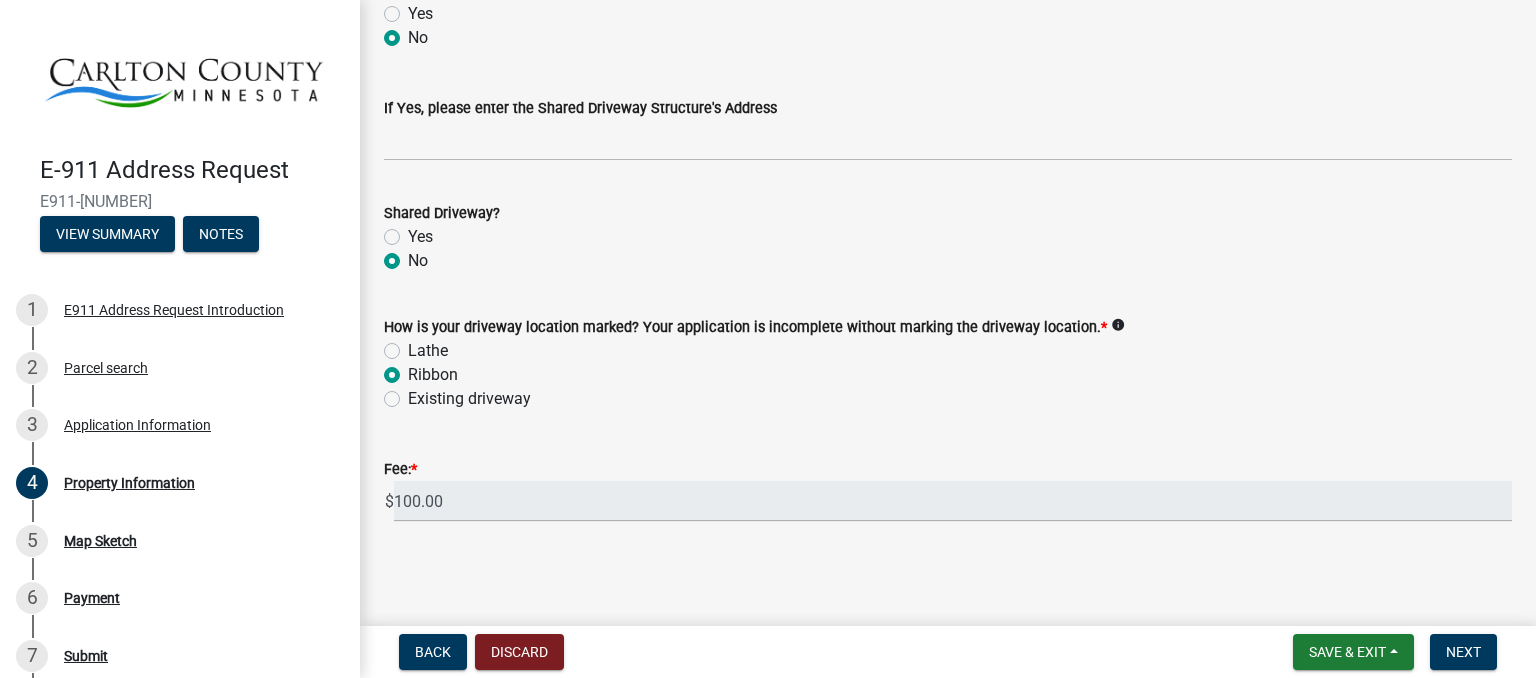 radio on "true" 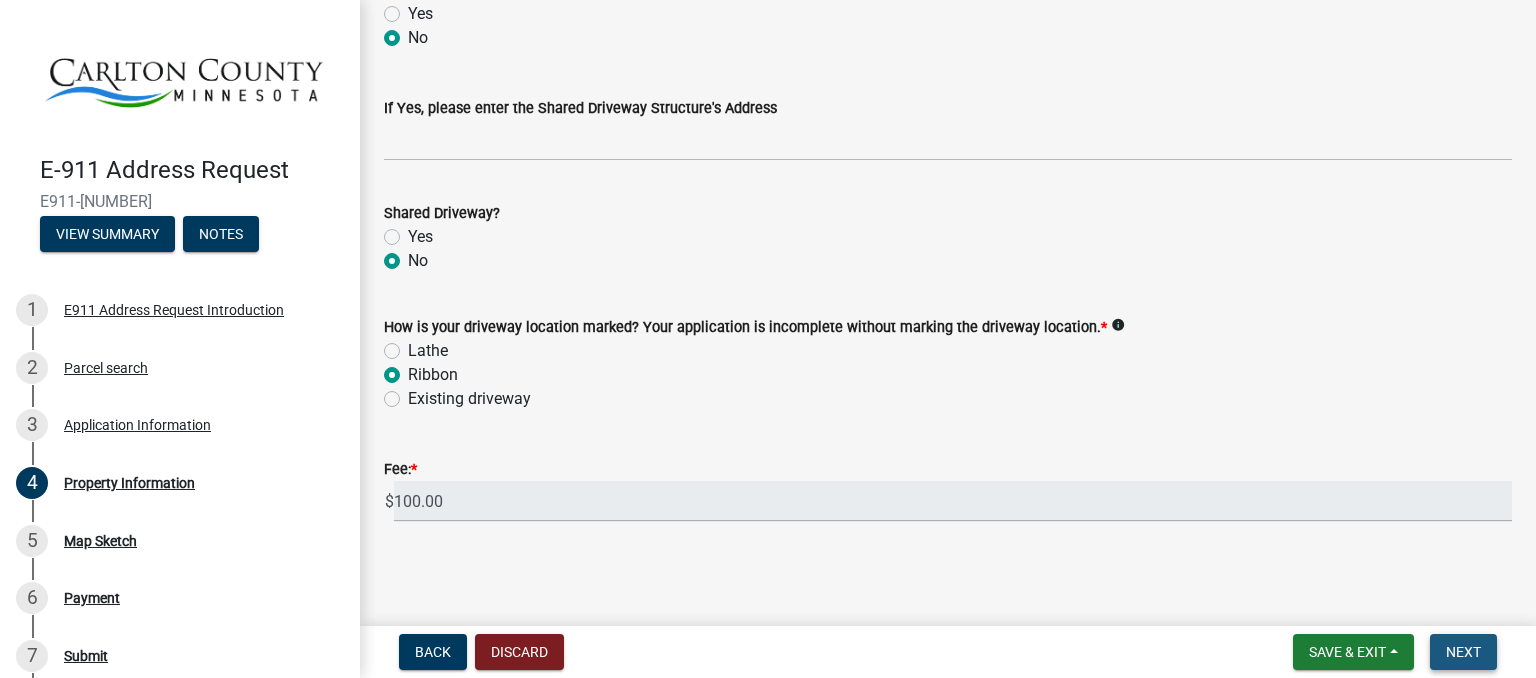 click on "Next" at bounding box center (1463, 652) 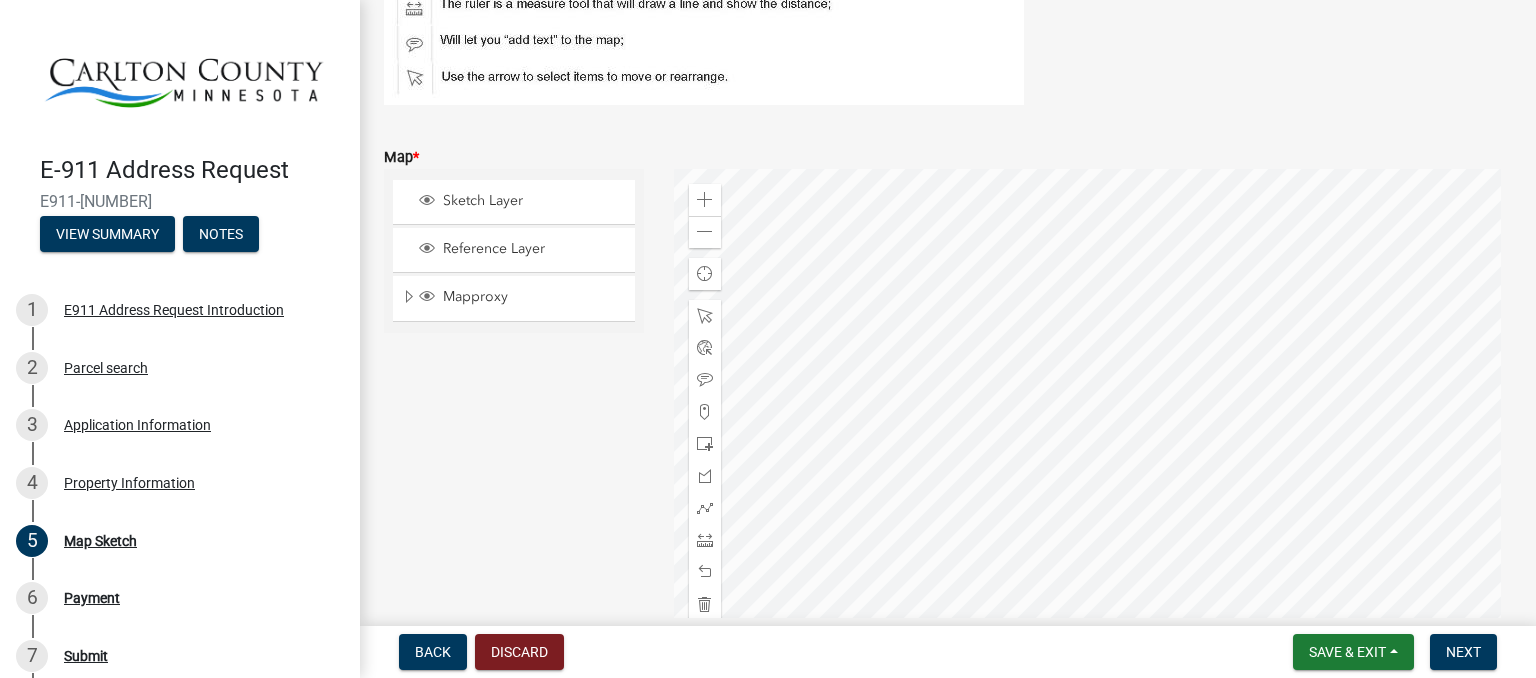 scroll, scrollTop: 286, scrollLeft: 0, axis: vertical 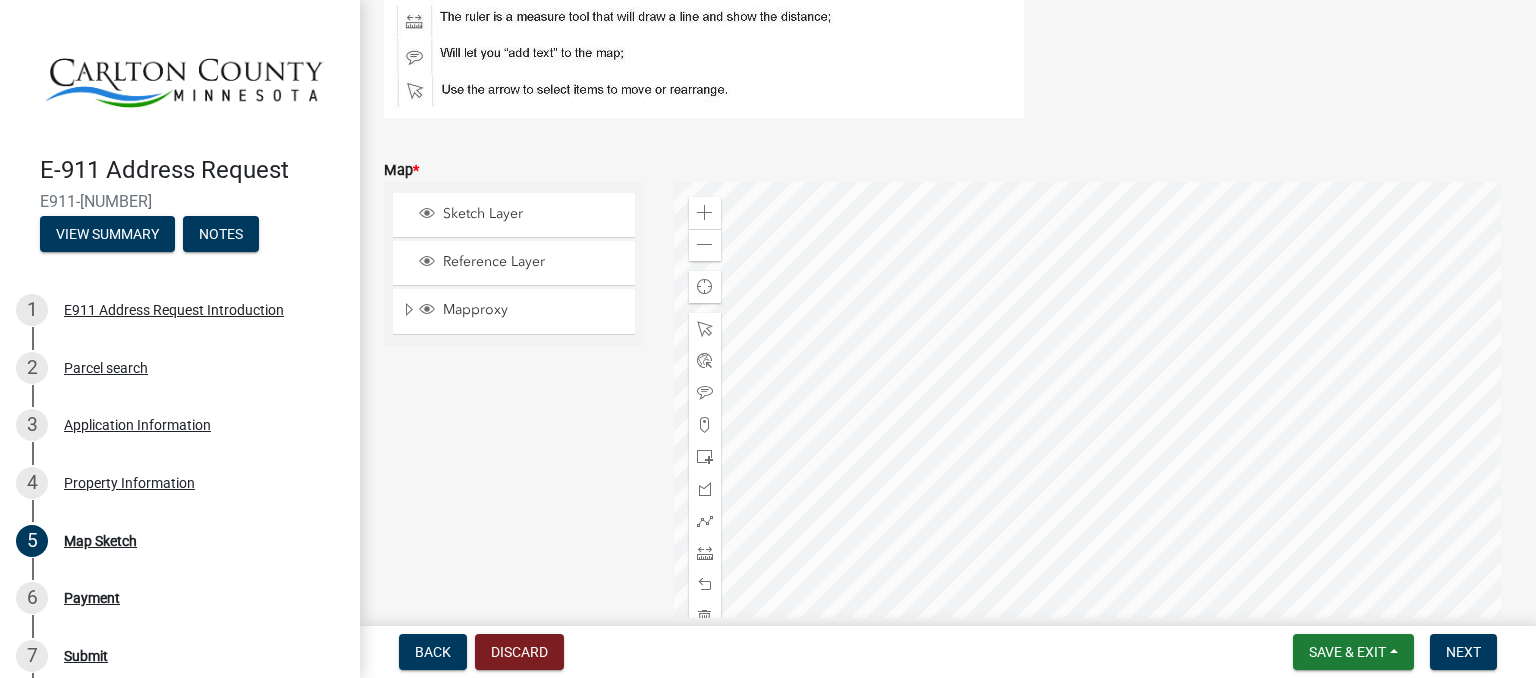 click on "Sketch Layer" 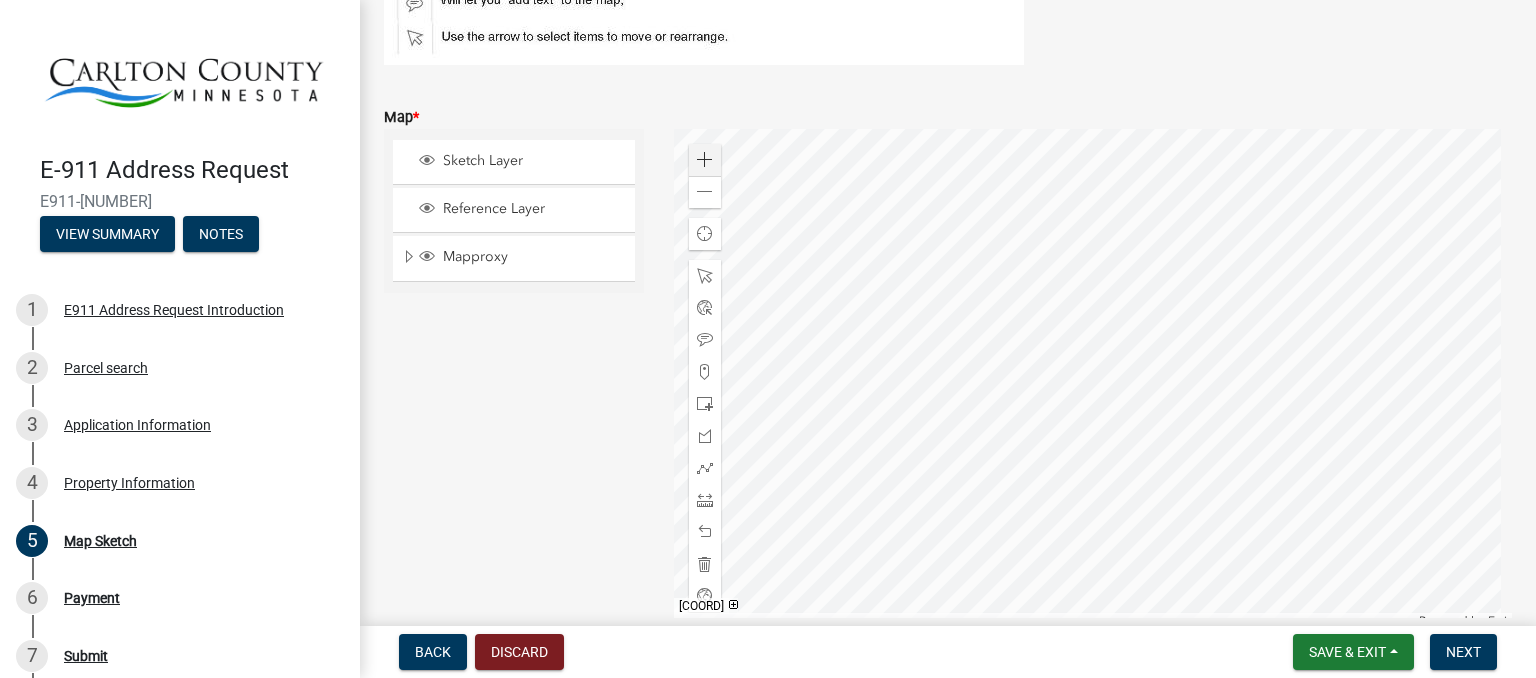 scroll, scrollTop: 346, scrollLeft: 0, axis: vertical 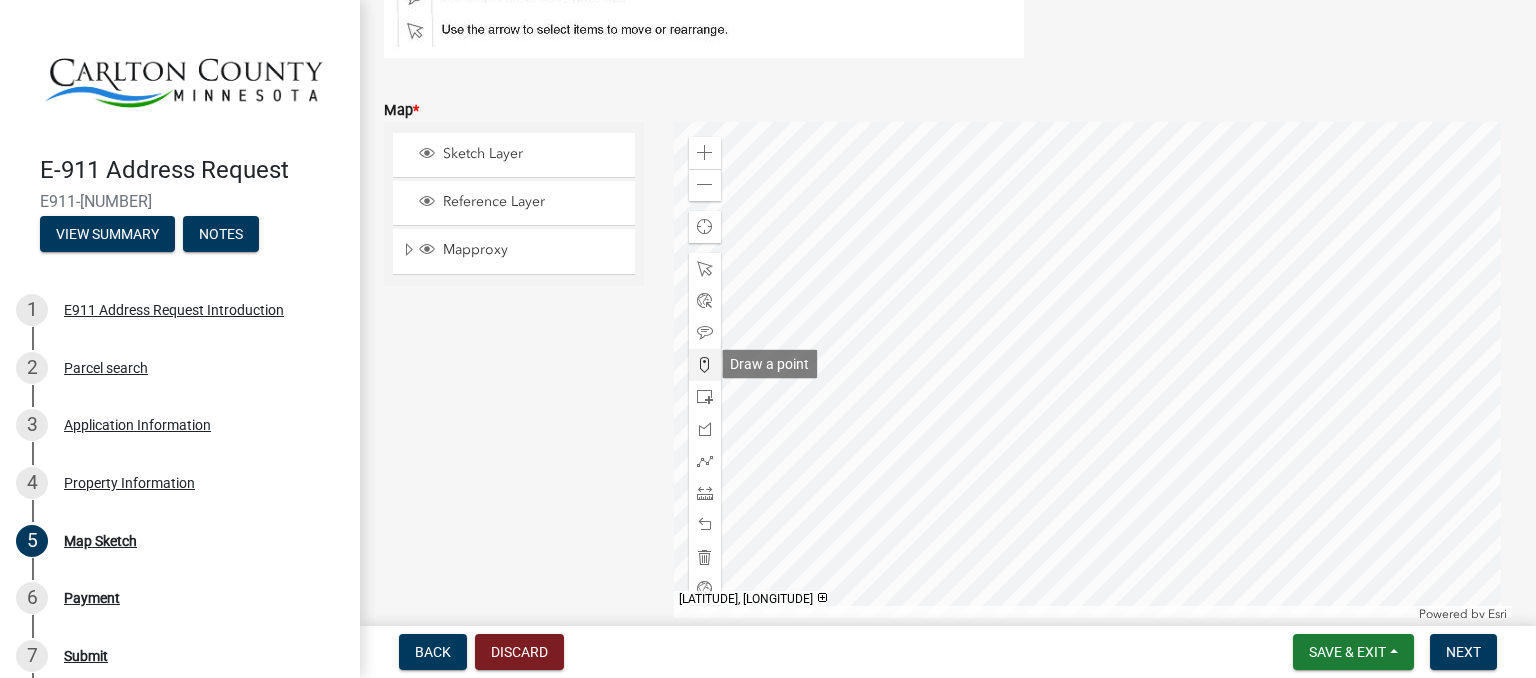 click 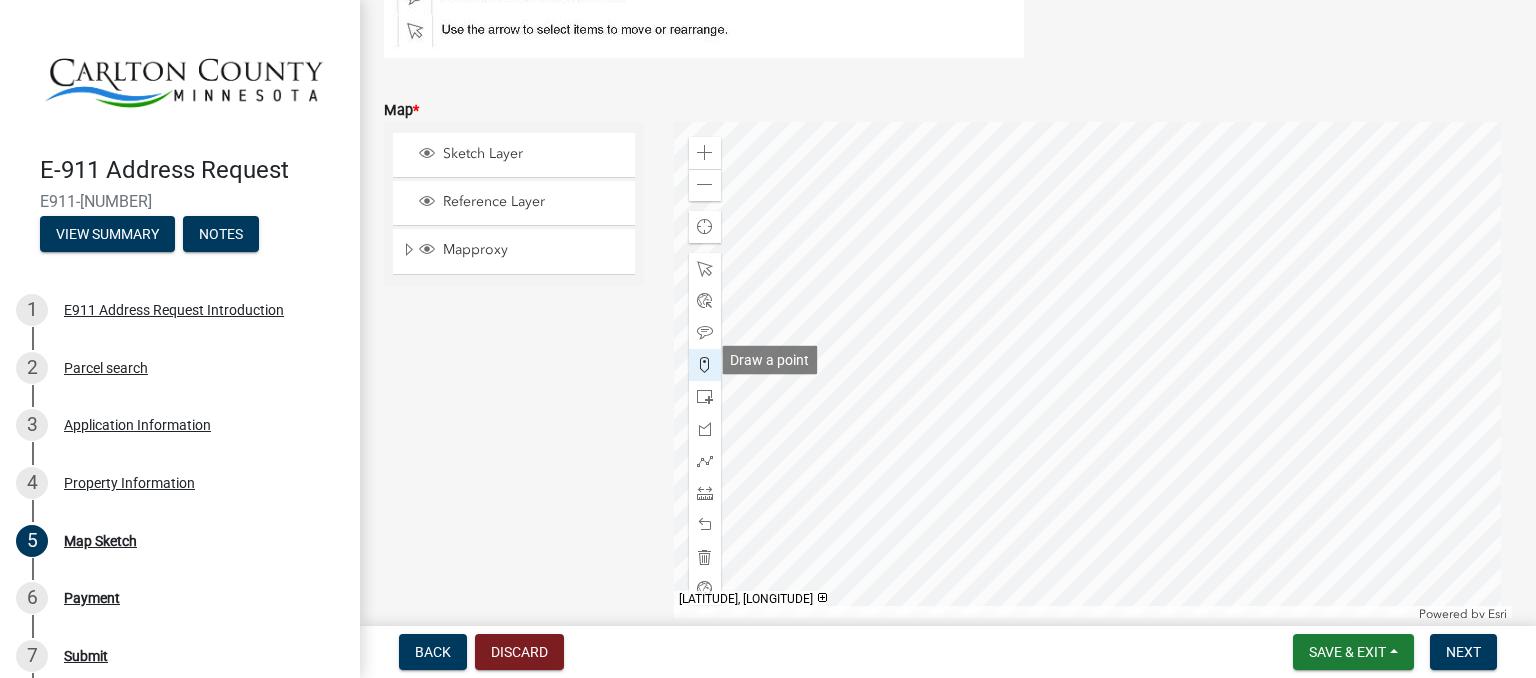 scroll, scrollTop: 350, scrollLeft: 0, axis: vertical 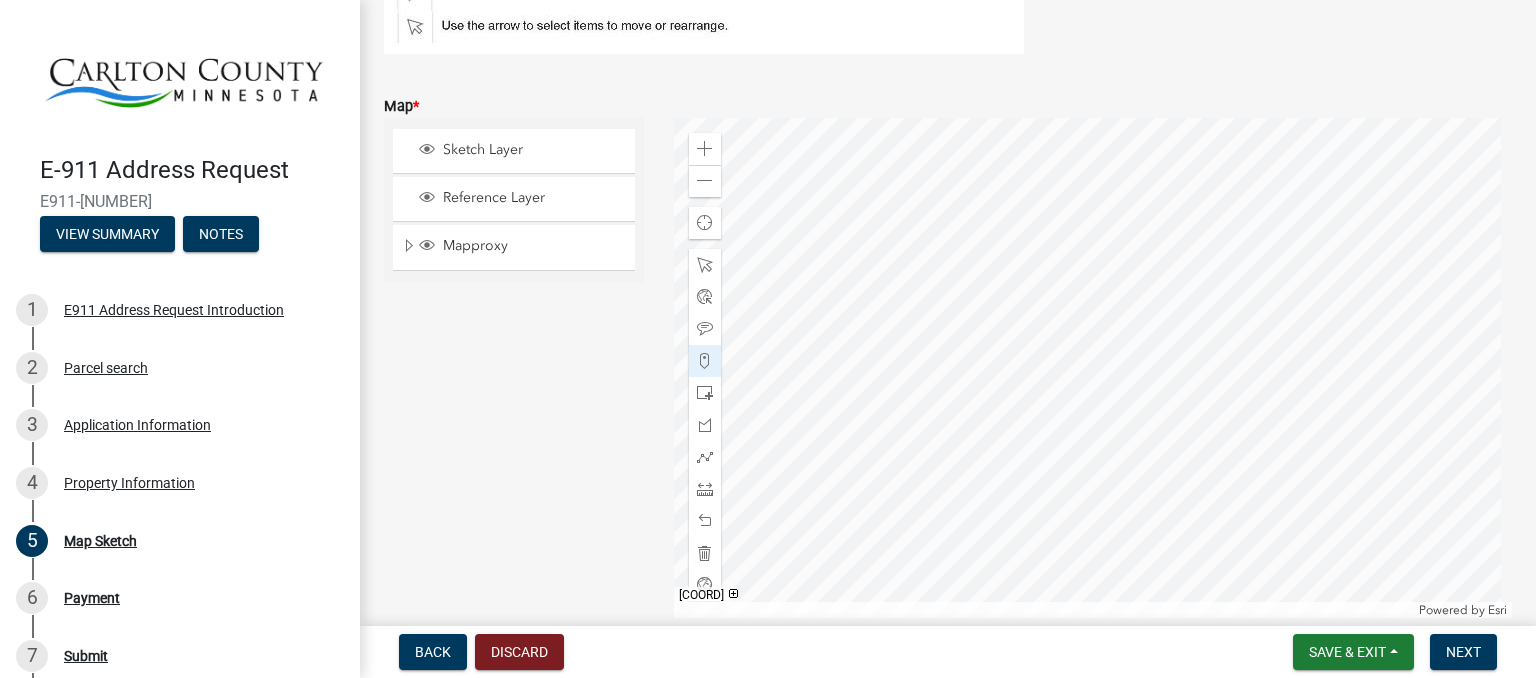 click on "Zoom in Zoom out Find my location Powered by   Esri" 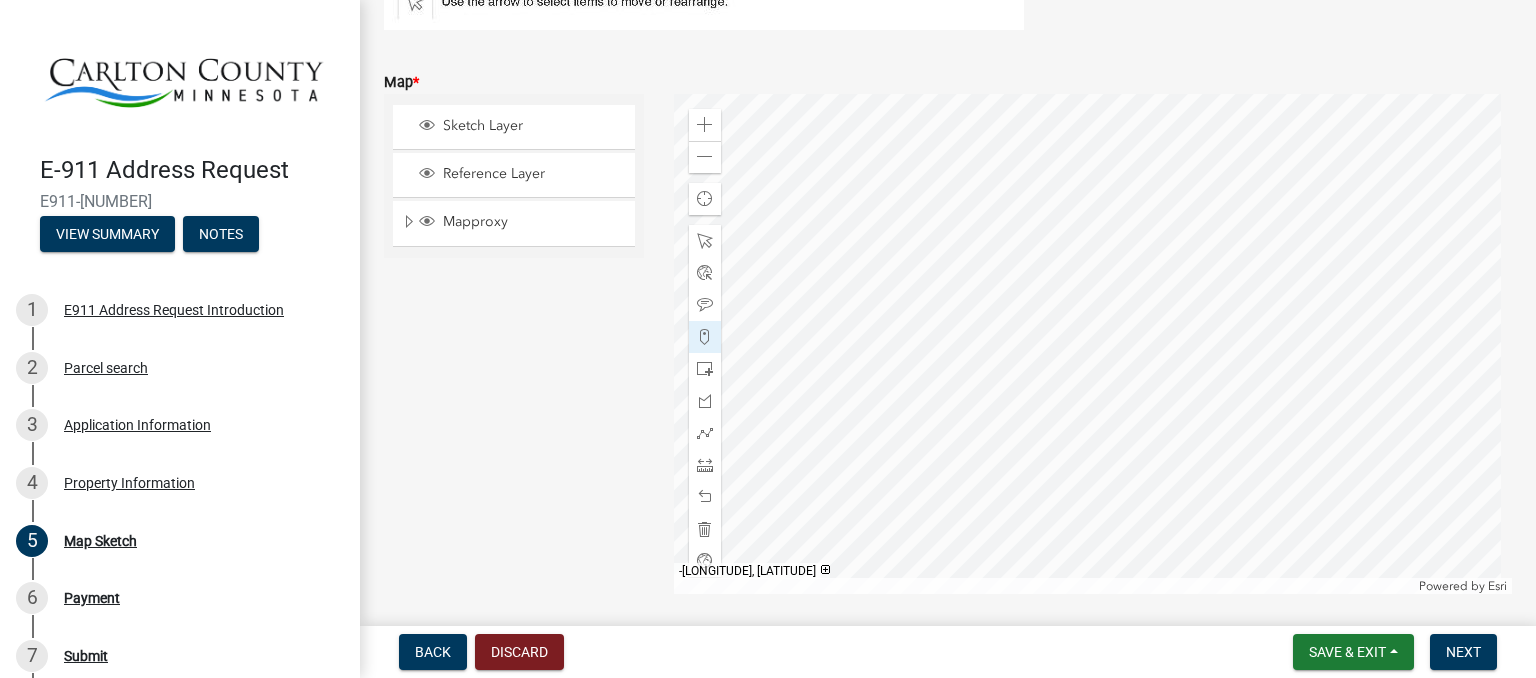 scroll, scrollTop: 384, scrollLeft: 0, axis: vertical 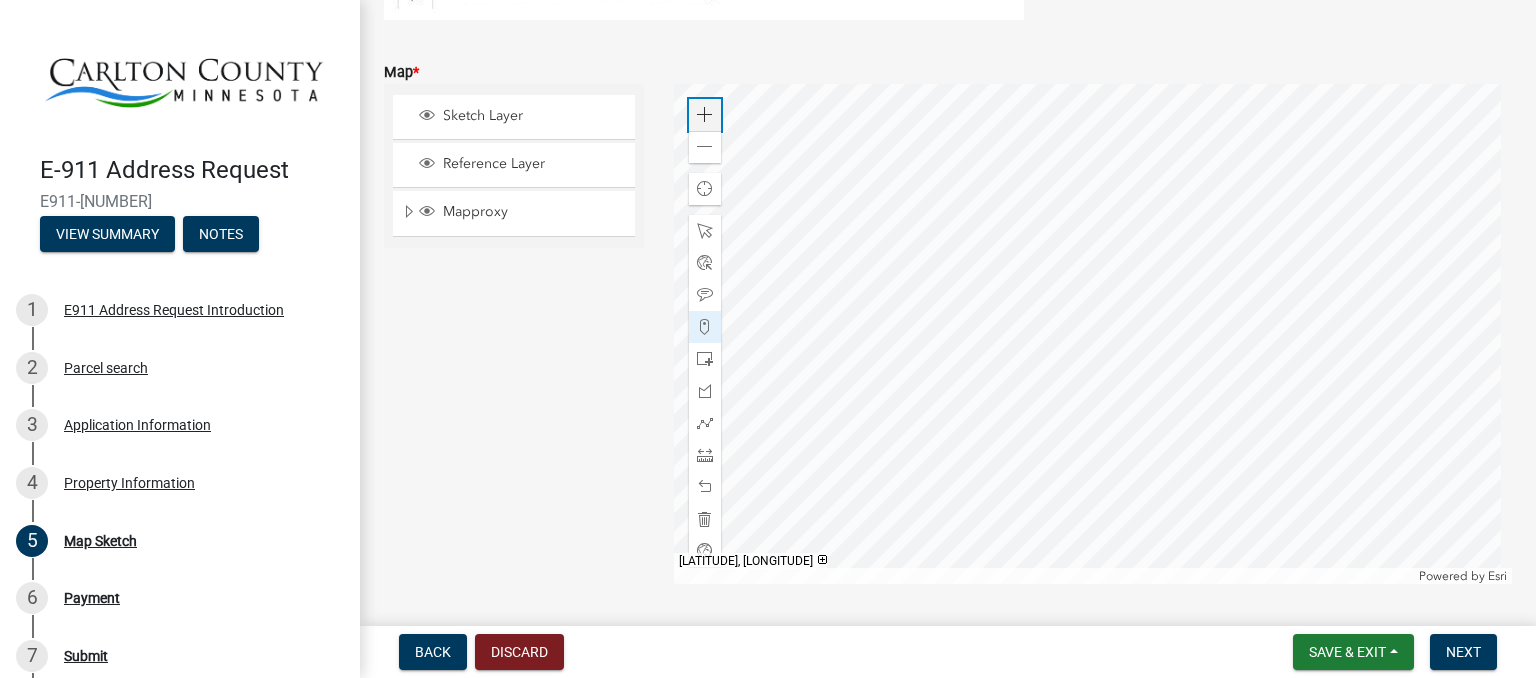 click on "Zoom in" 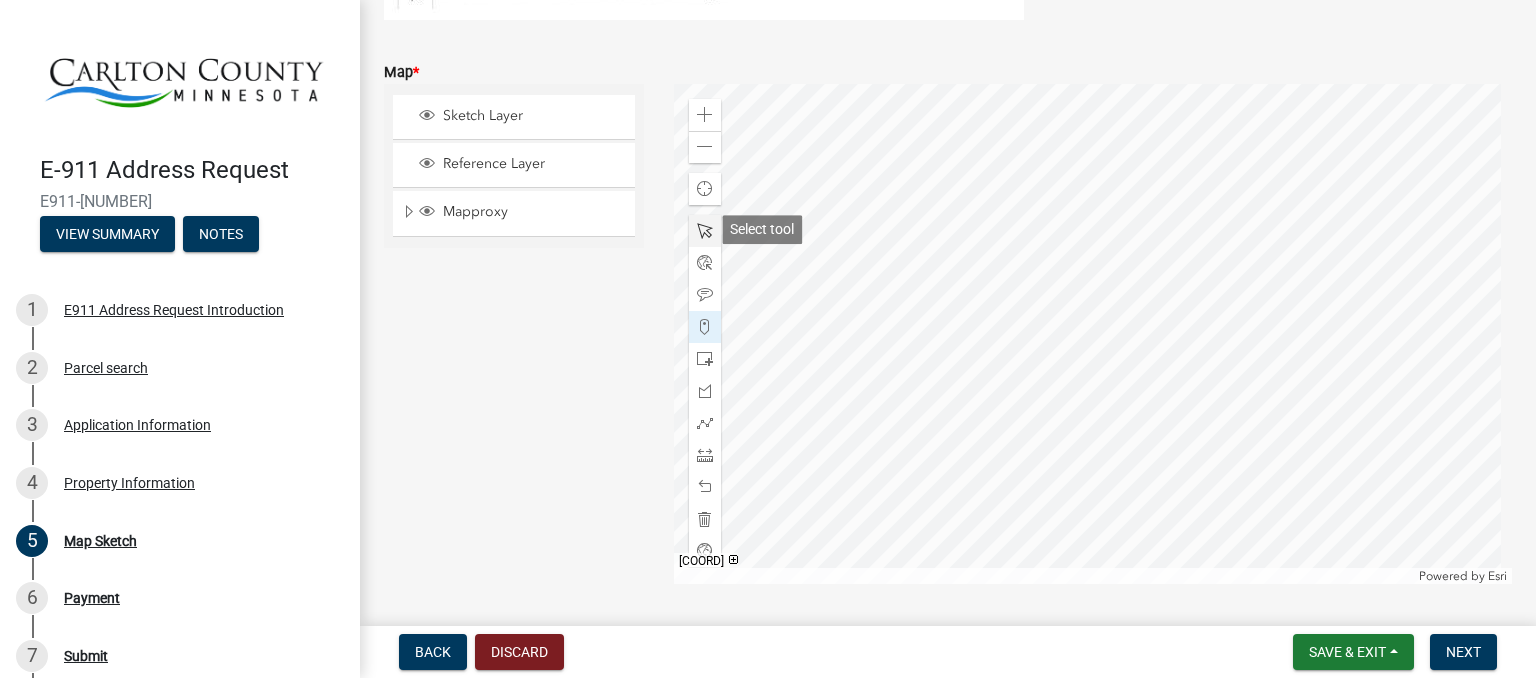 click 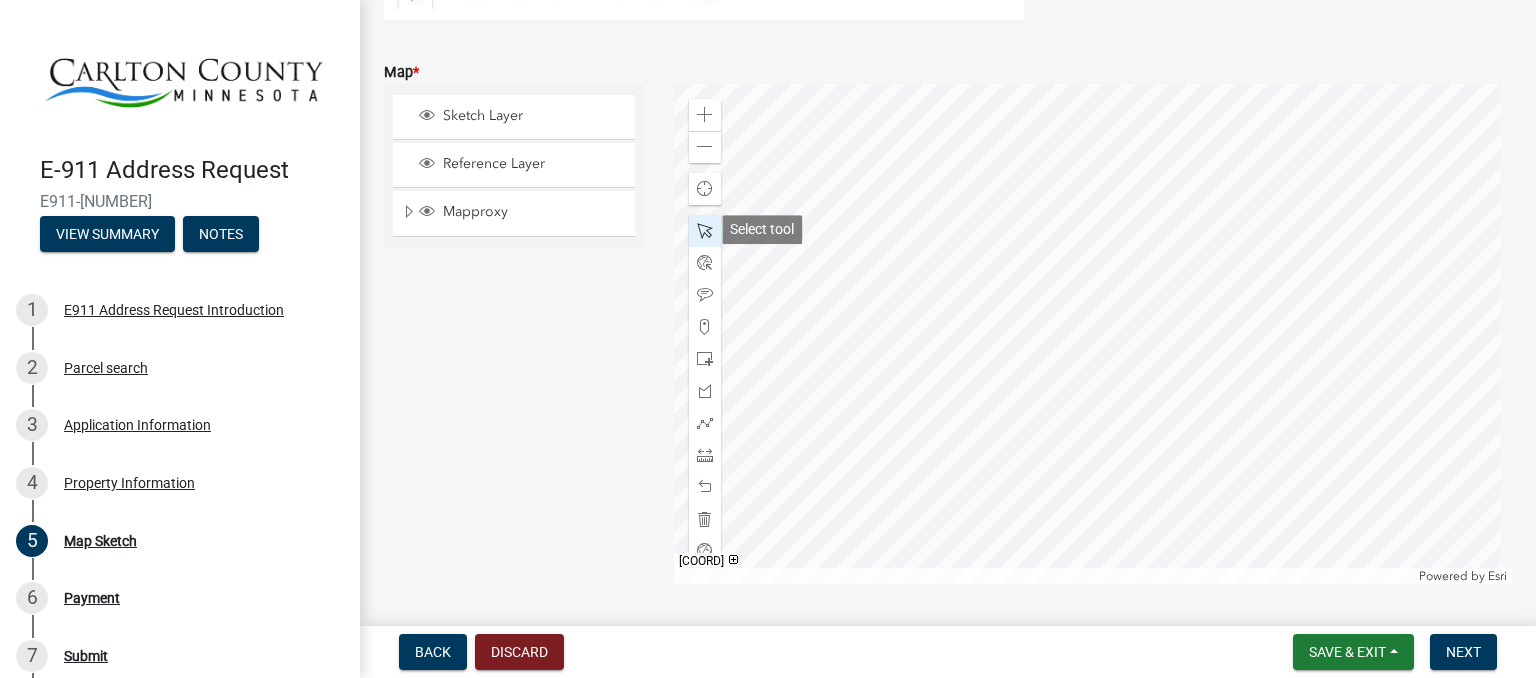 click 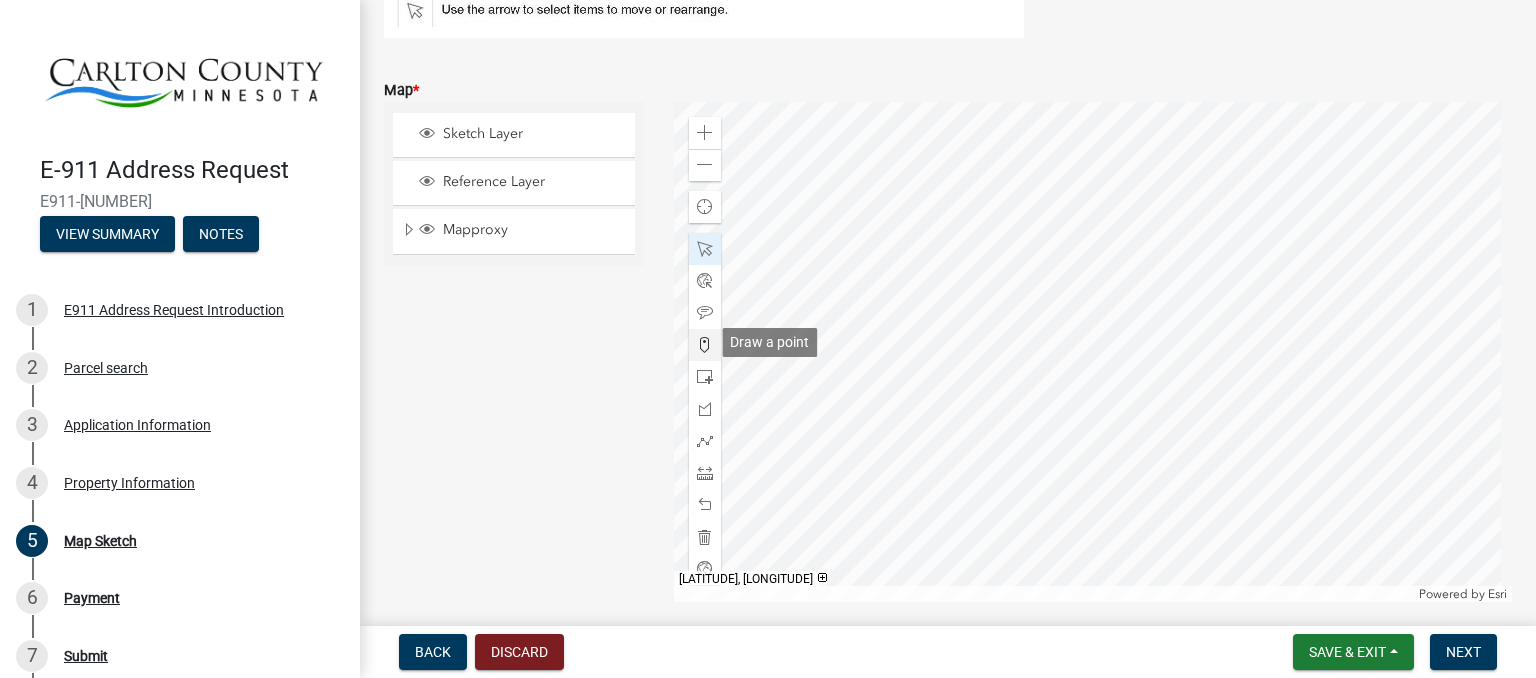 scroll, scrollTop: 360, scrollLeft: 0, axis: vertical 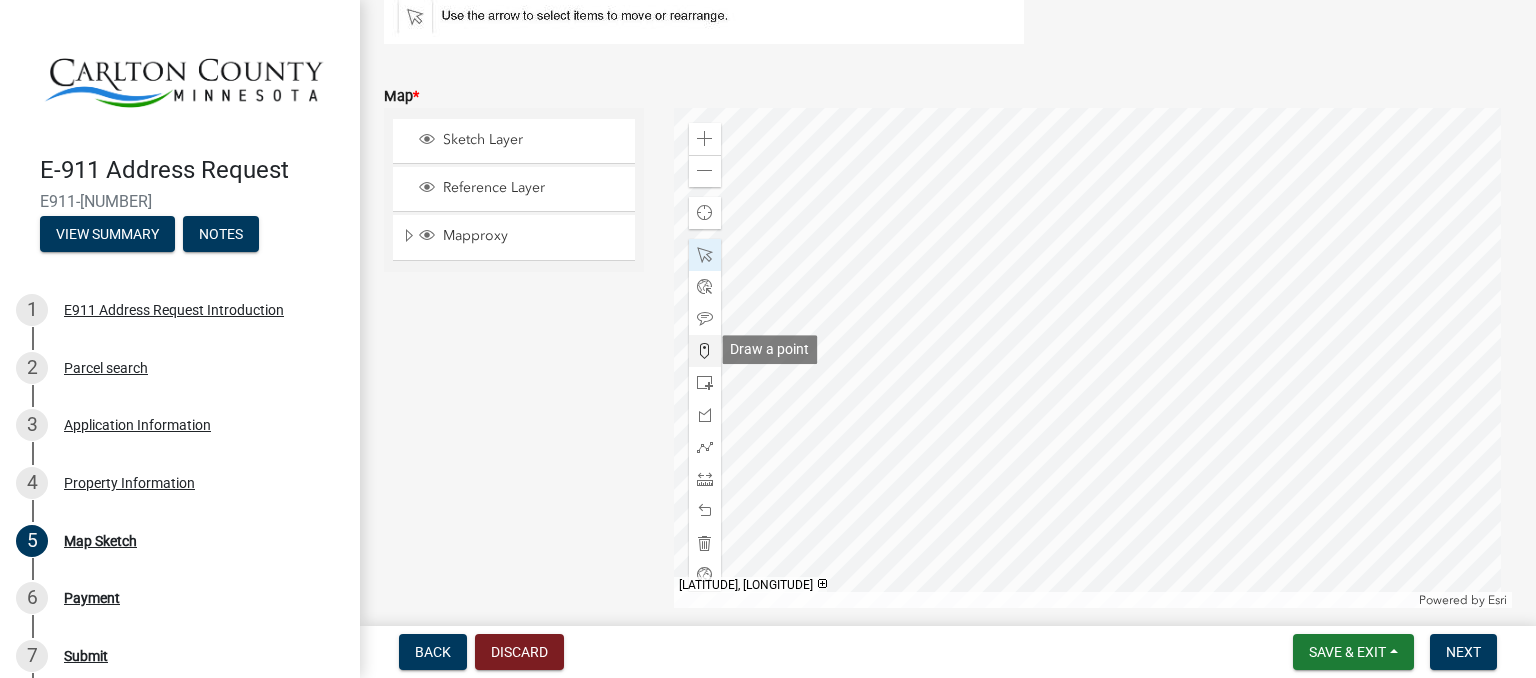 click 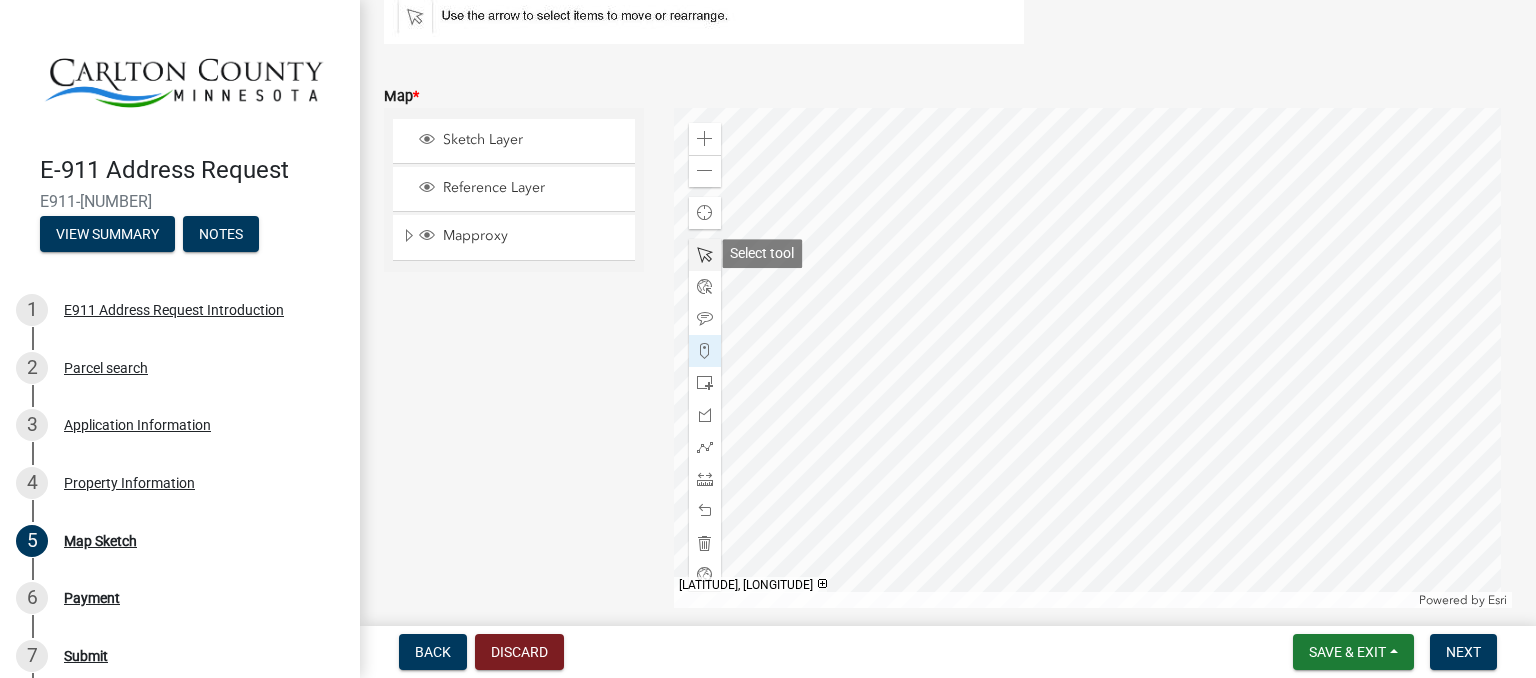 click 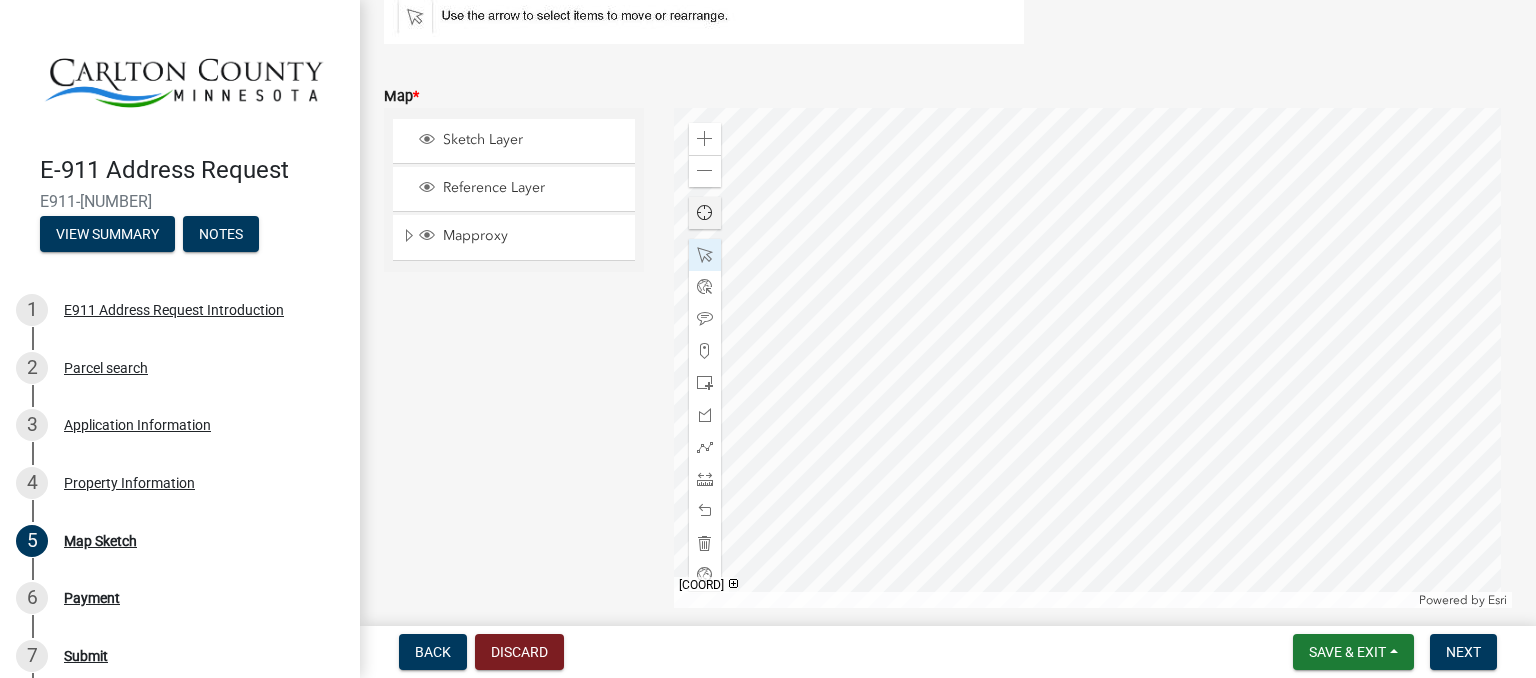 click 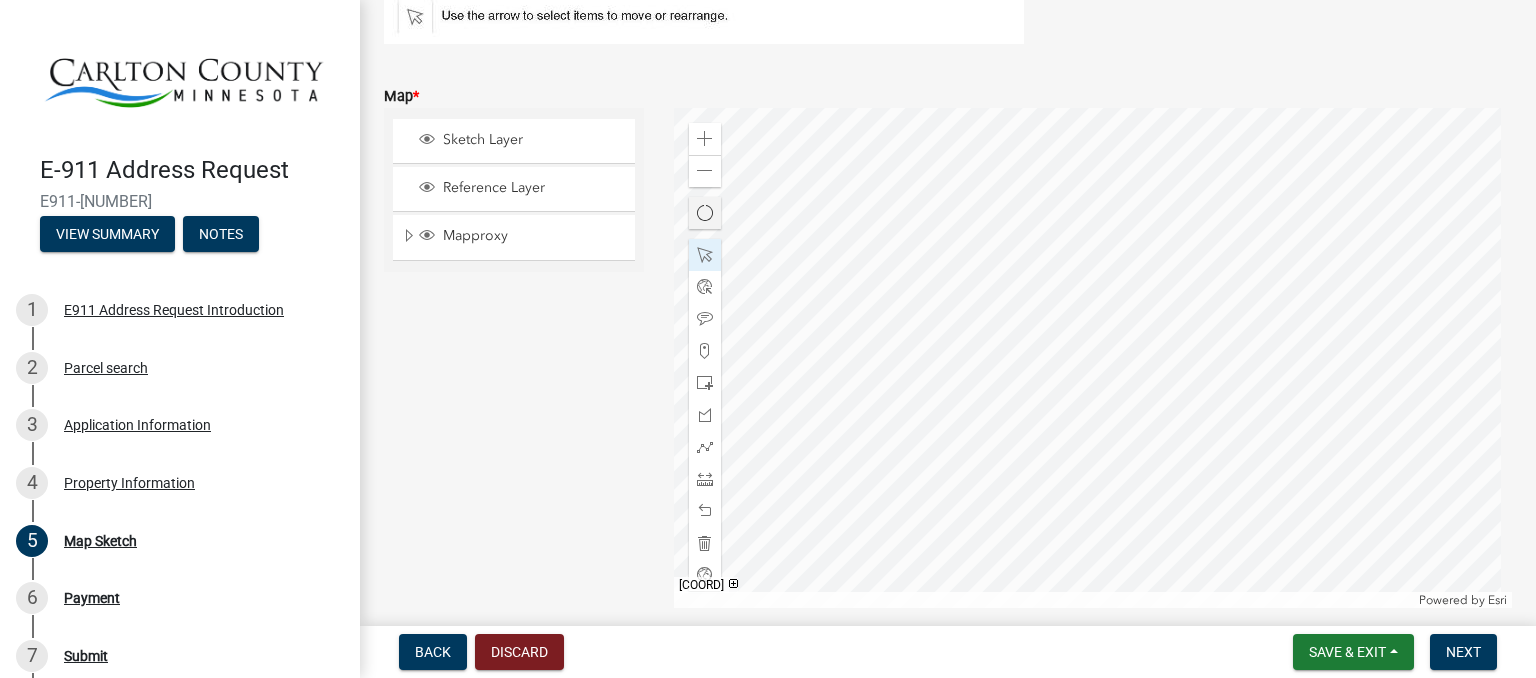 click 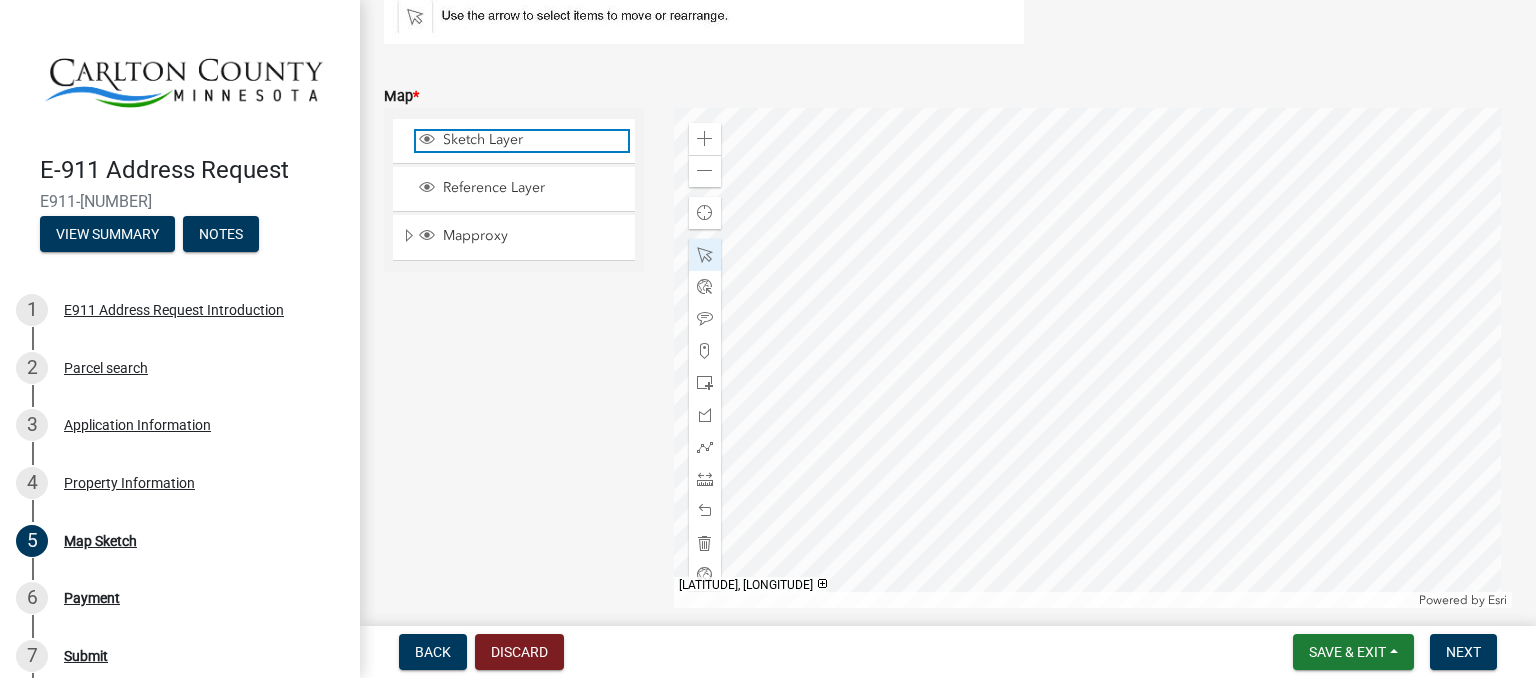 click on "Sketch Layer" 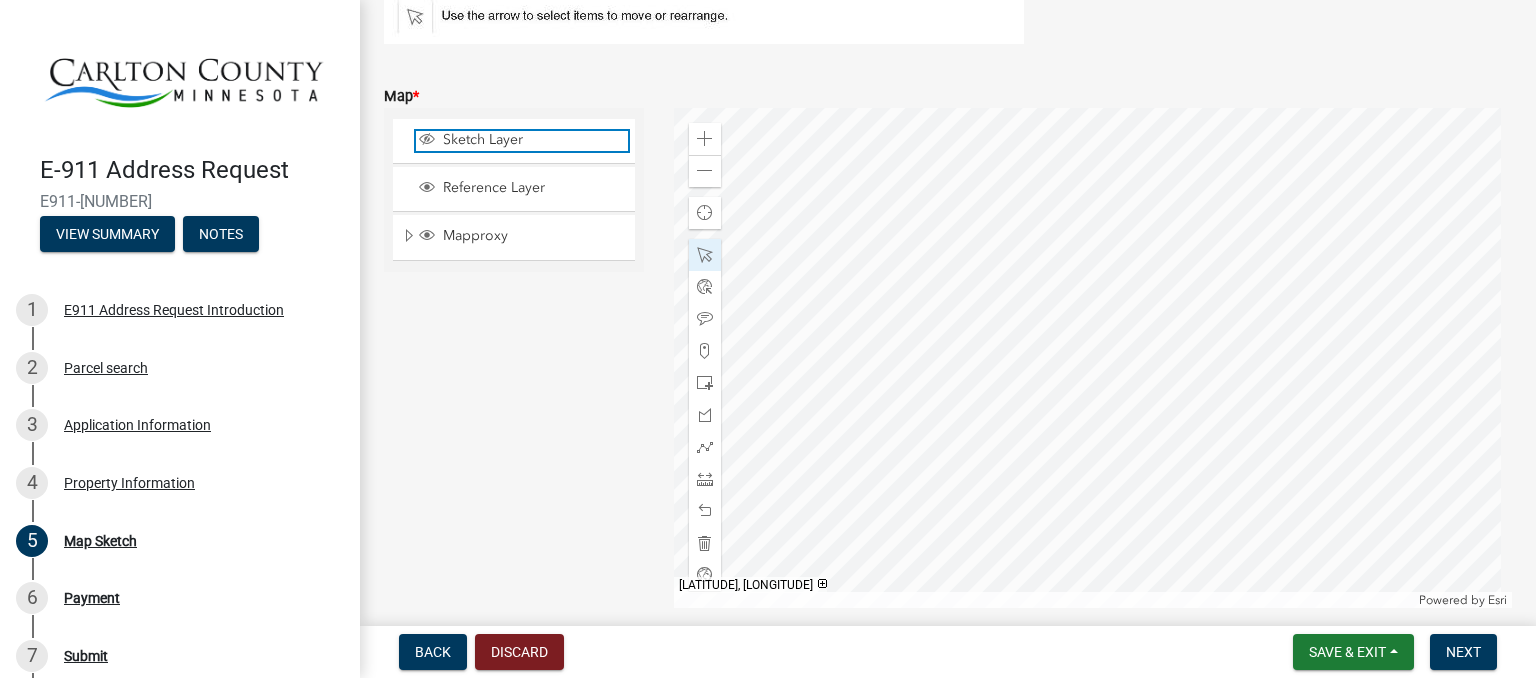 click on "Sketch Layer" 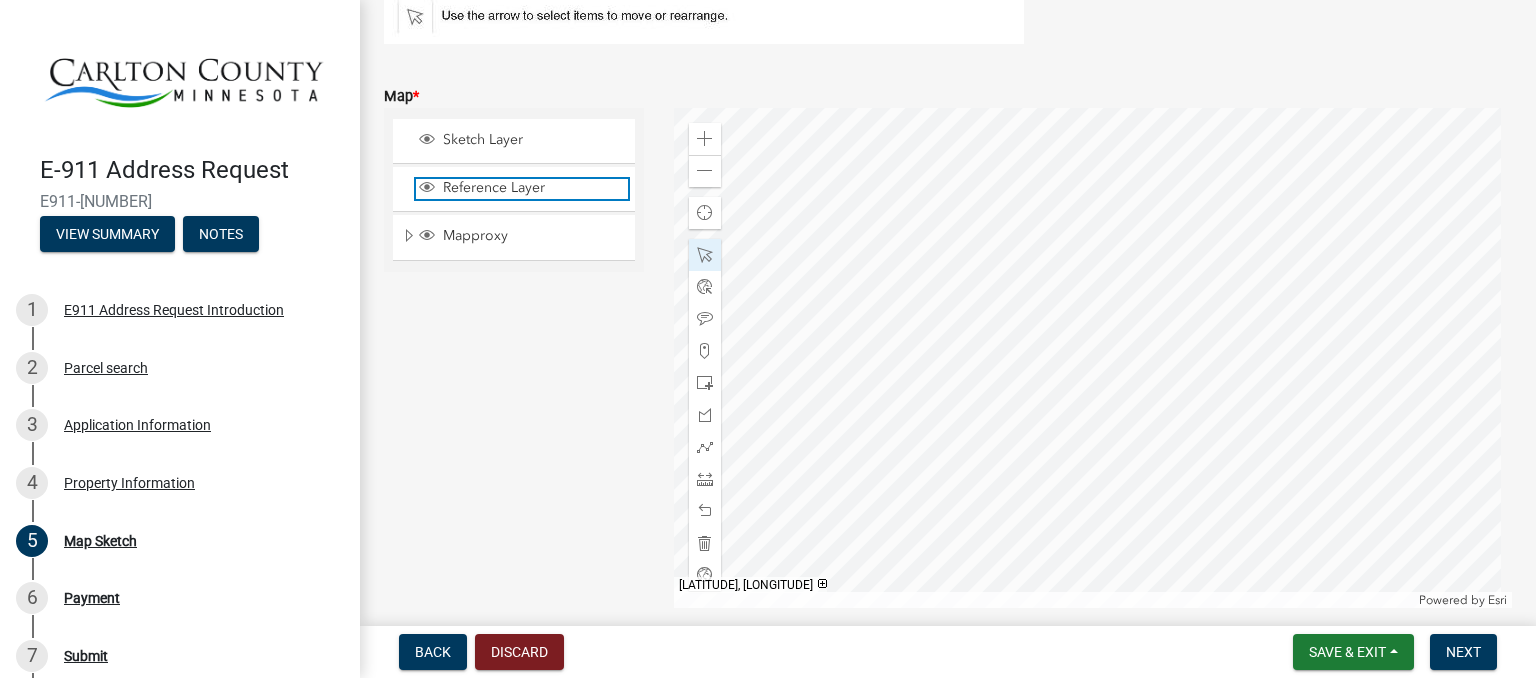 click on "Reference Layer" at bounding box center (533, 188) 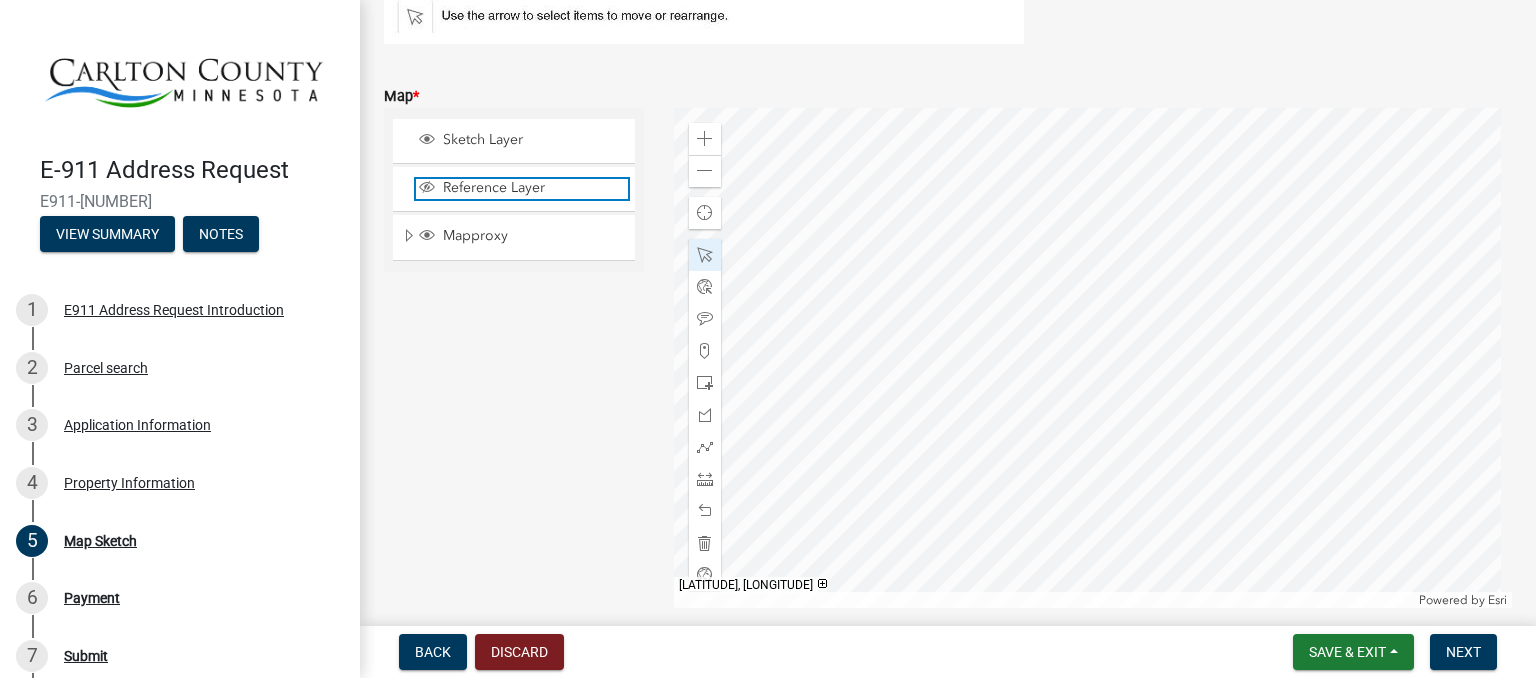 click on "Reference Layer" at bounding box center [533, 188] 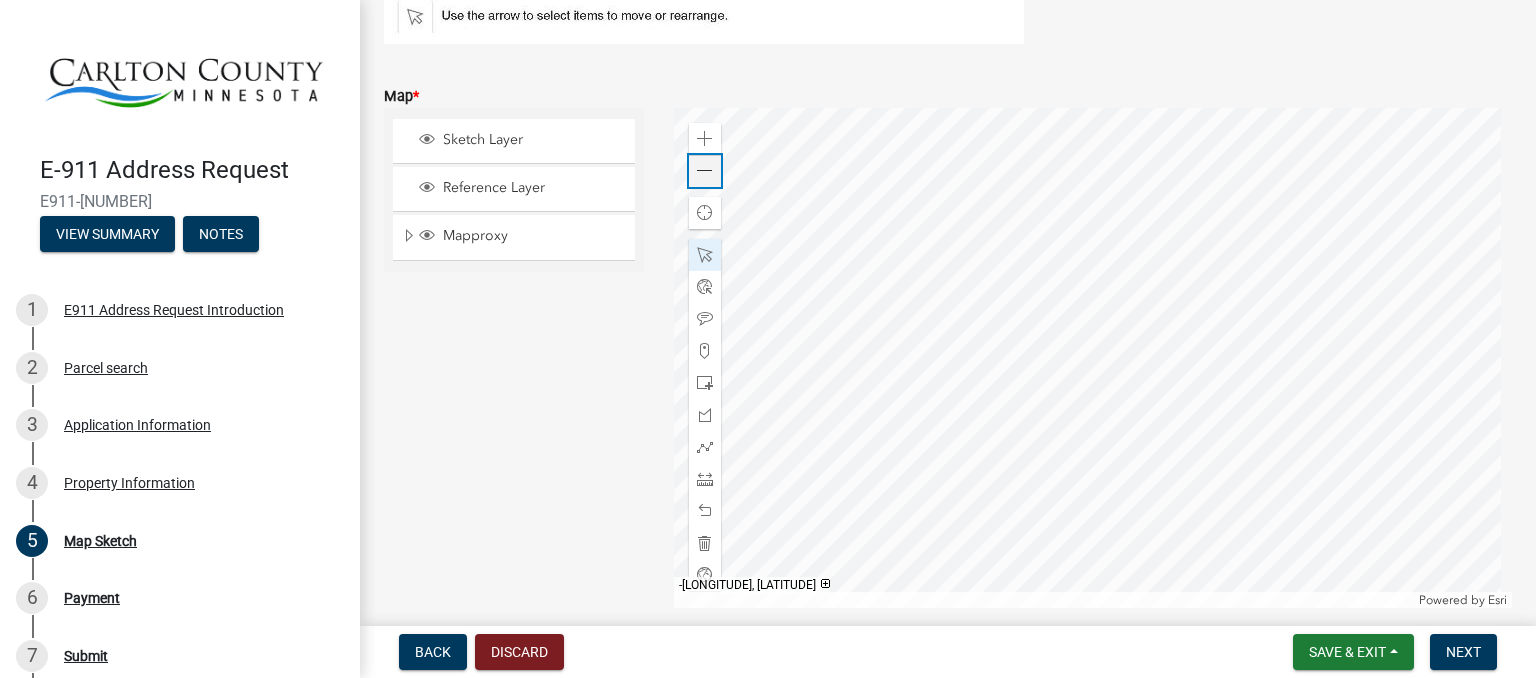 click 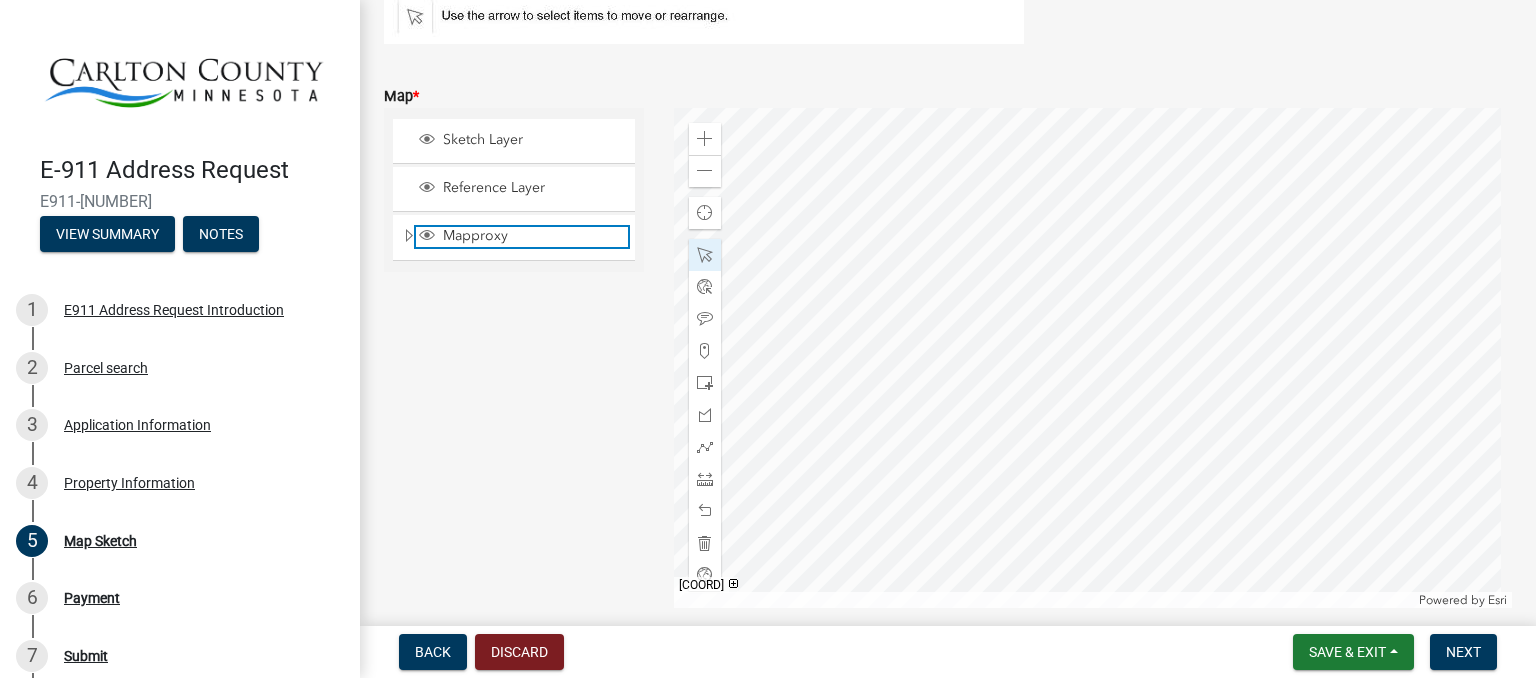 click on "Mapproxy" at bounding box center [533, 236] 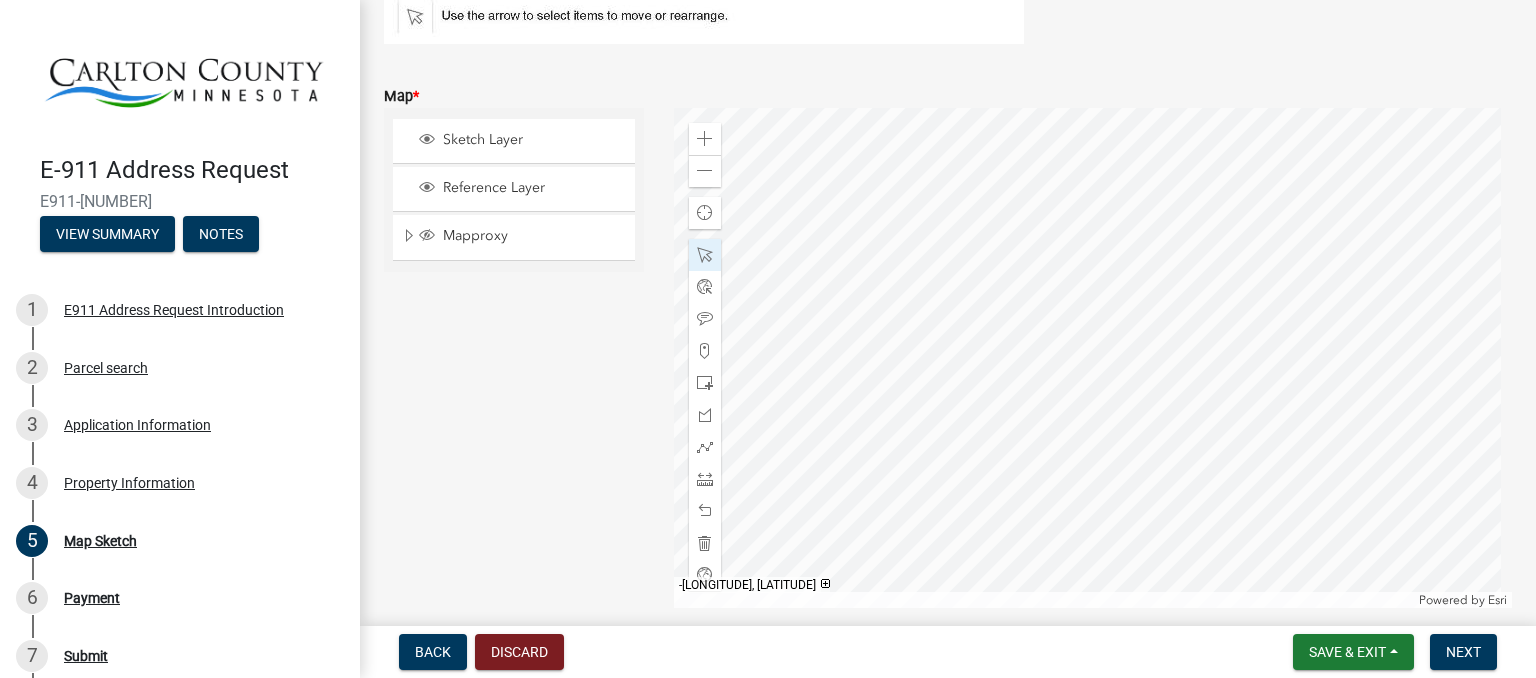 click on "Sketch Layer Reference Layer Mapproxy Roads Streams and Rivers Subdivisions Lakes/Rivers Political Townships Sections Quarter Quarter Lots Blocks Parcels Parcel Numbers Commissioner Districts School Districts Wetlands Zoning Fond du Lac Reservation USA Major Highways Corporate Limits Corporate Limits Low Level Corporate Limits High Level Counties 2024" 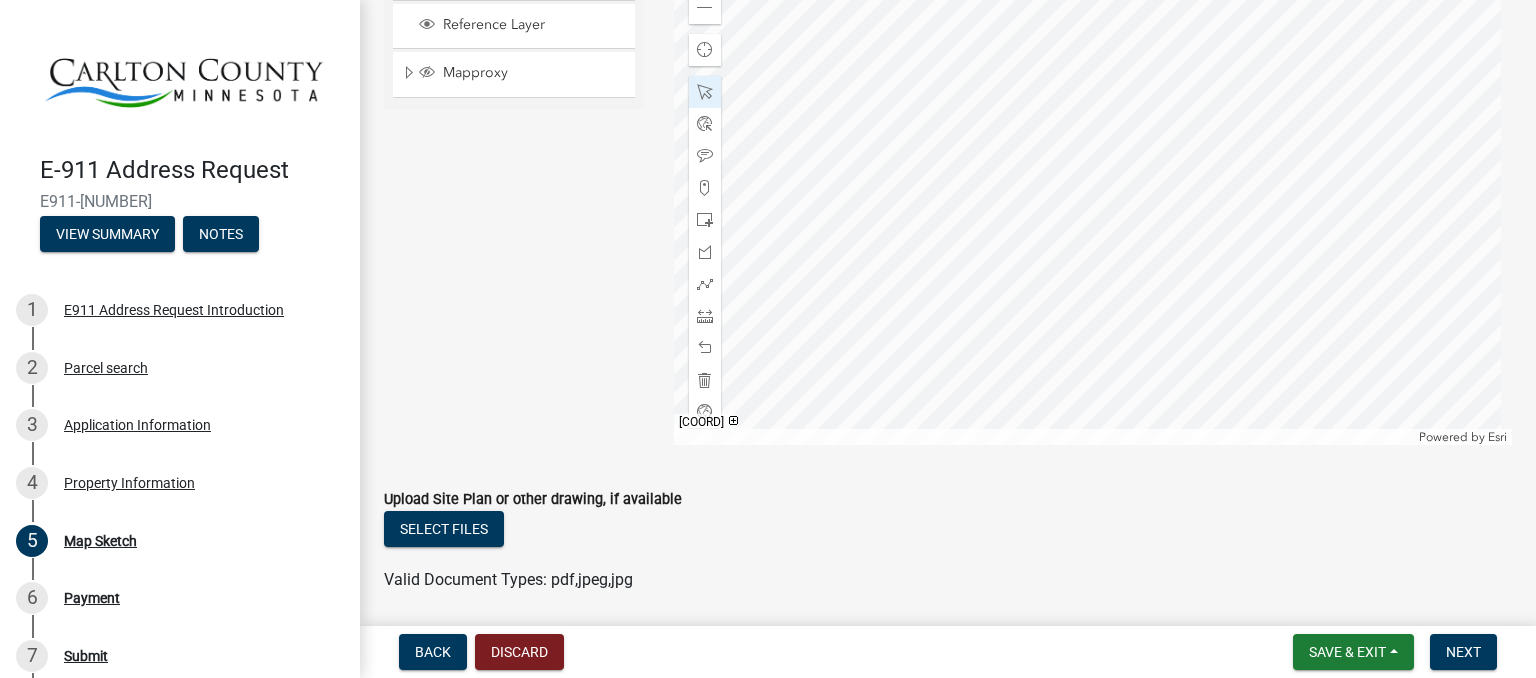 scroll, scrollTop: 593, scrollLeft: 0, axis: vertical 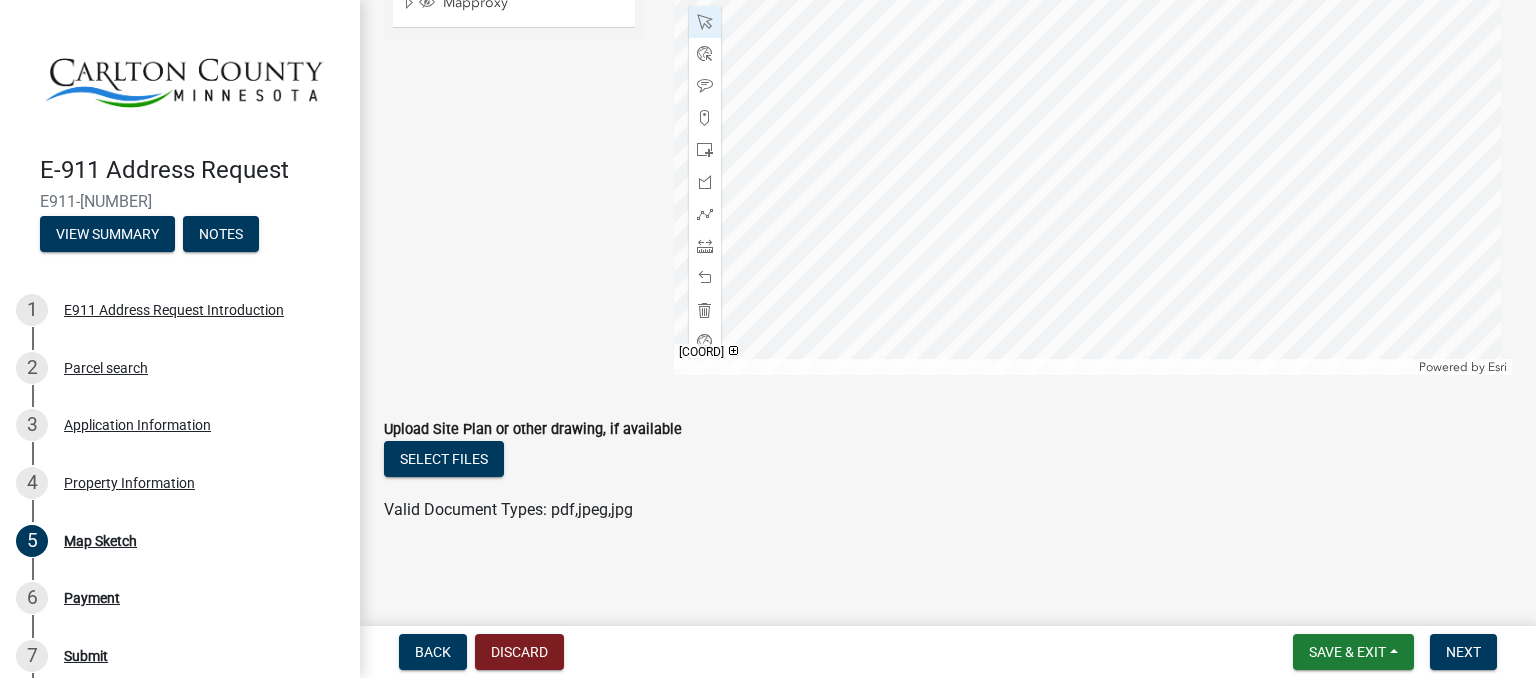 click on "Upload Site Plan or other drawing, if available" 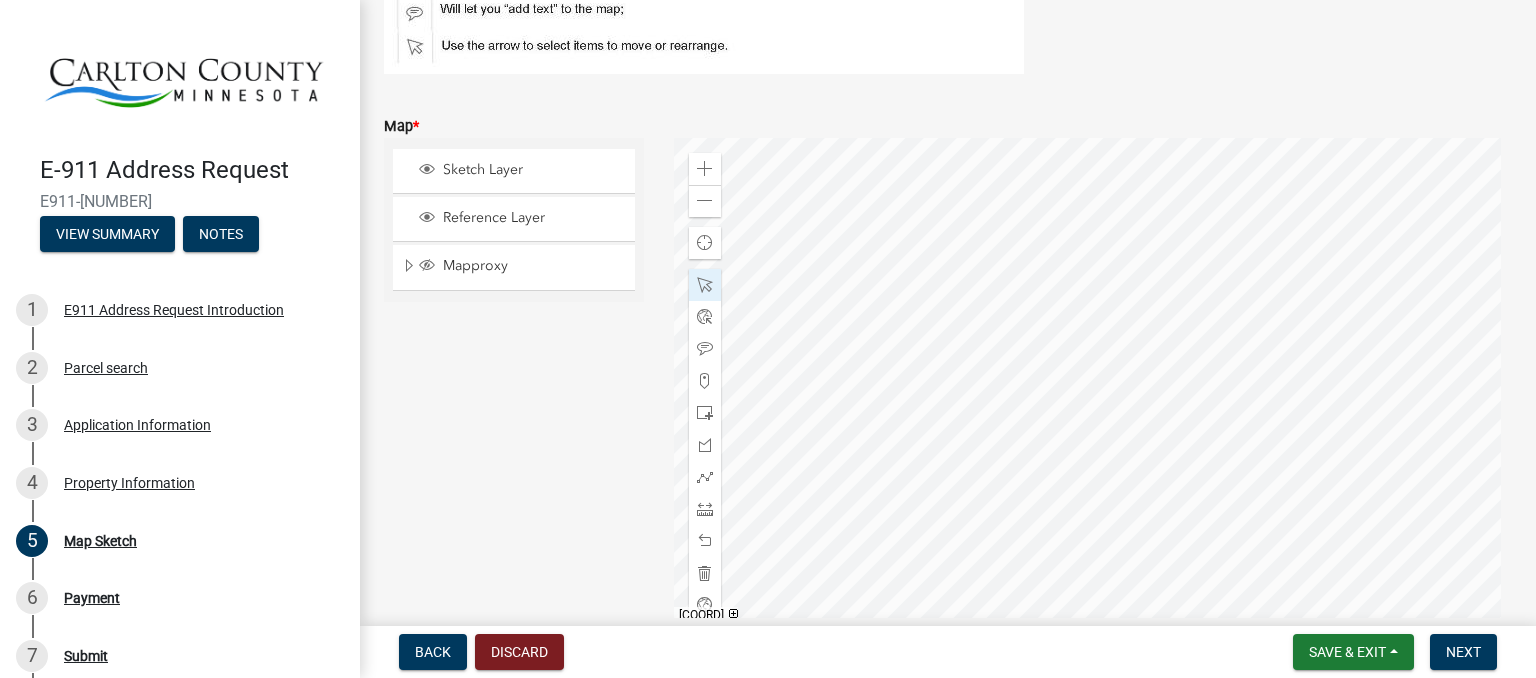 scroll, scrollTop: 329, scrollLeft: 0, axis: vertical 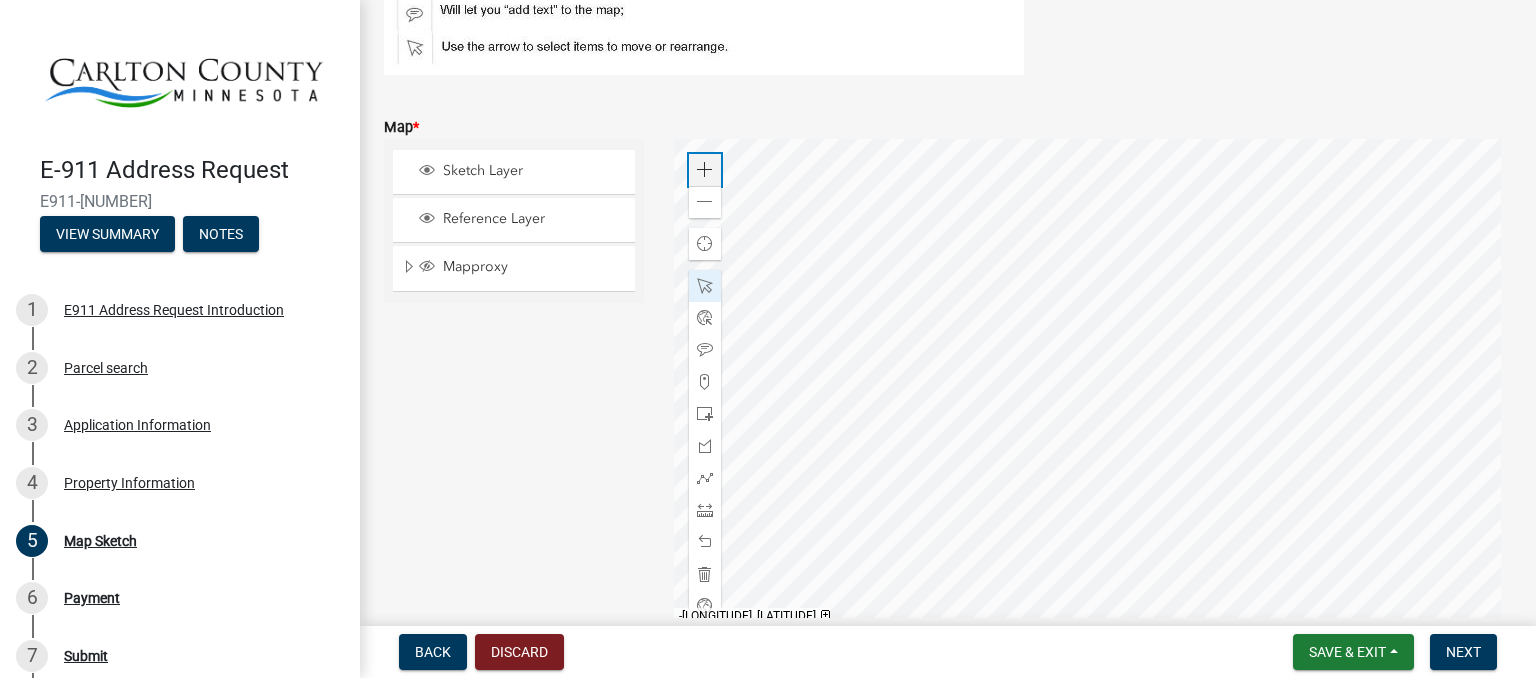 click on "Zoom in" 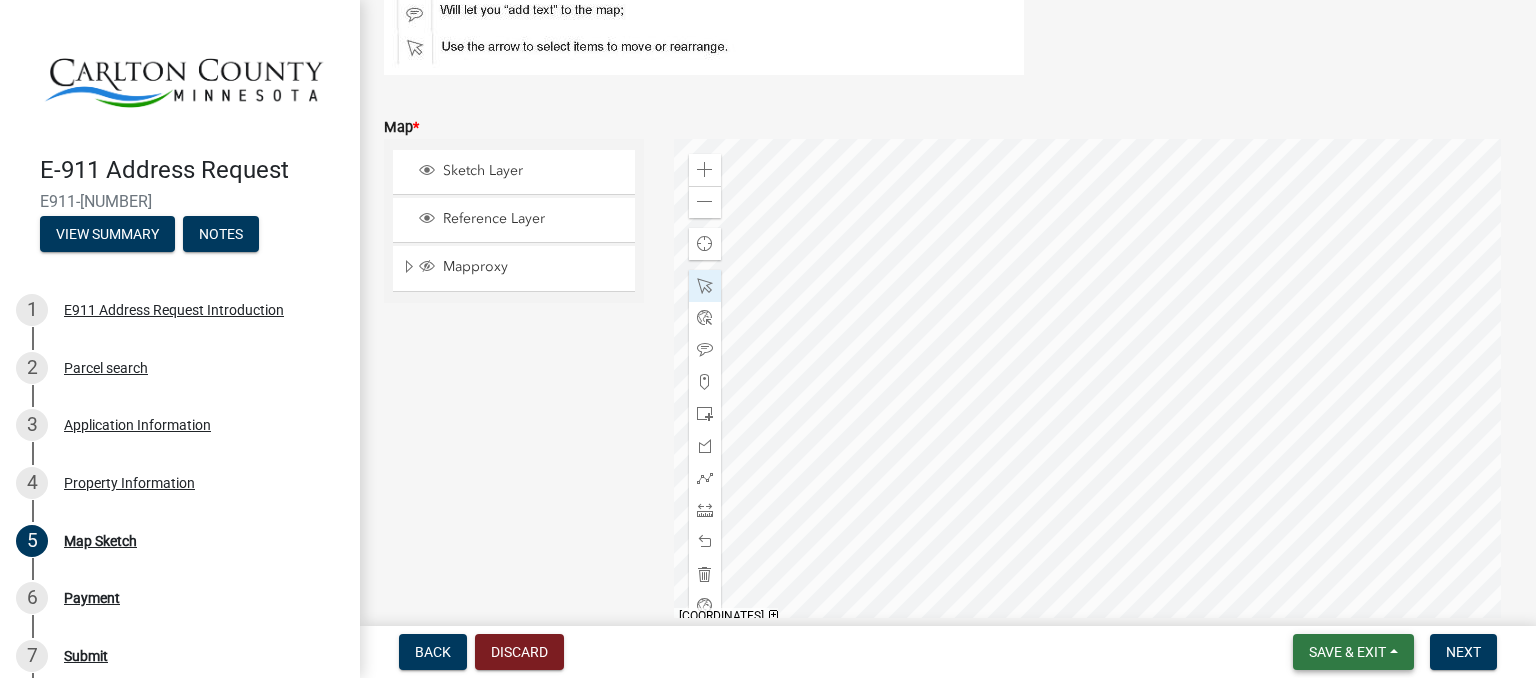 click on "Save & Exit" at bounding box center [1353, 652] 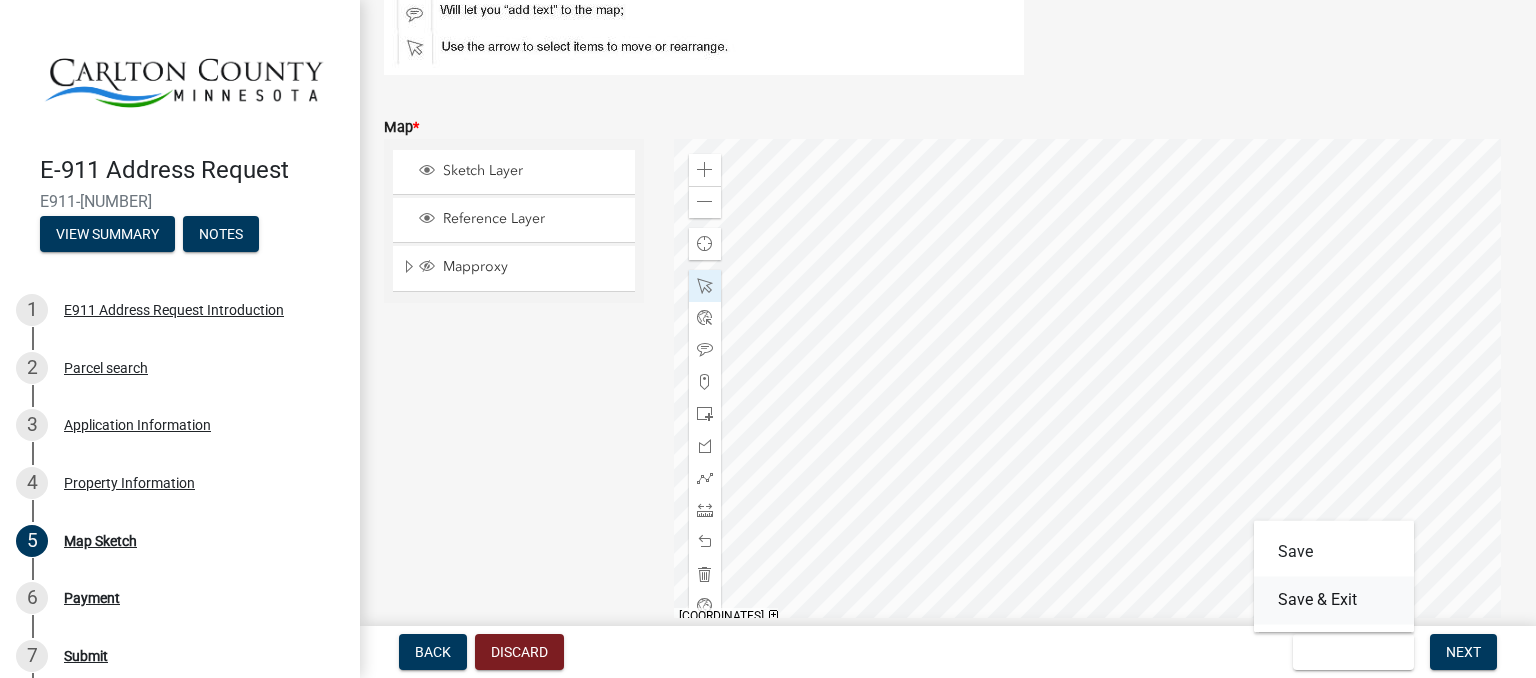 click on "Save & Exit" at bounding box center (1334, 600) 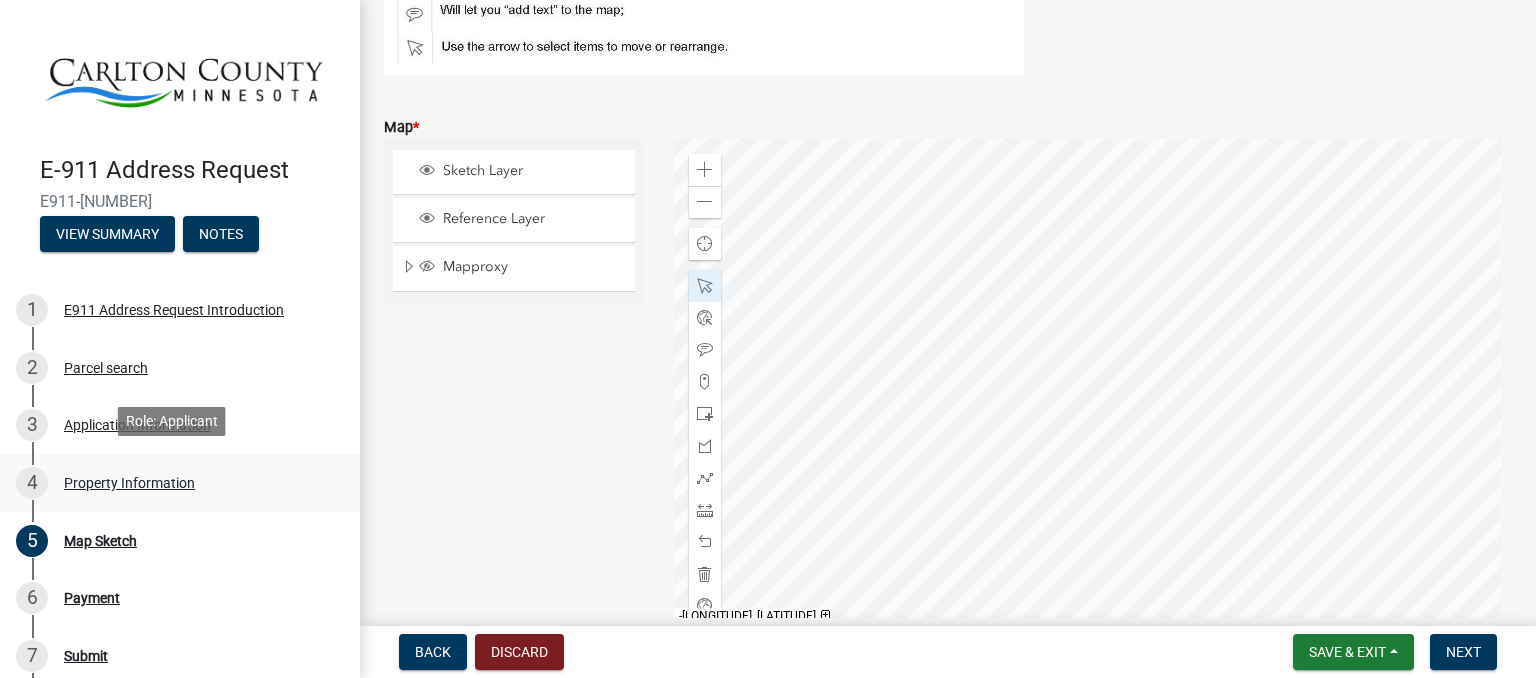 click on "Property Information" at bounding box center (129, 483) 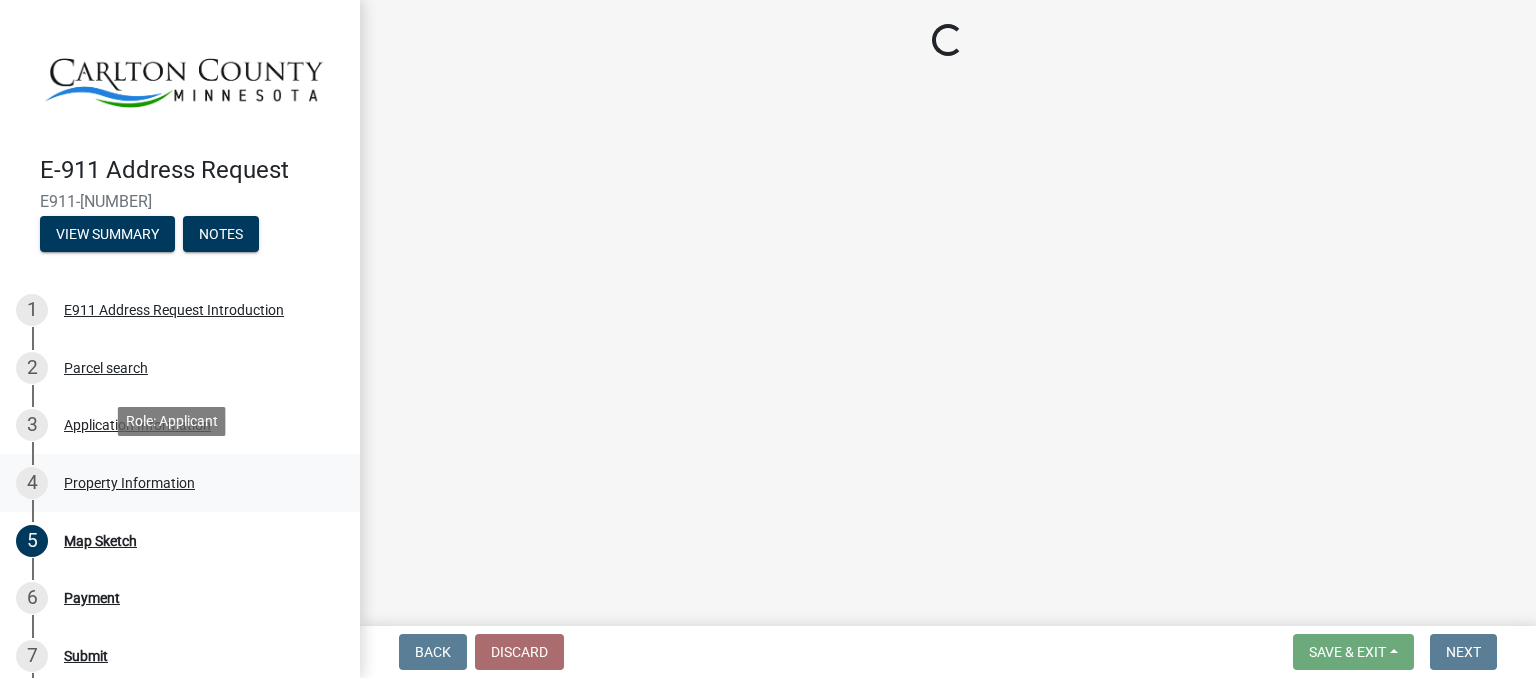 scroll, scrollTop: 0, scrollLeft: 0, axis: both 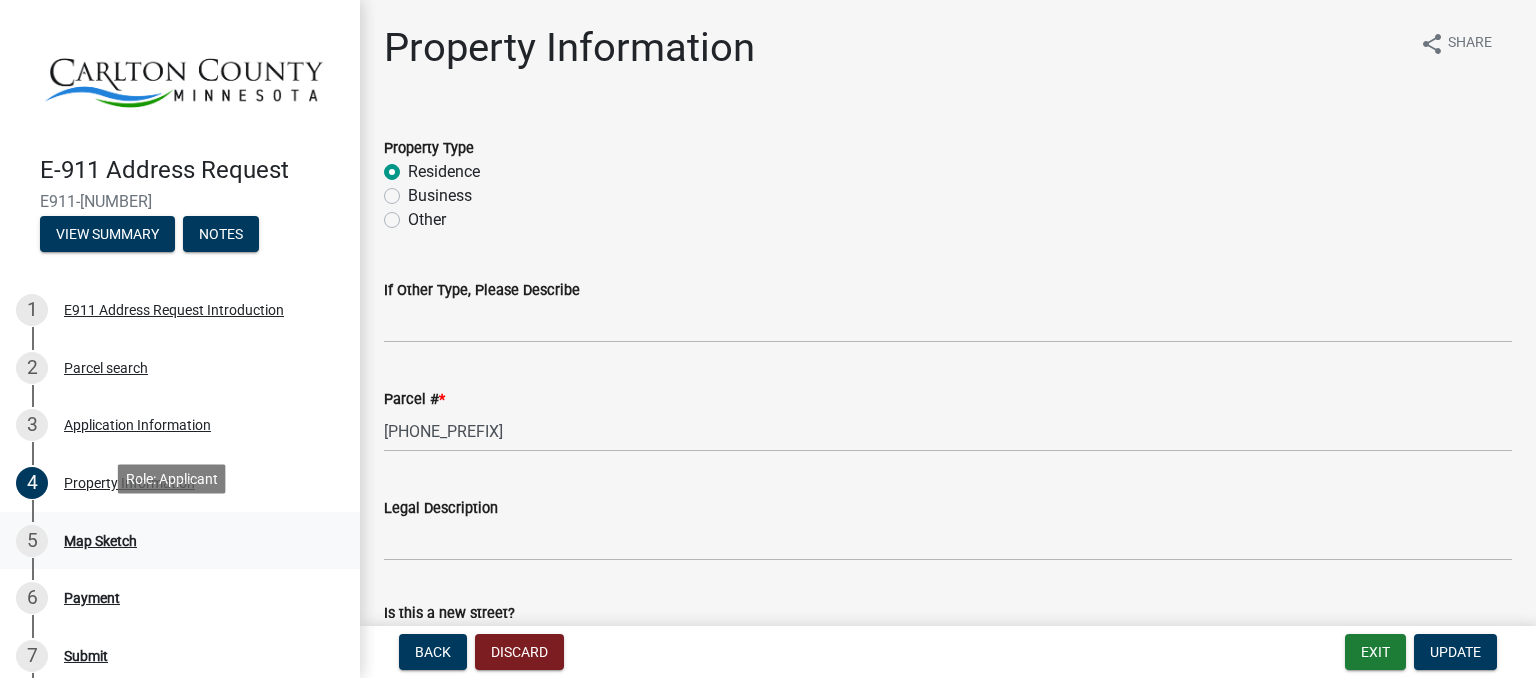 click on "Map Sketch" at bounding box center [100, 541] 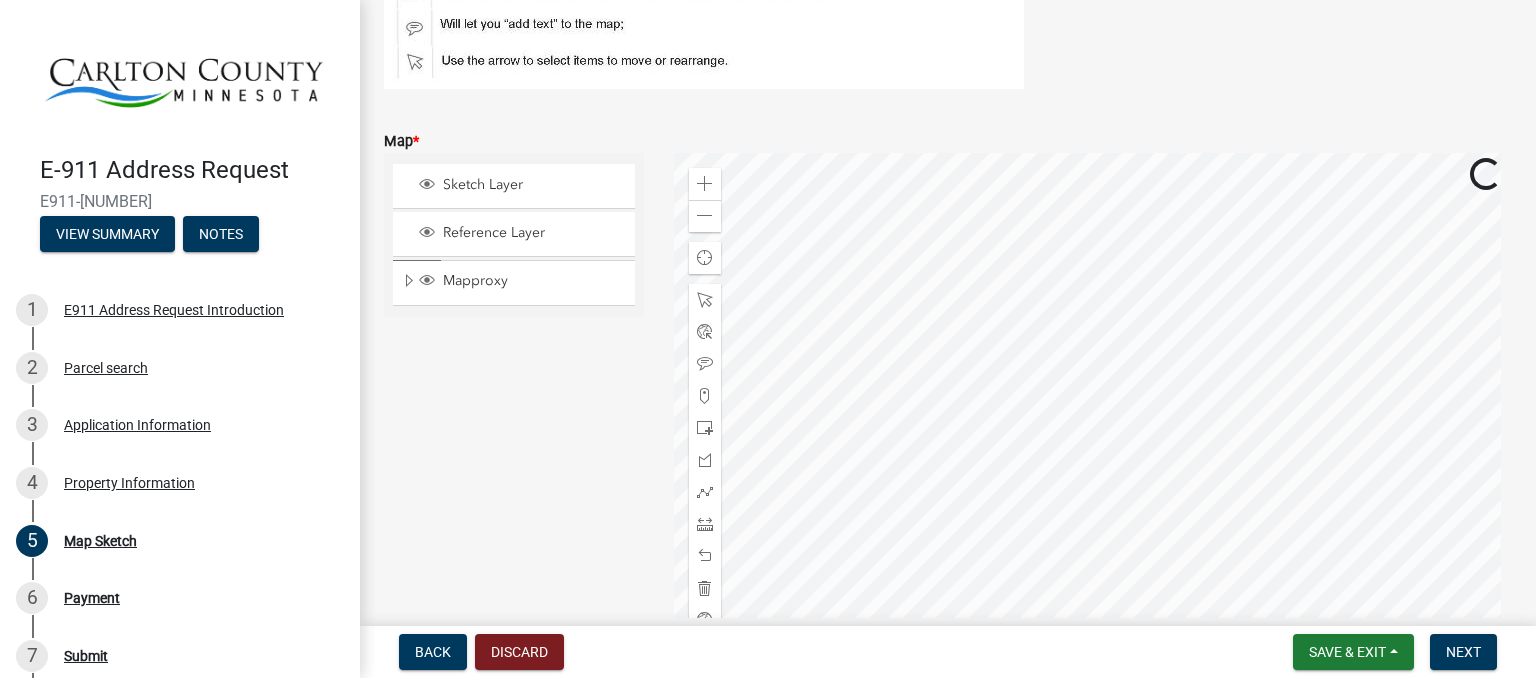 scroll, scrollTop: 316, scrollLeft: 0, axis: vertical 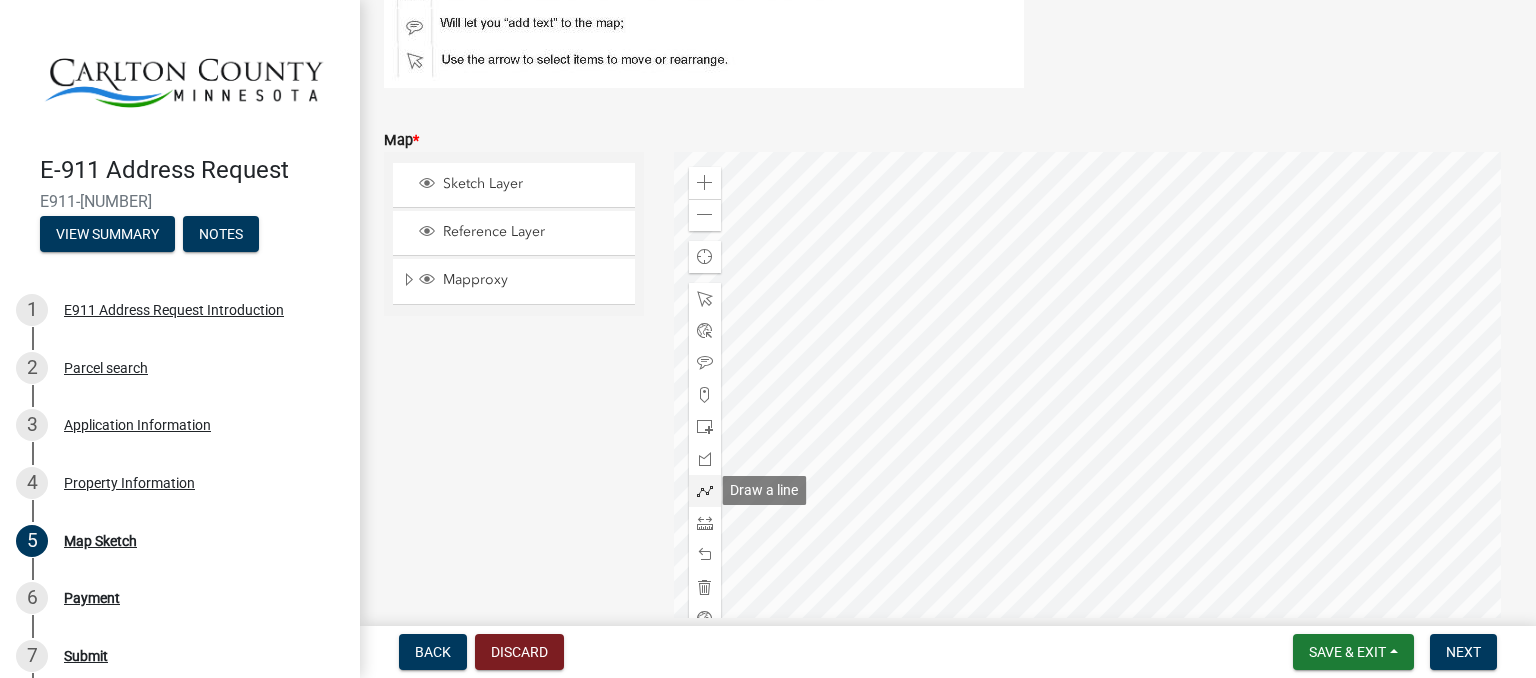 click 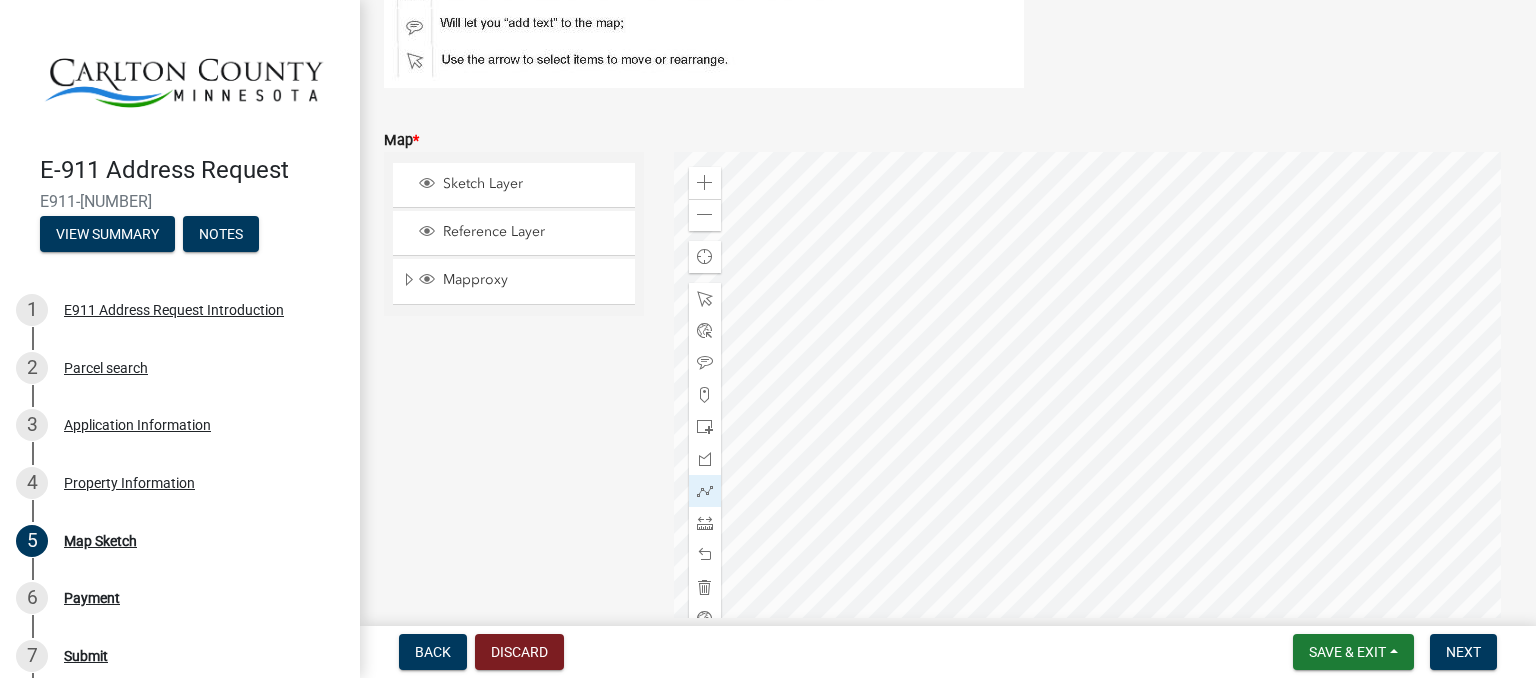 scroll, scrollTop: 350, scrollLeft: 0, axis: vertical 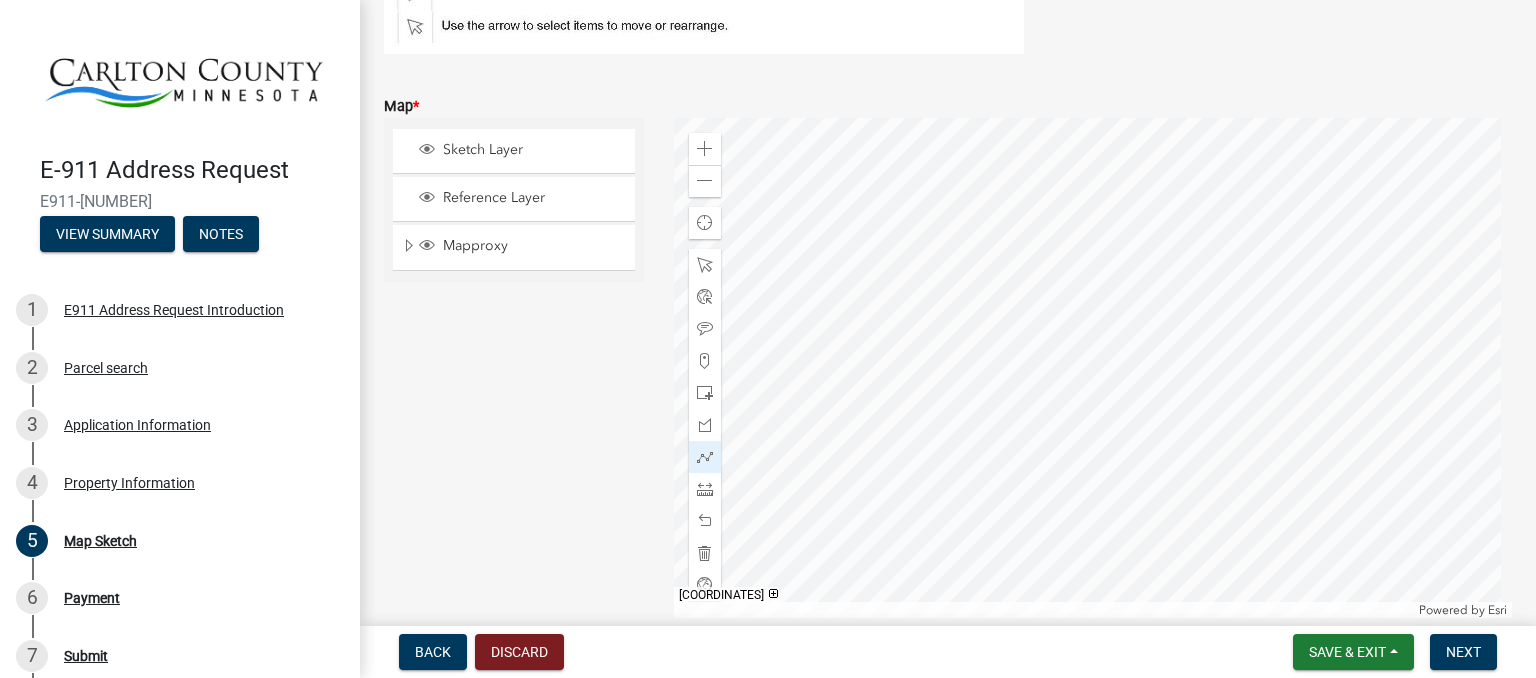 click on "Sketch Layer Reference Layer Mapproxy Roads Streams and Rivers Subdivisions Lakes/Rivers Political Townships Sections Quarter Quarter Lots Blocks Parcels Parcel Numbers Commissioner Districts School Districts Wetlands Zoning Fond du Lac Reservation USA Major Highways Corporate Limits Corporate Limits Low Level Corporate Limits High Level Counties 2024" 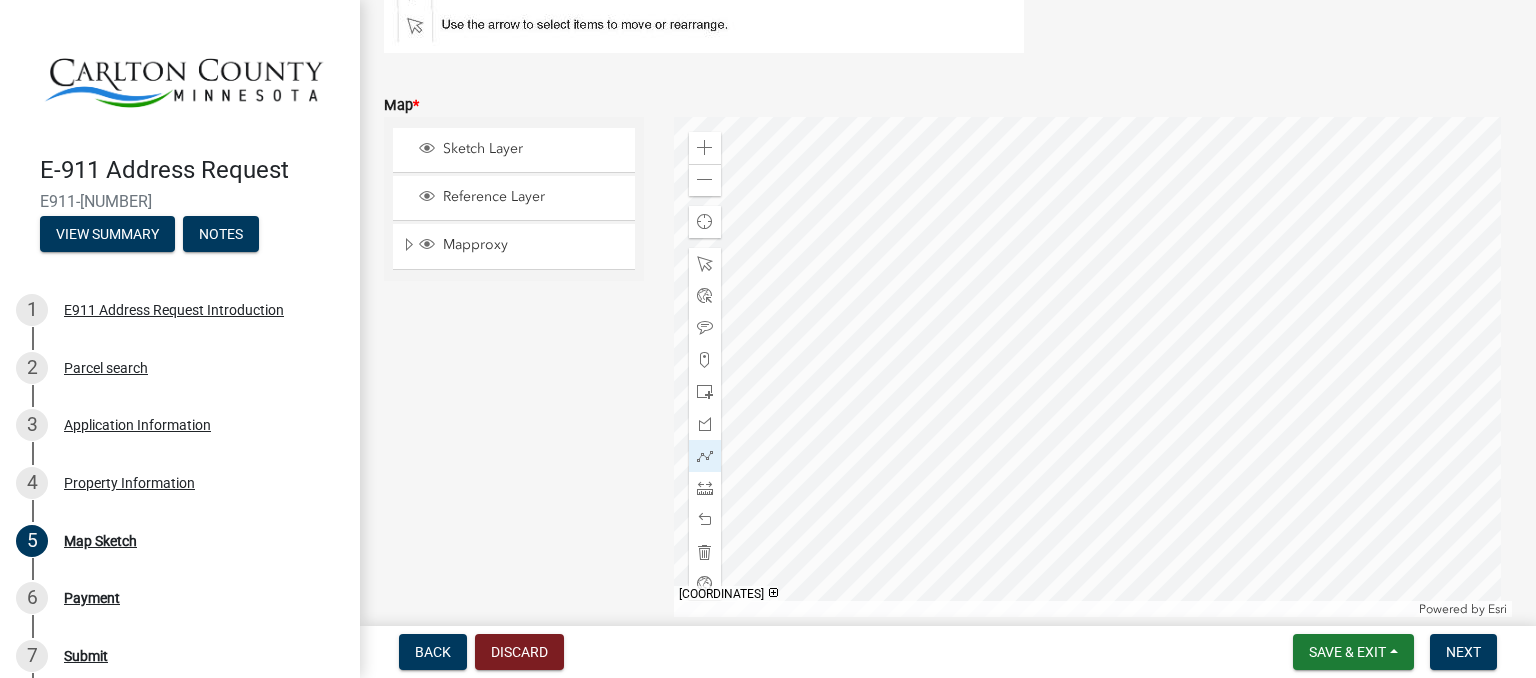 scroll, scrollTop: 352, scrollLeft: 0, axis: vertical 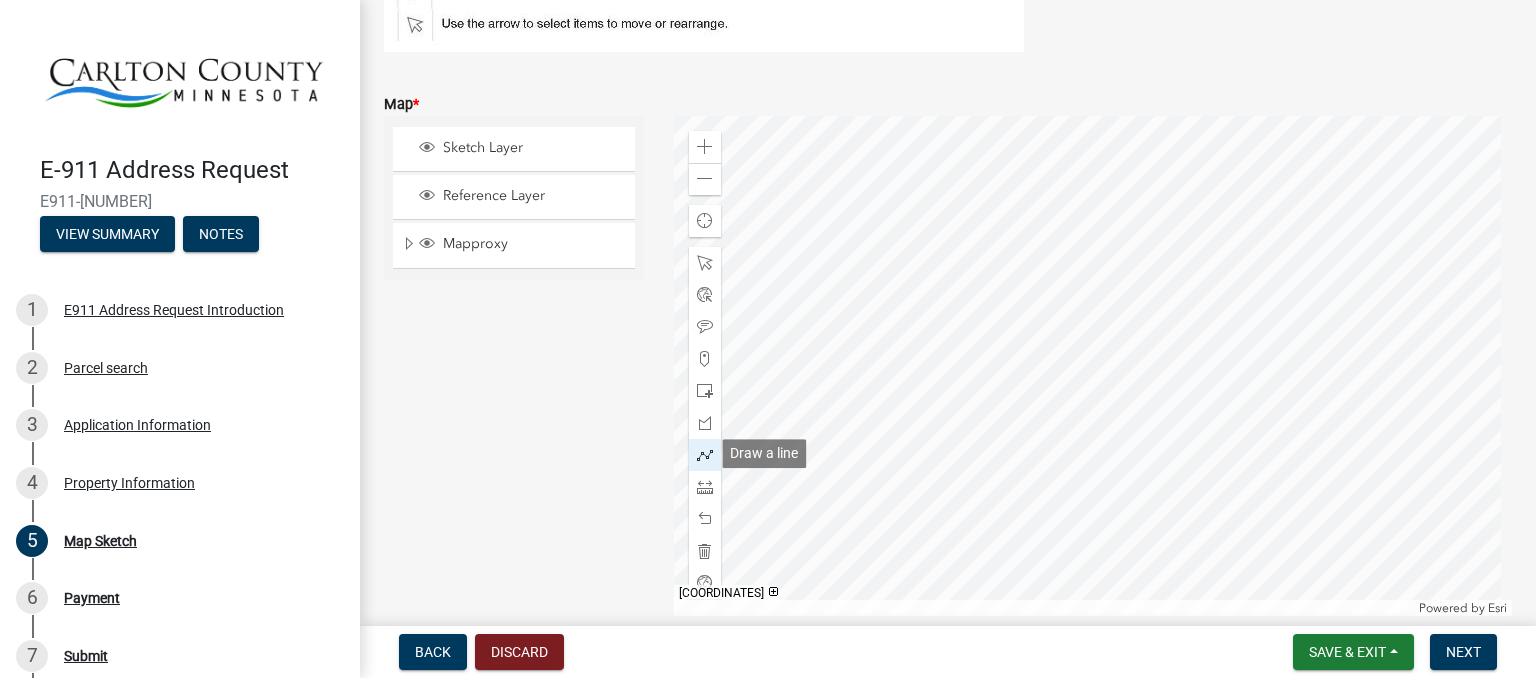 click 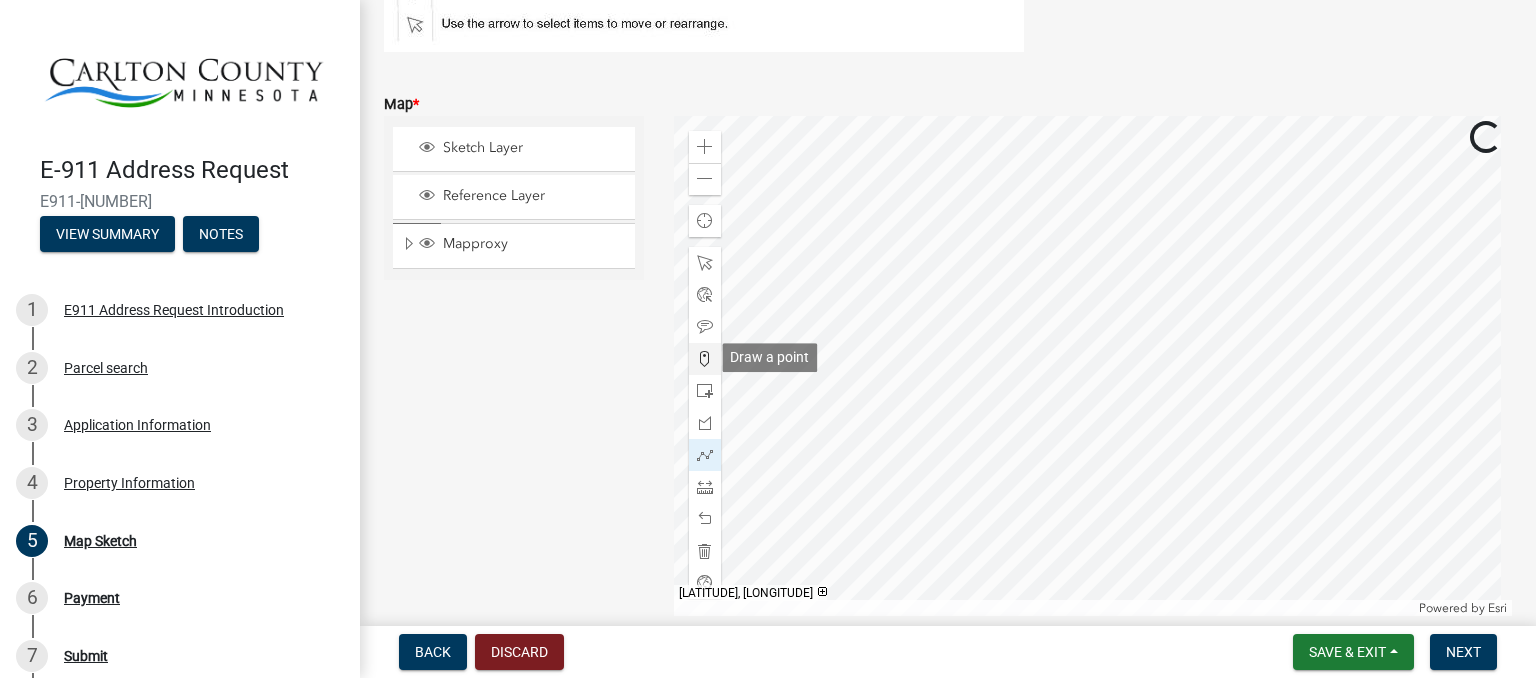 click 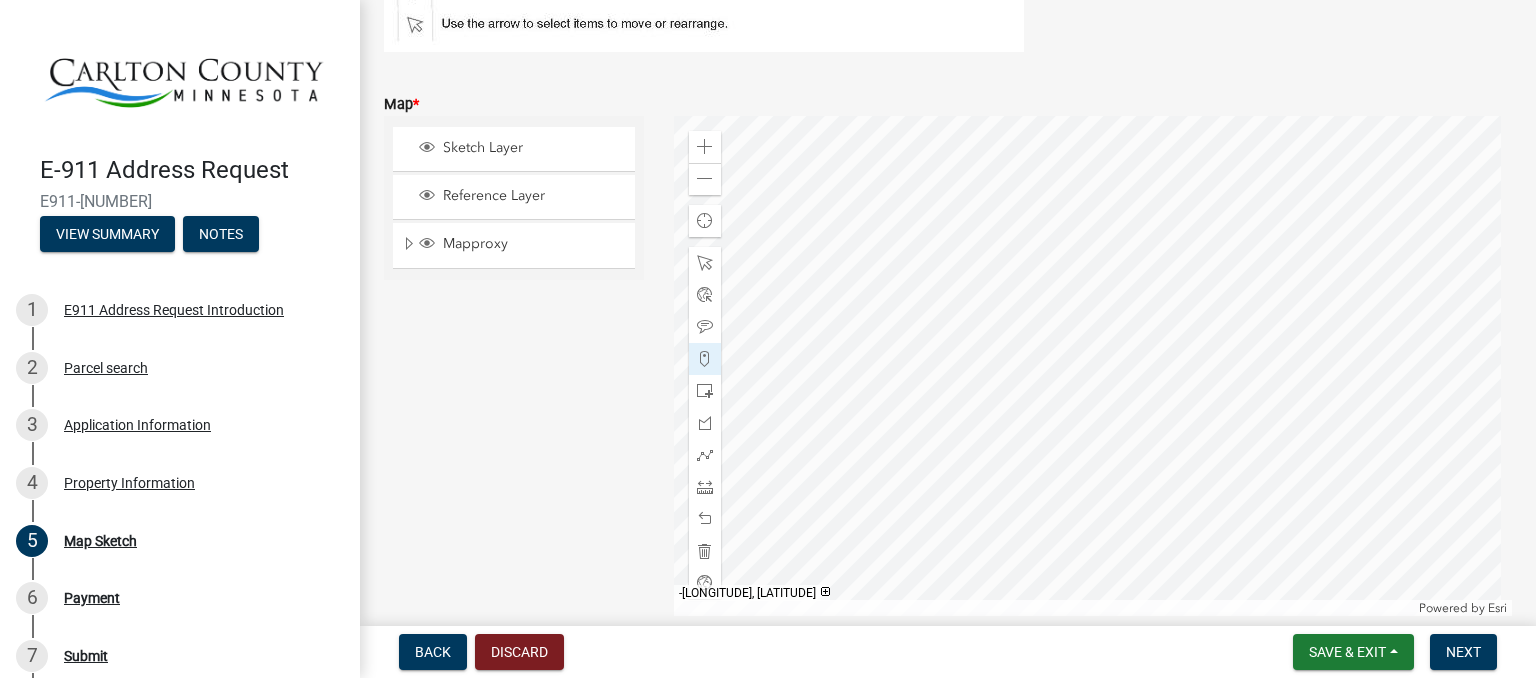 click 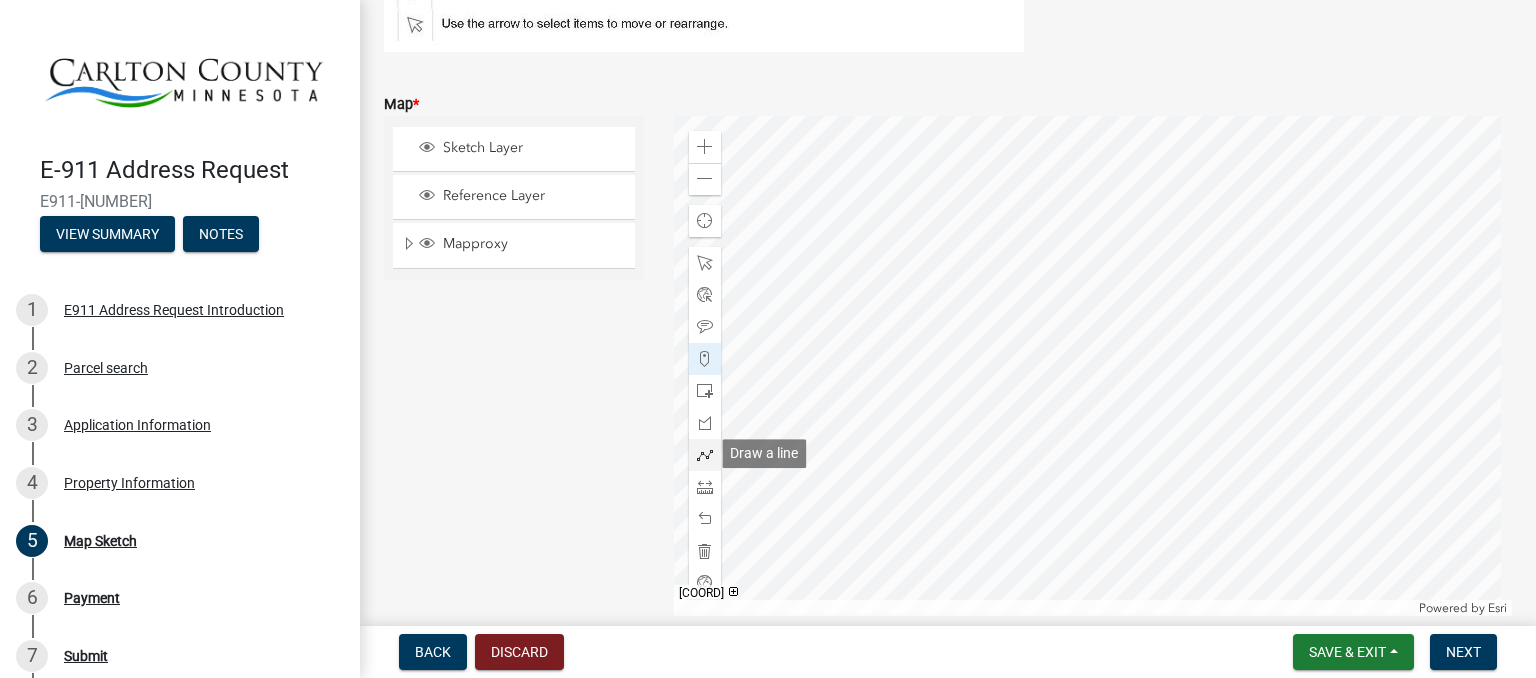 click 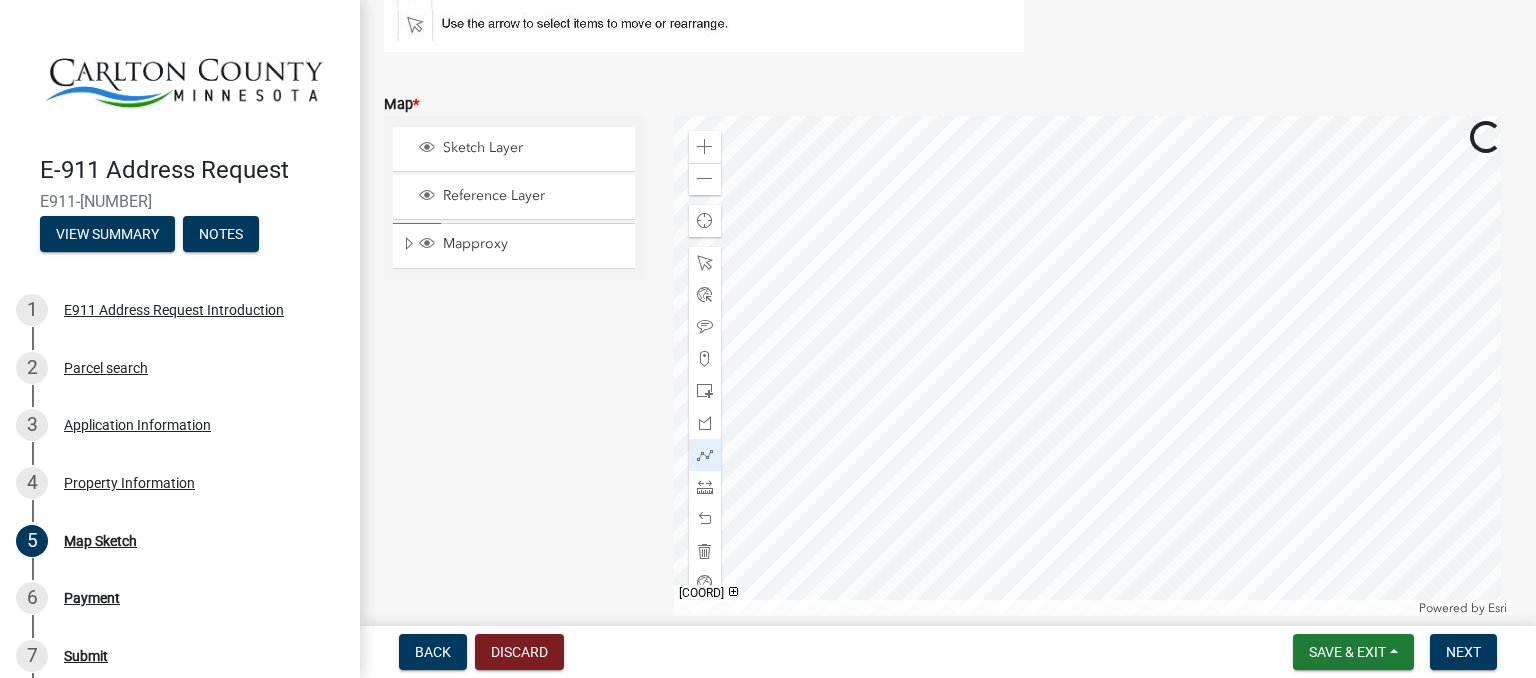 click 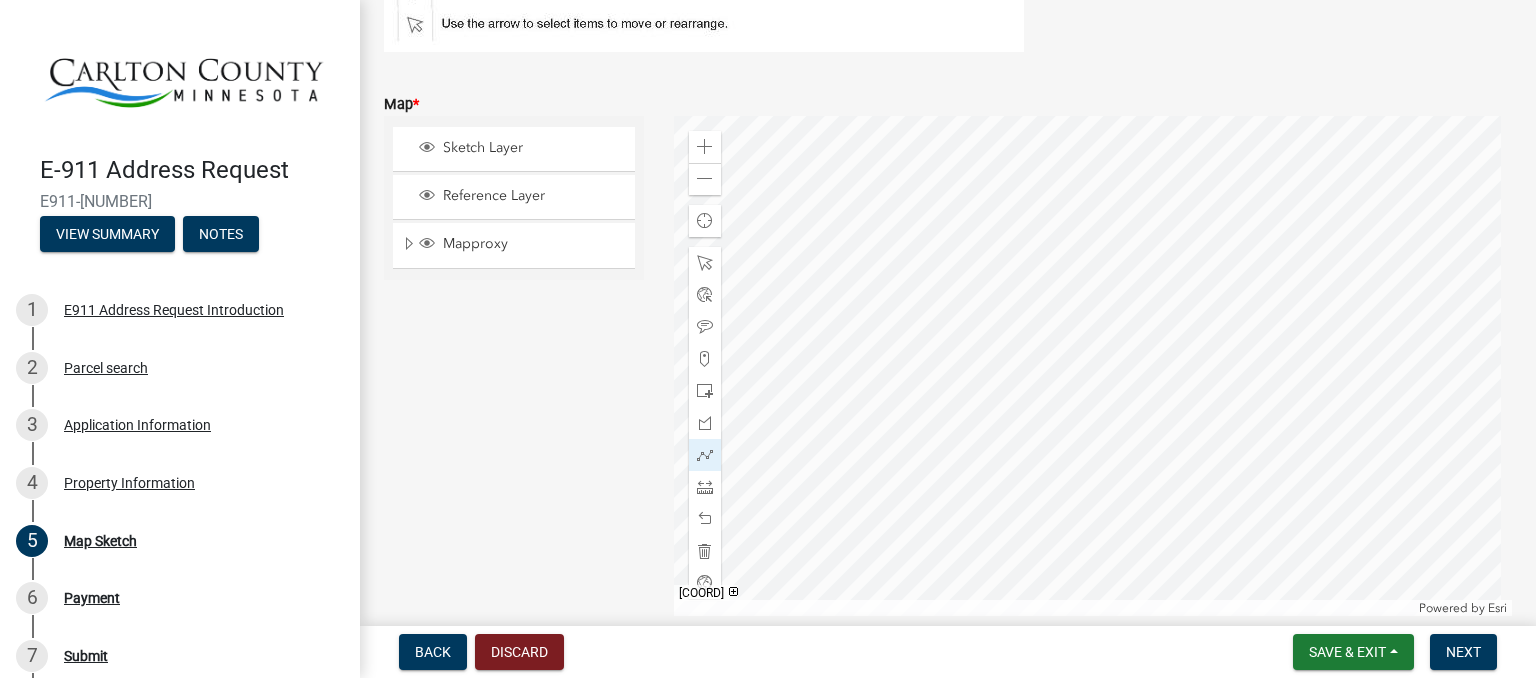 click 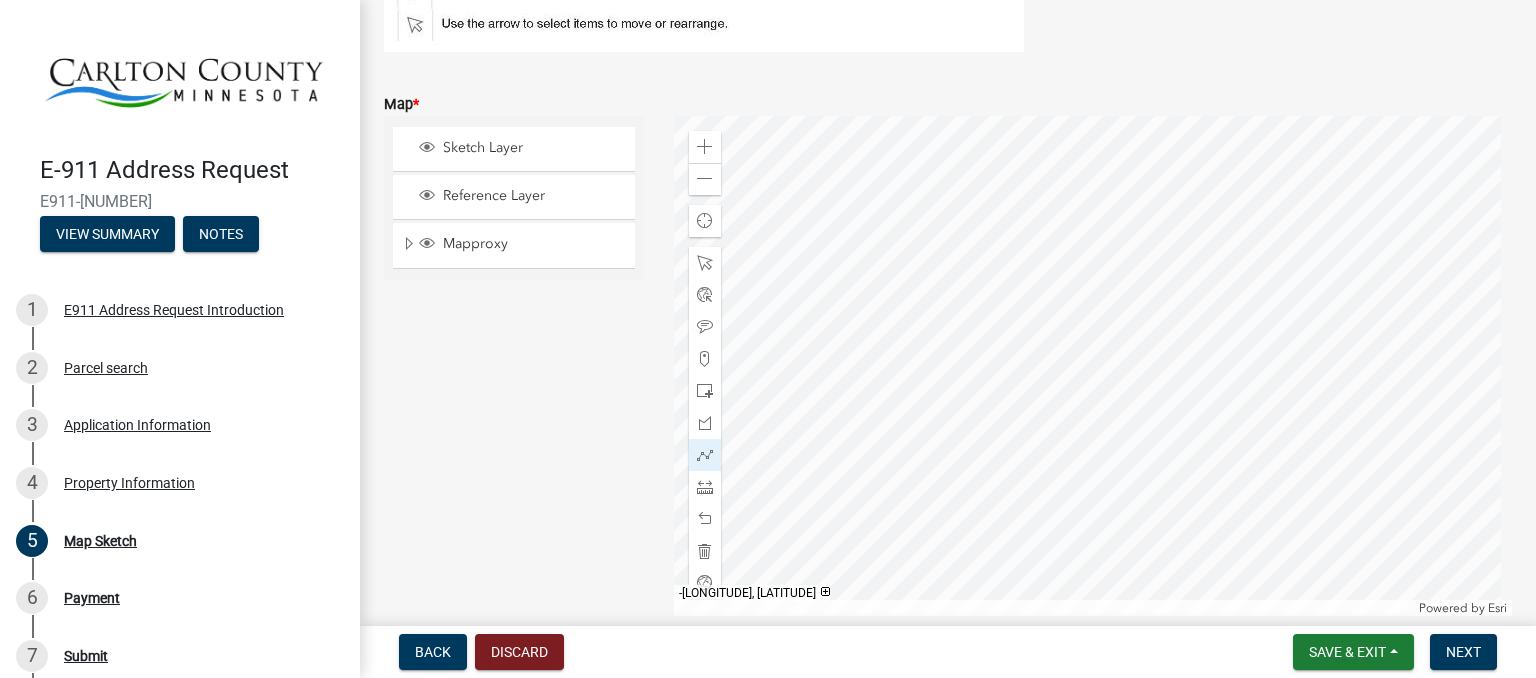 click 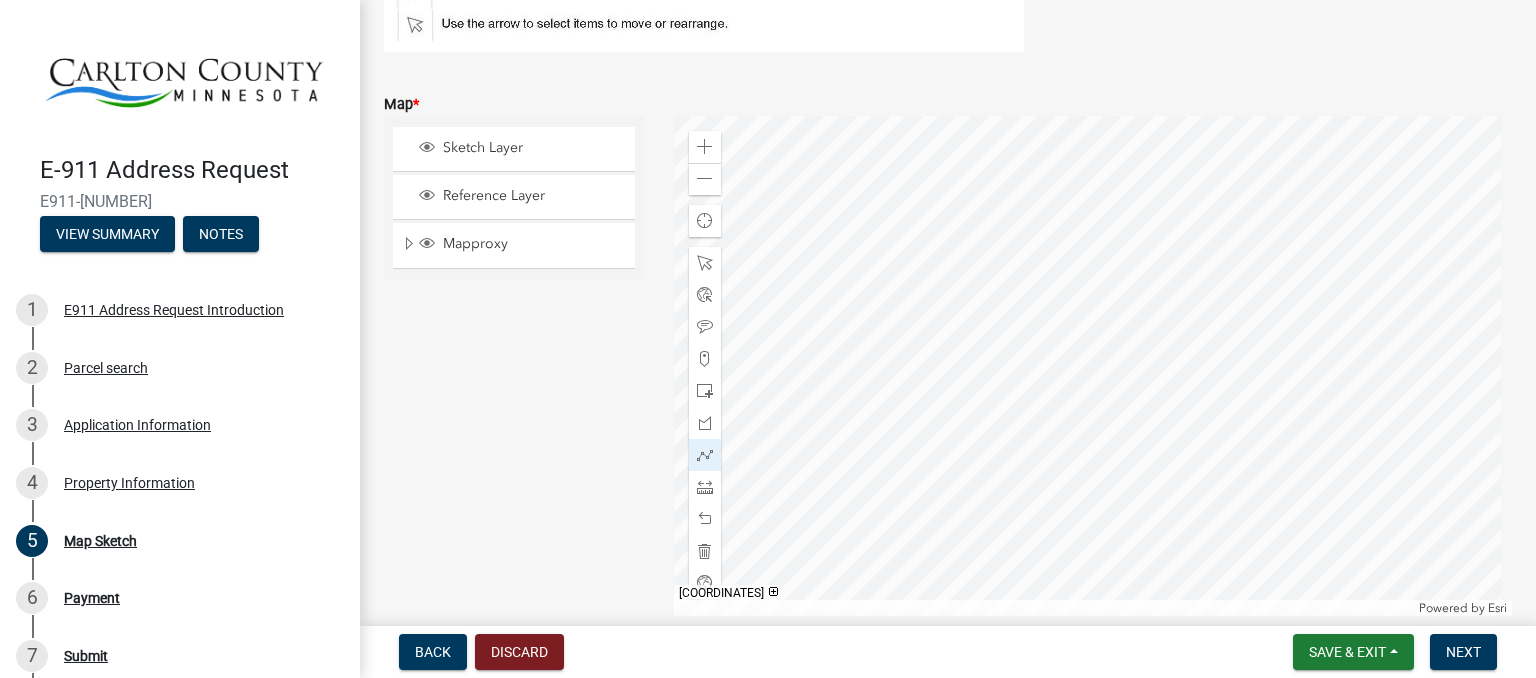 click on "Sketch Layer Reference Layer Mapproxy Roads Streams and Rivers Subdivisions Lakes/Rivers Political Townships Sections Quarter Quarter Lots Blocks Parcels Parcel Numbers Commissioner Districts School Districts Wetlands Zoning Fond du Lac Reservation USA Major Highways Corporate Limits Corporate Limits Low Level Corporate Limits High Level Counties 2024" 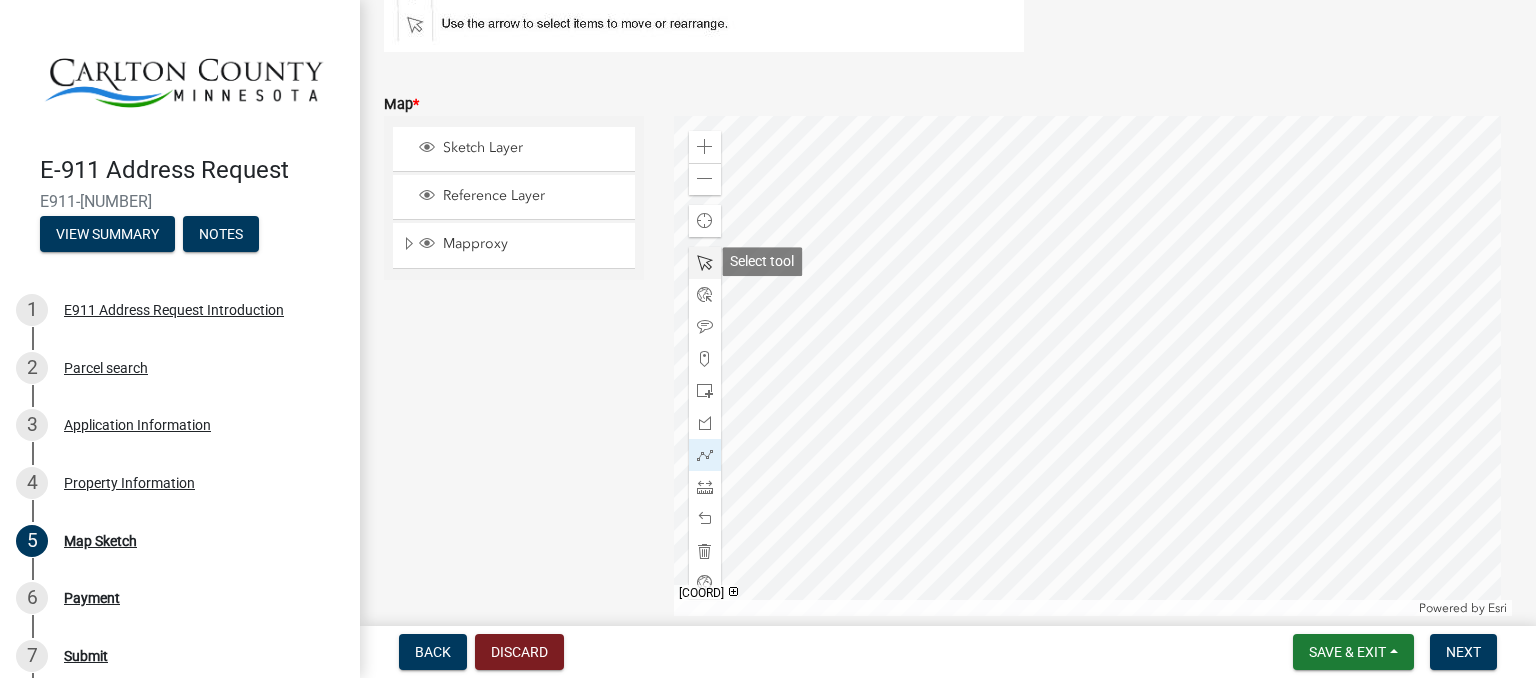 click 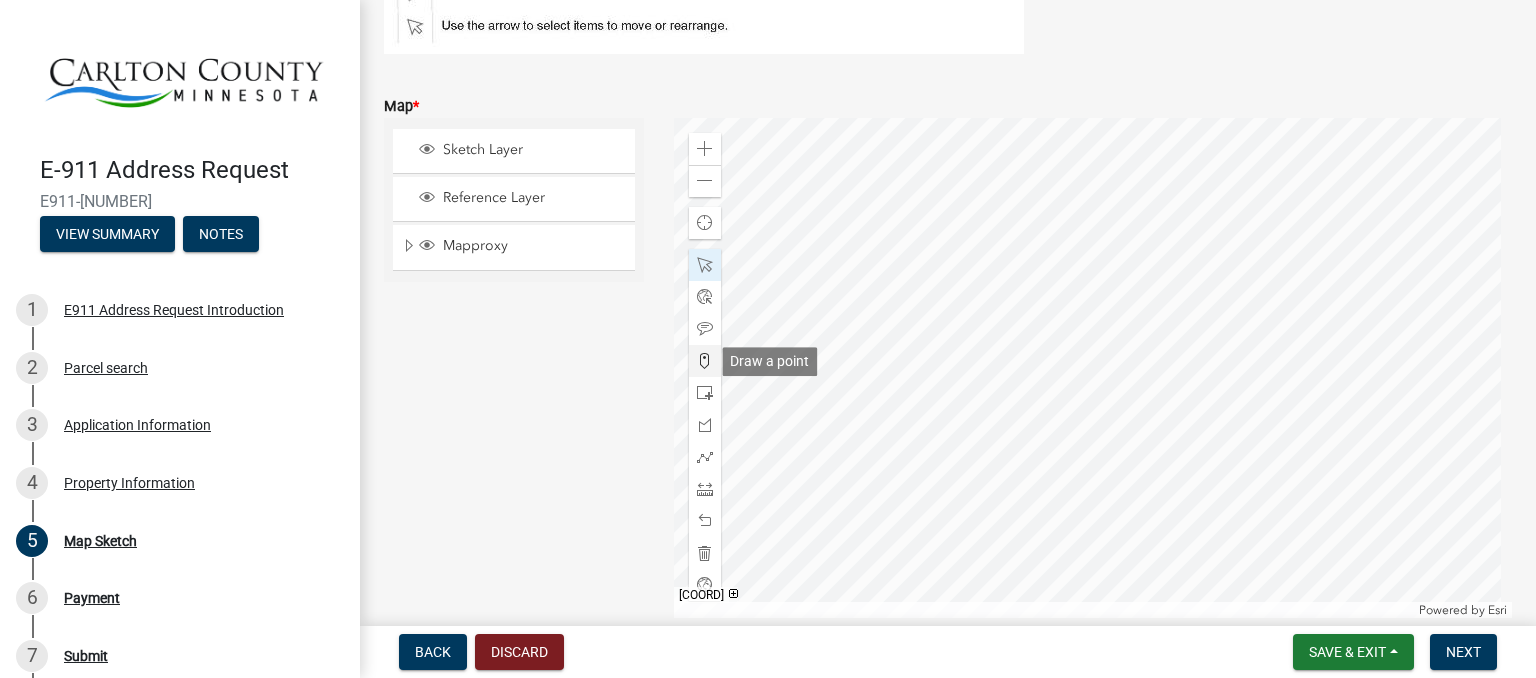 scroll, scrollTop: 348, scrollLeft: 0, axis: vertical 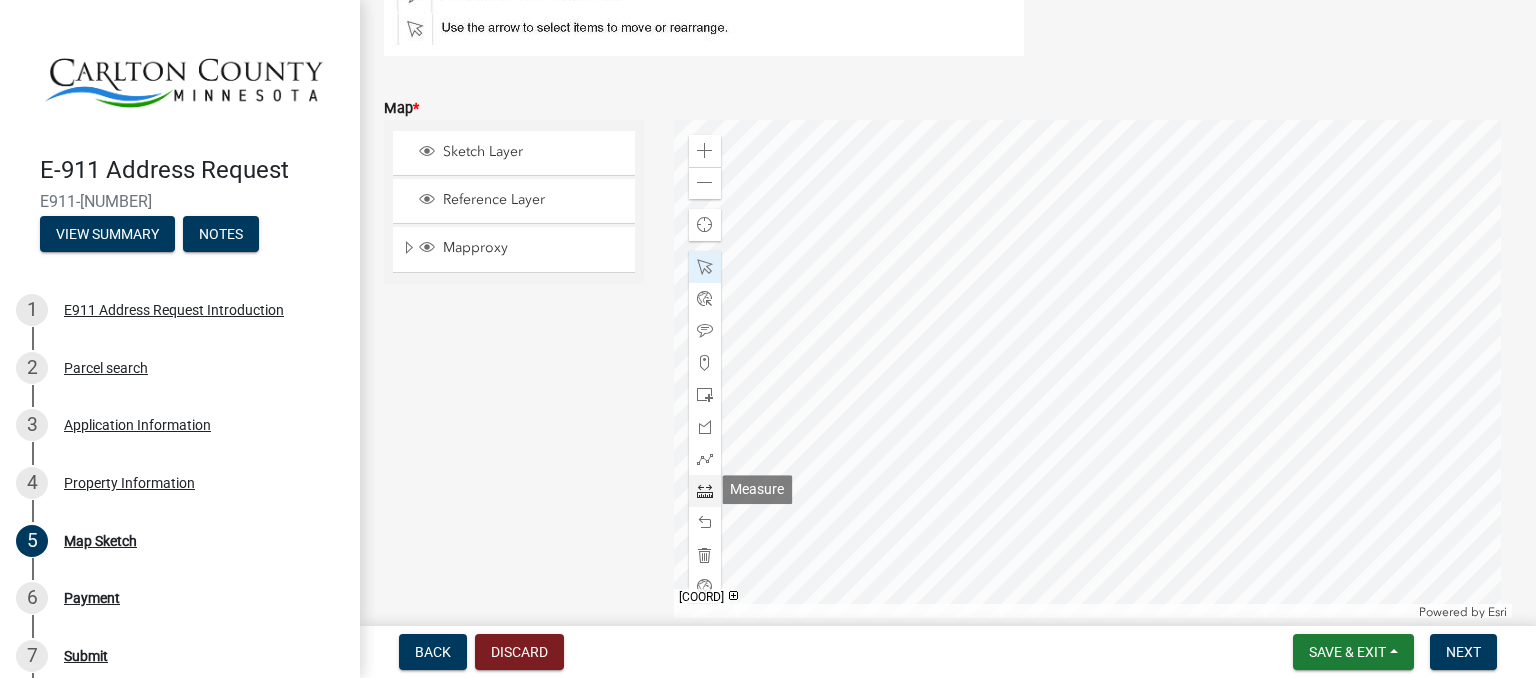 click 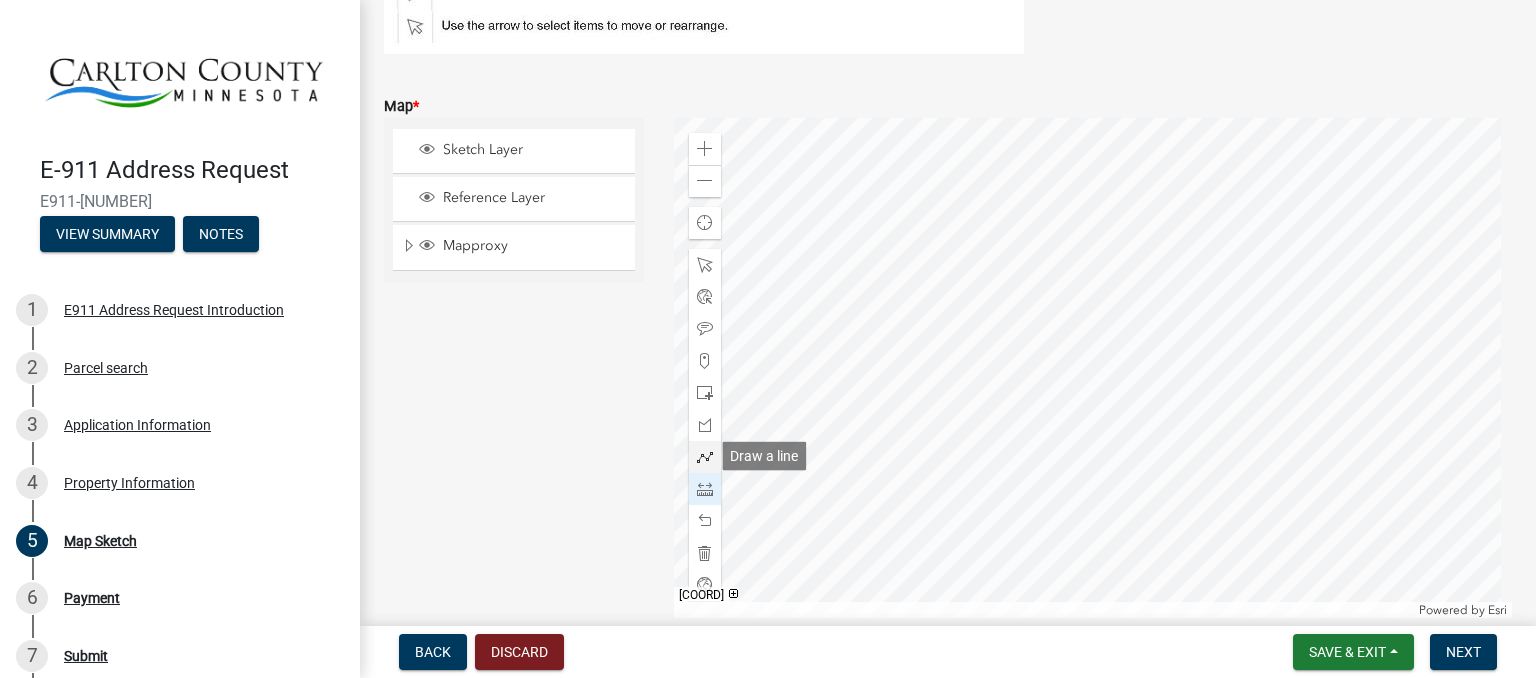 click 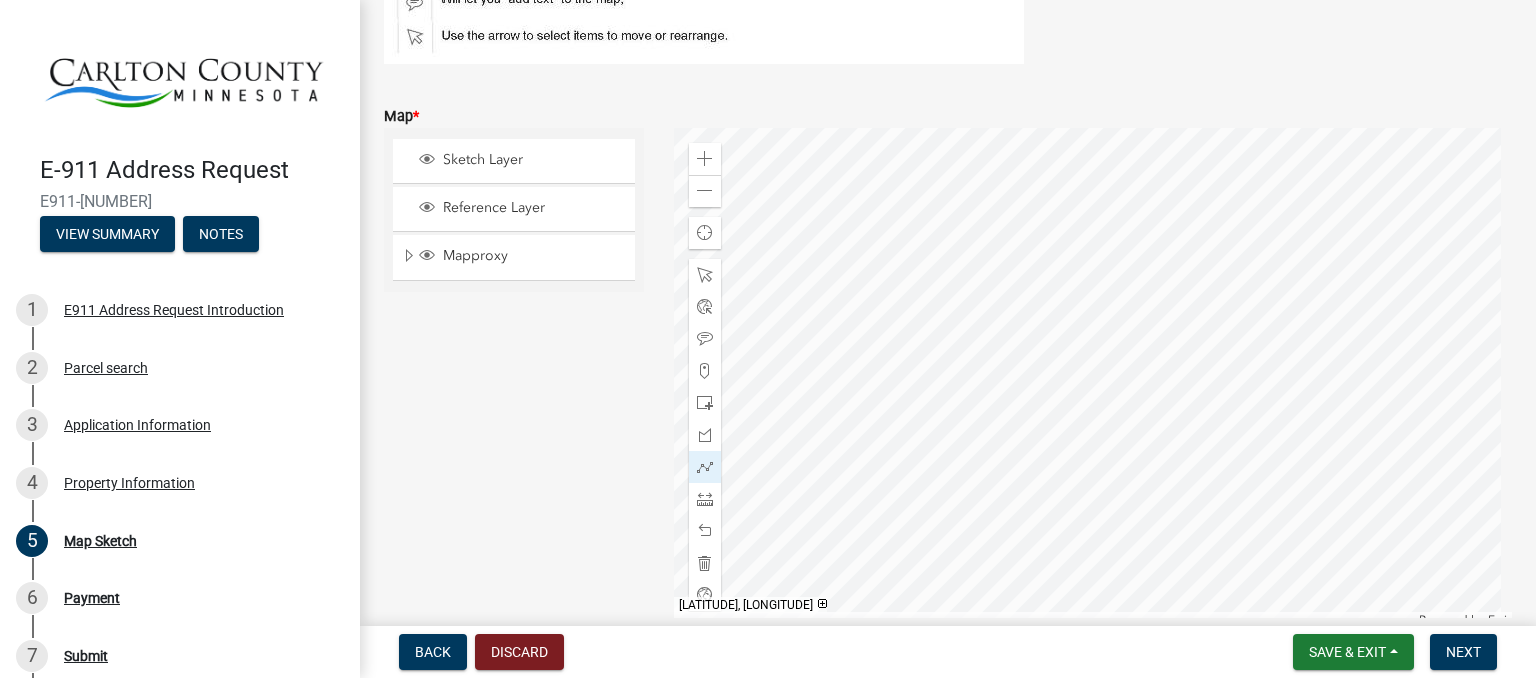 scroll, scrollTop: 340, scrollLeft: 0, axis: vertical 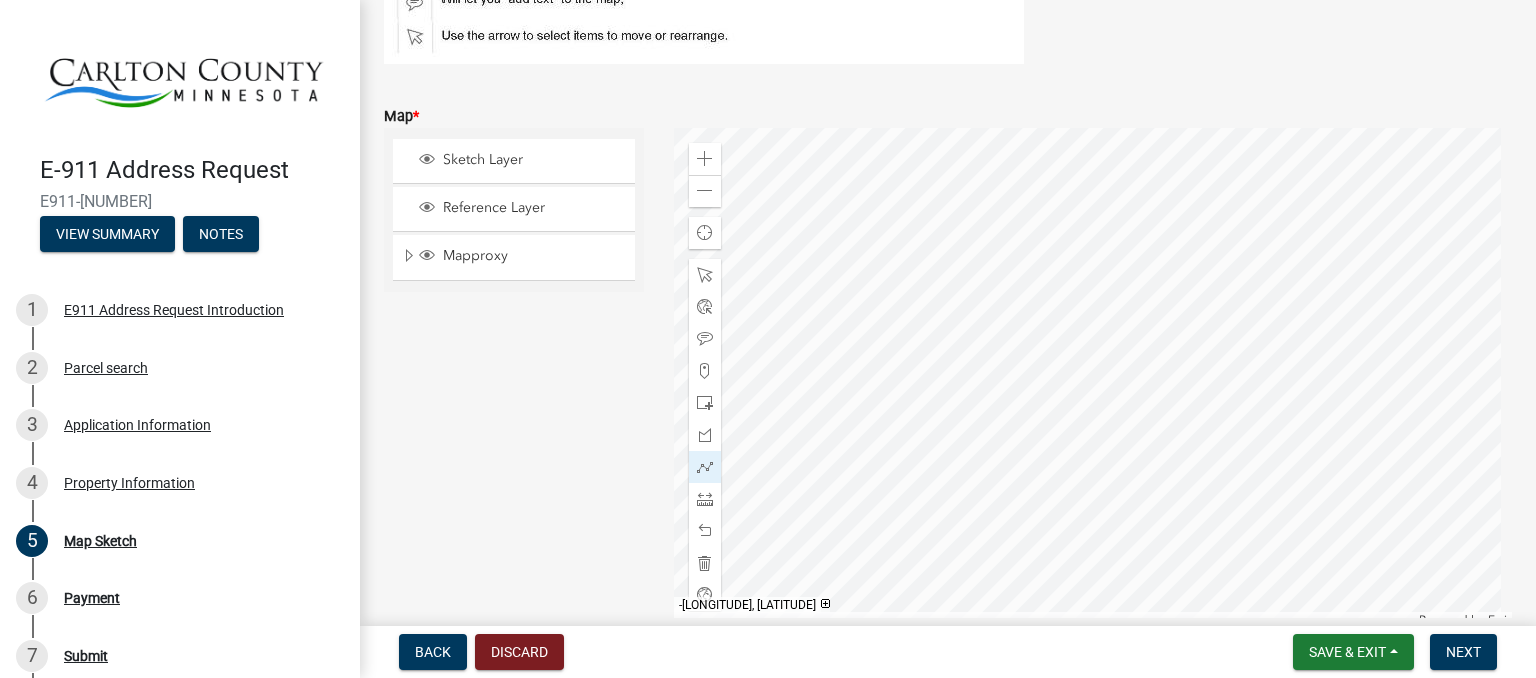 click 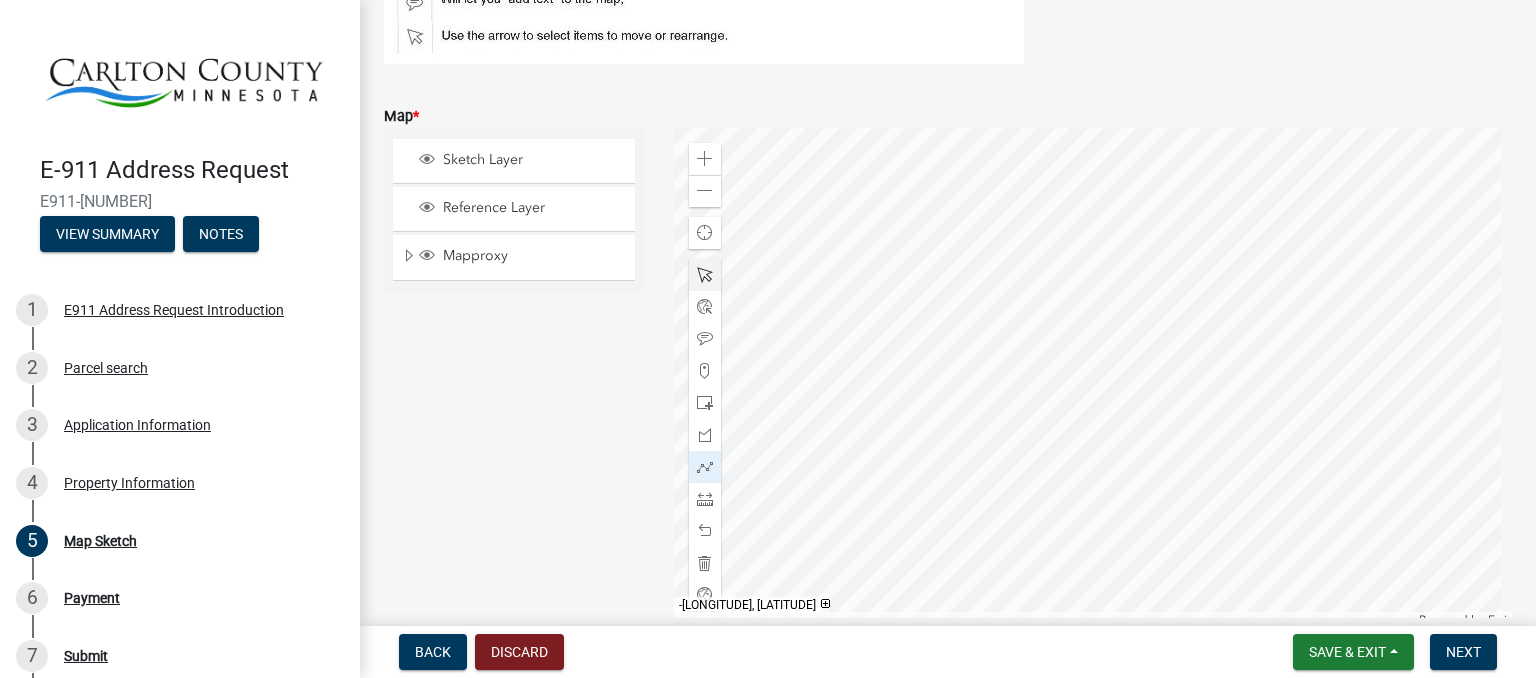 click 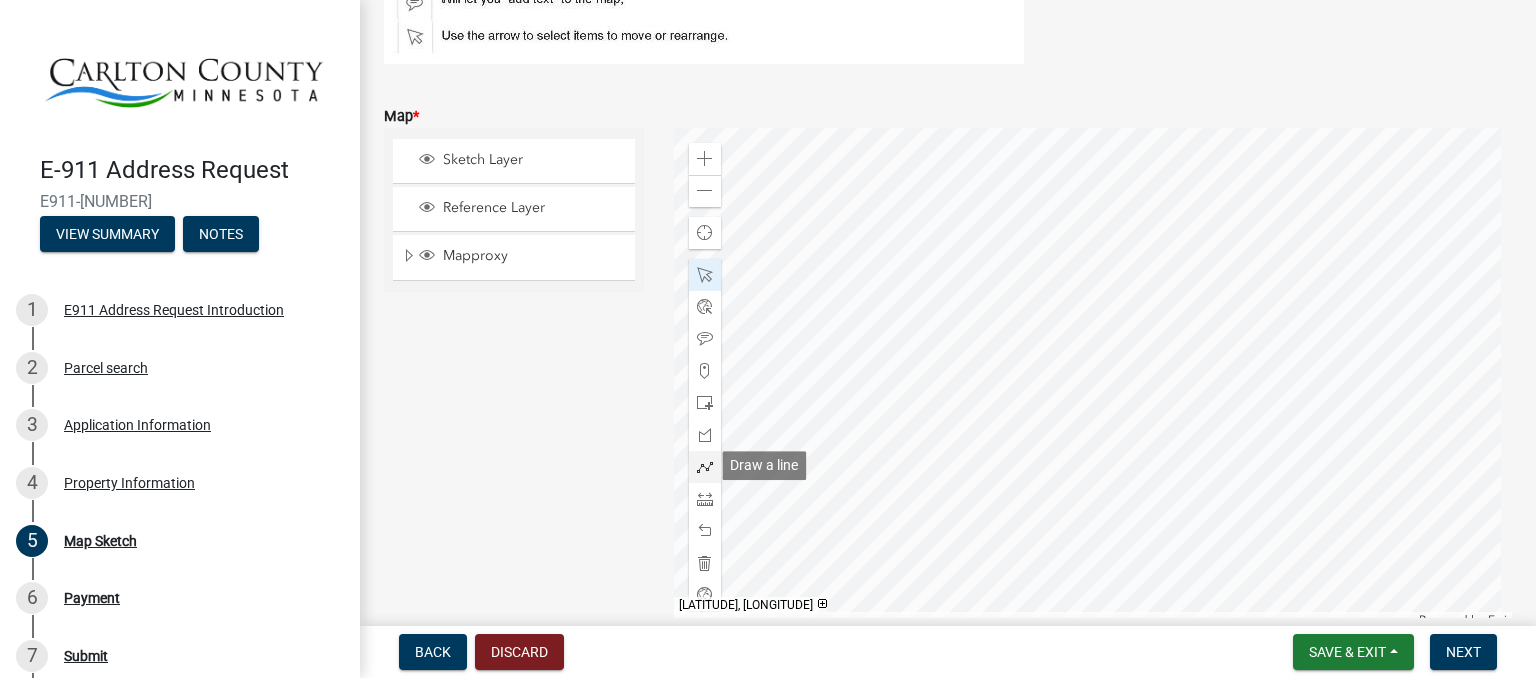click 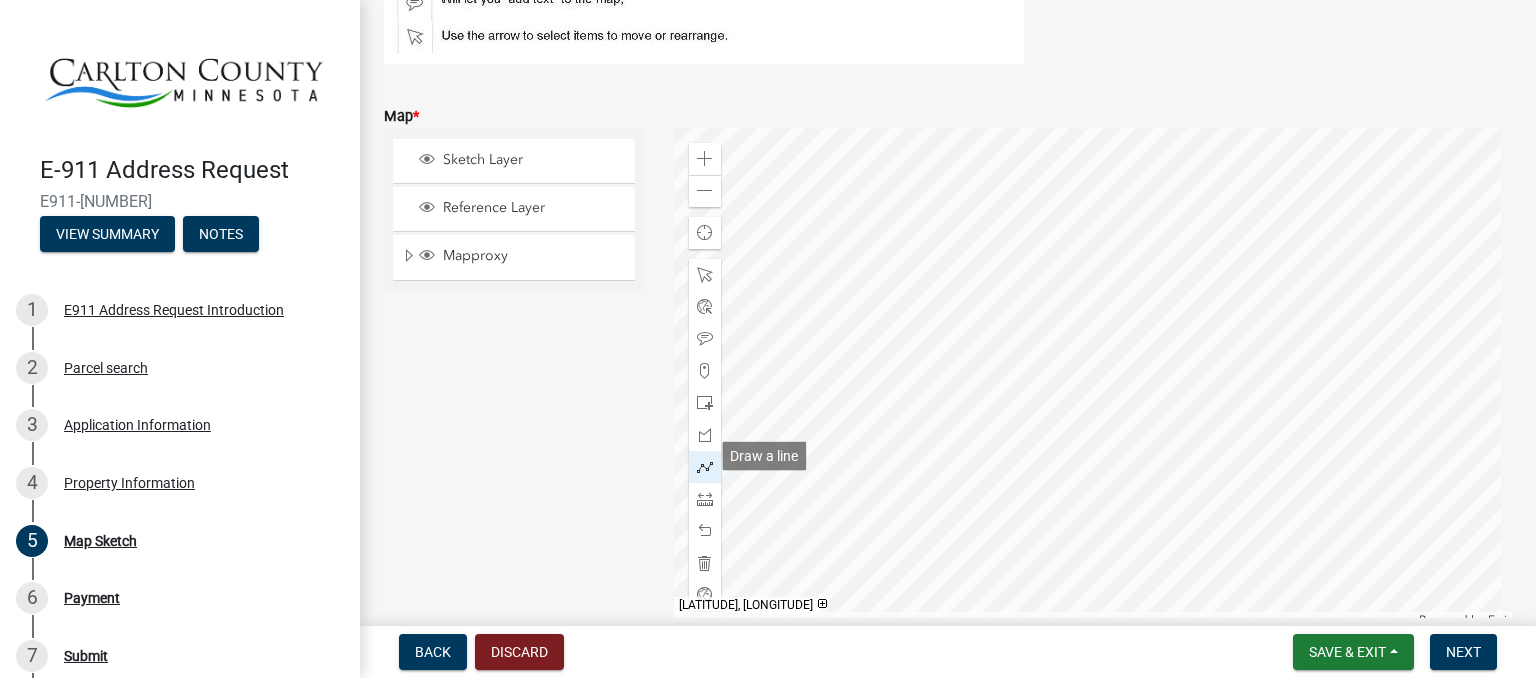 scroll, scrollTop: 350, scrollLeft: 0, axis: vertical 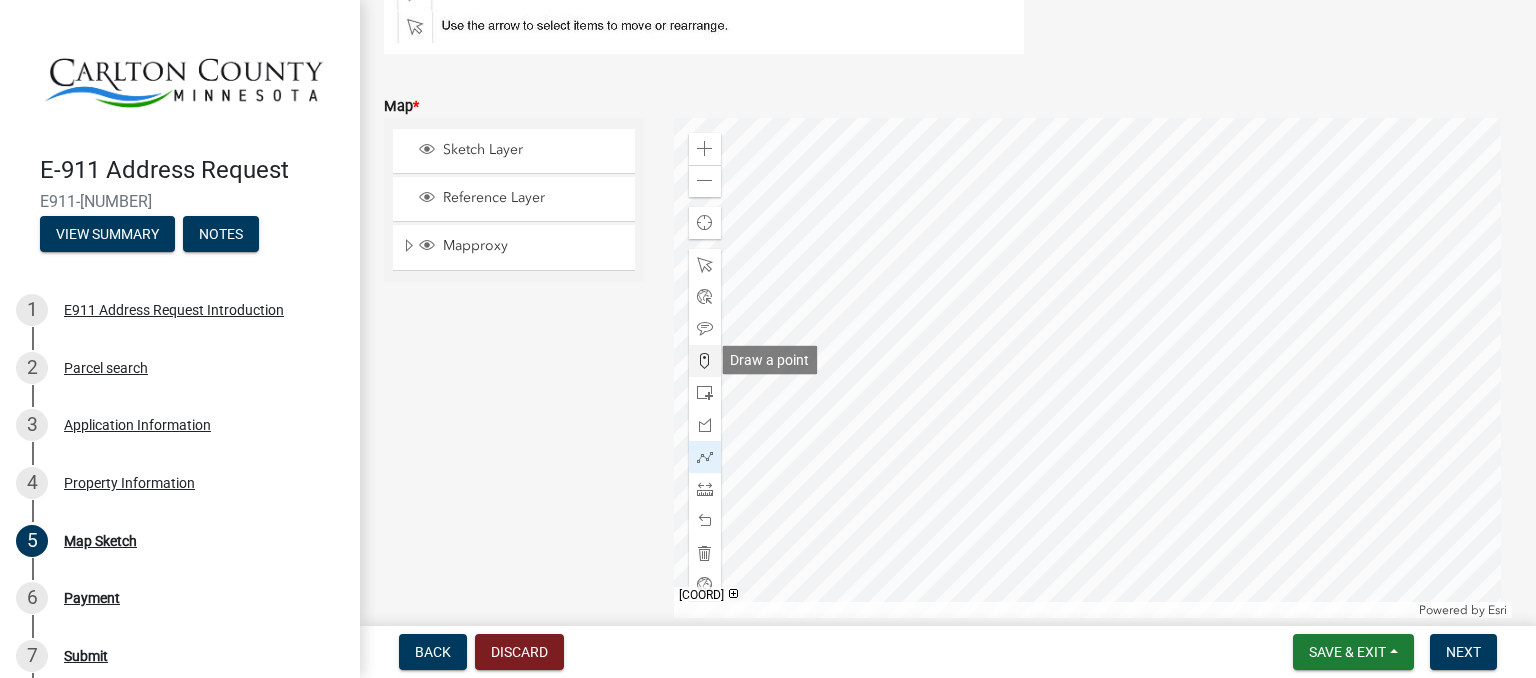 click 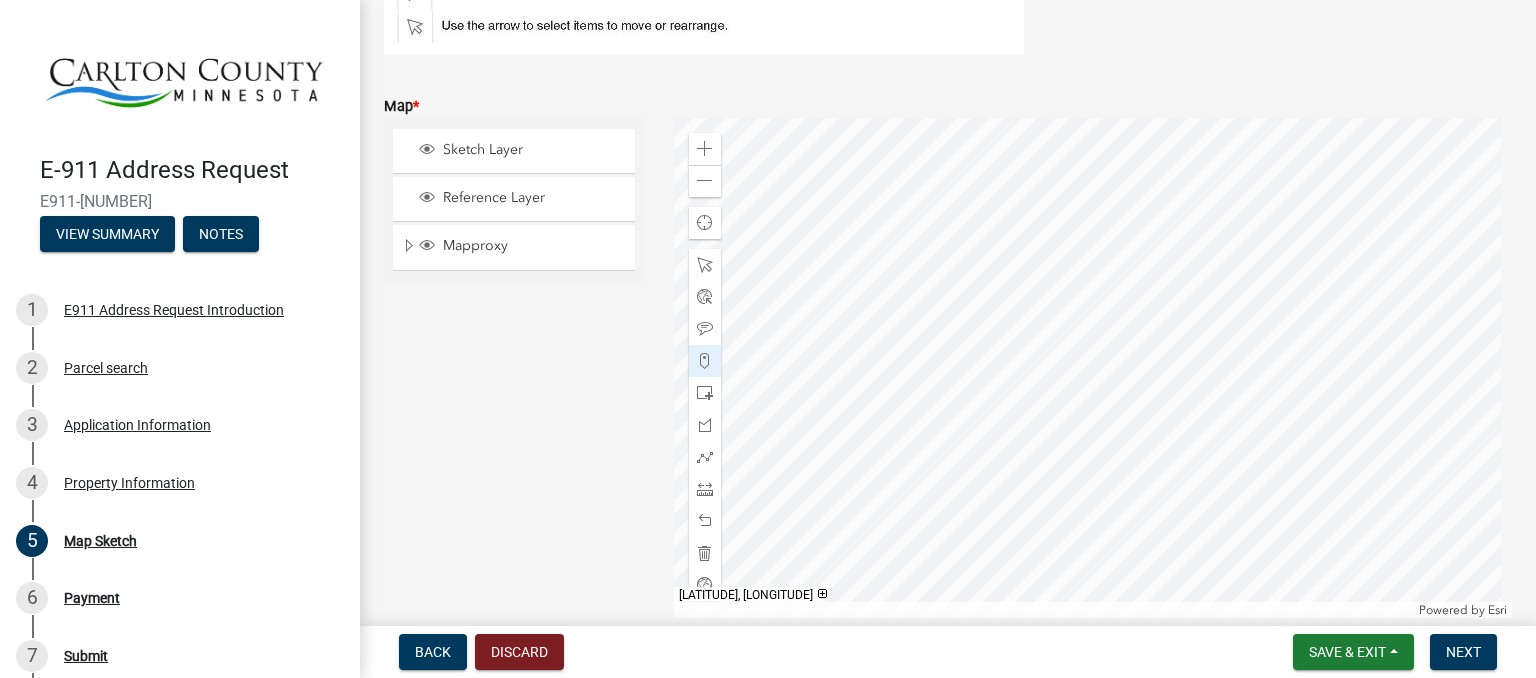 click 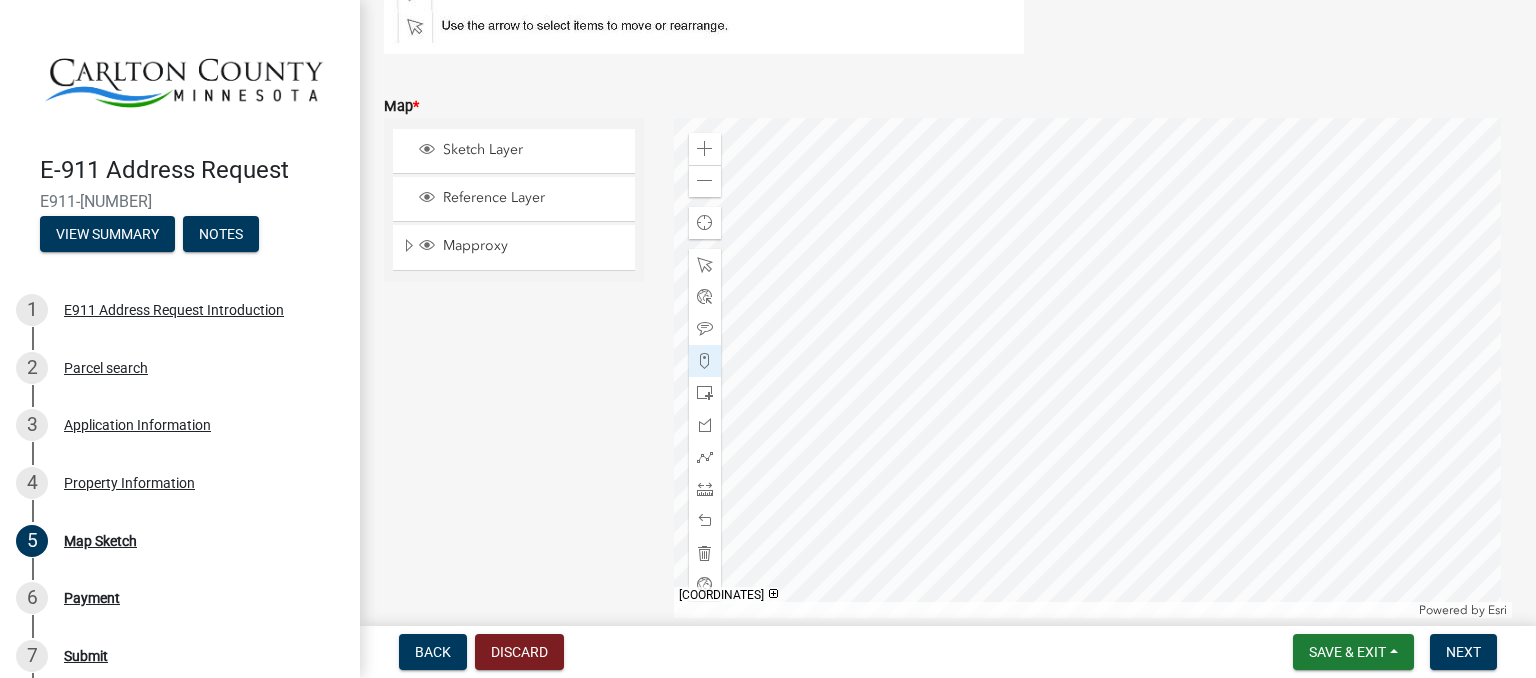 click 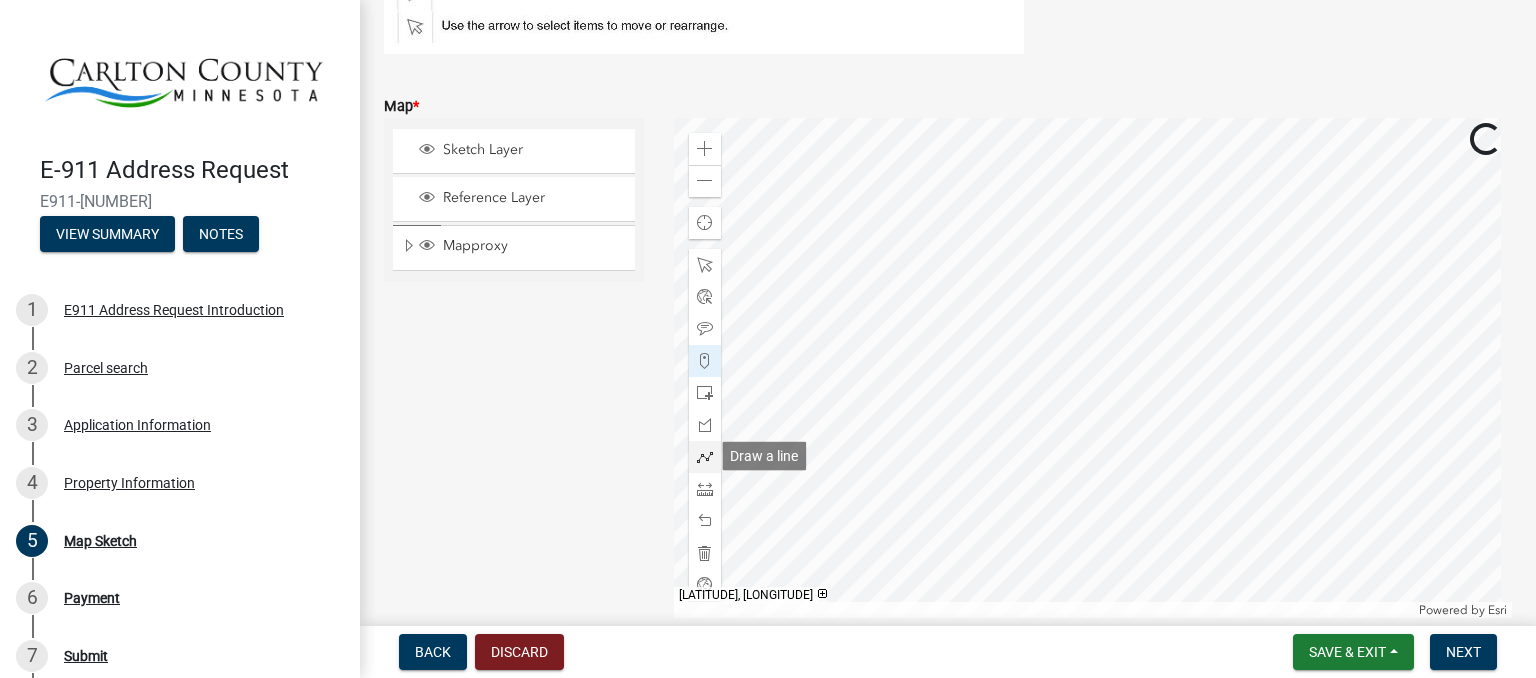 click 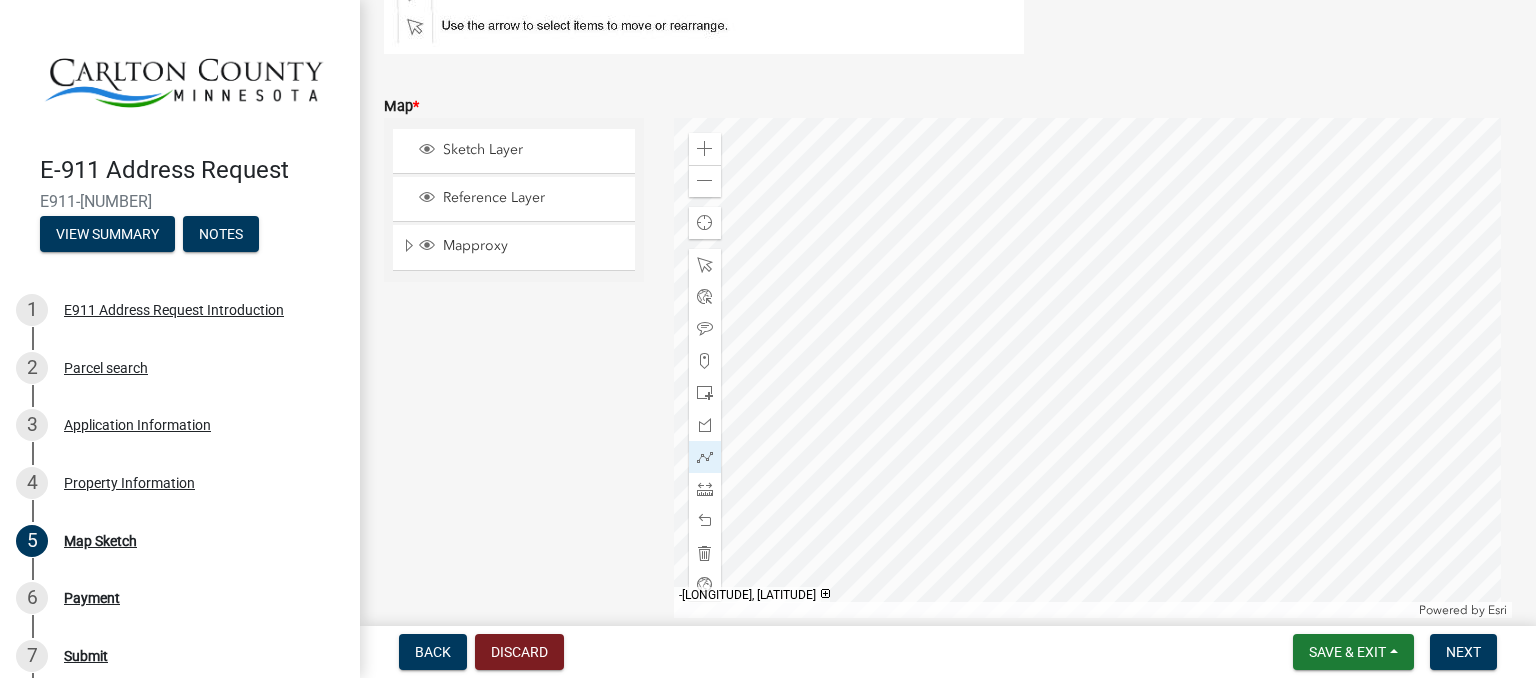 click 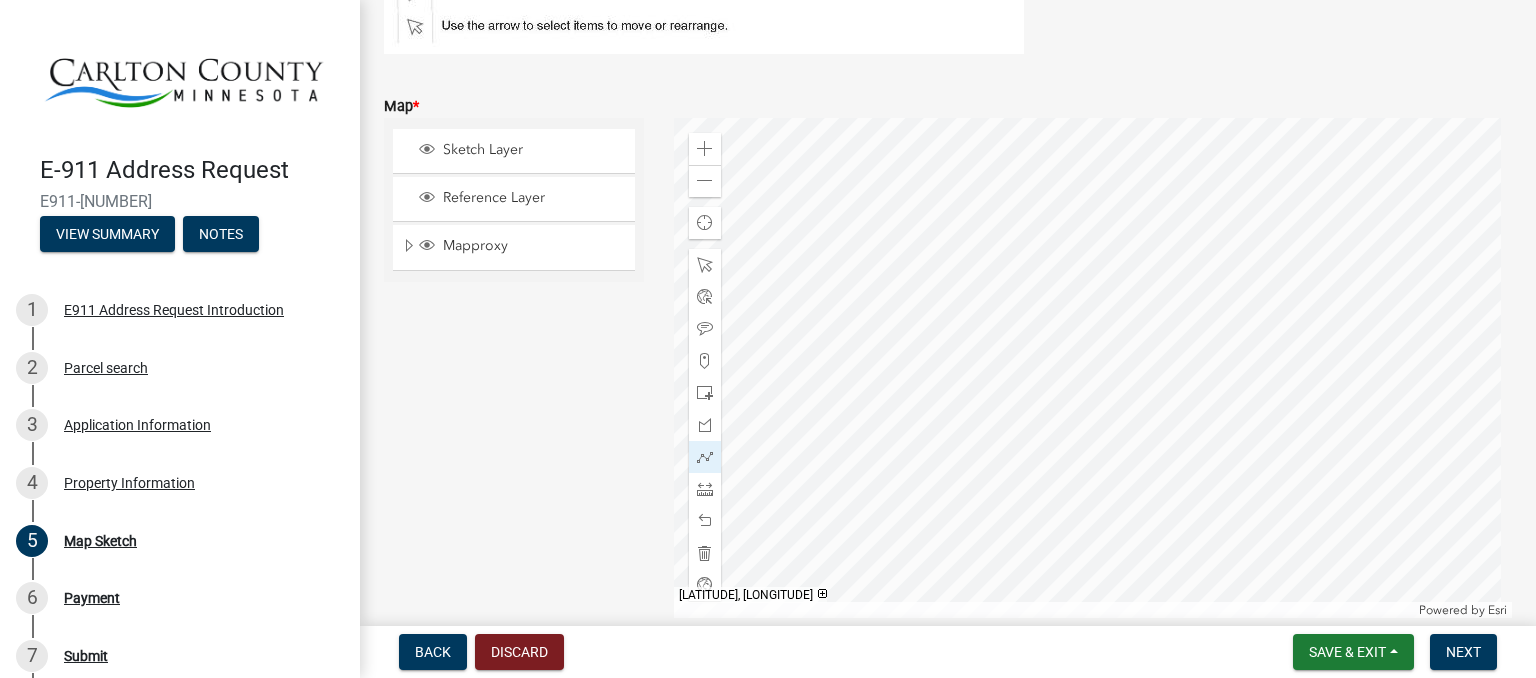 click 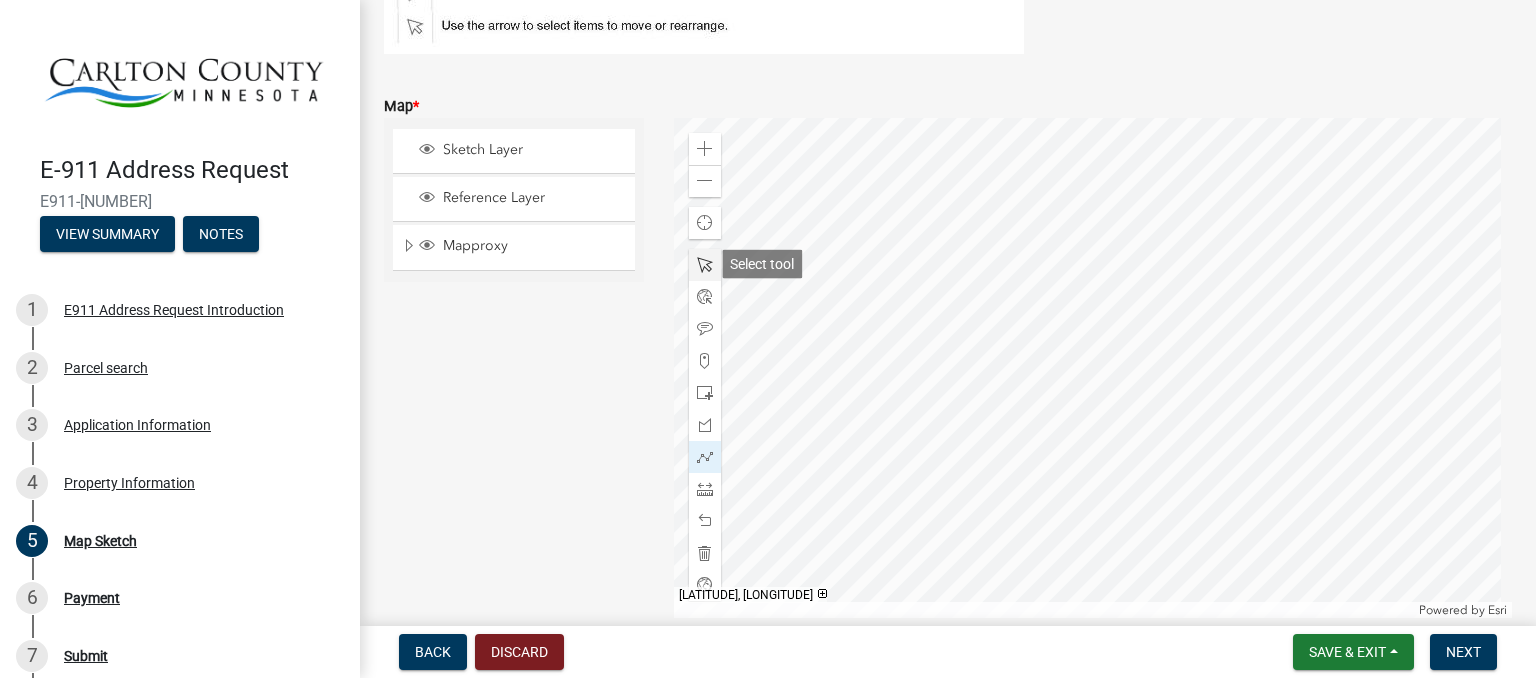 click 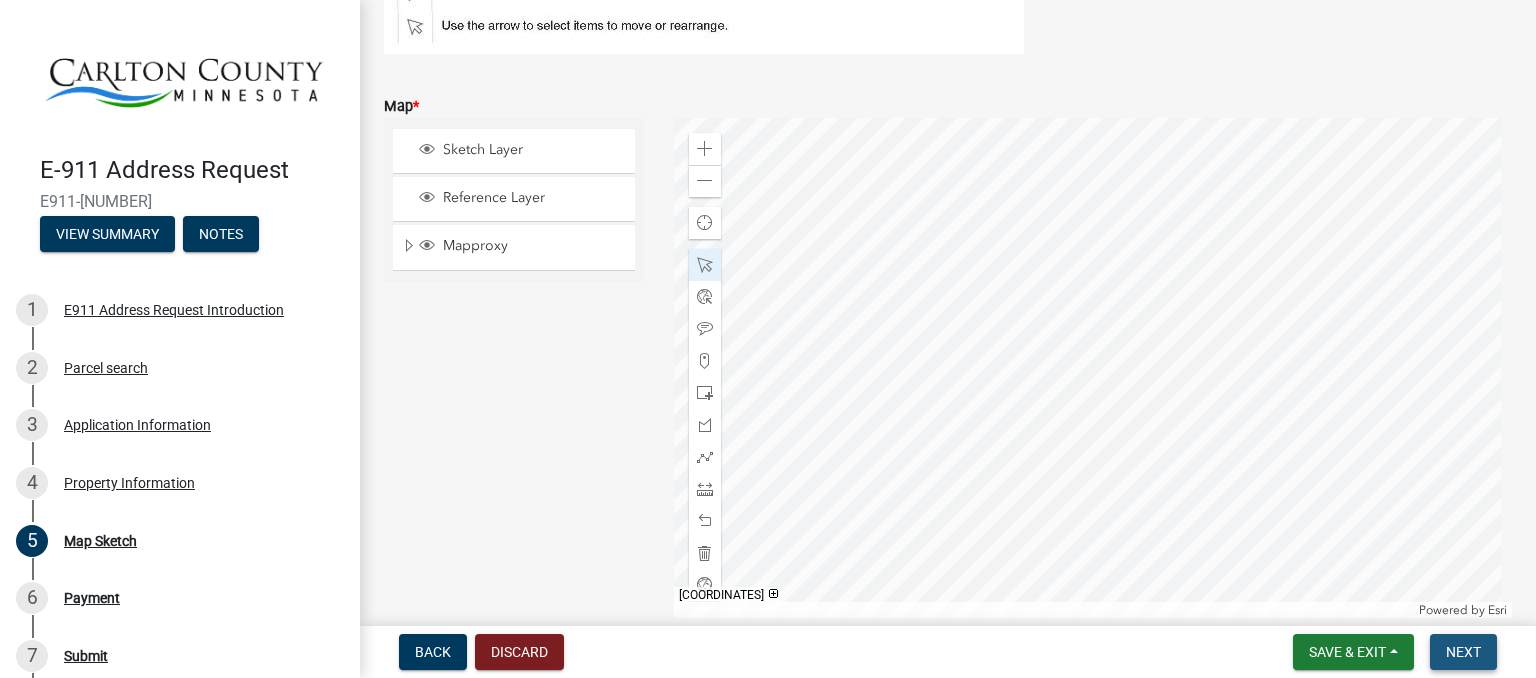click on "Next" at bounding box center (1463, 652) 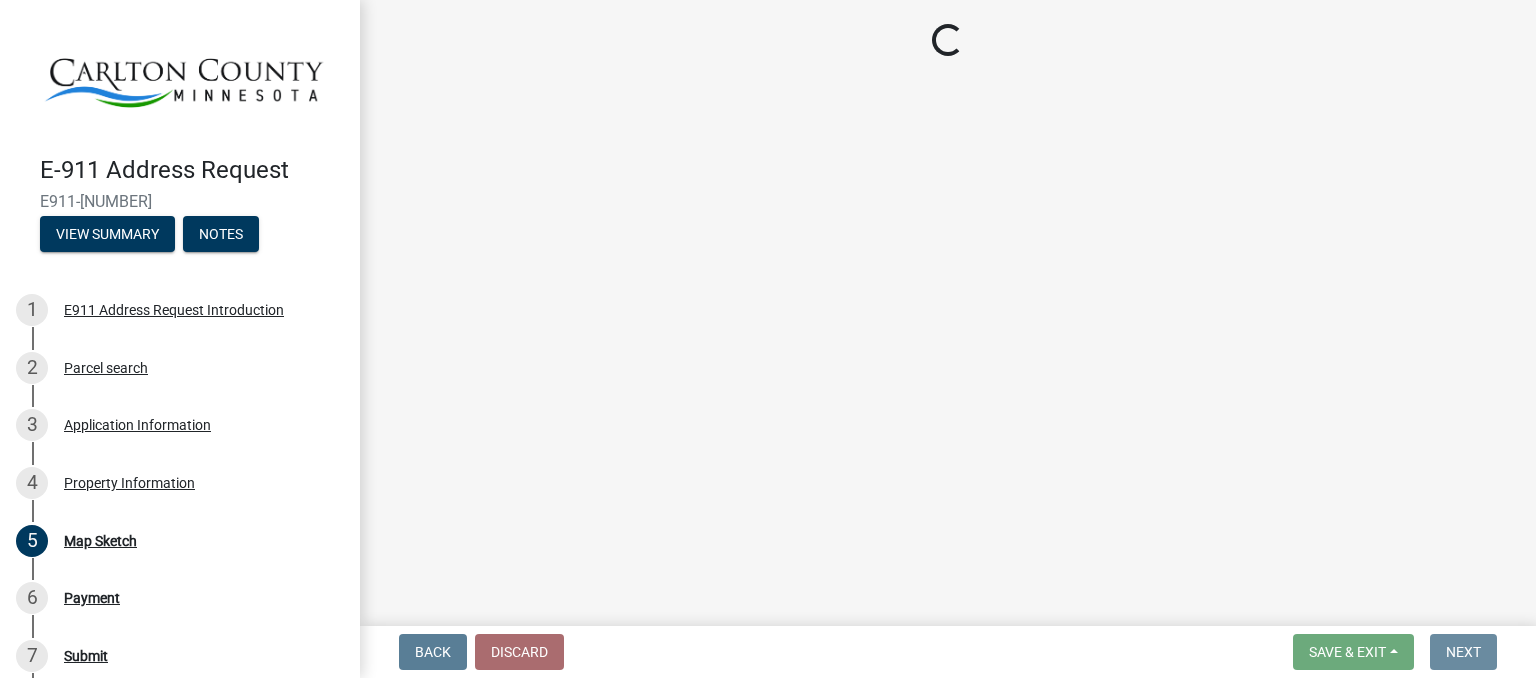 scroll, scrollTop: 0, scrollLeft: 0, axis: both 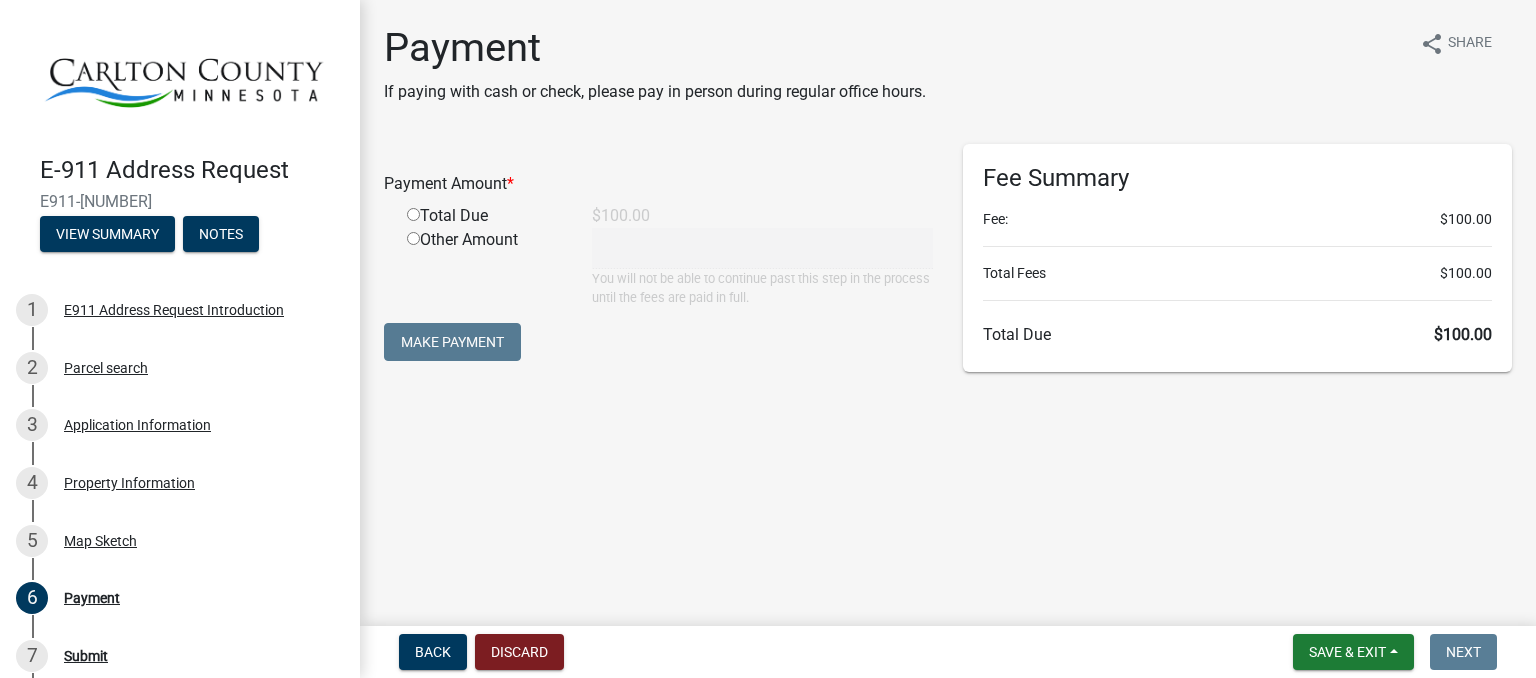 click 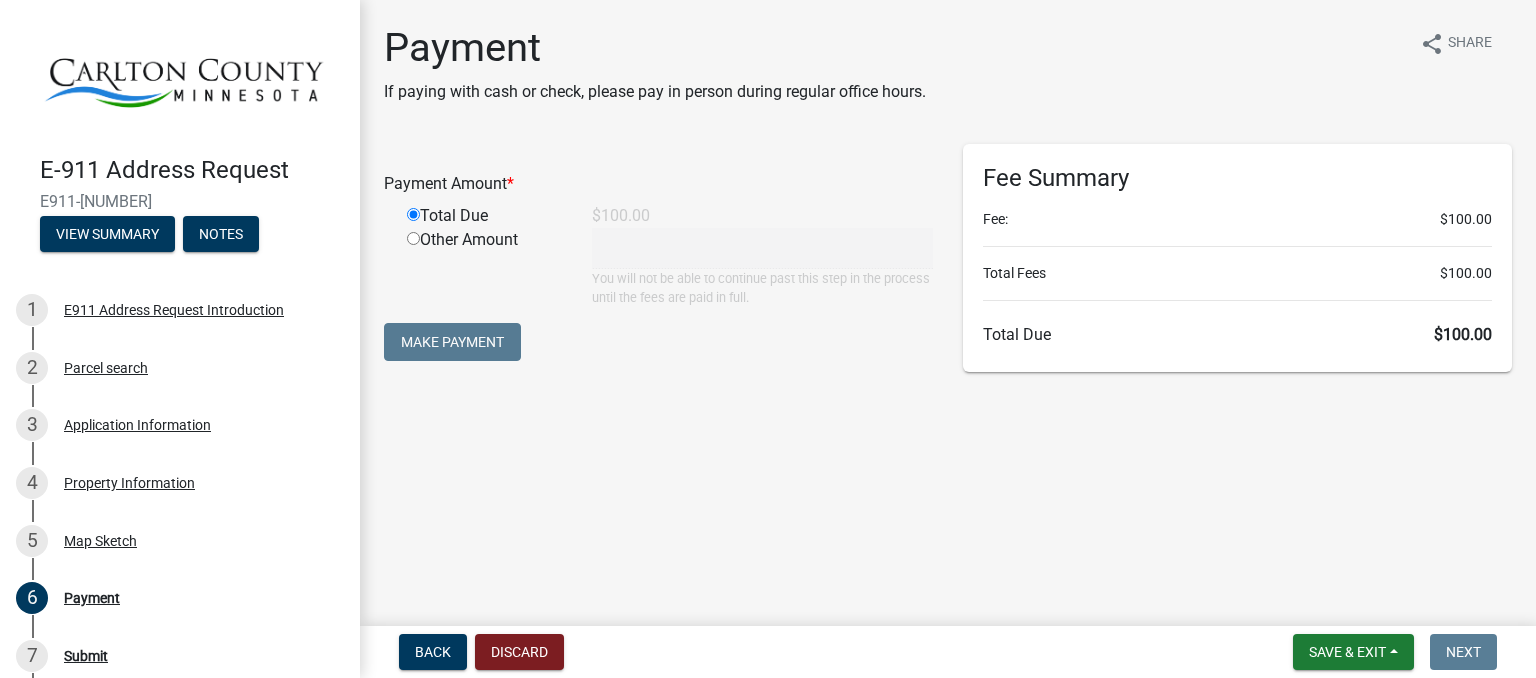 type on "100" 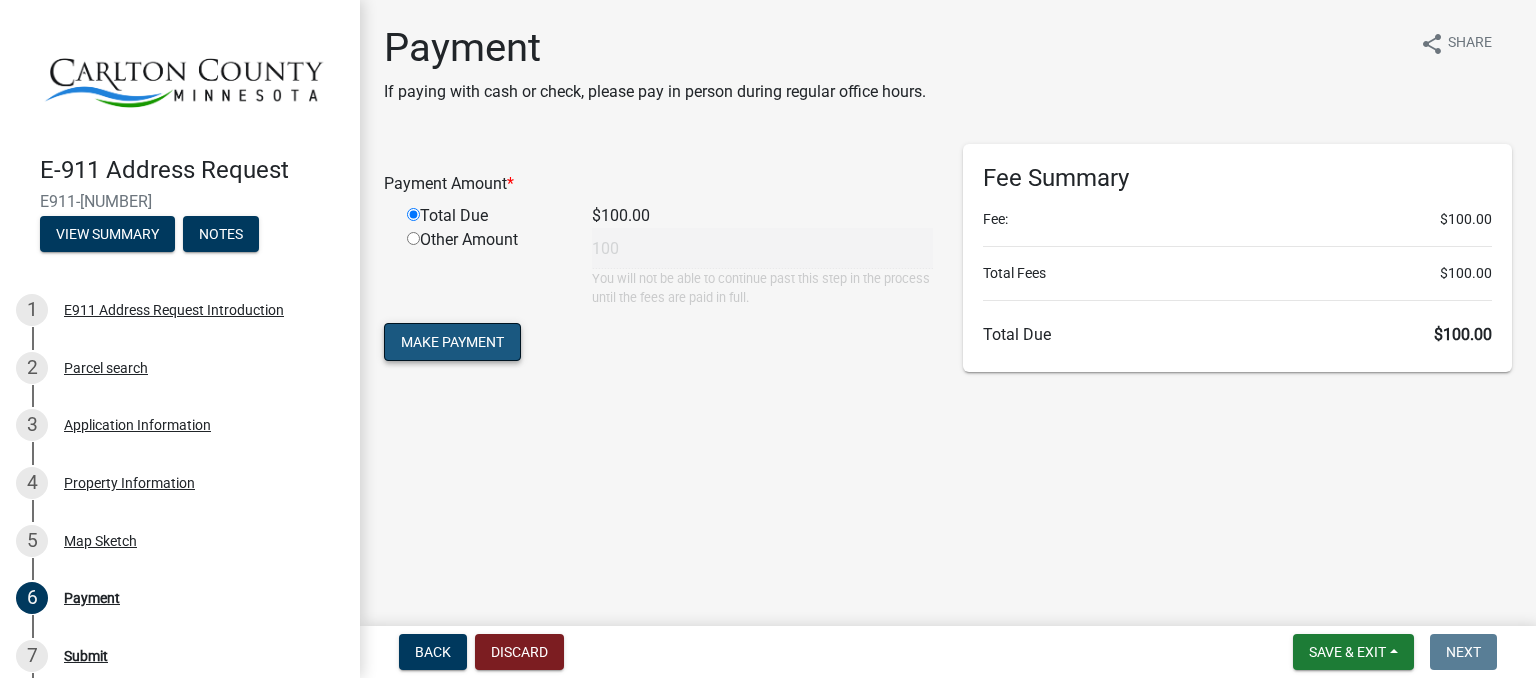 click on "Make Payment" at bounding box center (452, 342) 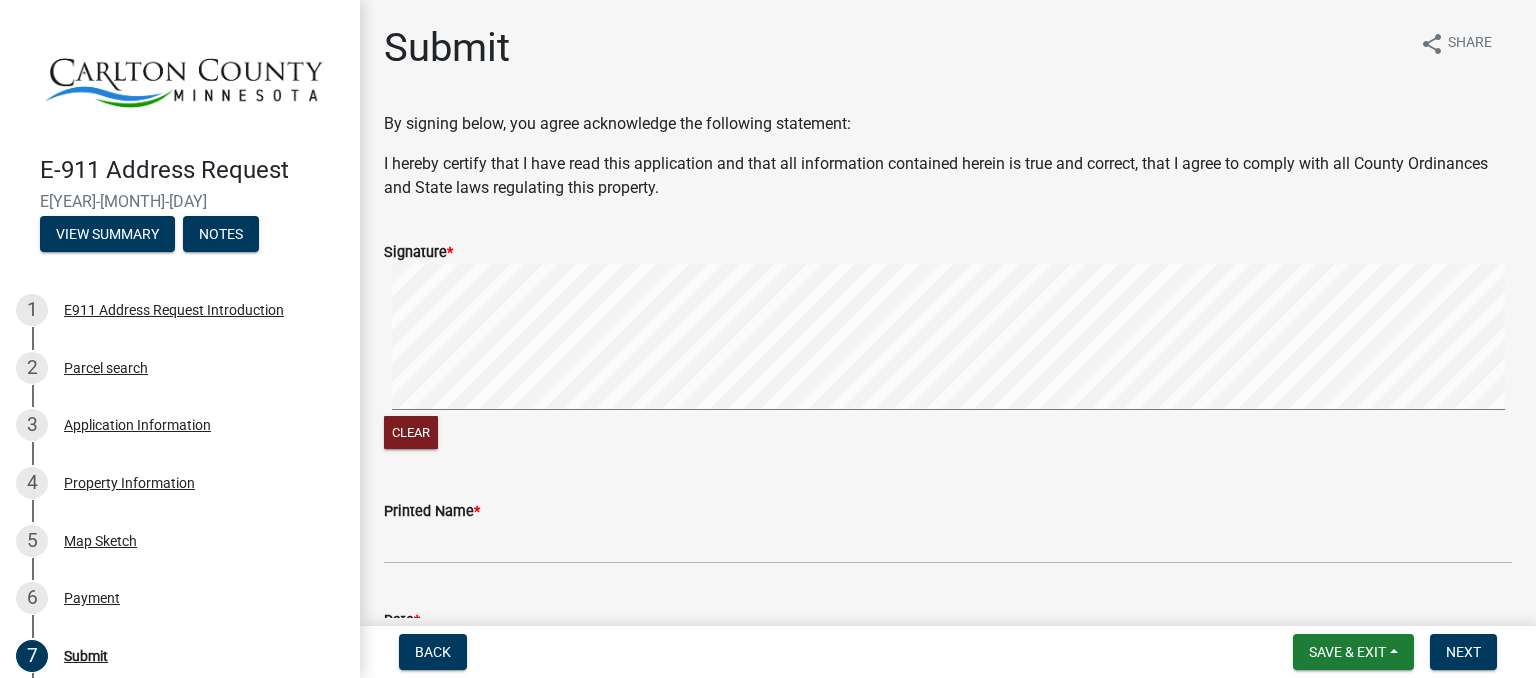 drag, startPoint x: 435, startPoint y: 416, endPoint x: 647, endPoint y: 414, distance: 212.00943 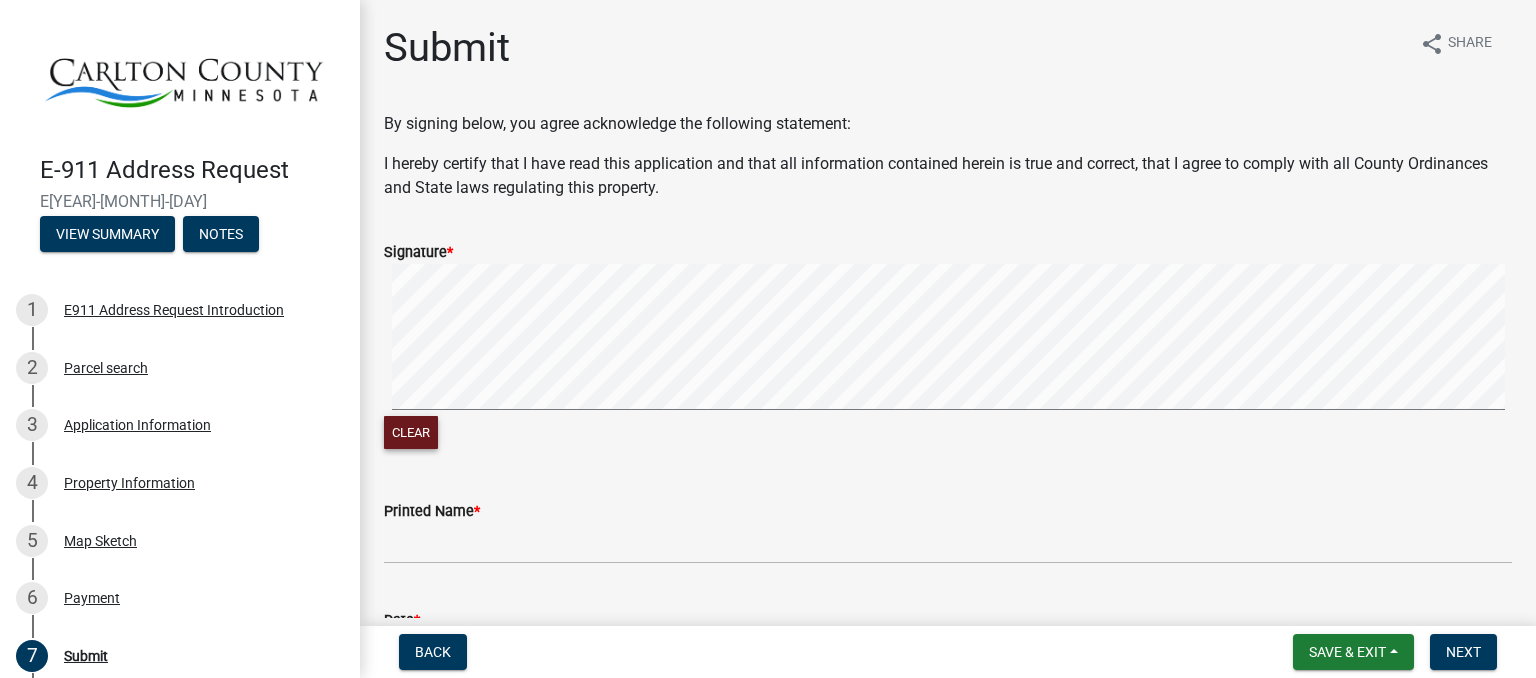 drag, startPoint x: 755, startPoint y: 415, endPoint x: 418, endPoint y: 437, distance: 337.71735 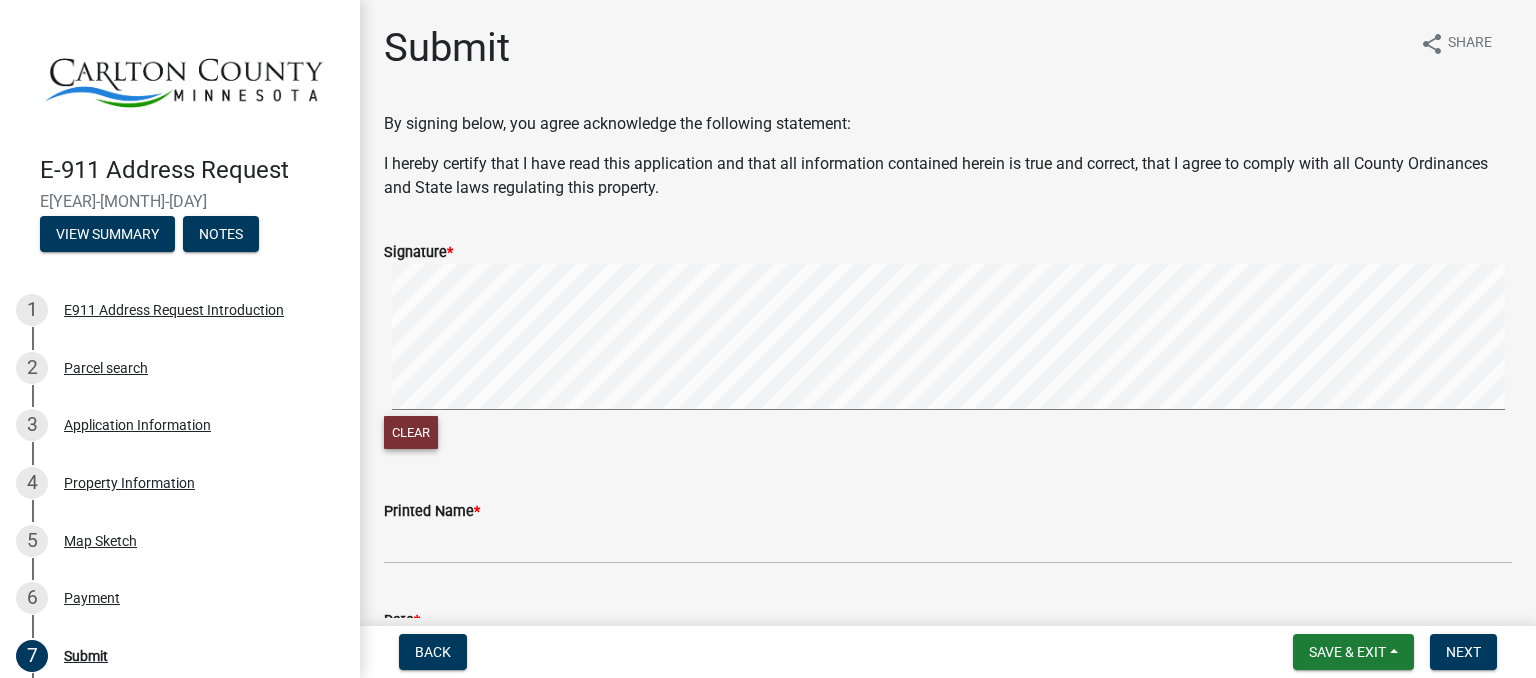 click on "Clear" 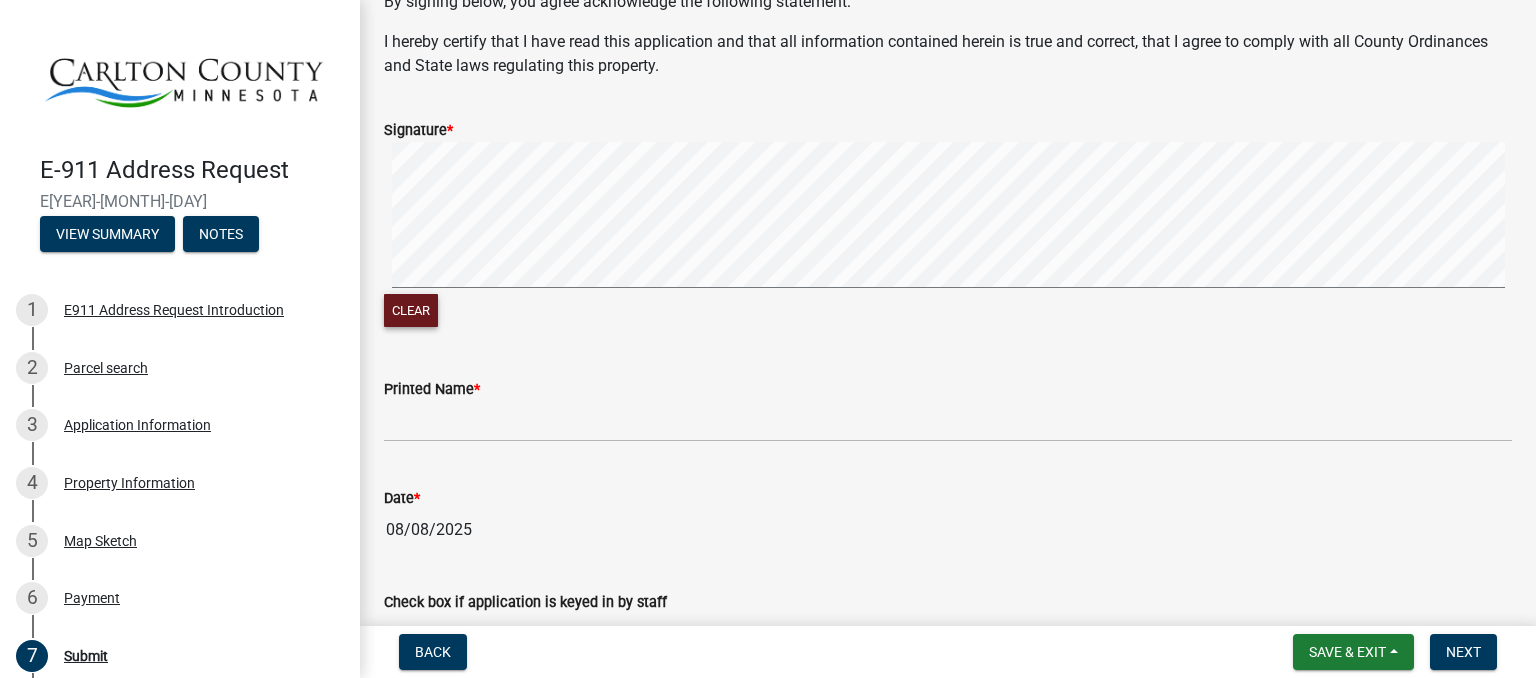 scroll, scrollTop: 148, scrollLeft: 0, axis: vertical 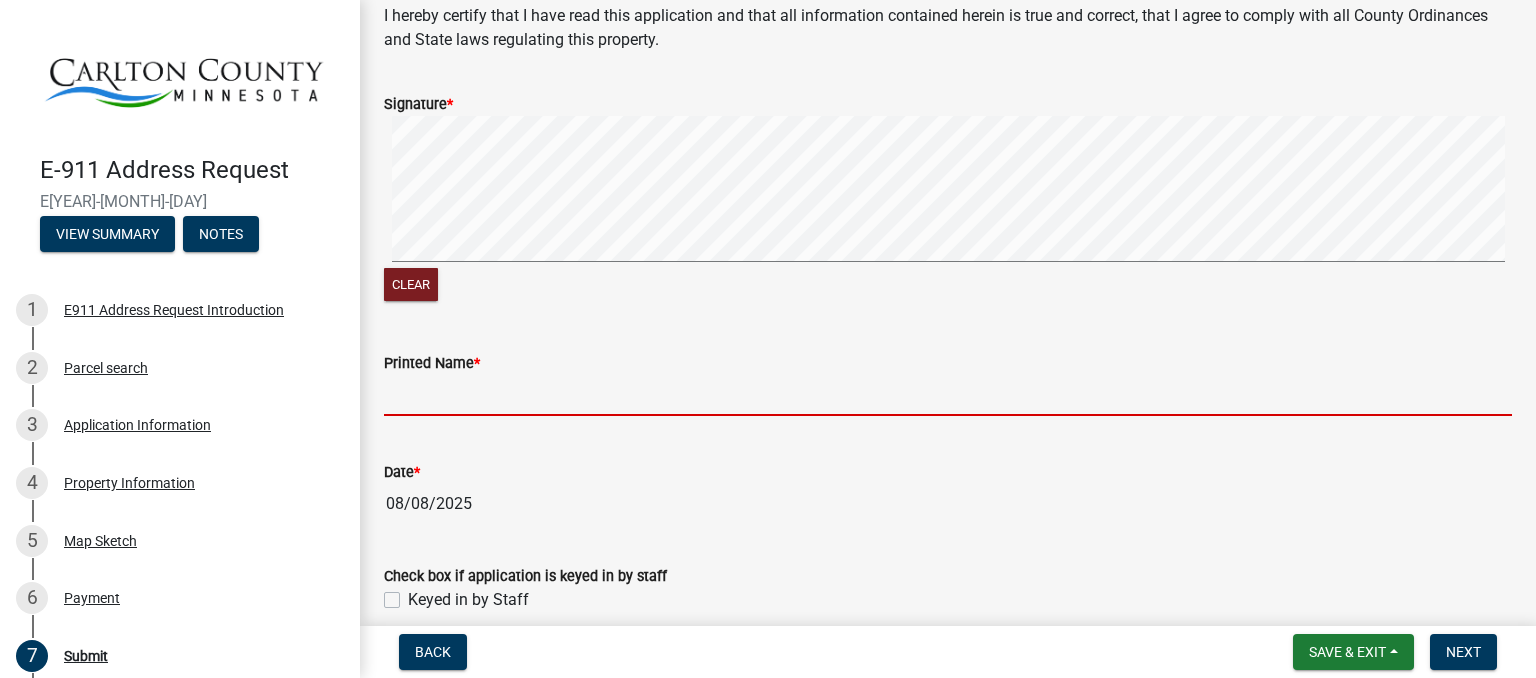 drag, startPoint x: 412, startPoint y: 420, endPoint x: 522, endPoint y: 404, distance: 111.15755 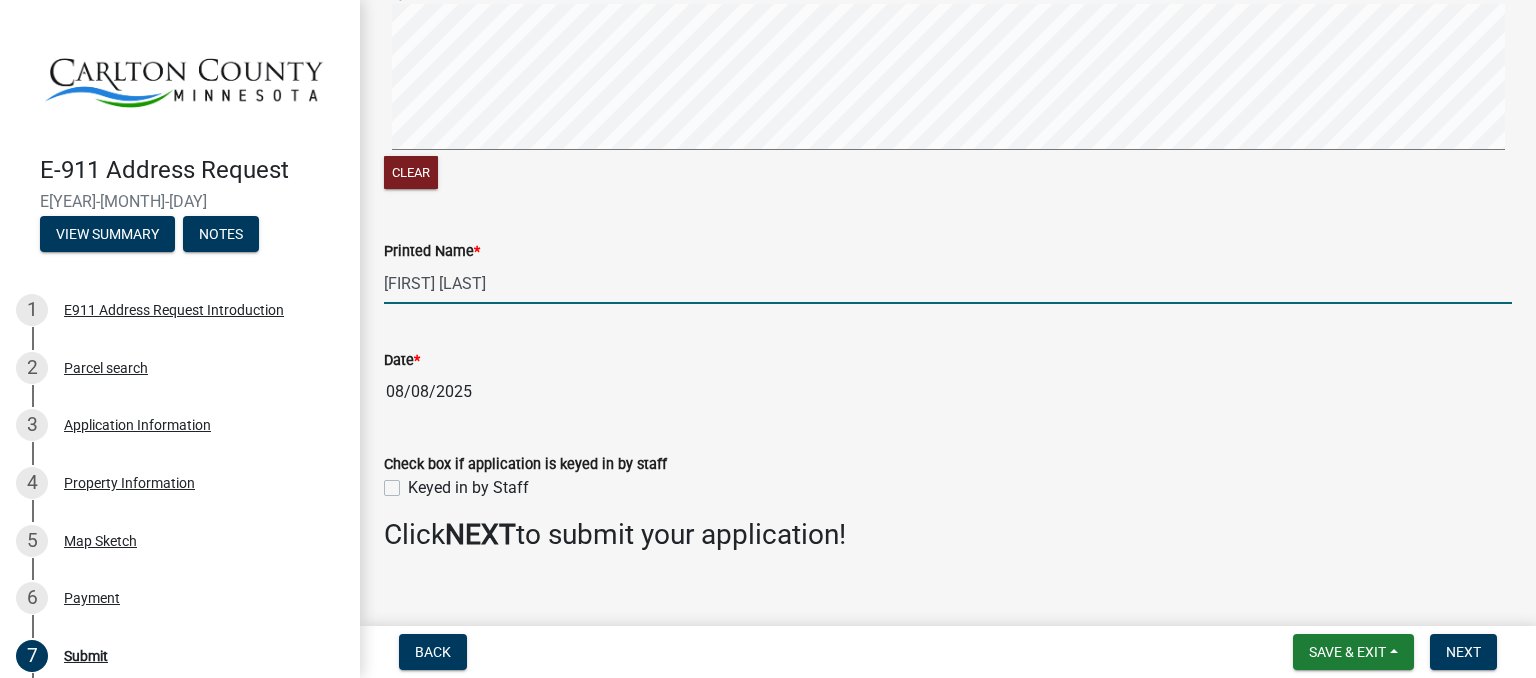 scroll, scrollTop: 288, scrollLeft: 0, axis: vertical 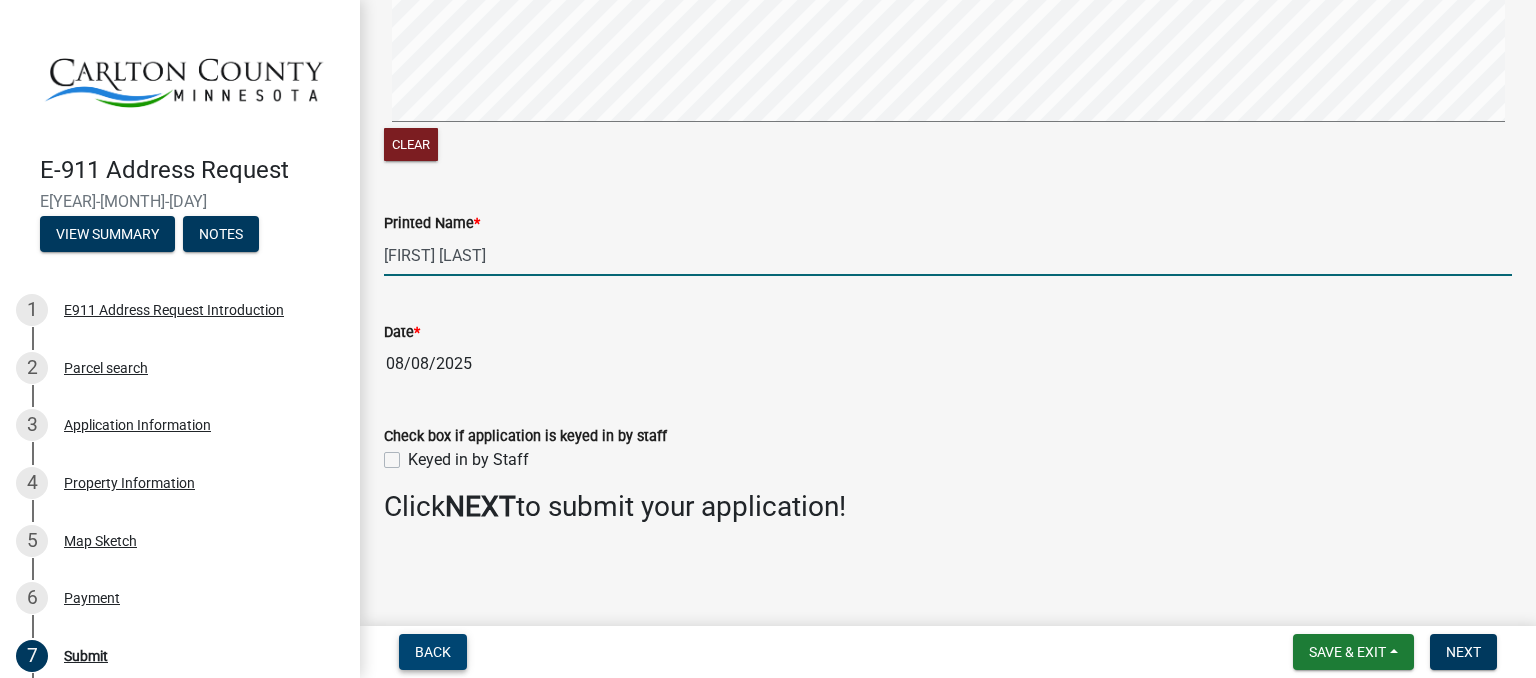 type on "[FIRST] [LAST]" 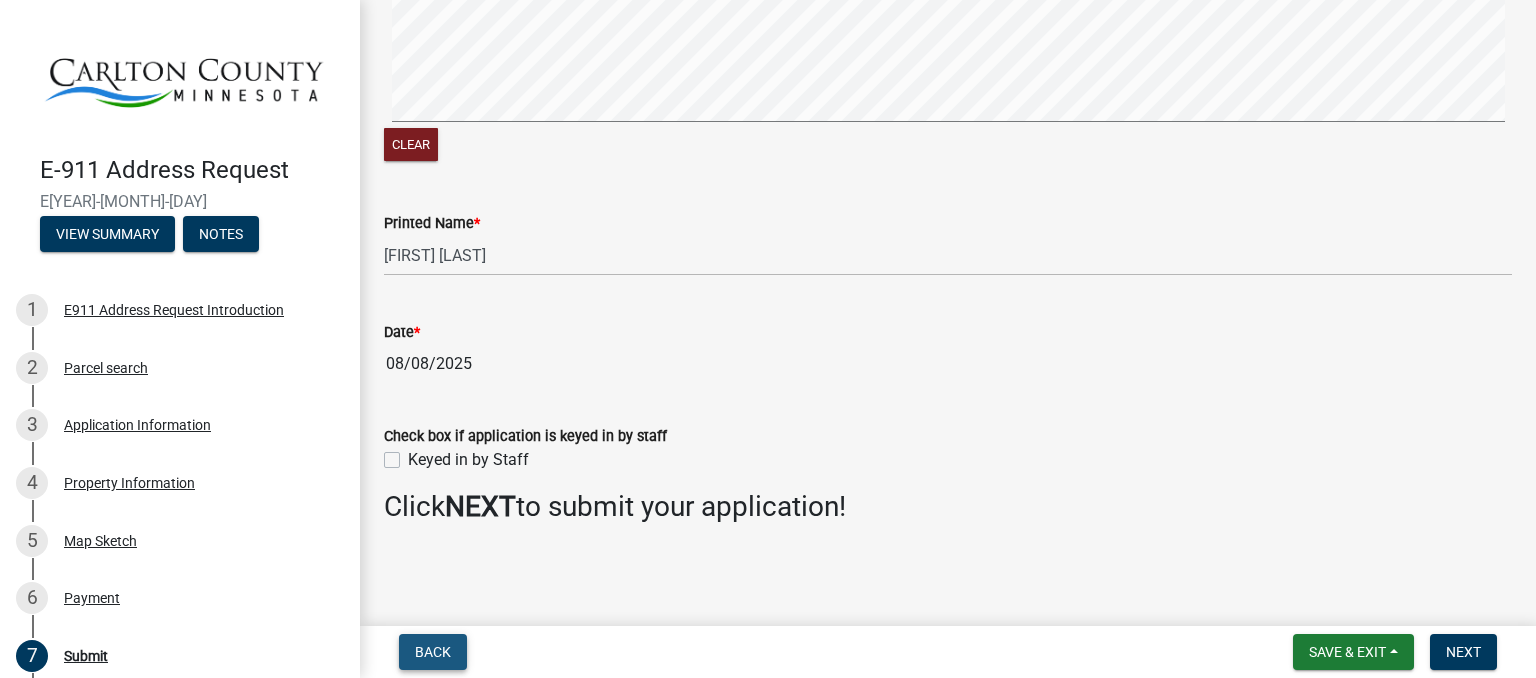 click on "Back" at bounding box center [433, 652] 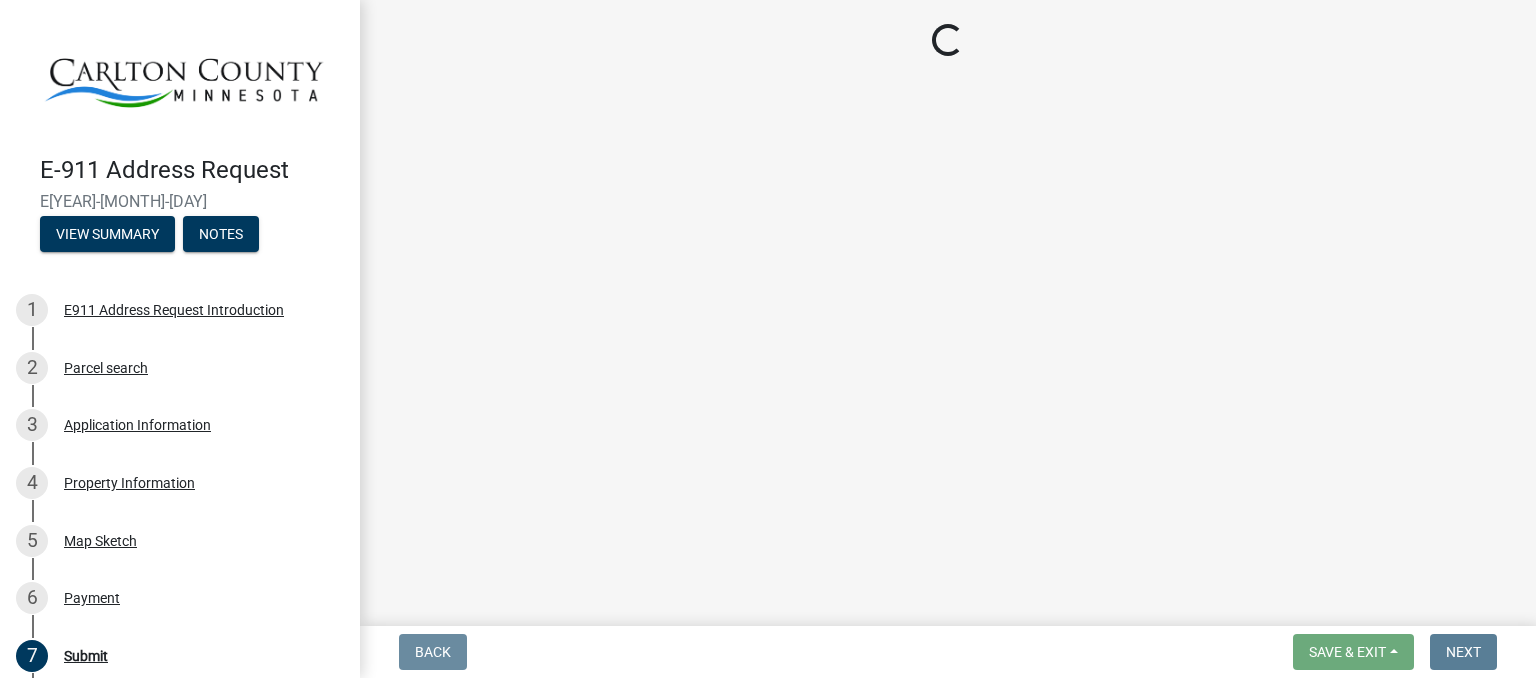 scroll, scrollTop: 0, scrollLeft: 0, axis: both 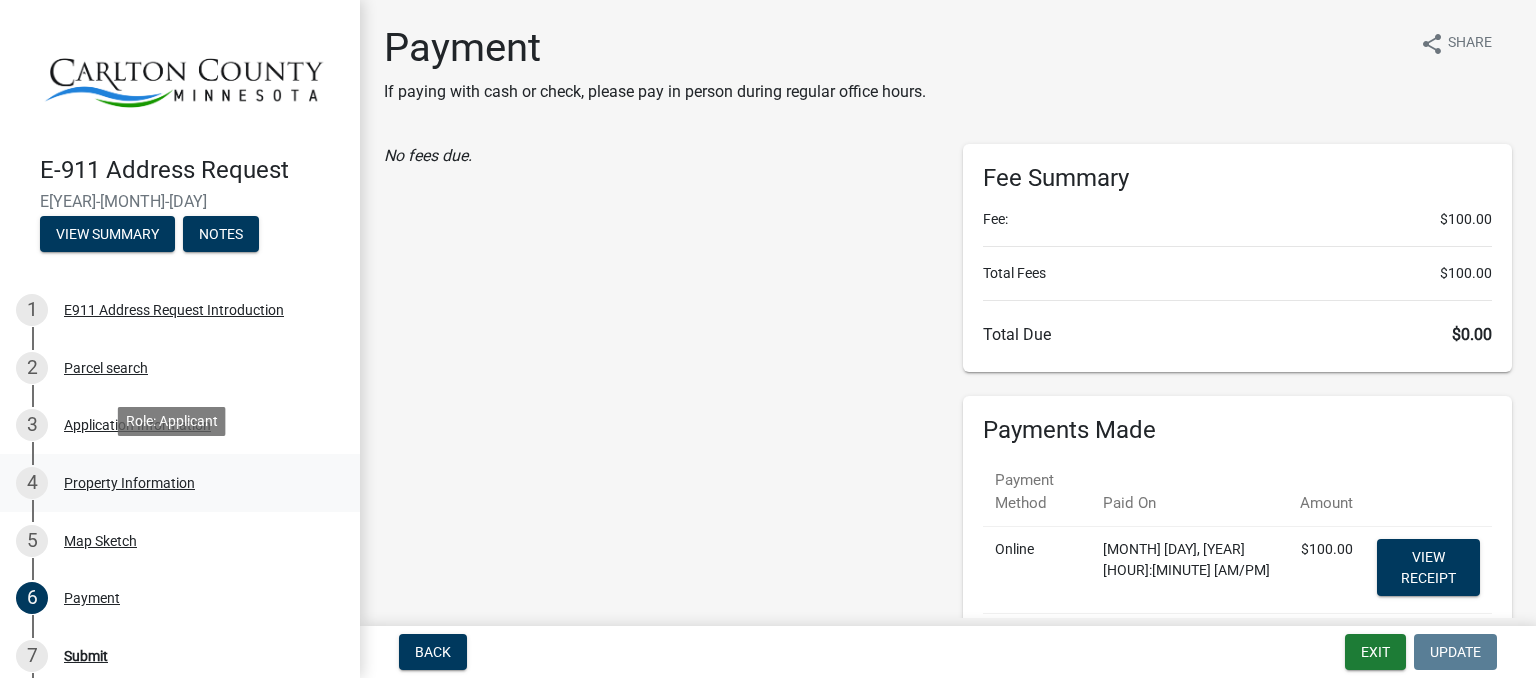 click on "Property Information" at bounding box center (129, 483) 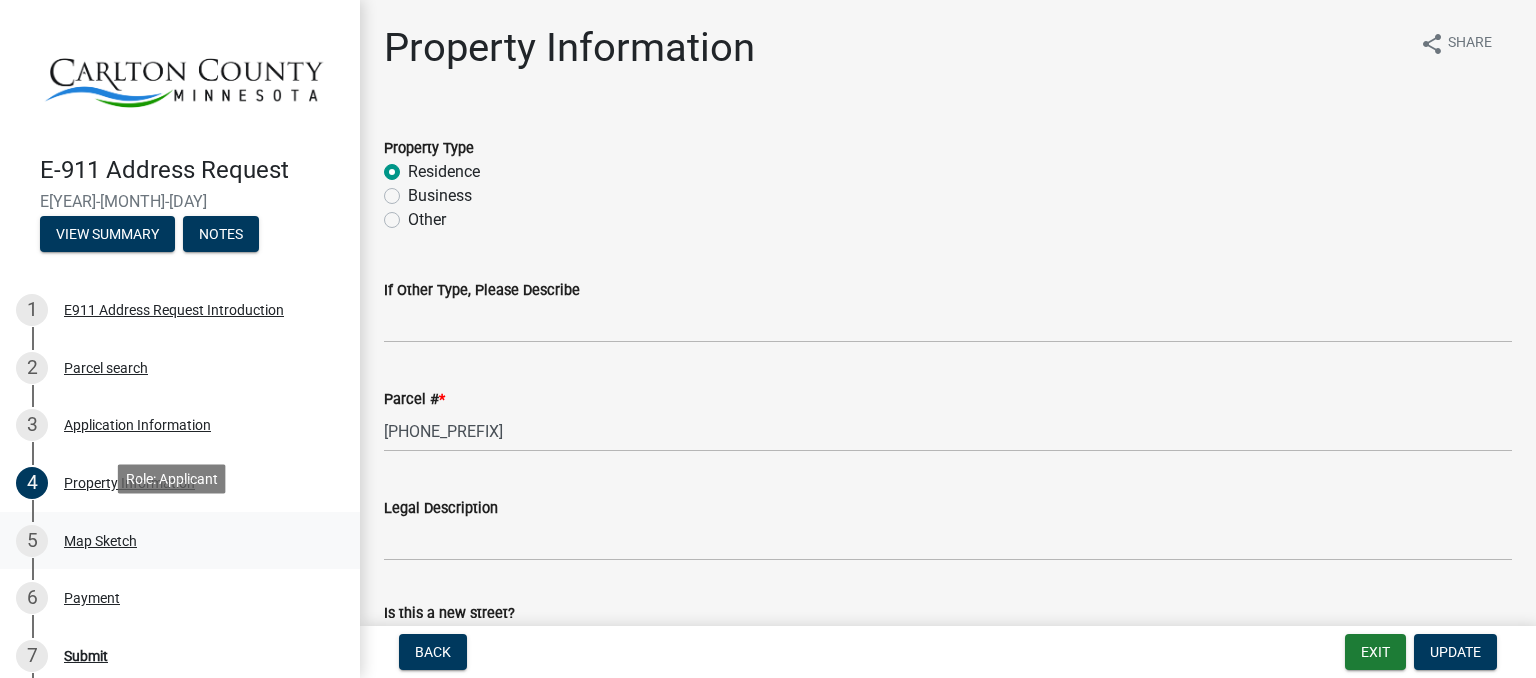 click on "Map Sketch" at bounding box center (100, 541) 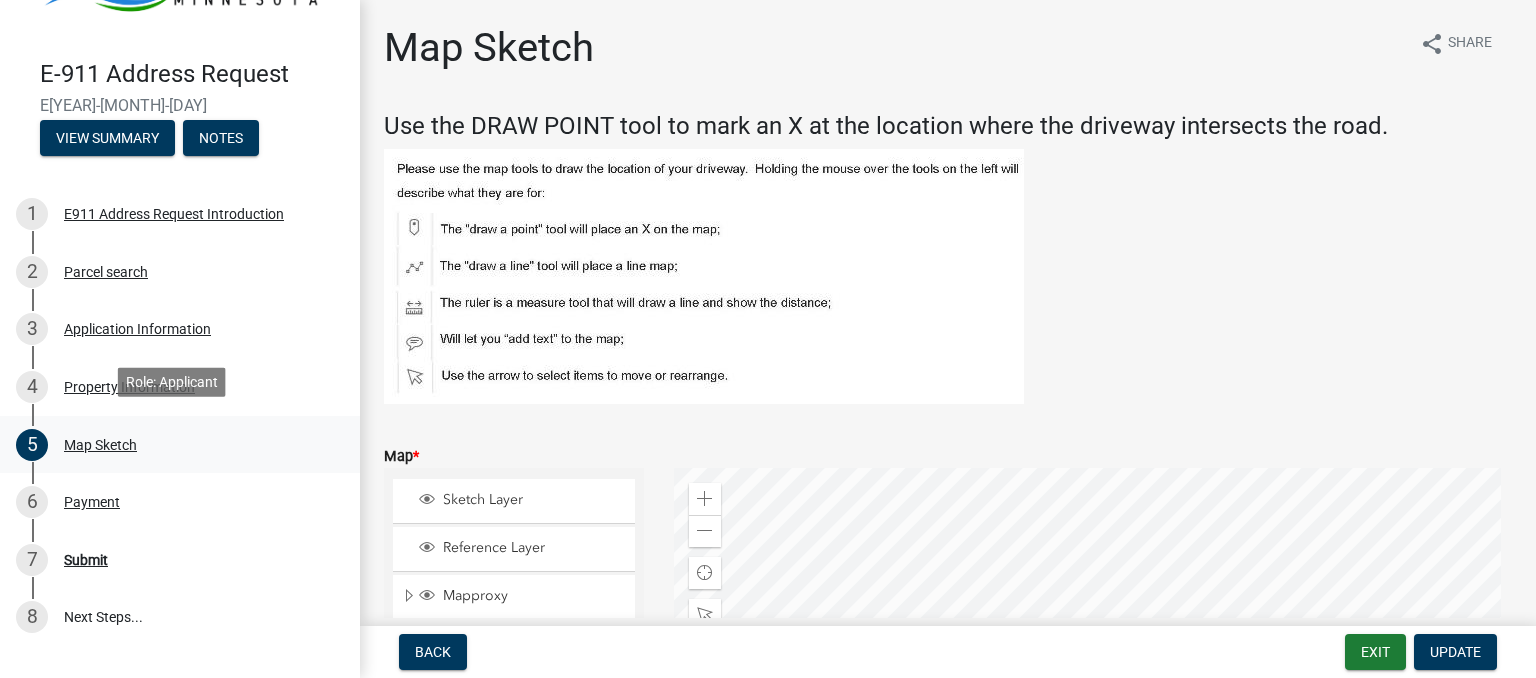 scroll, scrollTop: 96, scrollLeft: 0, axis: vertical 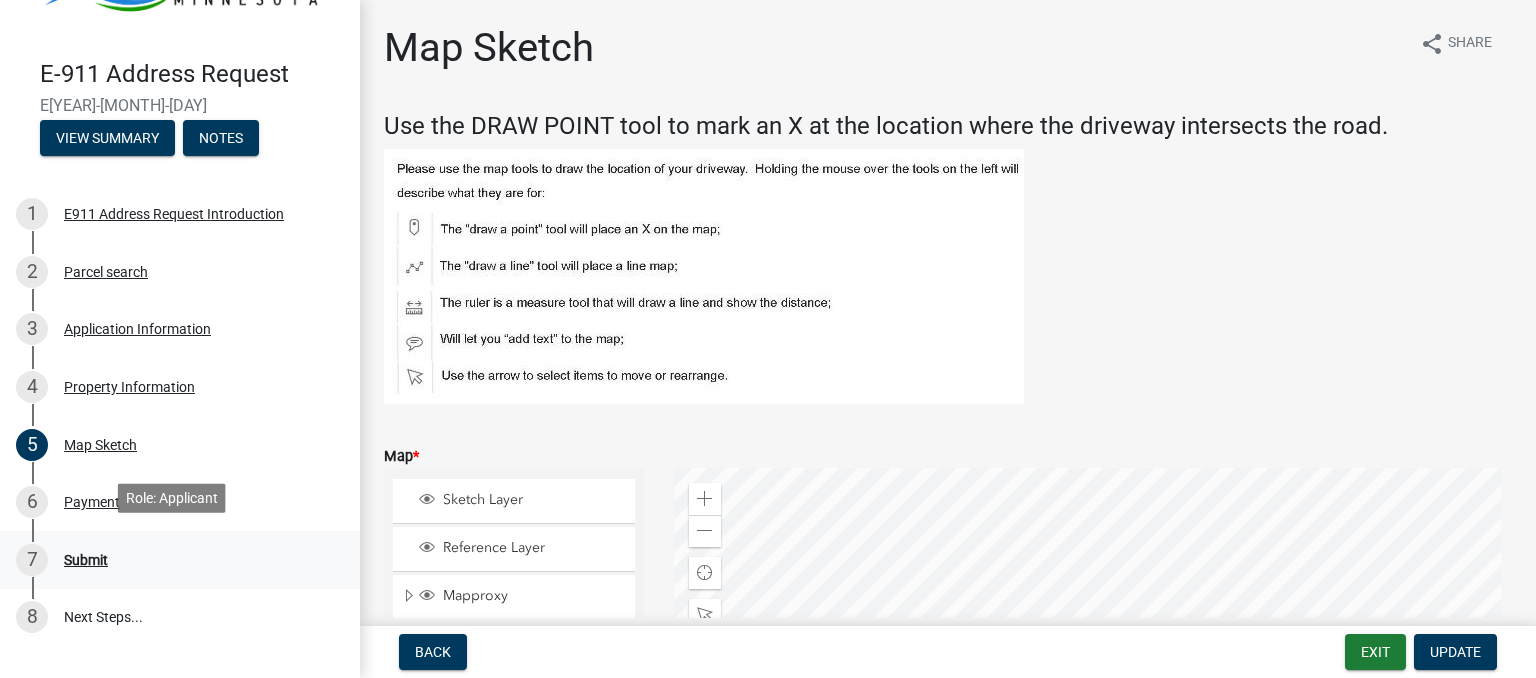 click on "Submit" at bounding box center (86, 560) 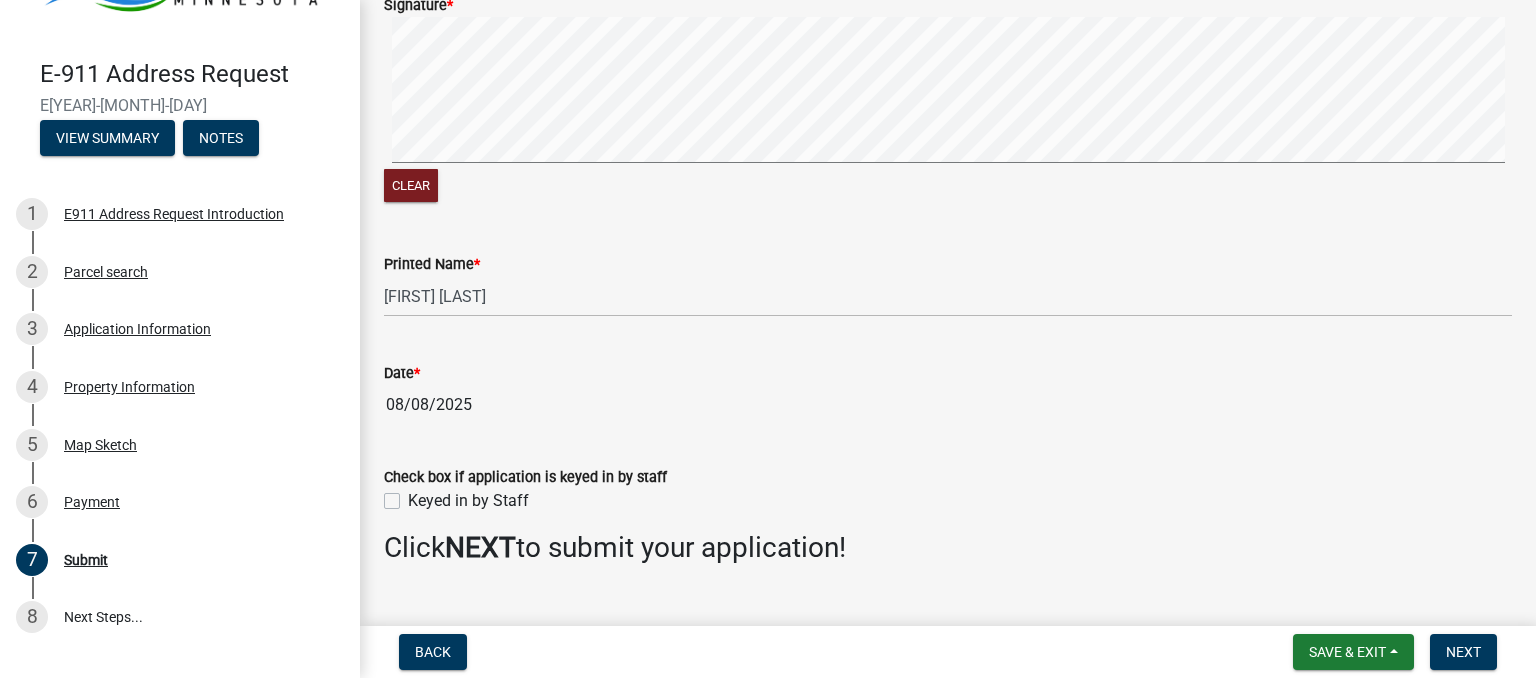 scroll, scrollTop: 288, scrollLeft: 0, axis: vertical 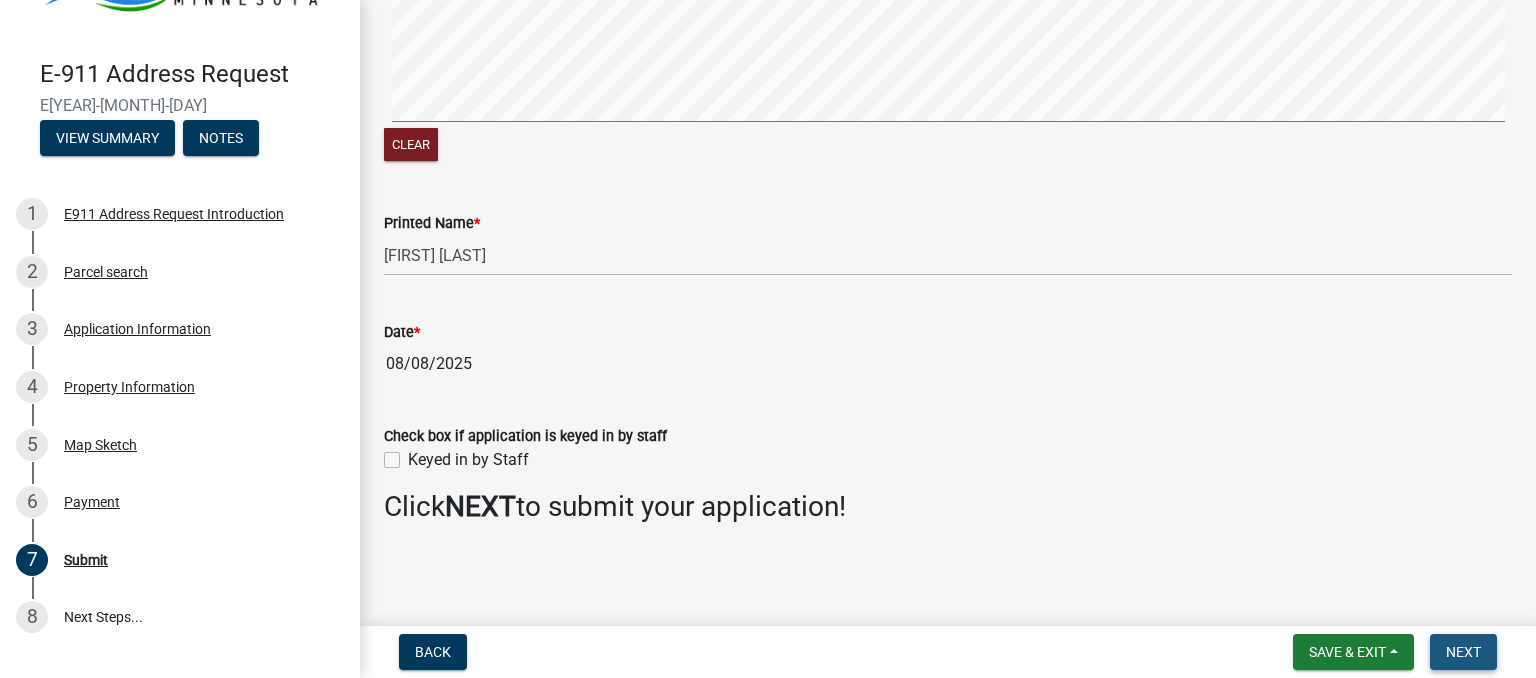 click on "Next" at bounding box center [1463, 652] 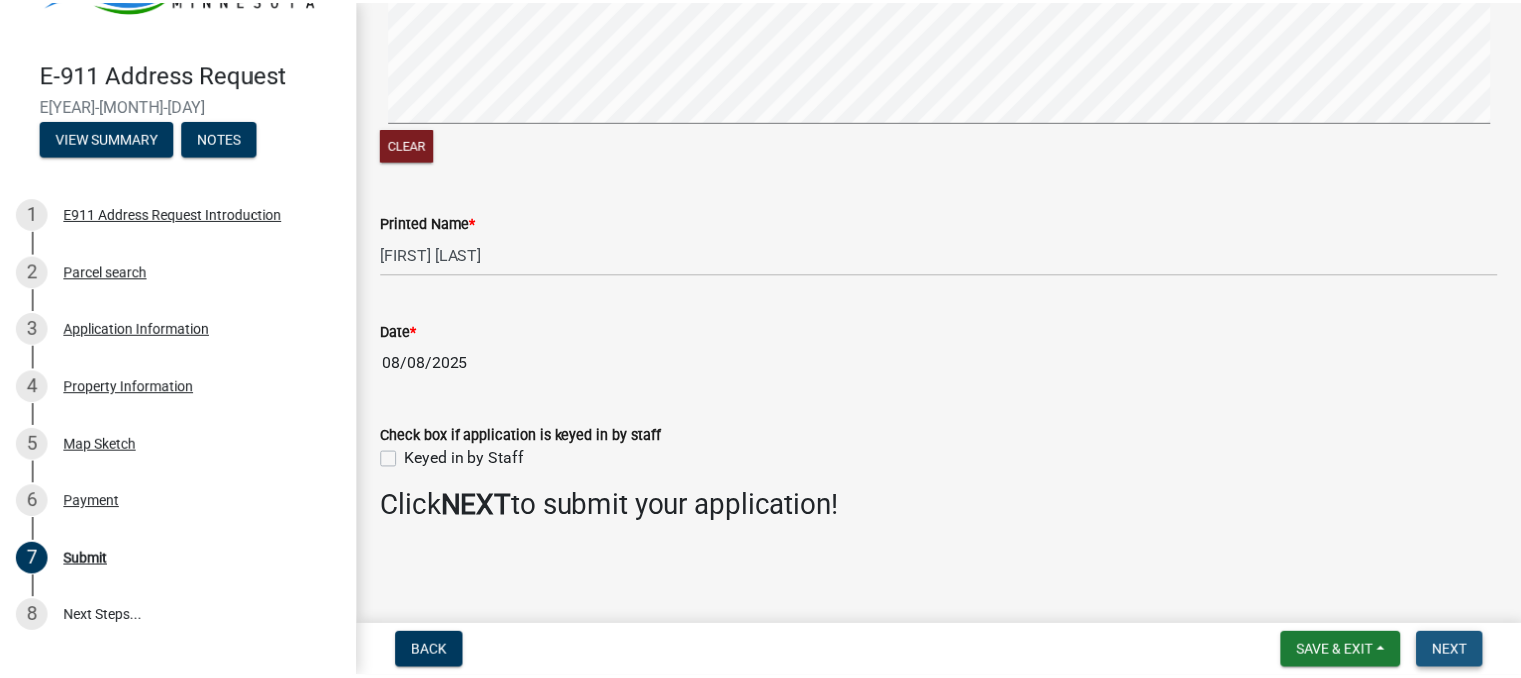 scroll, scrollTop: 0, scrollLeft: 0, axis: both 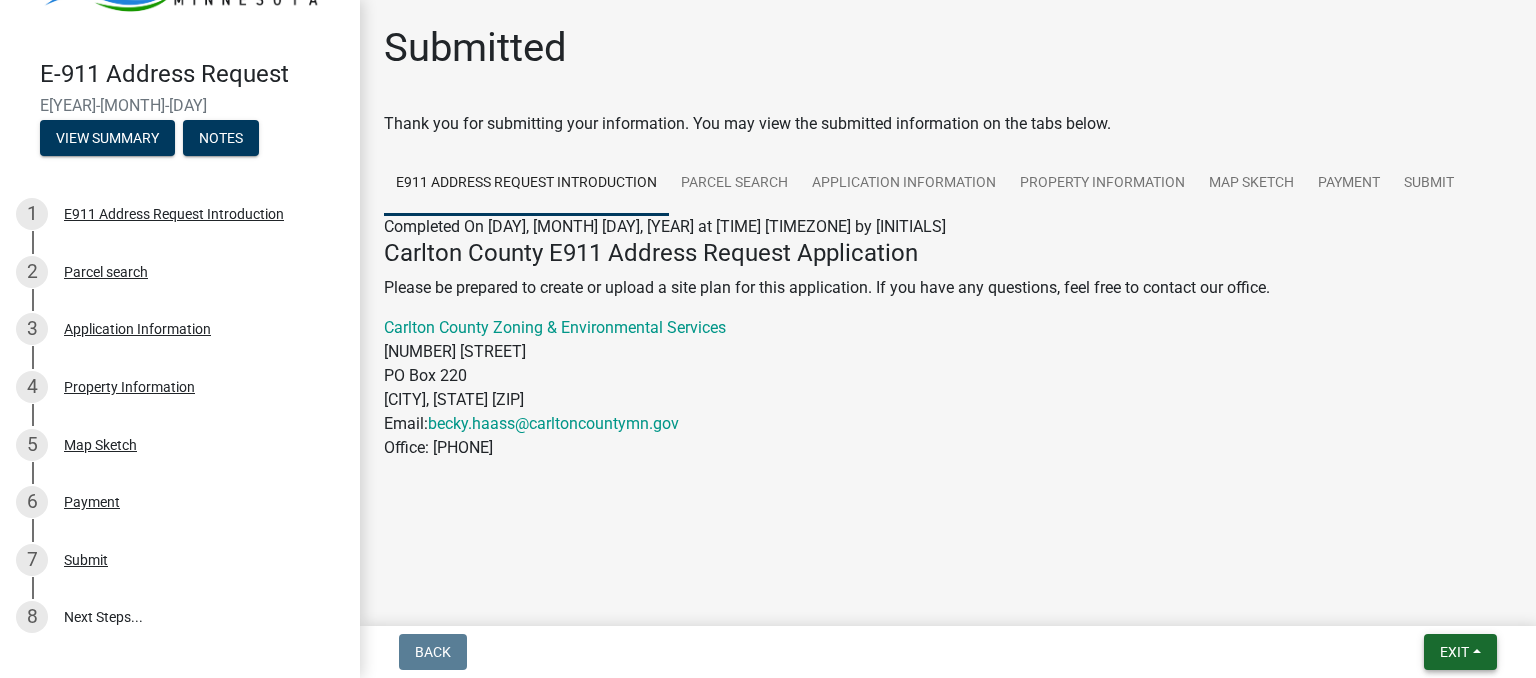 click on "Exit" at bounding box center [1460, 652] 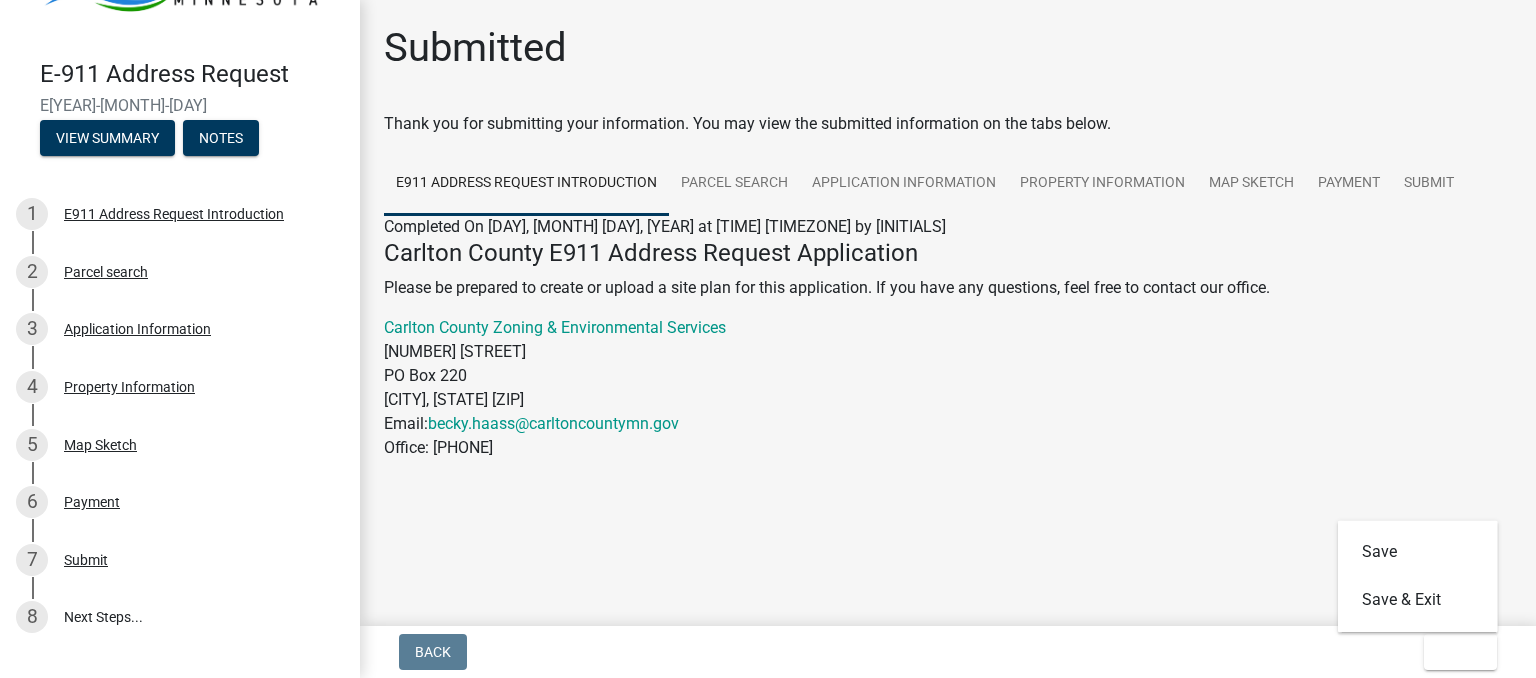 click on "Back  Exit  Save  Save & Exit" at bounding box center (948, 652) 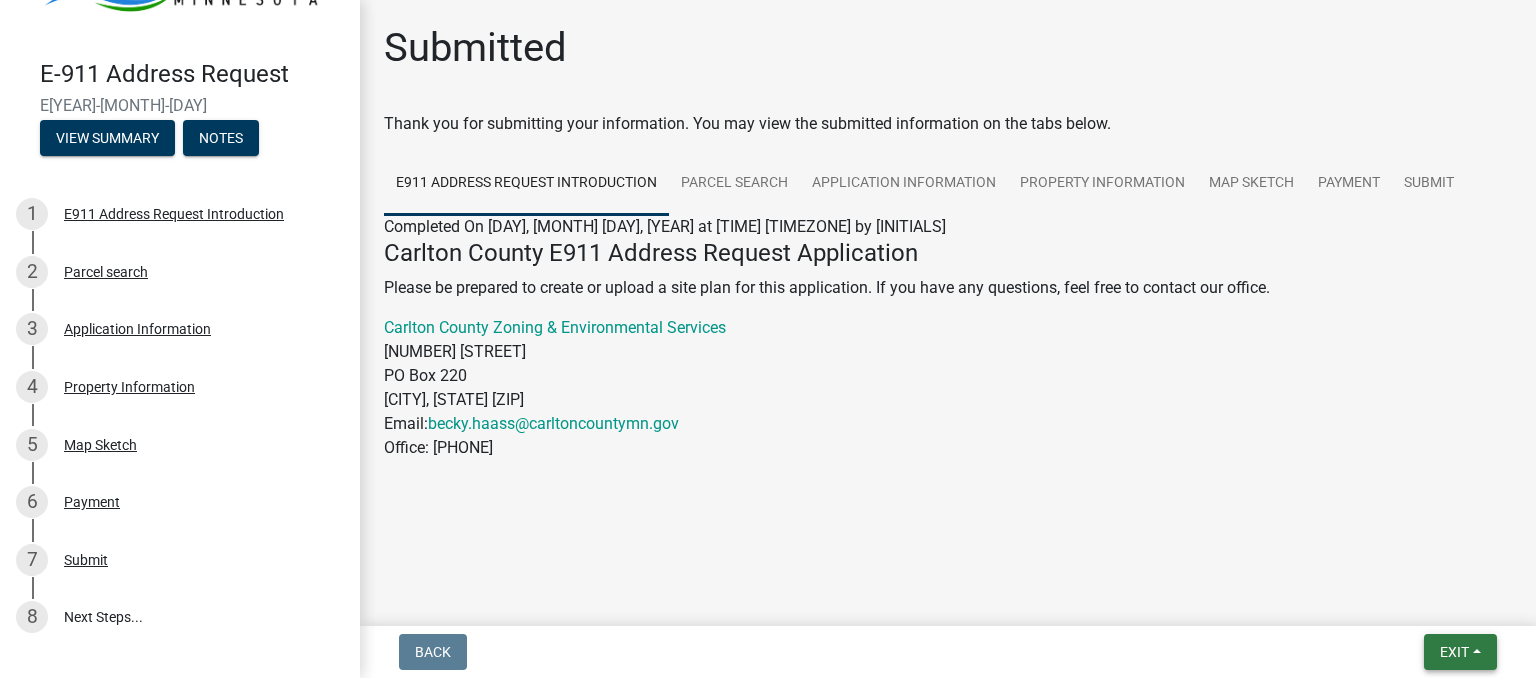 click on "Exit" at bounding box center (1460, 652) 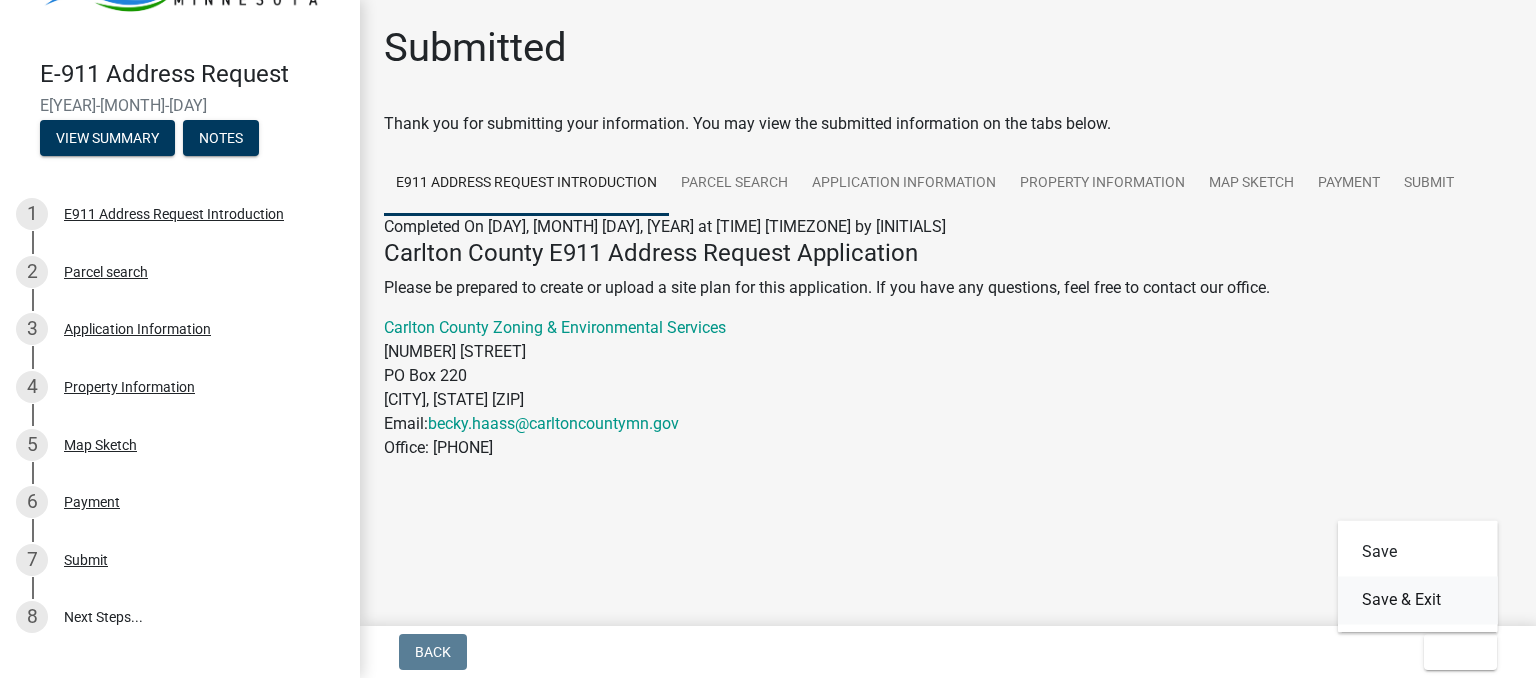 click on "Save & Exit" at bounding box center [1418, 600] 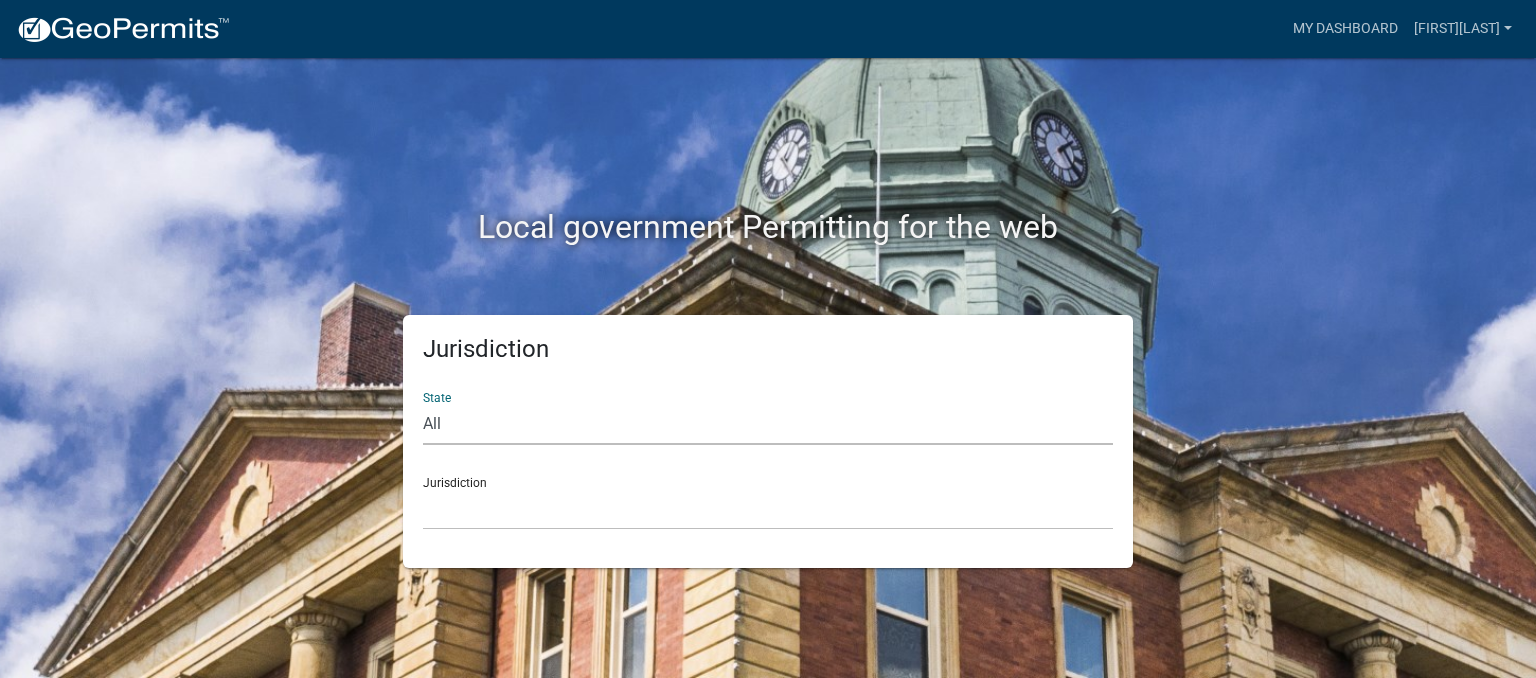 click on "All  Colorado   Georgia   Indiana   Iowa   Kansas   Minnesota   Ohio   South Carolina   Wisconsin" 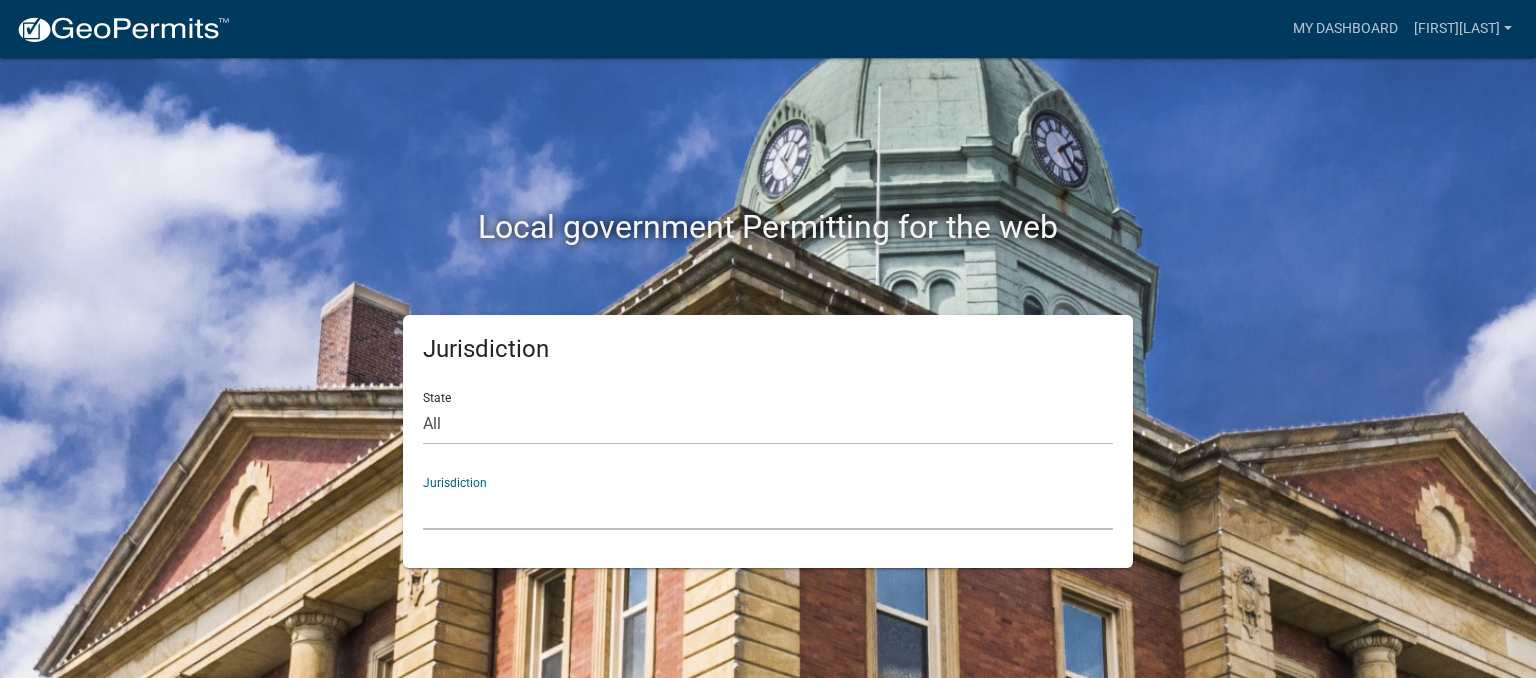 click on "Becker County, Minnesota Benton County, Minnesota Carlton County, Minnesota City of La Crescent, Minnesota City of Luverne, Minnesota City of New Ulm, Minnesota Freeborn County, Minnesota Houston County, Minnesota Isanti County, Minnesota Le Sueur County, Minnesota Mower County, Minnesota Murray County, Minnesota Otter Tail County, Minnesota Pine County, Minnesota Rice County, Minnesota Wabasha County, Minnesota Waseca County, Minnesota" 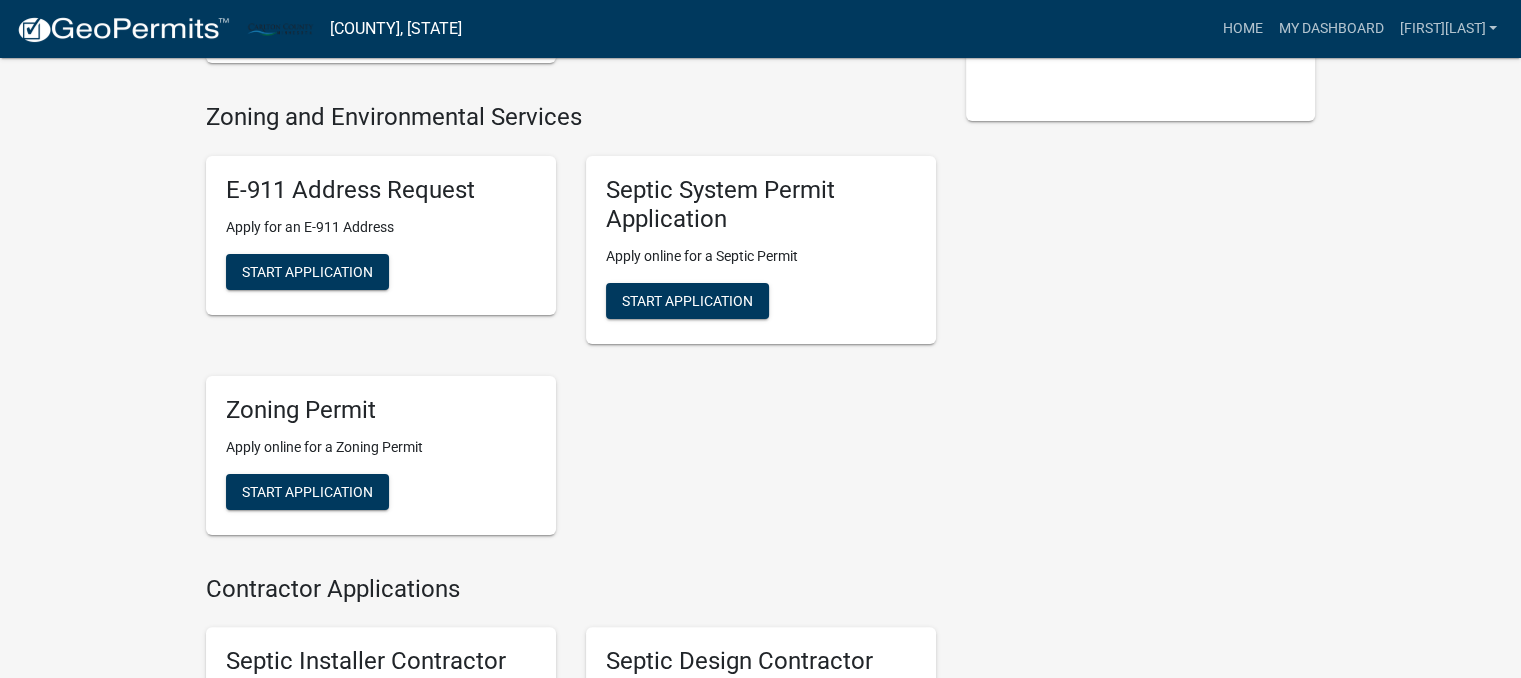 scroll, scrollTop: 398, scrollLeft: 0, axis: vertical 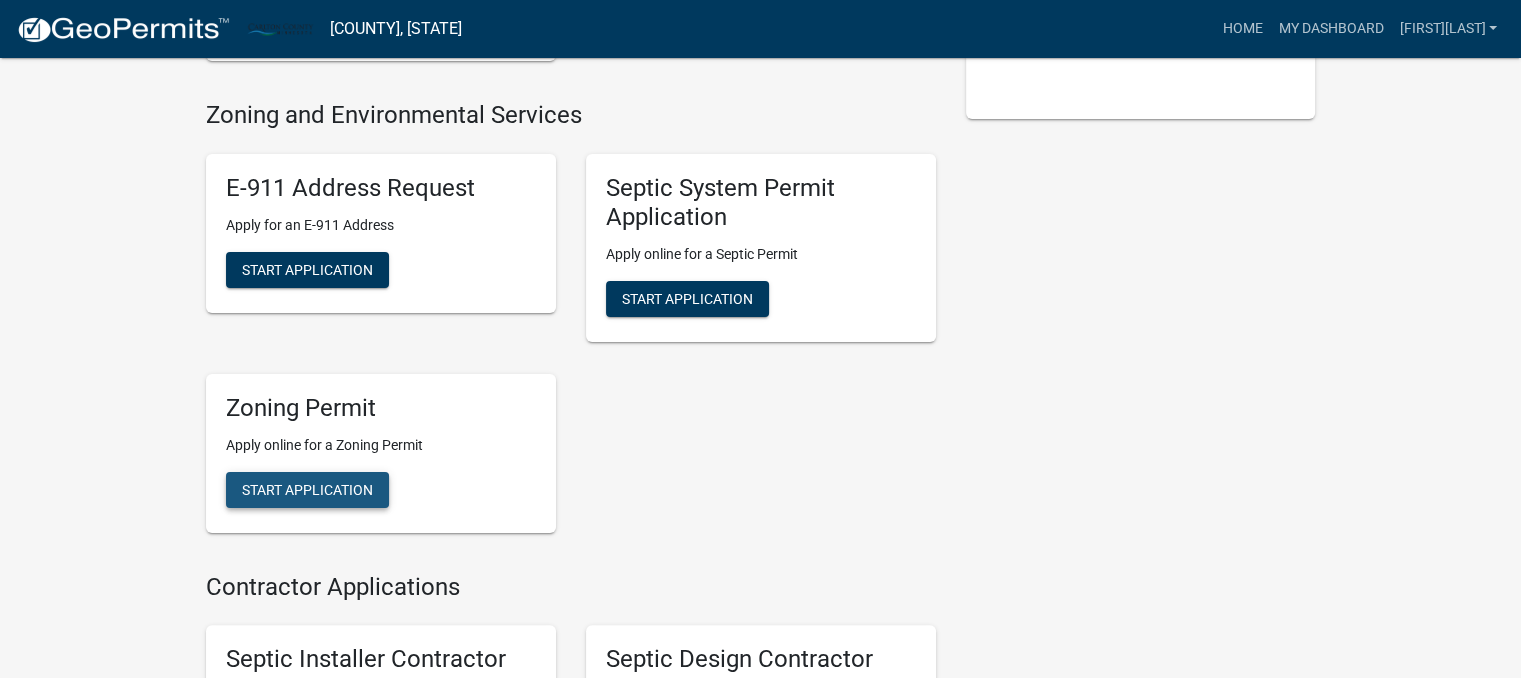 click on "Start Application" at bounding box center [307, 489] 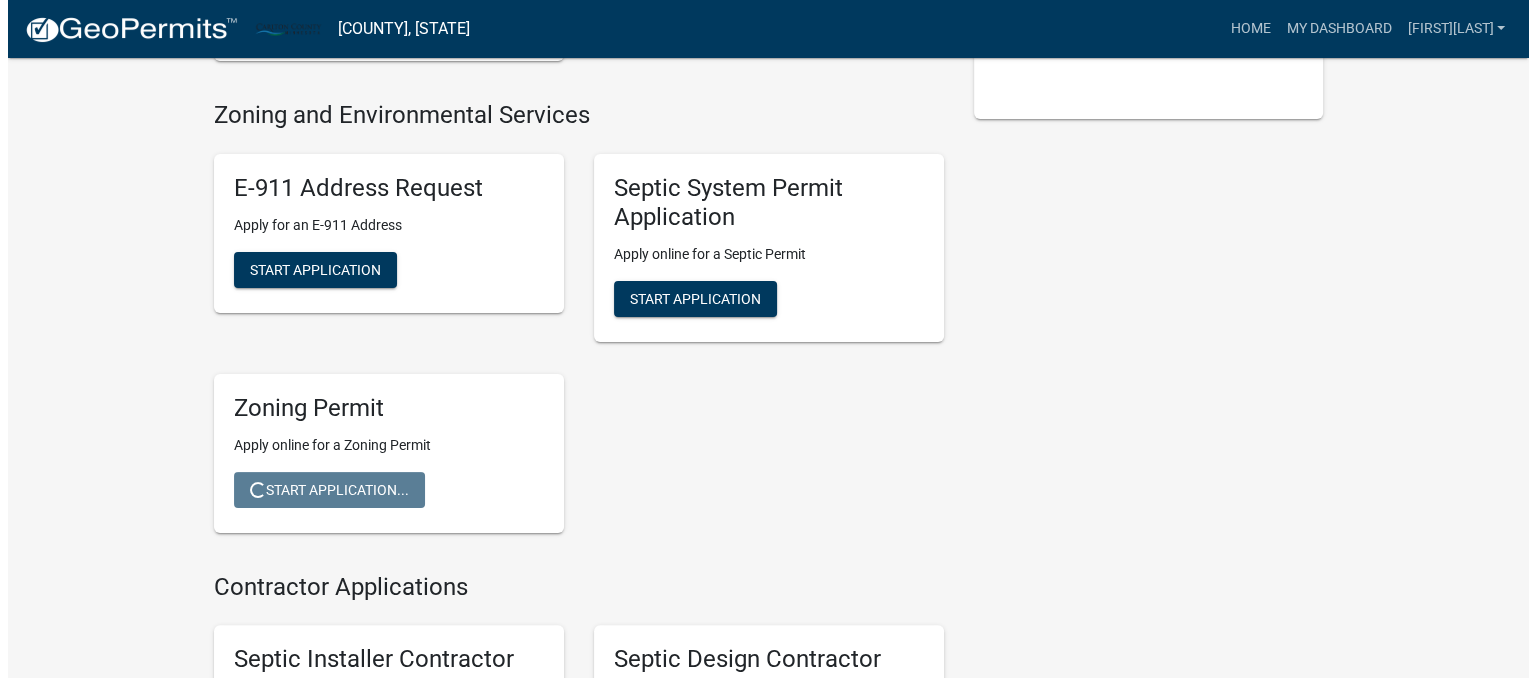 scroll, scrollTop: 0, scrollLeft: 0, axis: both 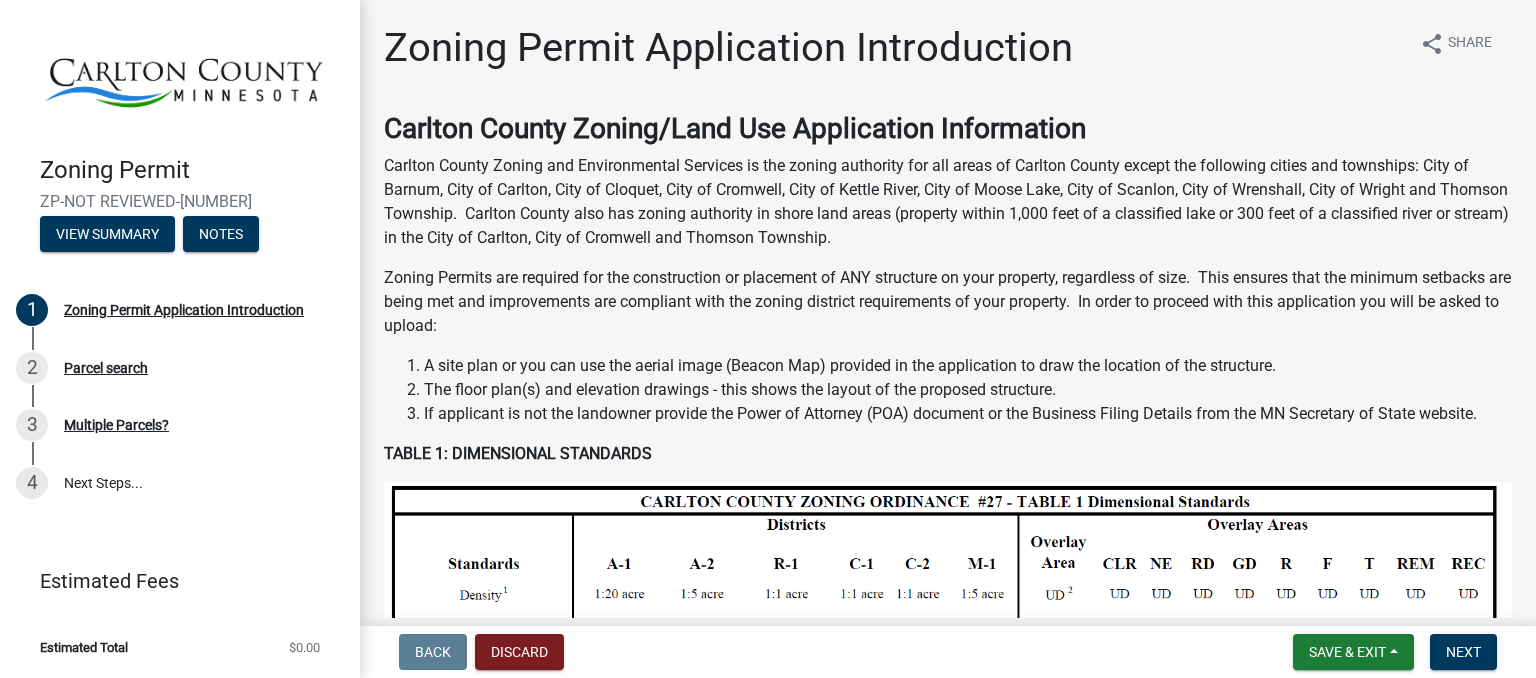 drag, startPoint x: 336, startPoint y: 459, endPoint x: 1096, endPoint y: 246, distance: 789.2839 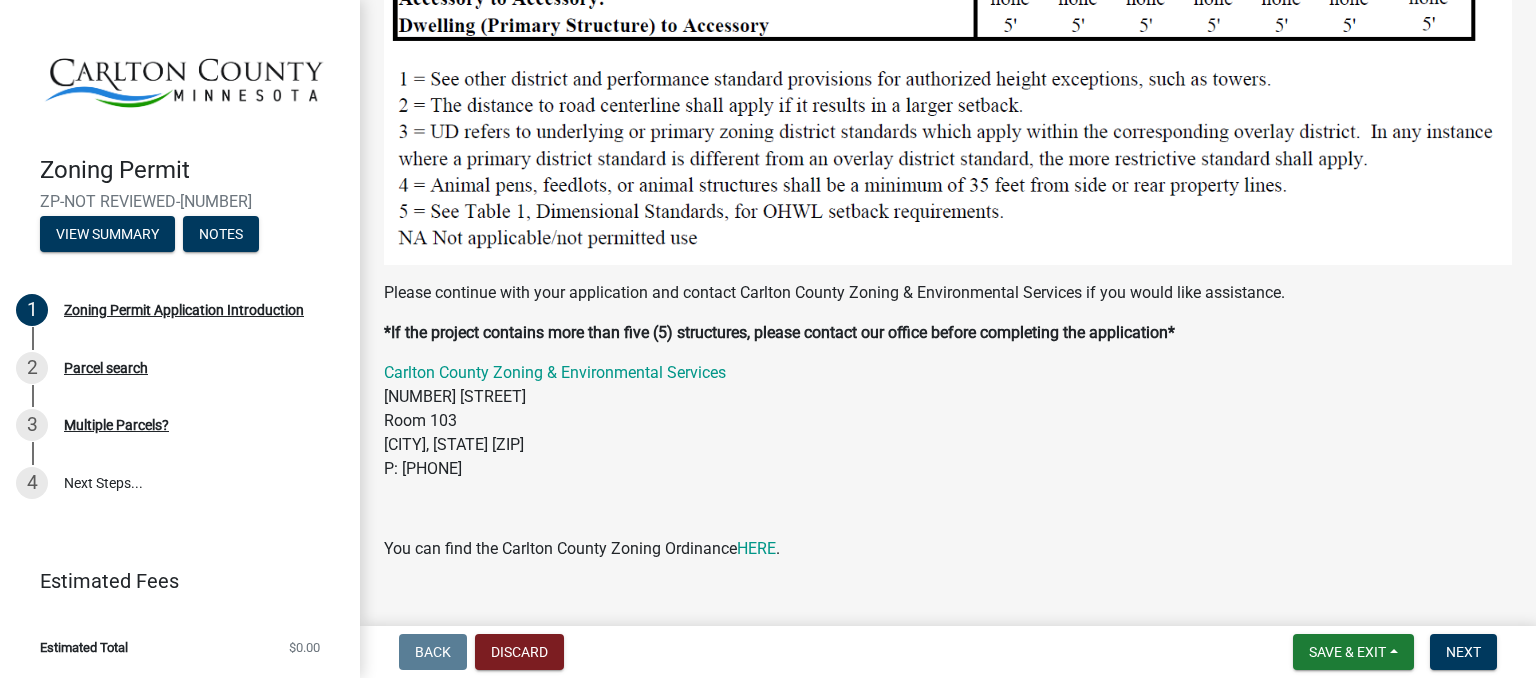 scroll, scrollTop: 2240, scrollLeft: 0, axis: vertical 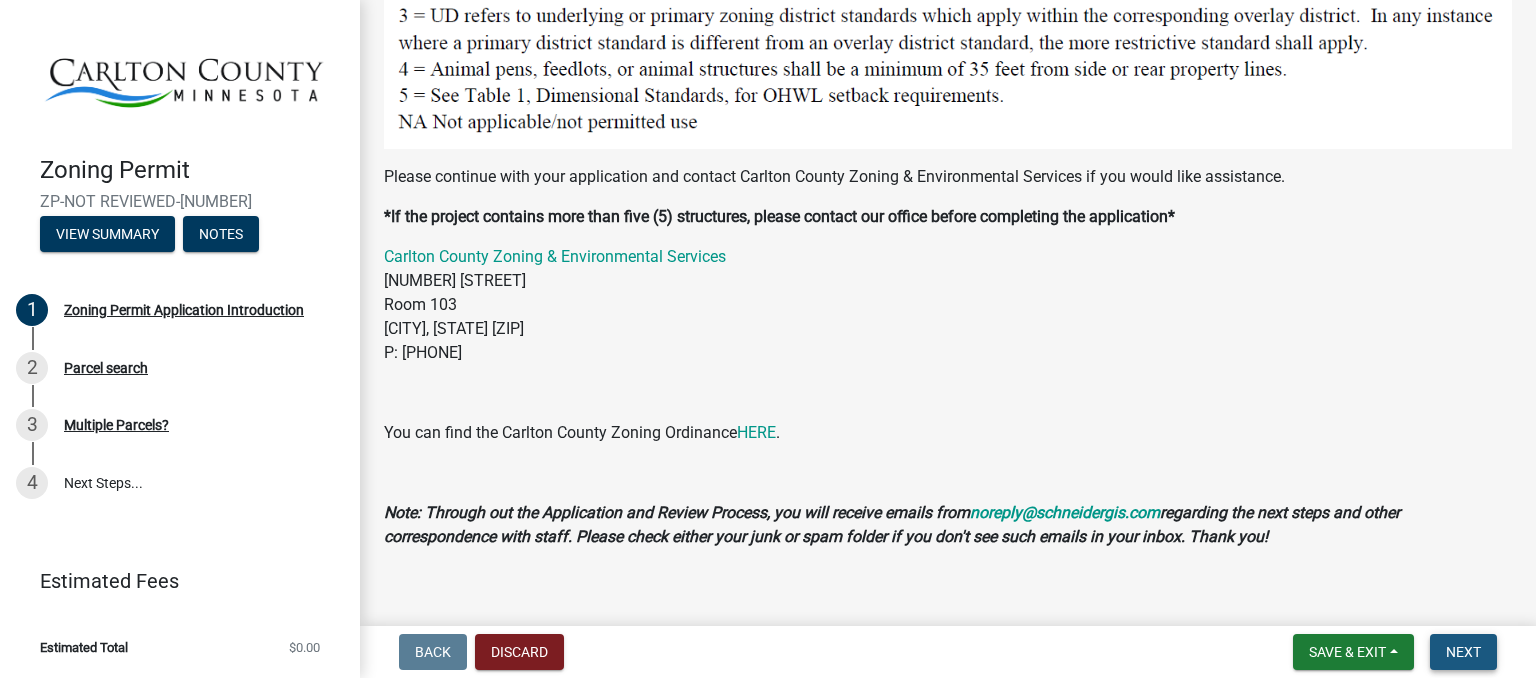 click on "Next" at bounding box center [1463, 652] 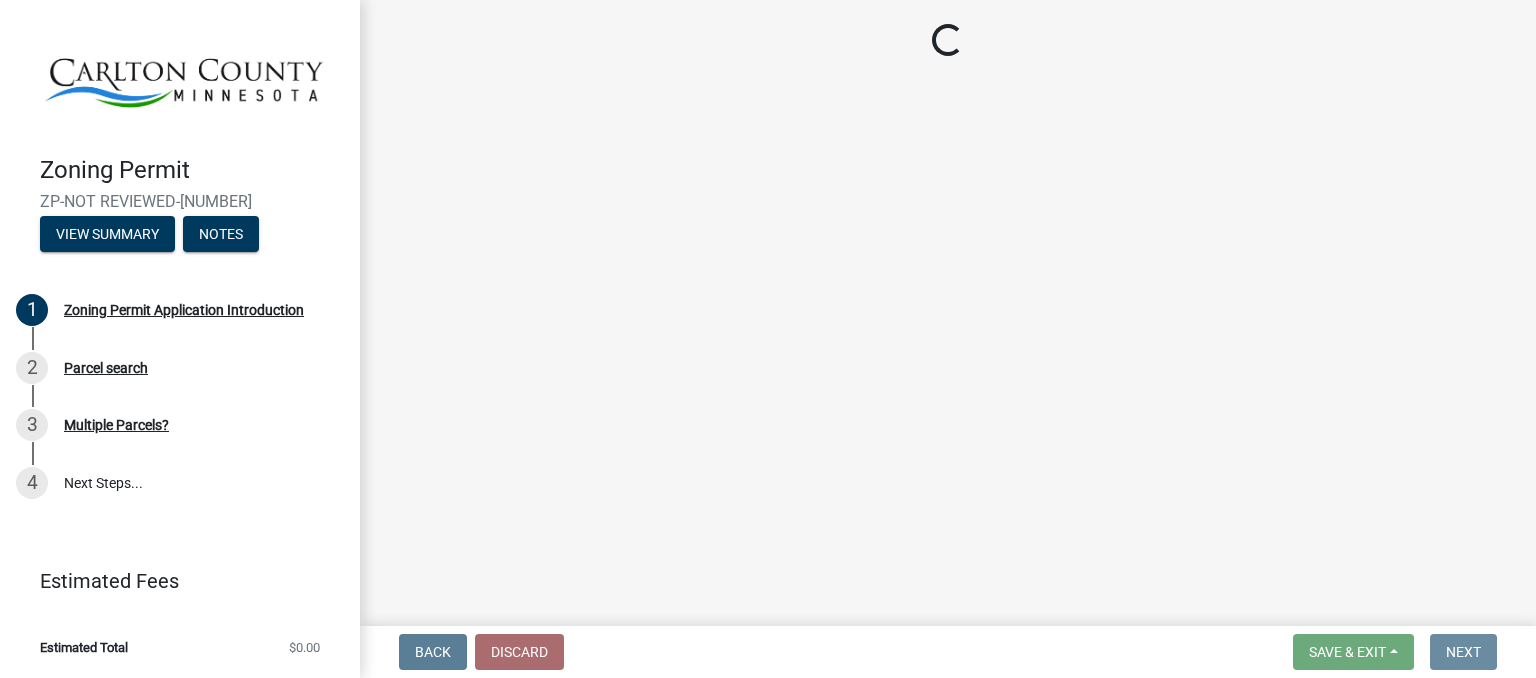 scroll, scrollTop: 0, scrollLeft: 0, axis: both 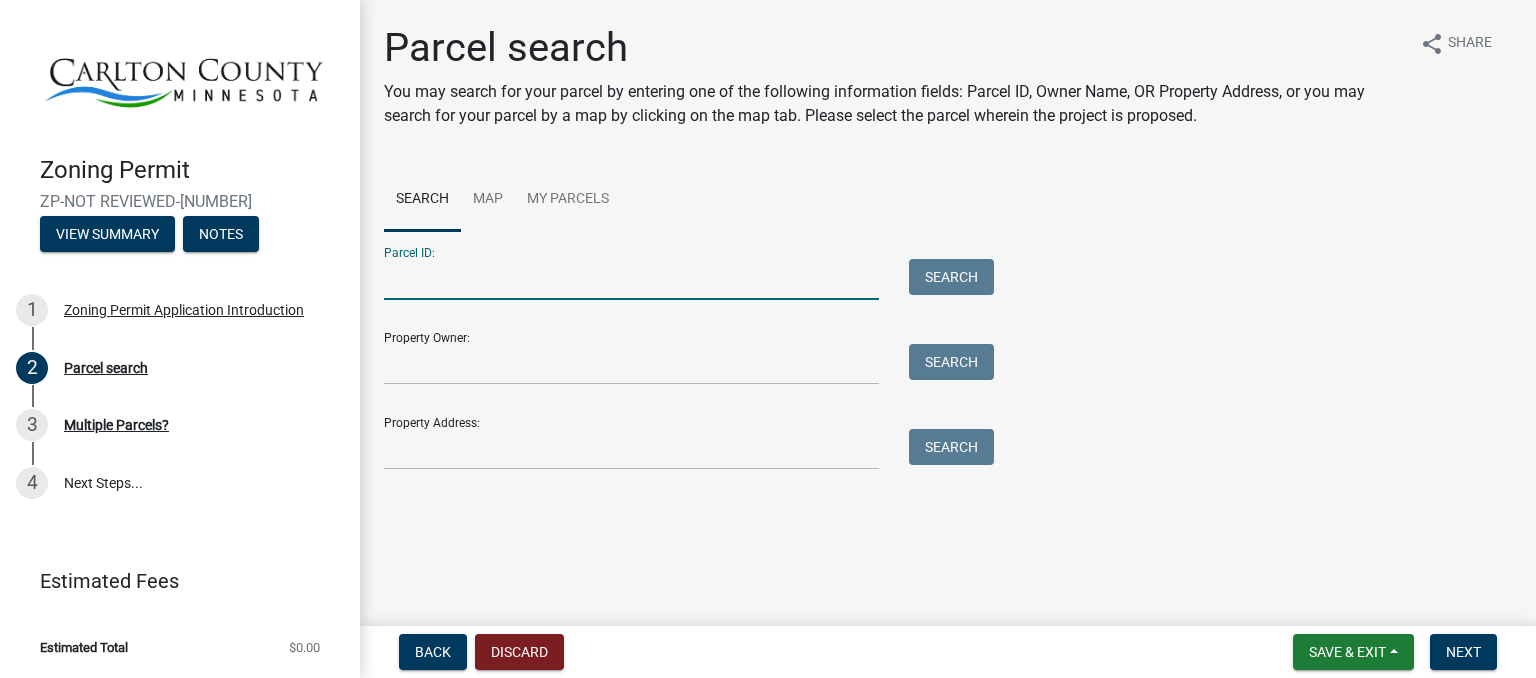 click on "Parcel ID:" at bounding box center (631, 279) 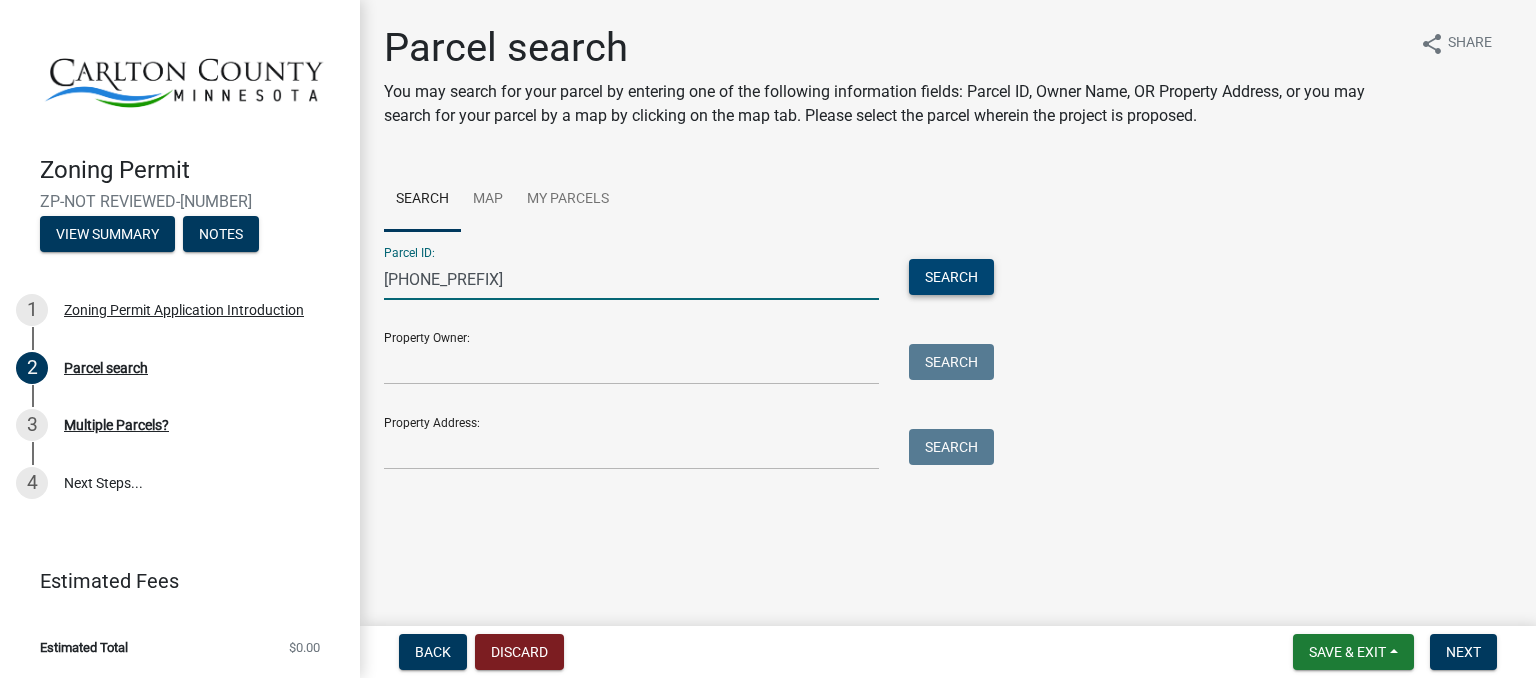 type on "[PHONE_PREFIX]" 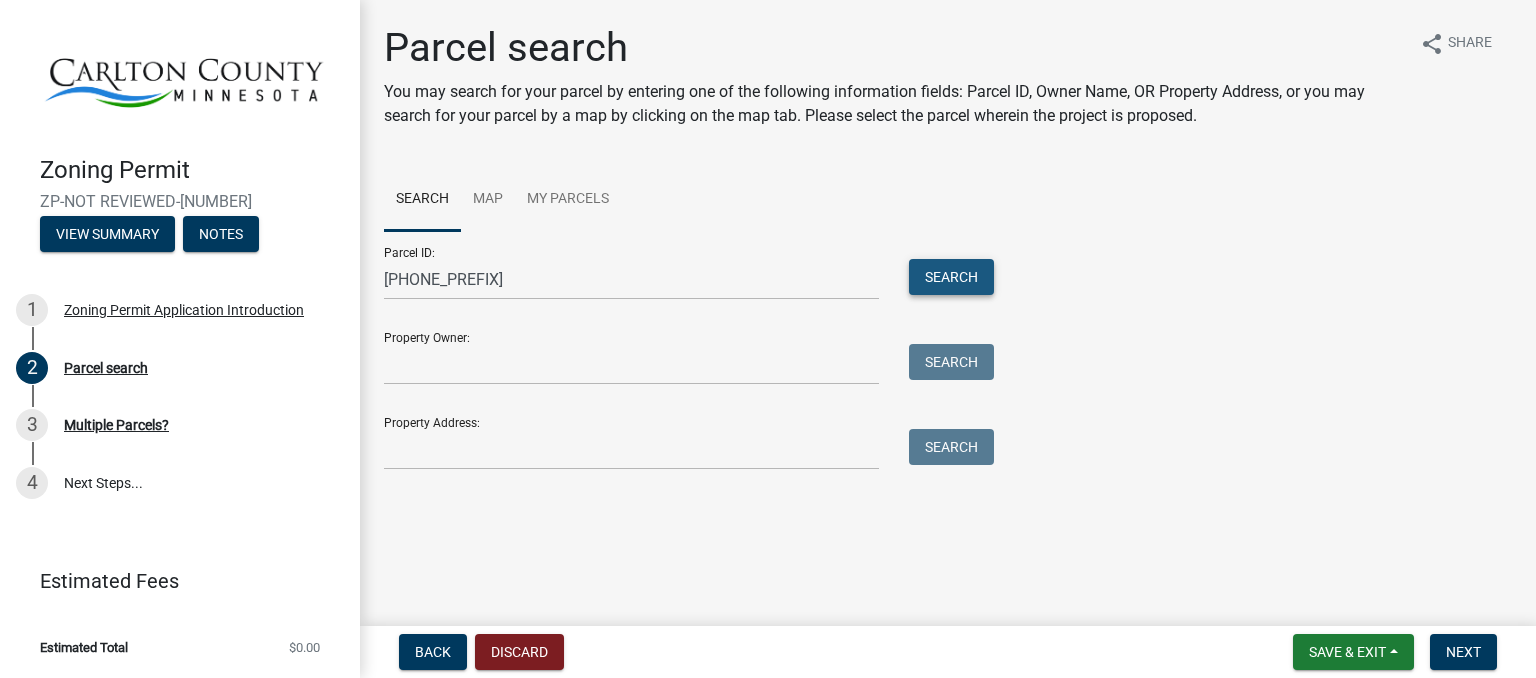 click on "Search" at bounding box center (951, 277) 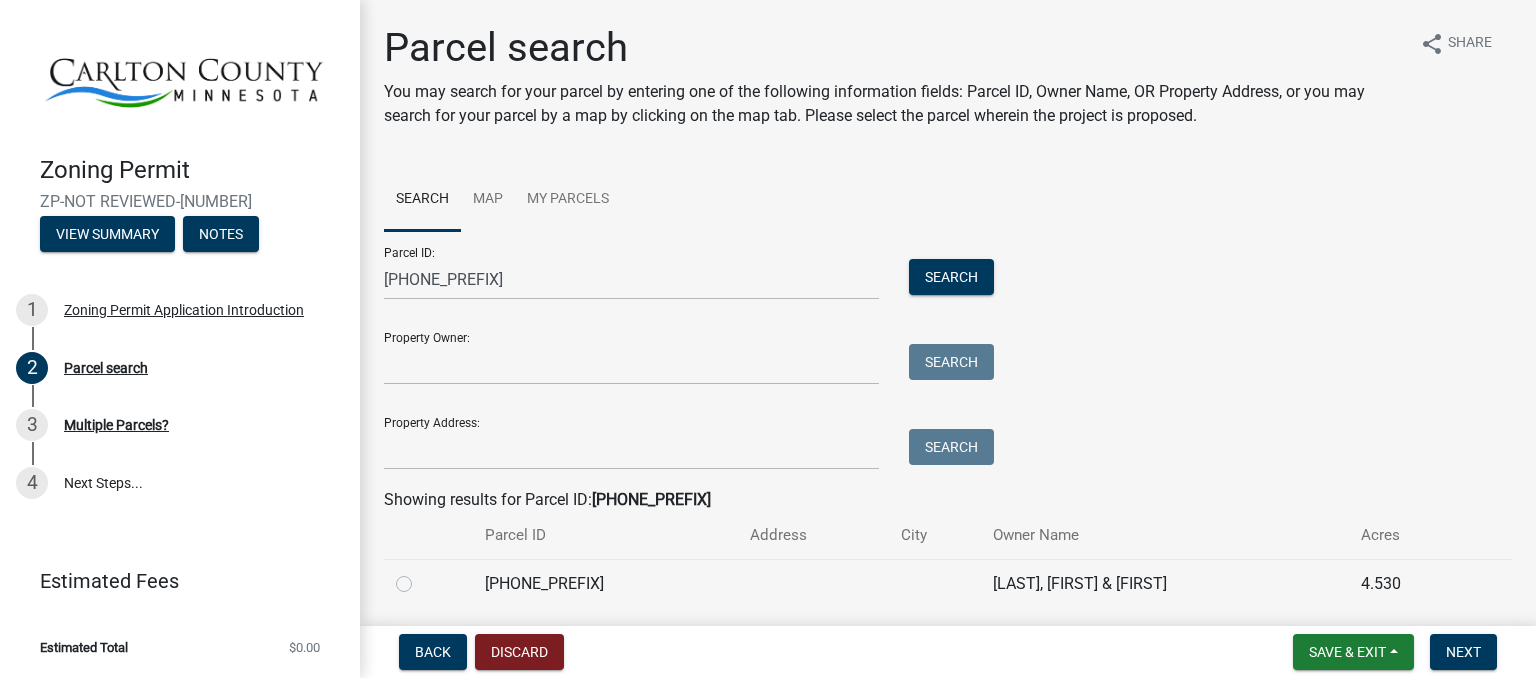 click 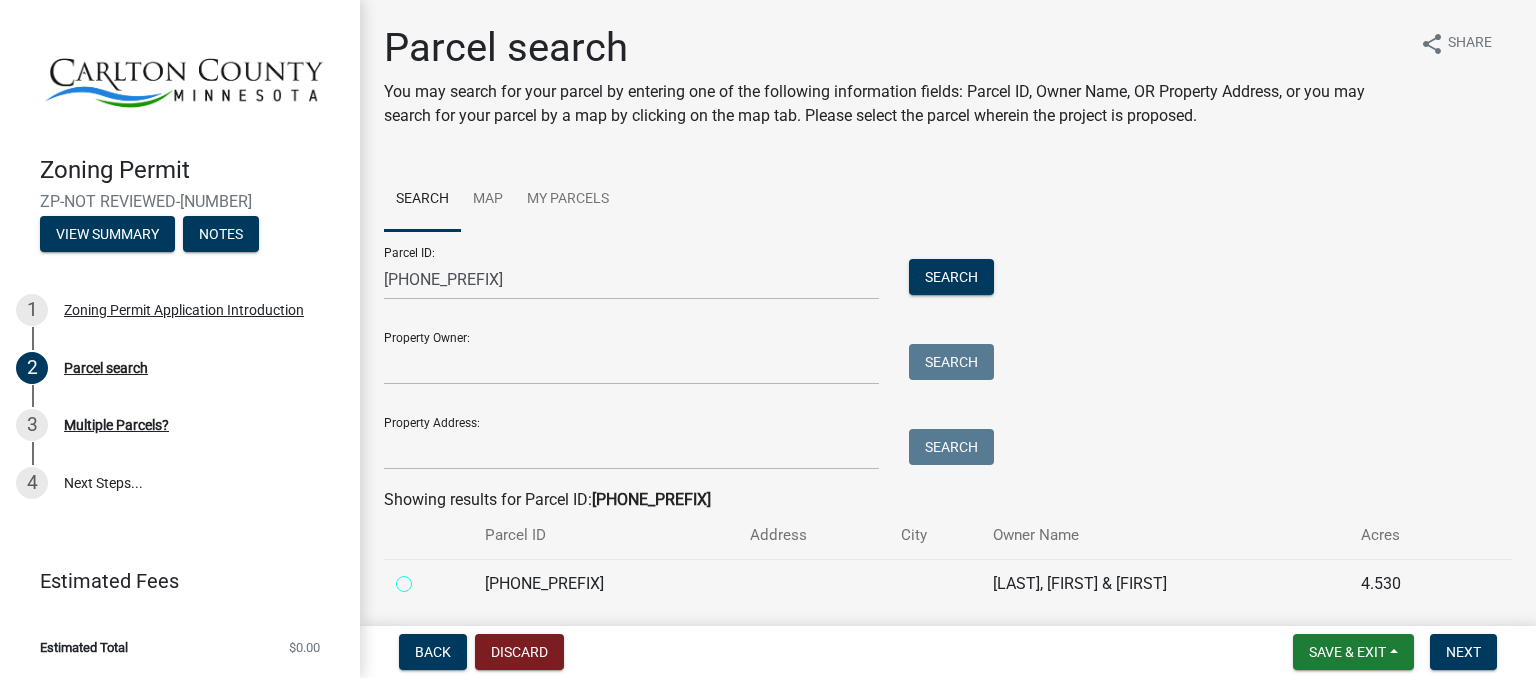 click at bounding box center [426, 578] 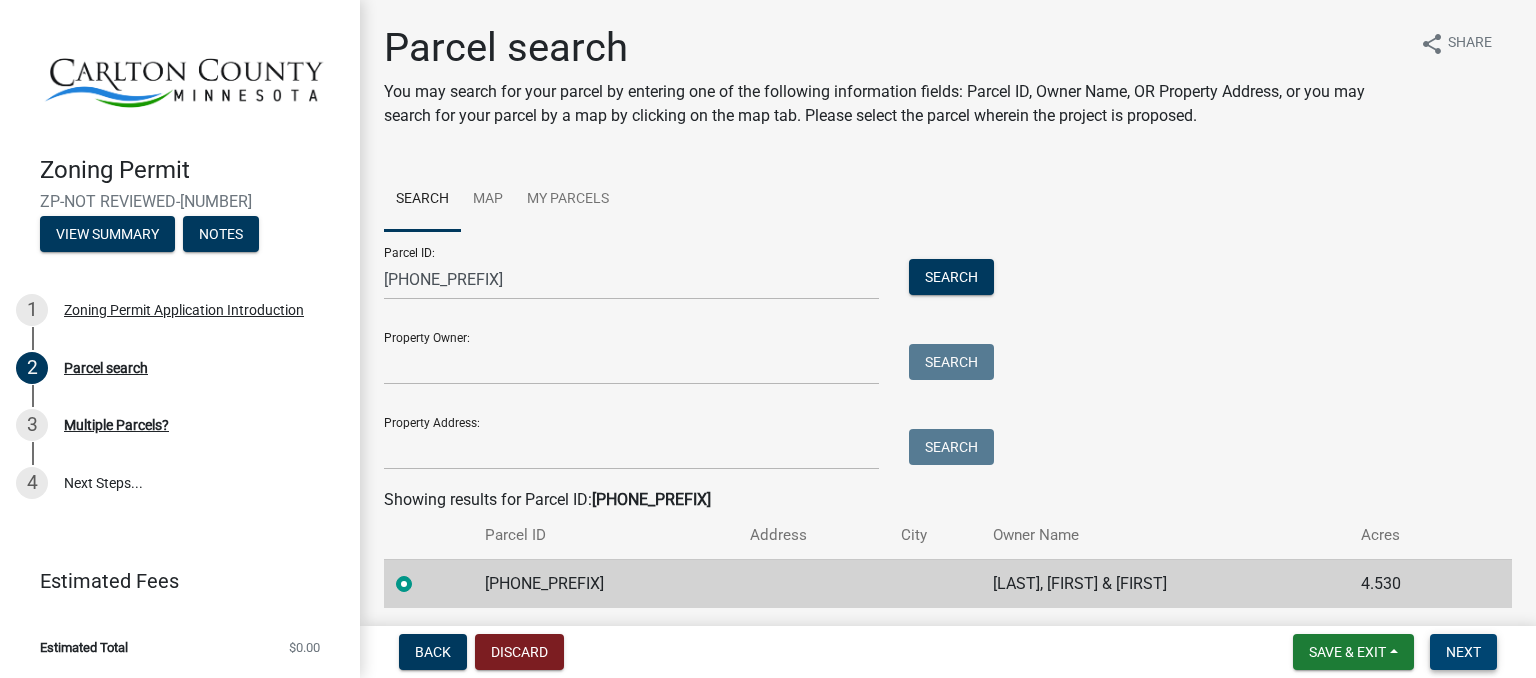 click on "Next" at bounding box center (1463, 652) 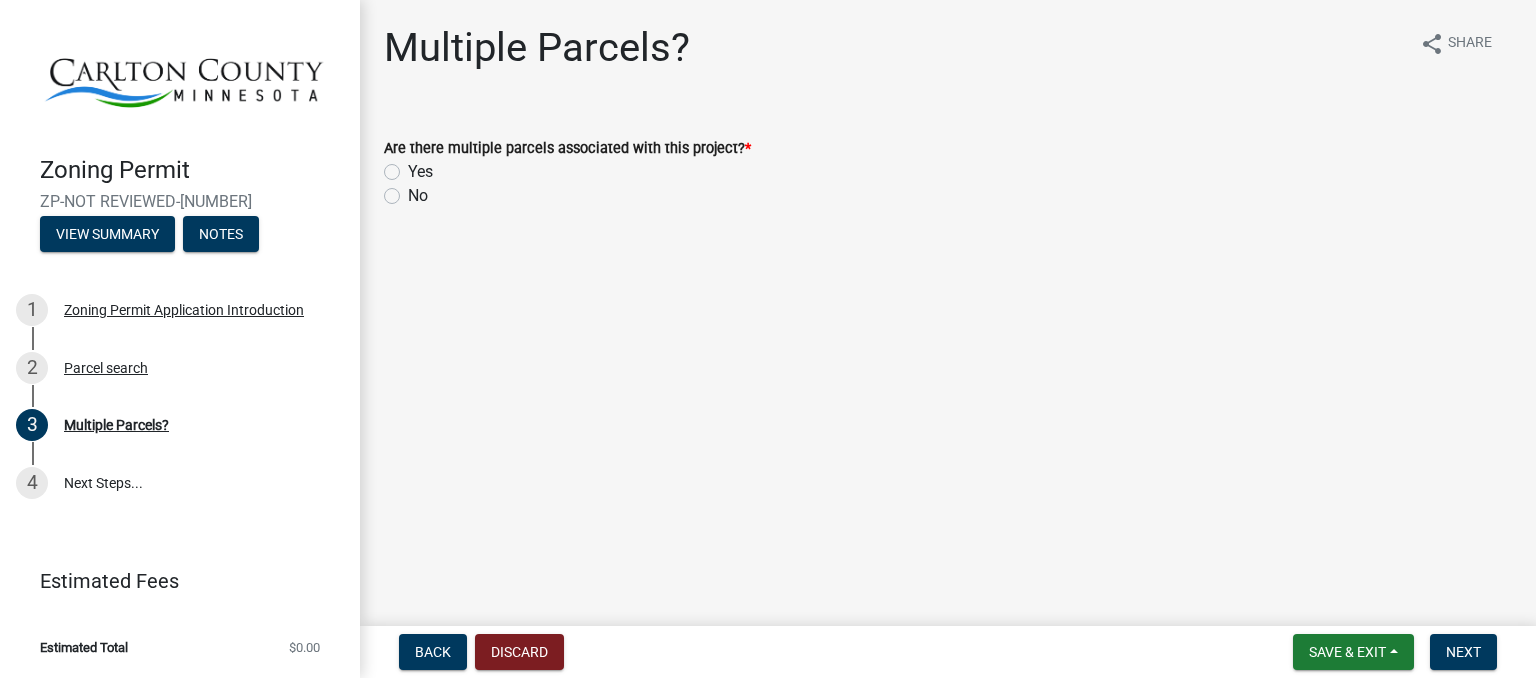 click on "No" 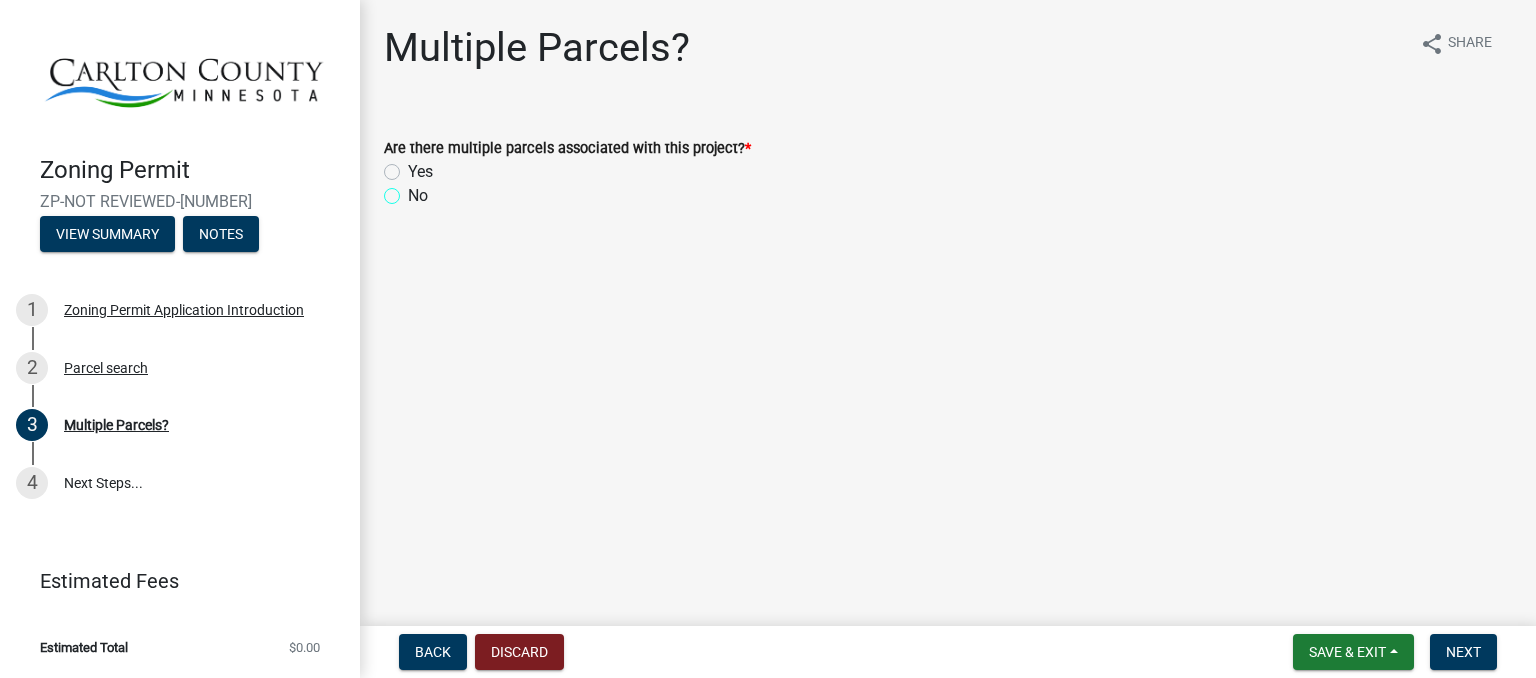 click on "No" at bounding box center (414, 190) 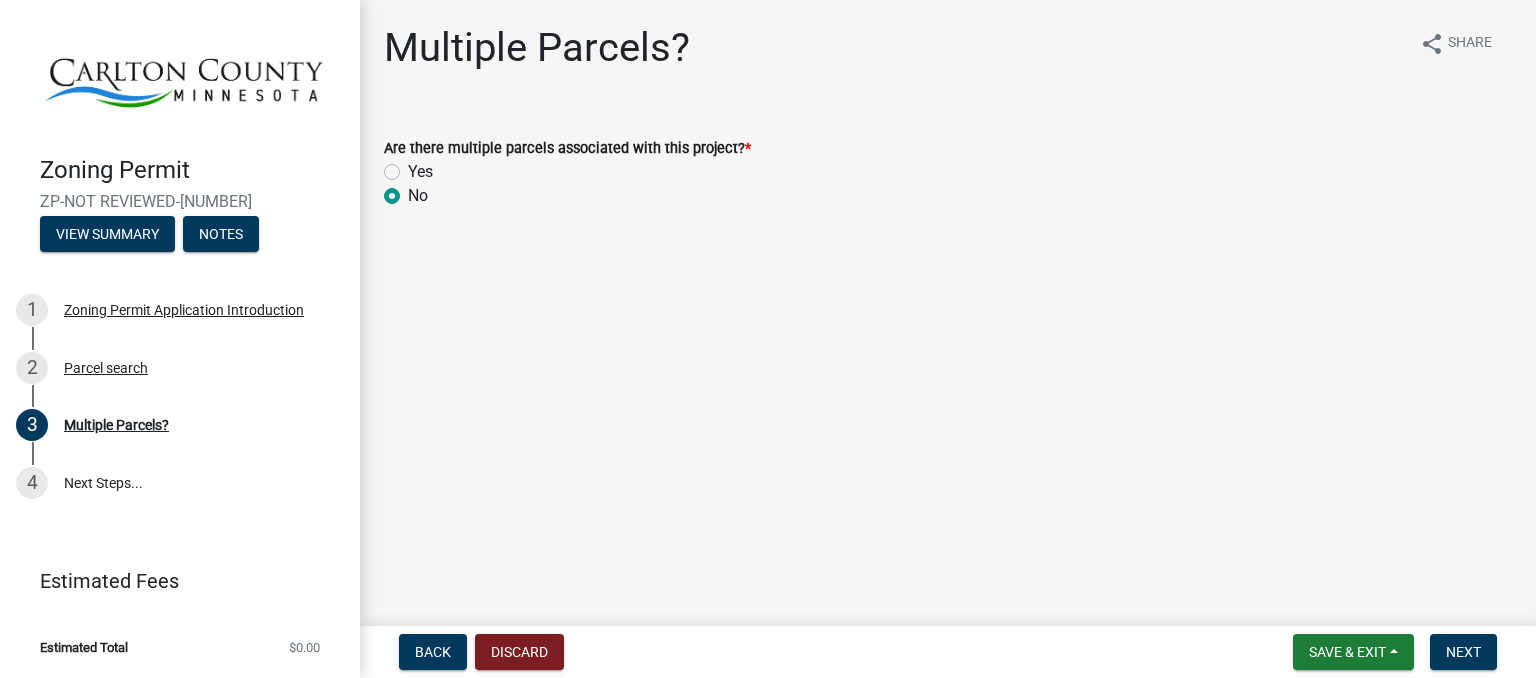 radio on "true" 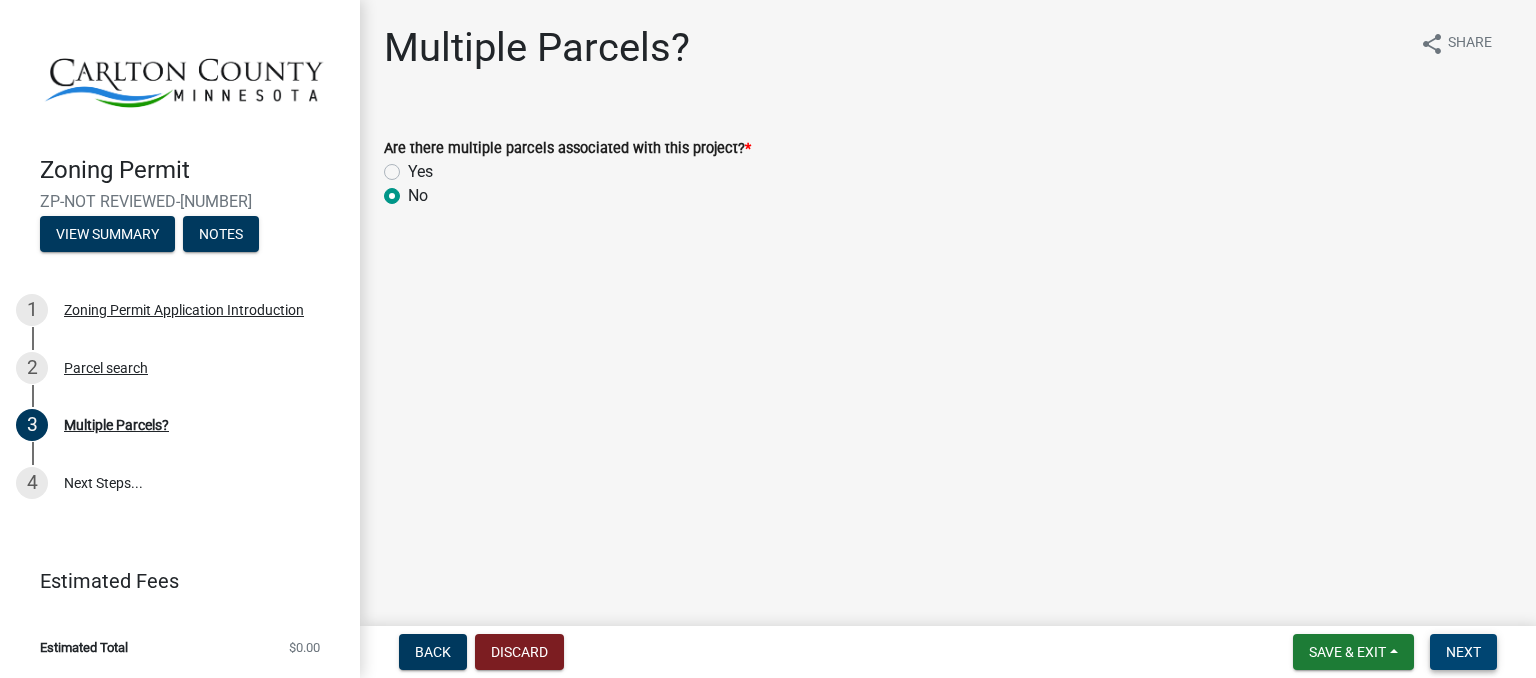 click on "Next" at bounding box center (1463, 652) 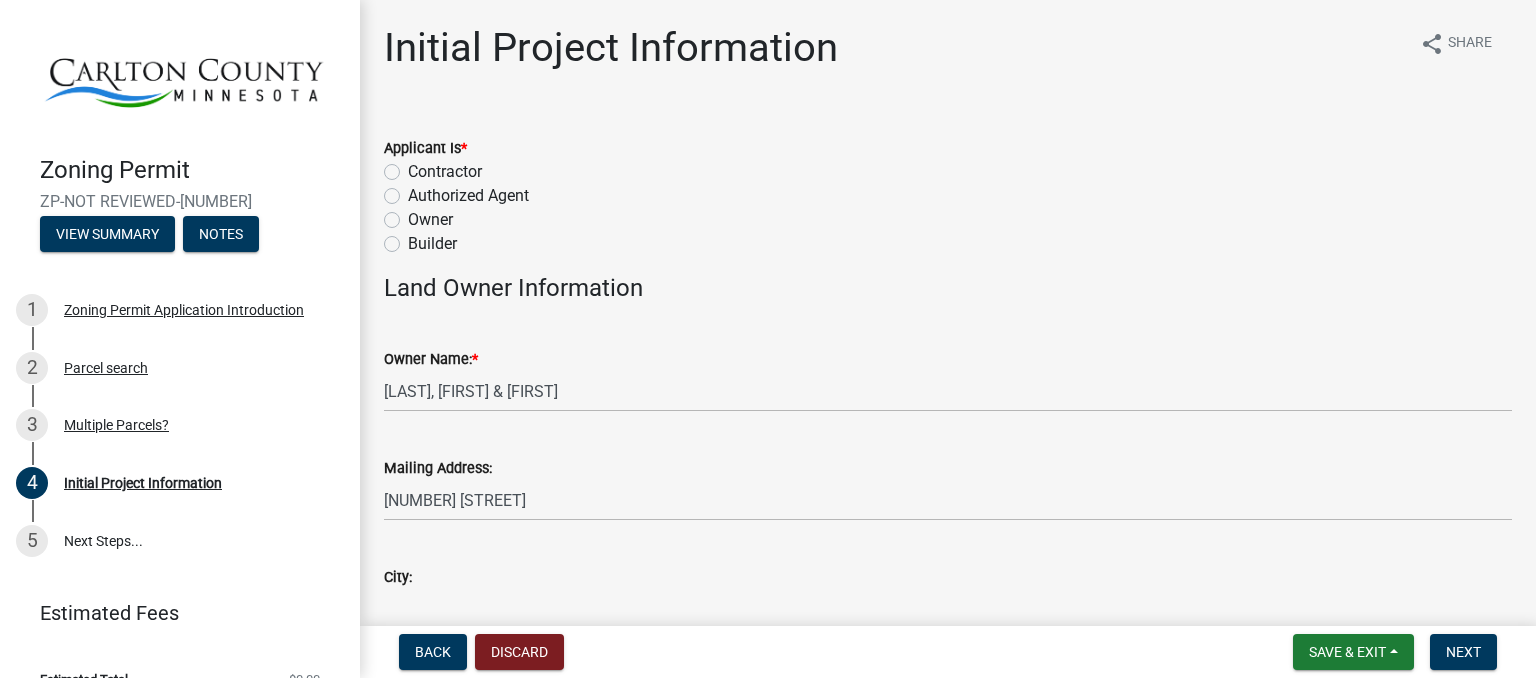 click on "Owner" 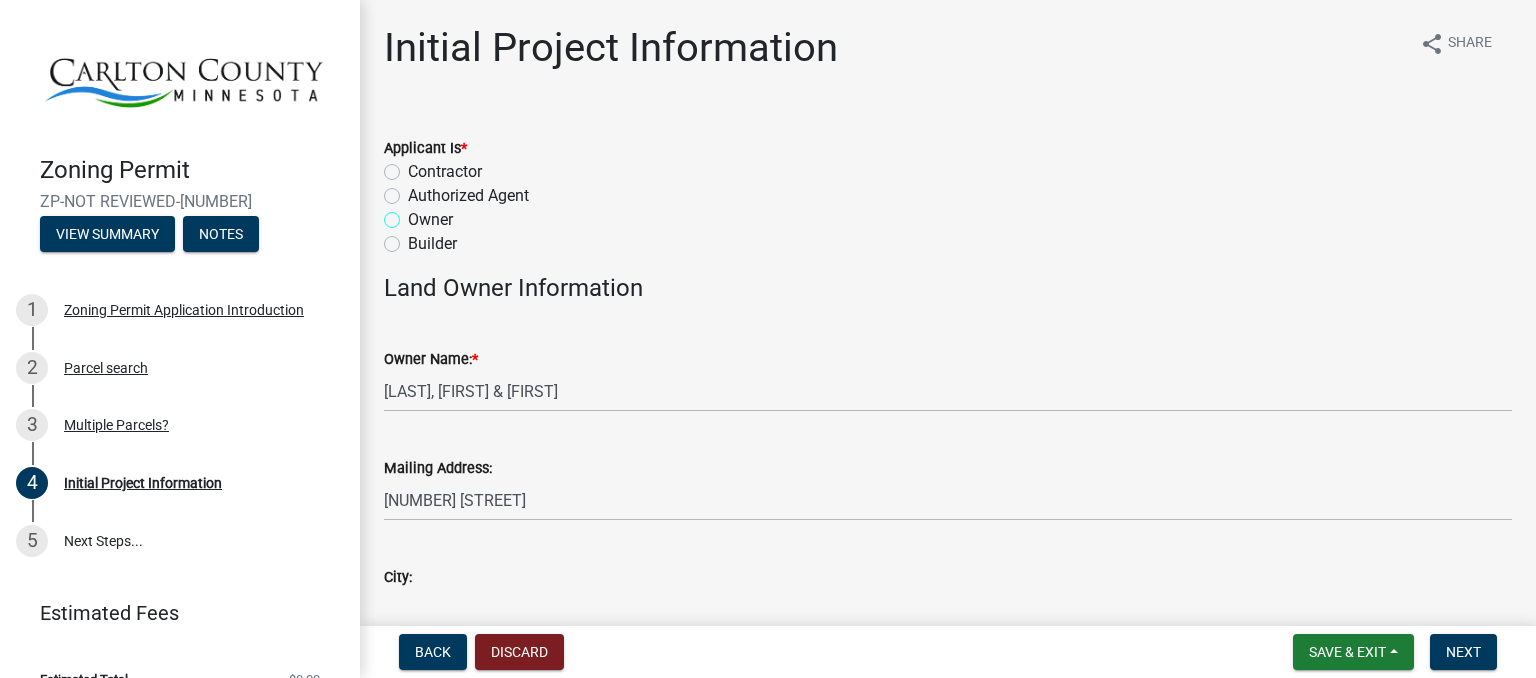 click on "Owner" at bounding box center [414, 214] 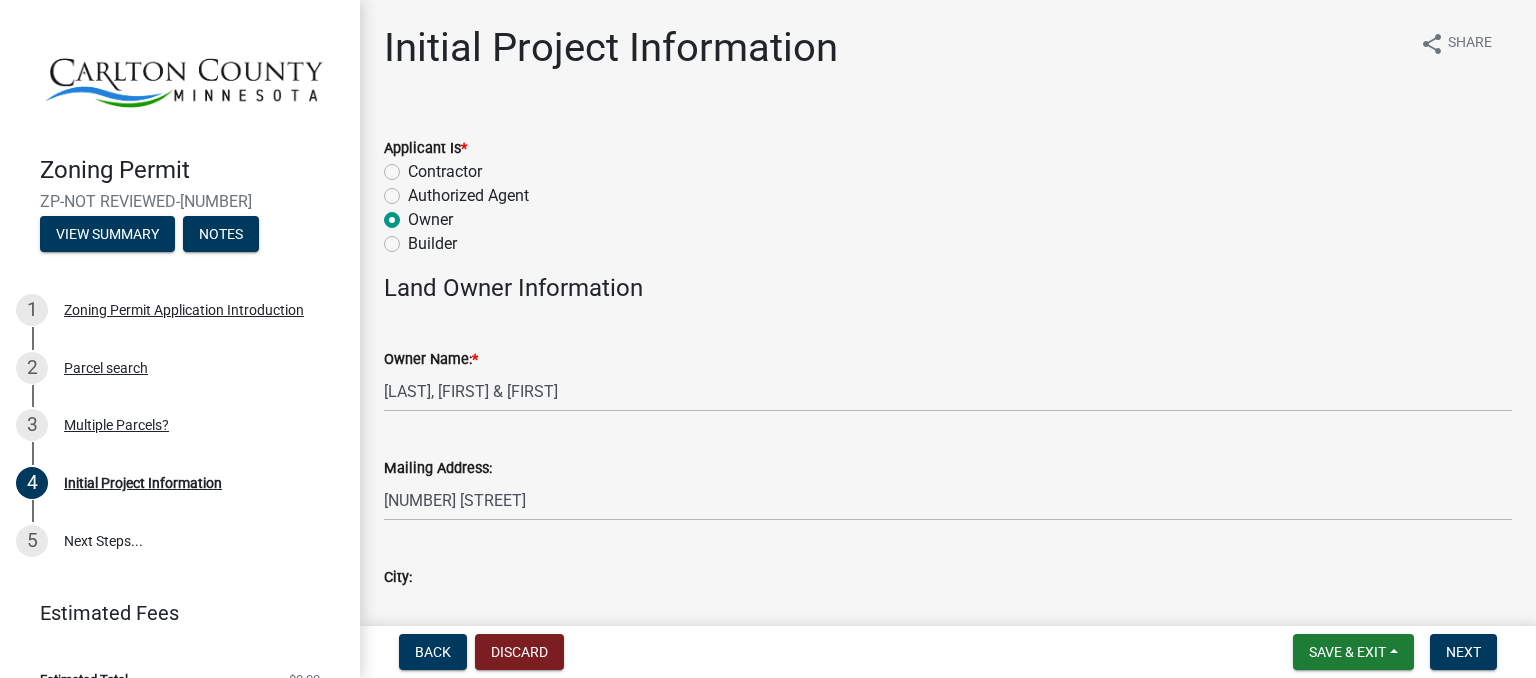 radio on "true" 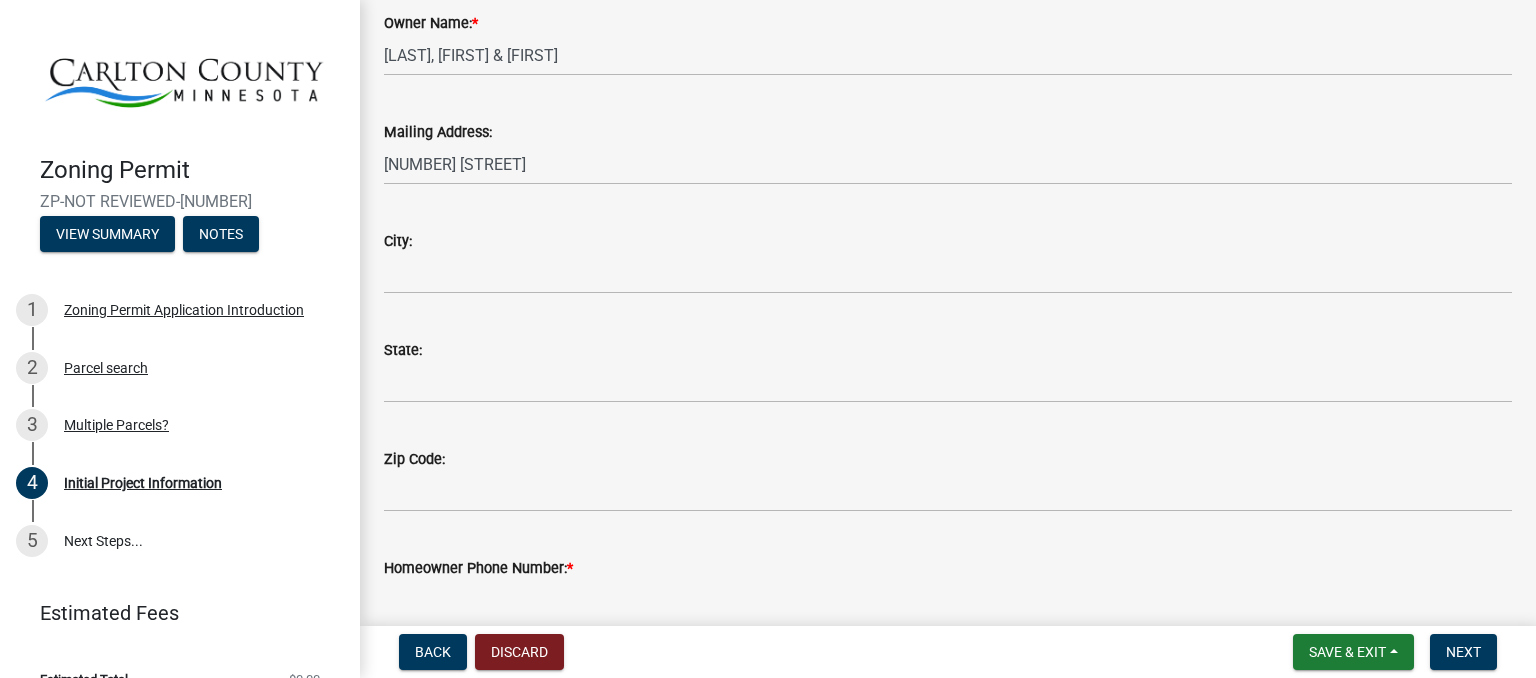 scroll, scrollTop: 338, scrollLeft: 0, axis: vertical 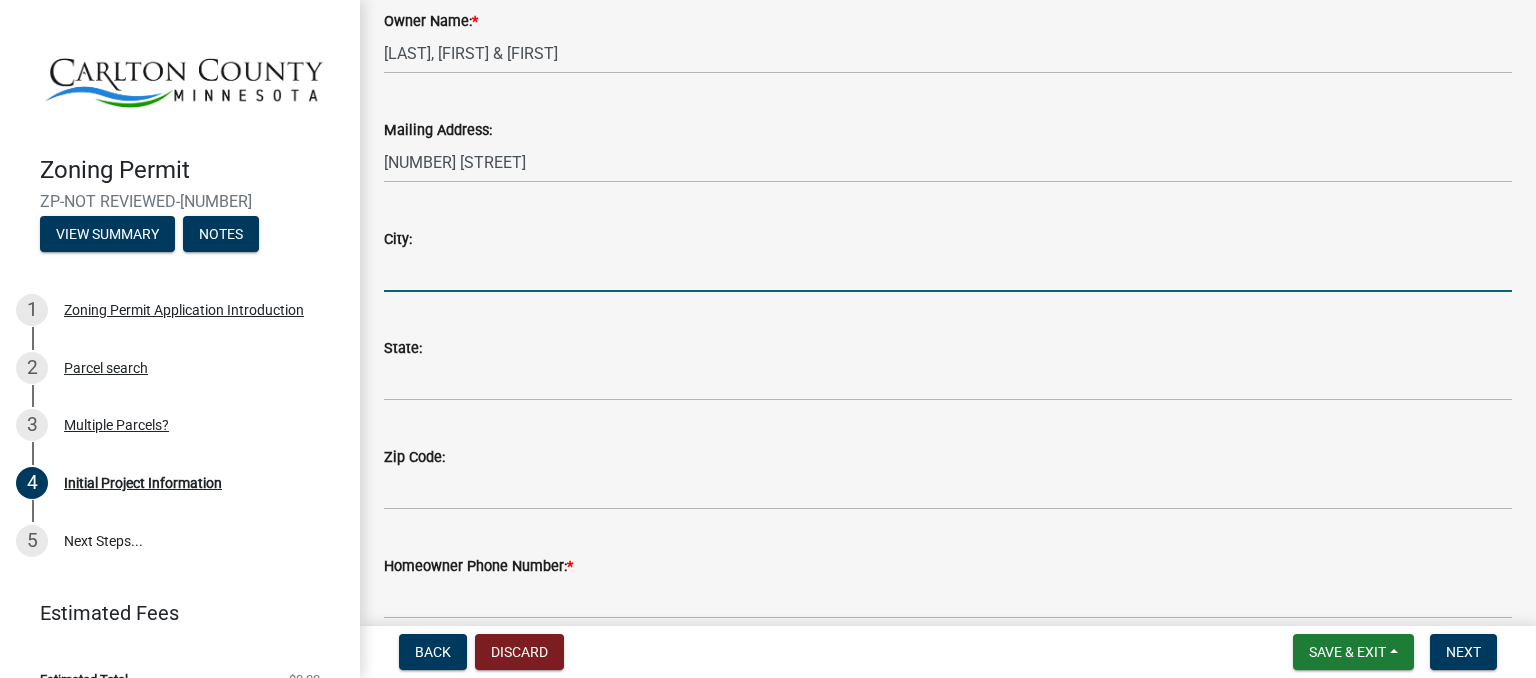 click on "City:" at bounding box center [948, 271] 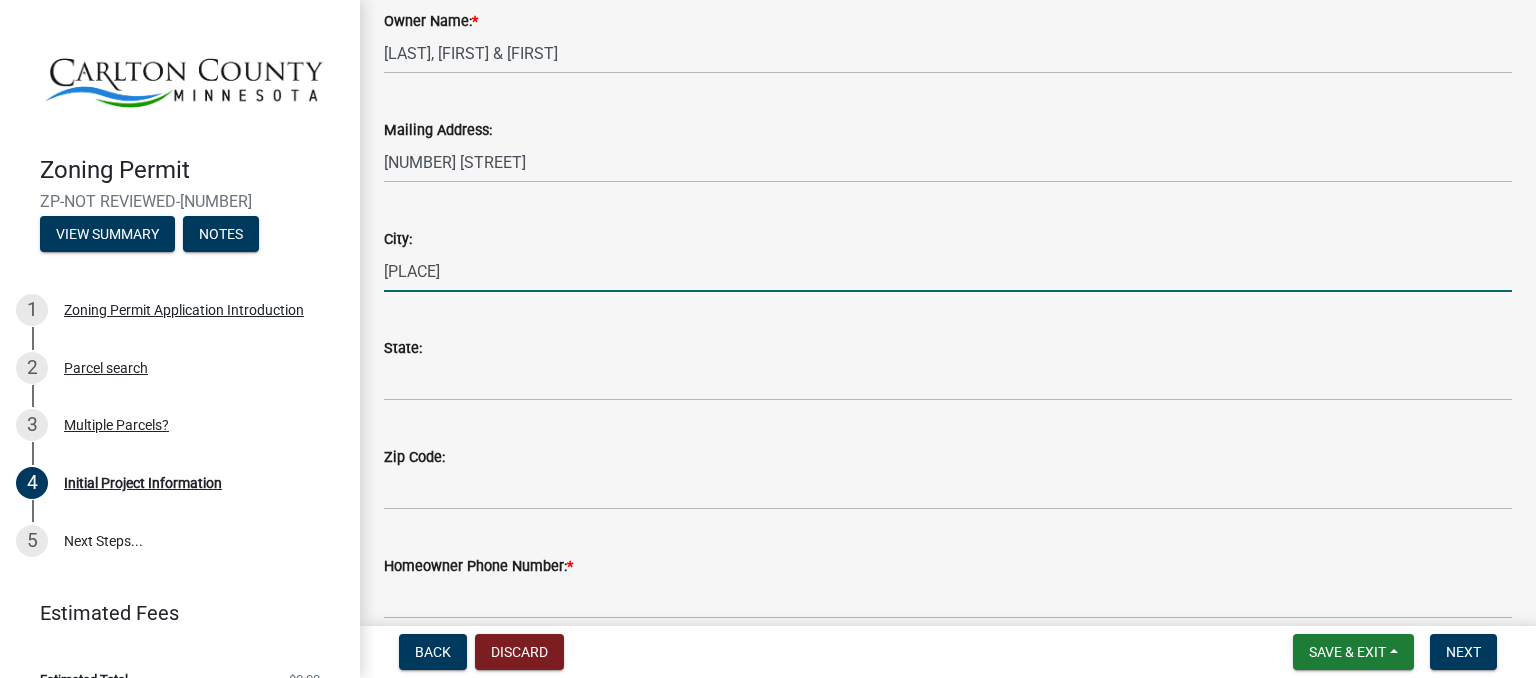 type on "[PLACE]" 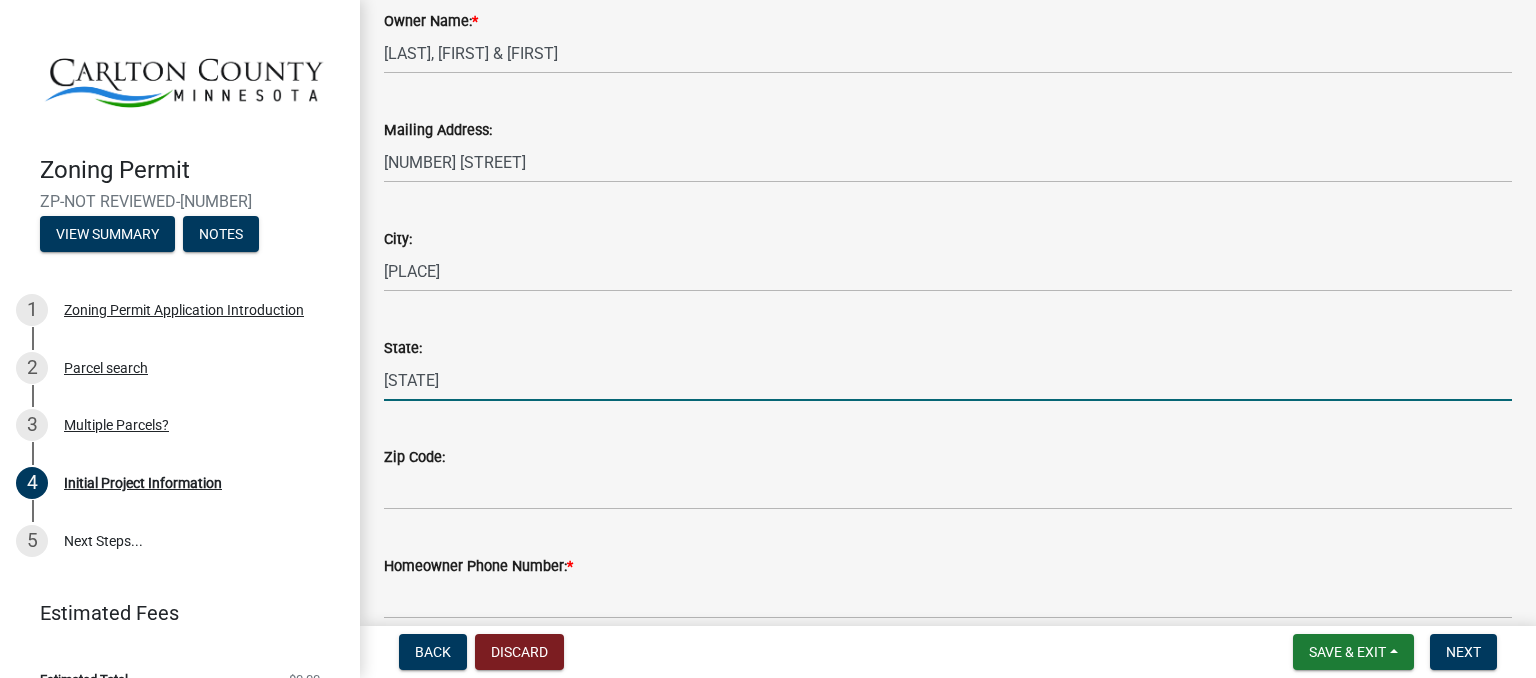 type on "[STATE]" 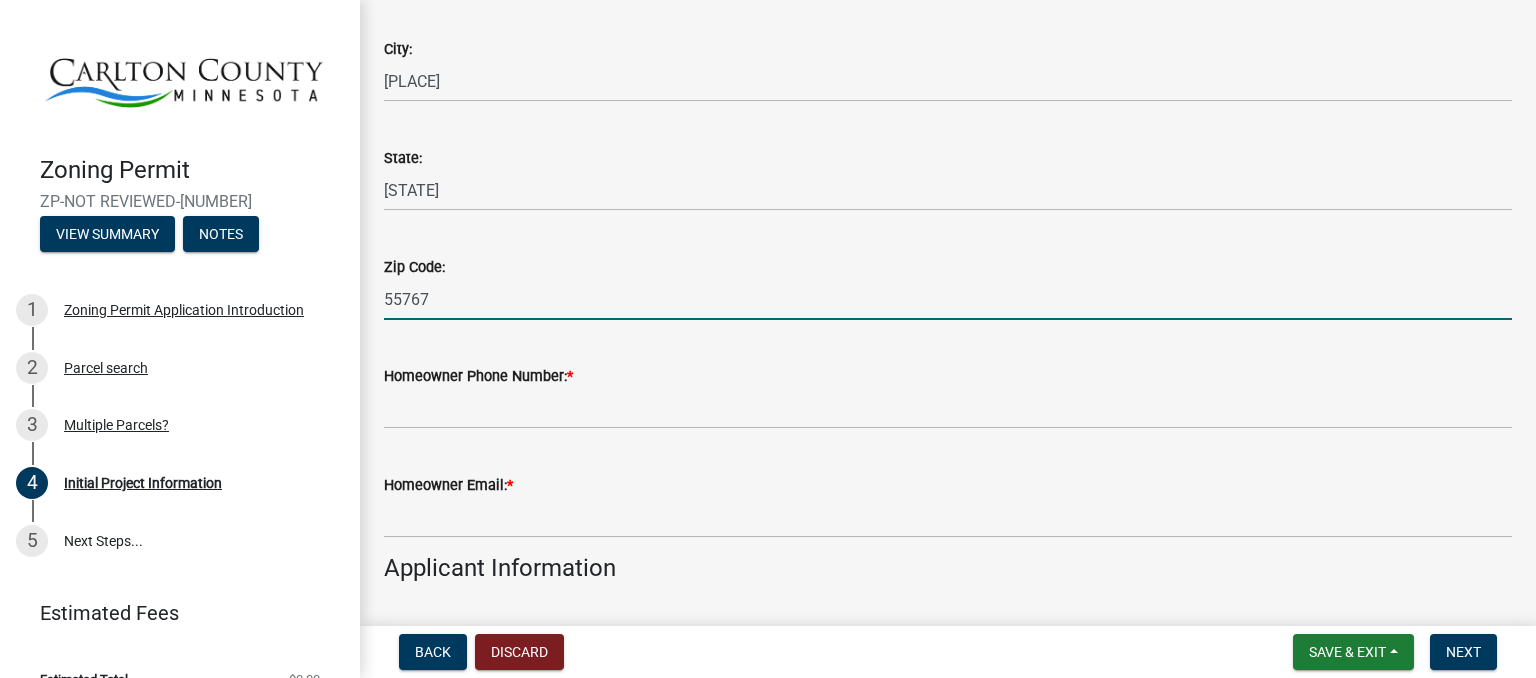 scroll, scrollTop: 530, scrollLeft: 0, axis: vertical 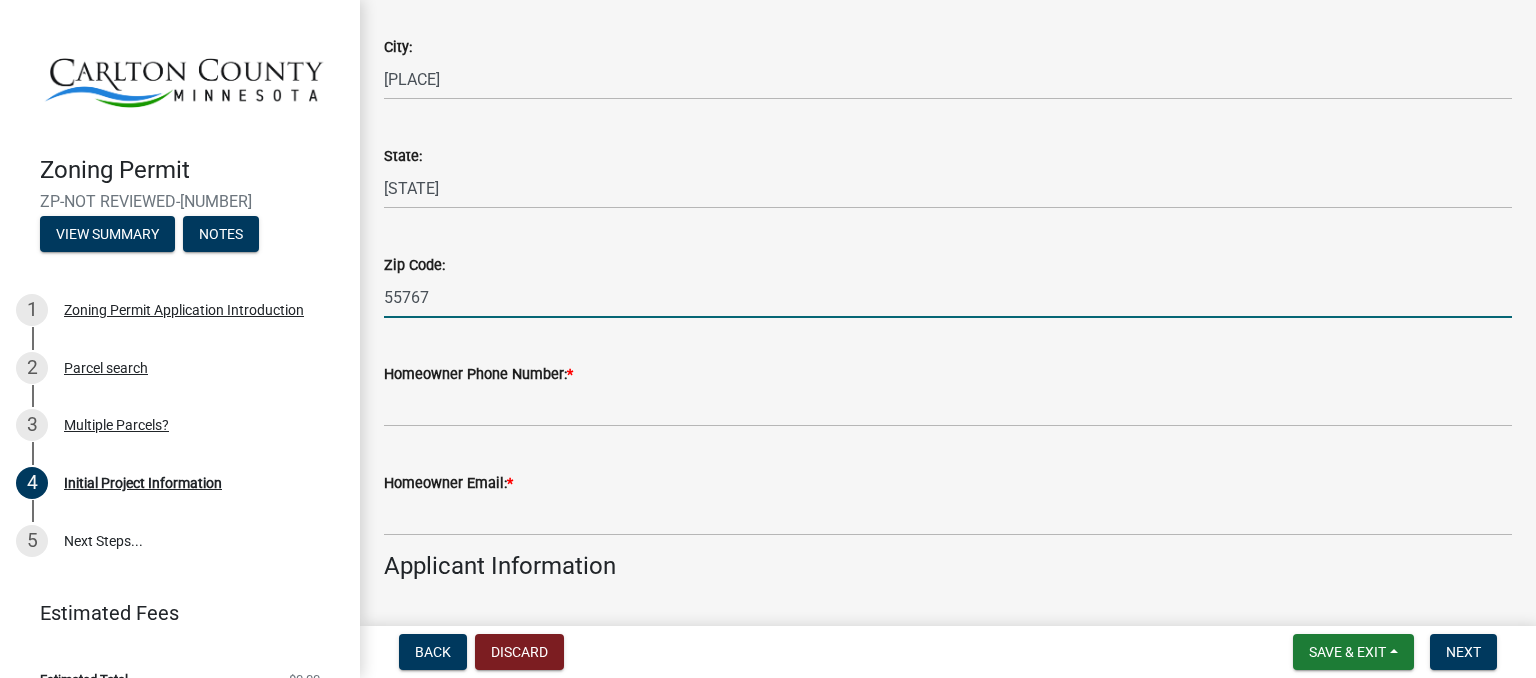 type on "55767" 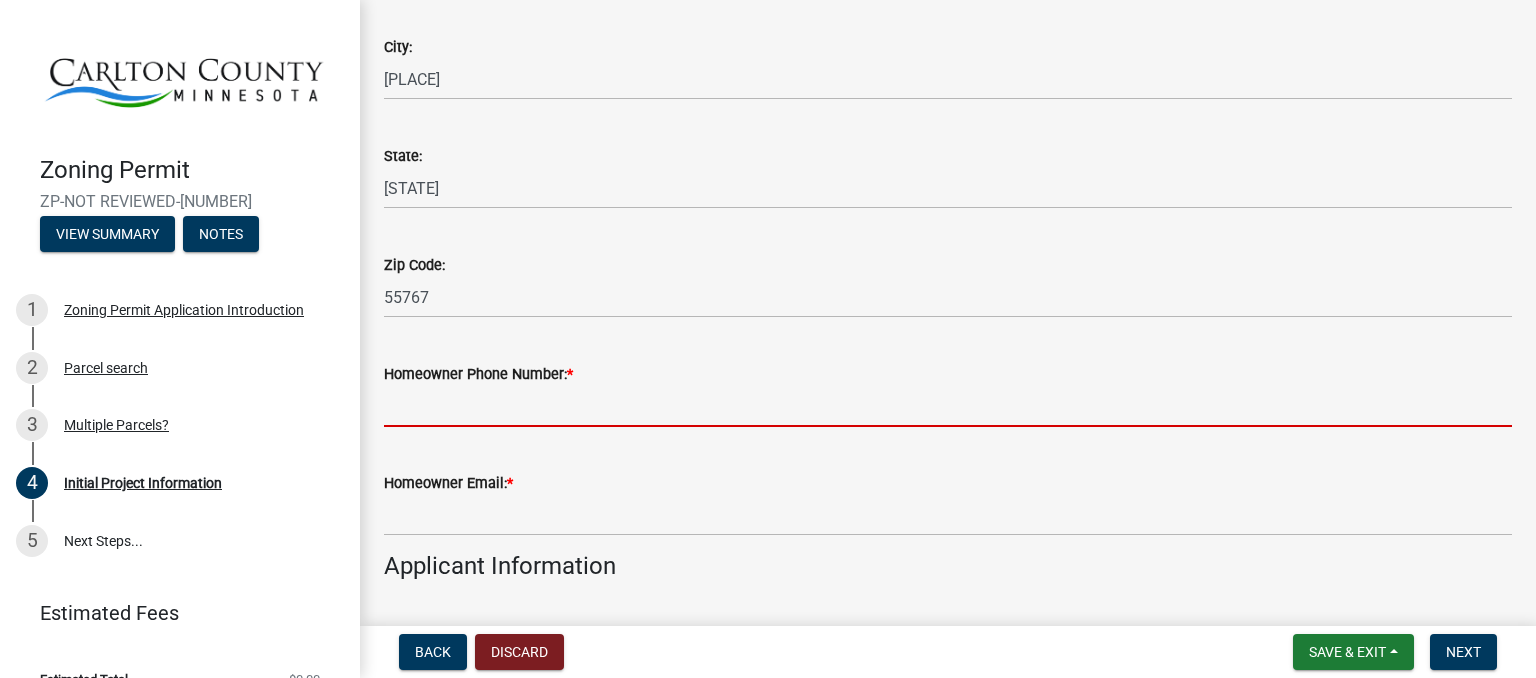 click on "Homeowner Phone Number:  *" at bounding box center [948, 406] 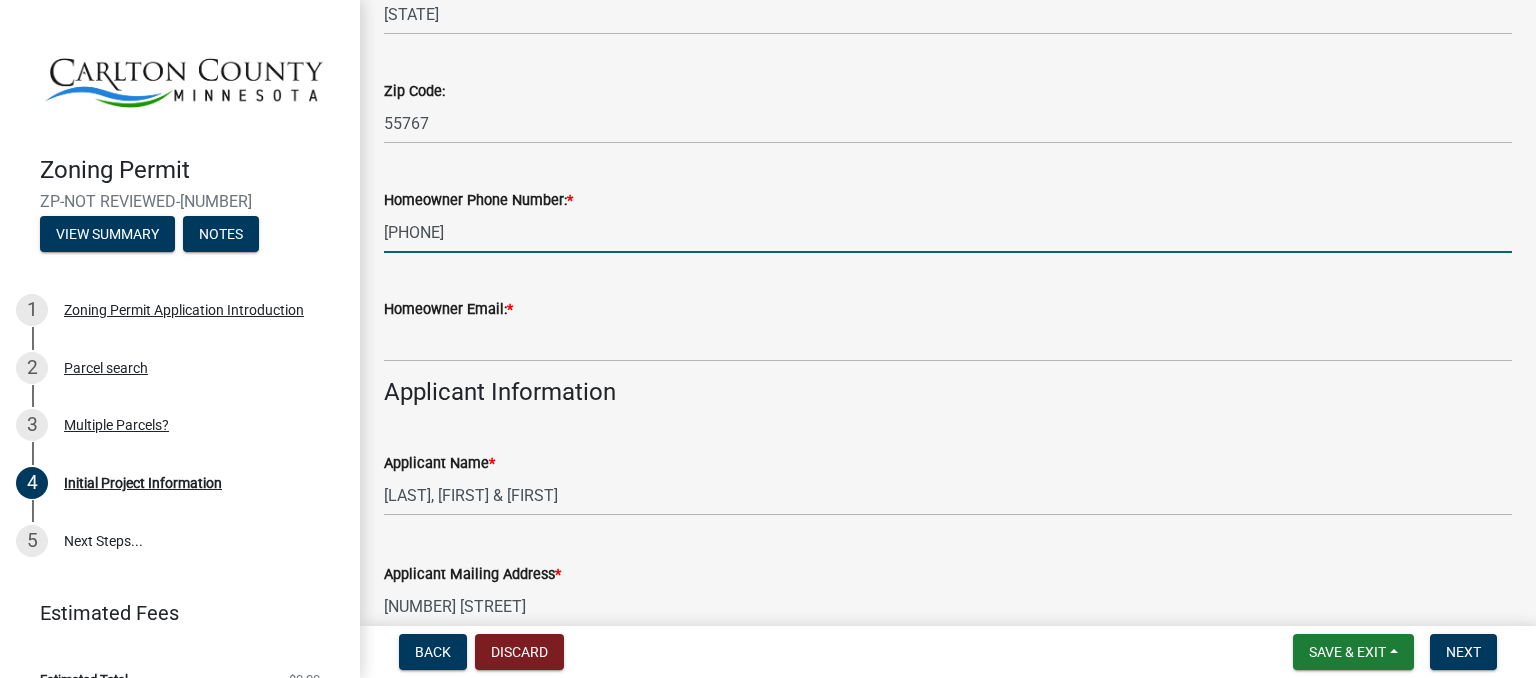 scroll, scrollTop: 718, scrollLeft: 0, axis: vertical 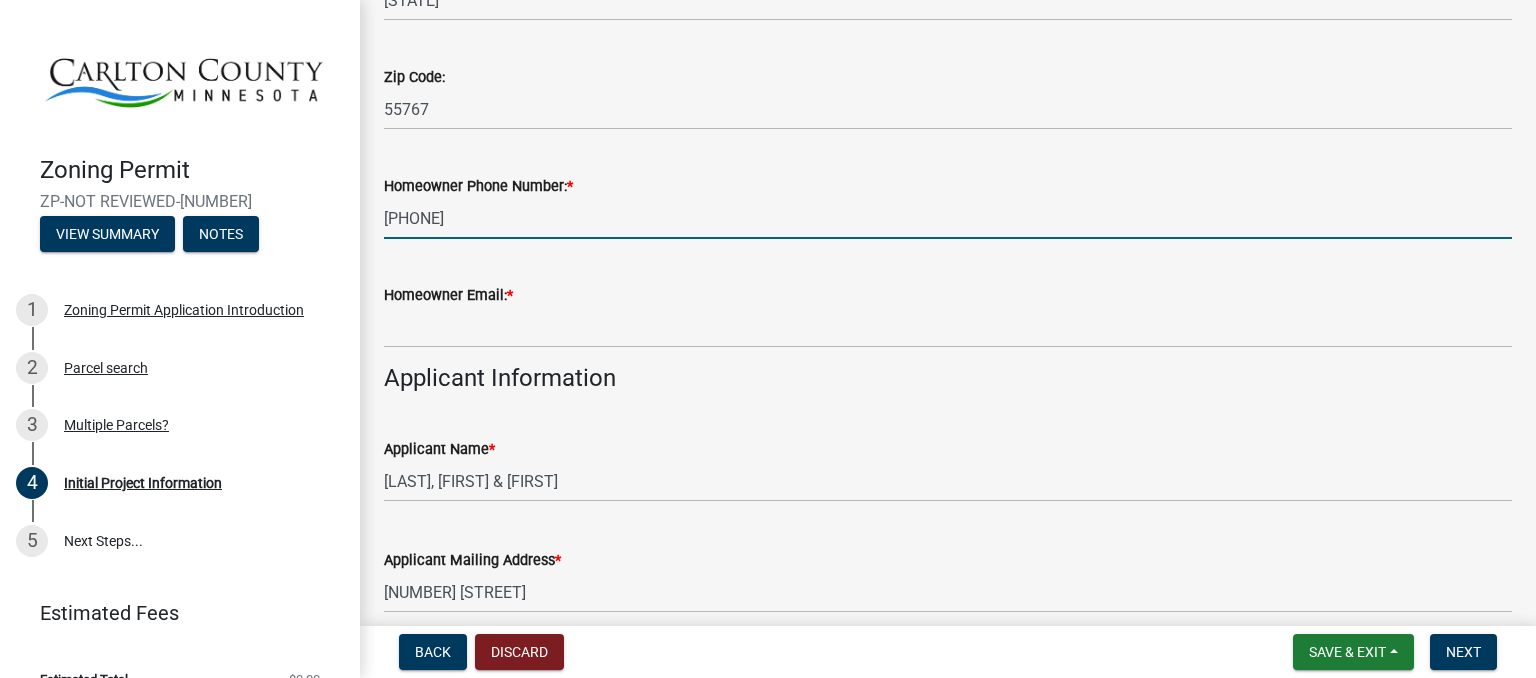 type on "[PHONE]" 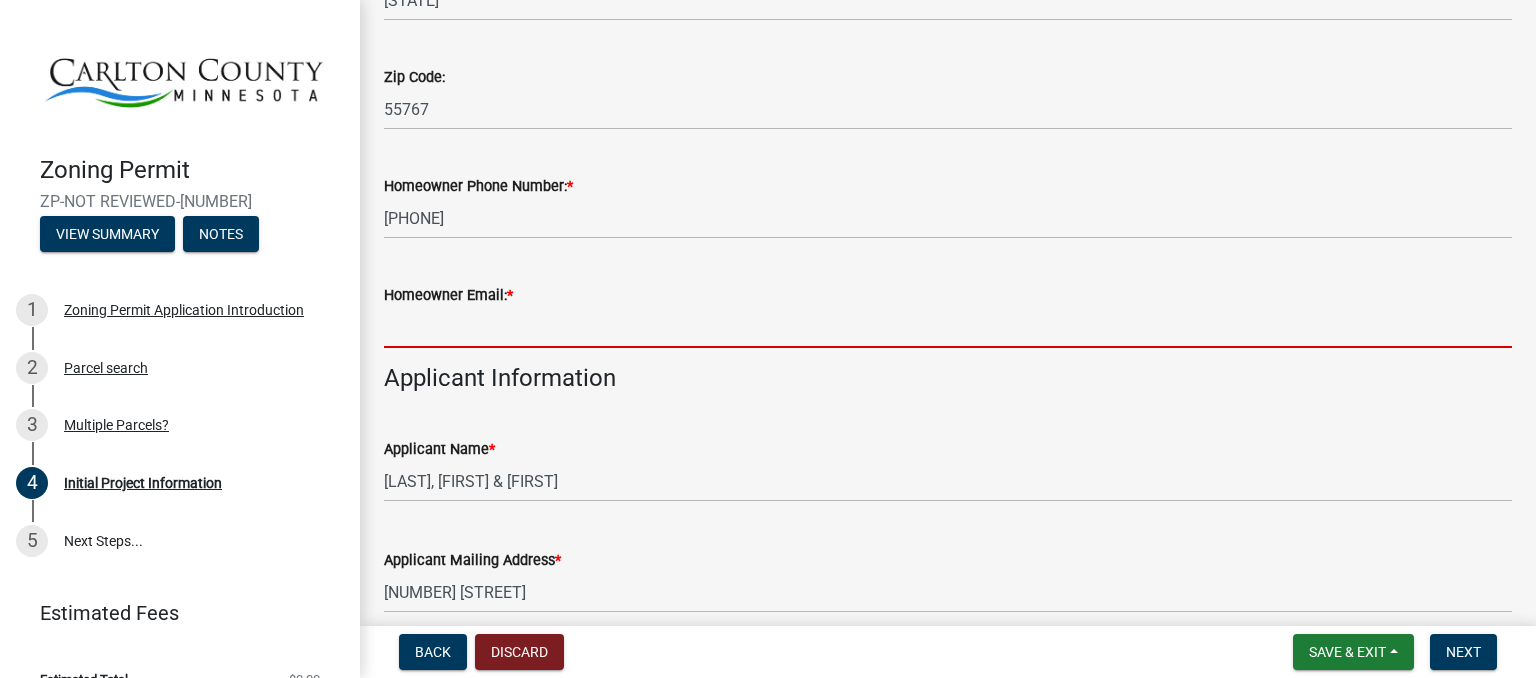 click on "Homeowner Email:  *" at bounding box center (948, 327) 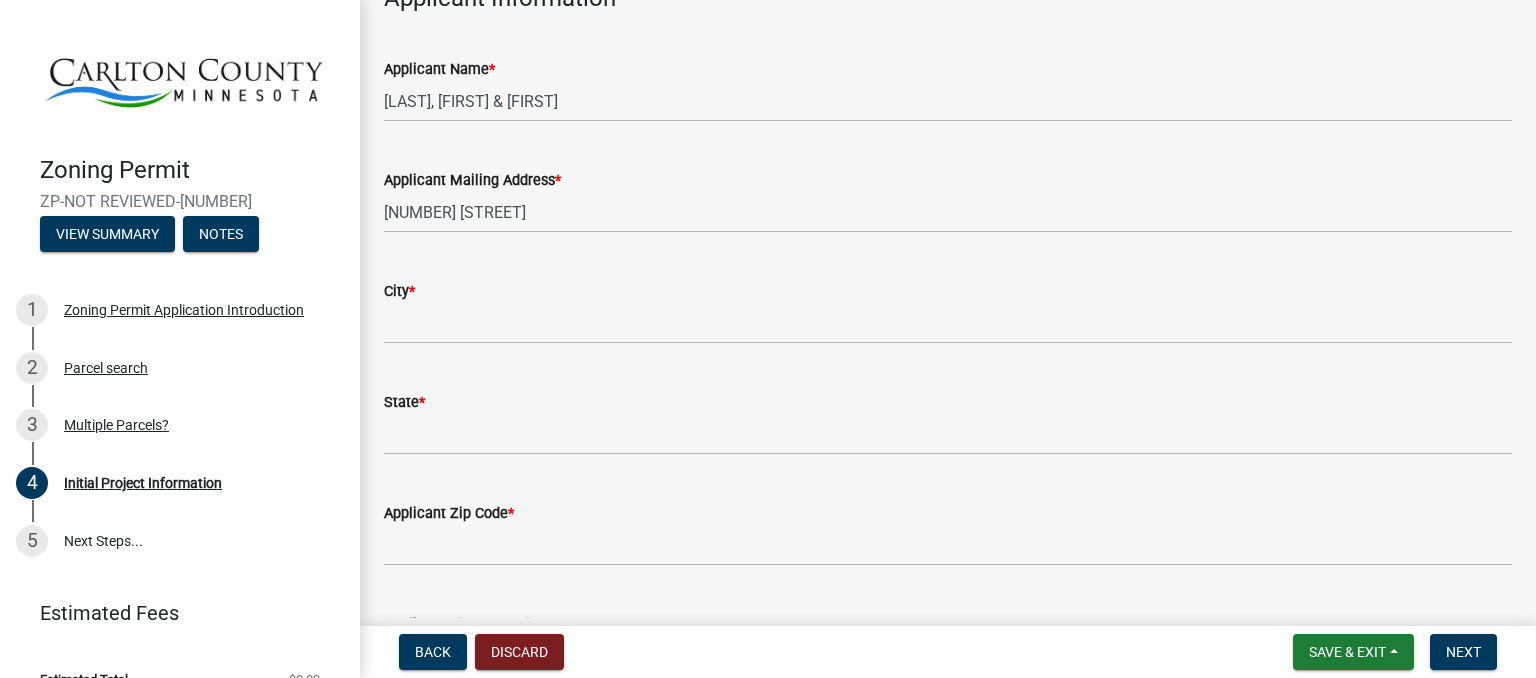 scroll, scrollTop: 1156, scrollLeft: 0, axis: vertical 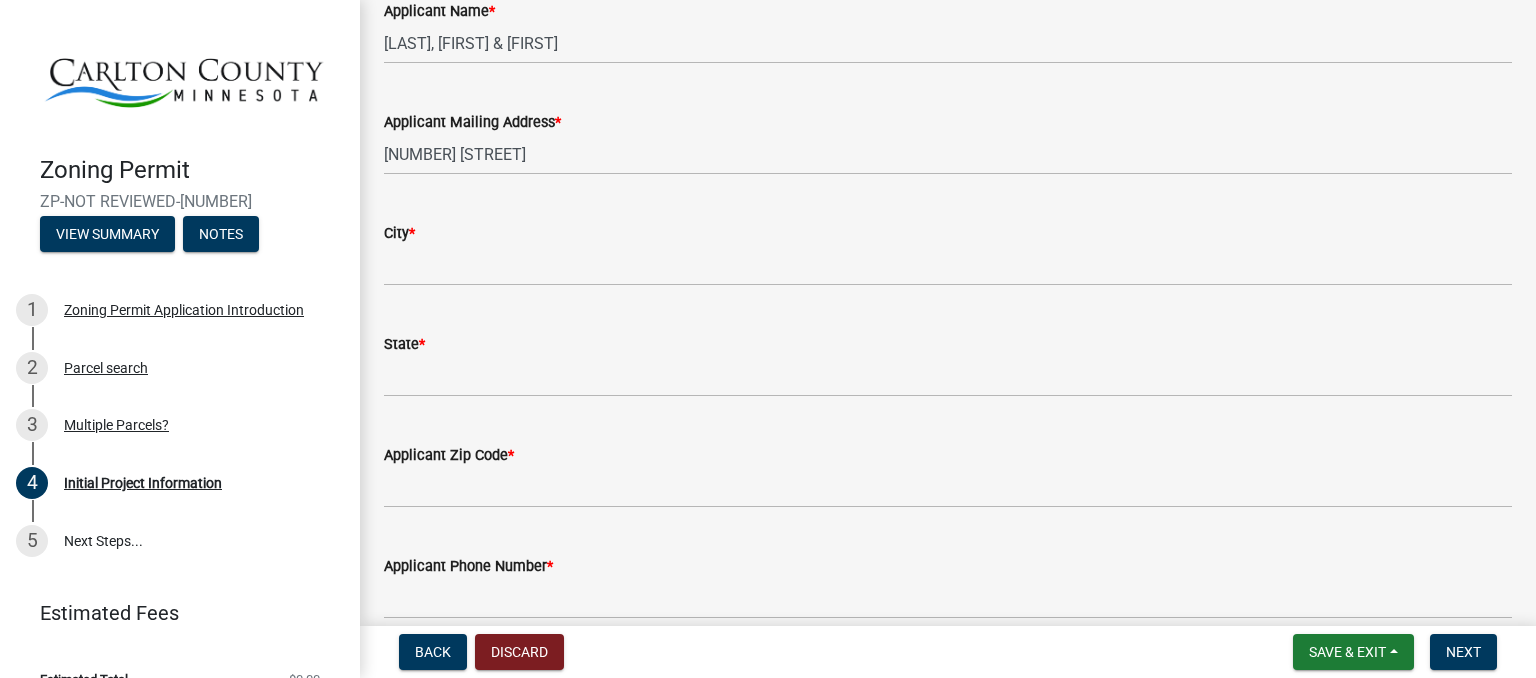 type on "[FIRST][LAST]@[EXAMPLE].COM" 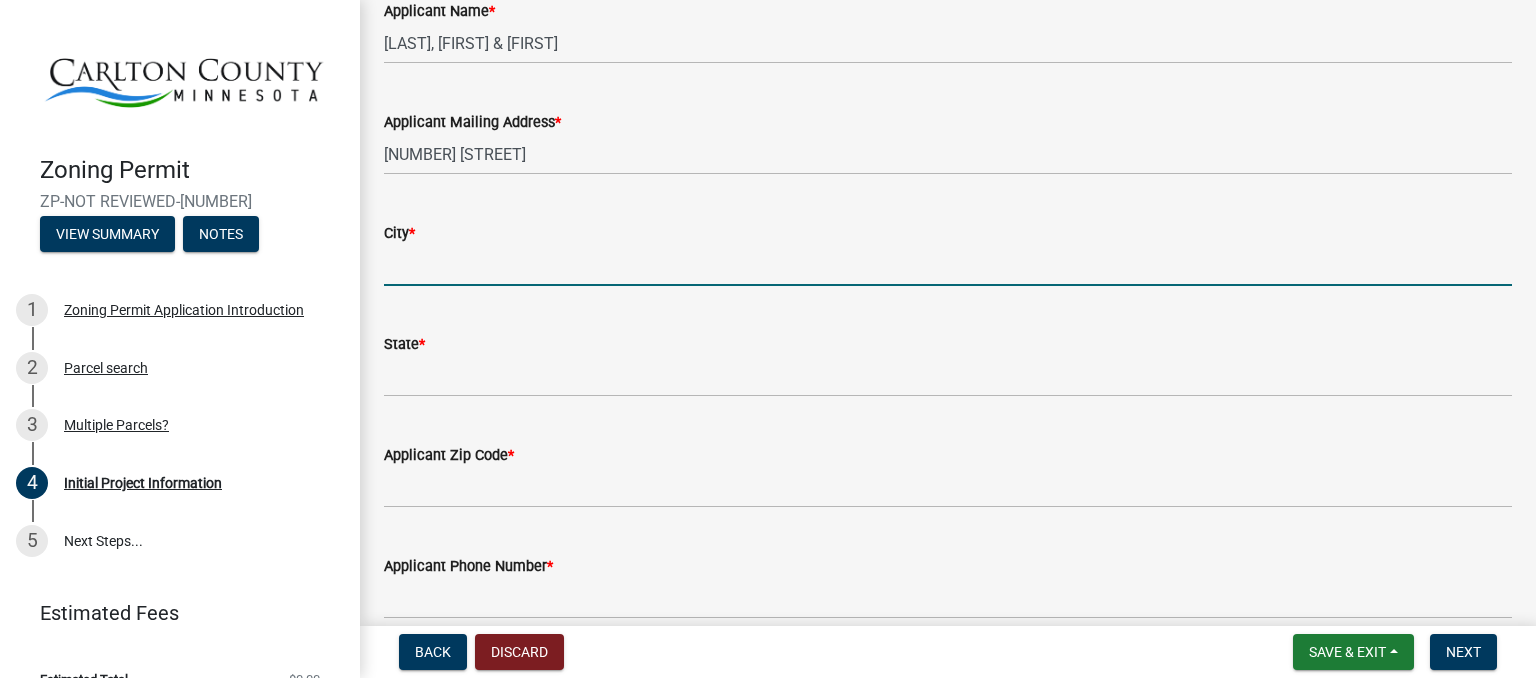 click on "City  *" at bounding box center (948, 265) 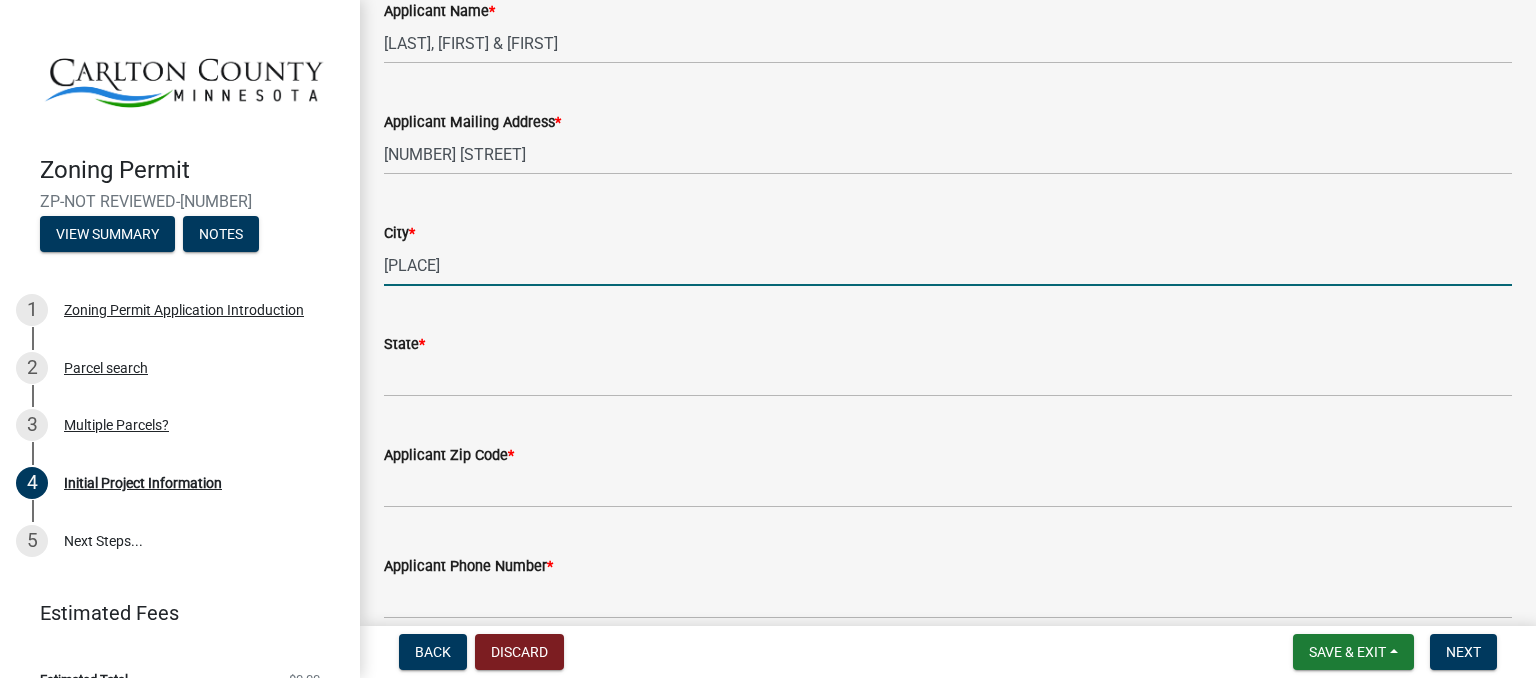 type on "[PLACE]" 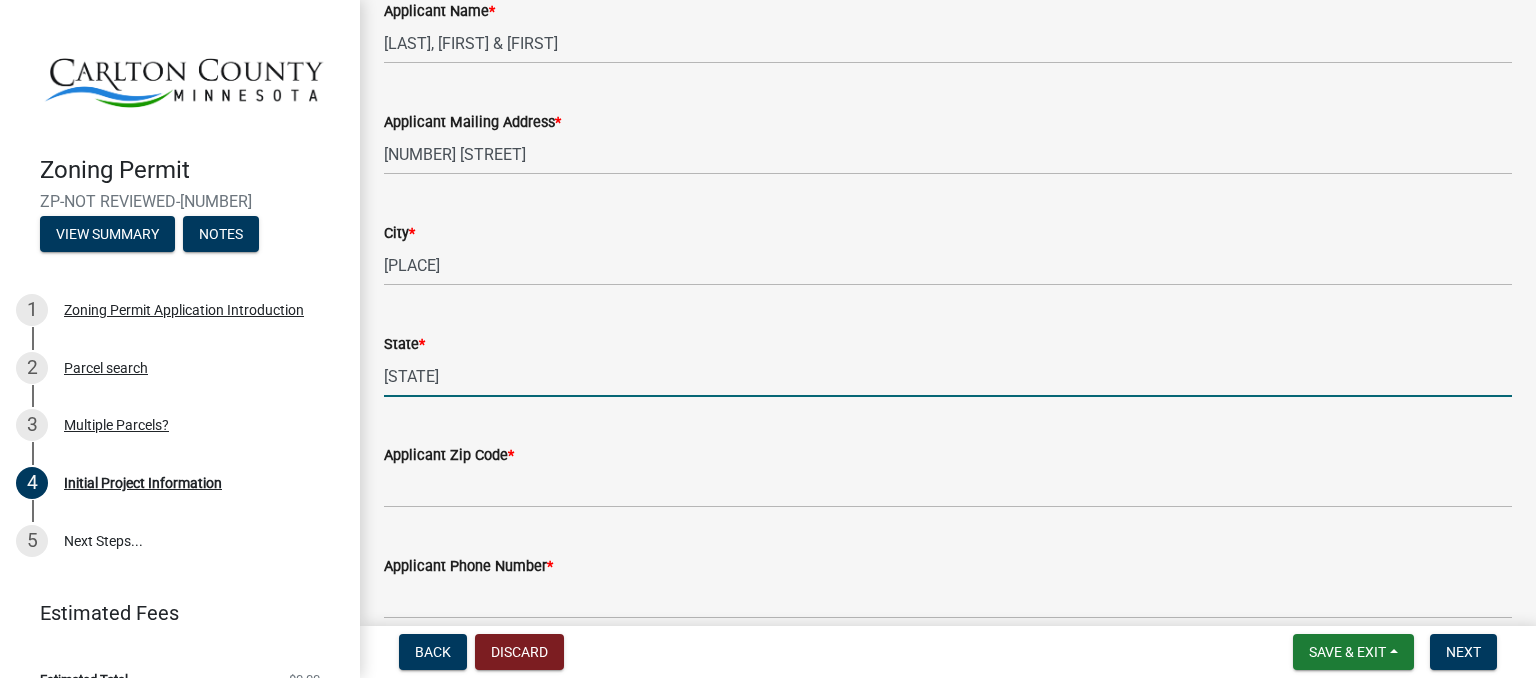 type on "[STATE]" 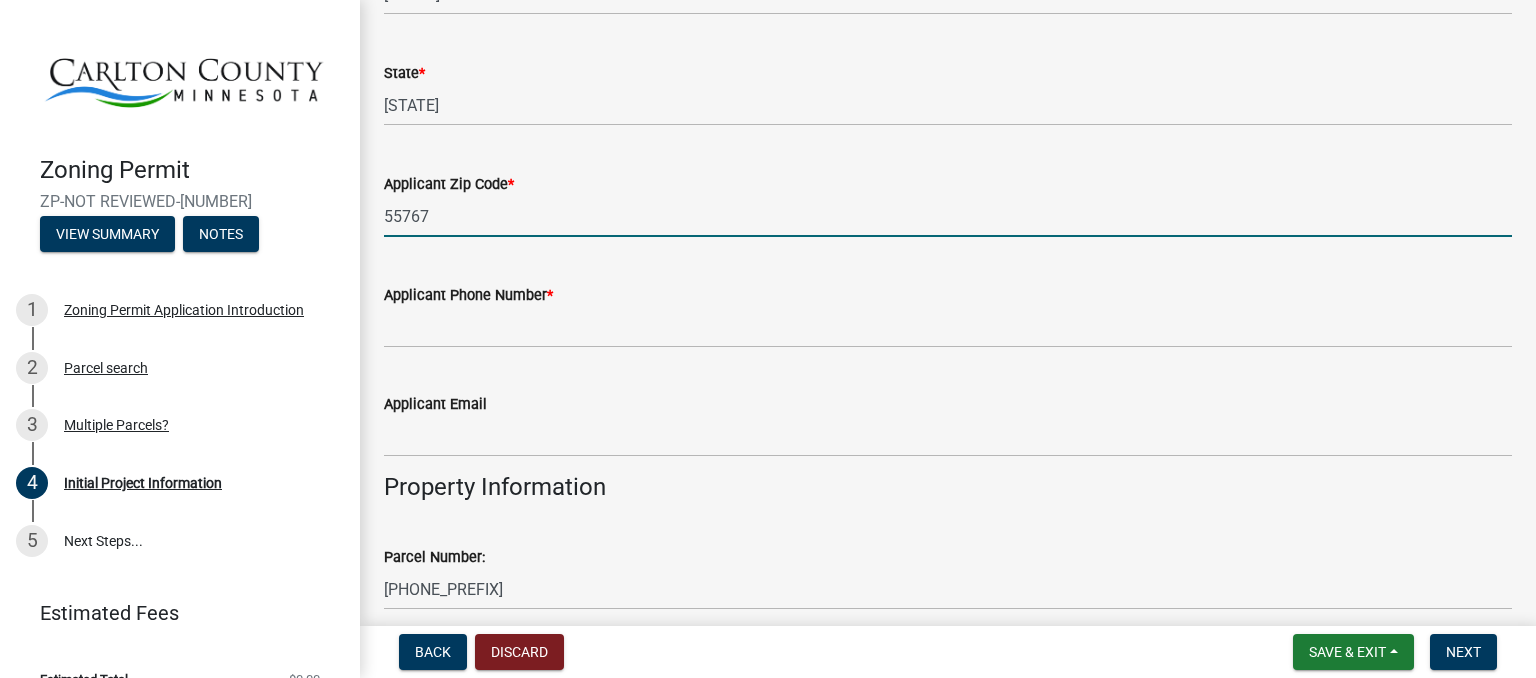scroll, scrollTop: 1426, scrollLeft: 0, axis: vertical 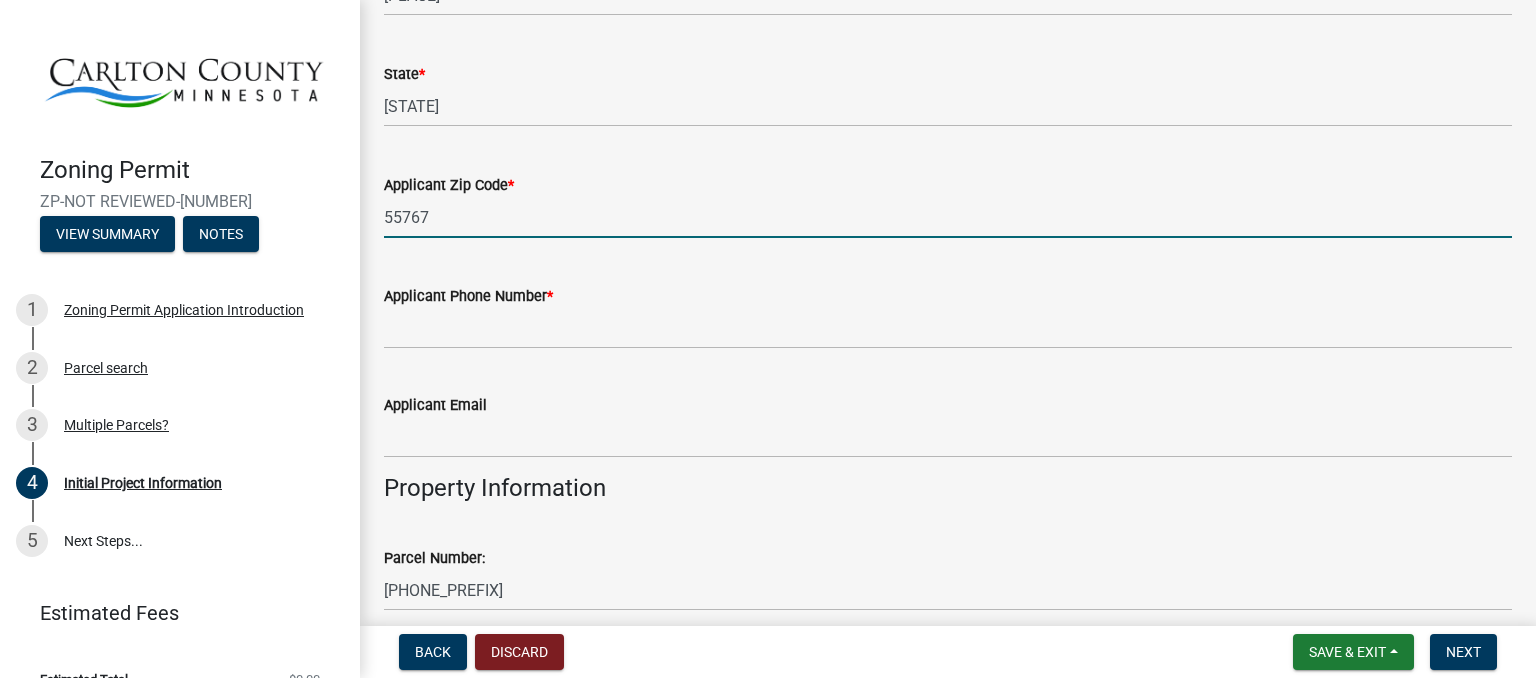 type on "55767" 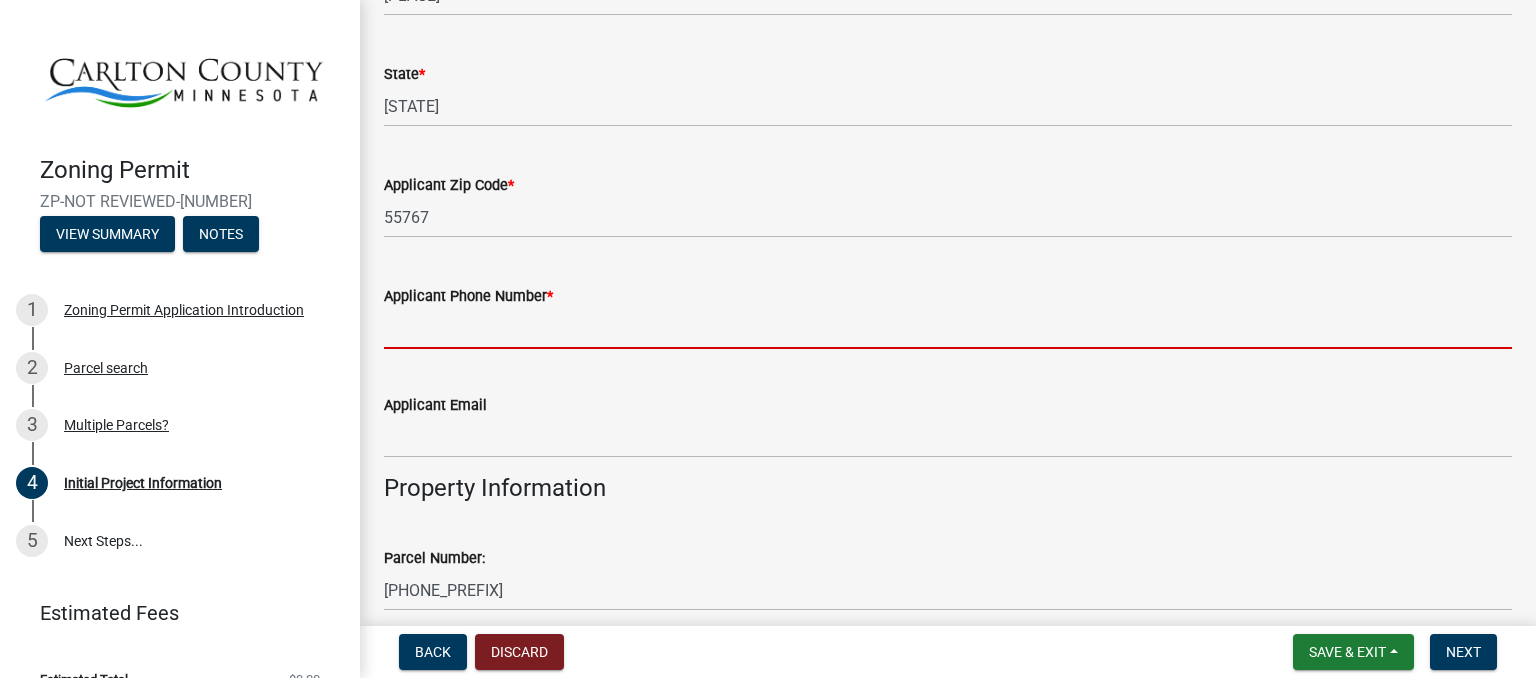 click on "Applicant Phone Number  *" at bounding box center [948, 328] 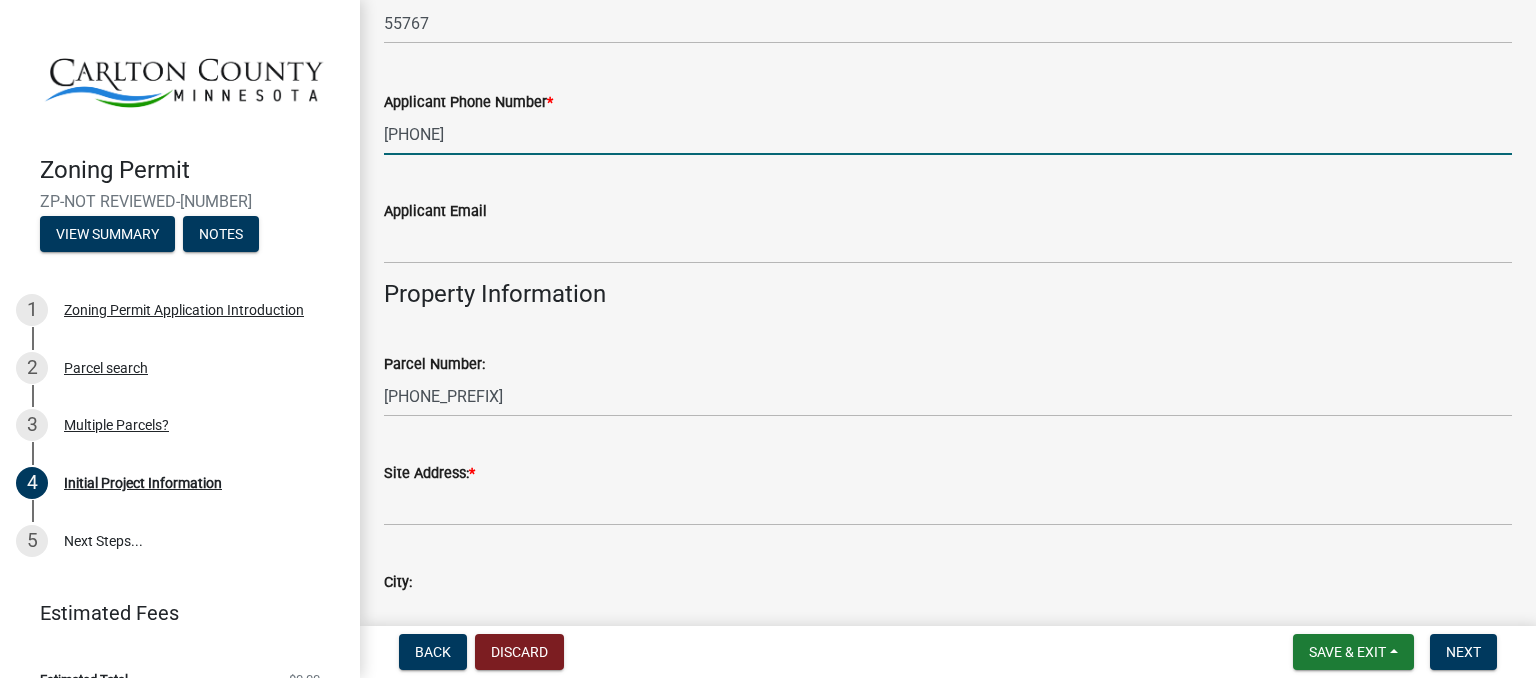 scroll, scrollTop: 1628, scrollLeft: 0, axis: vertical 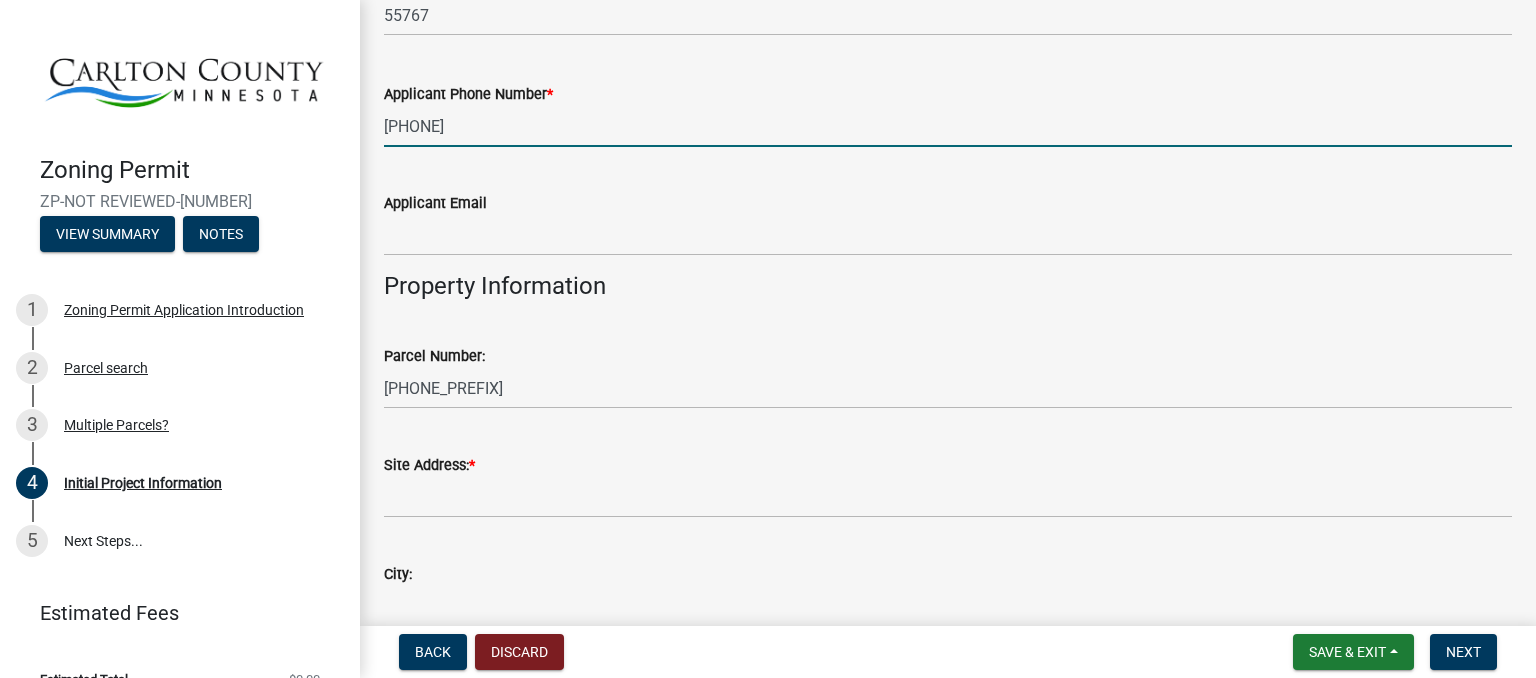 type on "[PHONE]" 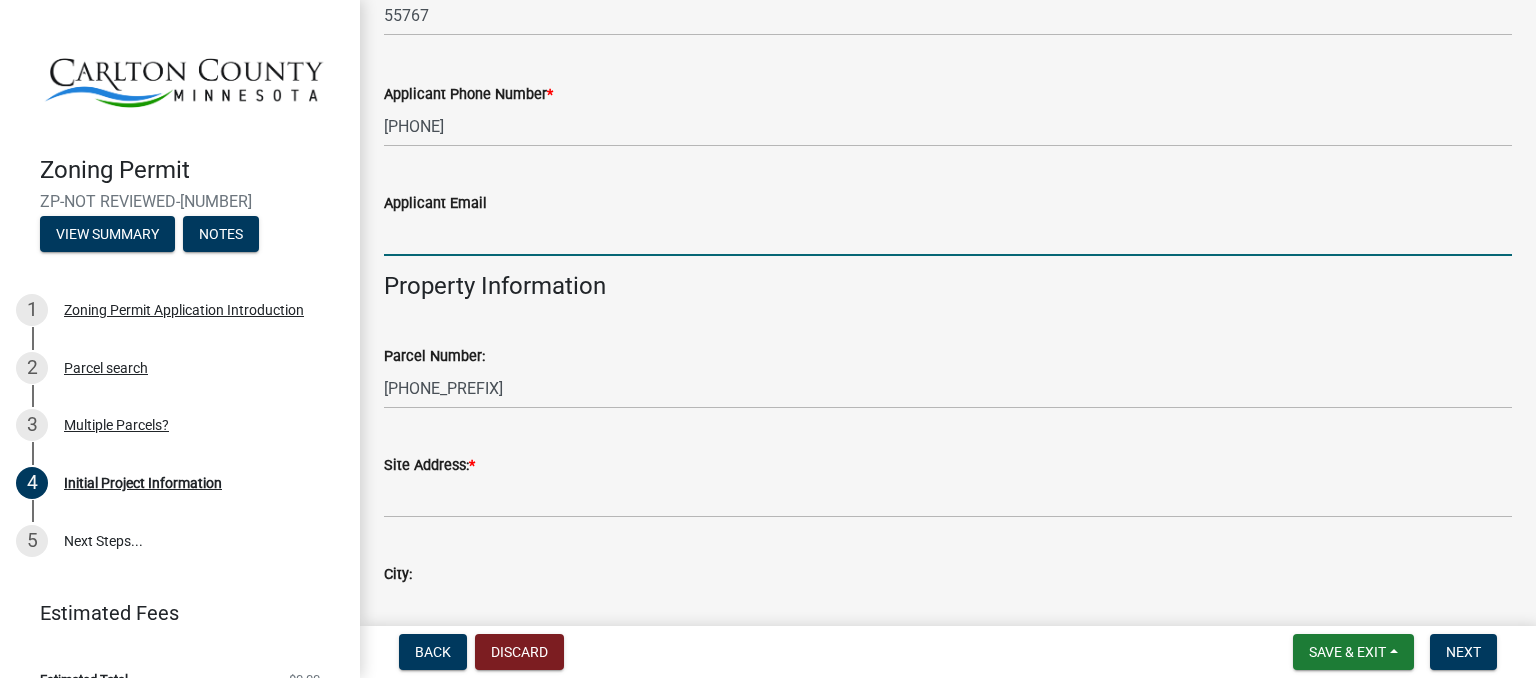 click on "Applicant Email" at bounding box center (948, 235) 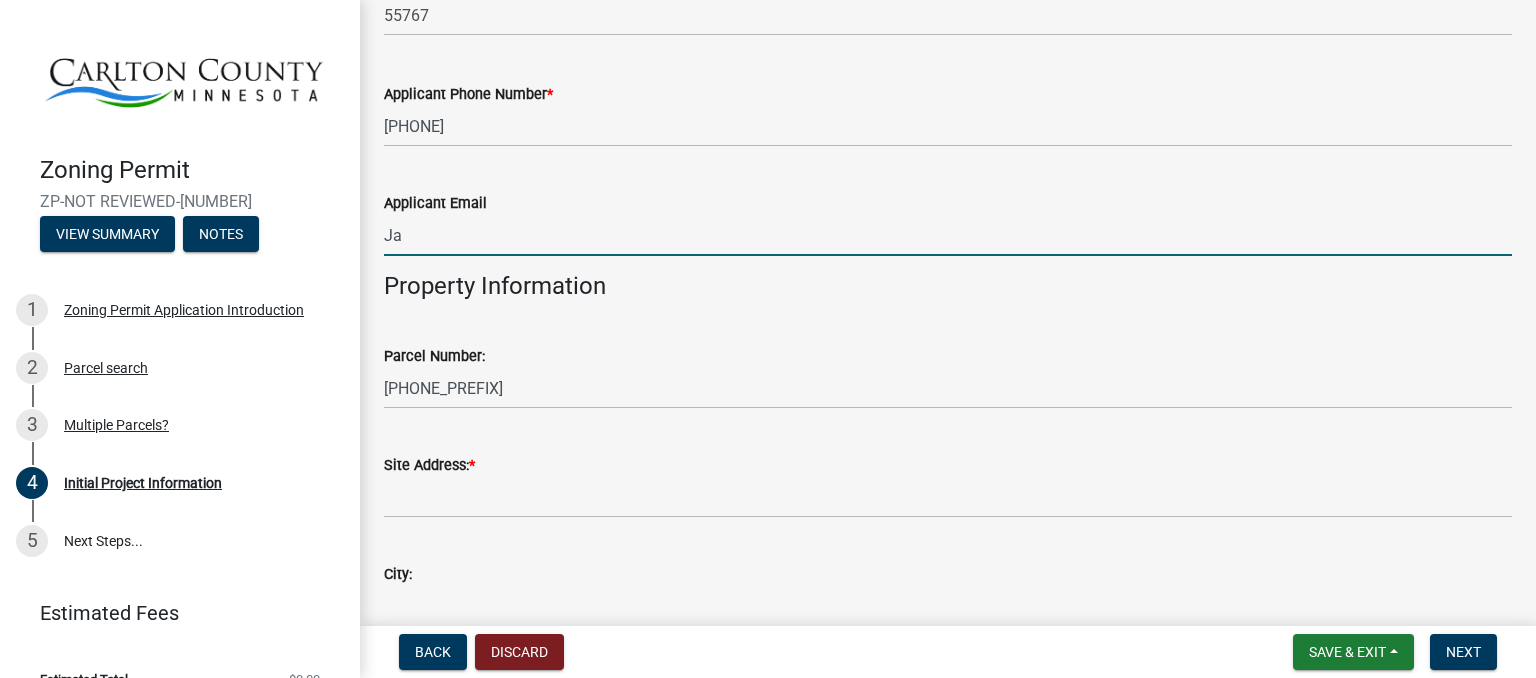 type on "[FIRST][LAST]@[EXAMPLE].COM" 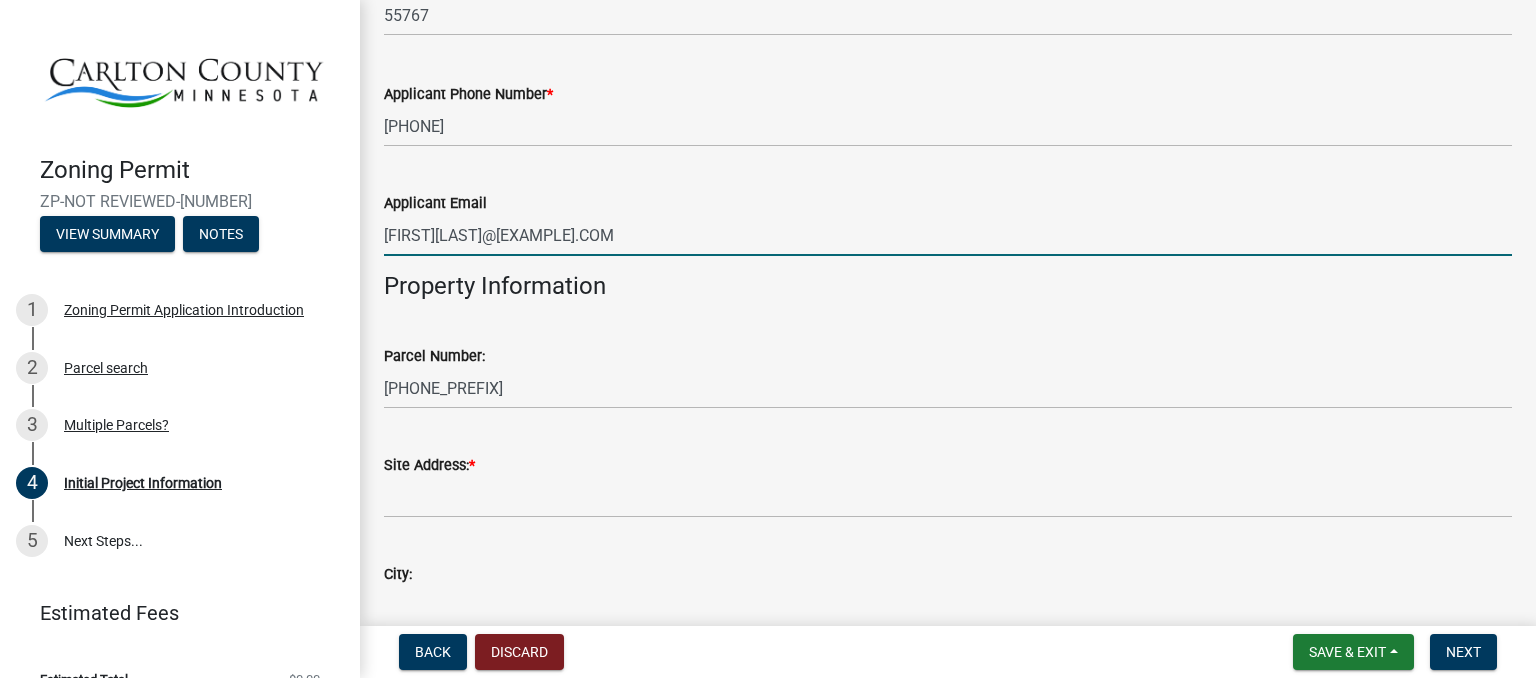 type on "PO BOX [NUMBER]" 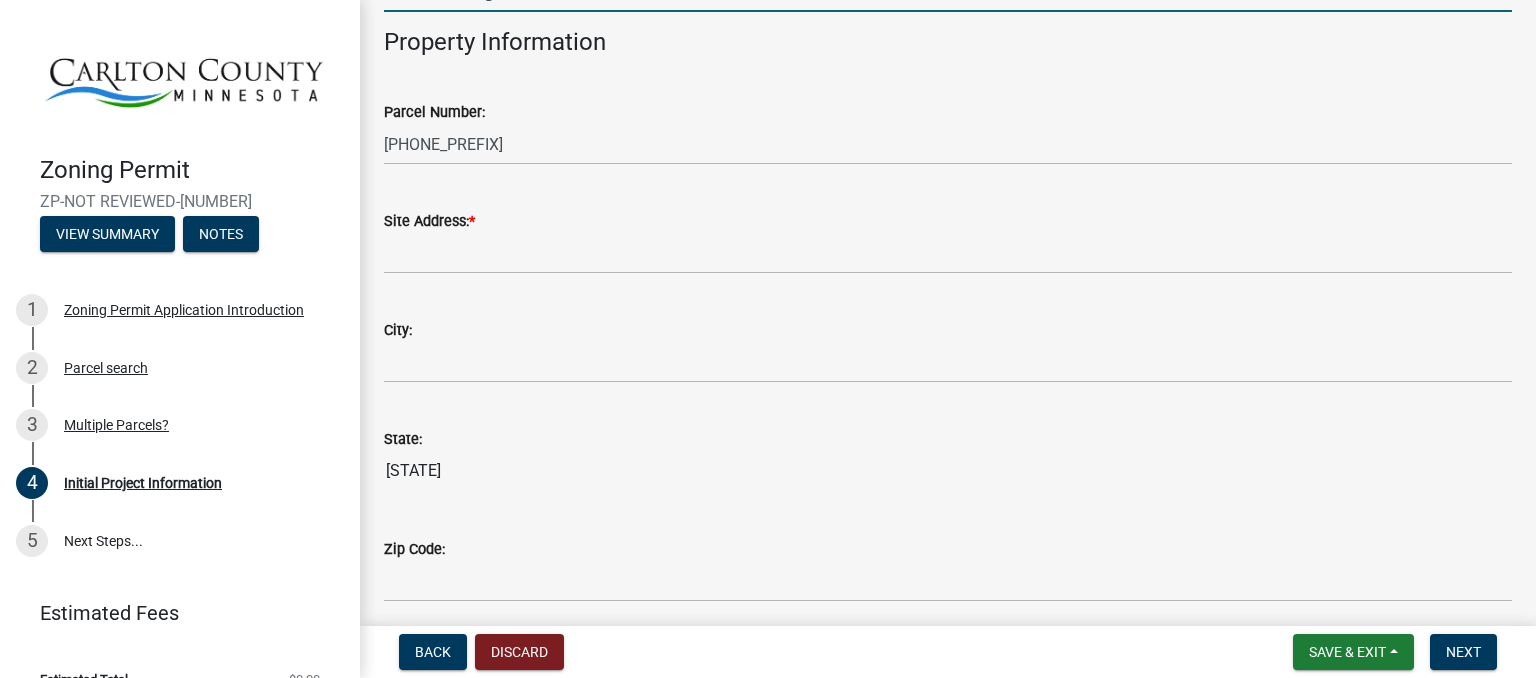 scroll, scrollTop: 1846, scrollLeft: 0, axis: vertical 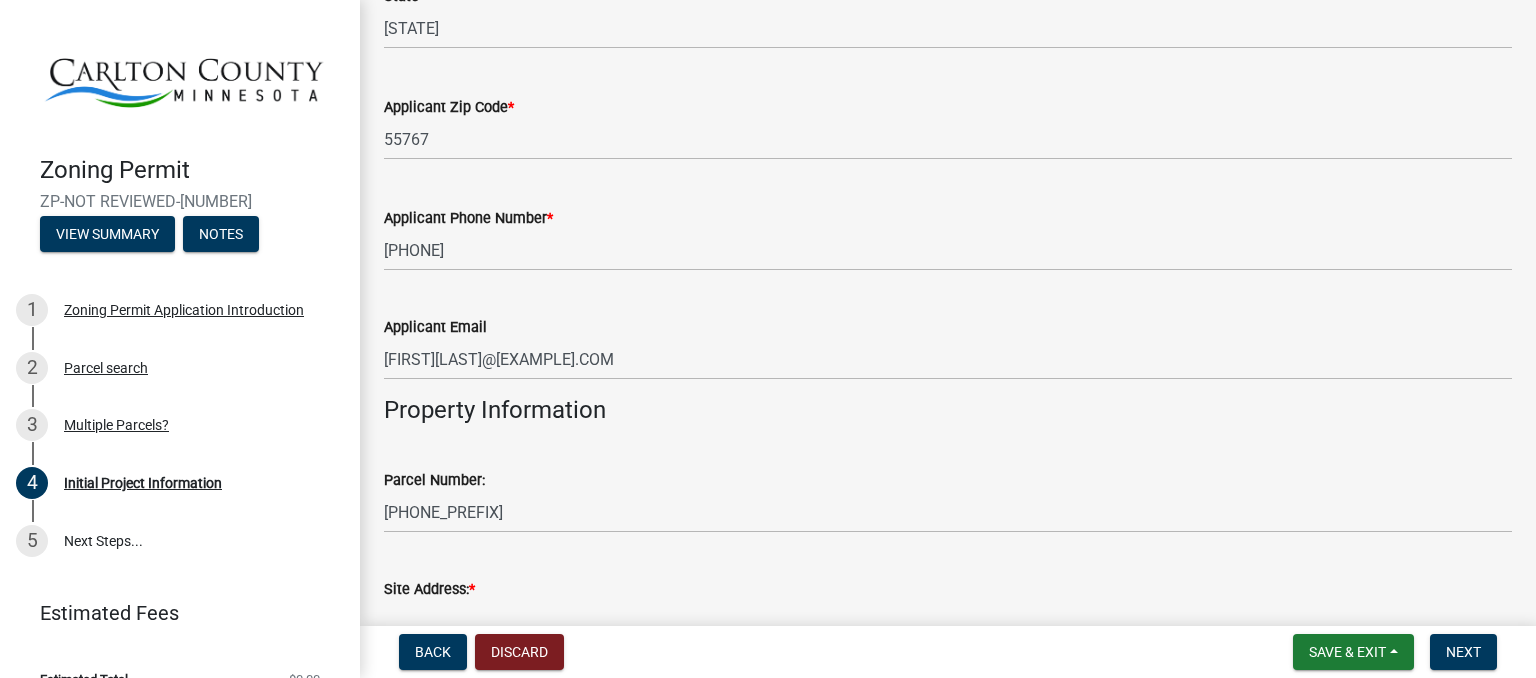 drag, startPoint x: 541, startPoint y: 78, endPoint x: 521, endPoint y: 65, distance: 23.853722 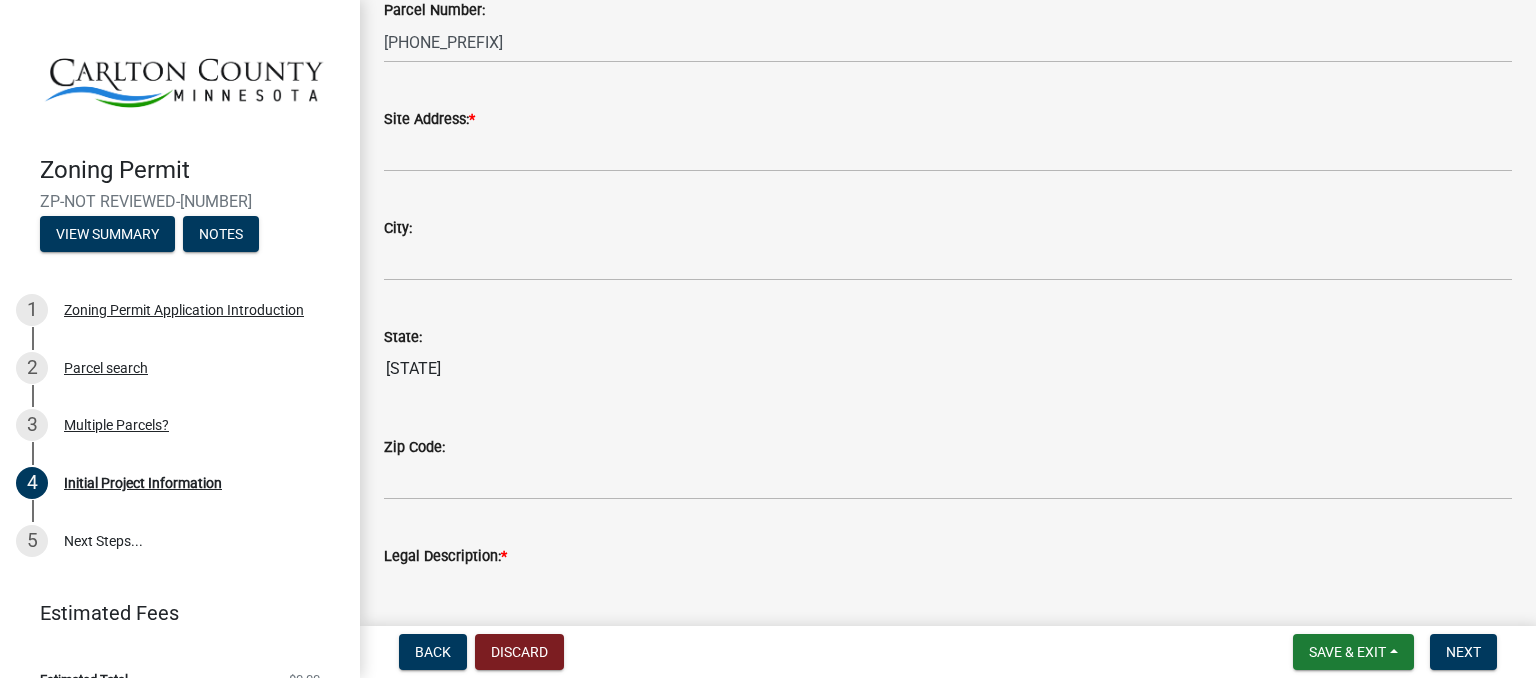 scroll, scrollTop: 1980, scrollLeft: 0, axis: vertical 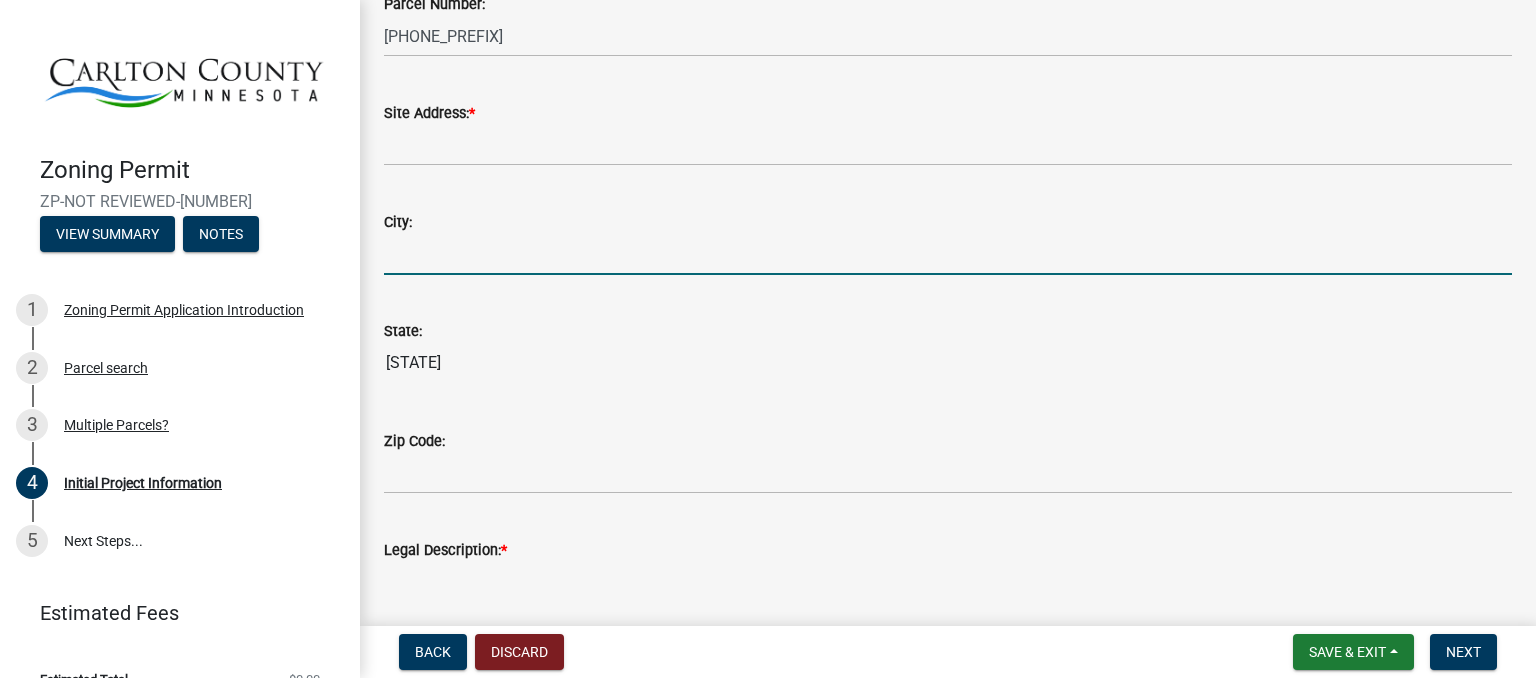 click on "City:" at bounding box center [948, 254] 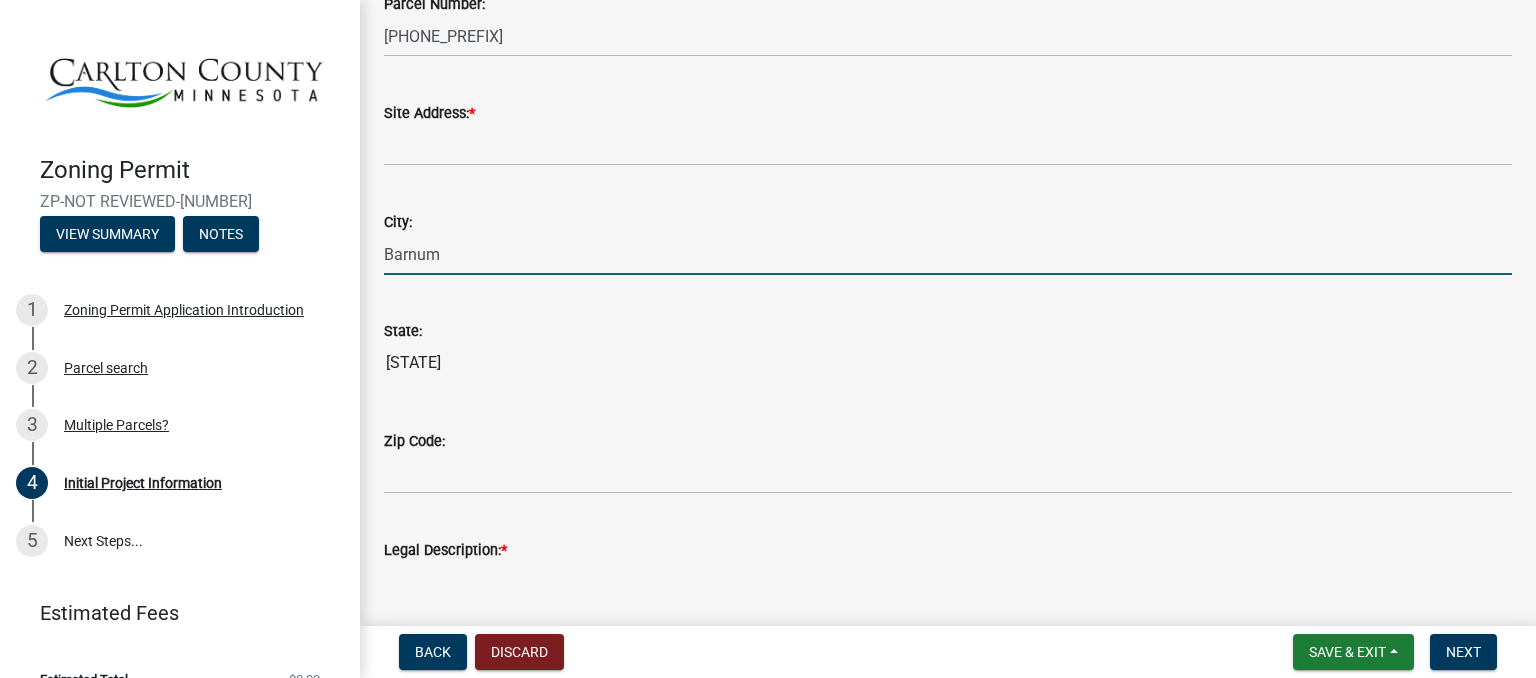 type on "Barnum" 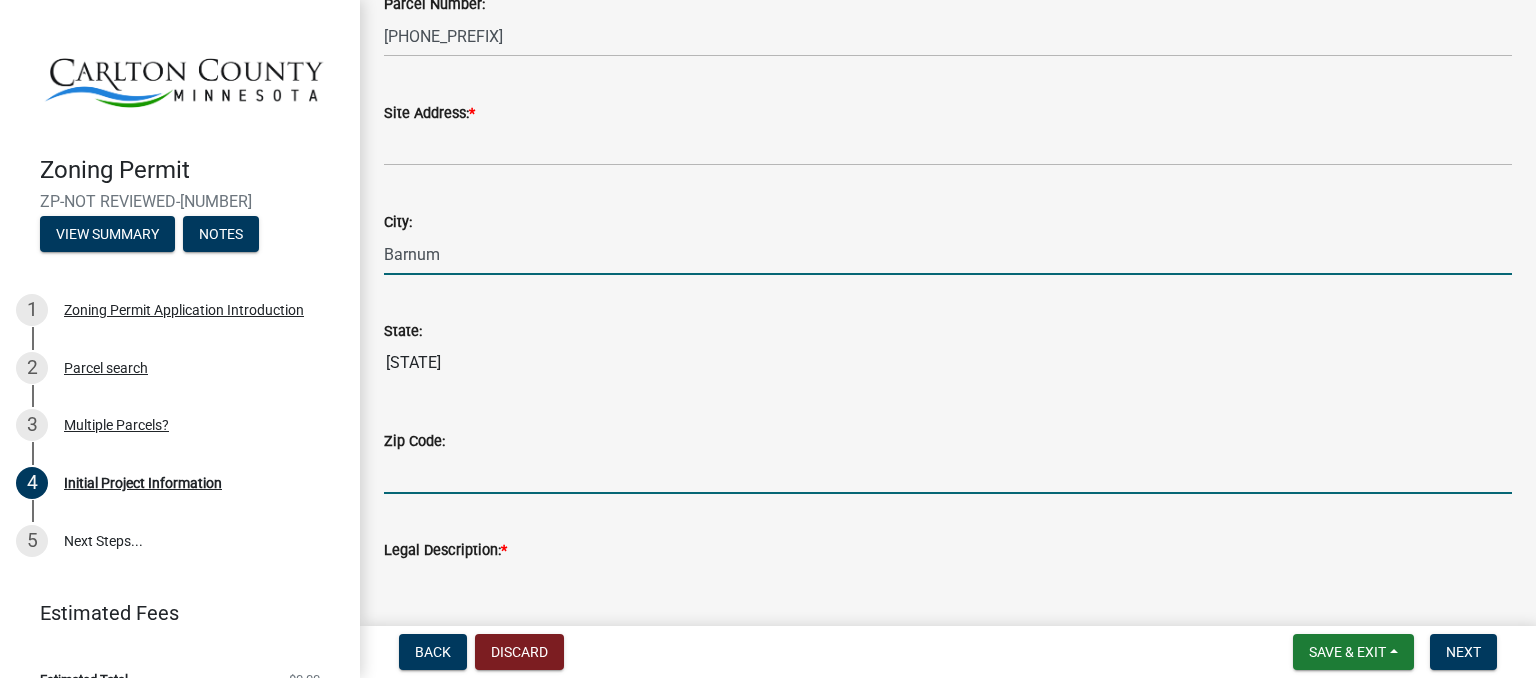 click on "Zip Code:" at bounding box center [948, 473] 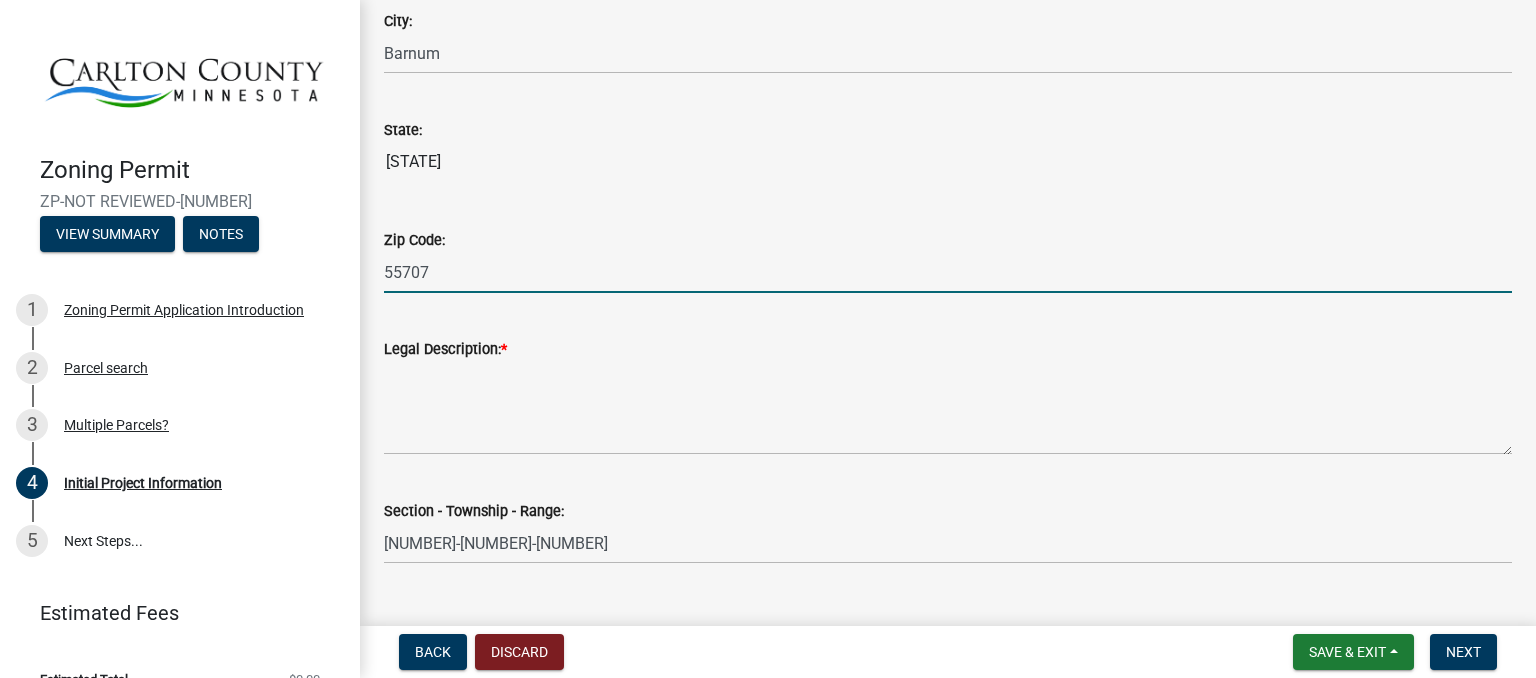 scroll, scrollTop: 2204, scrollLeft: 0, axis: vertical 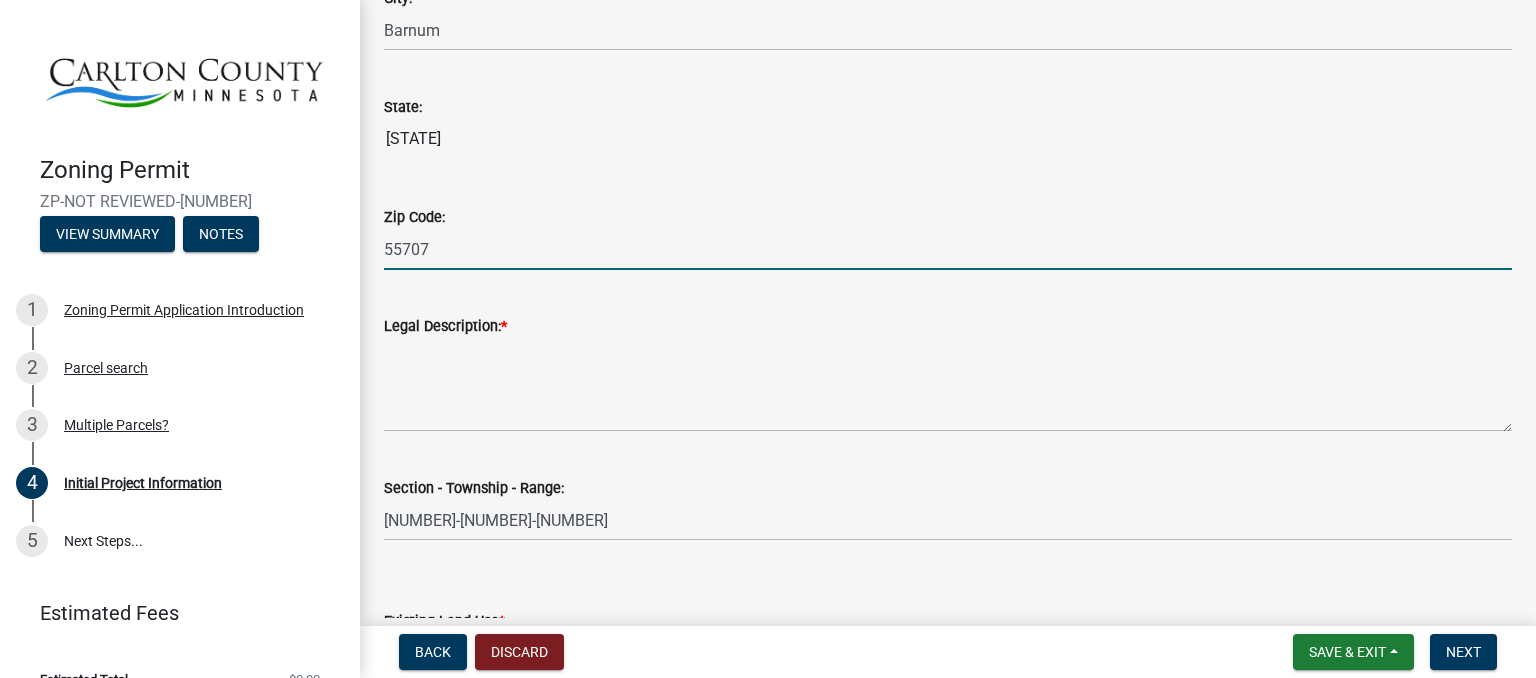 type on "55707" 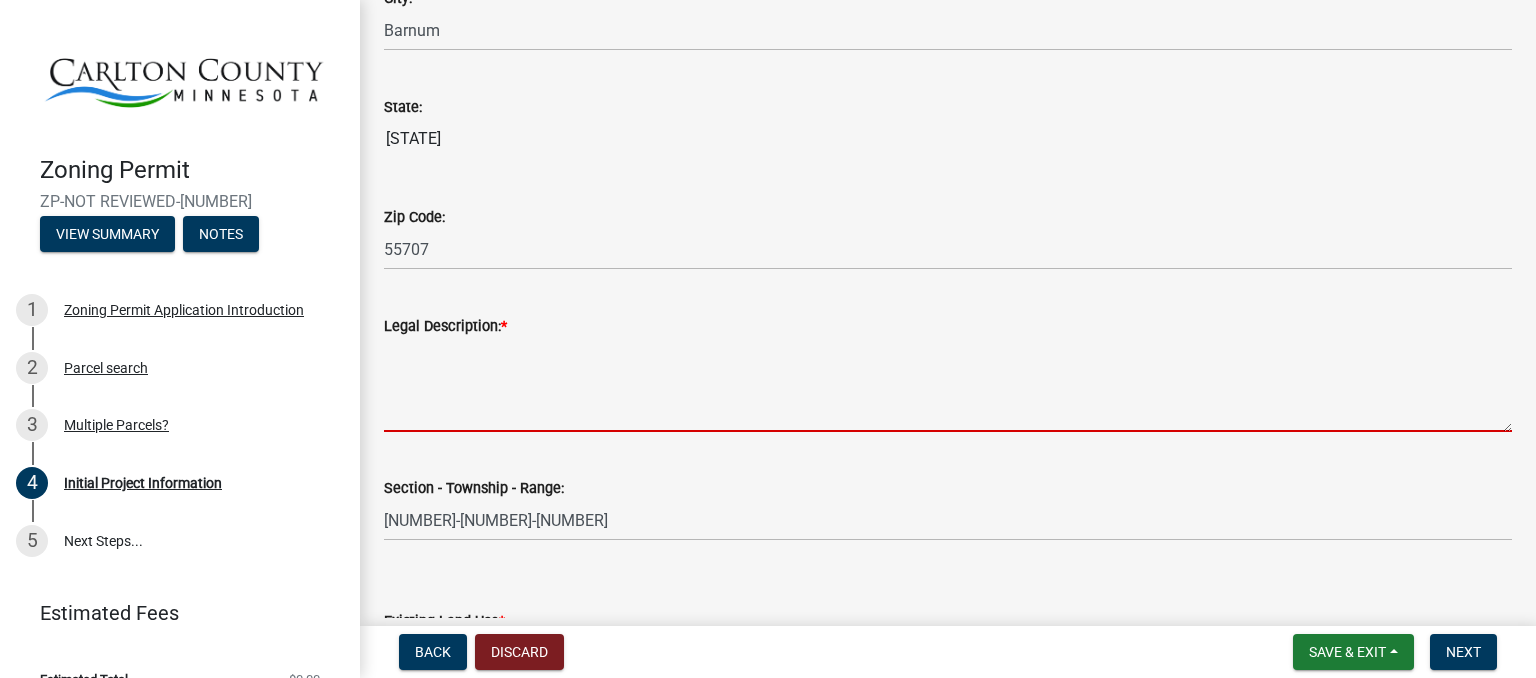 click on "Legal Description:  *" at bounding box center [948, 385] 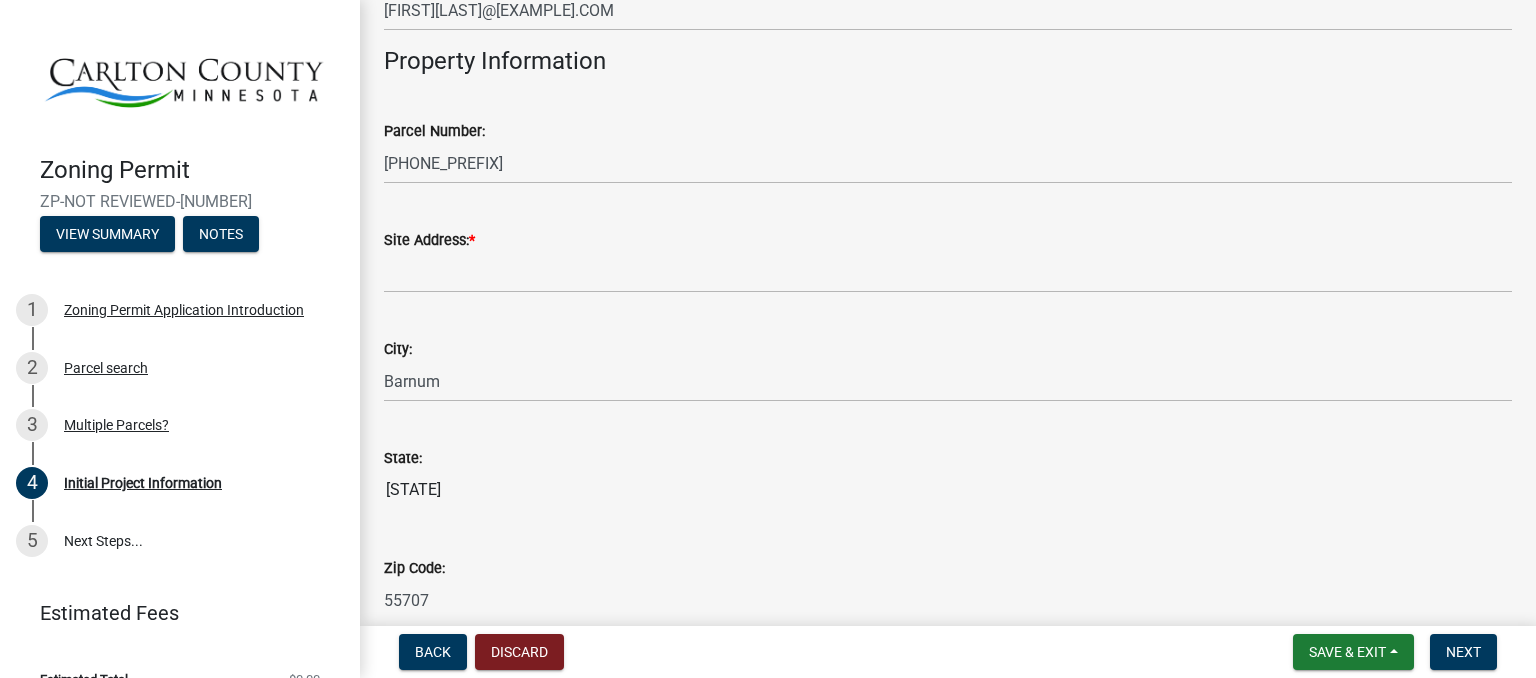 scroll, scrollTop: 1957, scrollLeft: 0, axis: vertical 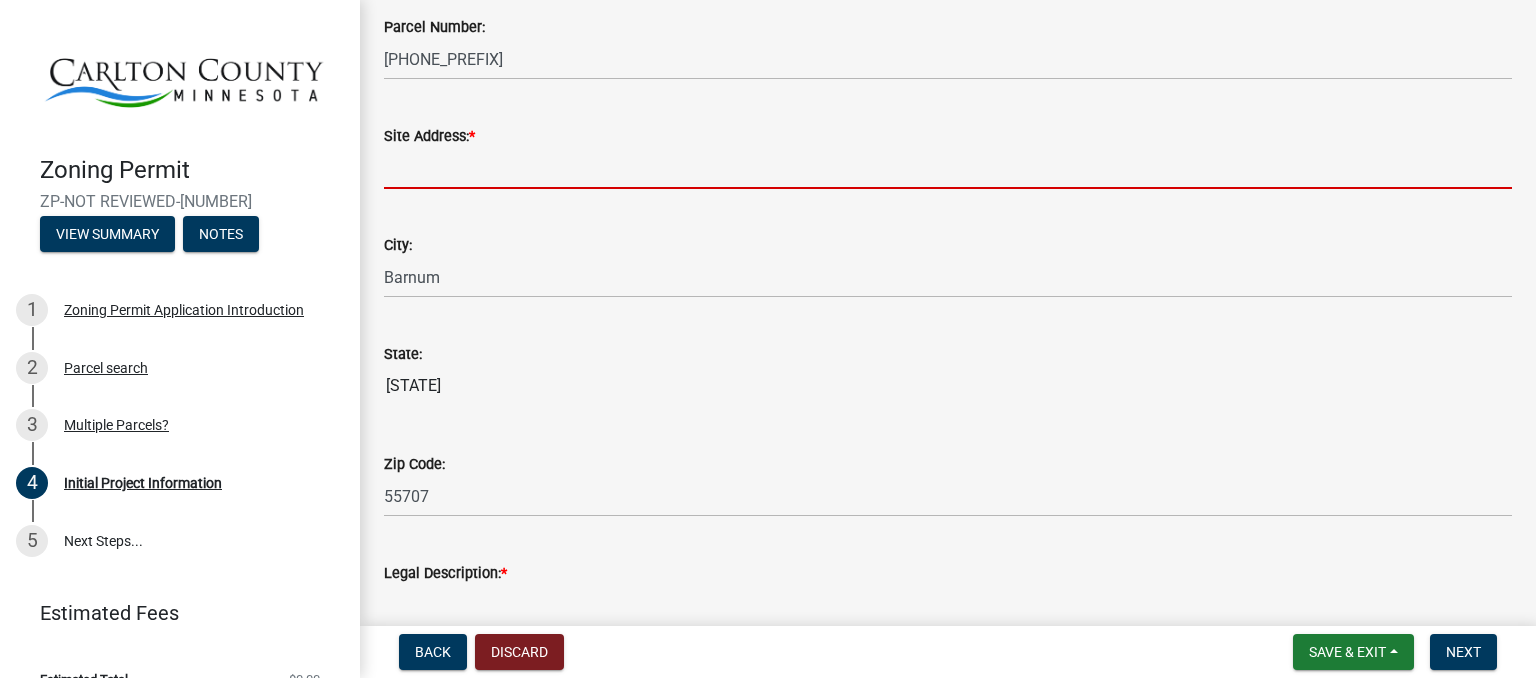 click on "Site Address:   *" at bounding box center [948, 168] 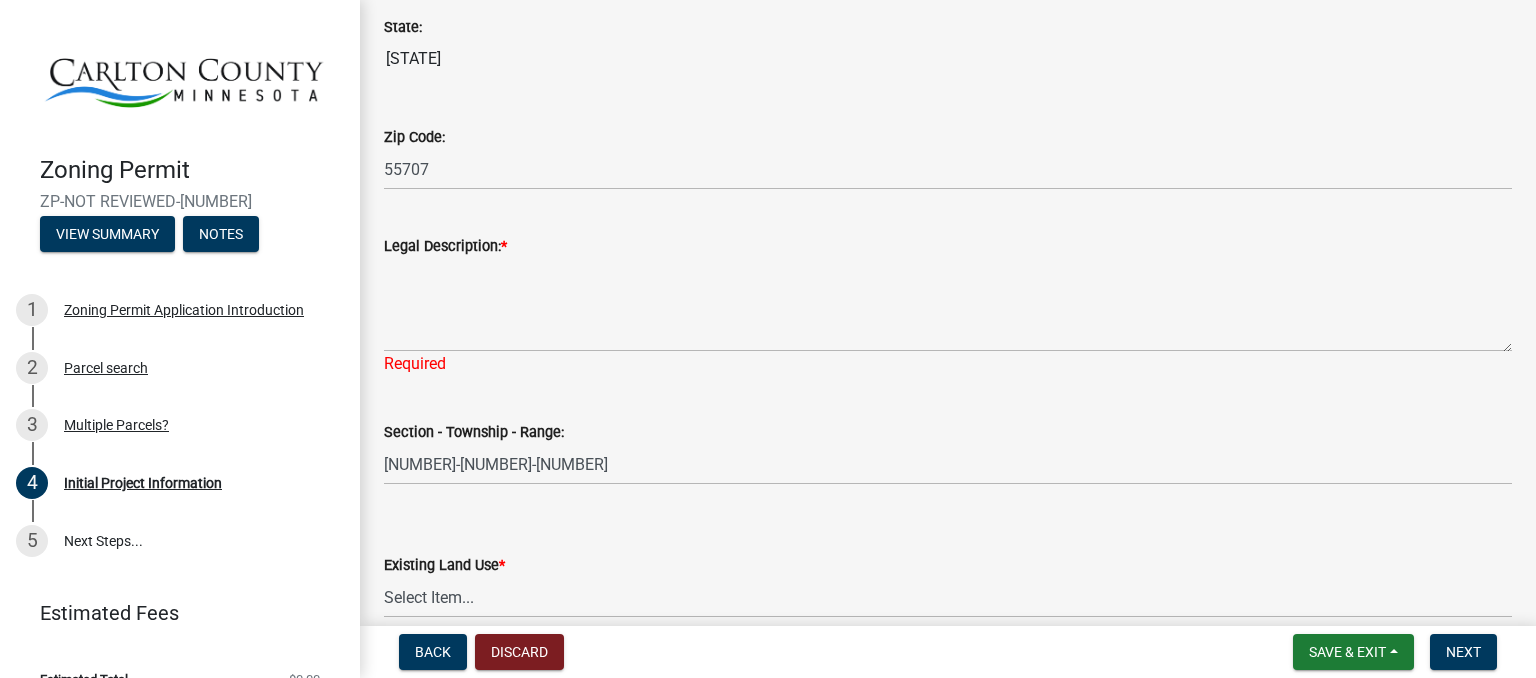 scroll, scrollTop: 2286, scrollLeft: 0, axis: vertical 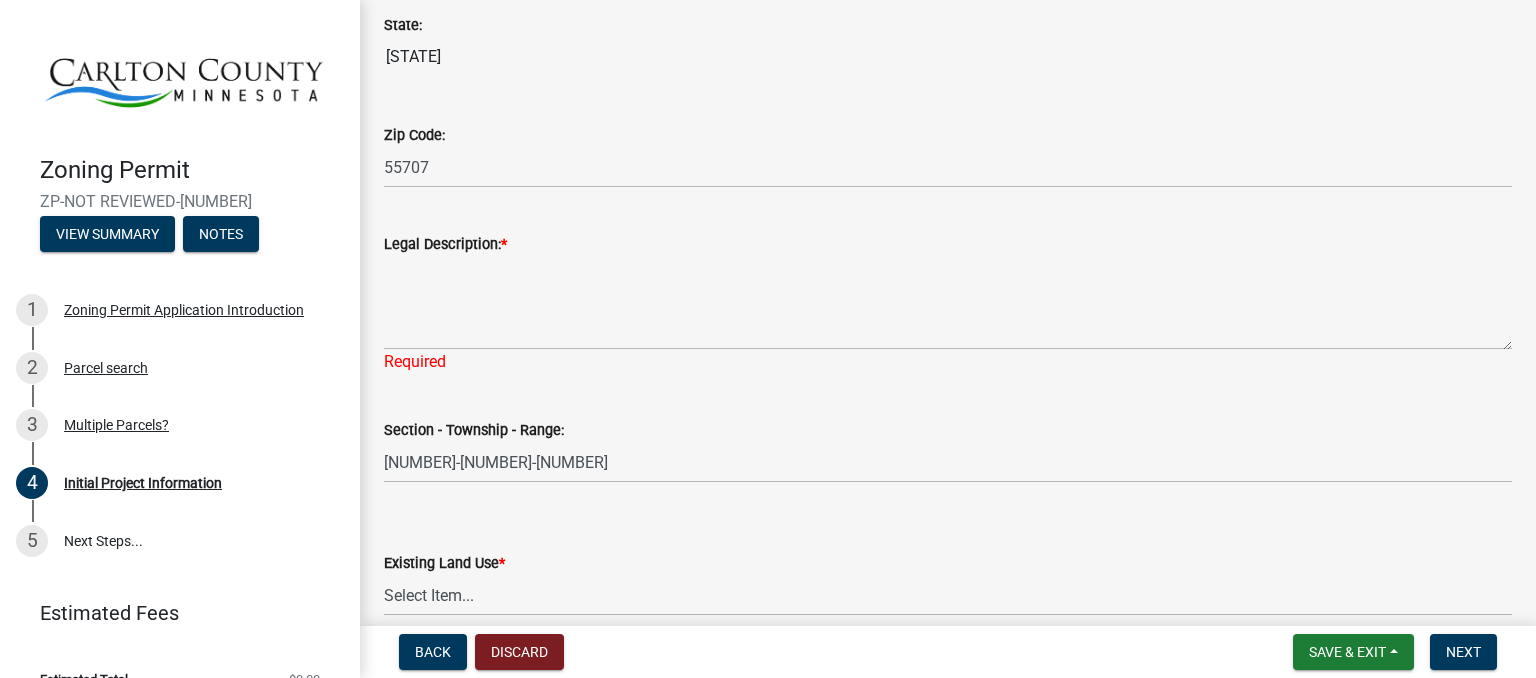 type on "XXXX County Road 6" 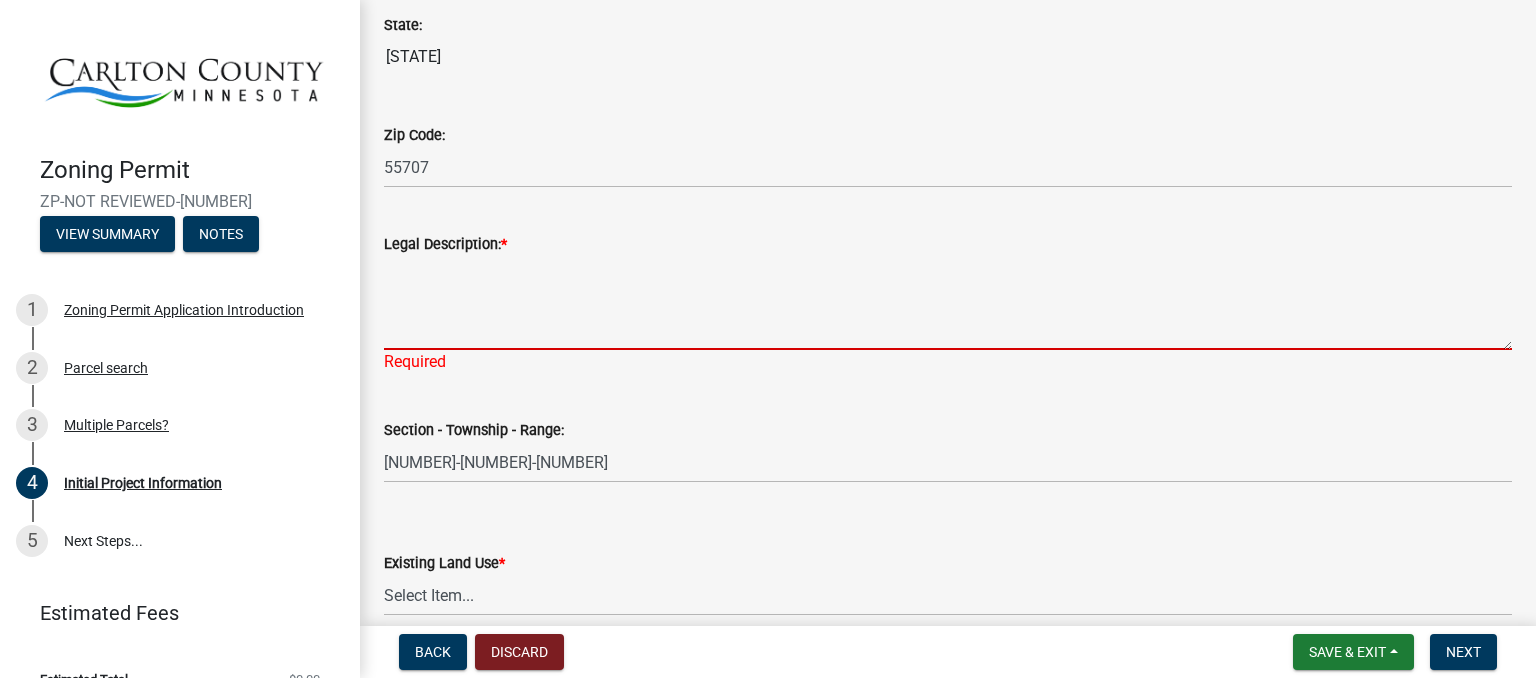 click on "Legal Description:  *" at bounding box center (948, 303) 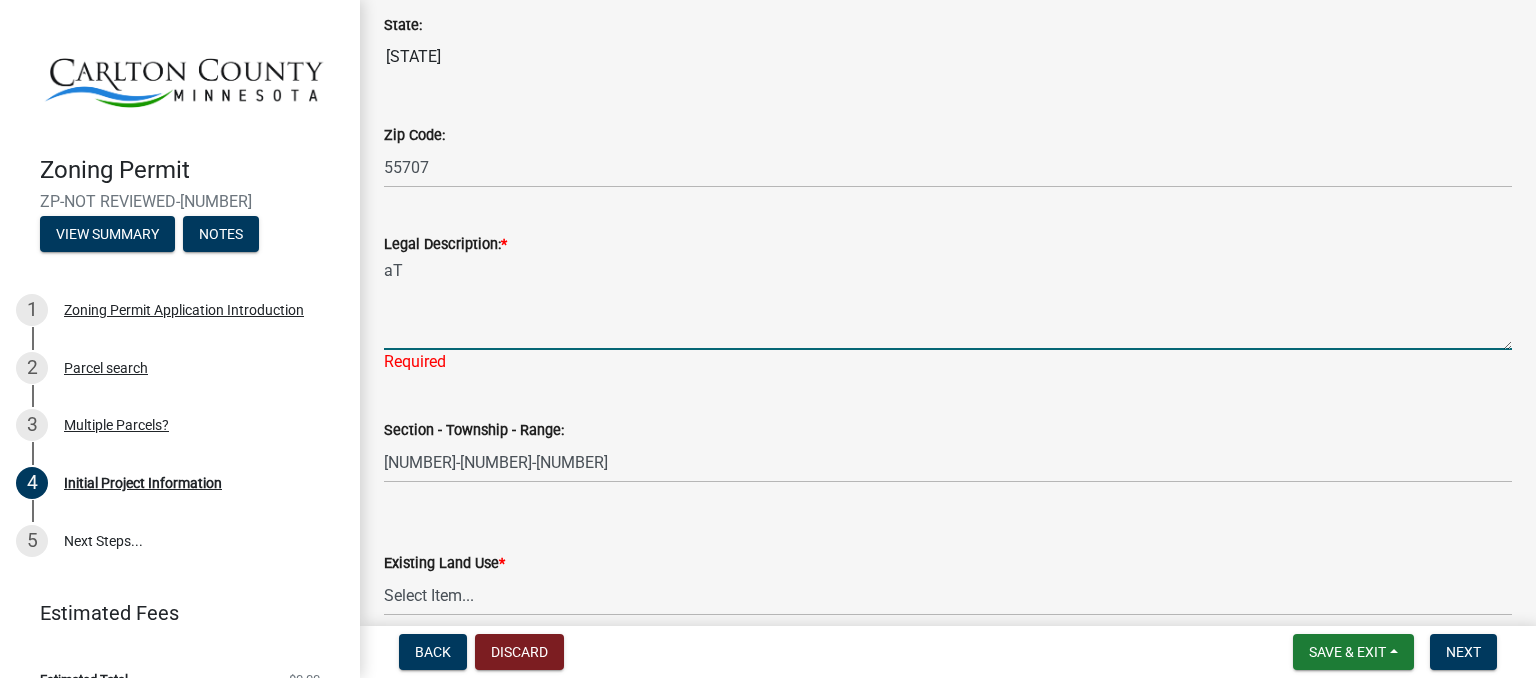 type on "a" 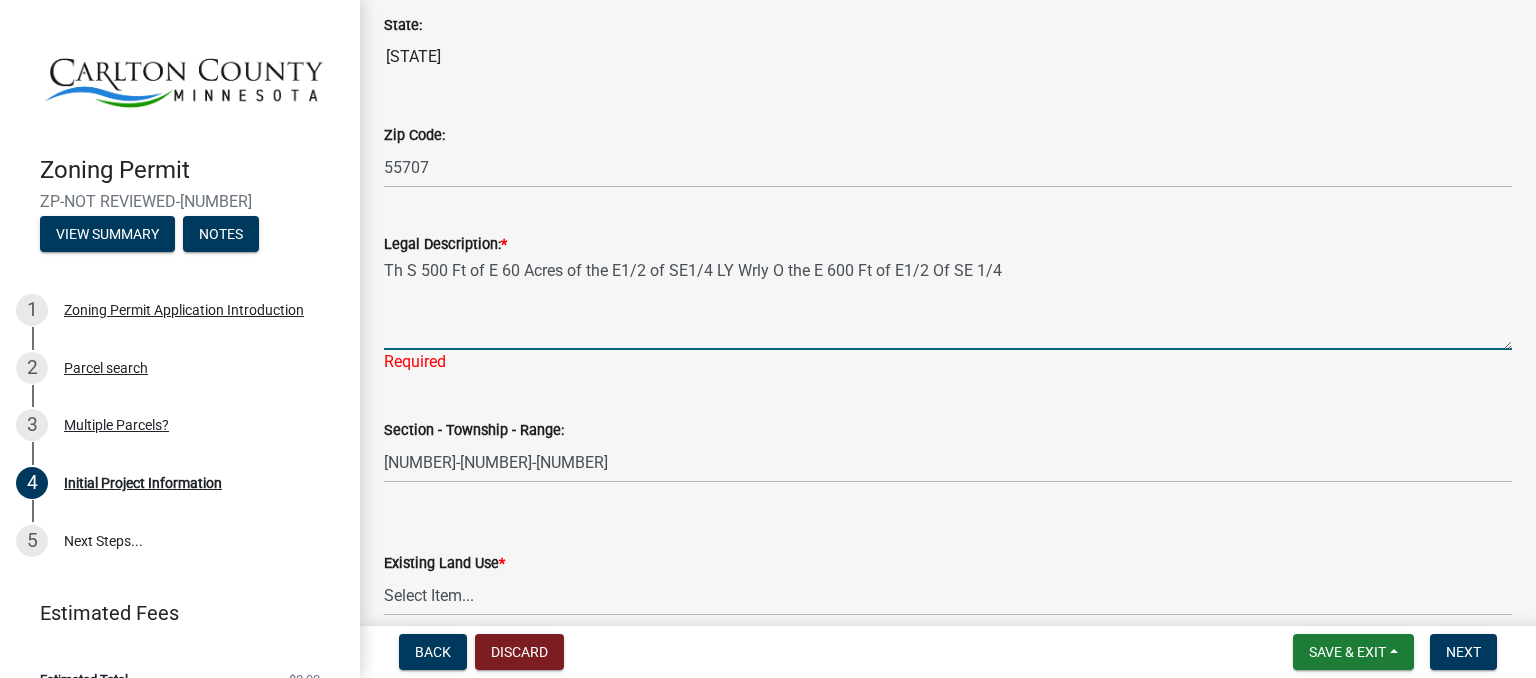 click on "Th S 500 Ft of E 60 Acres of the E1/2 of SE1/4 LY Wrly O the E 600 Ft of E1/2 Of SE 1/4" at bounding box center (948, 303) 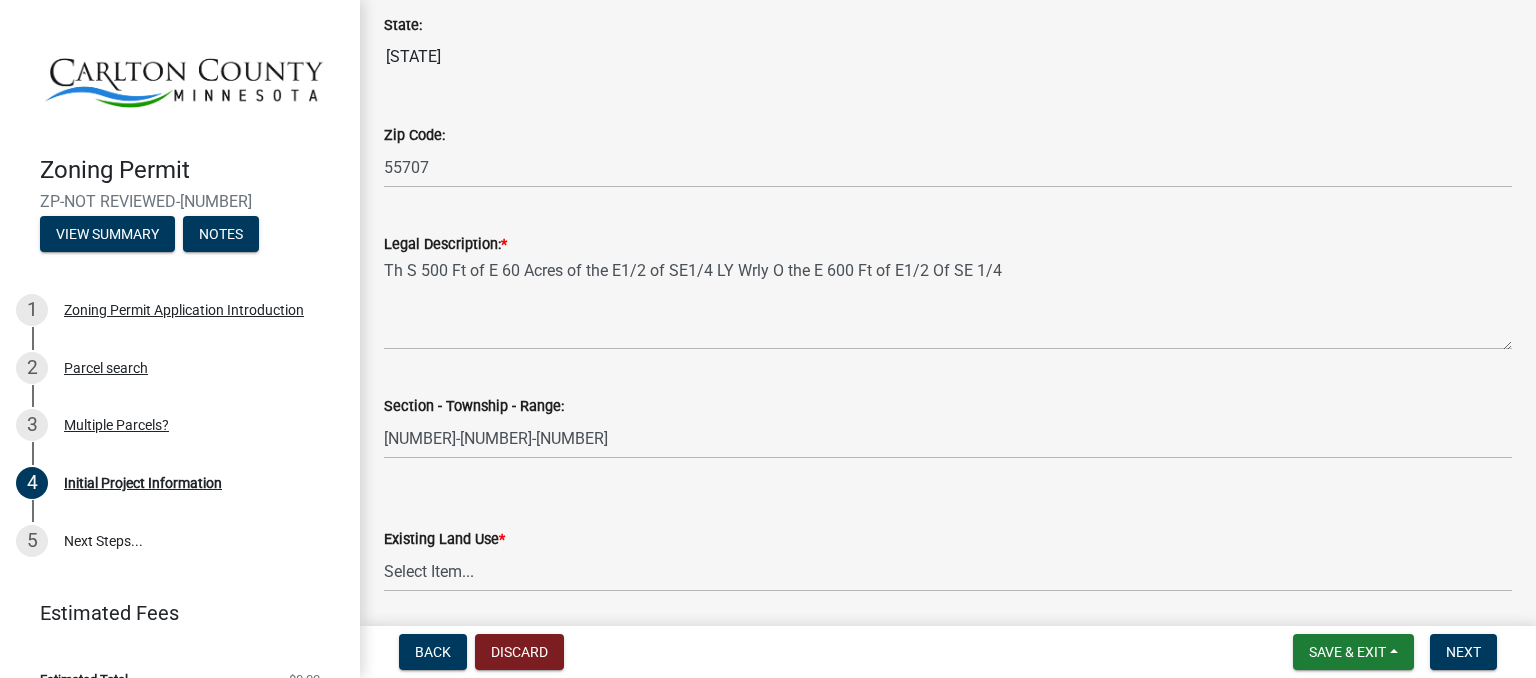 click on "Applicant Is * Contractor Authorized Agent Owner Builder Land Owner Information Owner Name: * [LAST], [FIRST] & [FIRST] Mailing Address: [NUMBER] [STREET] DR City: [CITY] State: [STATE] Zip Code: [ZIP] Homeowner Phone Number: * [PHONE] Homeowner Email: * [FIRST][LAST]@[DOMAIN] Applicant Information Applicant Name * [LAST], [FIRST] & [FIRST] Applicant Mailing Address * [PLACE] City * [CITY] State * [STATE] Applicant Zip Code * [ZIP] Applicant Phone Number * [PHONE] Applicant Email [FIRST][LAST]@[DOMAIN] Property Information Parcel Number: [NUMBER]-[NUMBER]-[NUMBER] Site Address: * XXXX [COUNTY] [ROAD] 6 City: [CITY] State: [STATE] Zip Code: [ZIP] Legal Description: * Th S 500 Ft of E 60 Acres of the E1/2 of SE1/4 LY Wrly O the E 600 Ft of E1/2 Of SE 1/4 Section - Township - Range: 33-47-18 Existing Land Use * Select Item... Residential Commercial Recreational/hunting Agricultural Lot Size (Ac): 4.53 Lot Width (feet) Lot Depth (in feet) * Yes No" 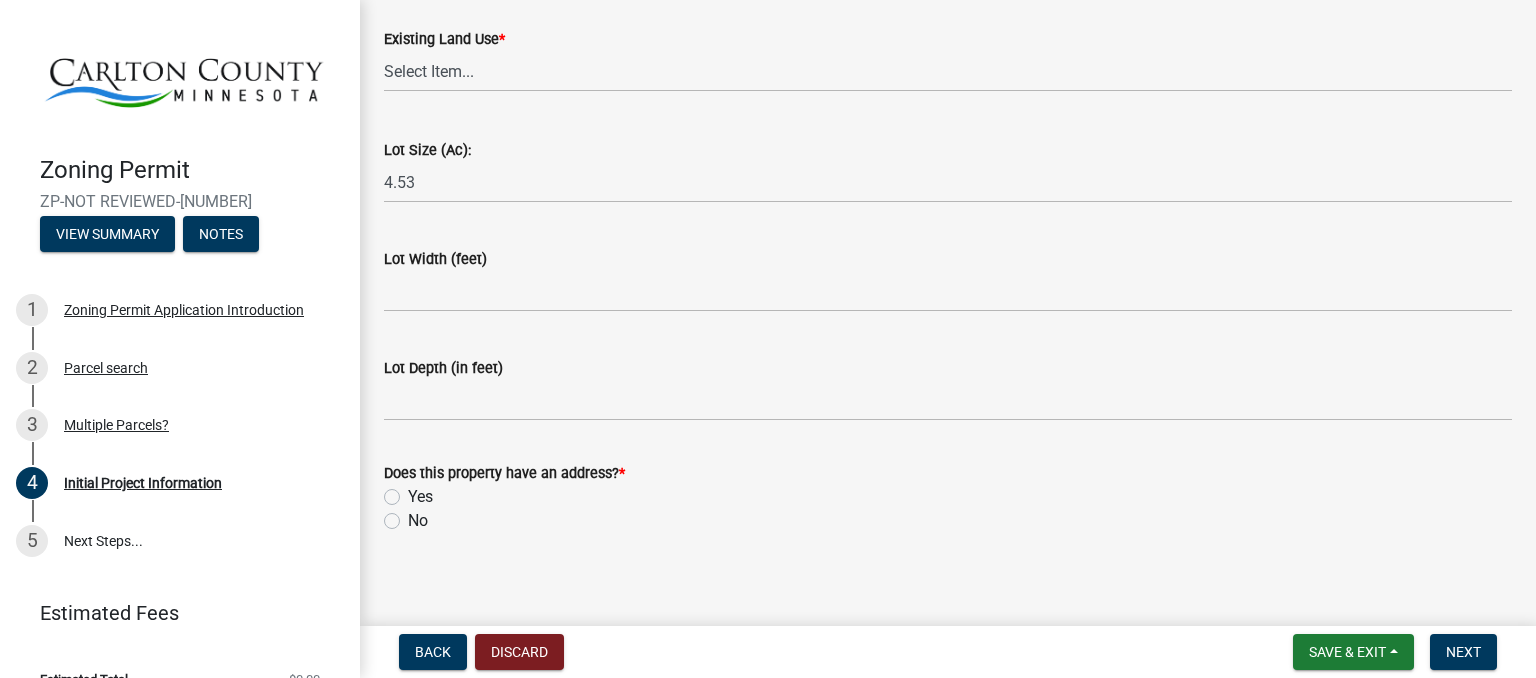 scroll, scrollTop: 2797, scrollLeft: 0, axis: vertical 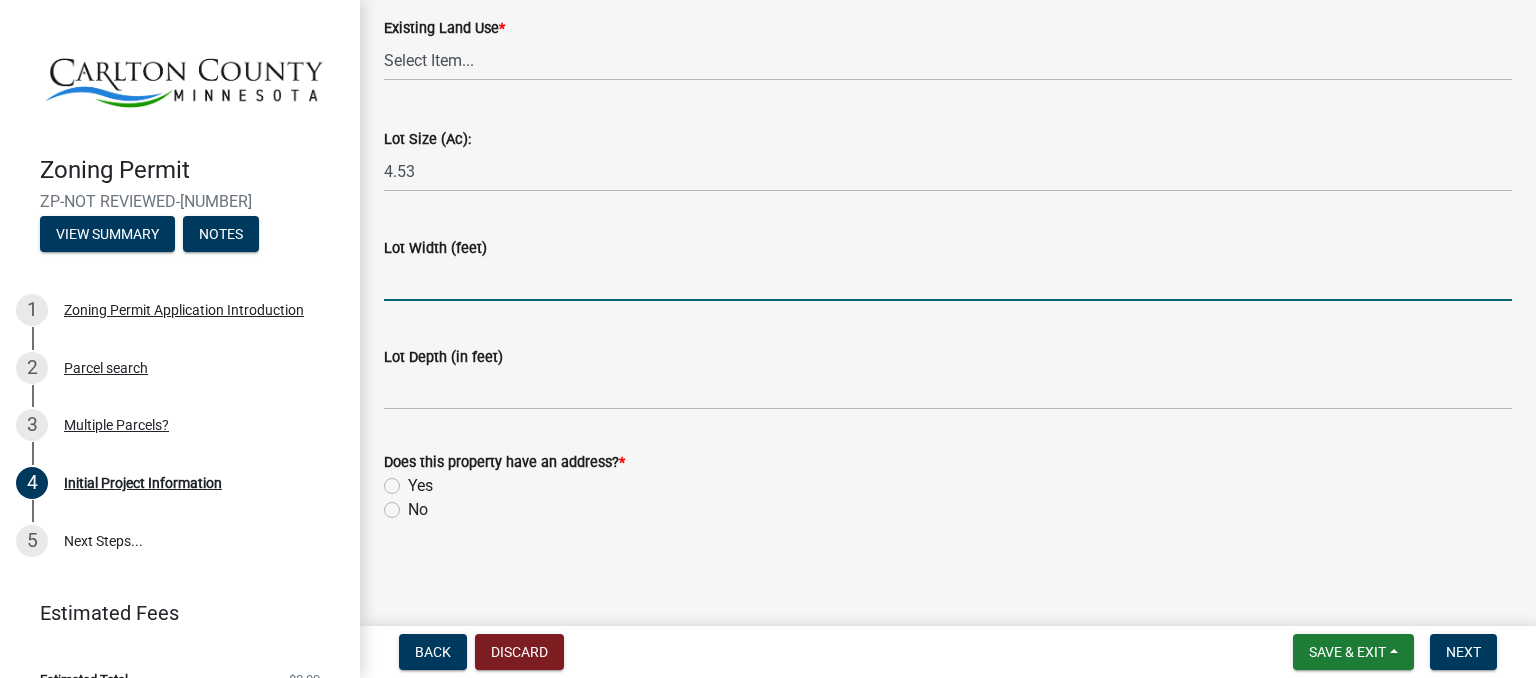 click on "Lot Width (feet)" at bounding box center [948, 280] 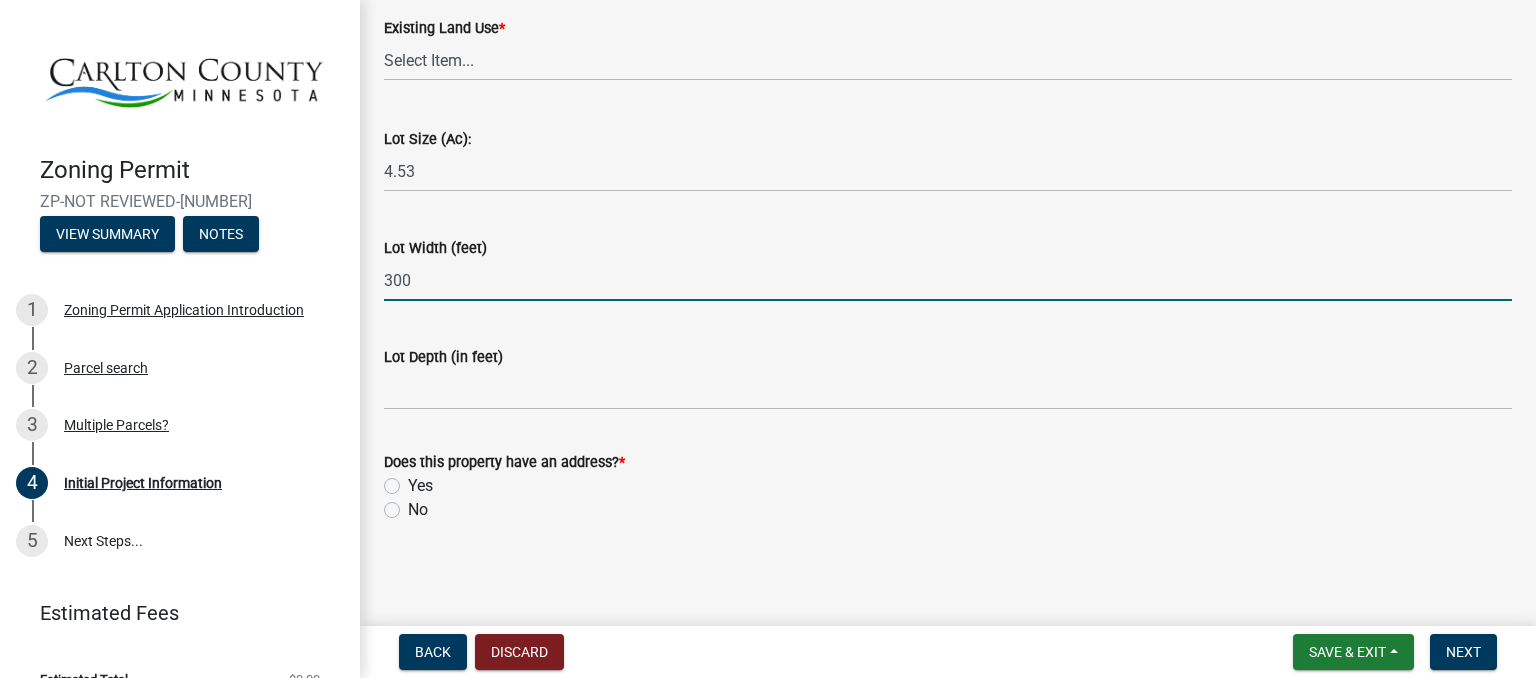 type on "300" 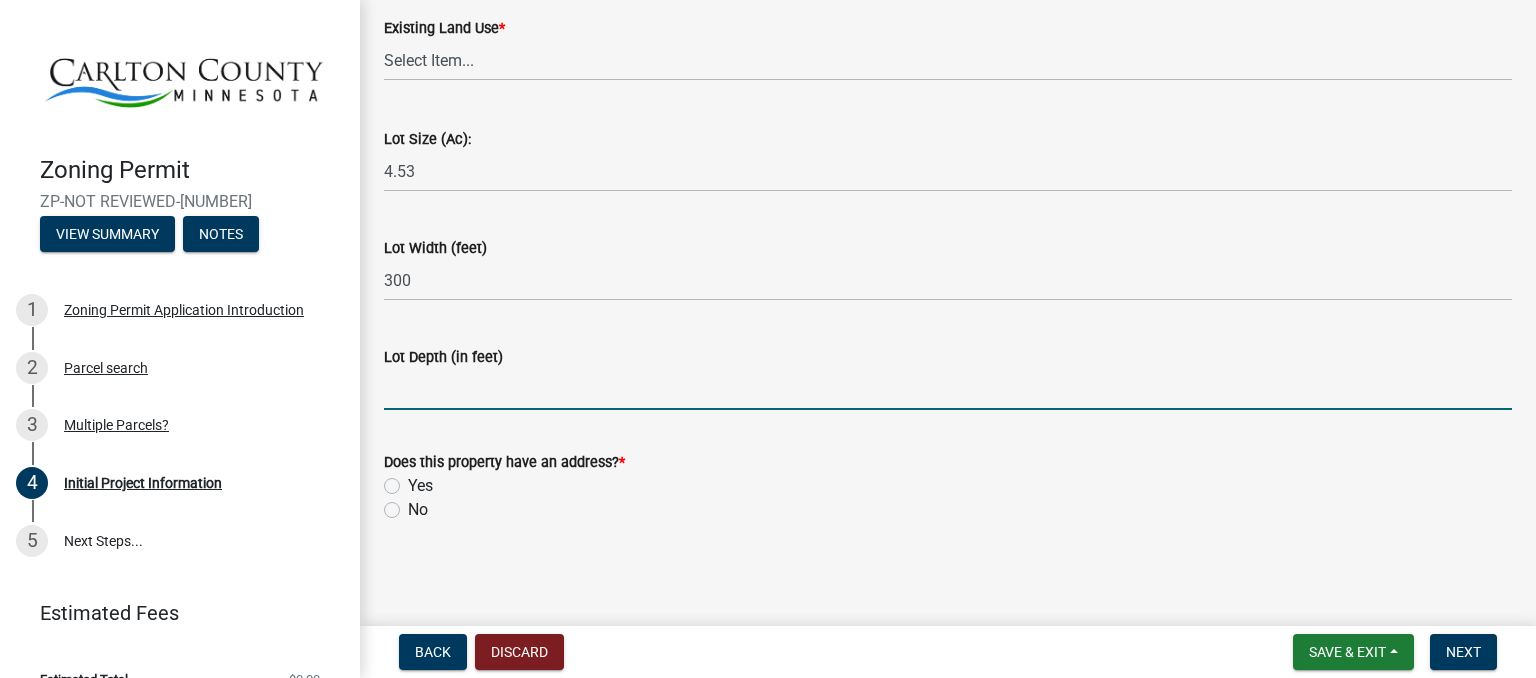 click on "Lot Depth (in feet)" at bounding box center [948, 389] 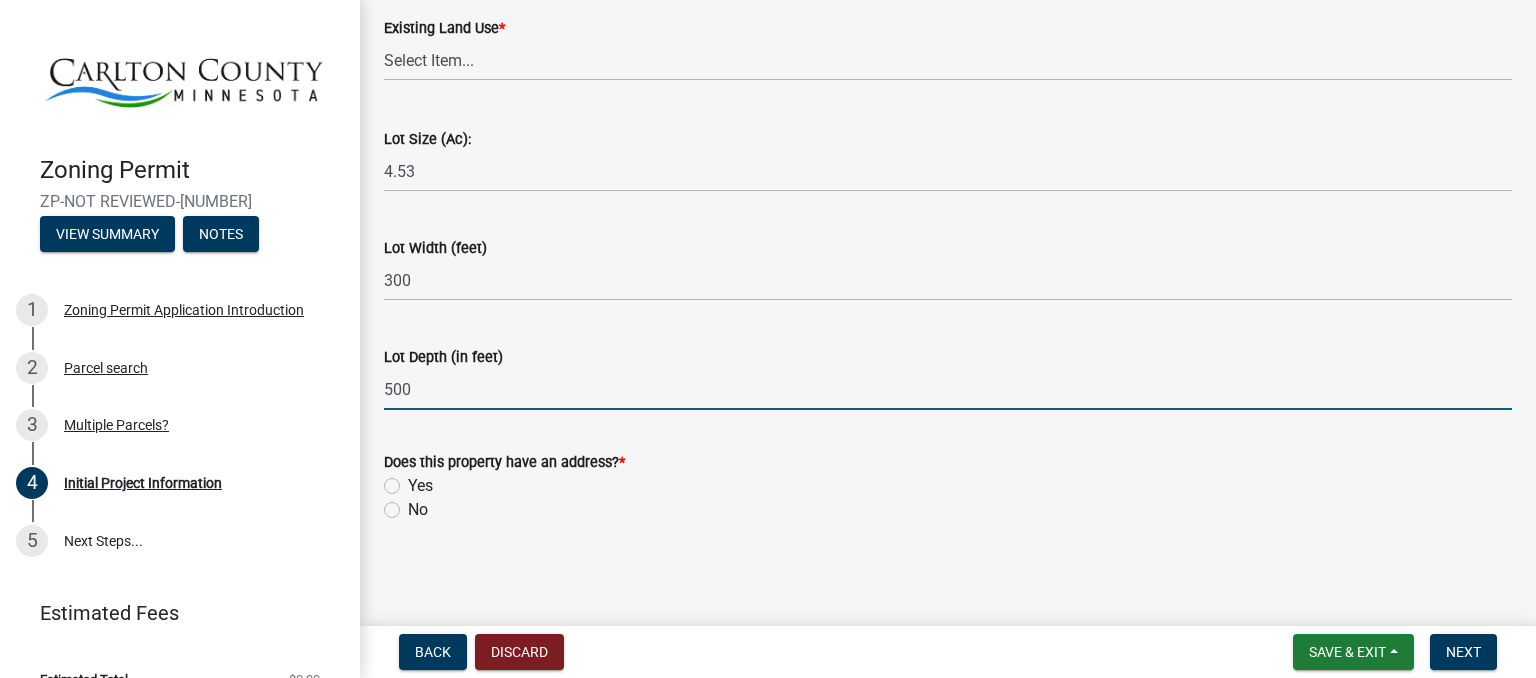 type on "500" 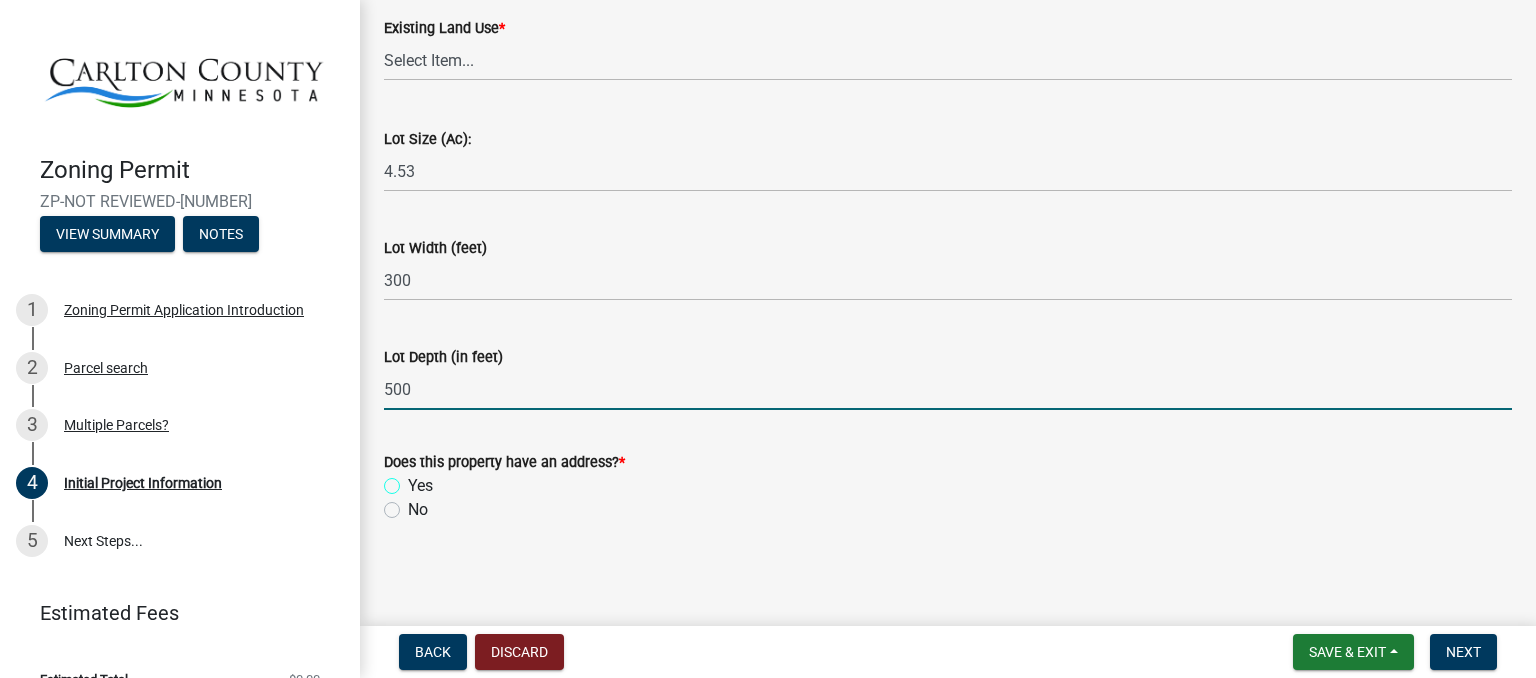 click on "Yes" at bounding box center (414, 480) 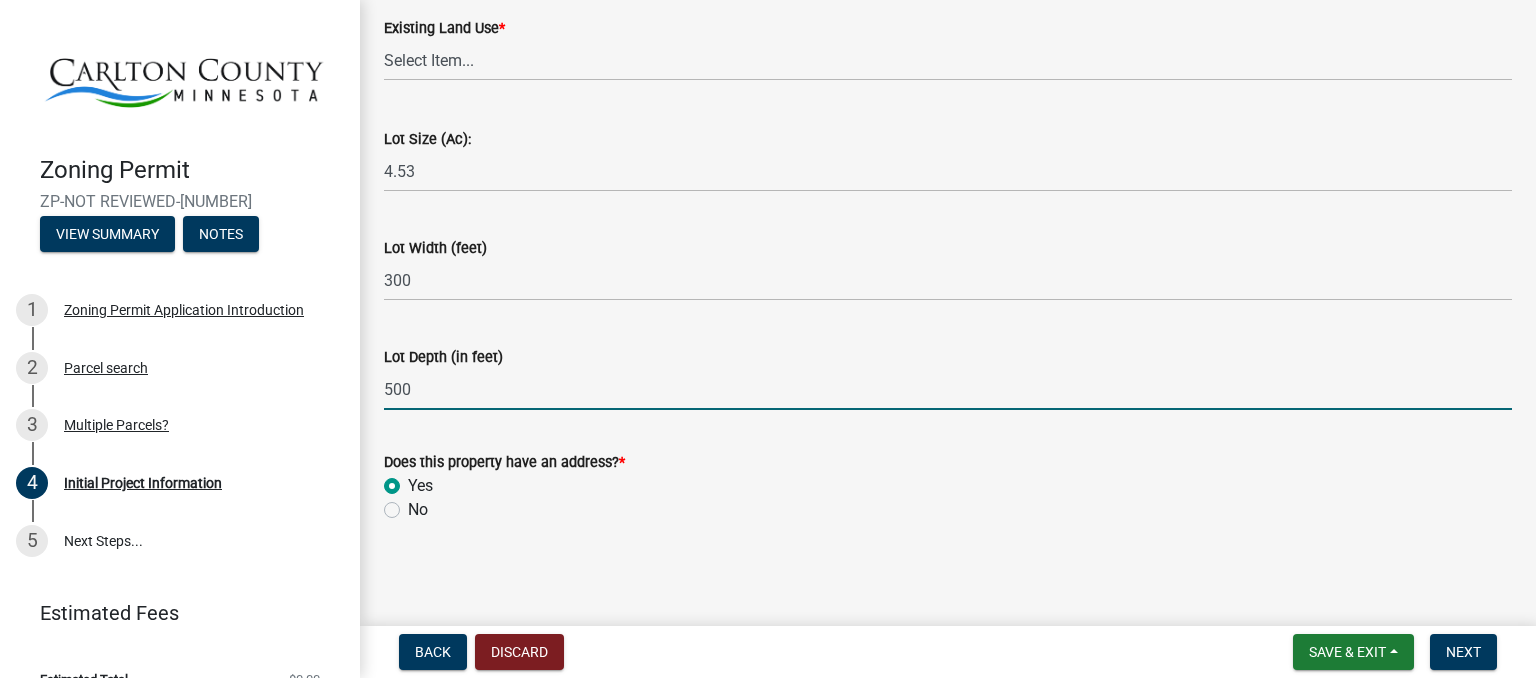 radio on "true" 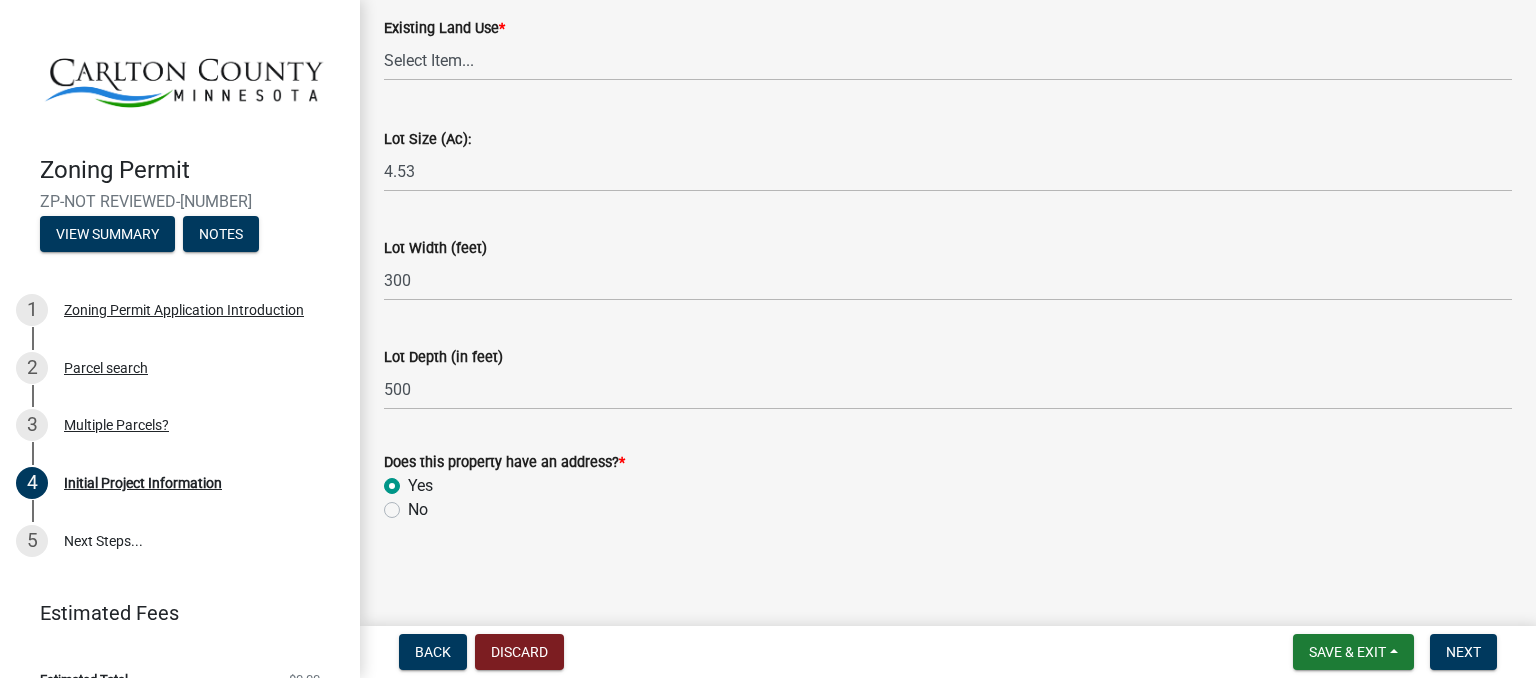 click on "No" 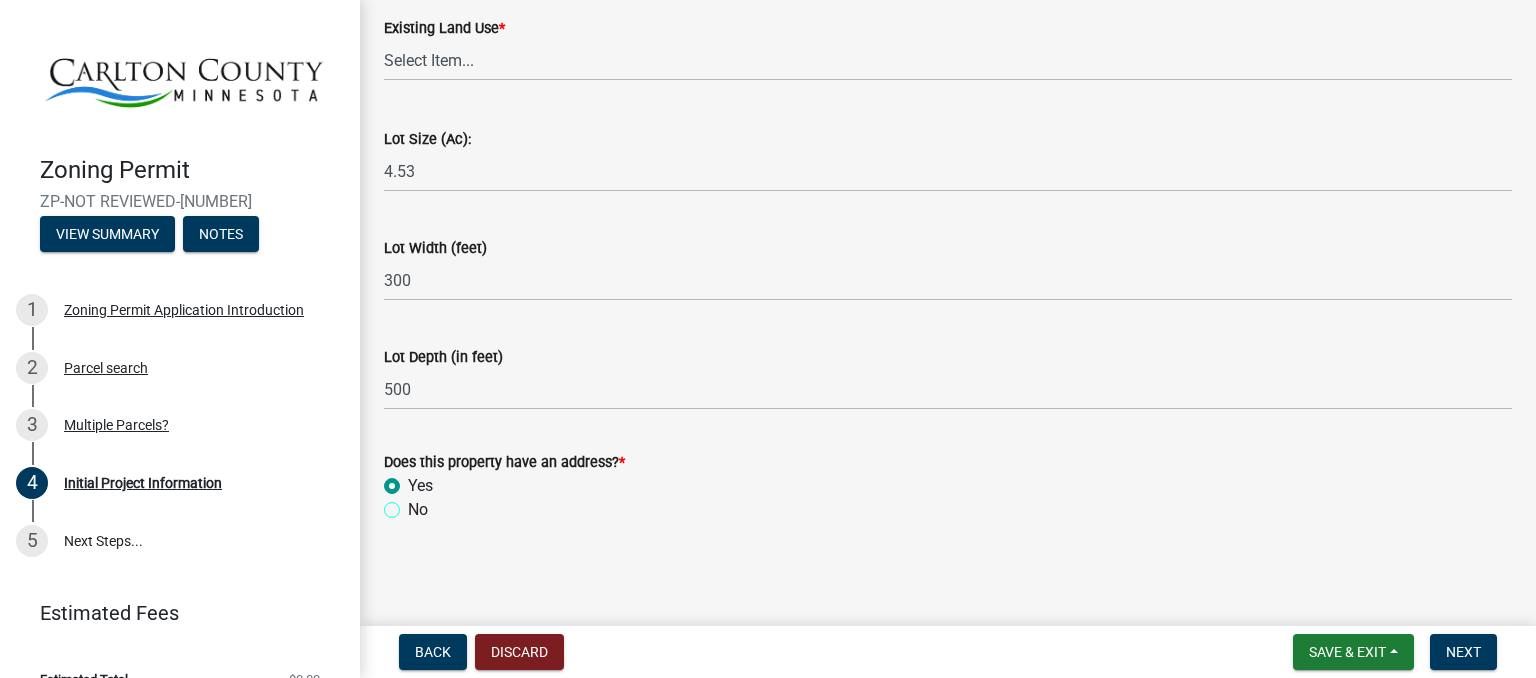 click on "No" at bounding box center [414, 504] 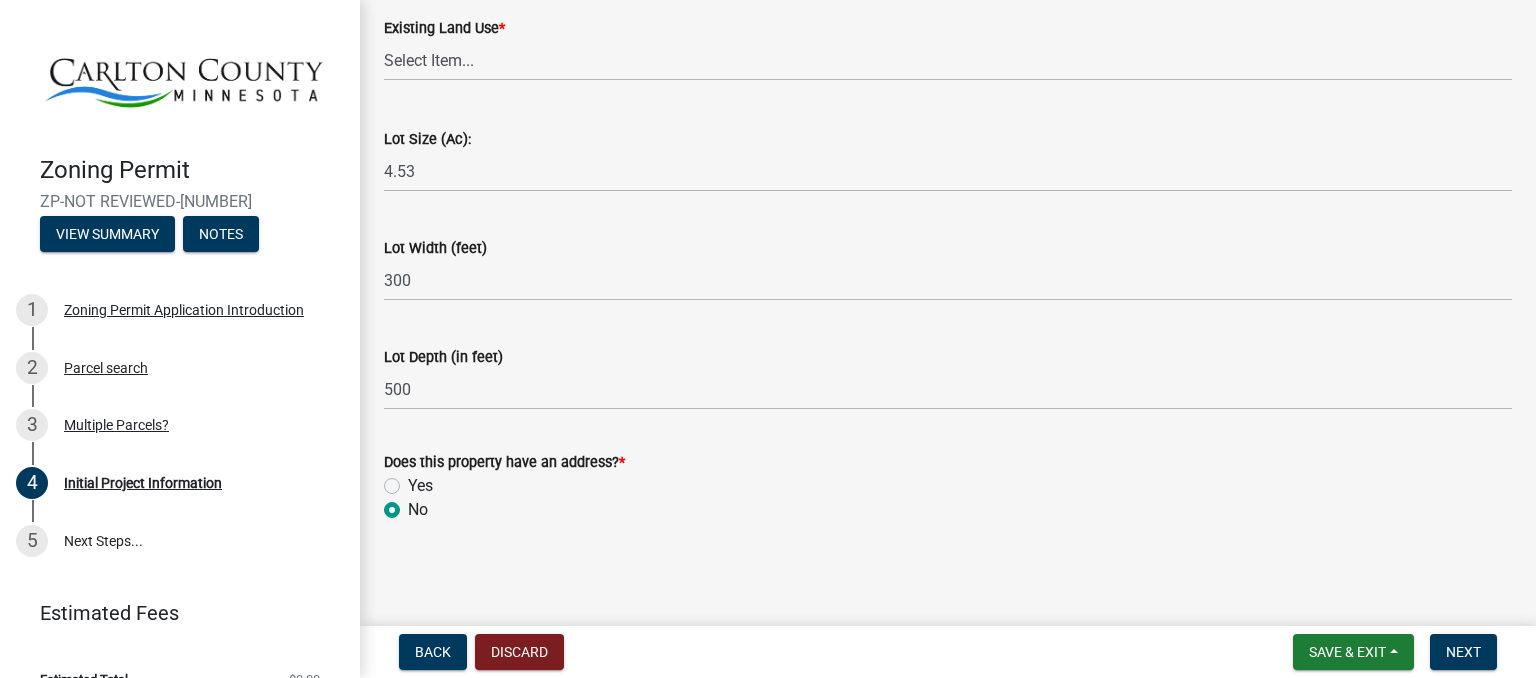 radio on "true" 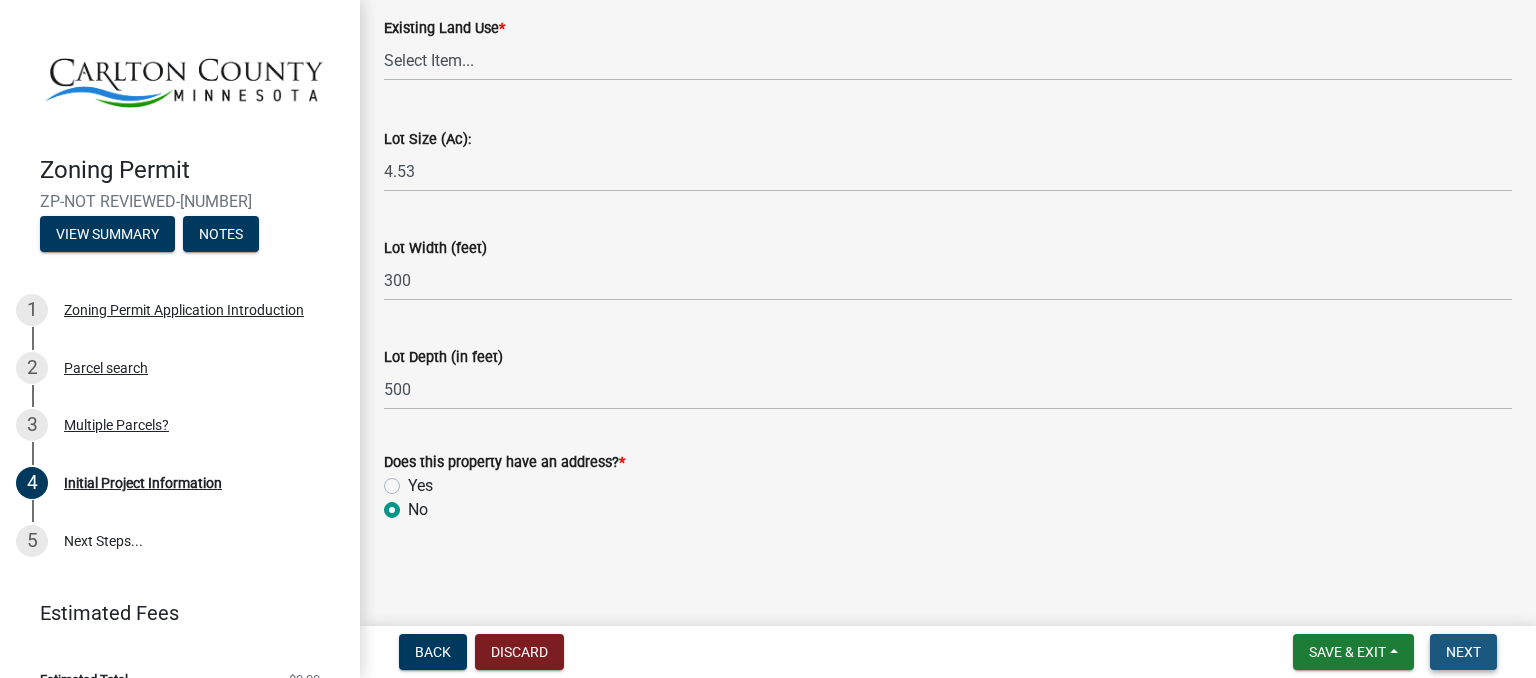 click on "Next" at bounding box center (1463, 652) 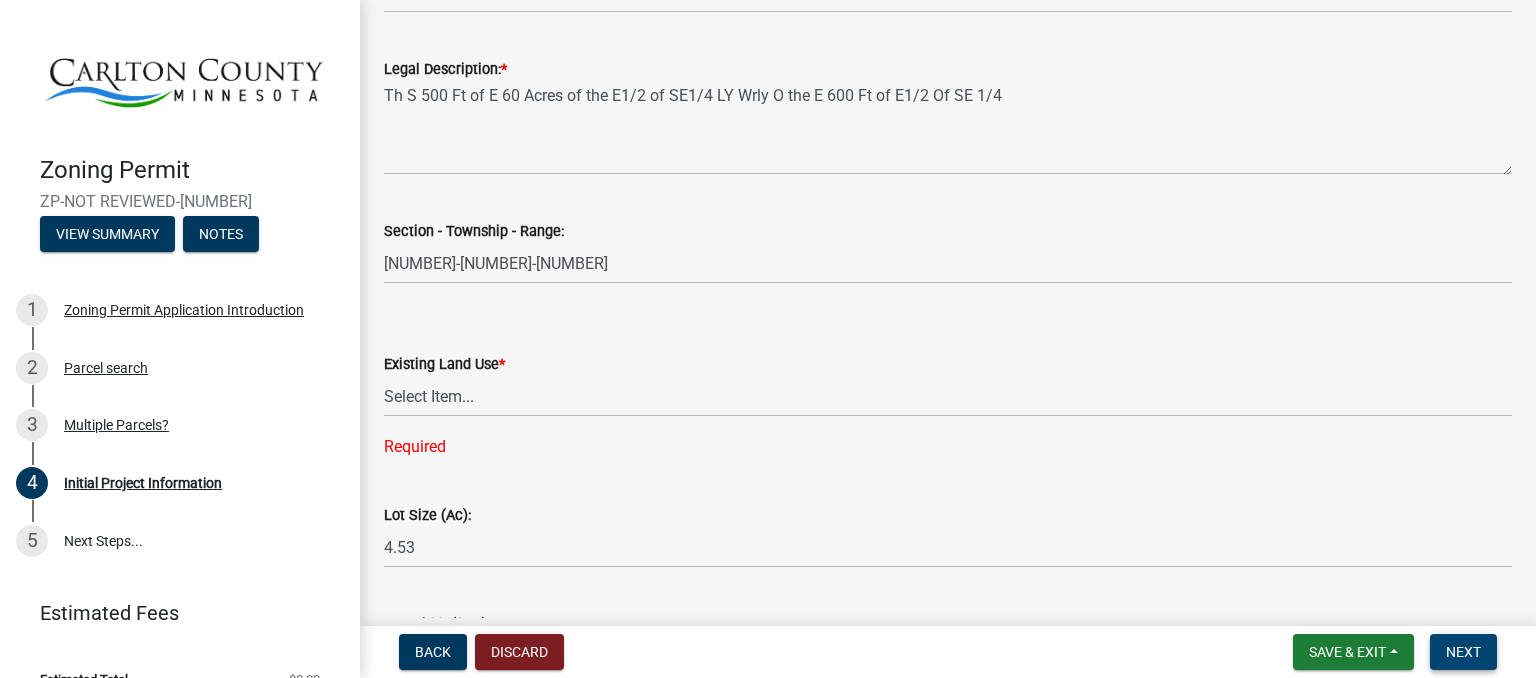 scroll, scrollTop: 2460, scrollLeft: 0, axis: vertical 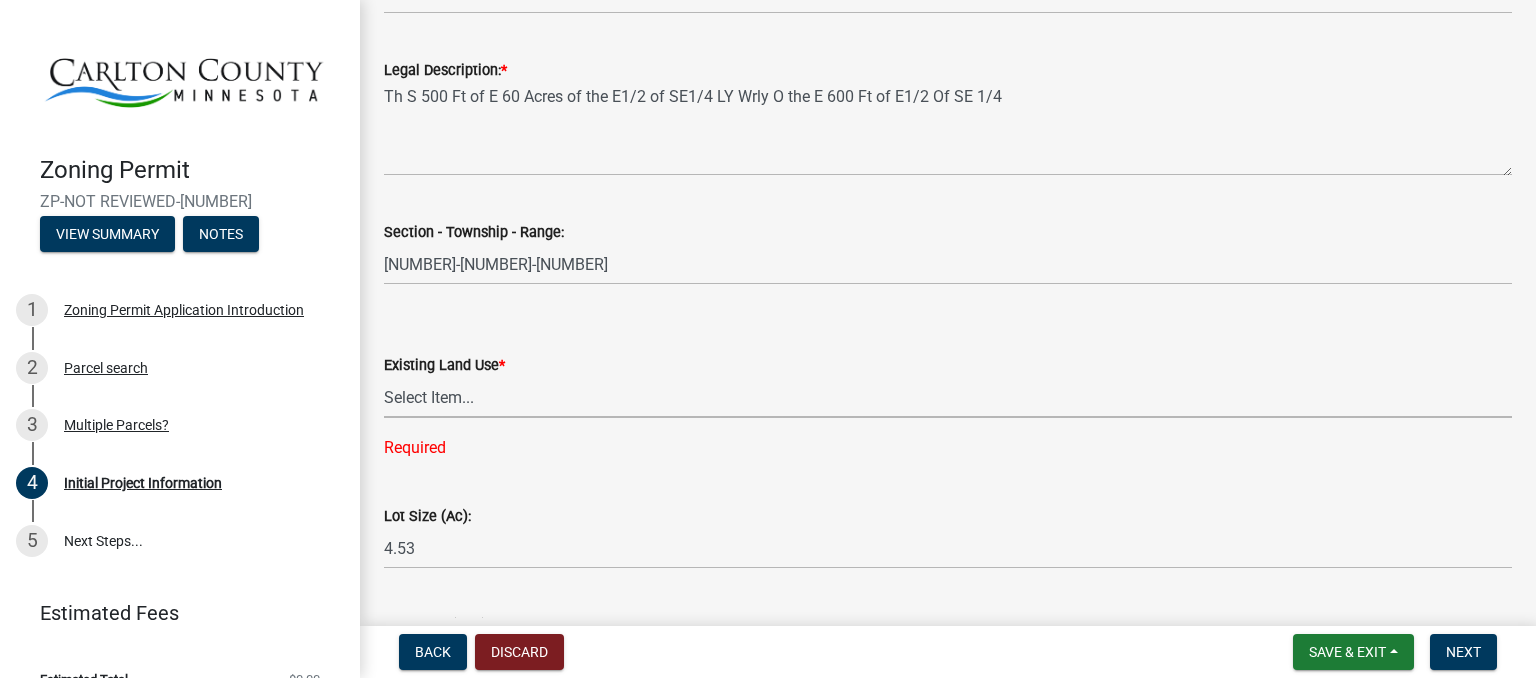 click on "Select Item...   Residential   Commercial   Recreational/hunting   Agricultural" at bounding box center (948, 397) 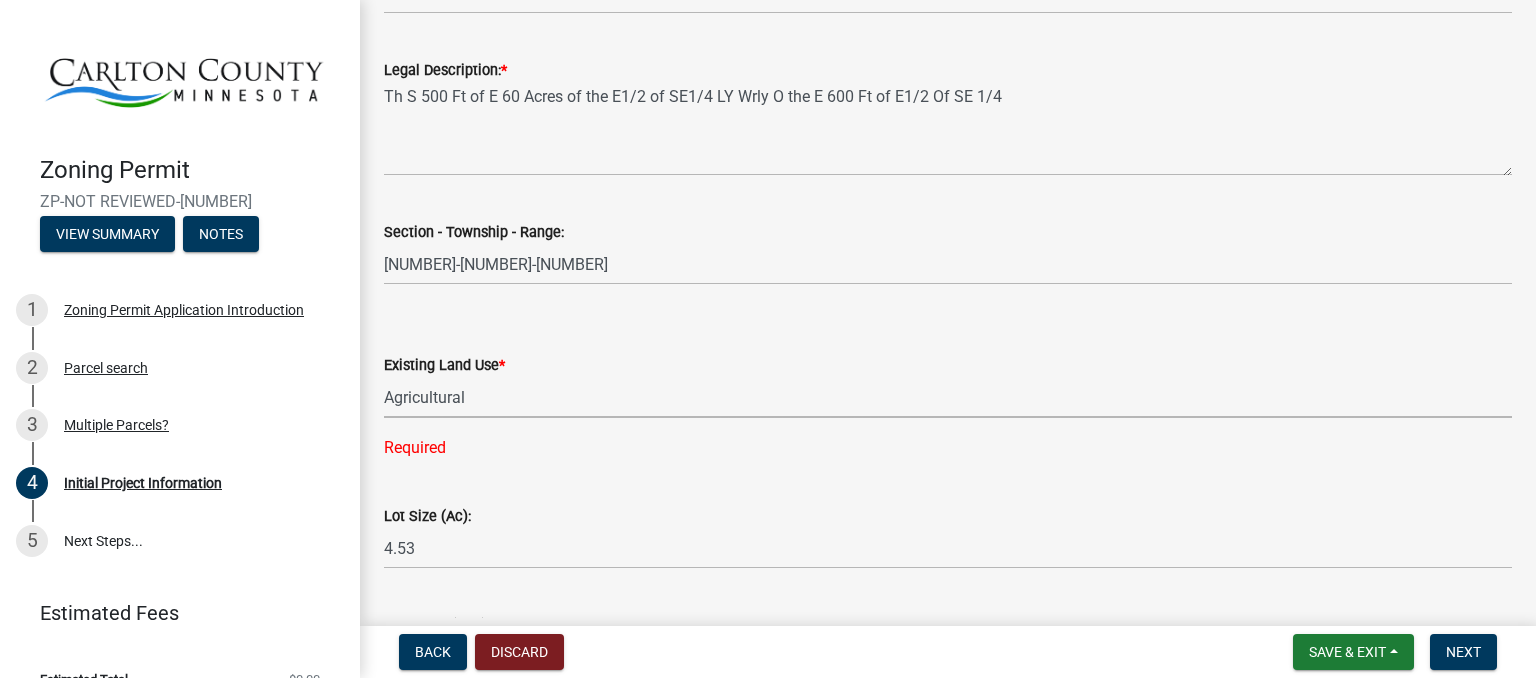 click on "Select Item...   Residential   Commercial   Recreational/hunting   Agricultural" at bounding box center [948, 397] 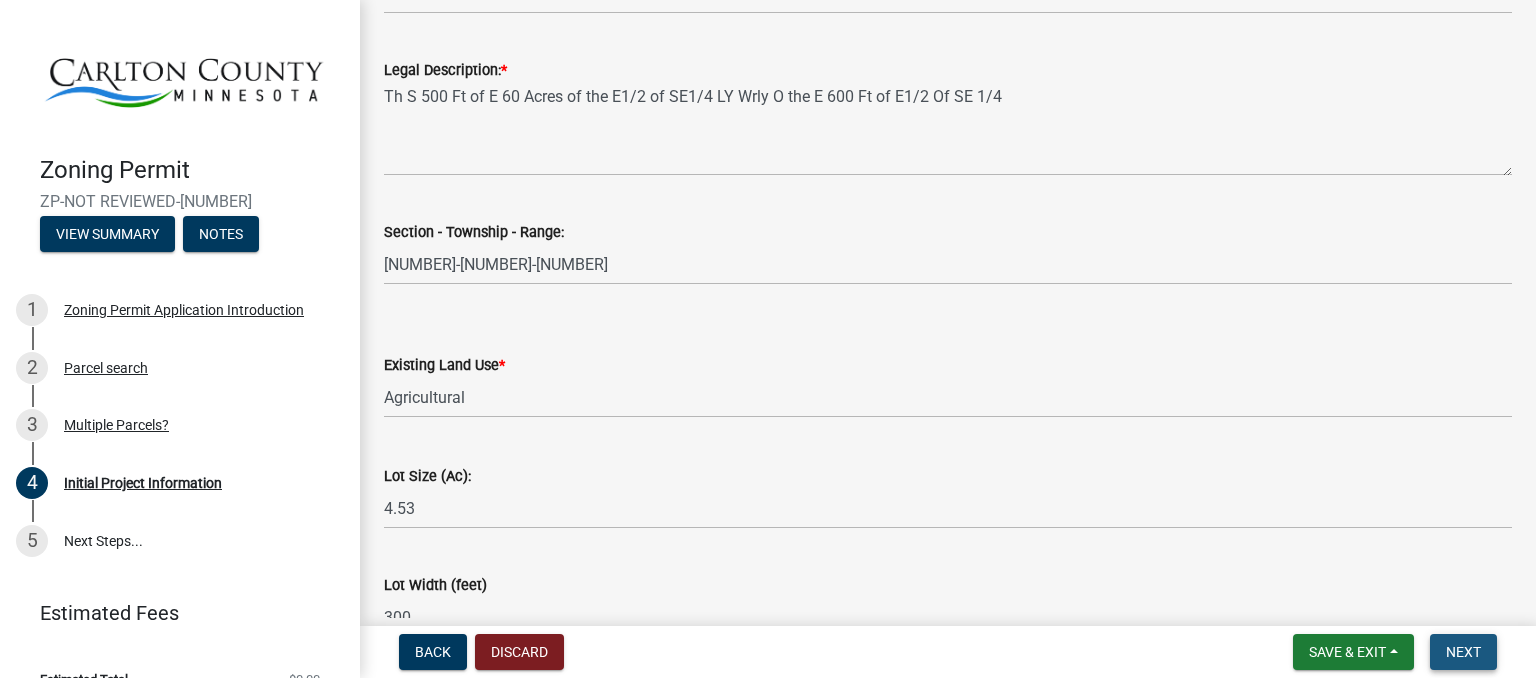 click on "Next" at bounding box center (1463, 652) 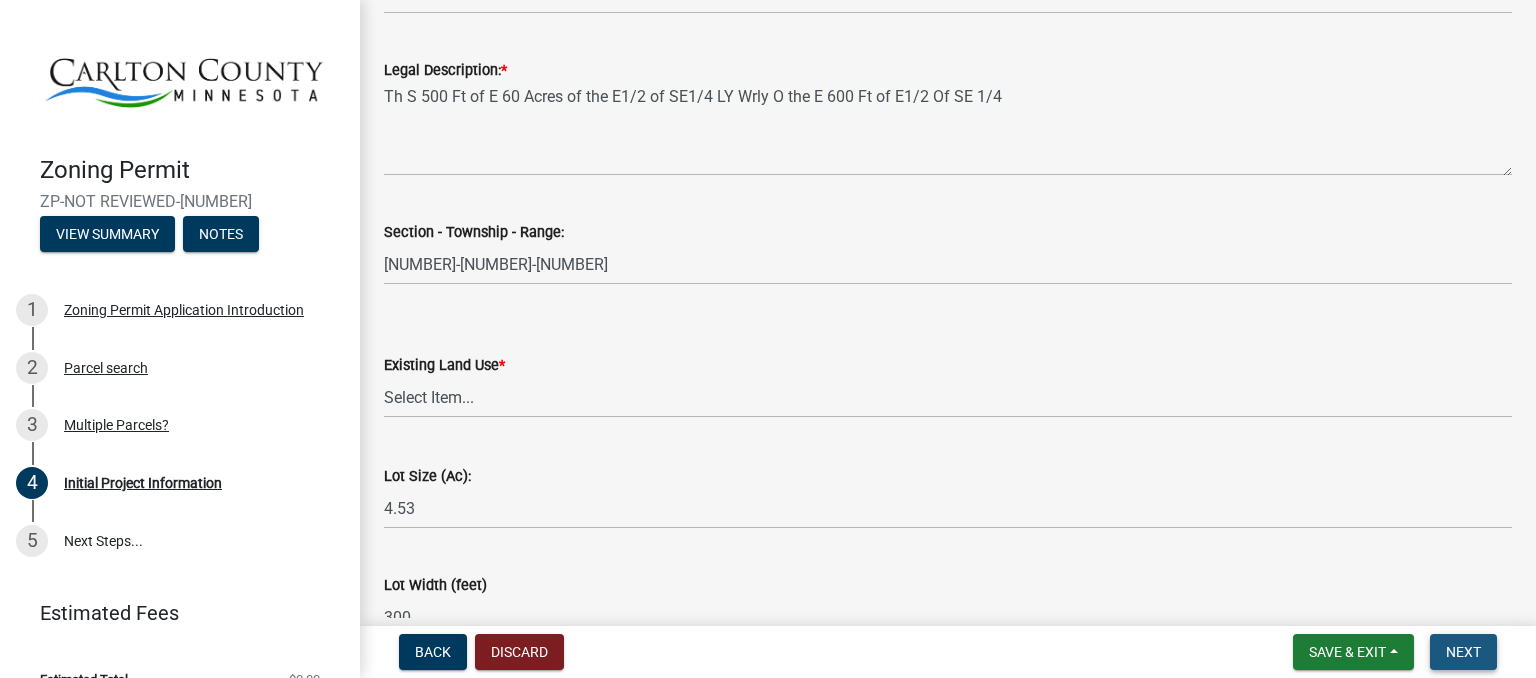 scroll, scrollTop: 0, scrollLeft: 0, axis: both 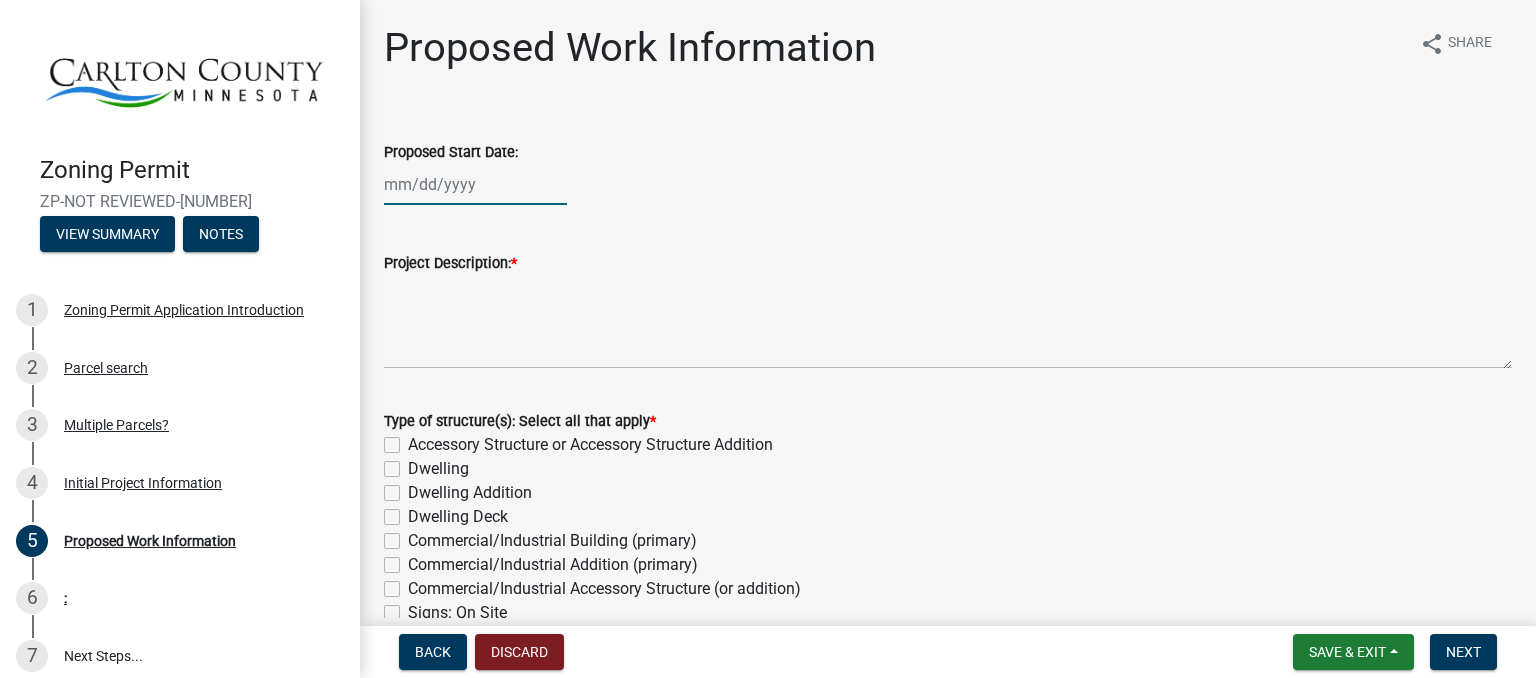click 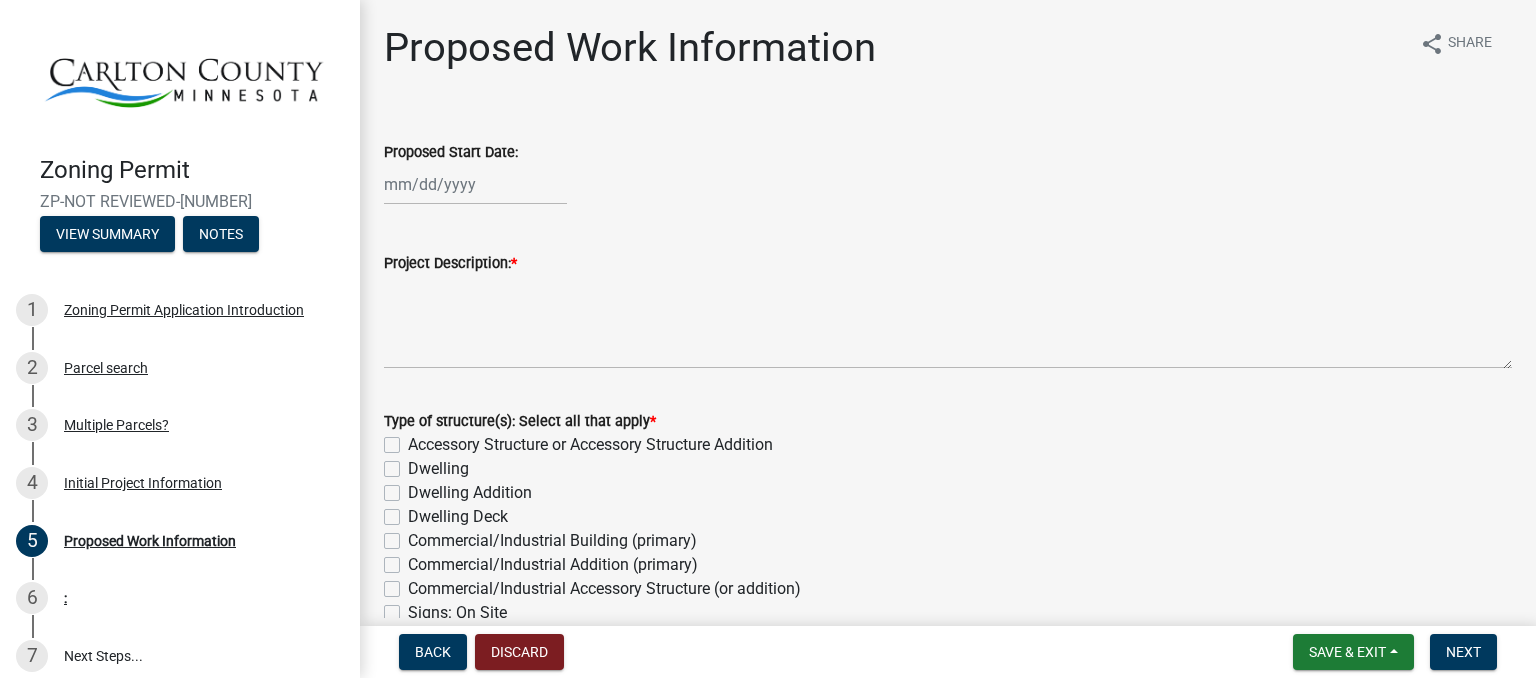 select on "8" 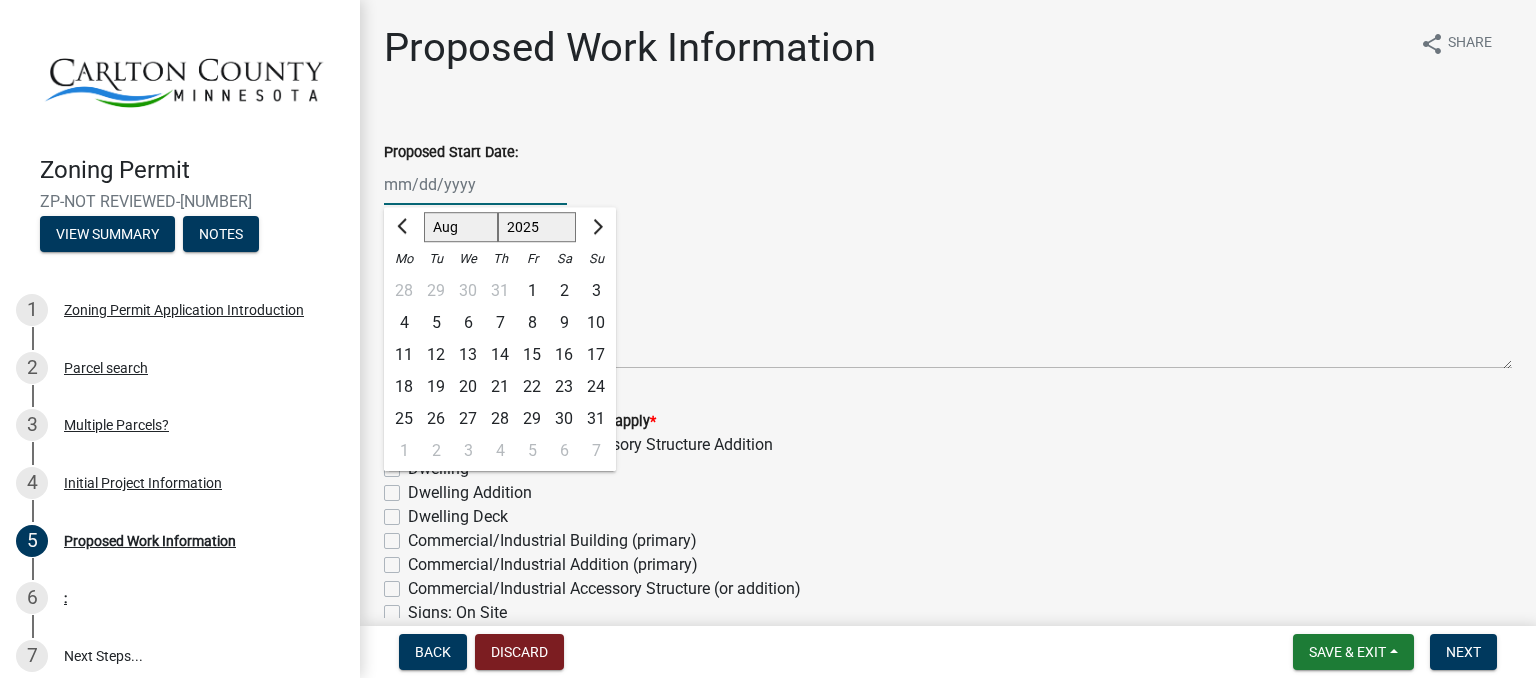 click on "Jan Feb Mar Apr May Jun Jul Aug Sep Oct Nov Dec" 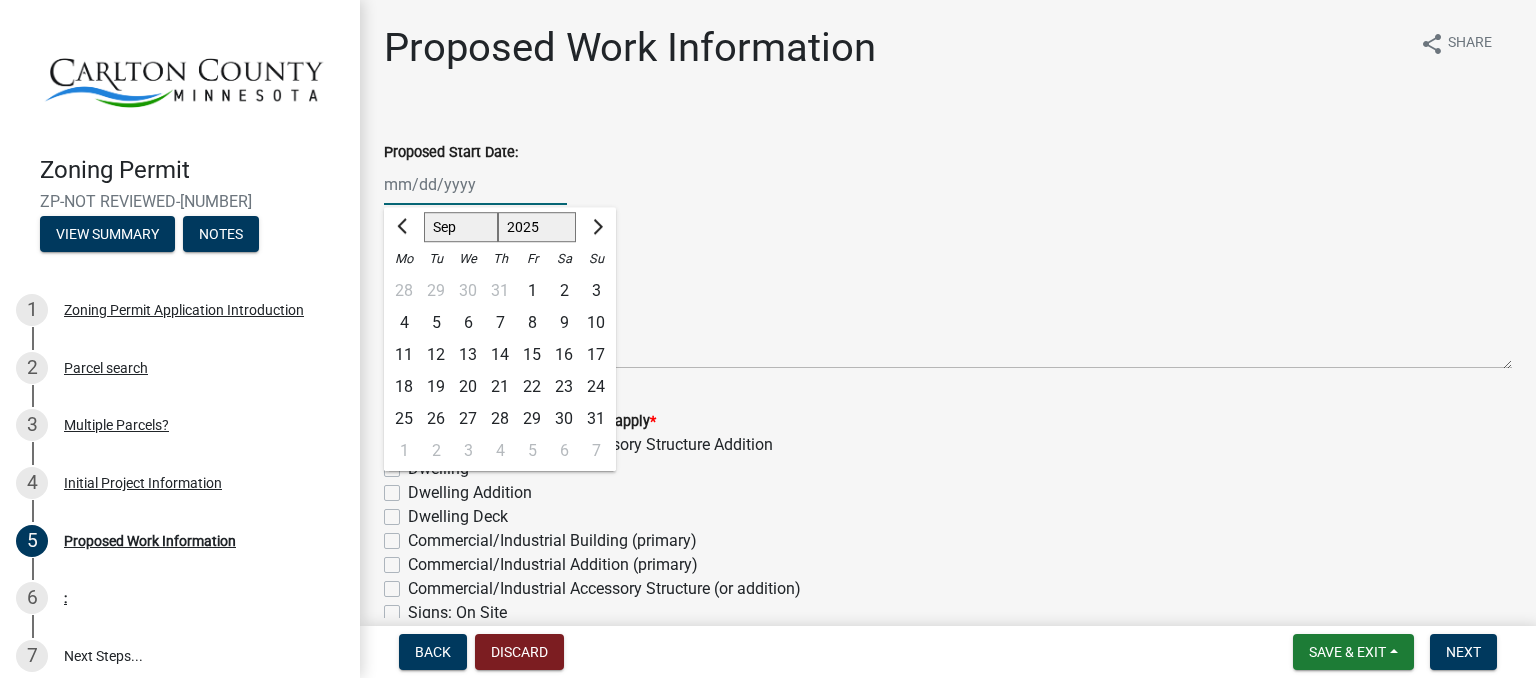 click on "Jan Feb Mar Apr May Jun Jul Aug Sep Oct Nov Dec" 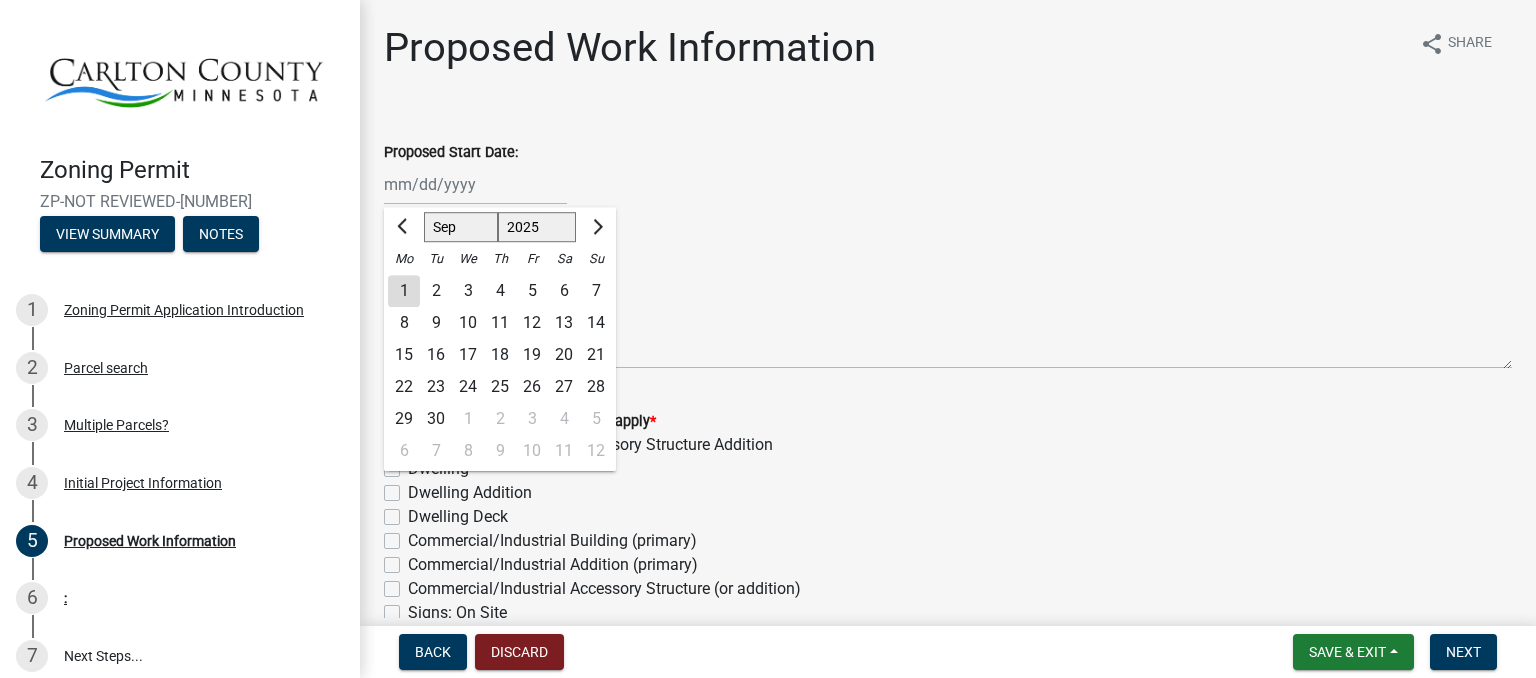 click on "1" 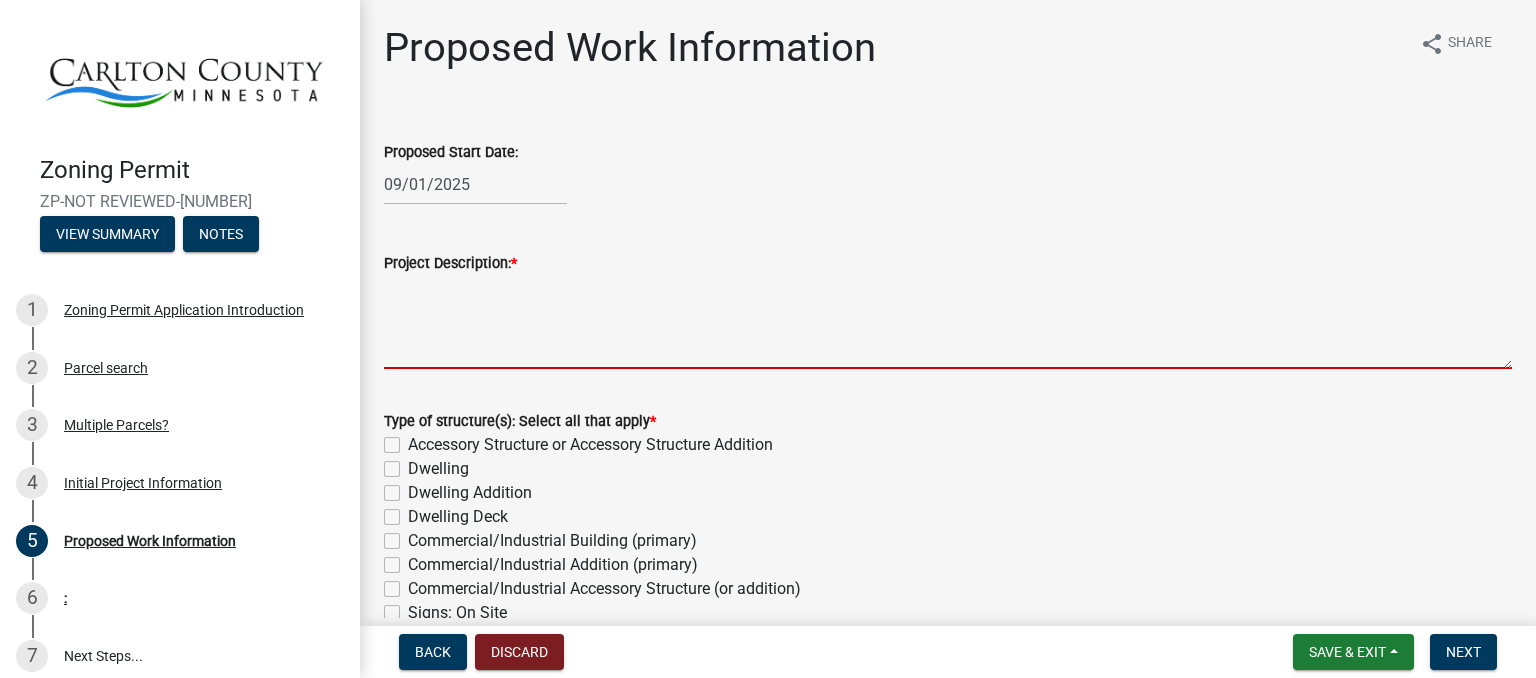 click on "Project Description:  *" at bounding box center [948, 322] 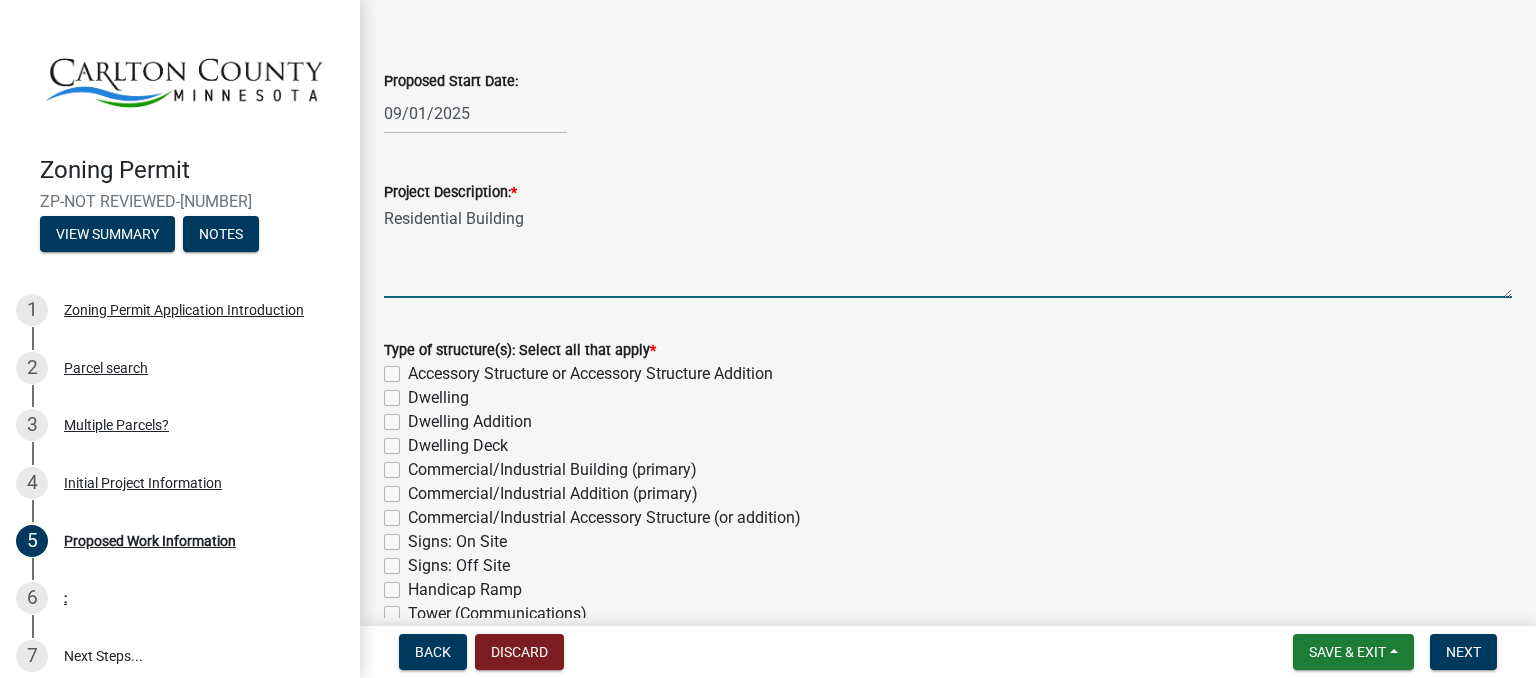 scroll, scrollTop: 72, scrollLeft: 0, axis: vertical 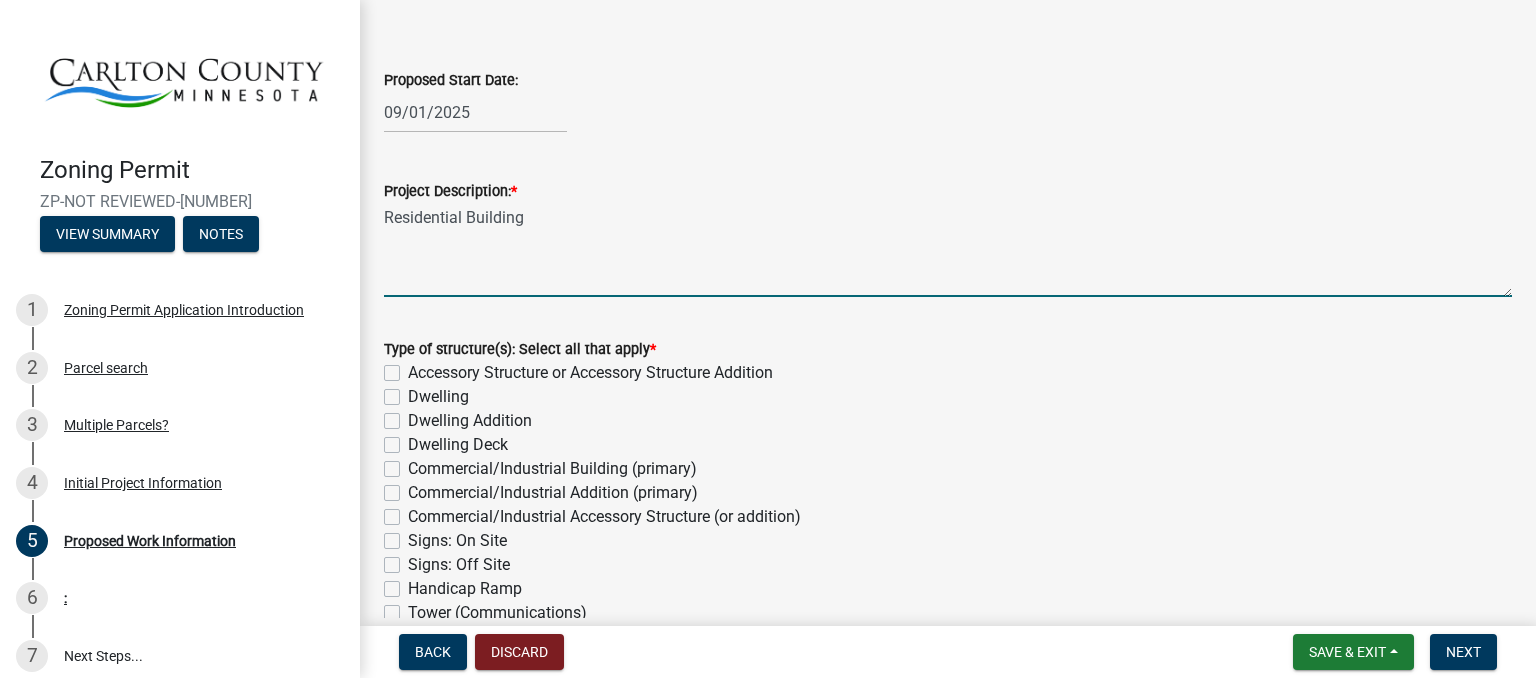 type on "Residential Building" 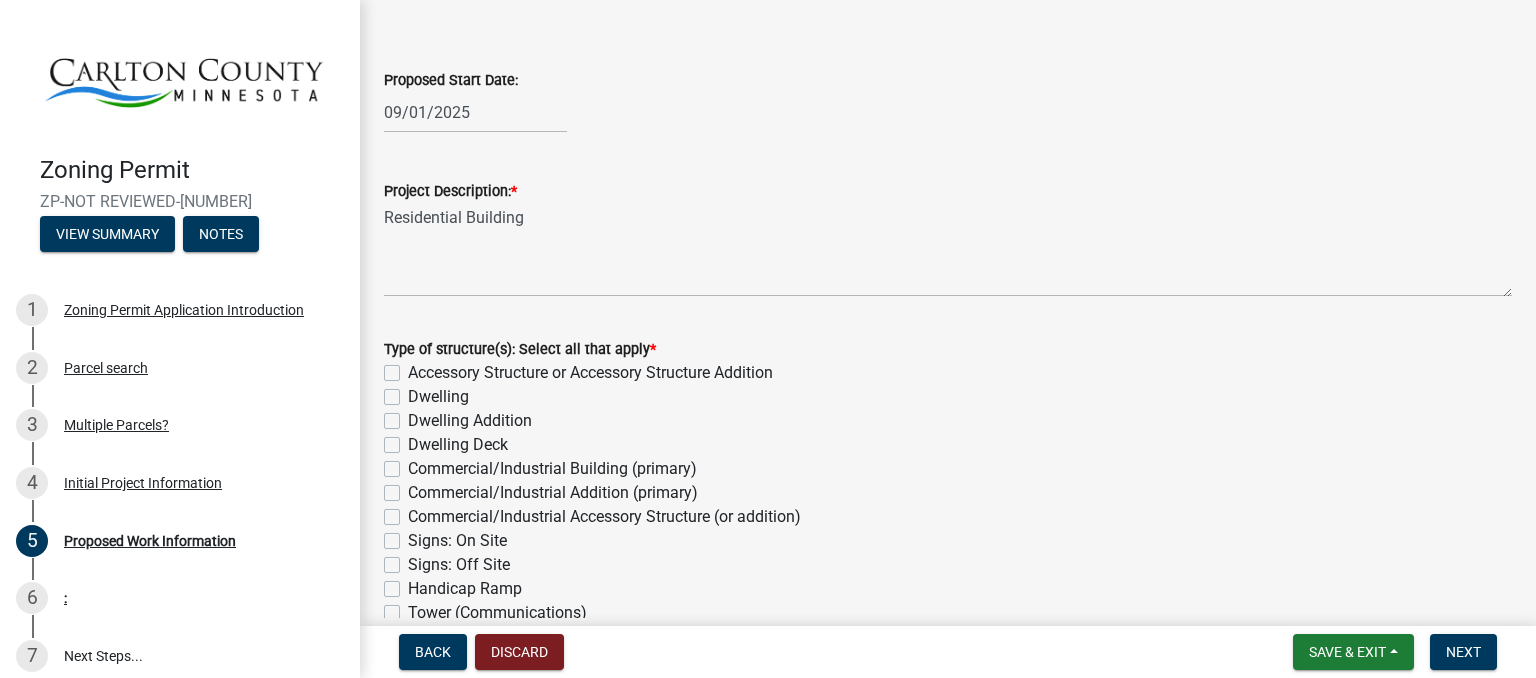 click on "Dwelling" 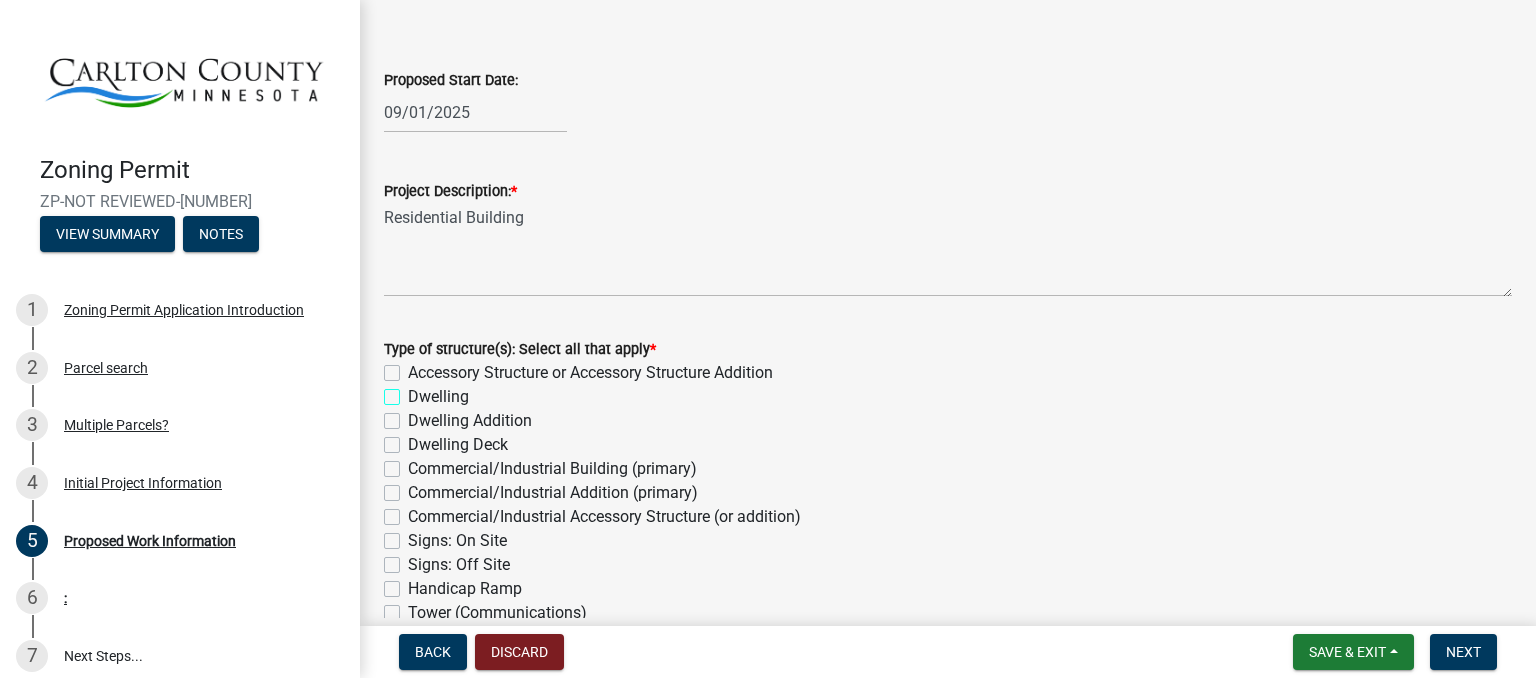 click on "Dwelling" at bounding box center [414, 391] 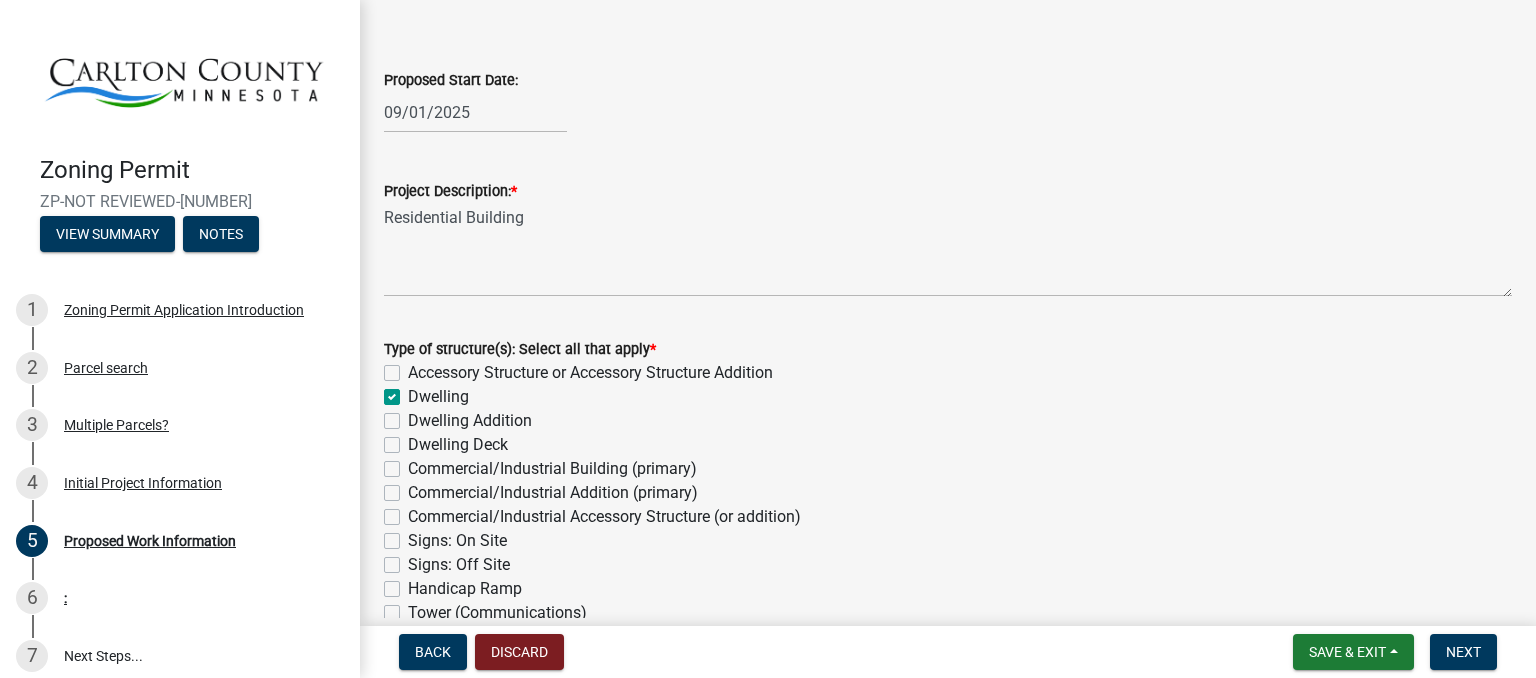 checkbox on "false" 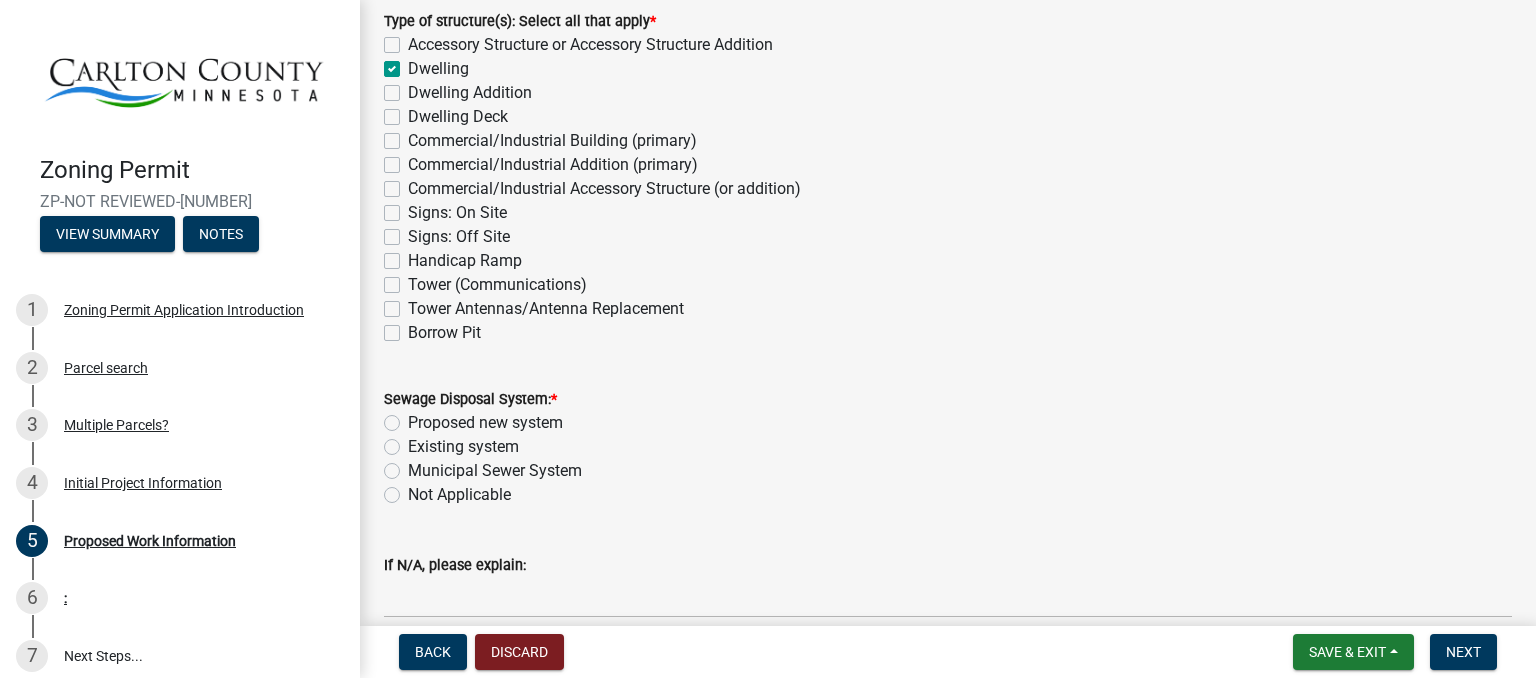 scroll, scrollTop: 406, scrollLeft: 0, axis: vertical 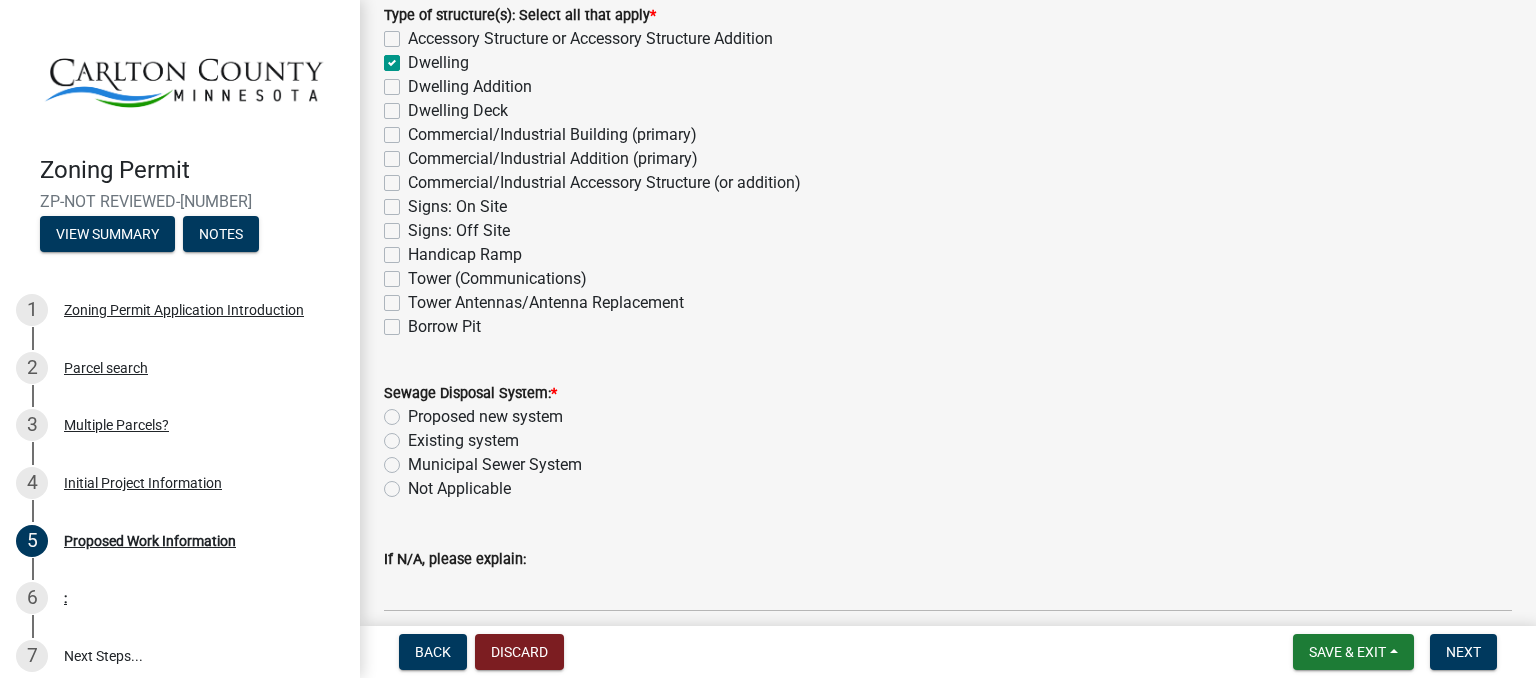 click on "Proposed new system" 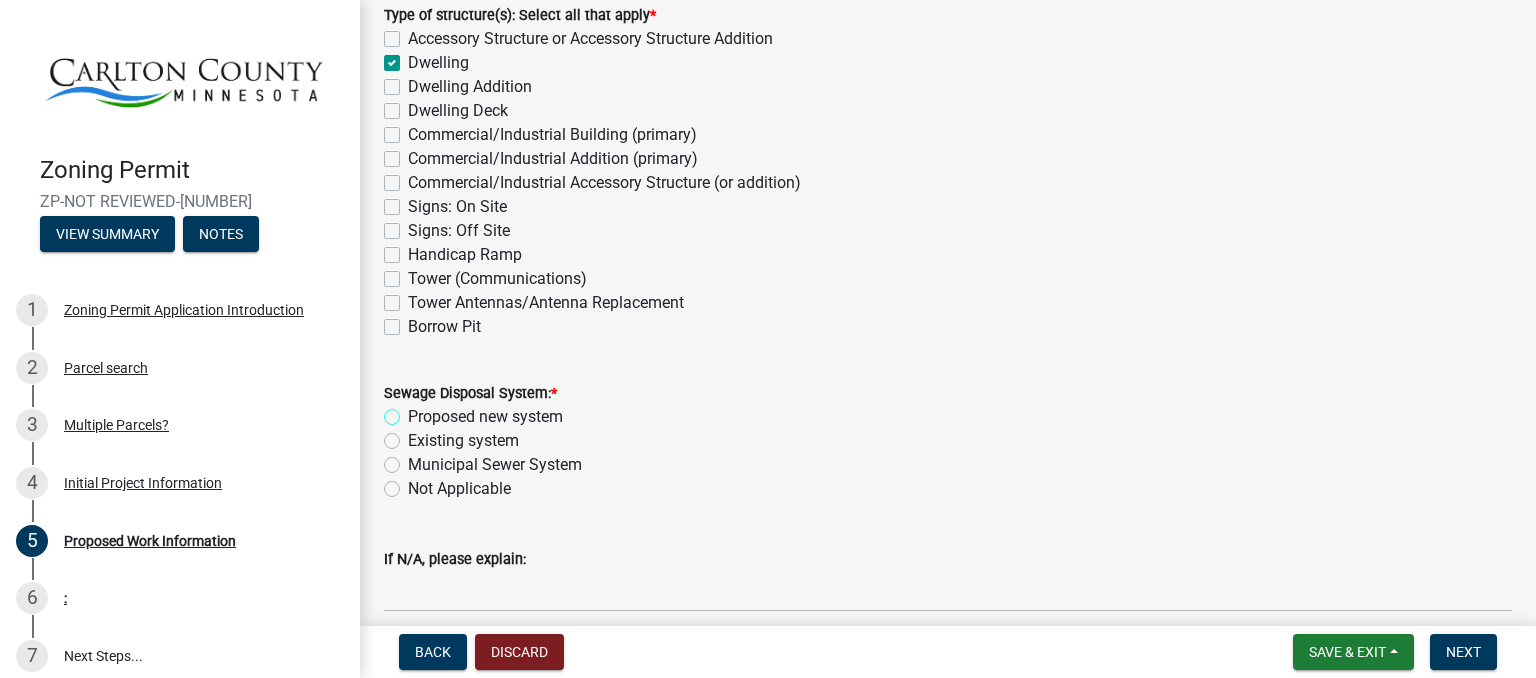 click on "Proposed new system" at bounding box center [414, 411] 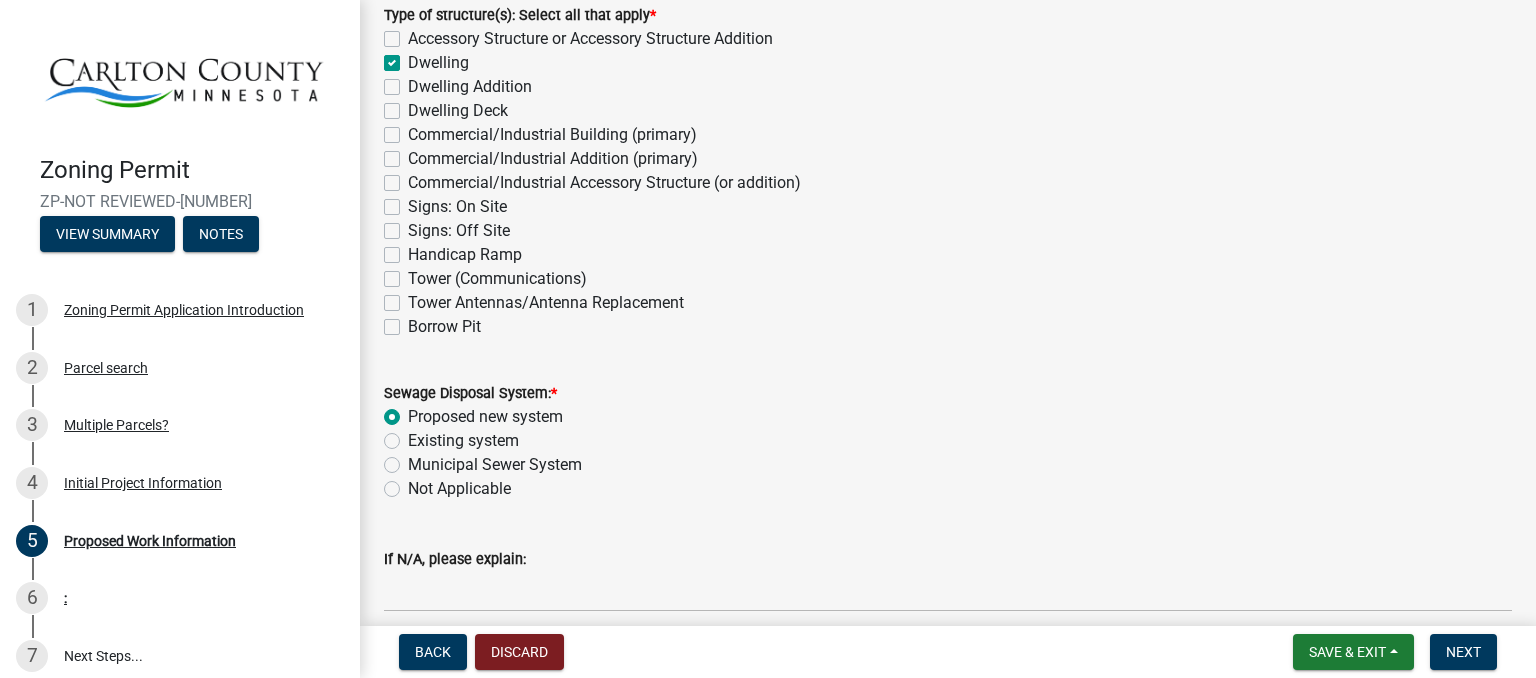 radio on "true" 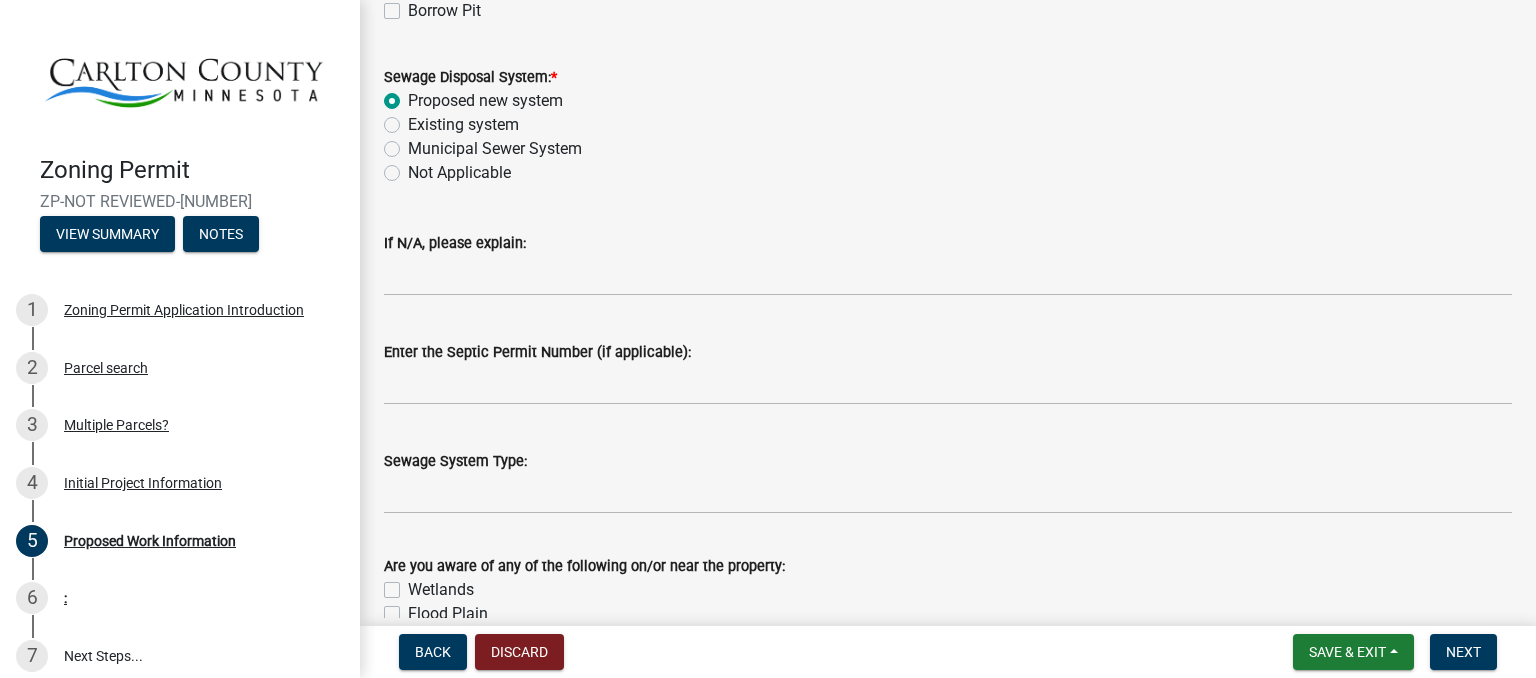 scroll, scrollTop: 728, scrollLeft: 0, axis: vertical 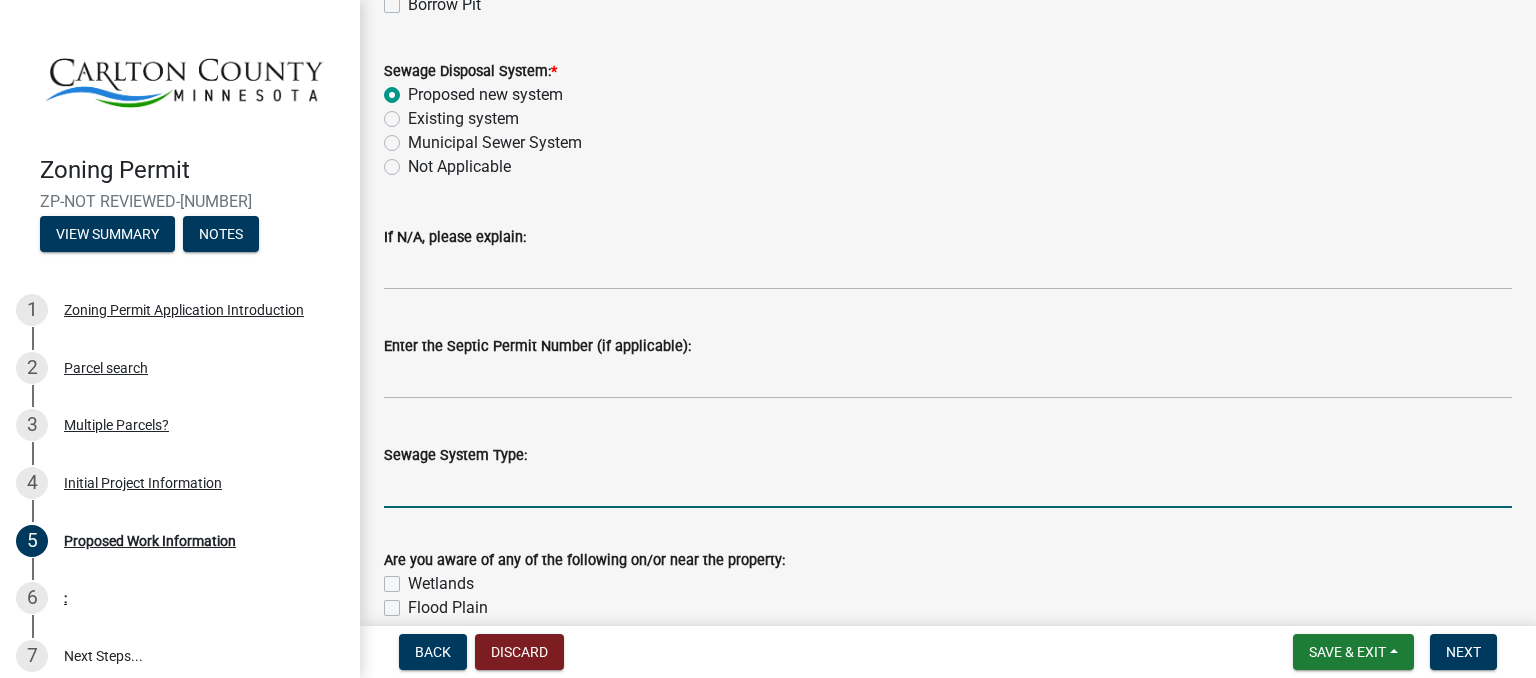 click on "Sewage System Type:" at bounding box center (948, 487) 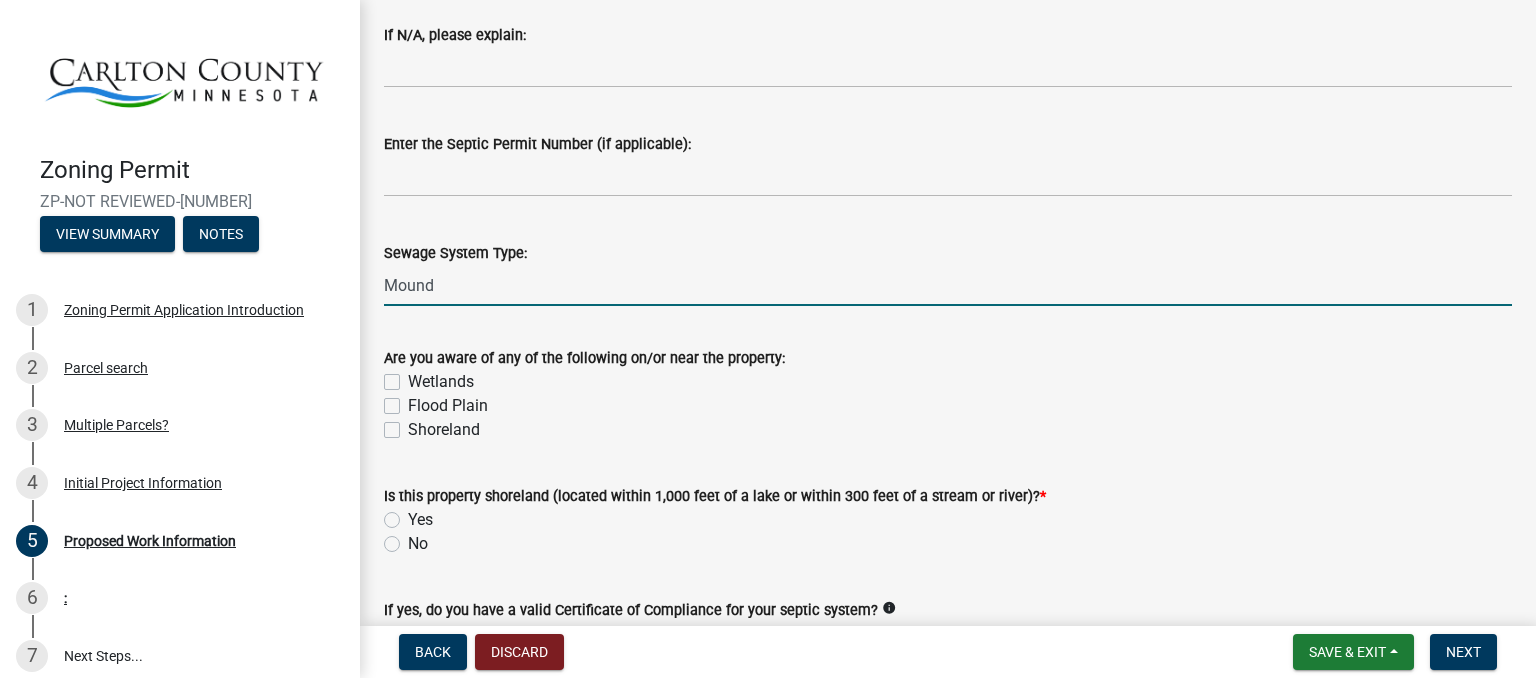 scroll, scrollTop: 935, scrollLeft: 0, axis: vertical 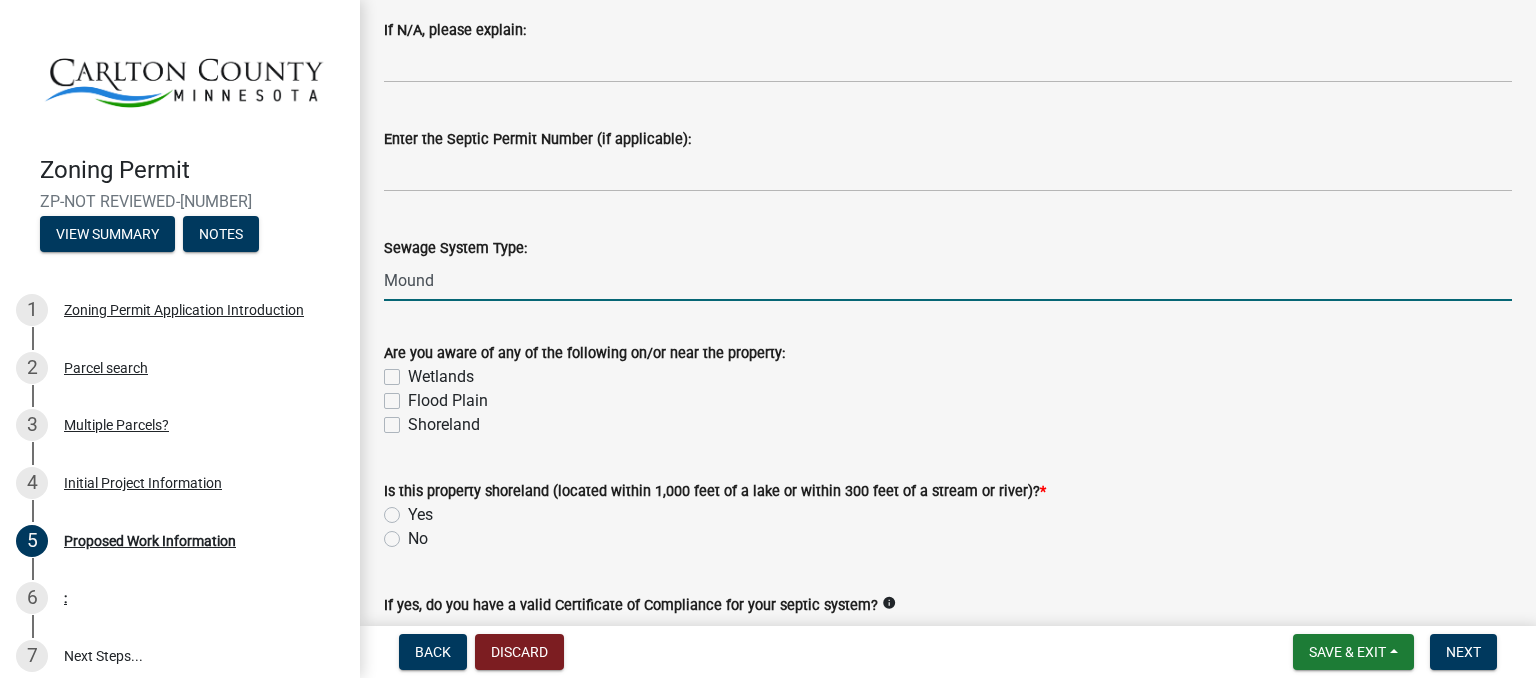 type on "Mound" 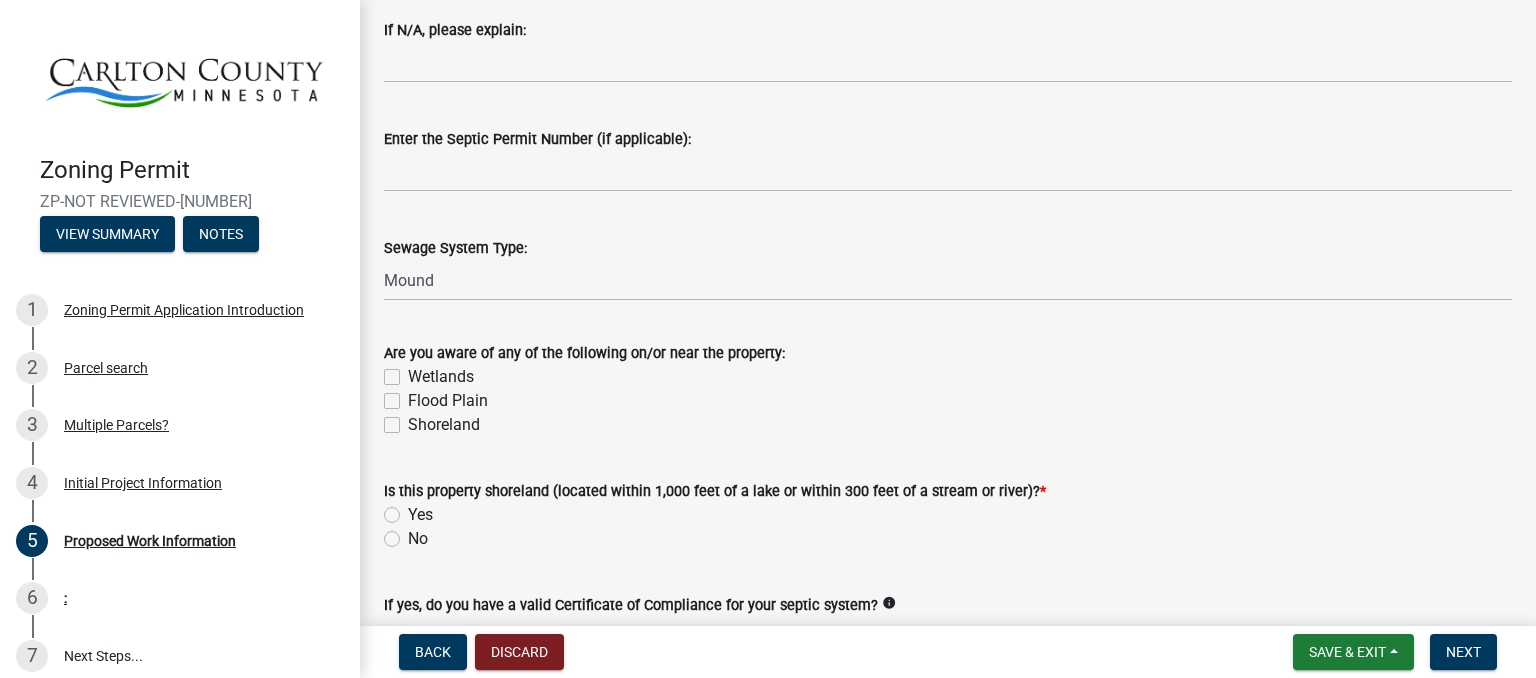 click on "No" 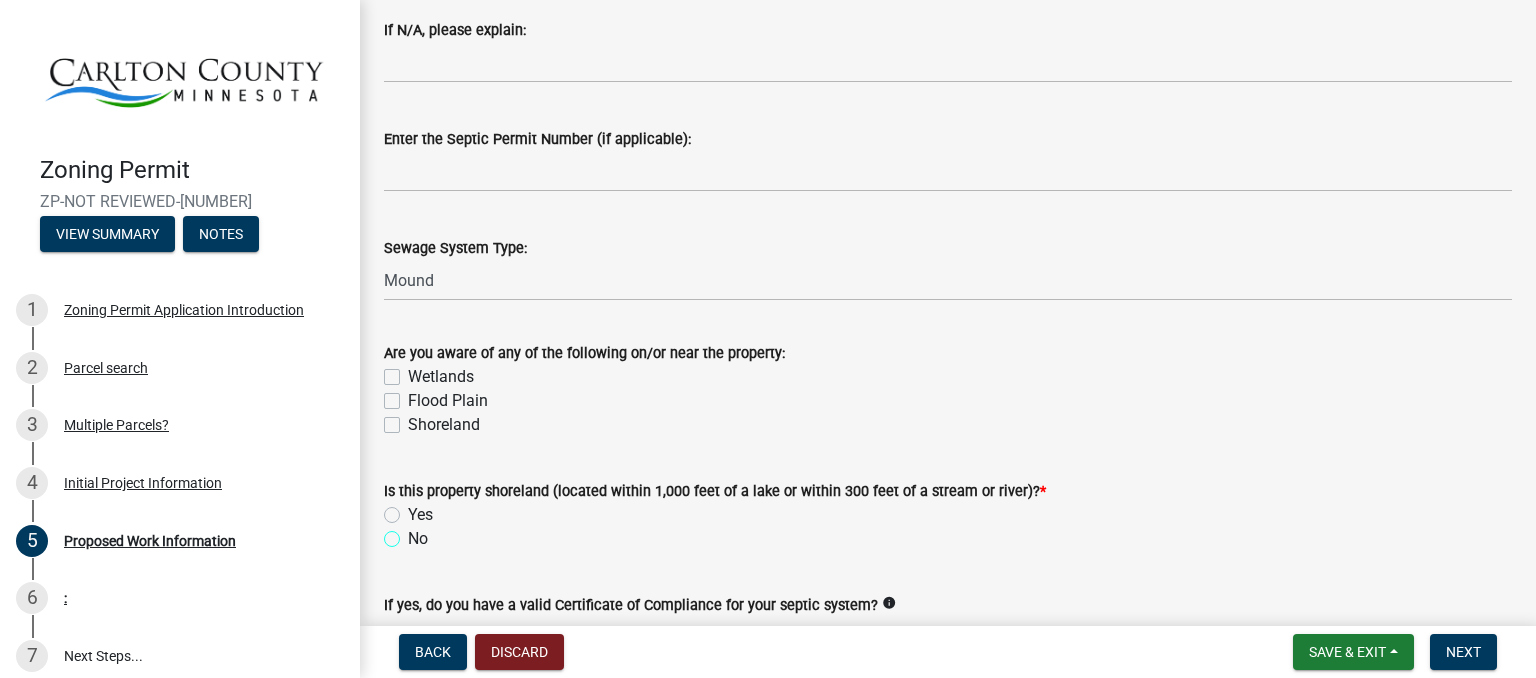 click on "No" at bounding box center [414, 533] 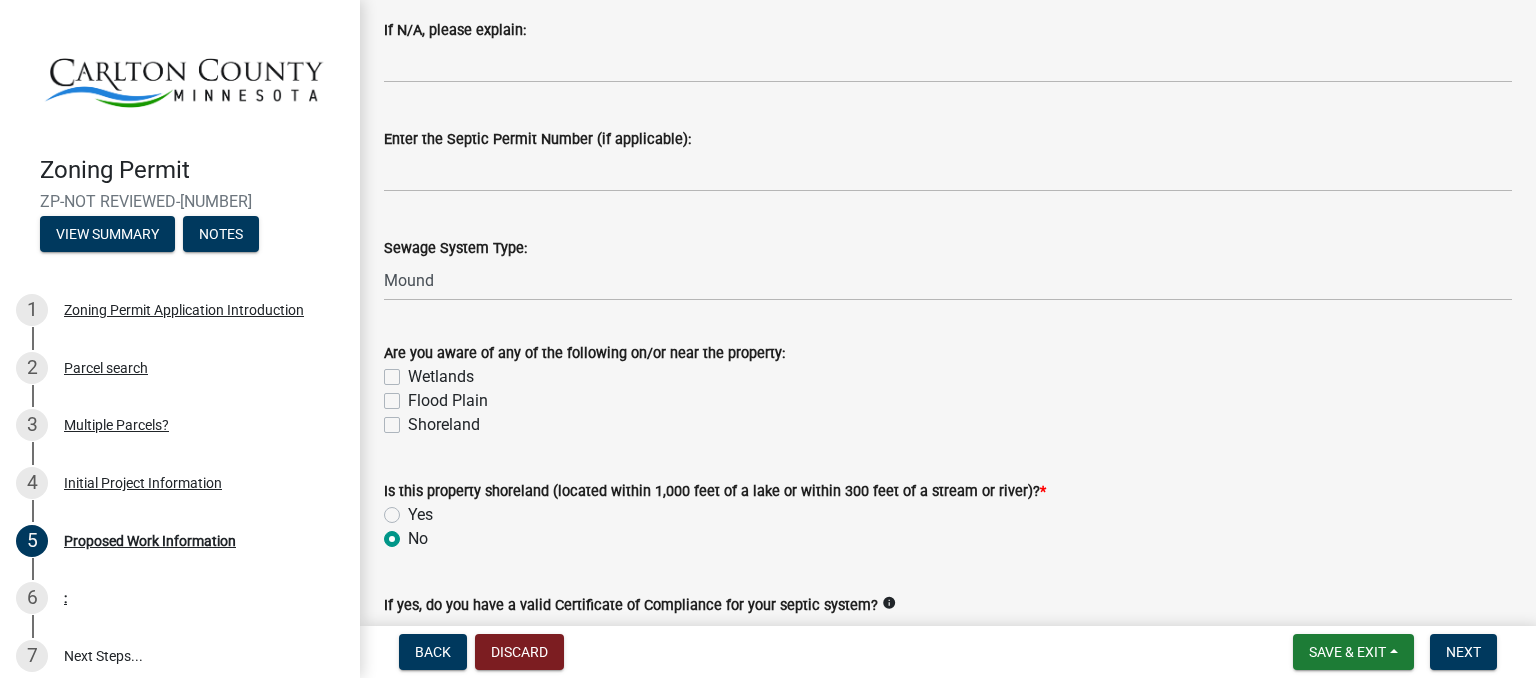 radio on "true" 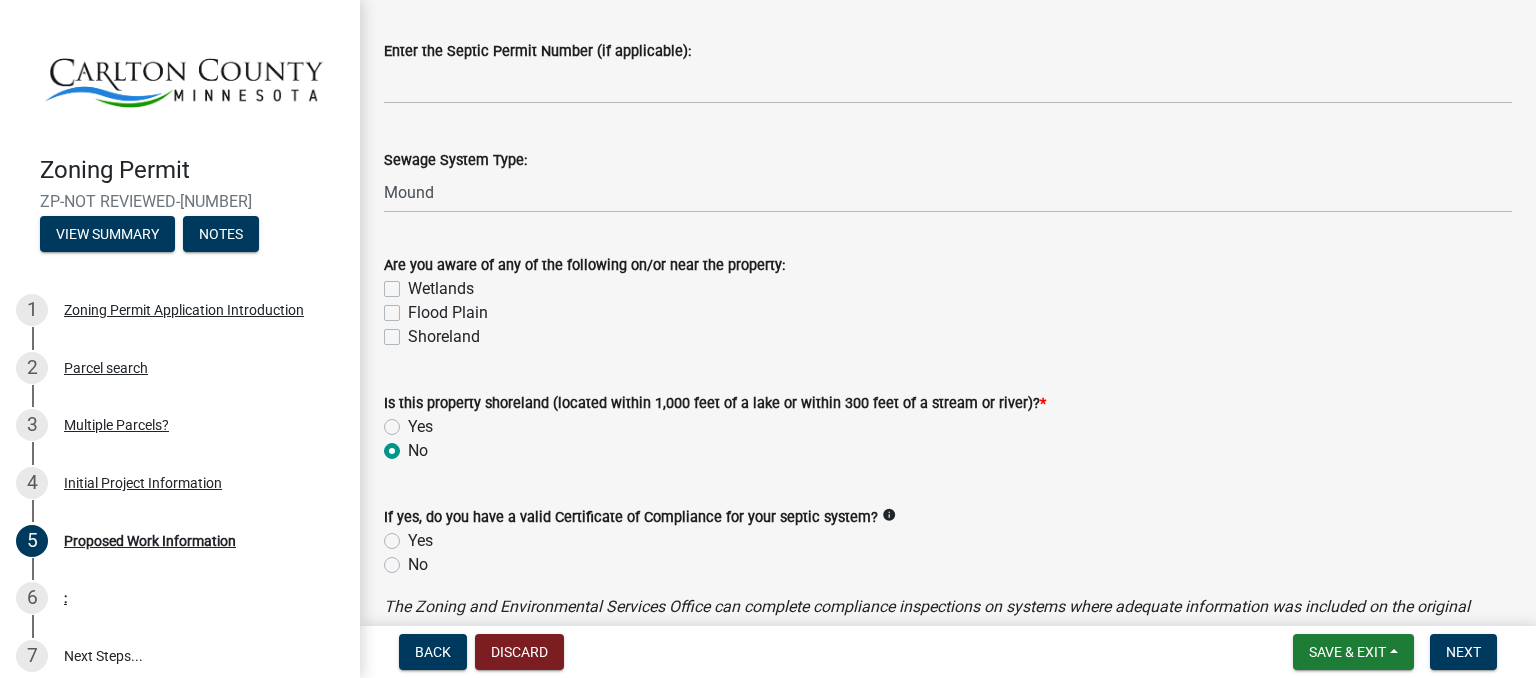 scroll, scrollTop: 1024, scrollLeft: 0, axis: vertical 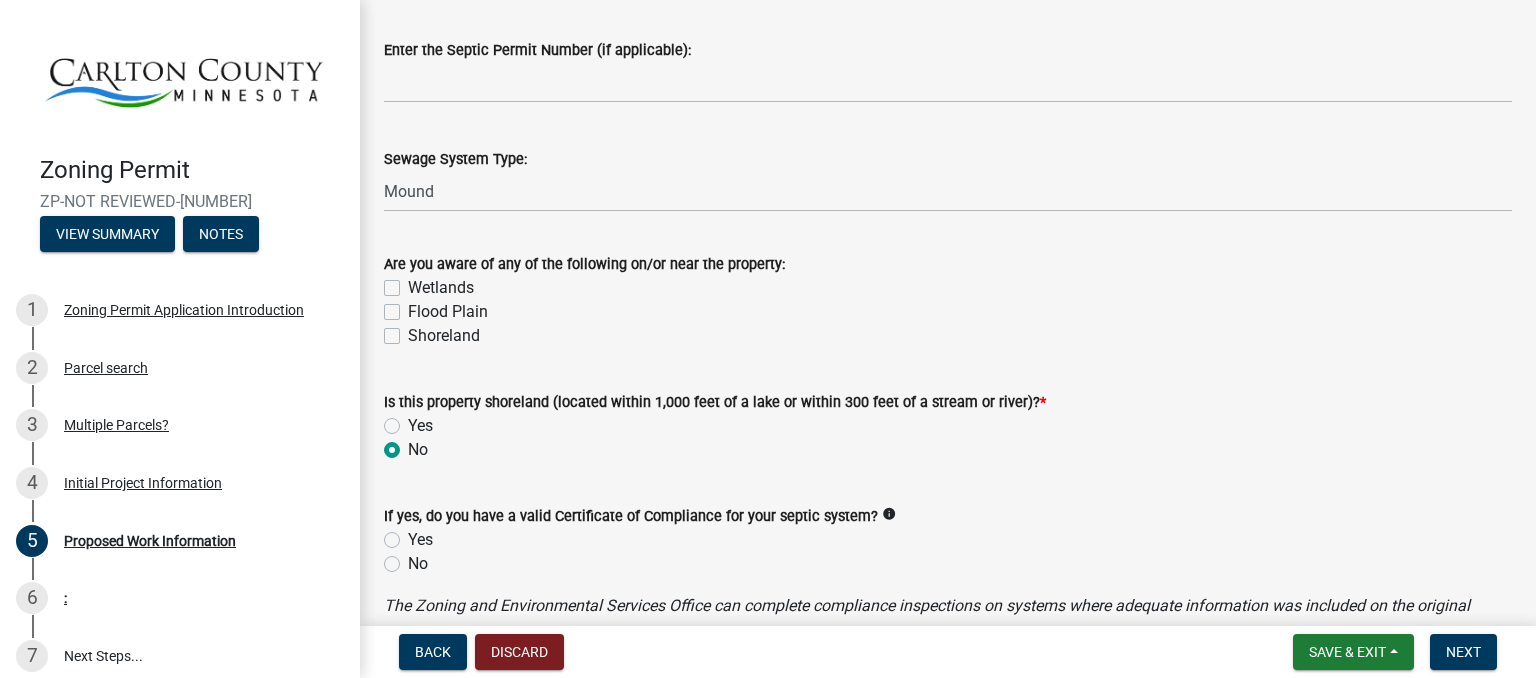 click on "Yes" 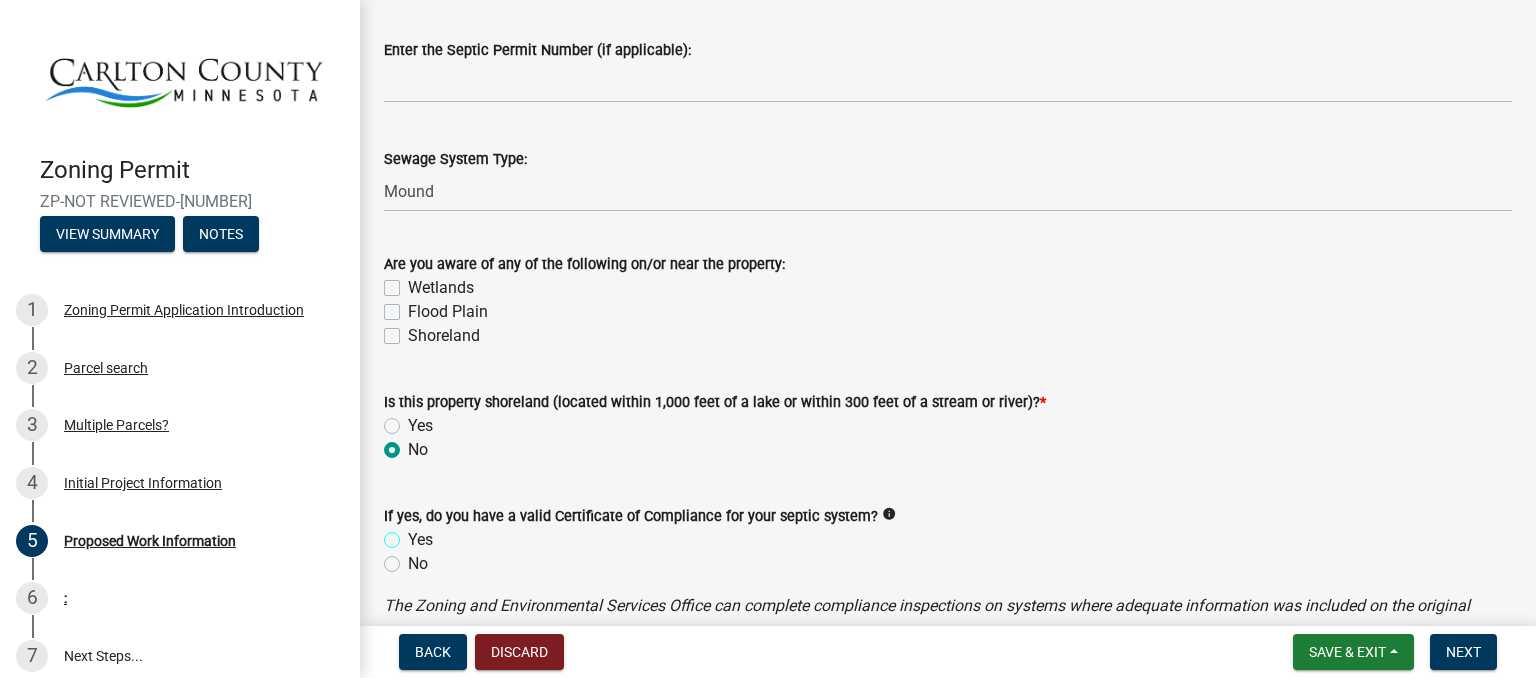 click on "Yes" at bounding box center (414, 534) 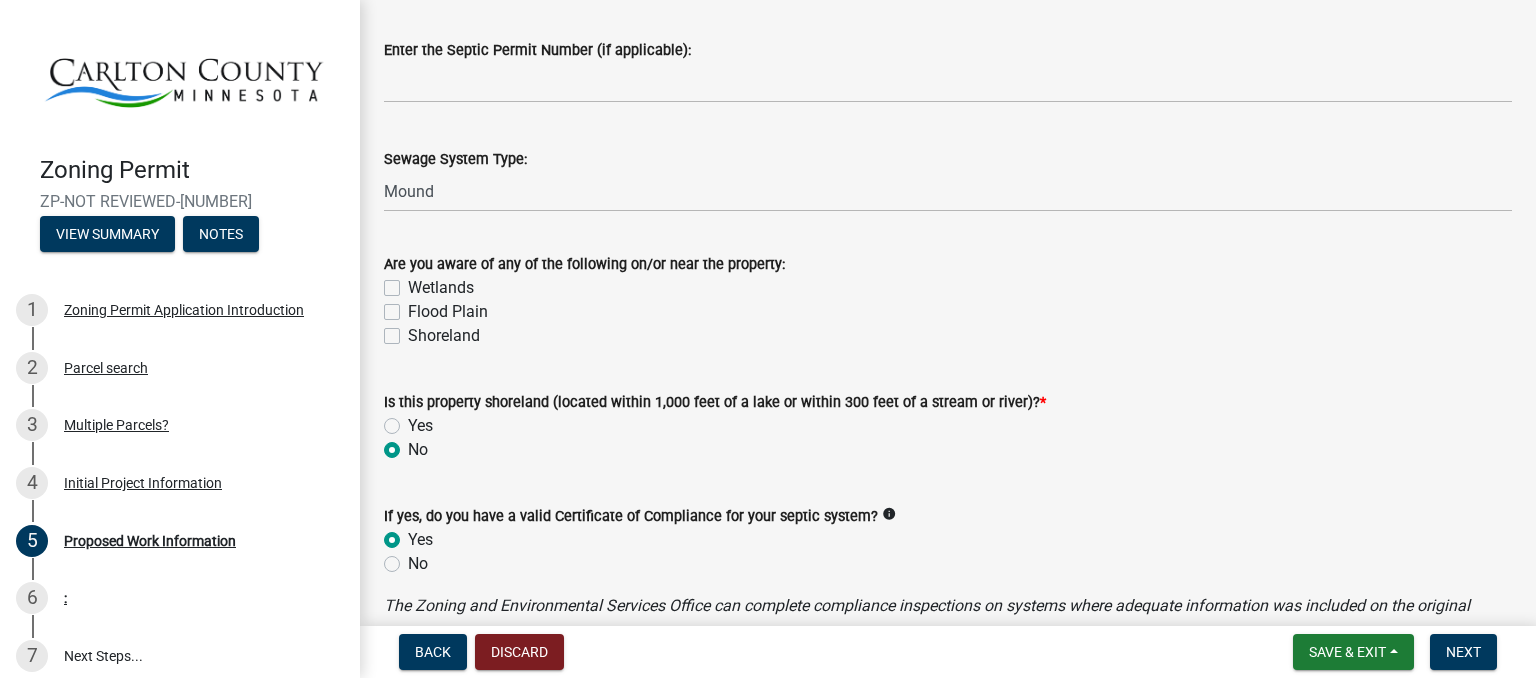 radio on "true" 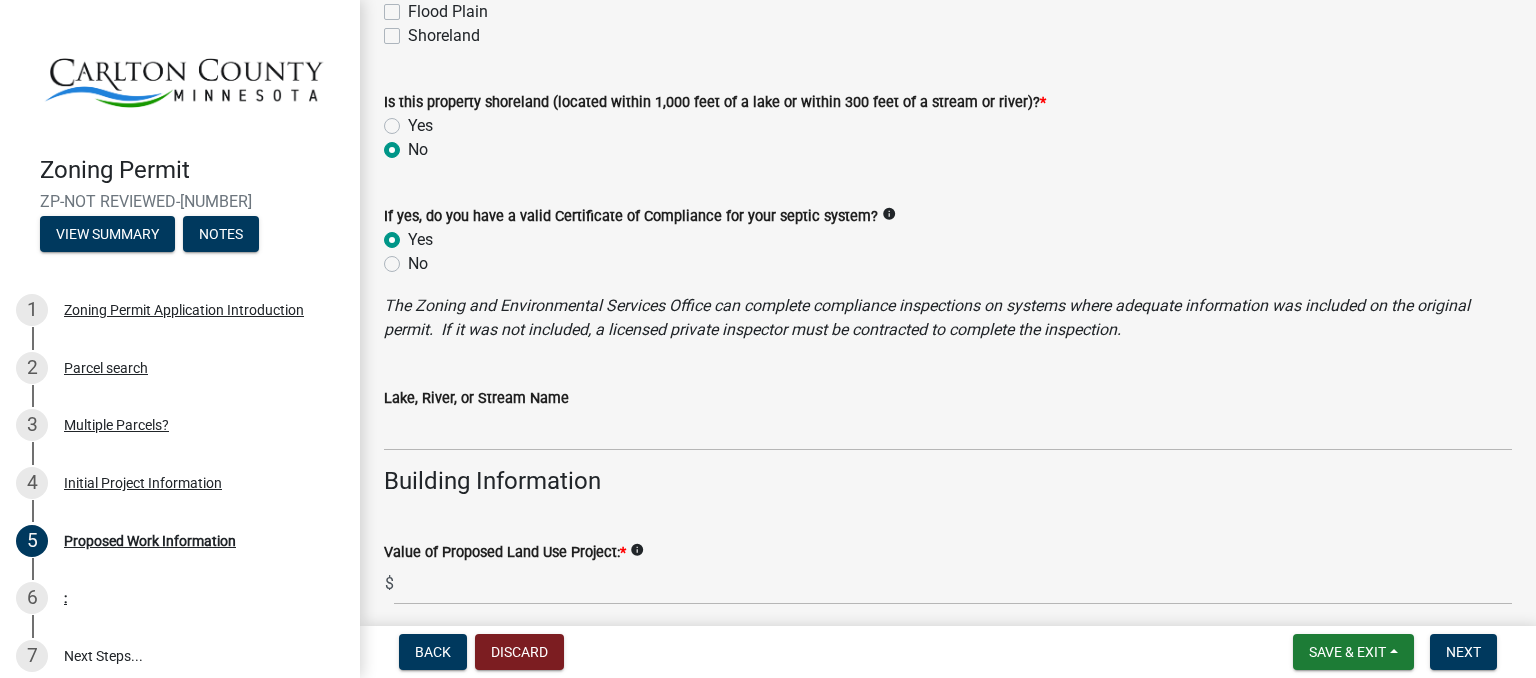 scroll, scrollTop: 1402, scrollLeft: 0, axis: vertical 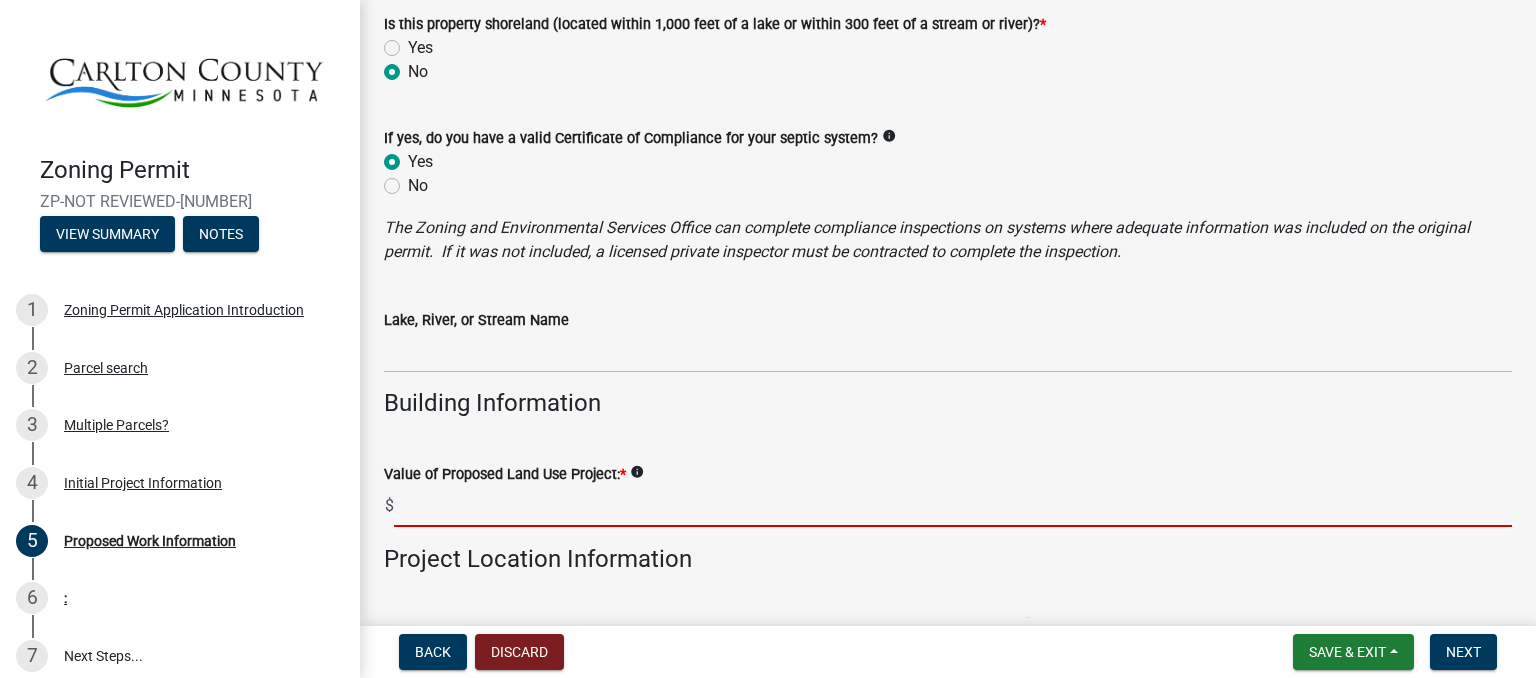 click 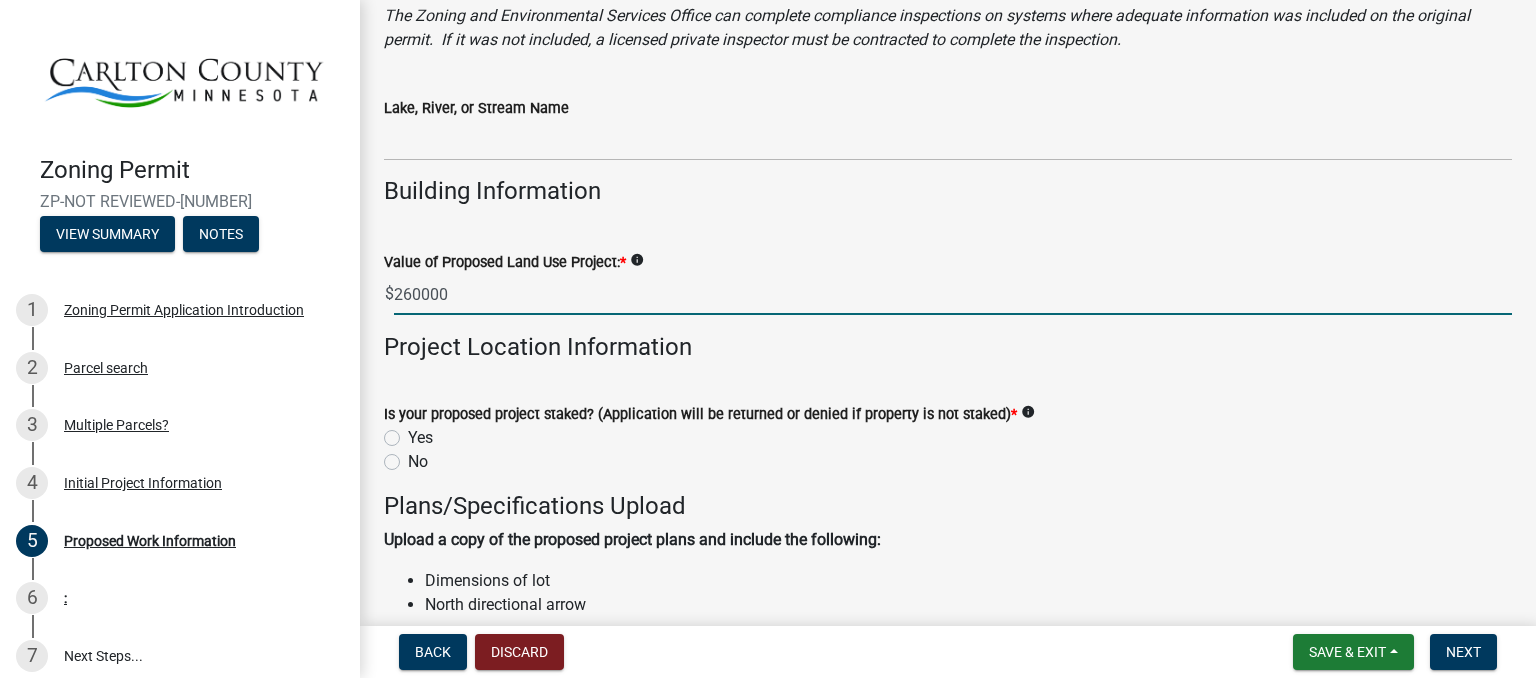 scroll, scrollTop: 1616, scrollLeft: 0, axis: vertical 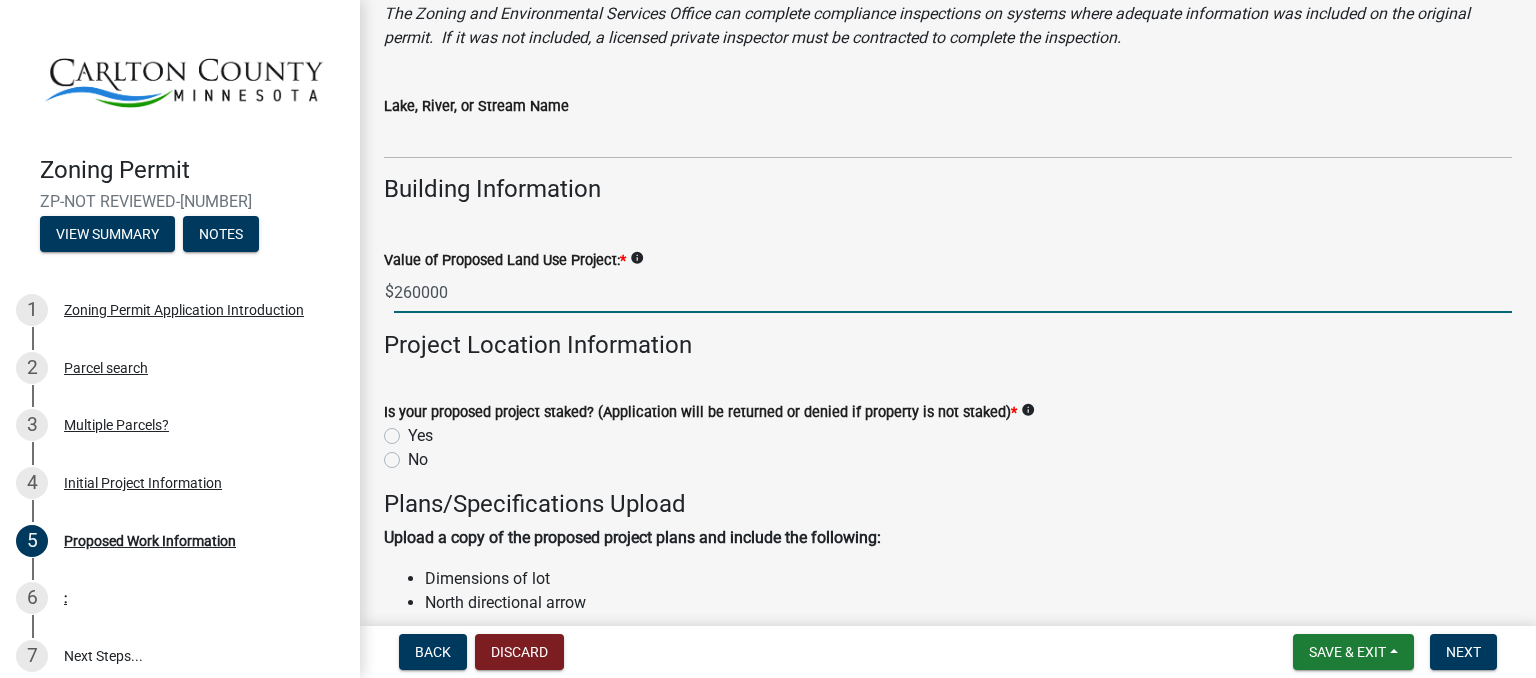 type on "260000" 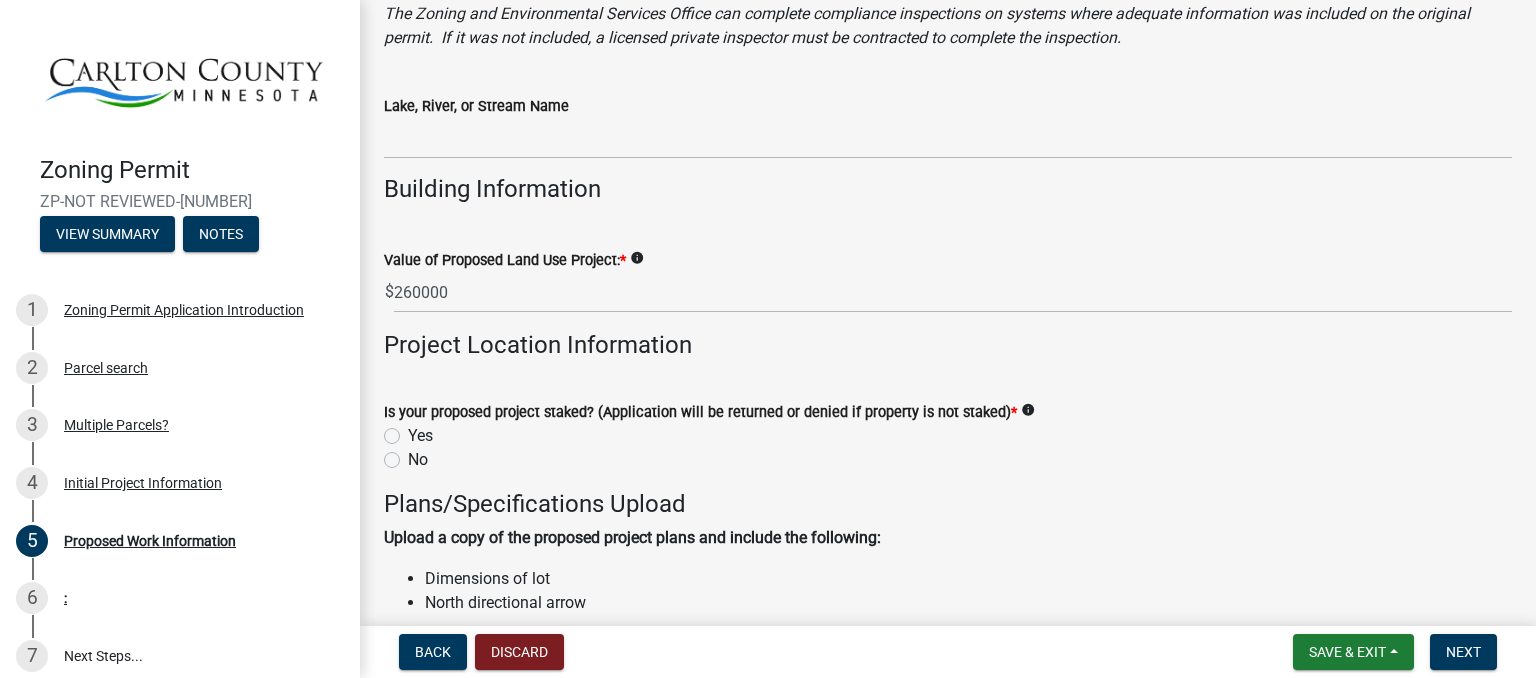 click on "Yes" 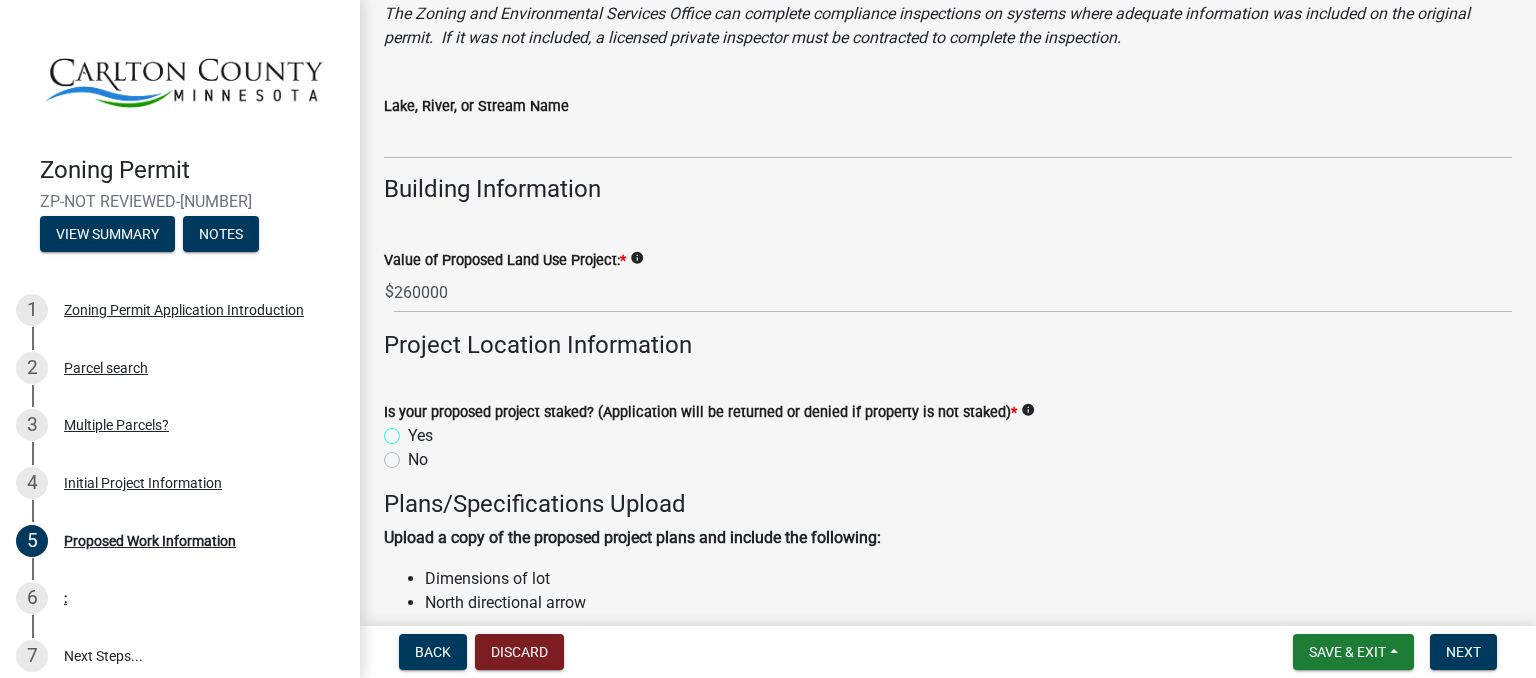 click on "Yes" at bounding box center (414, 430) 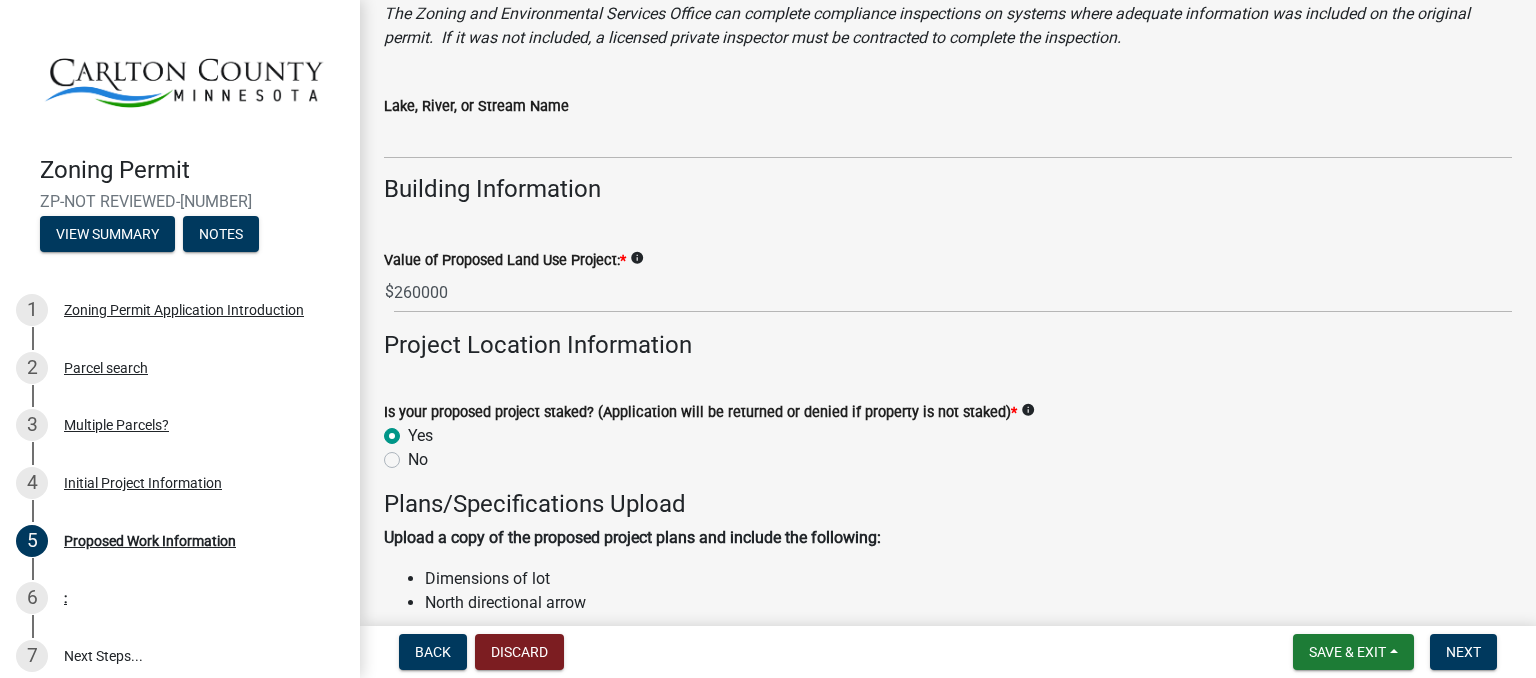 radio on "true" 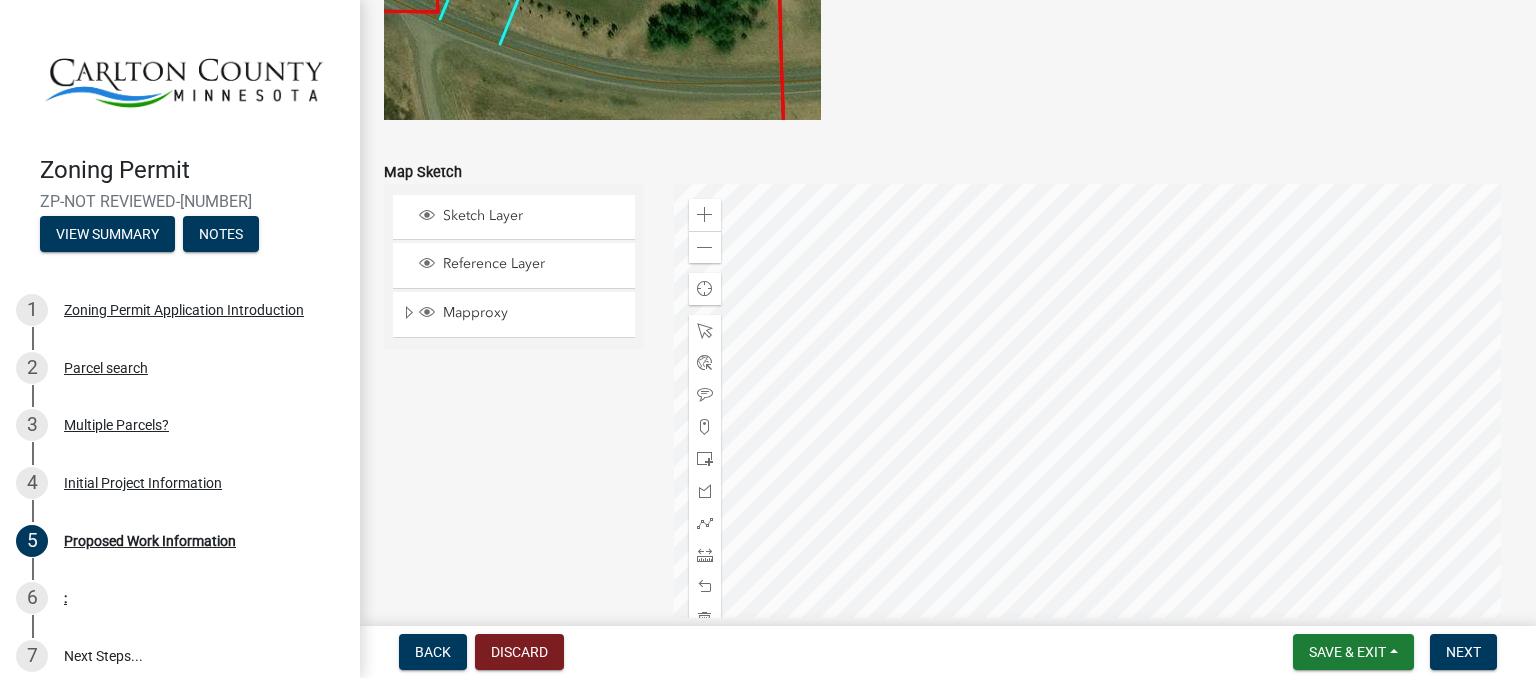 scroll, scrollTop: 4028, scrollLeft: 0, axis: vertical 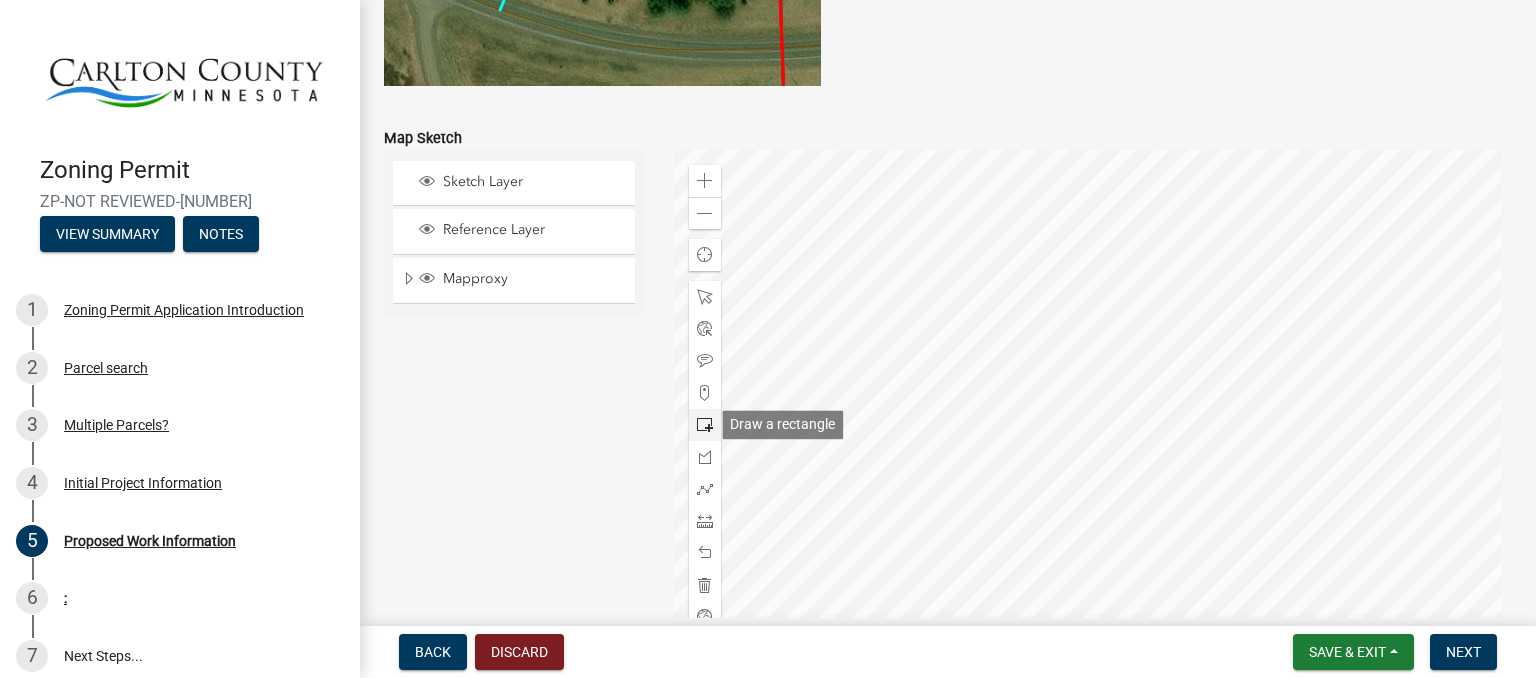 click 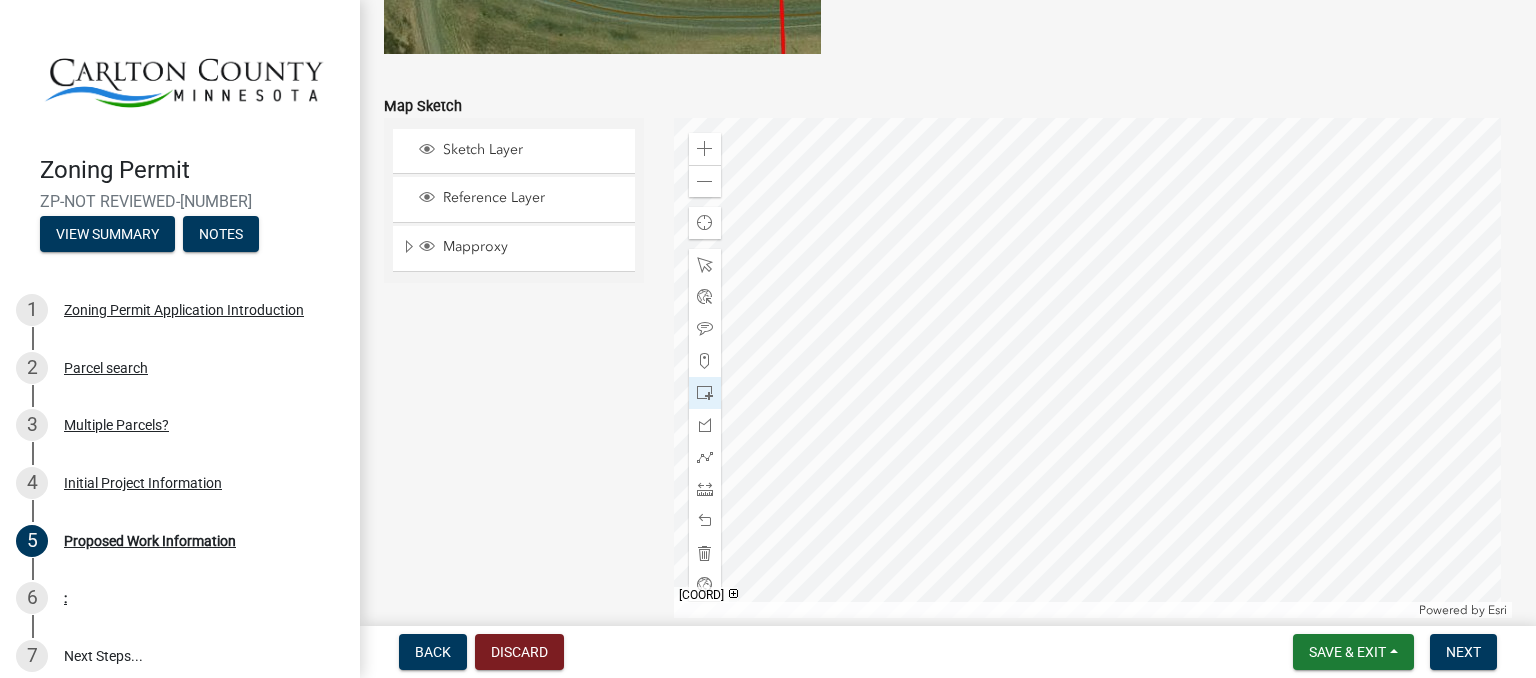 click 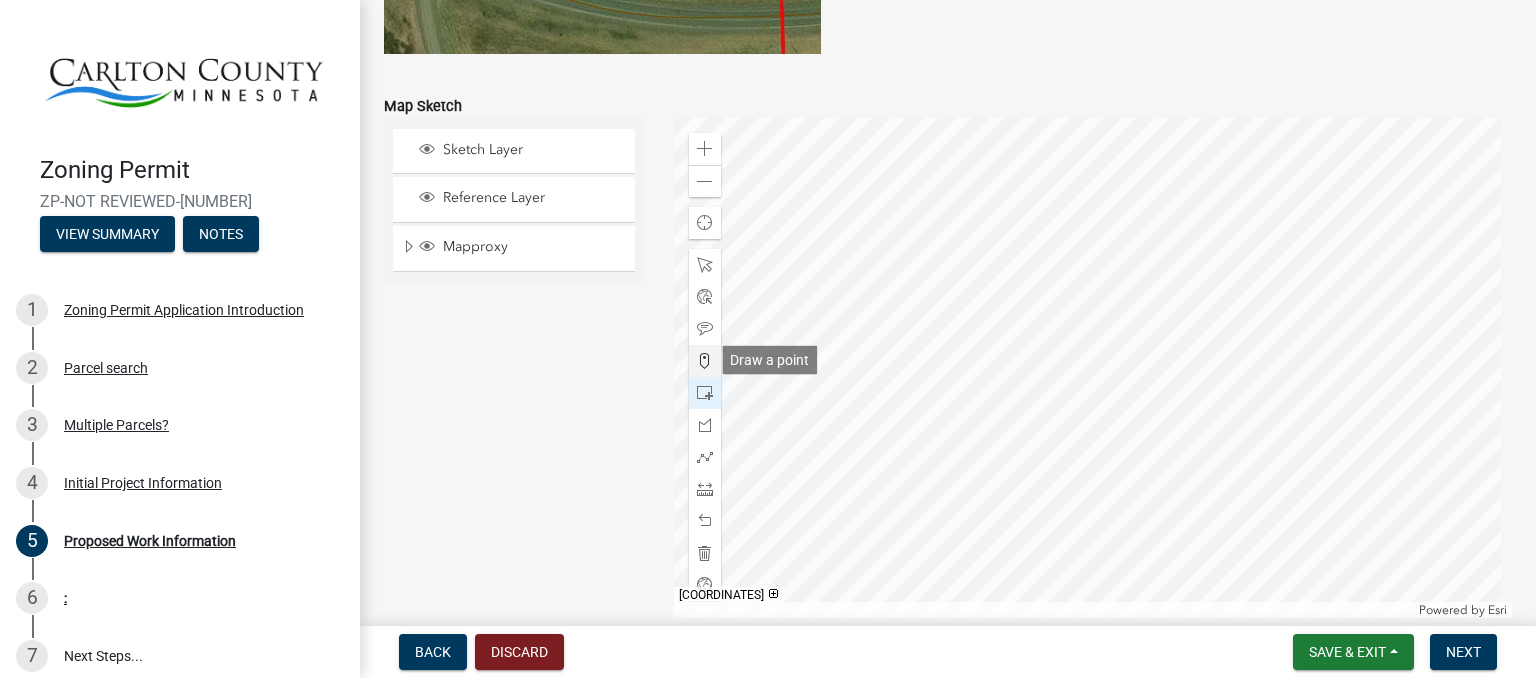 click 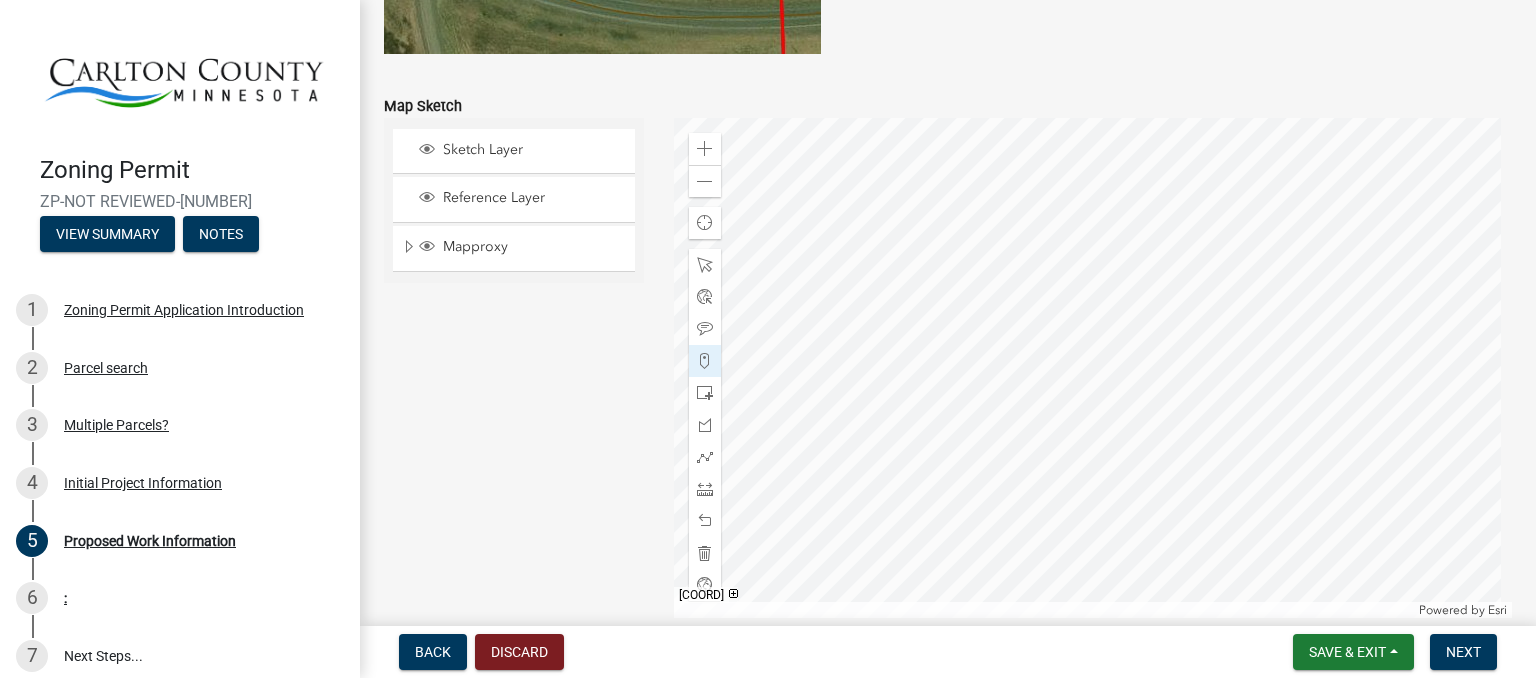 click 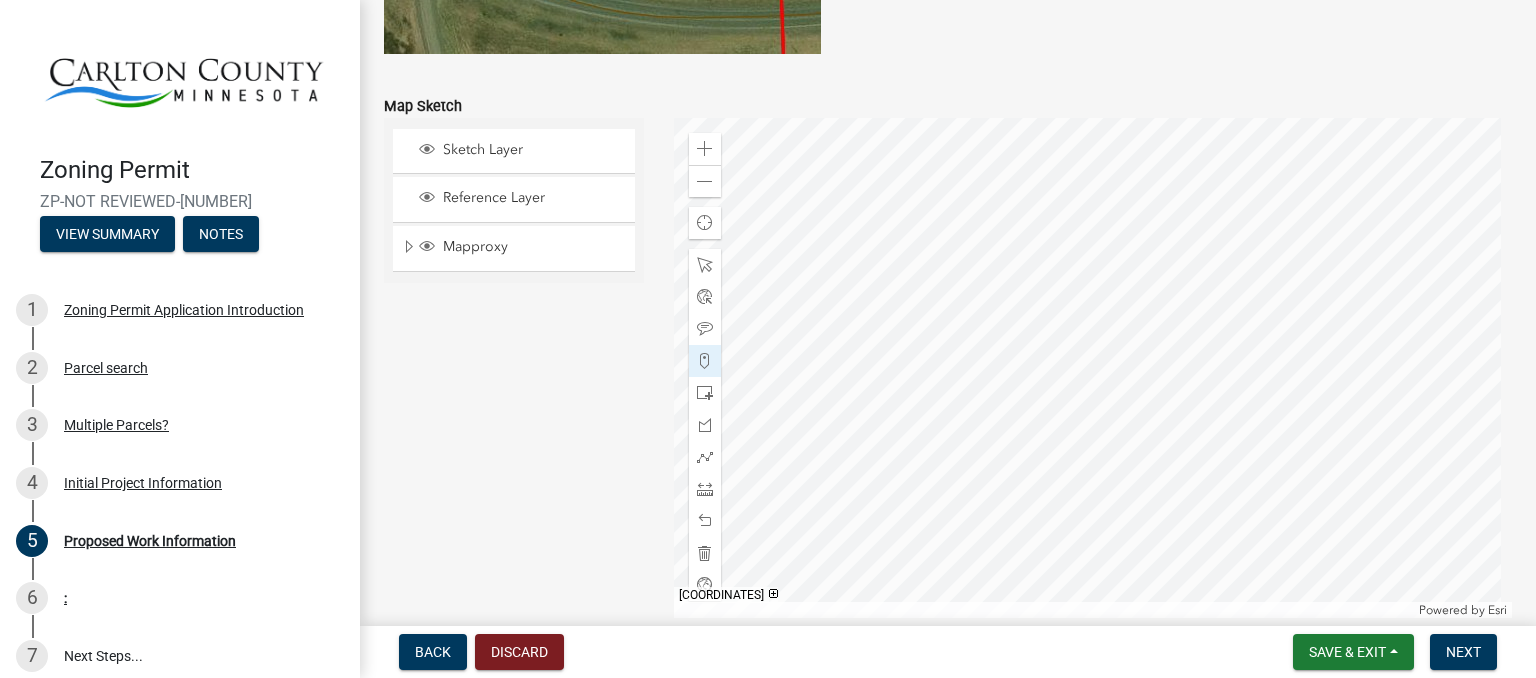 click 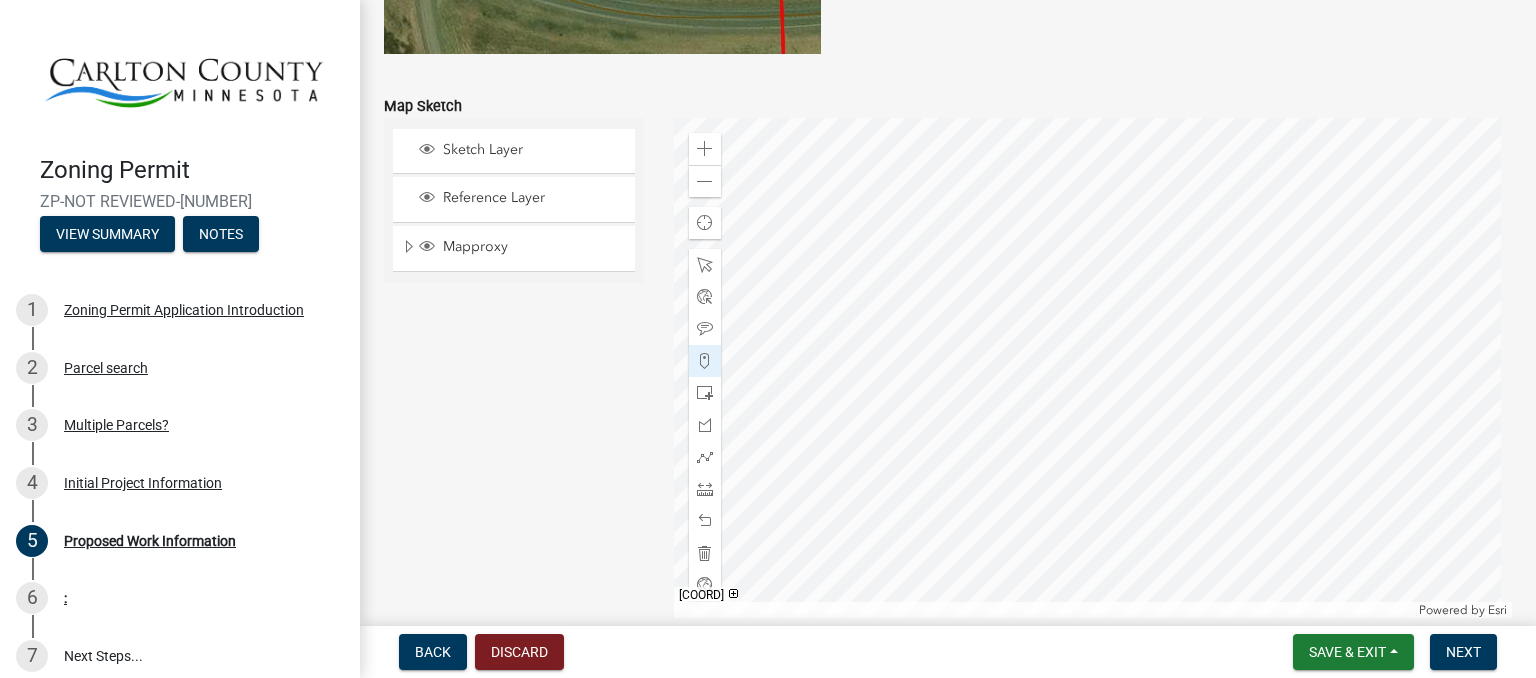 click 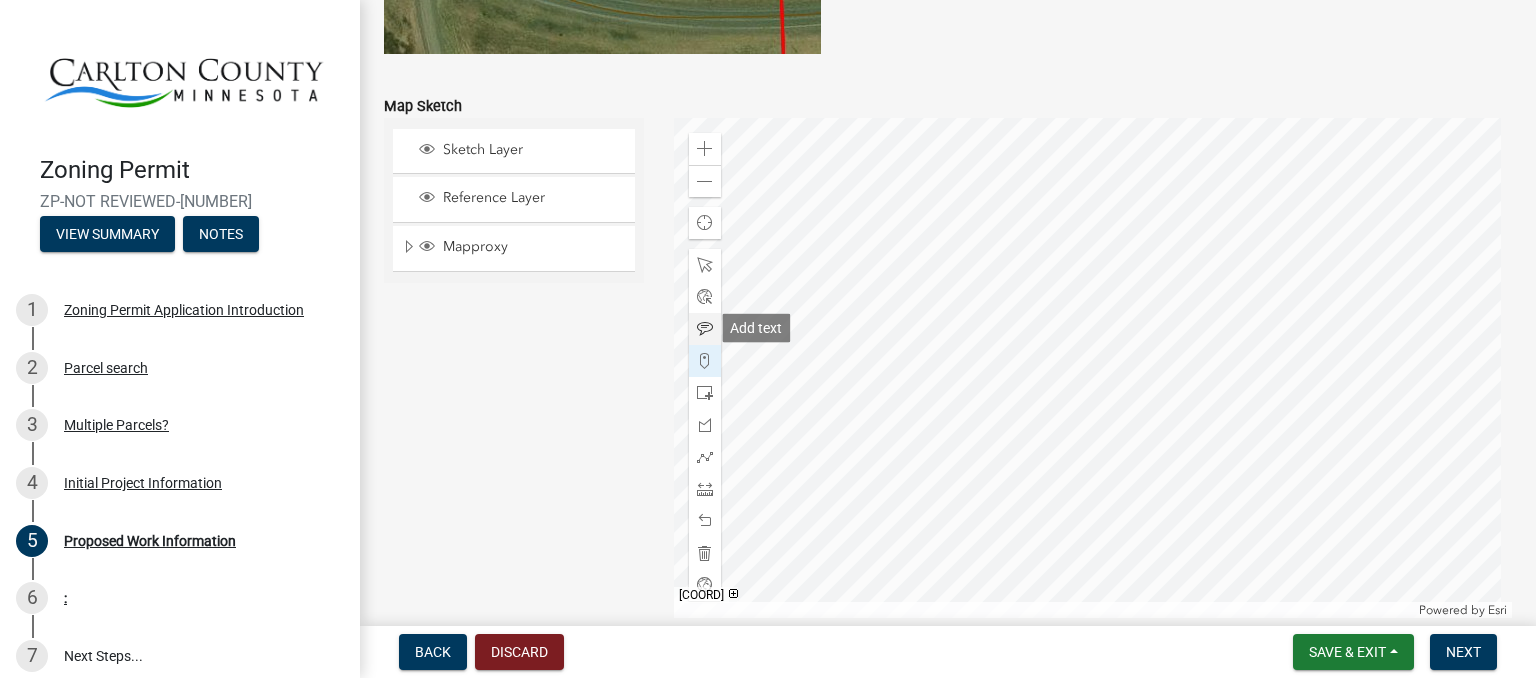 click 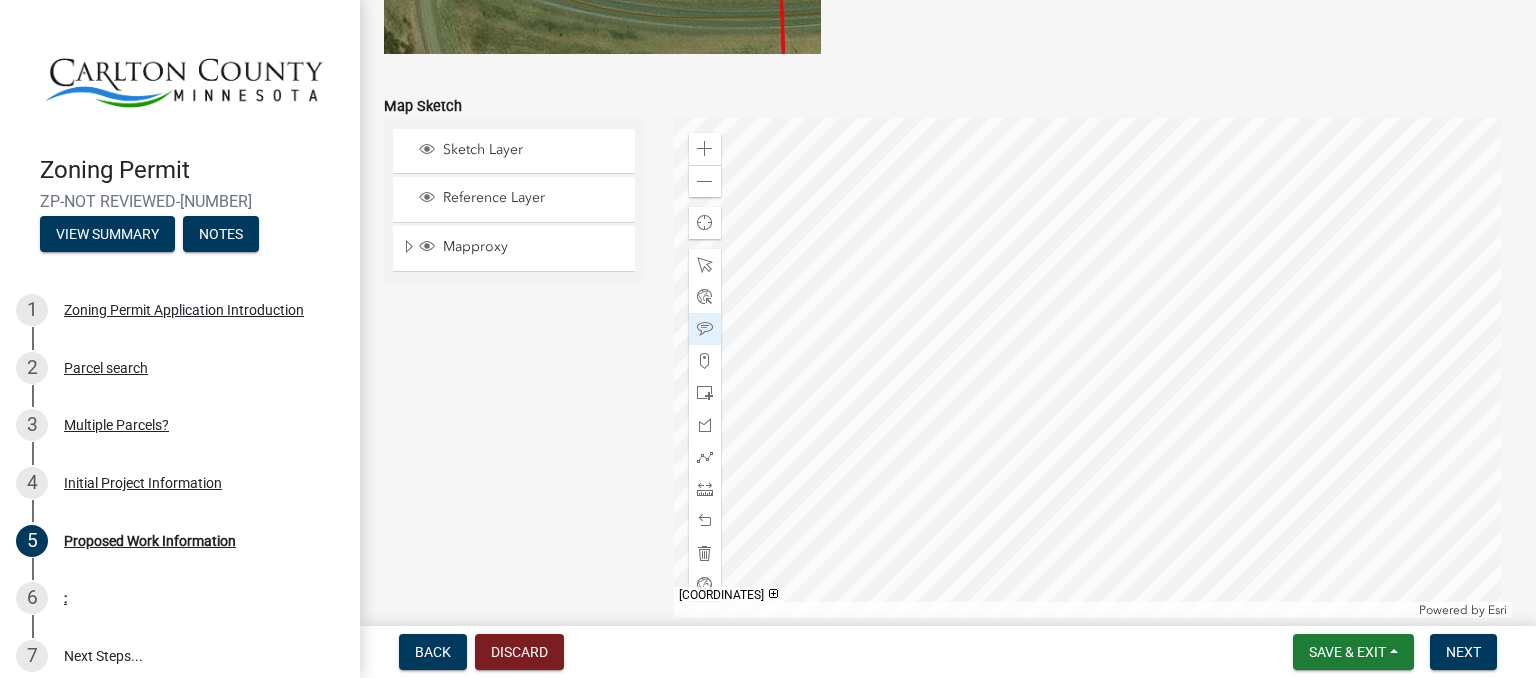 click 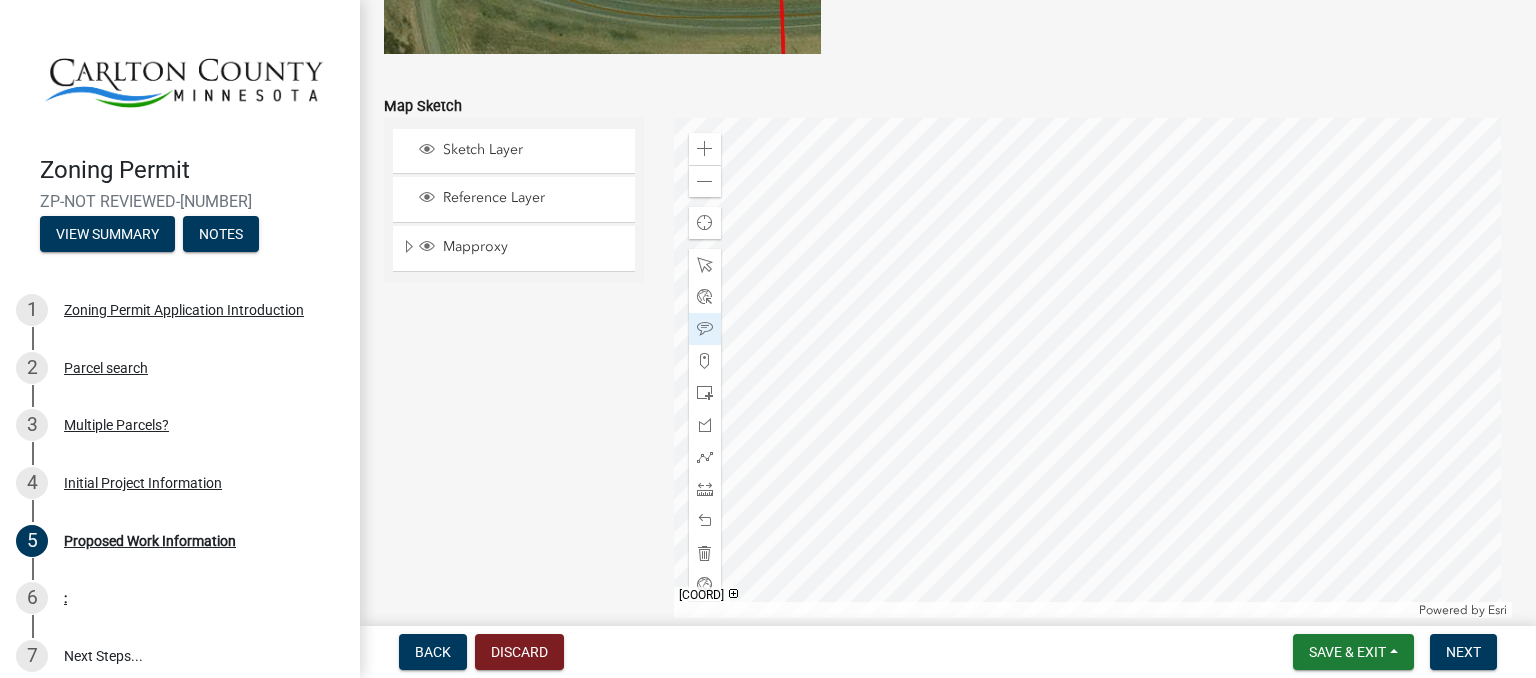 click 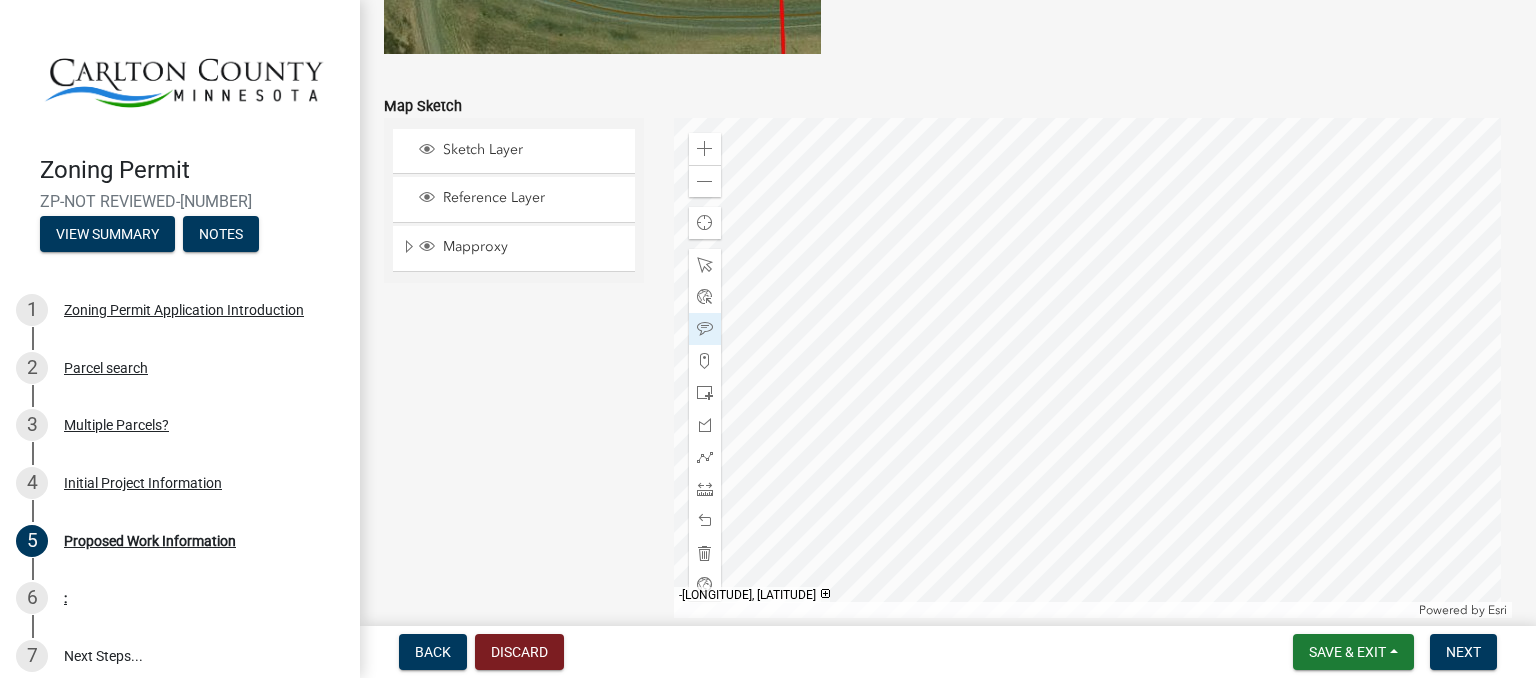click 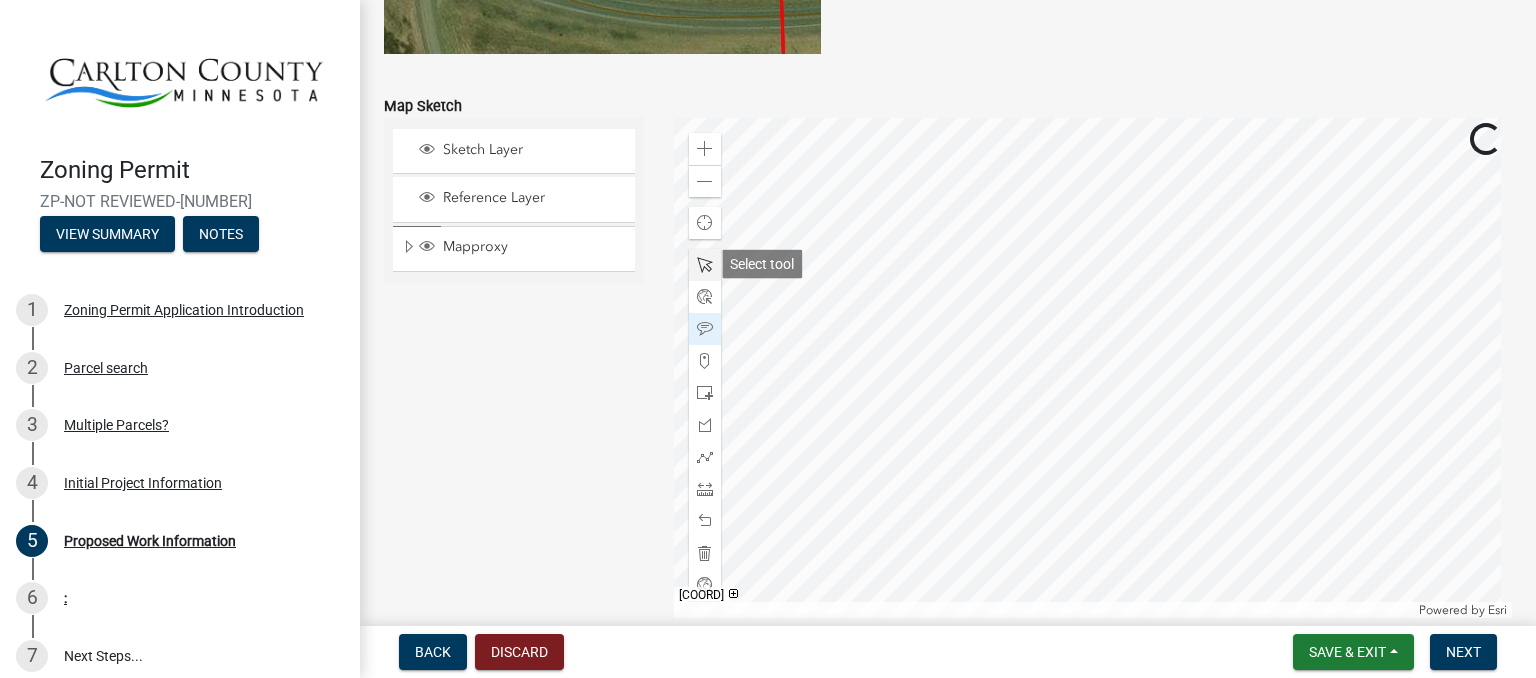 click 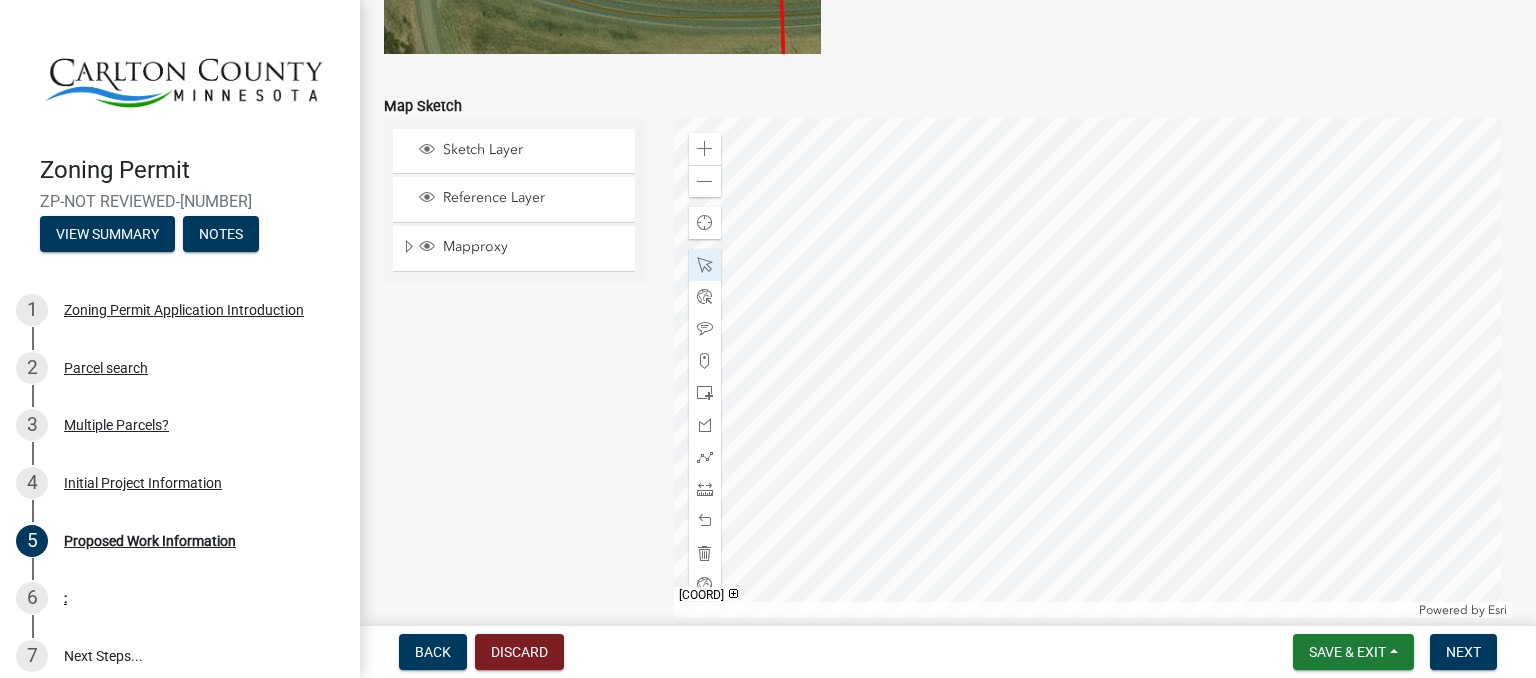 click 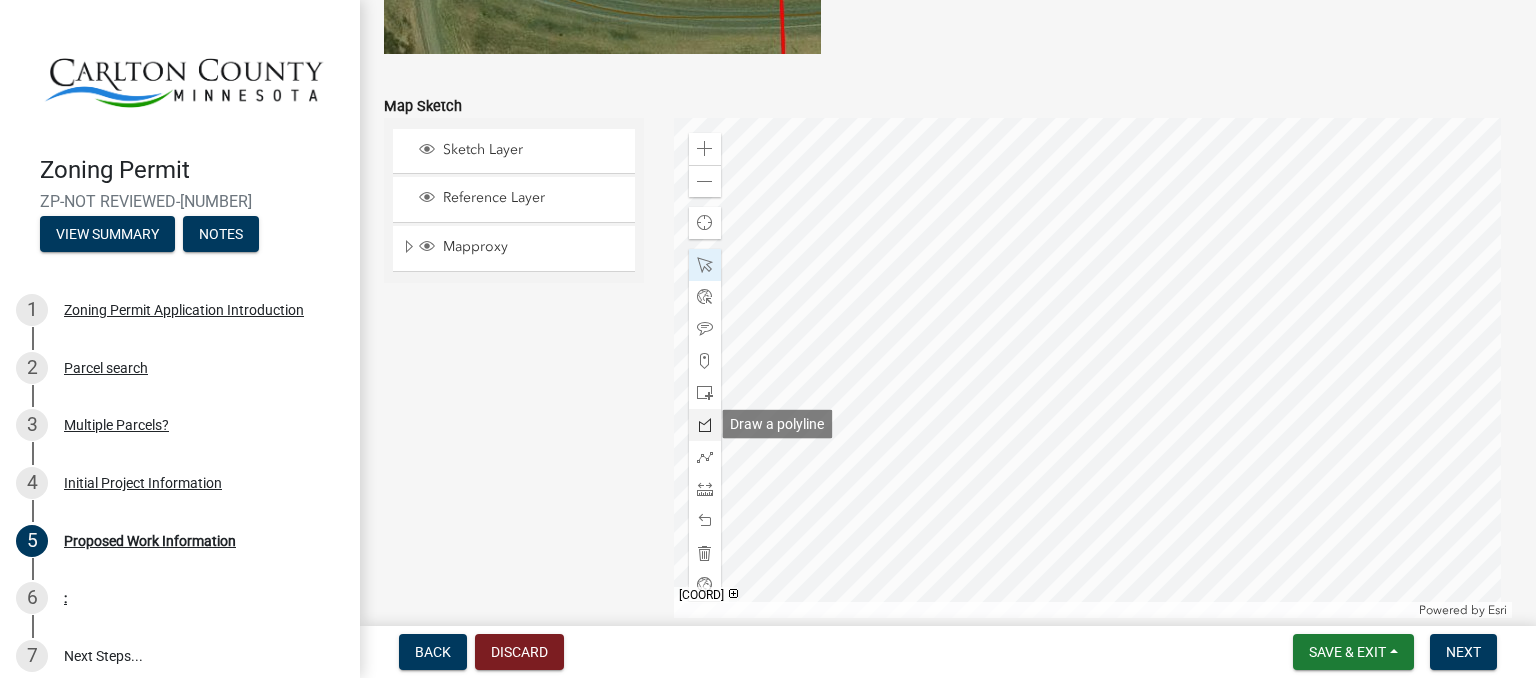 click 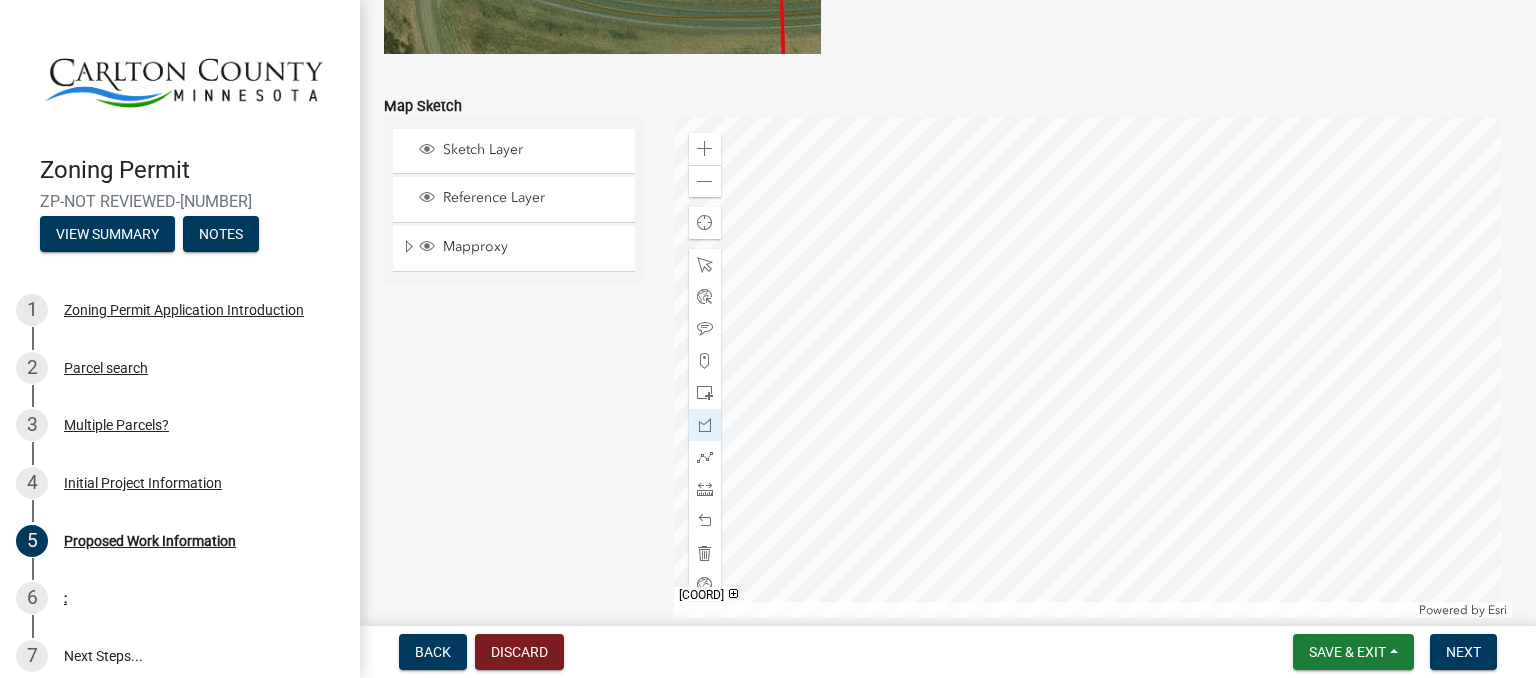 click 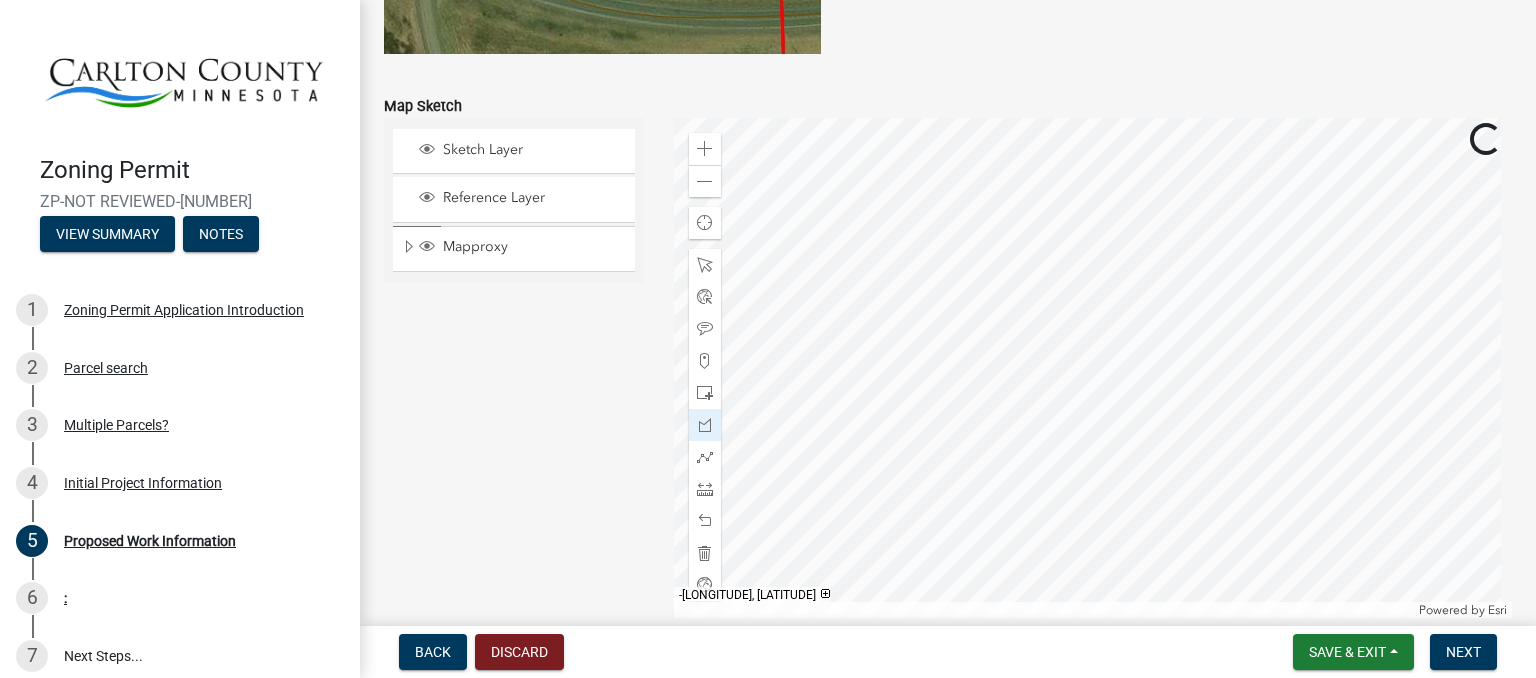 click 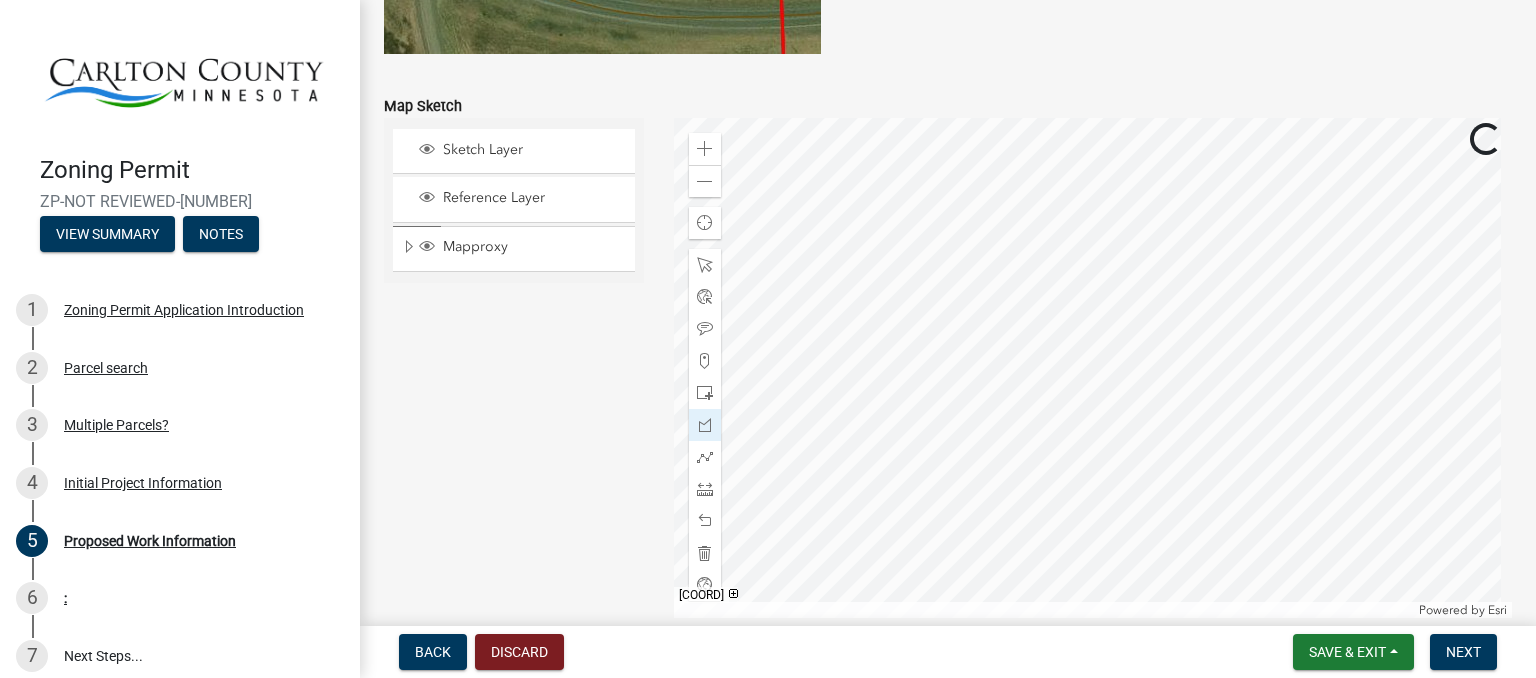 click 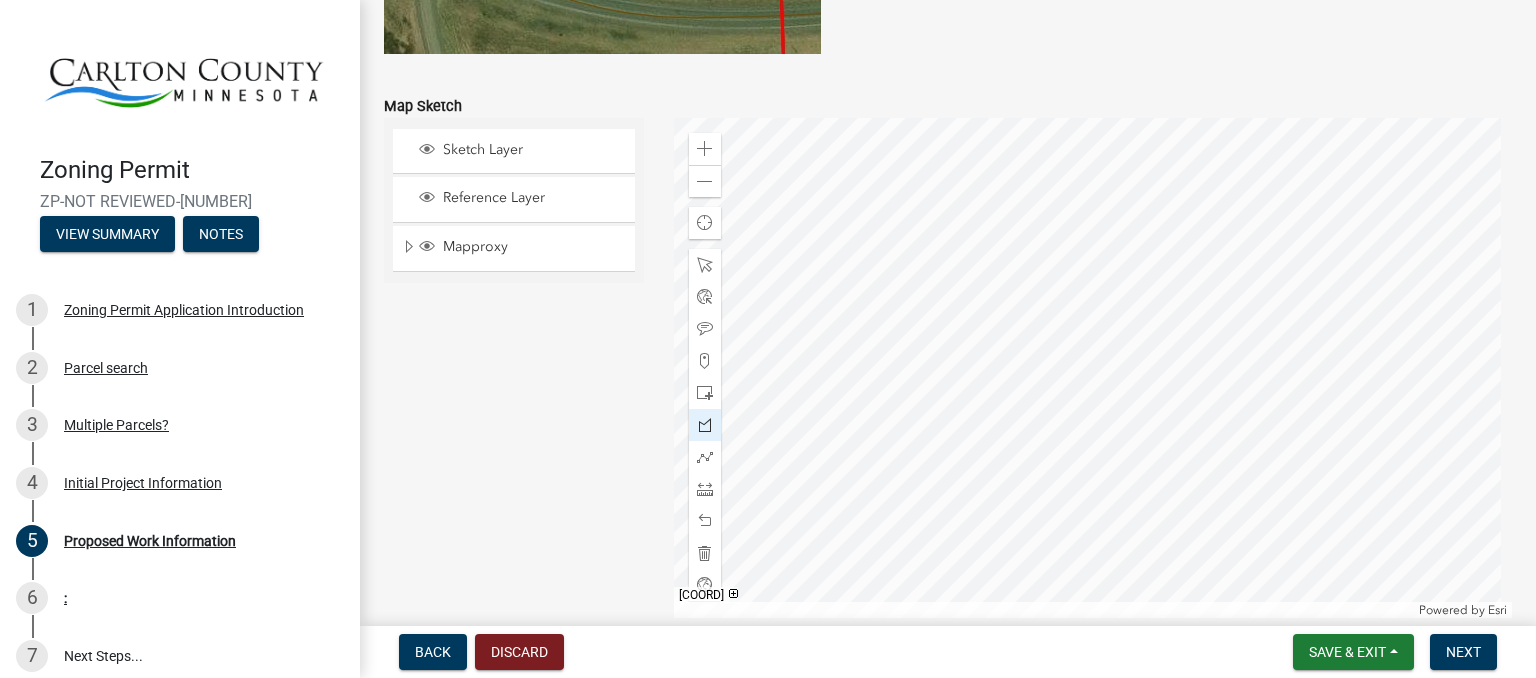 click 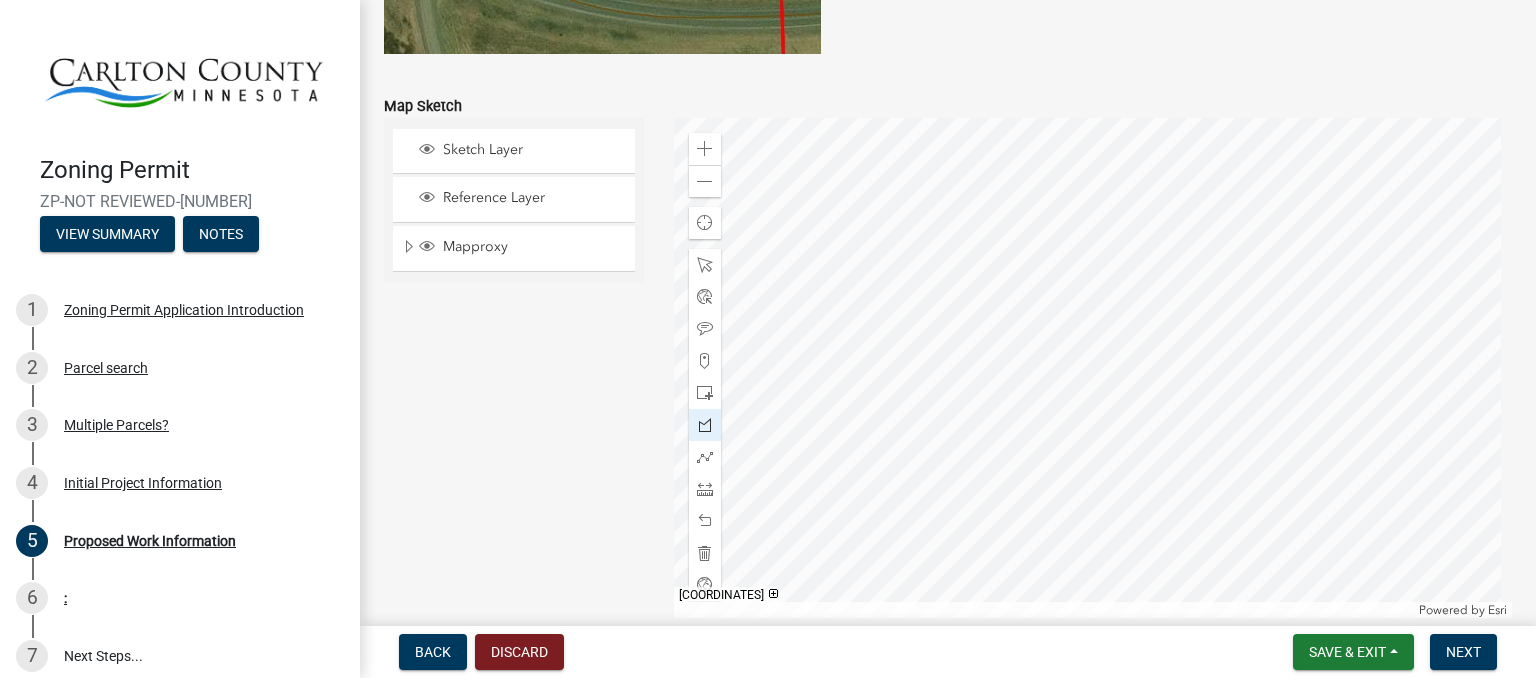 click 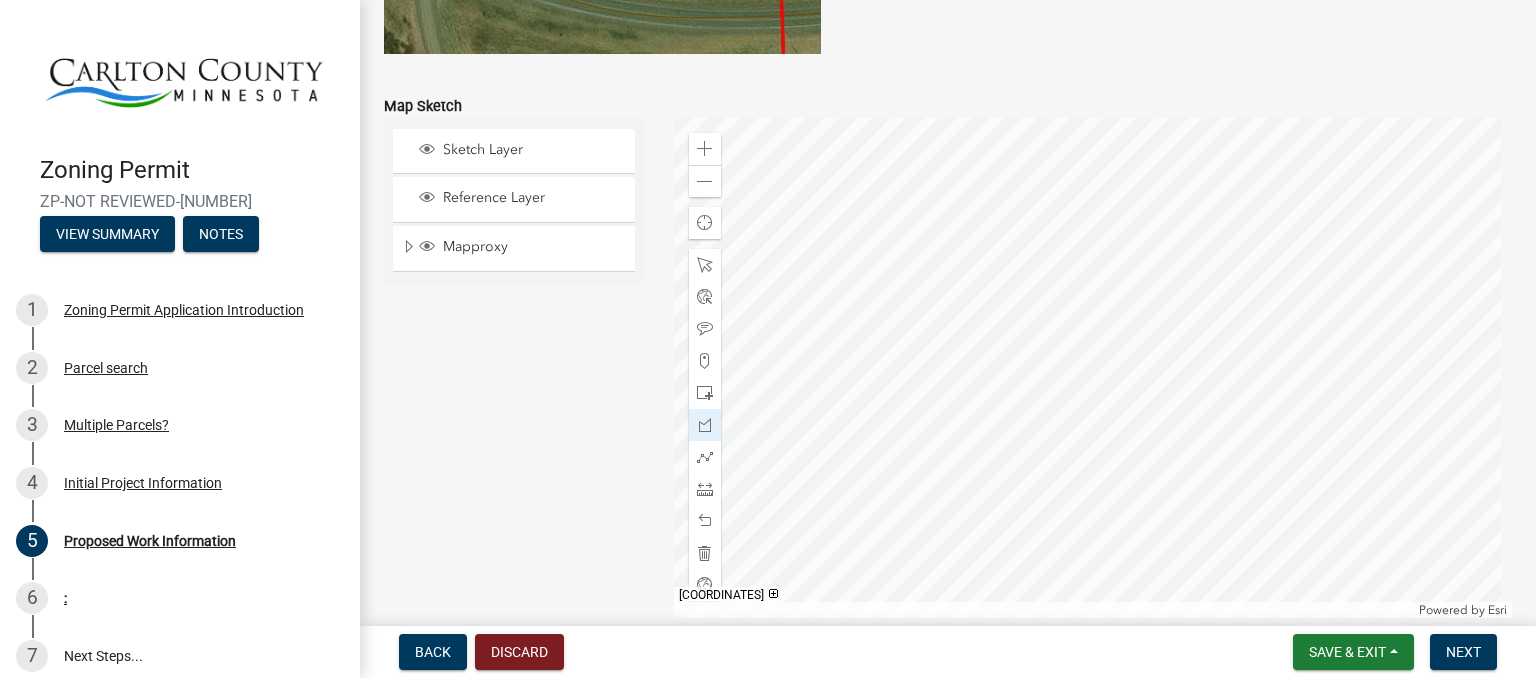 click 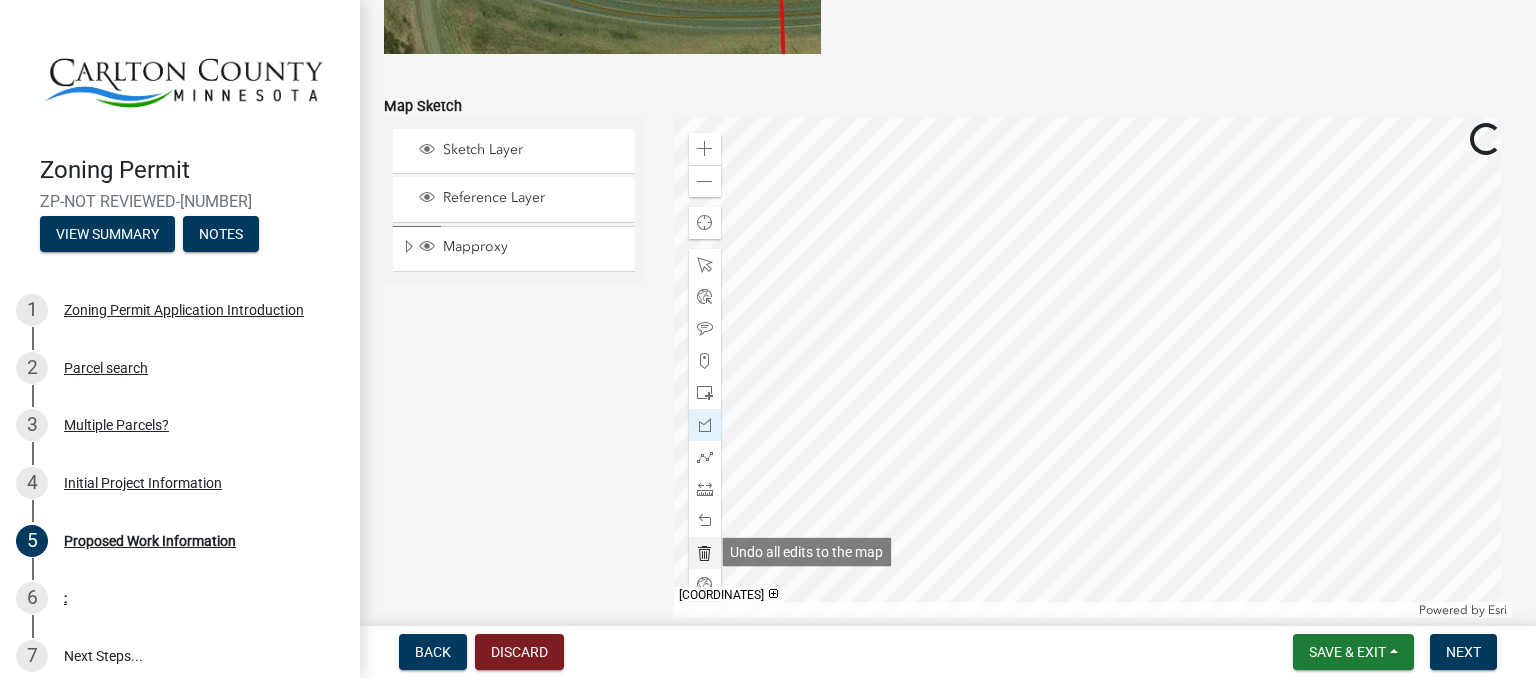 click 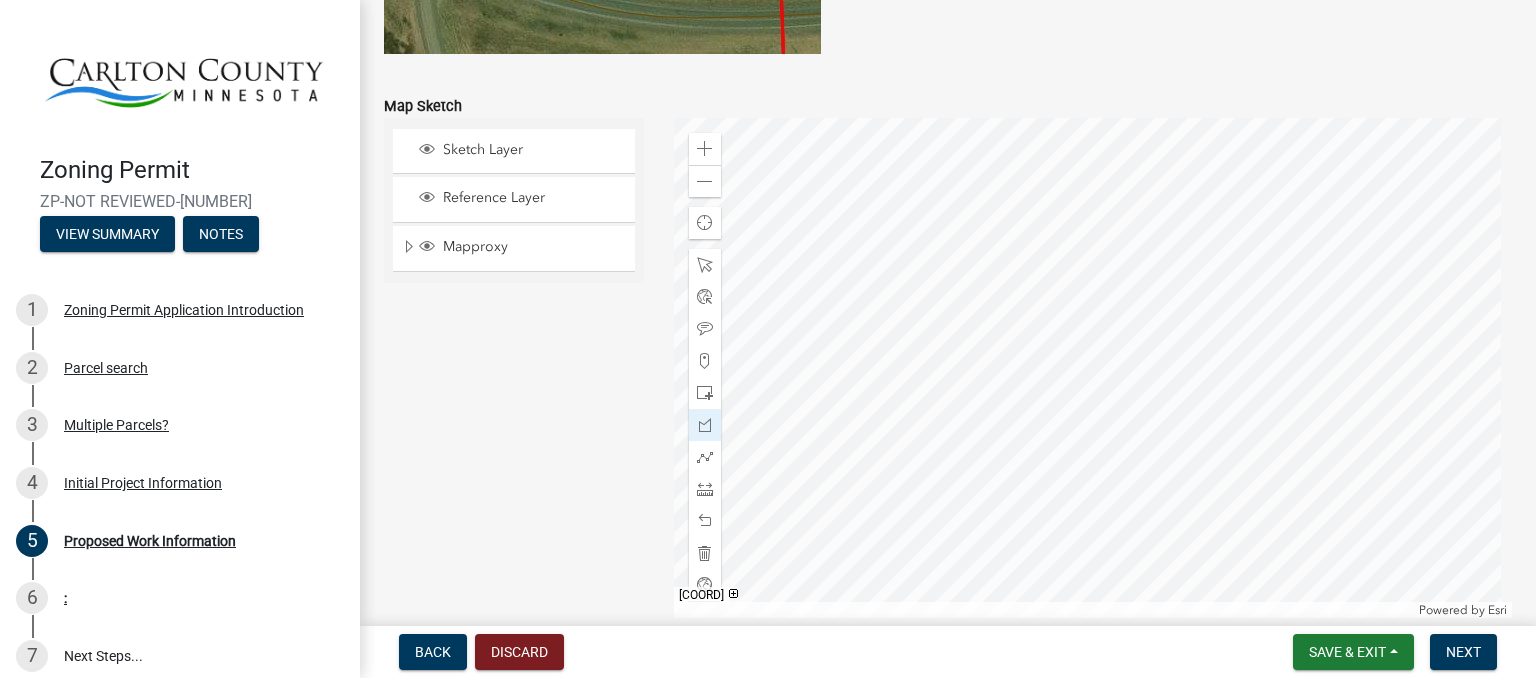 click 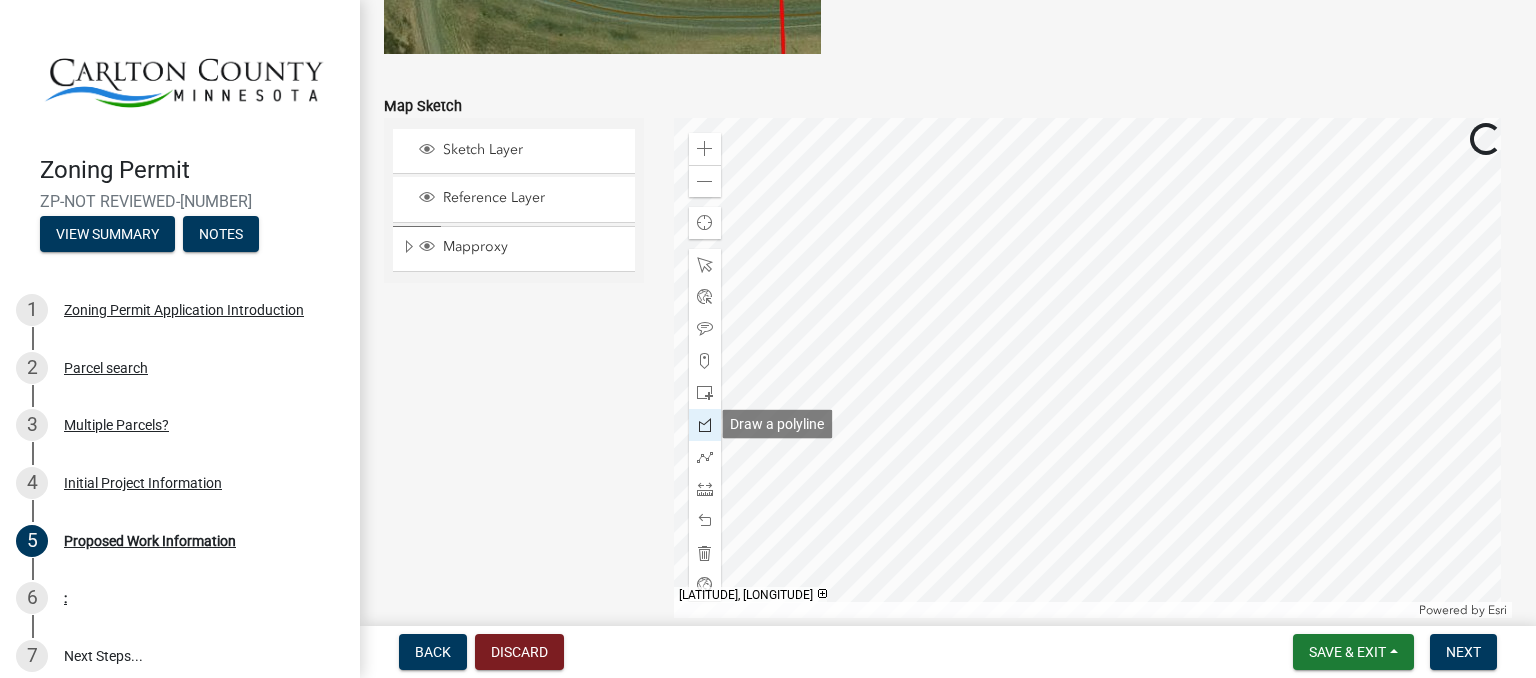 click 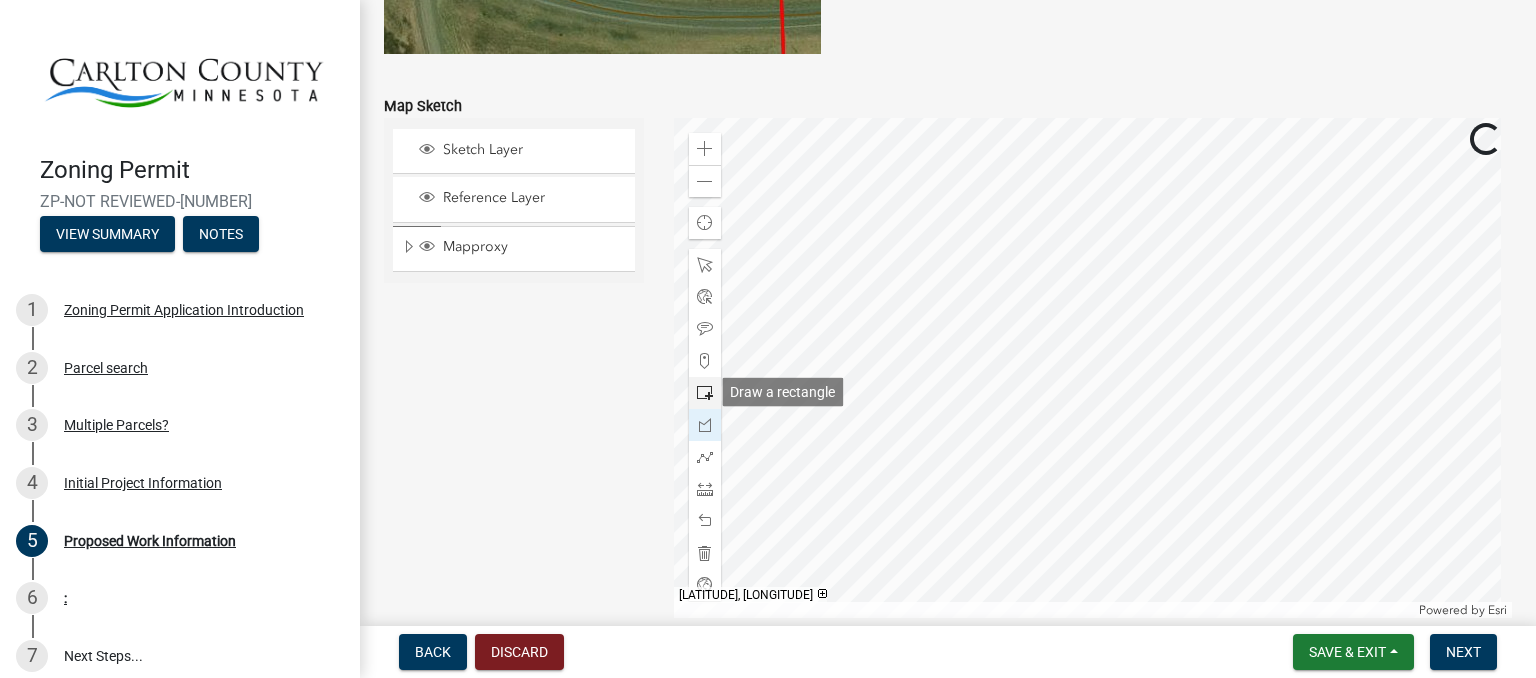 click 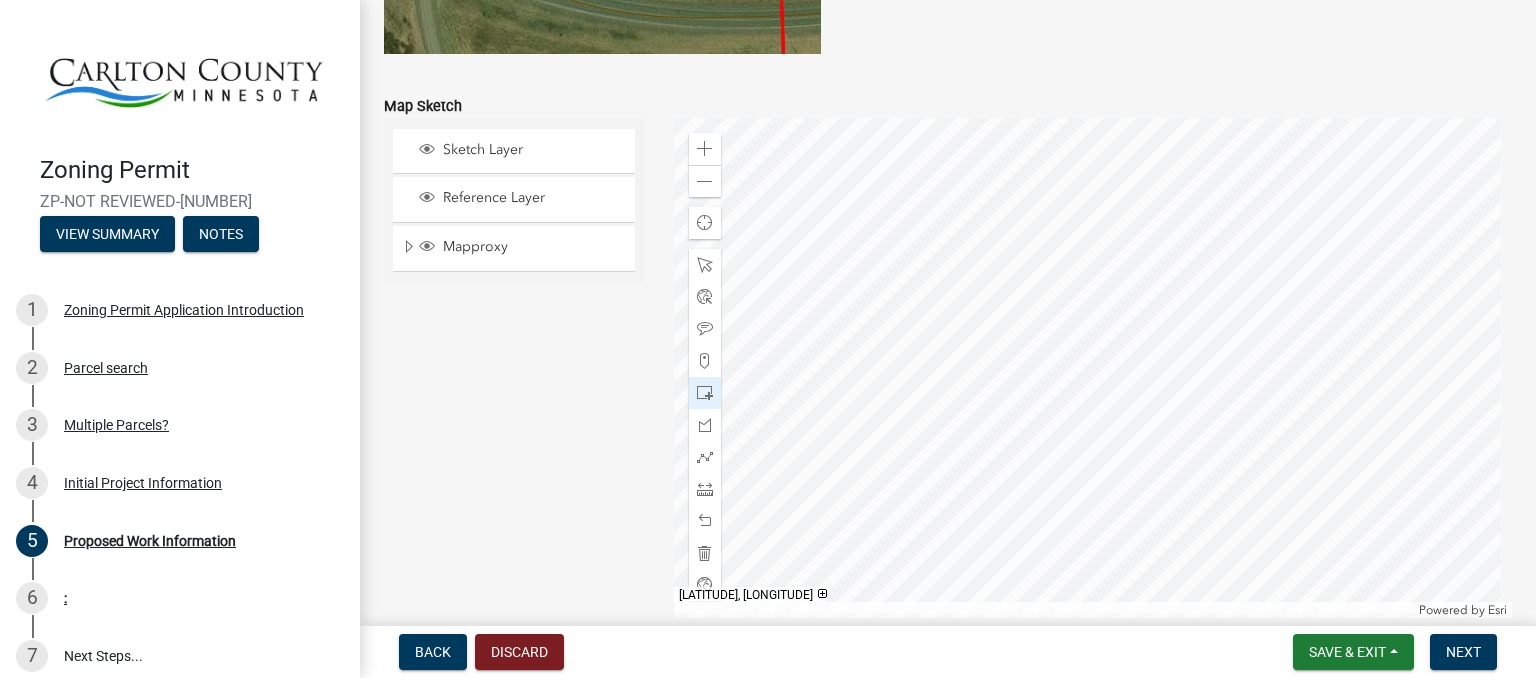 click 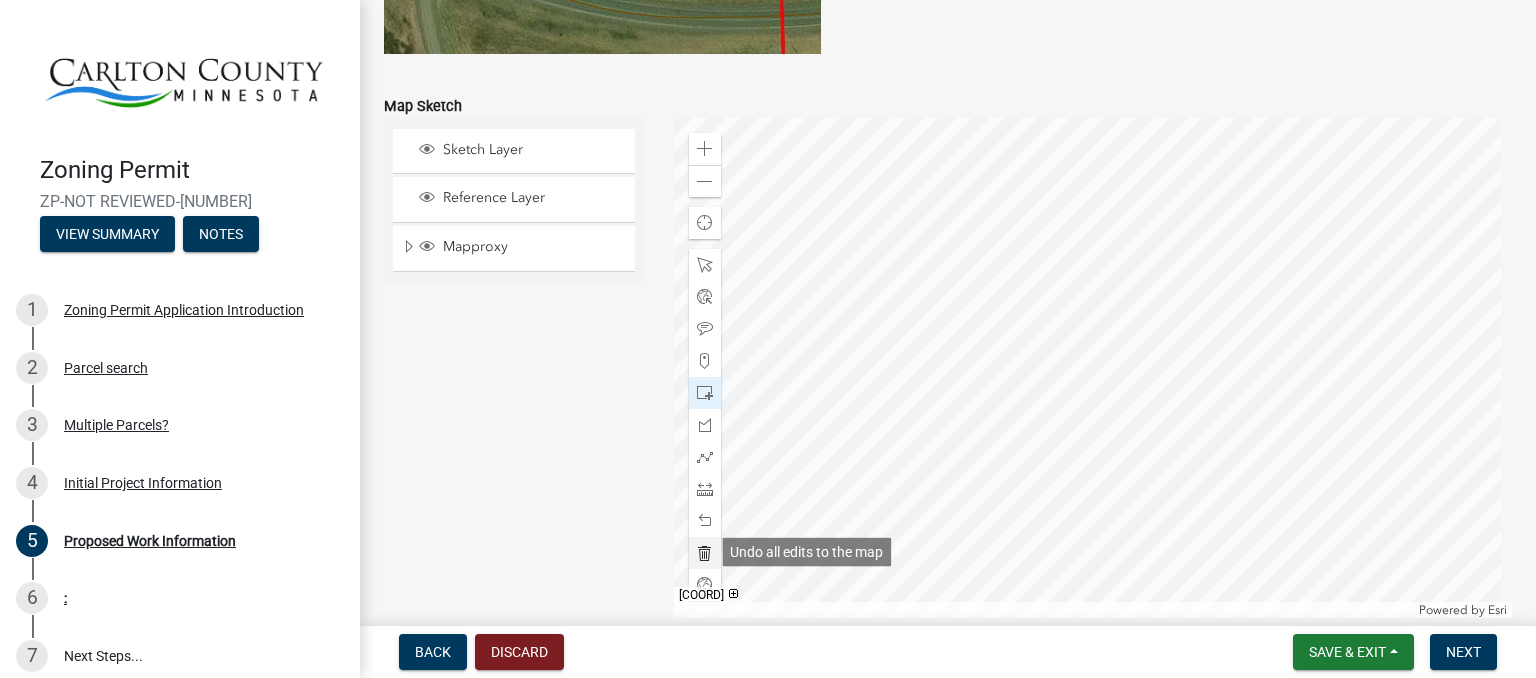 click 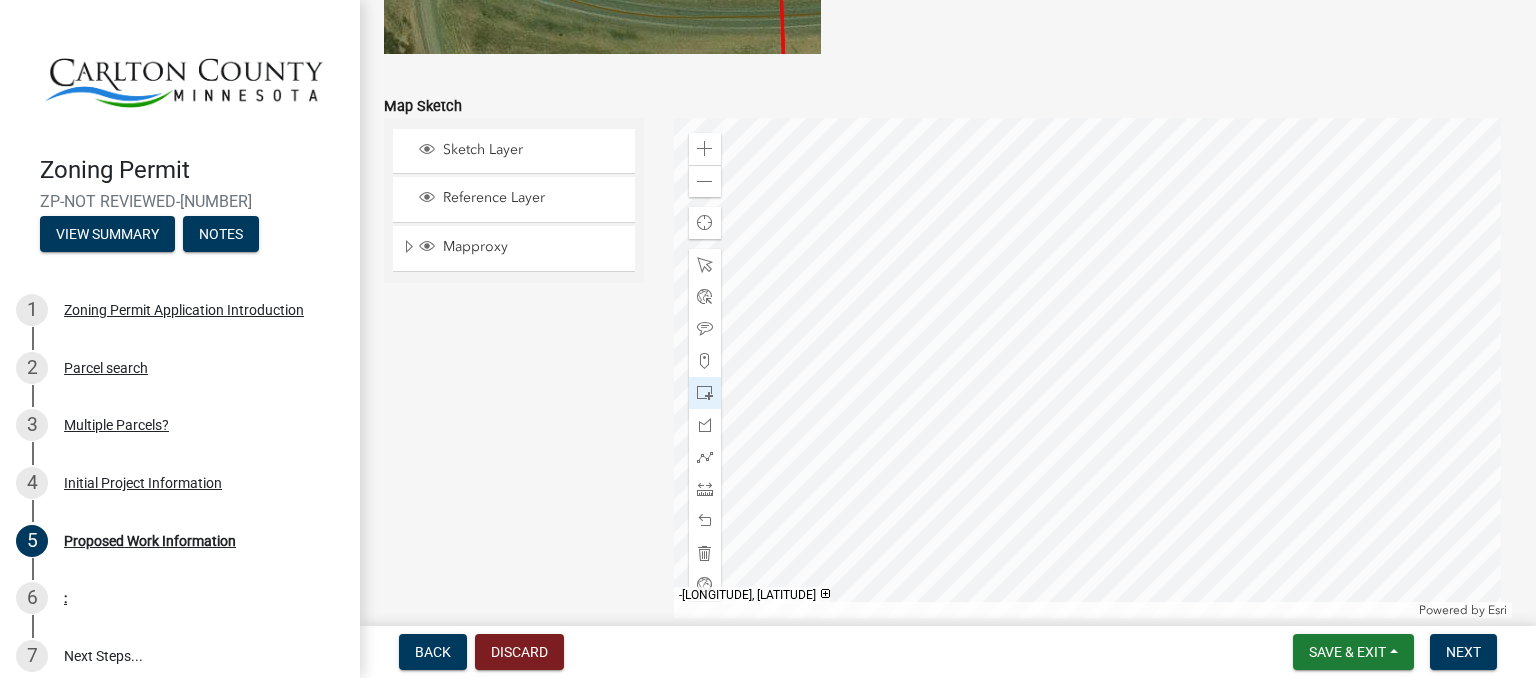 click 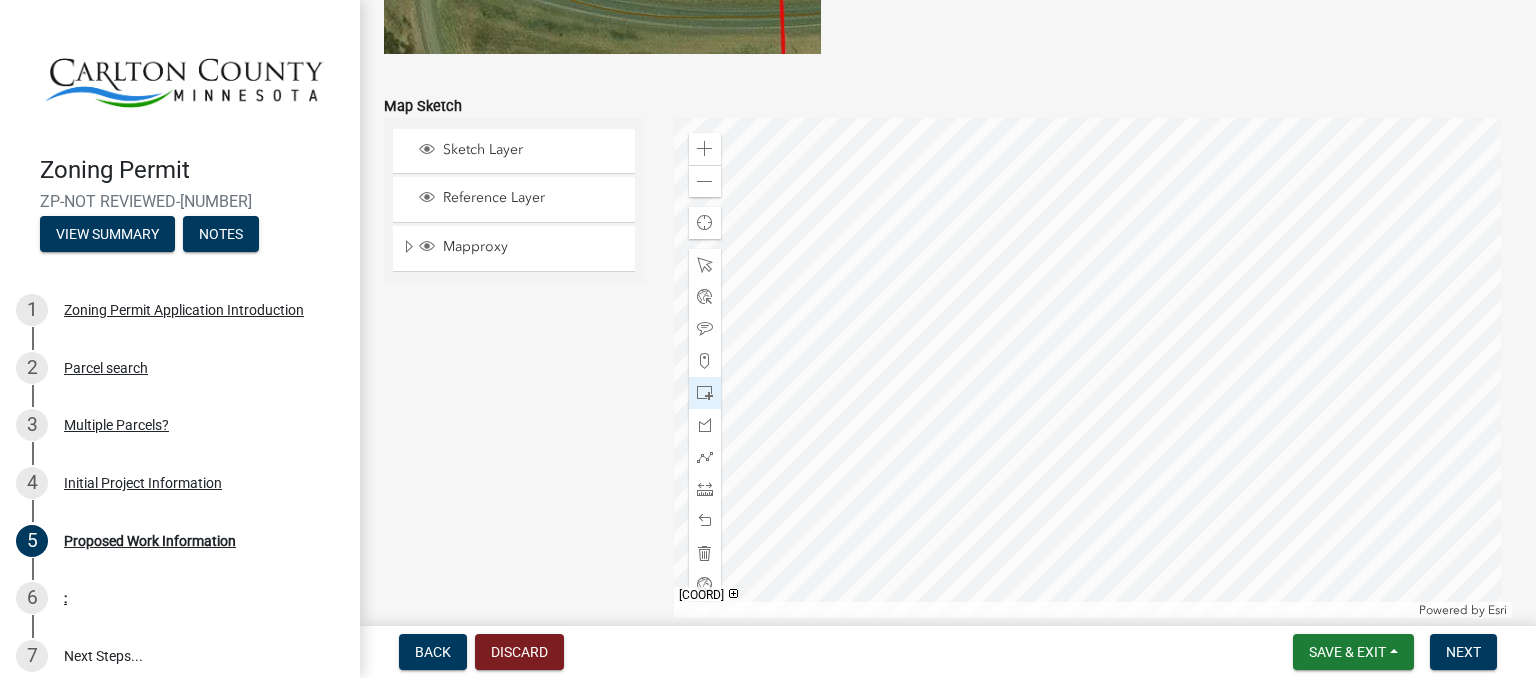 click 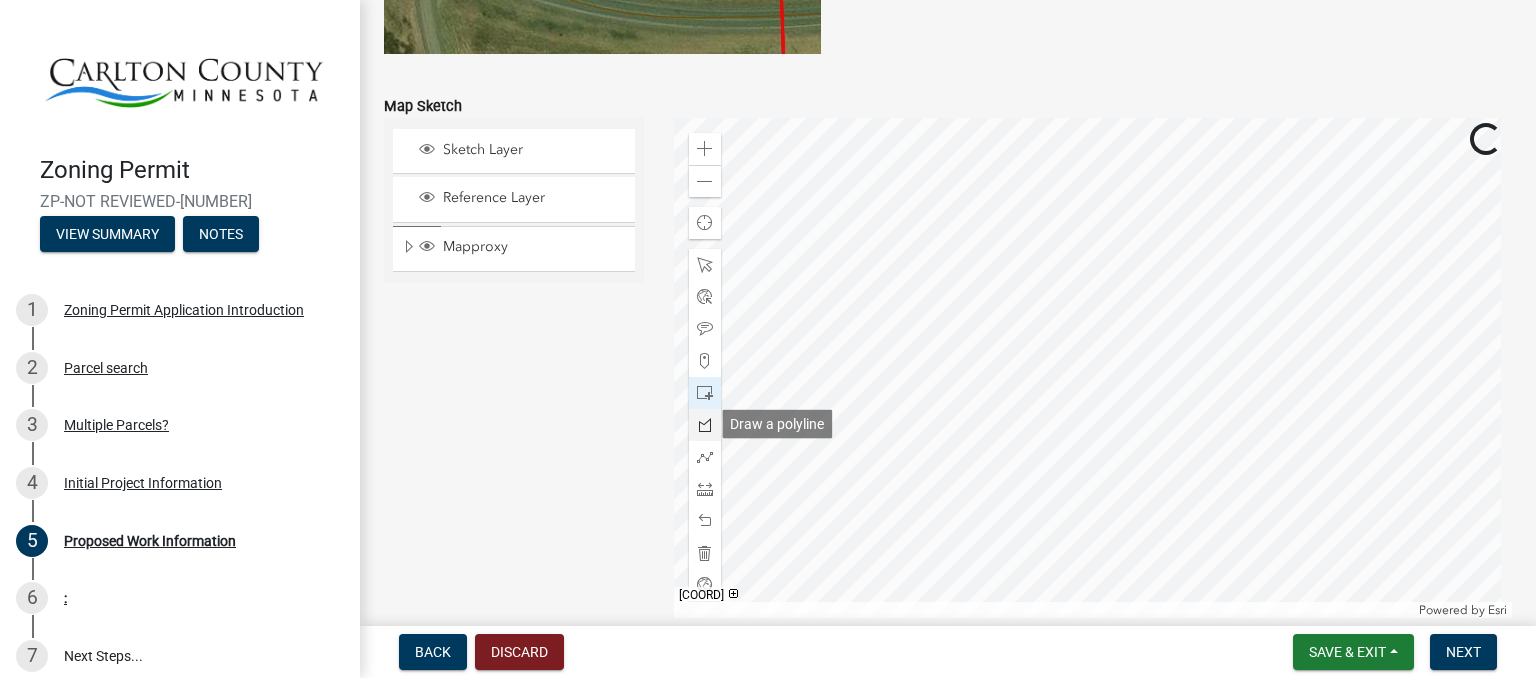 click 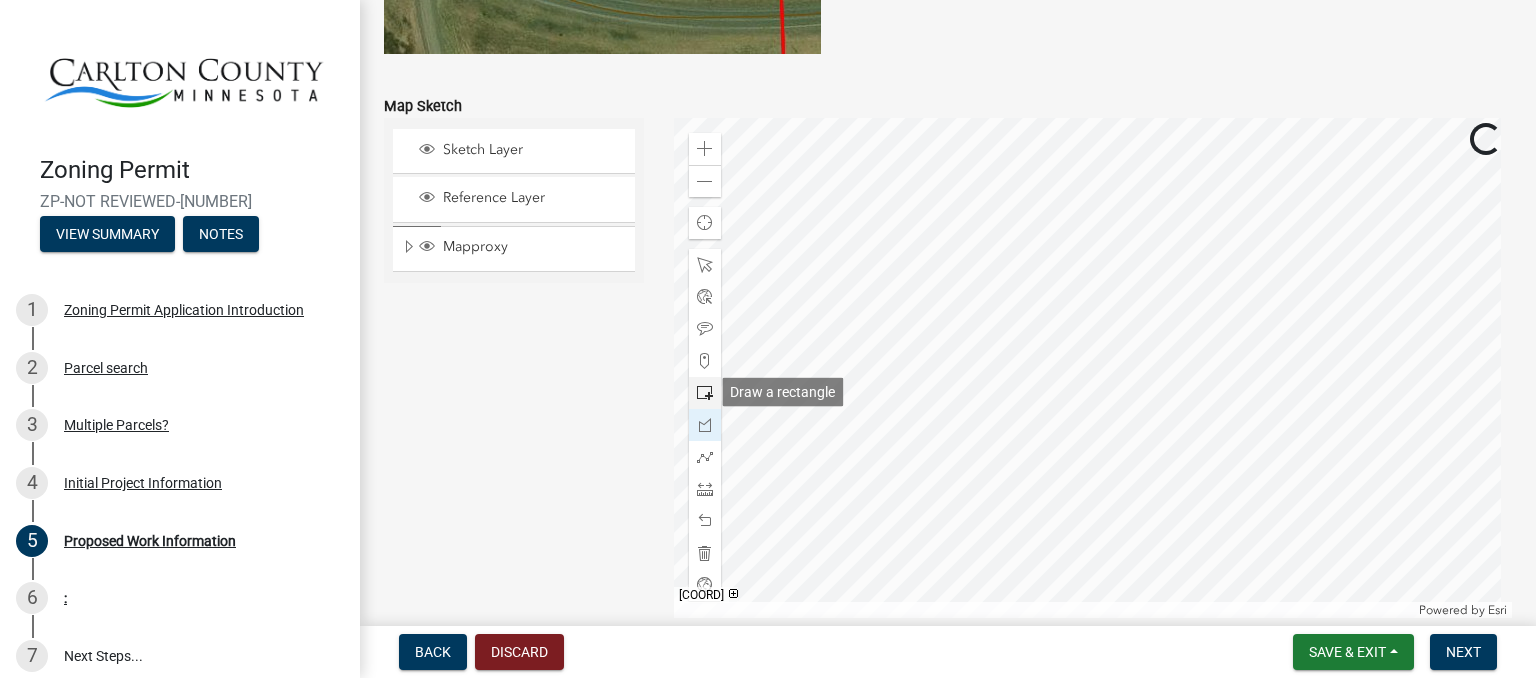 click 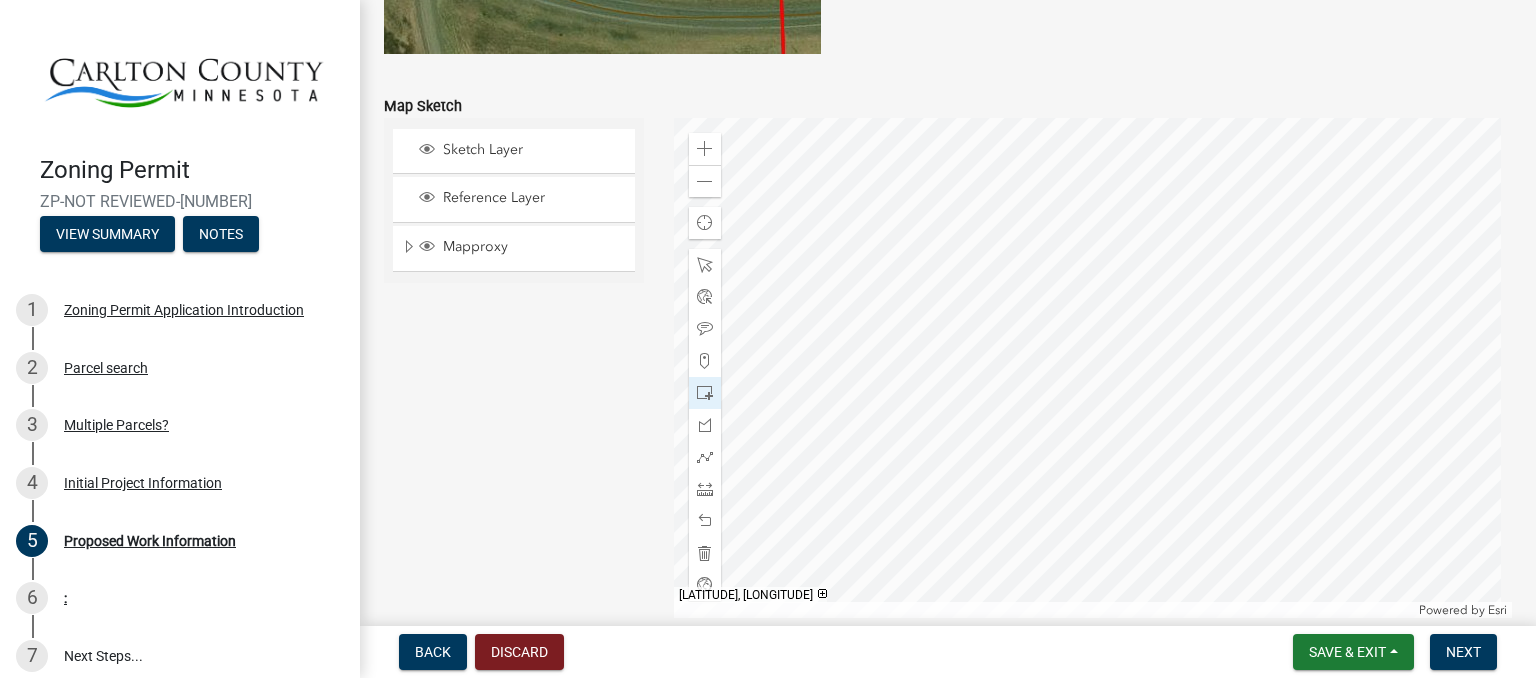 click 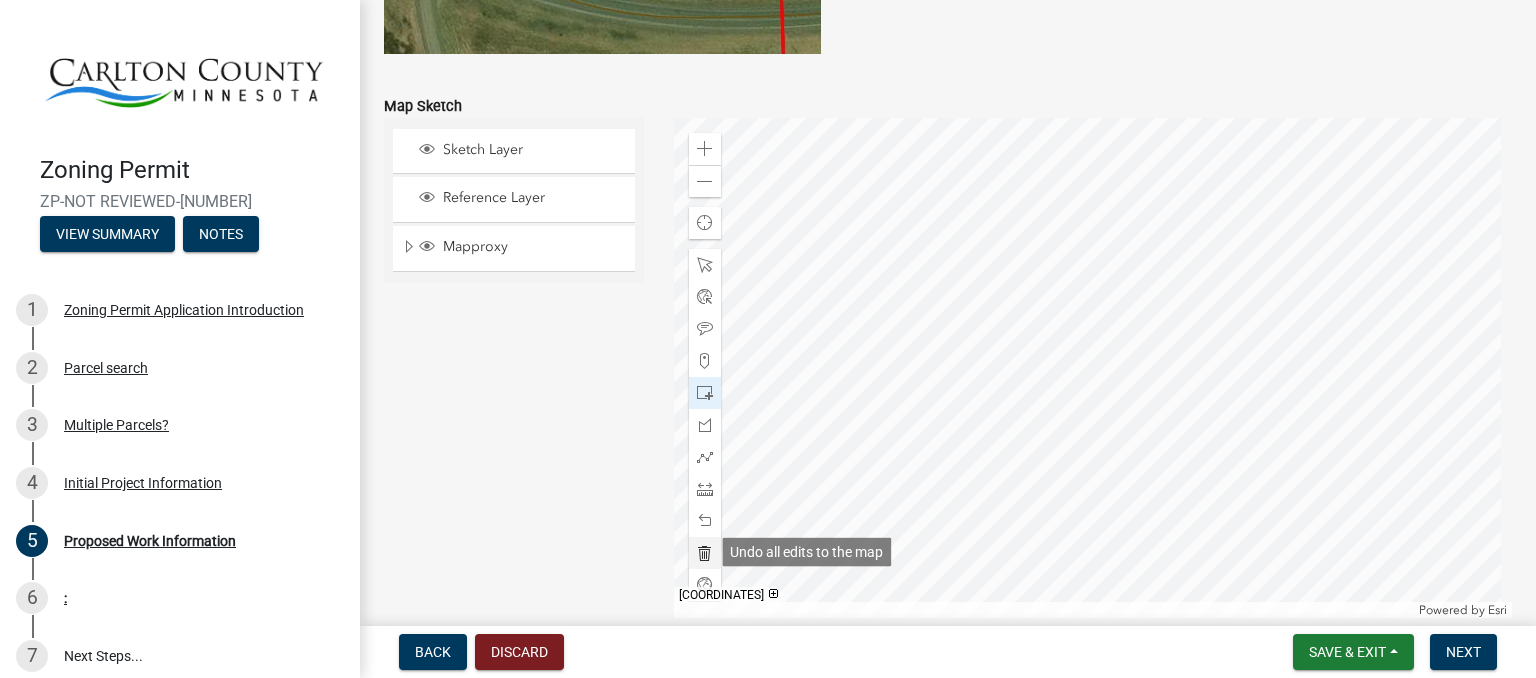 click 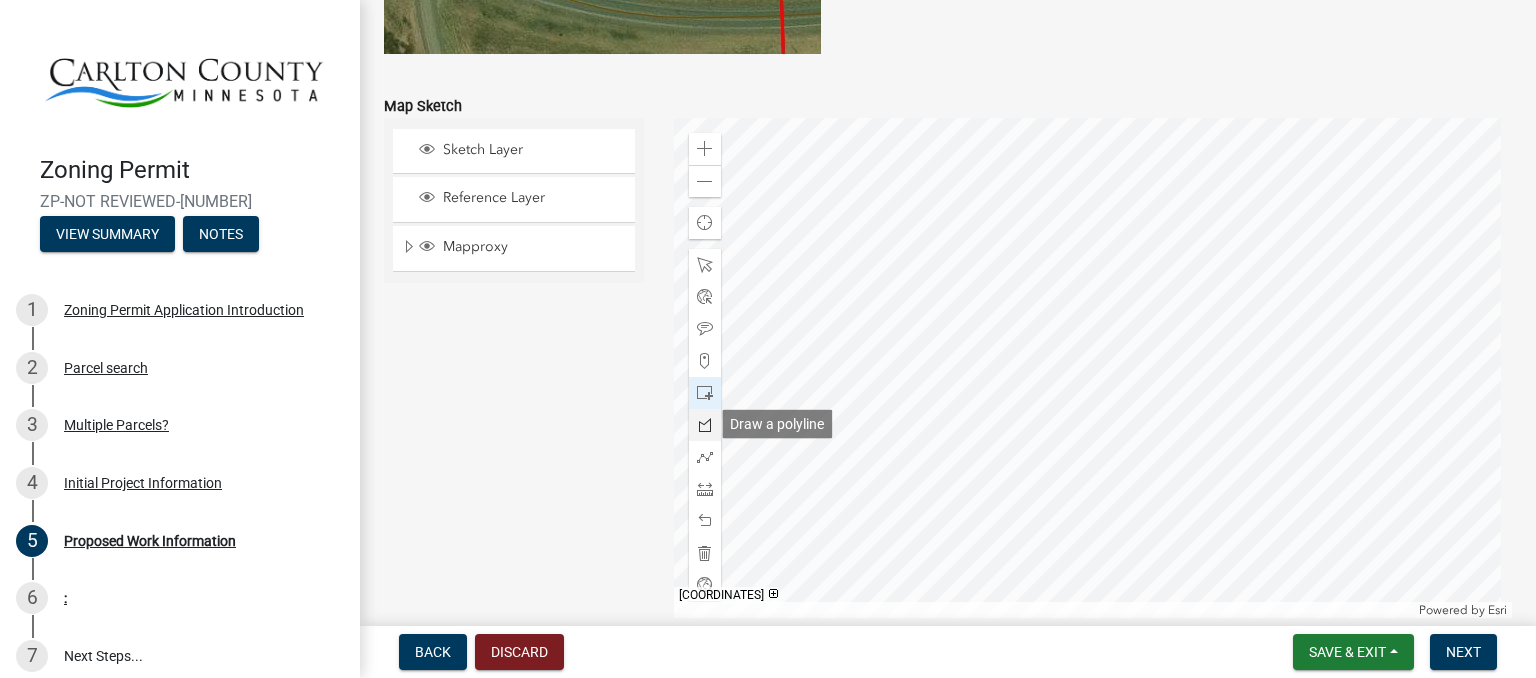 click 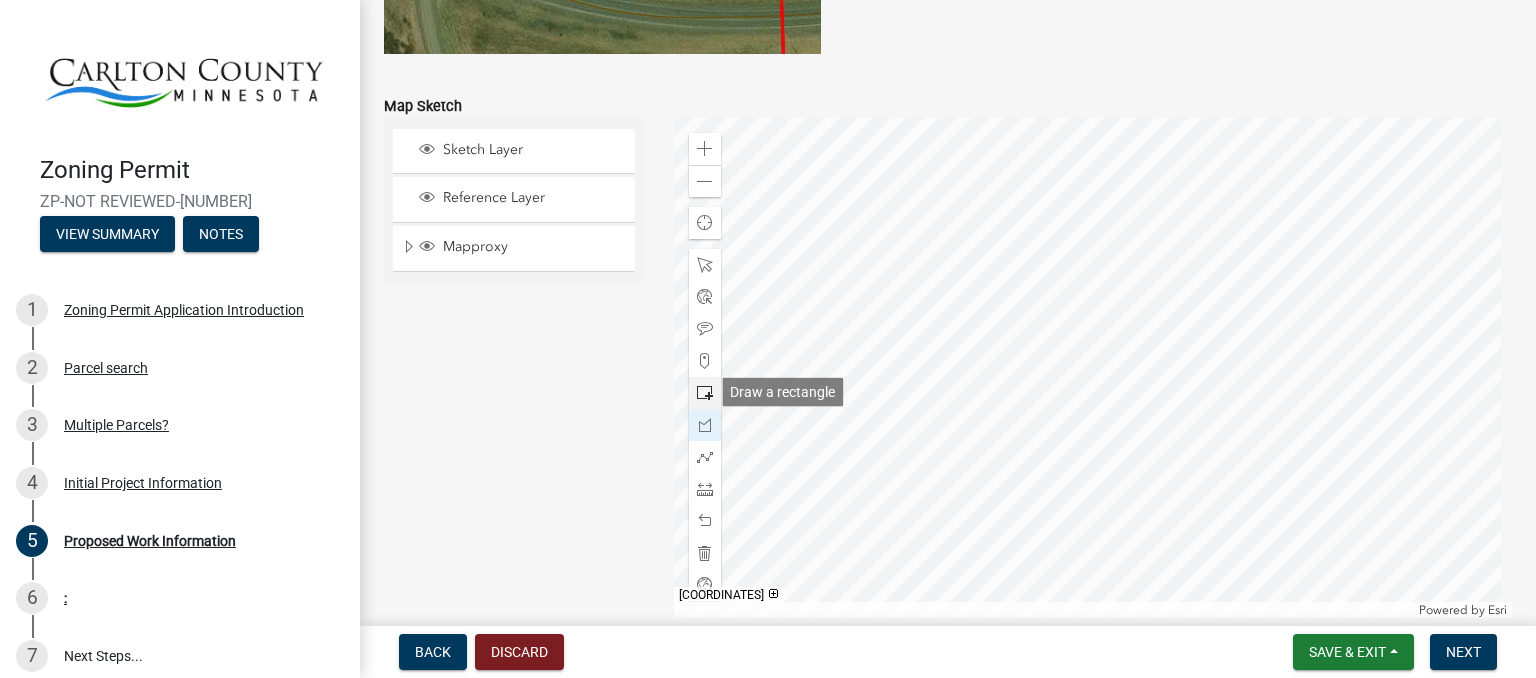 click 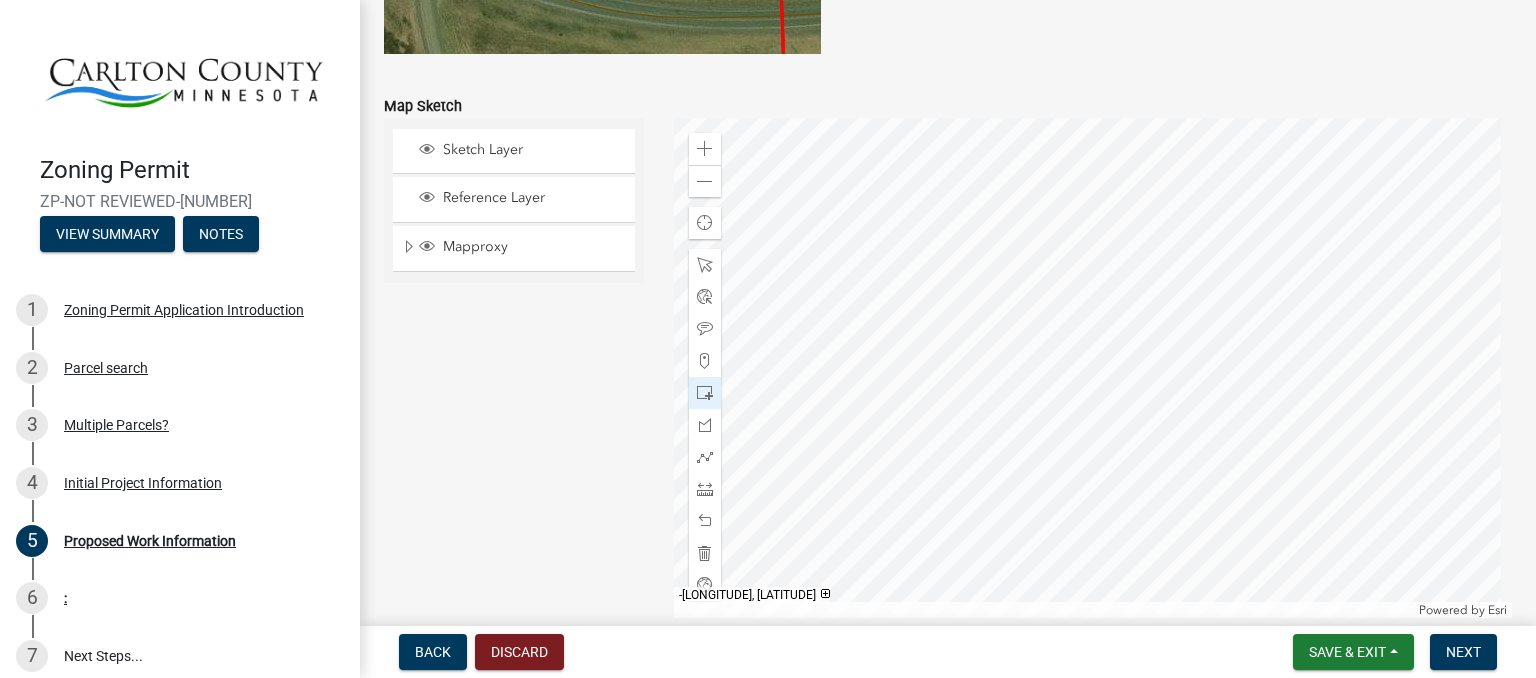 click 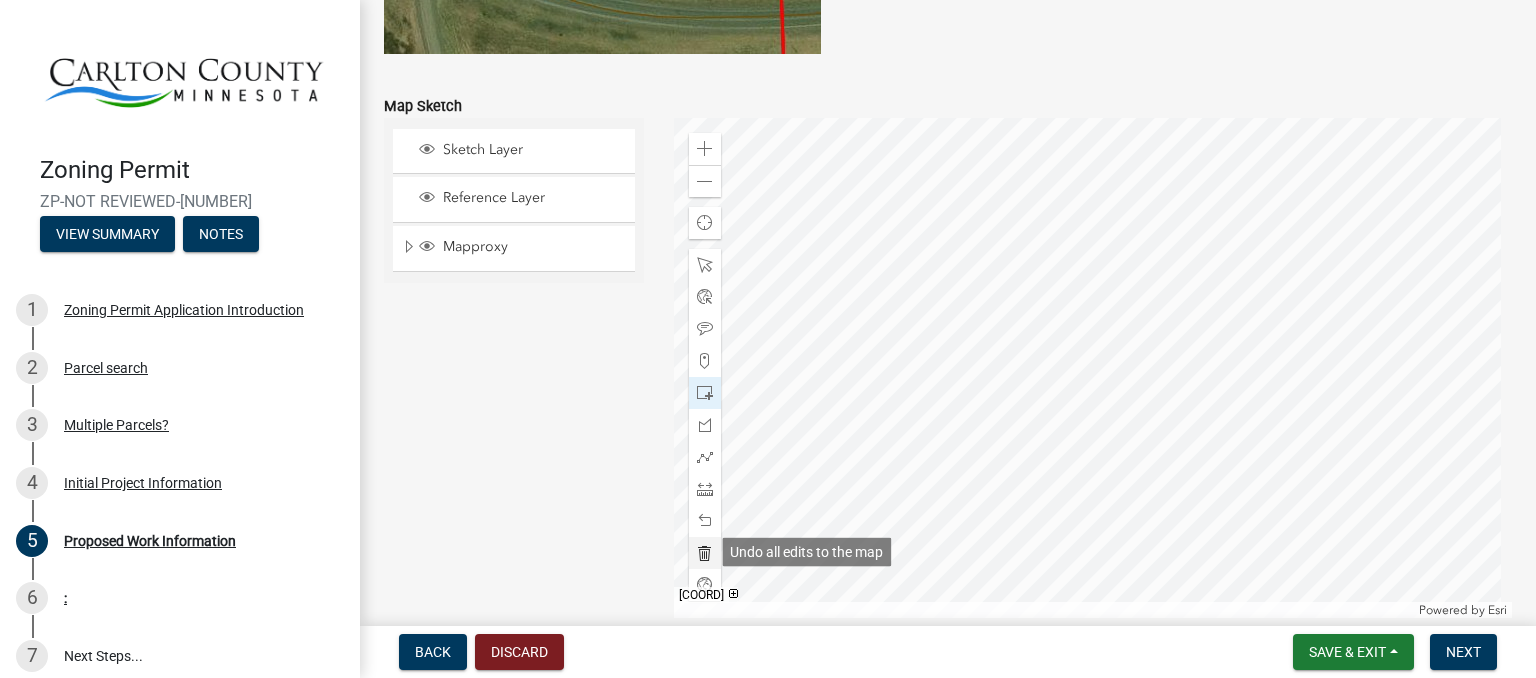click 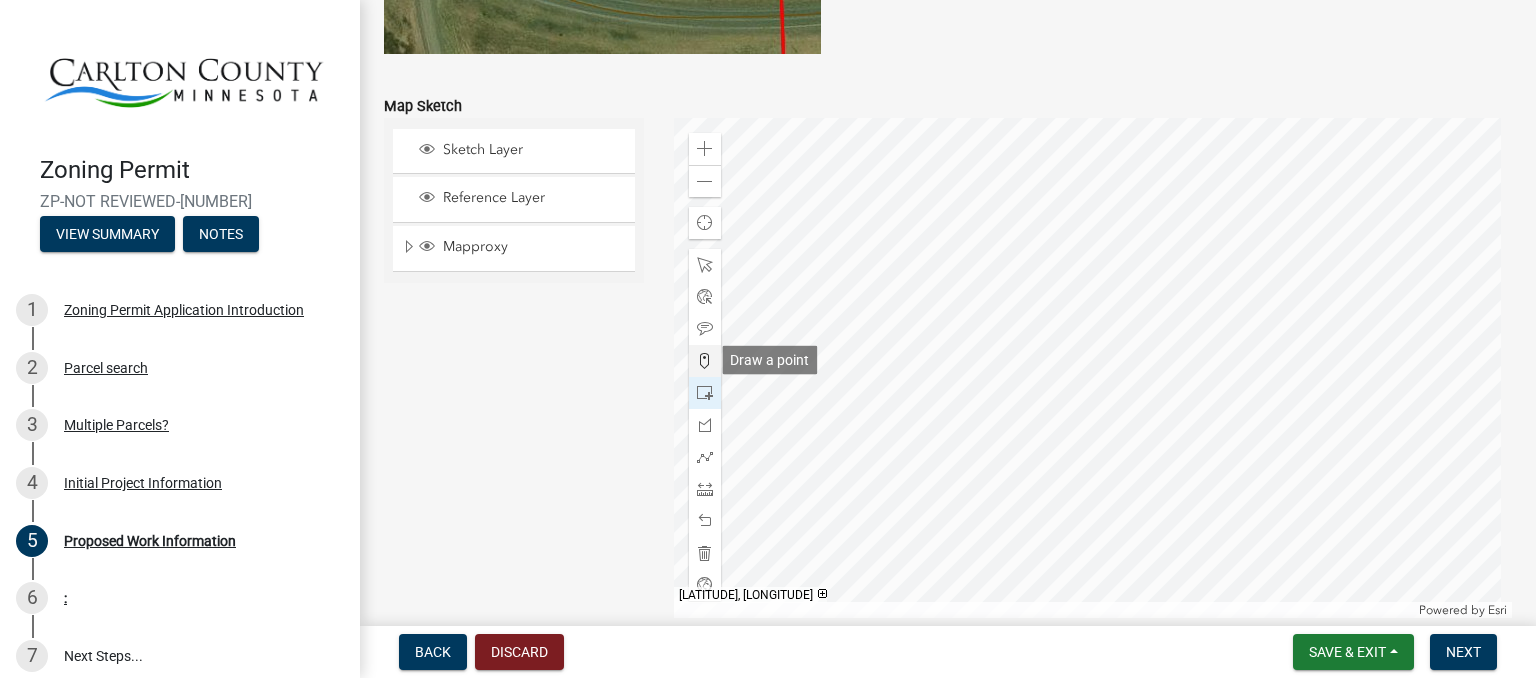 click 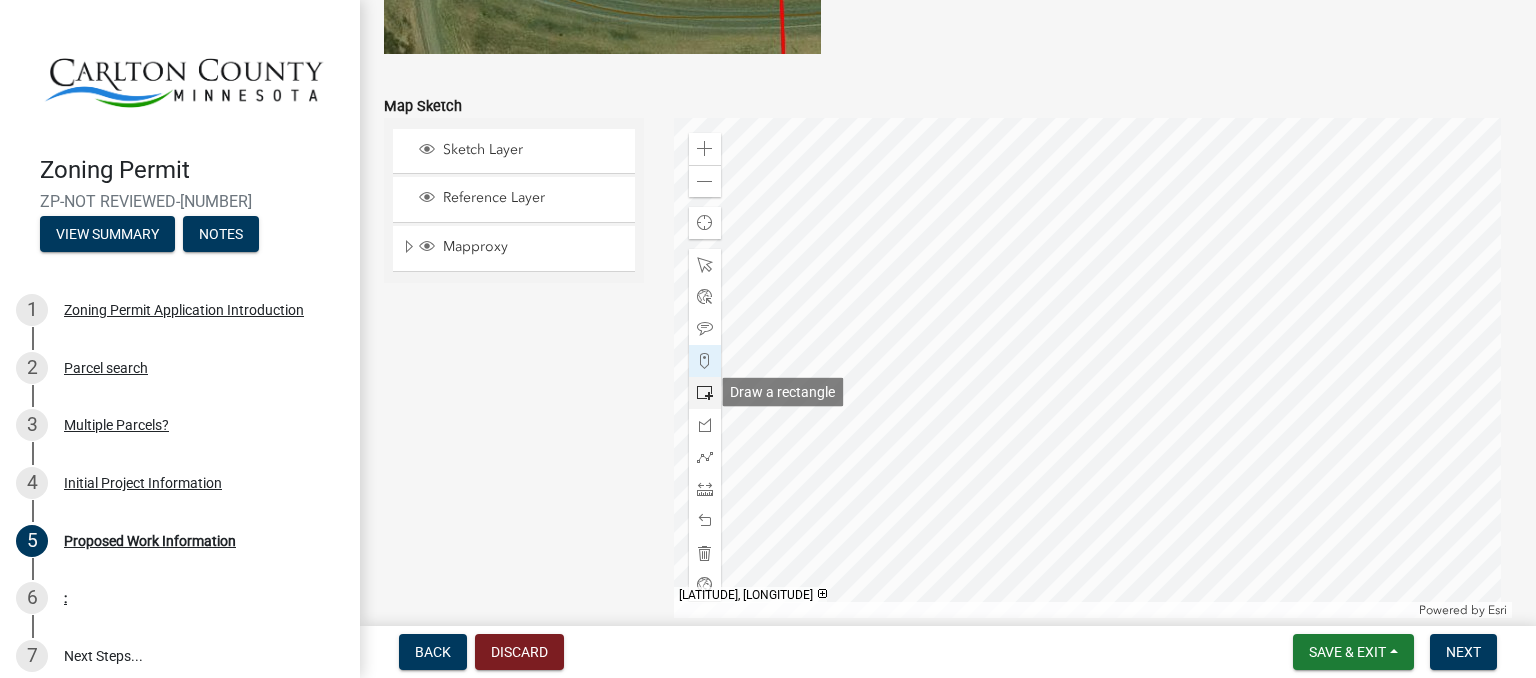 click 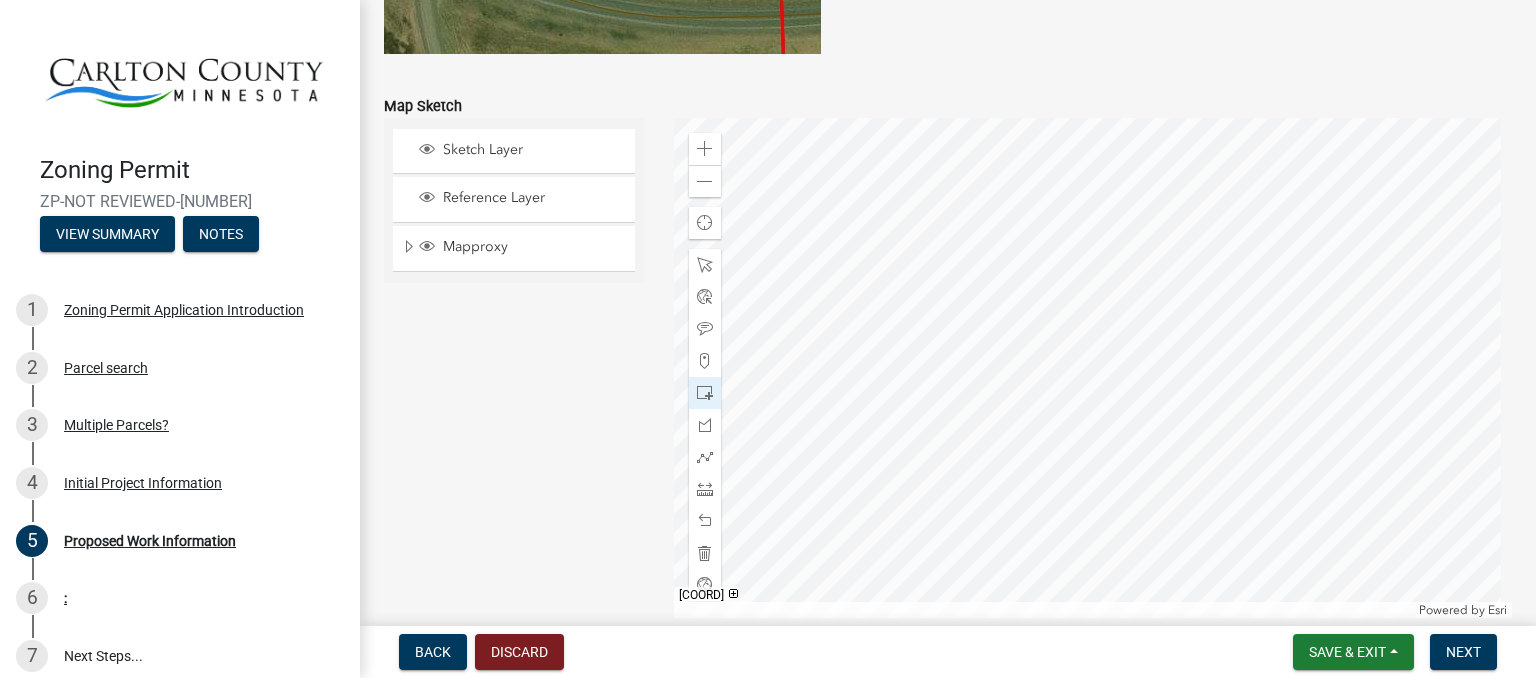 click 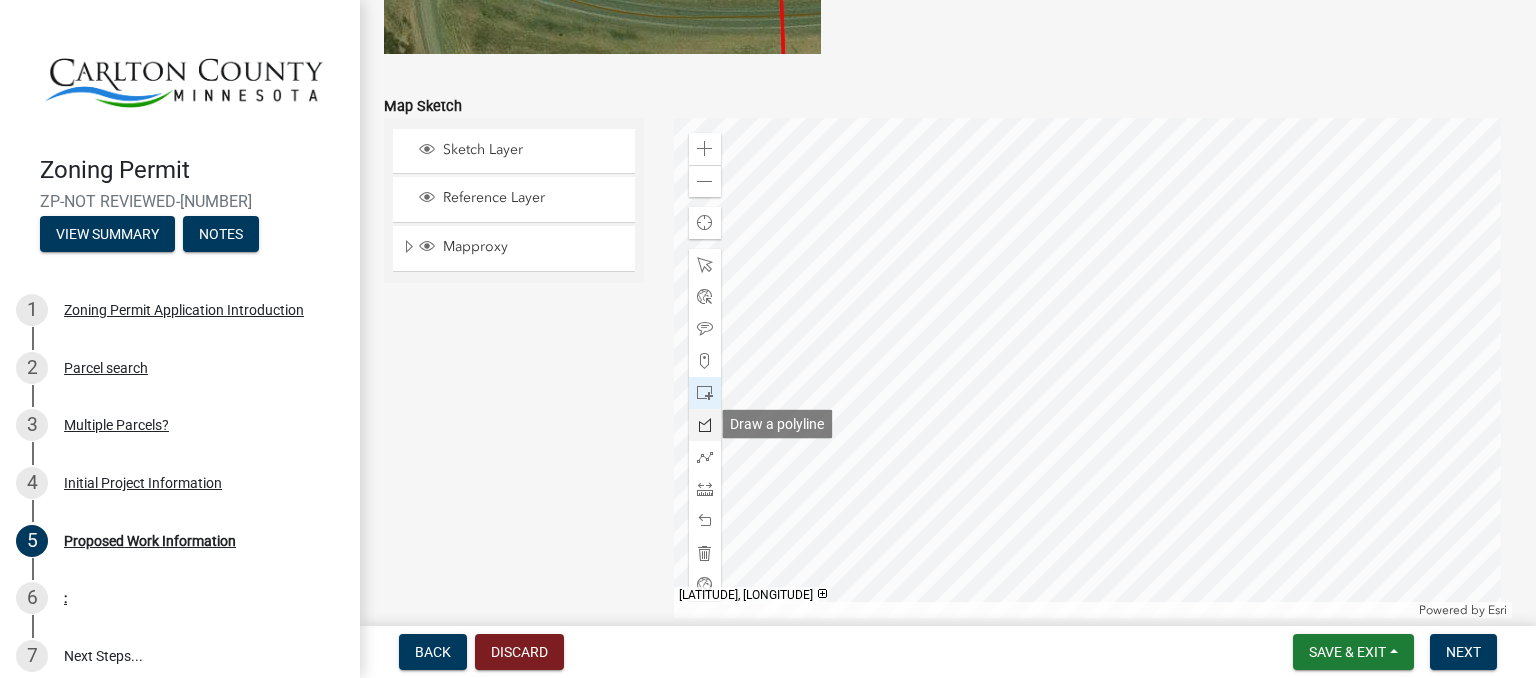 click 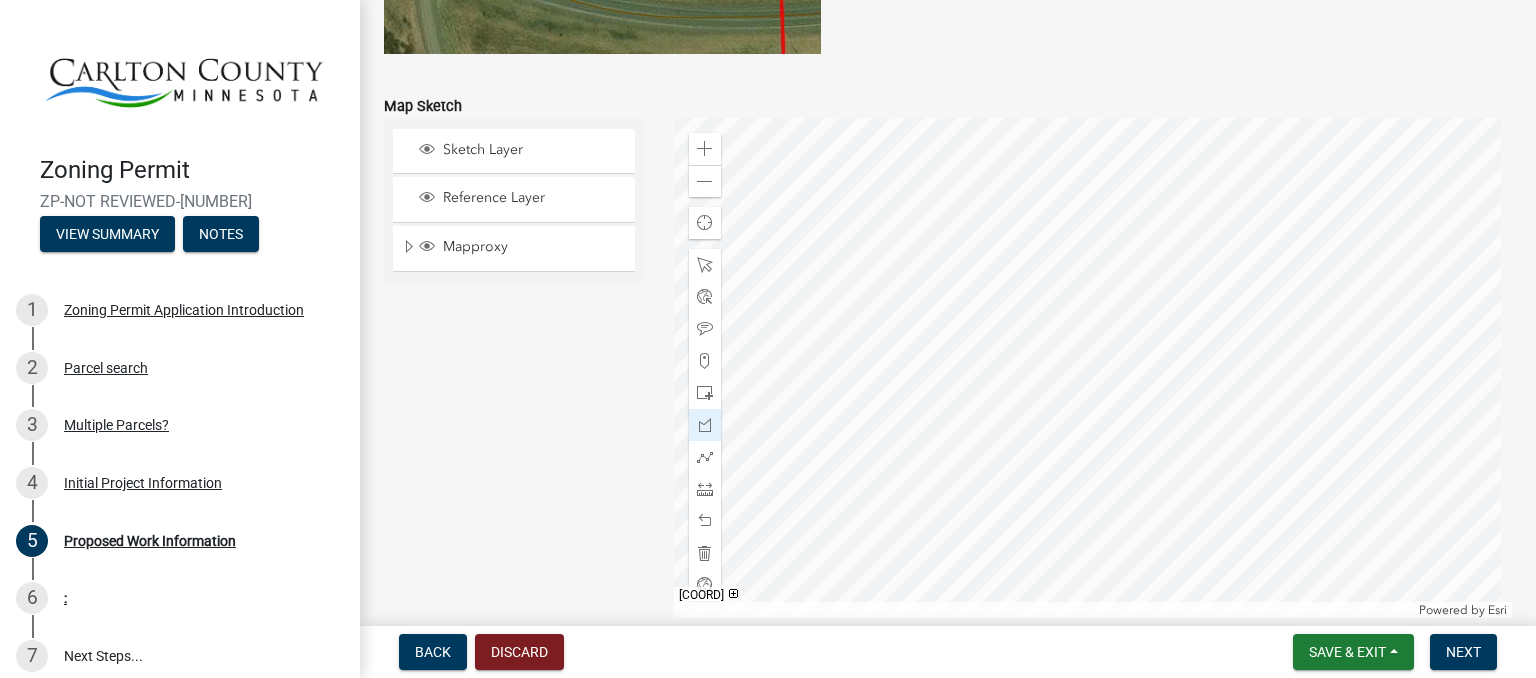 click 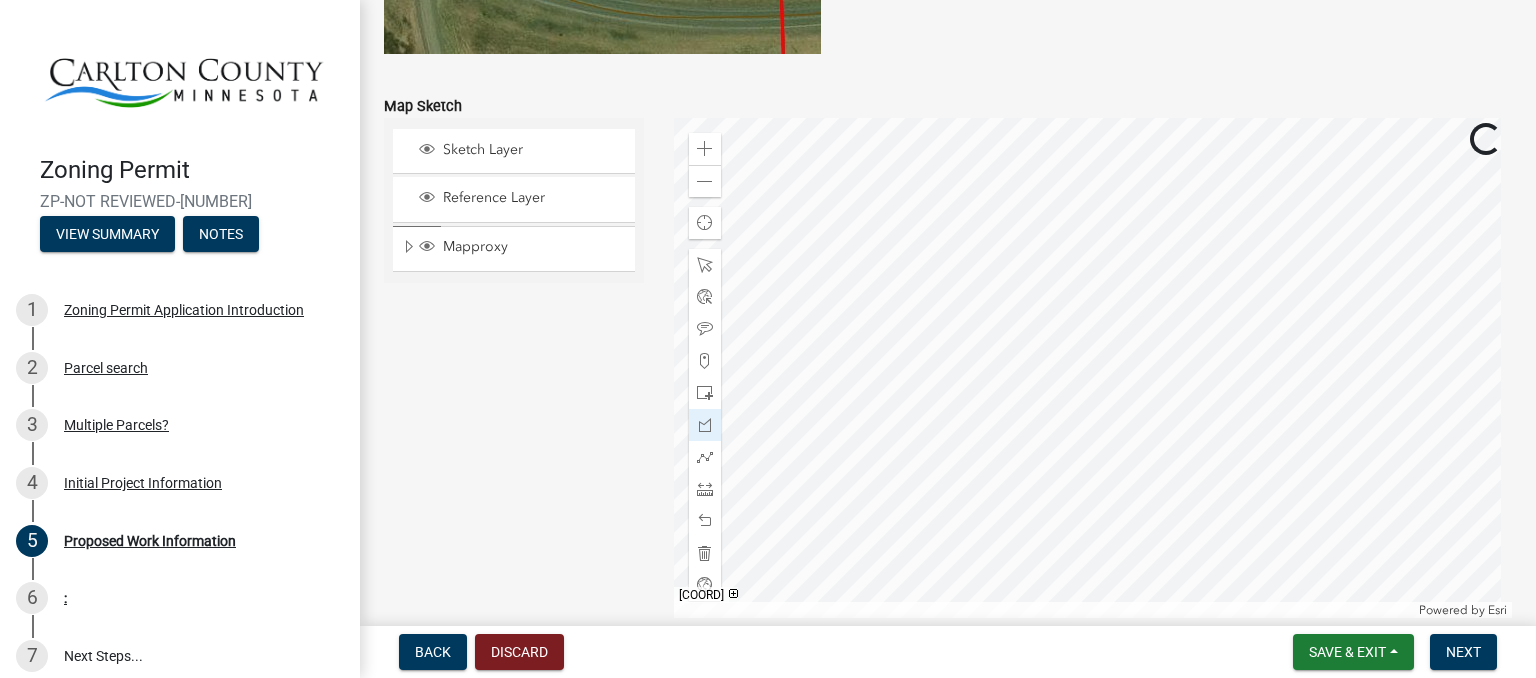 click 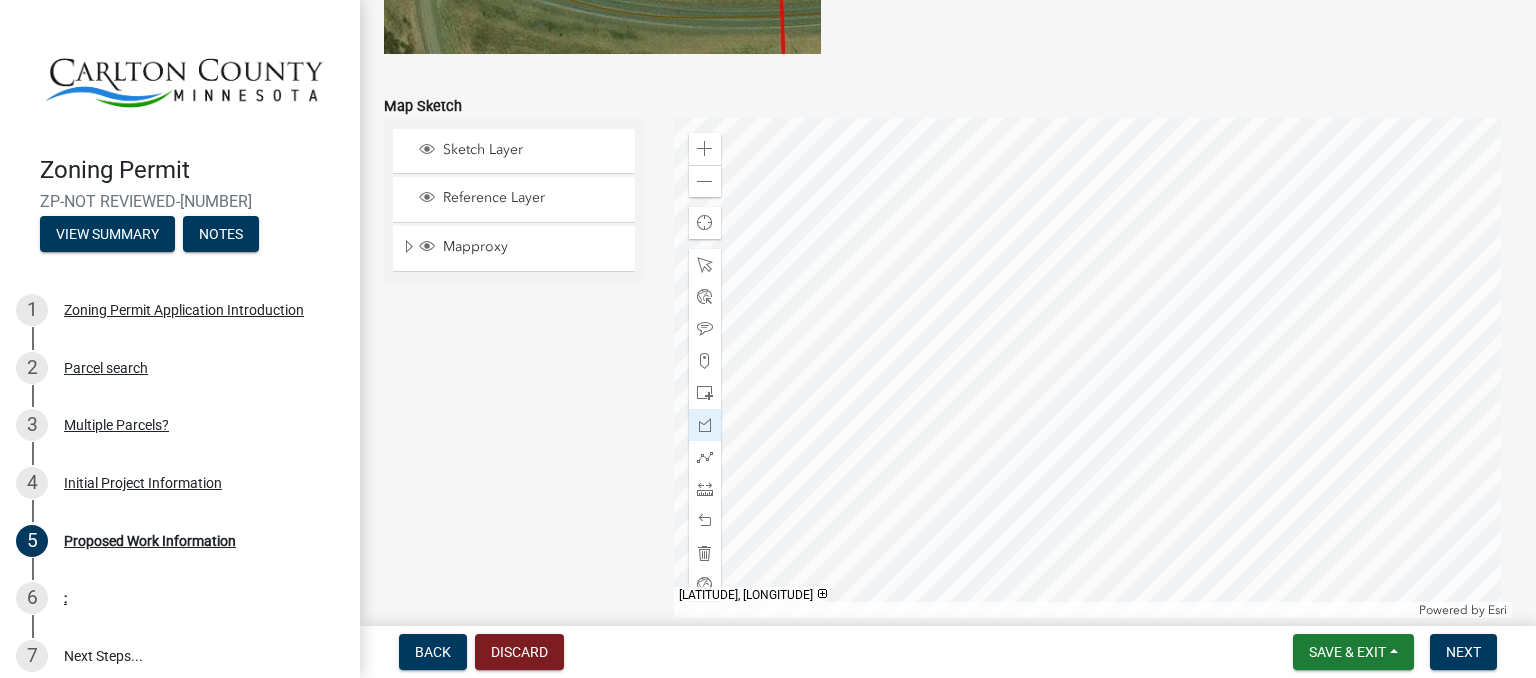 click 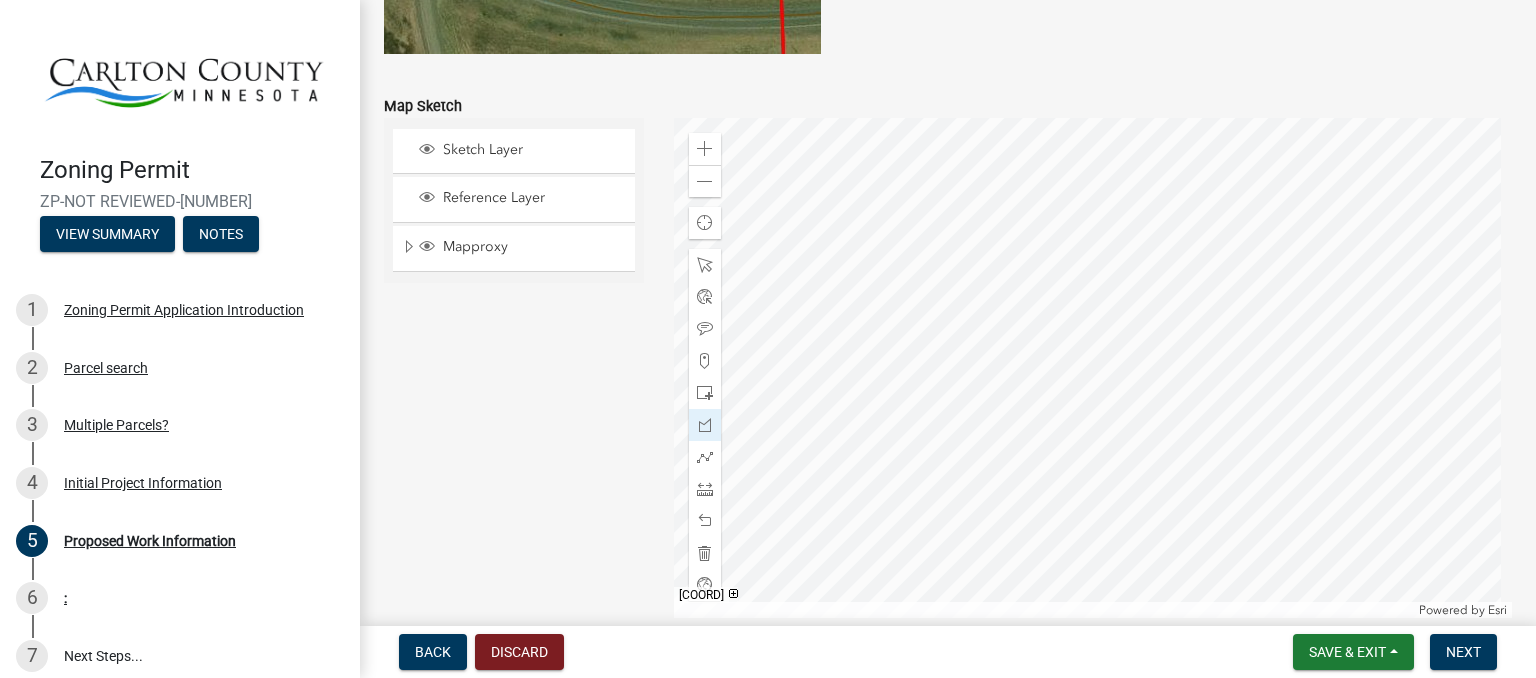 click 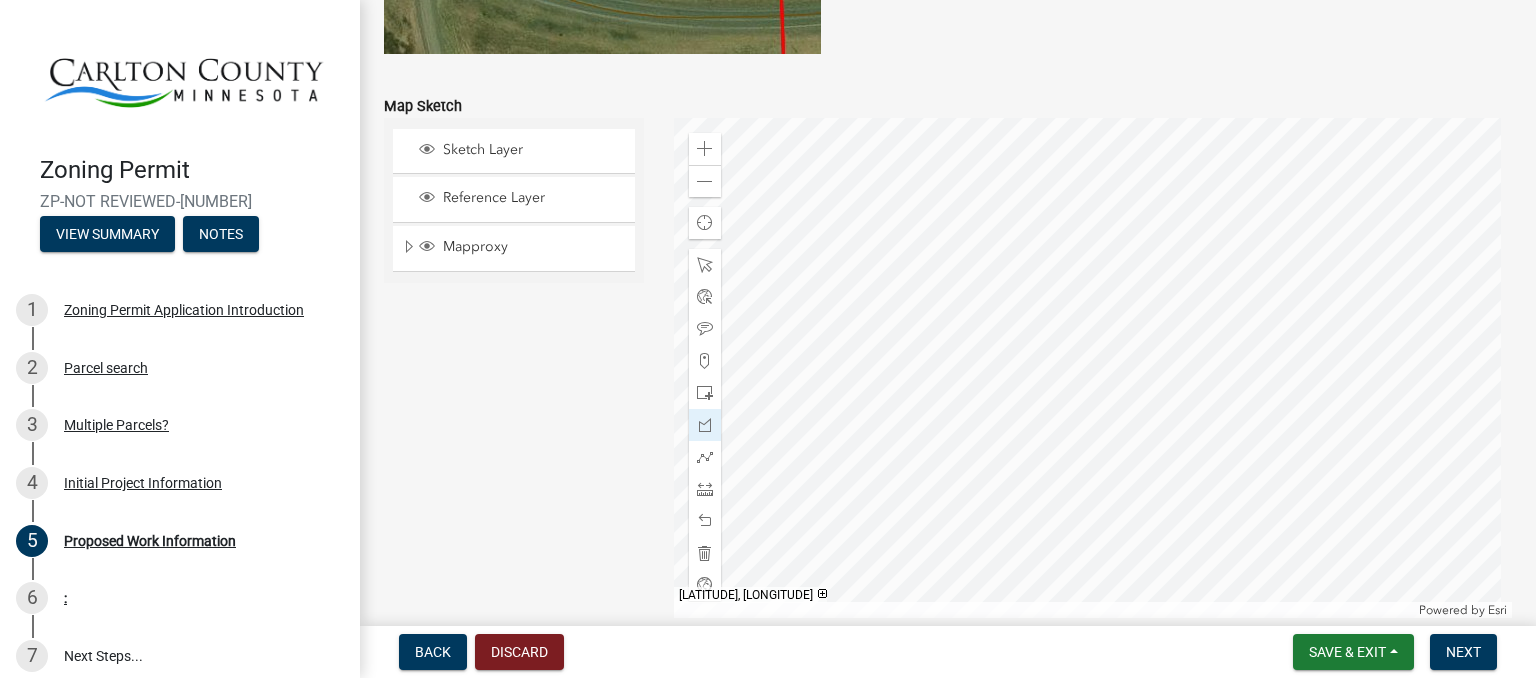 click 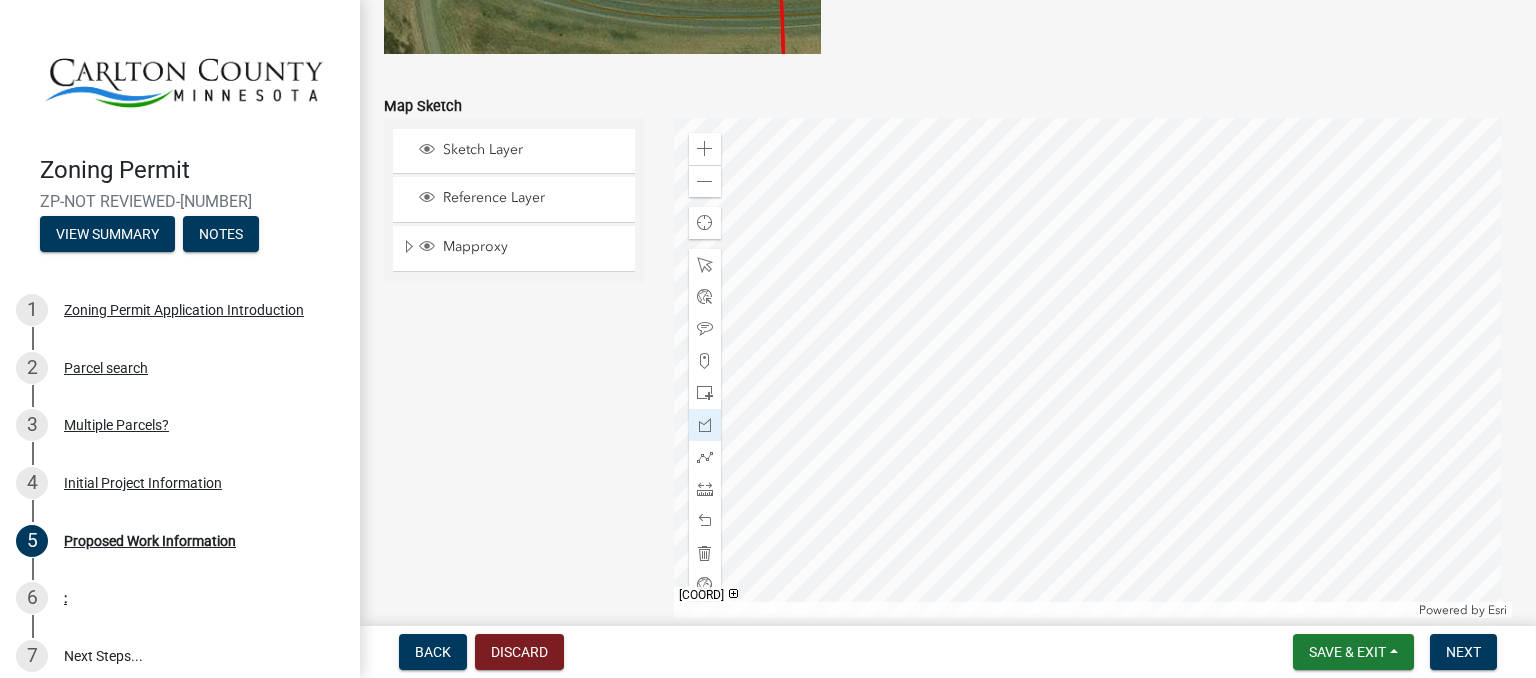 click 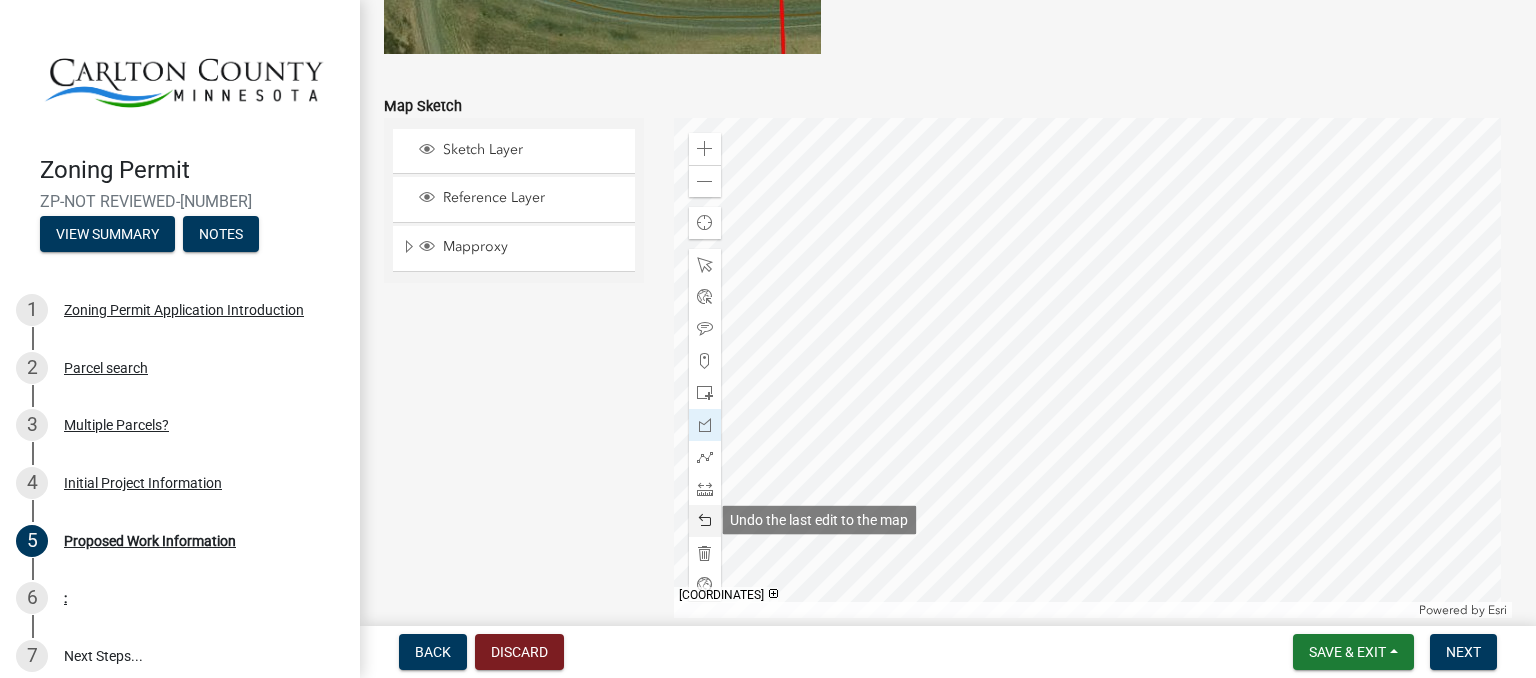 click 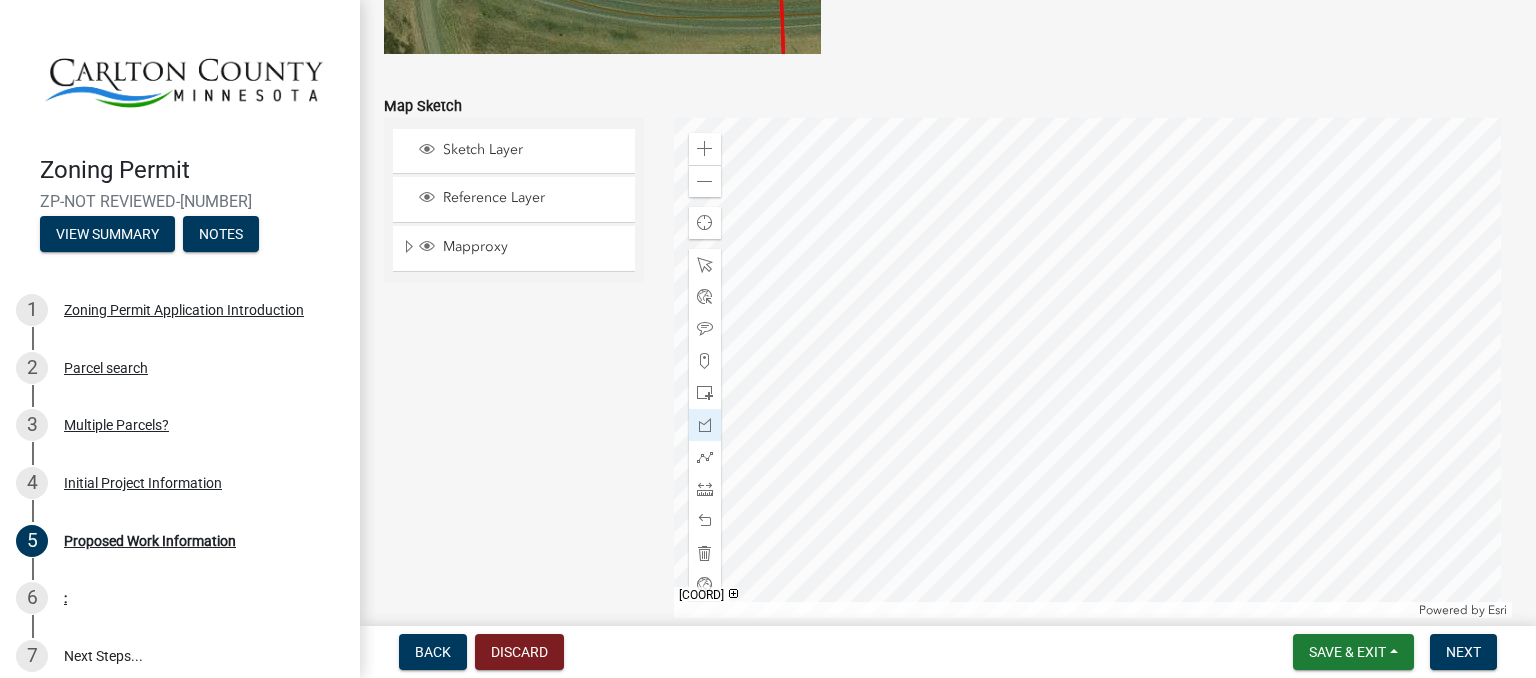 click 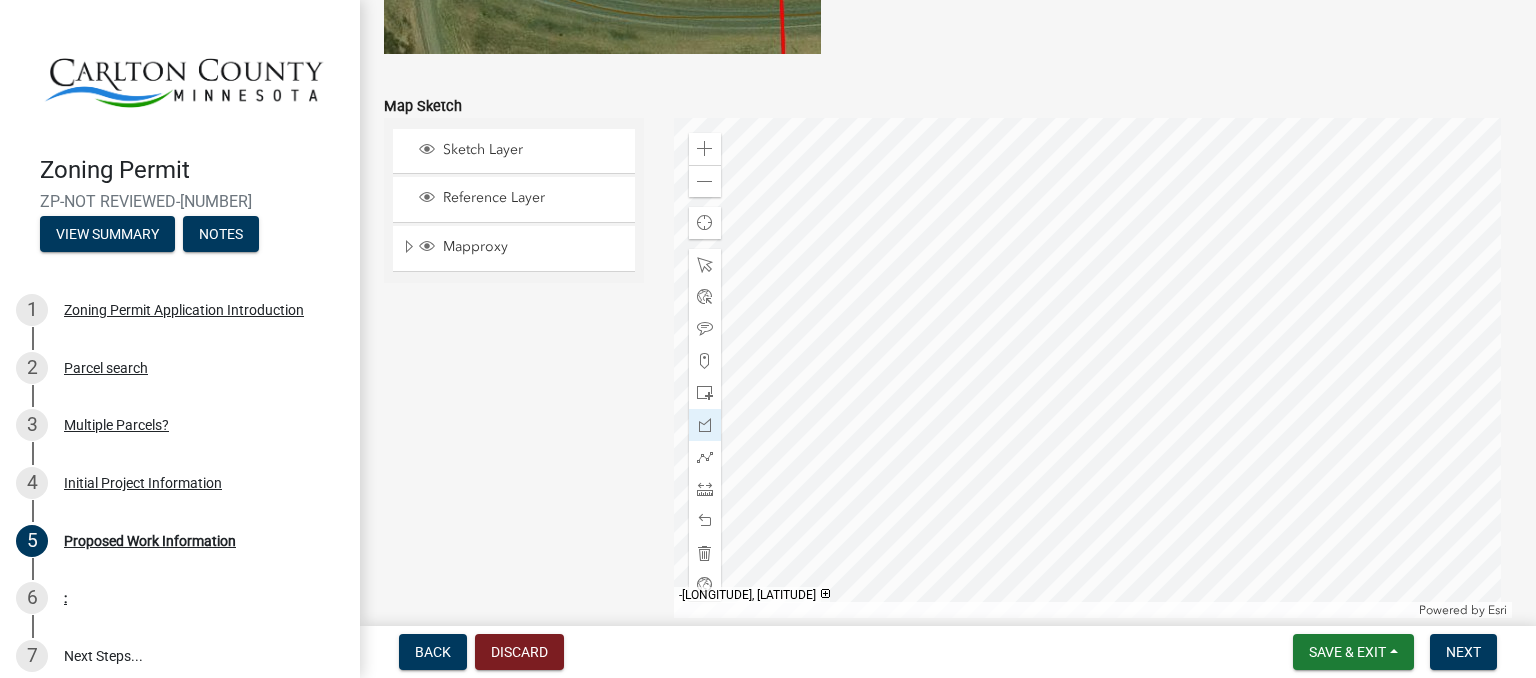 click 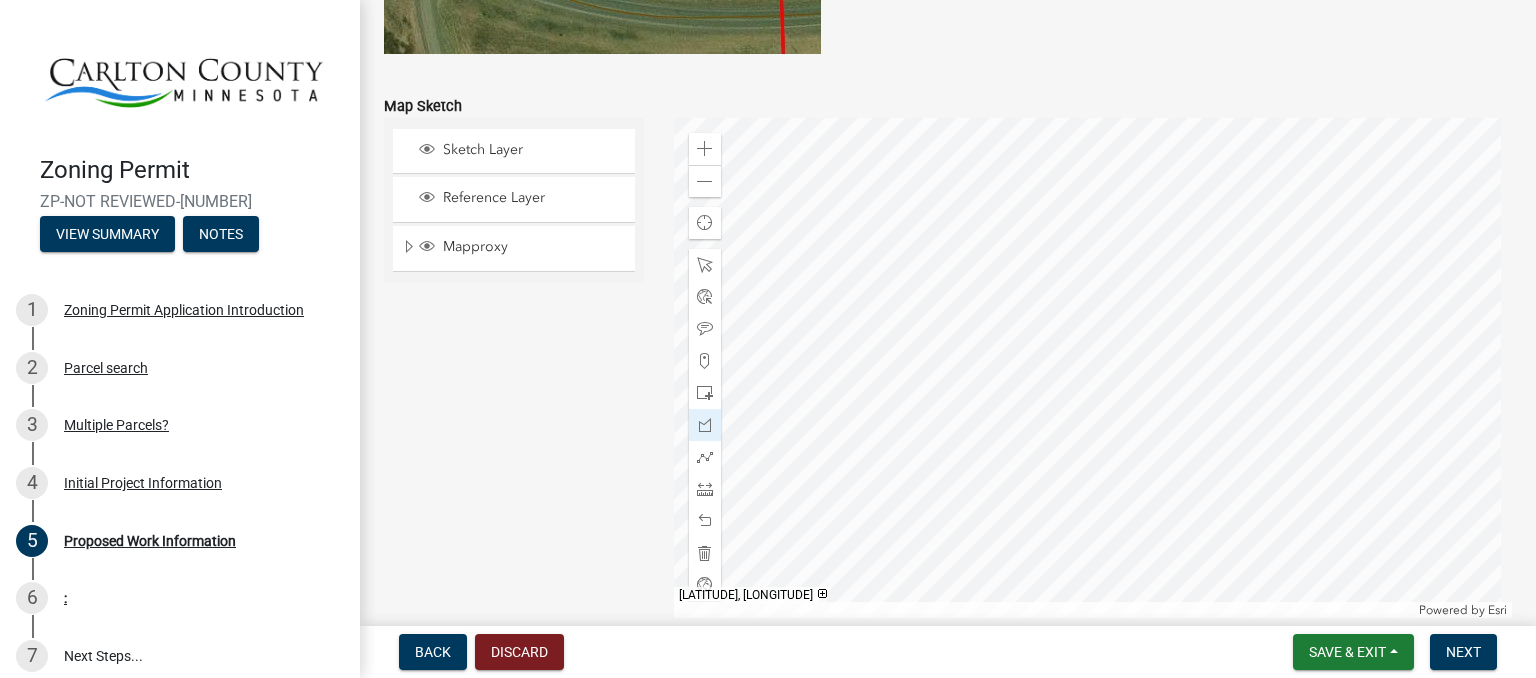 click 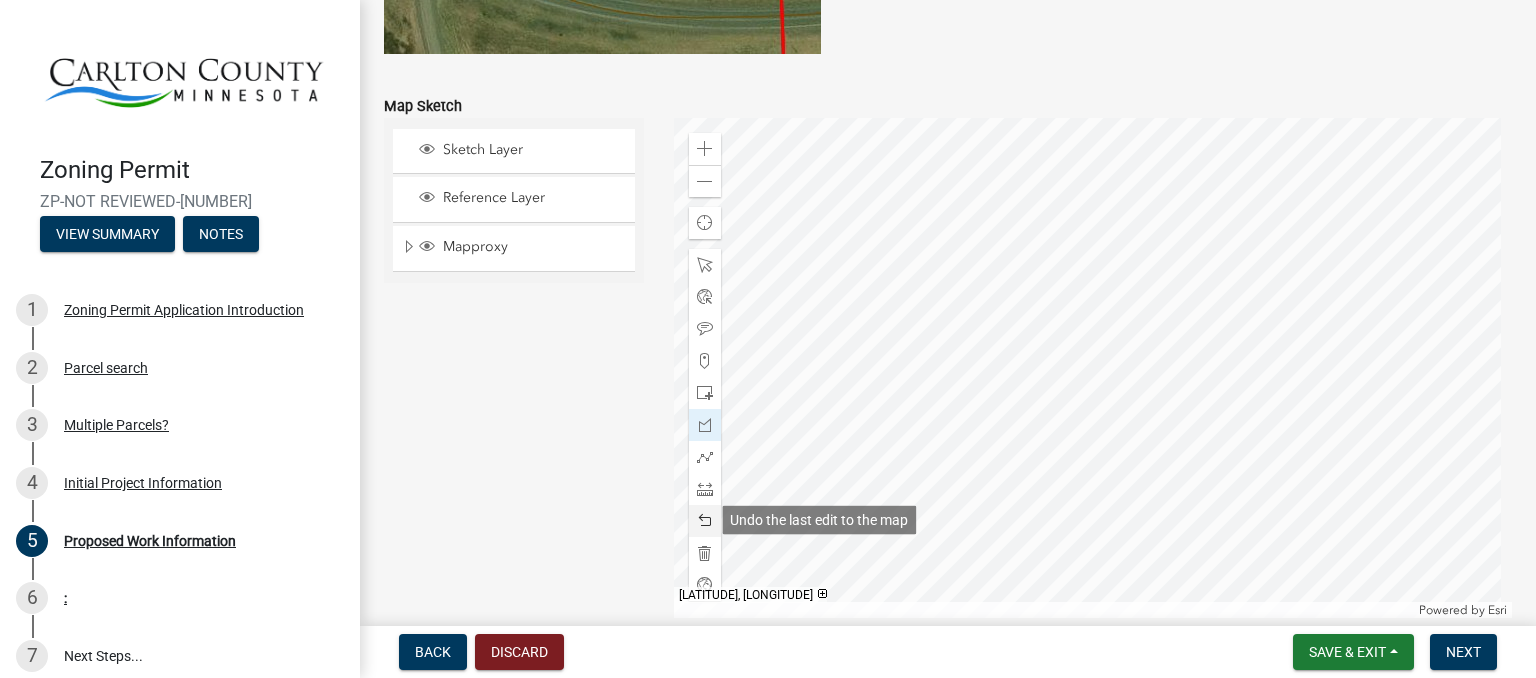 click 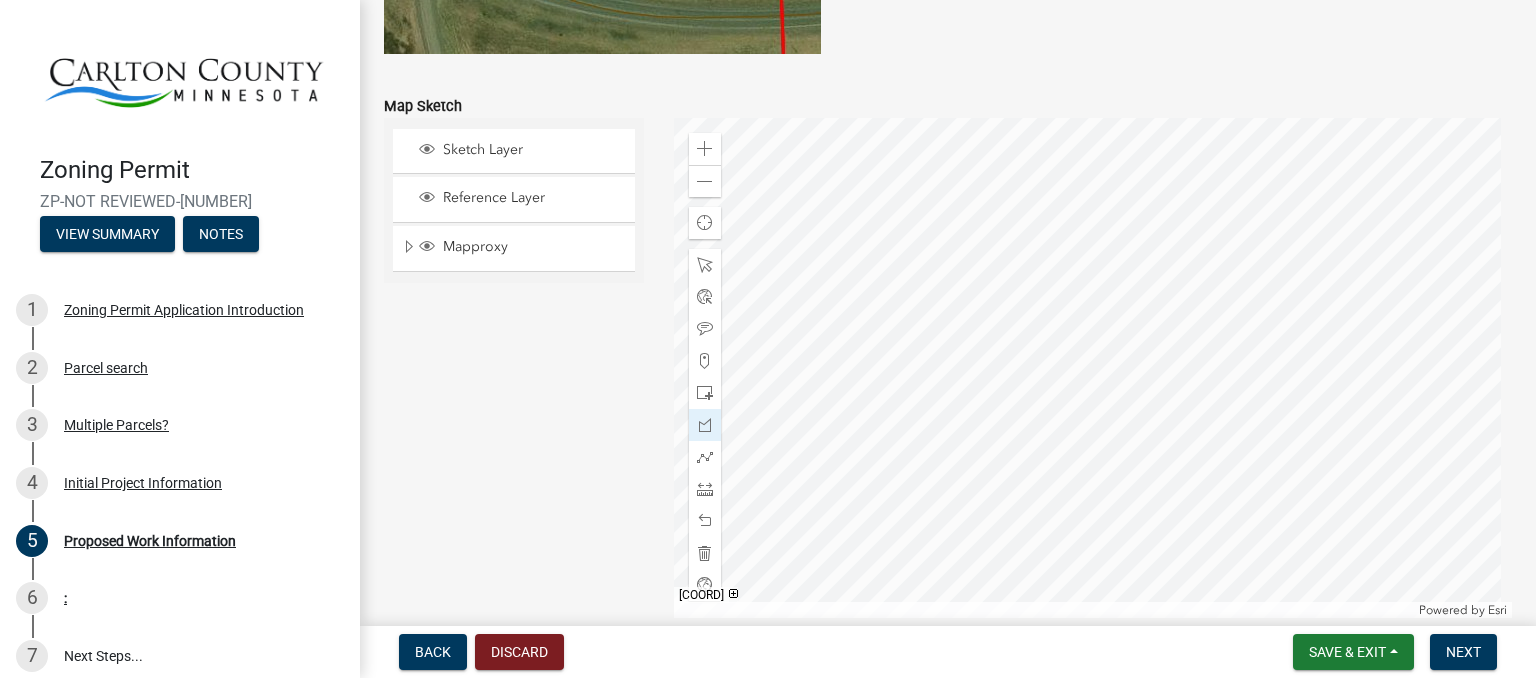 click 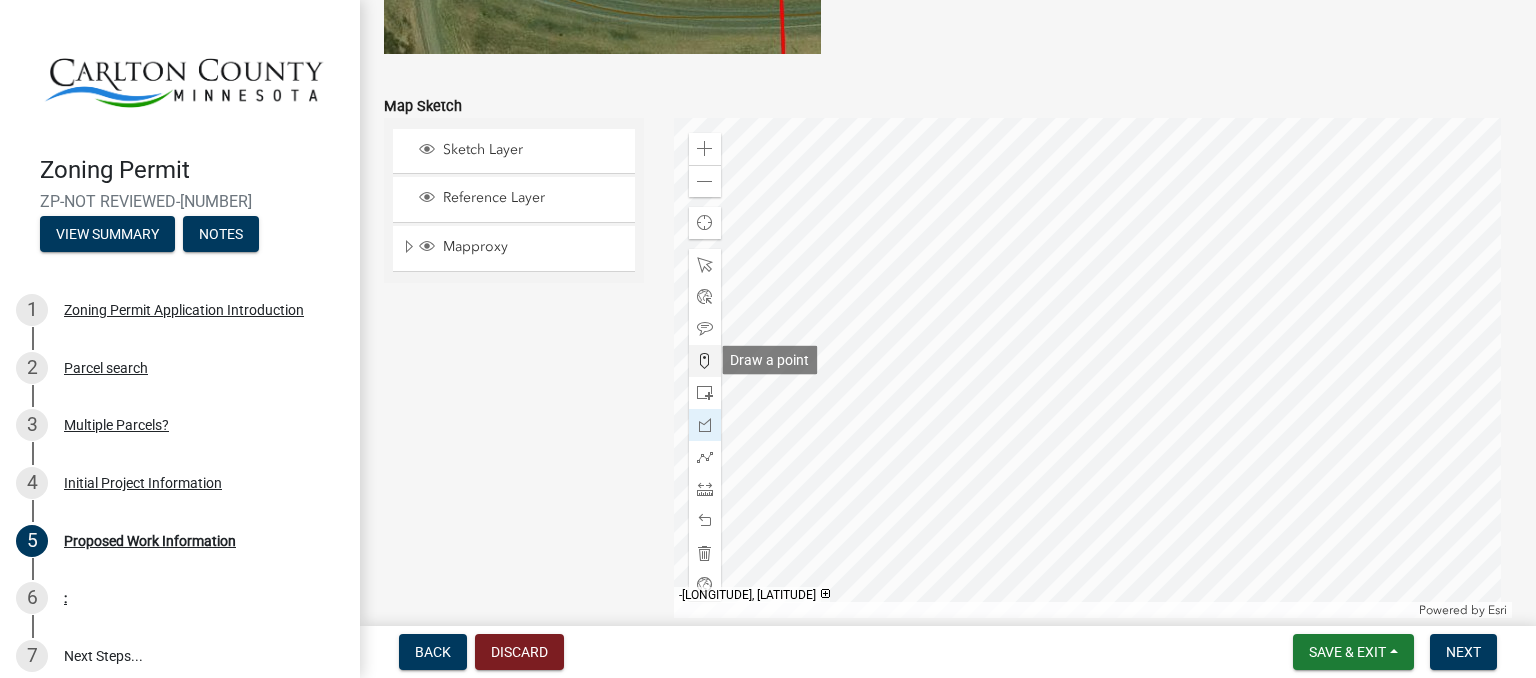 click 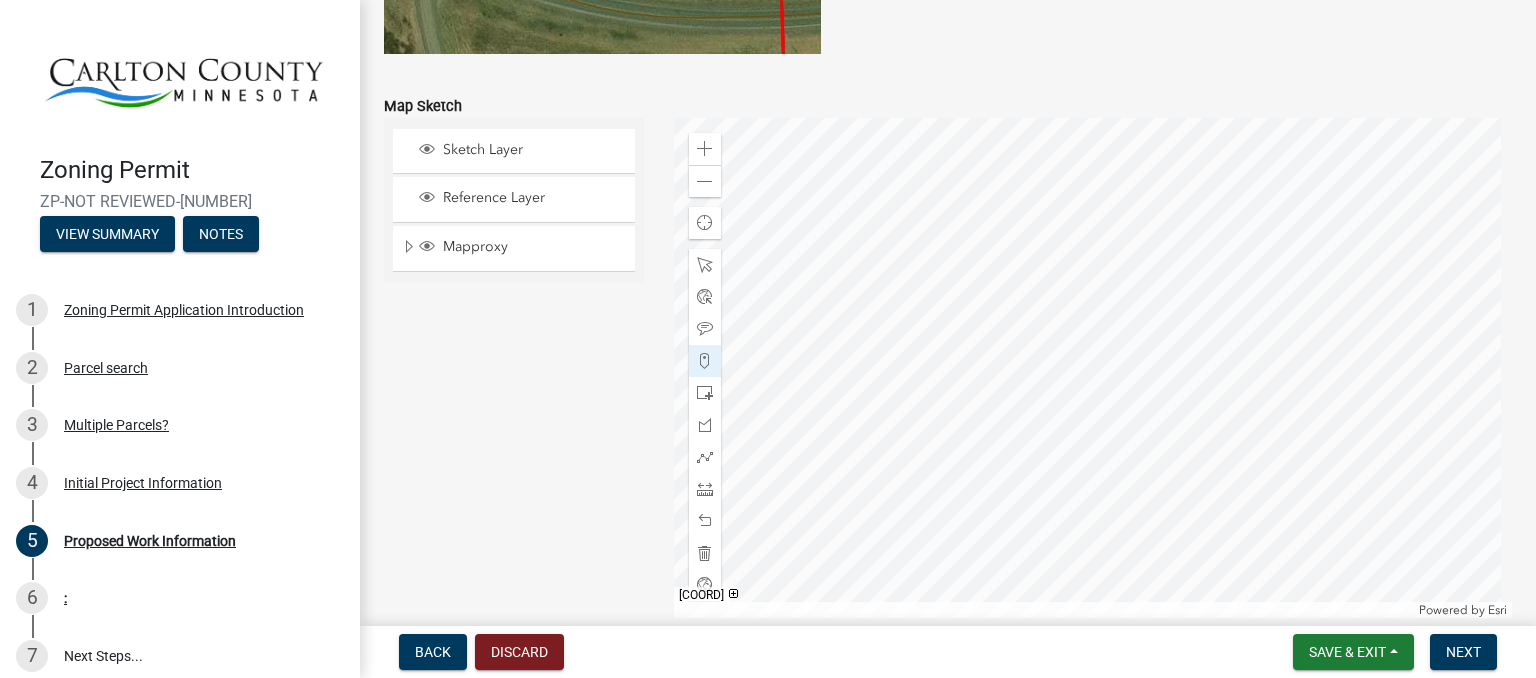 click 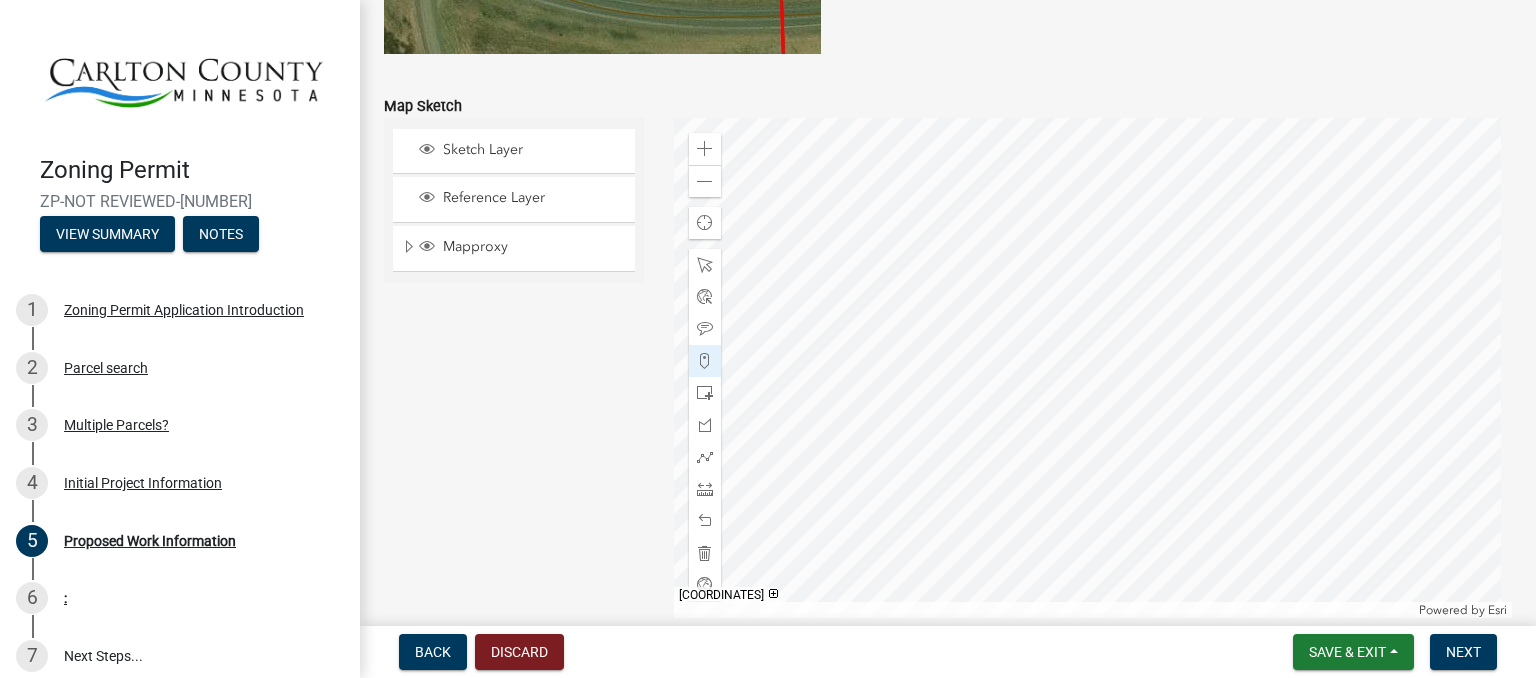 click 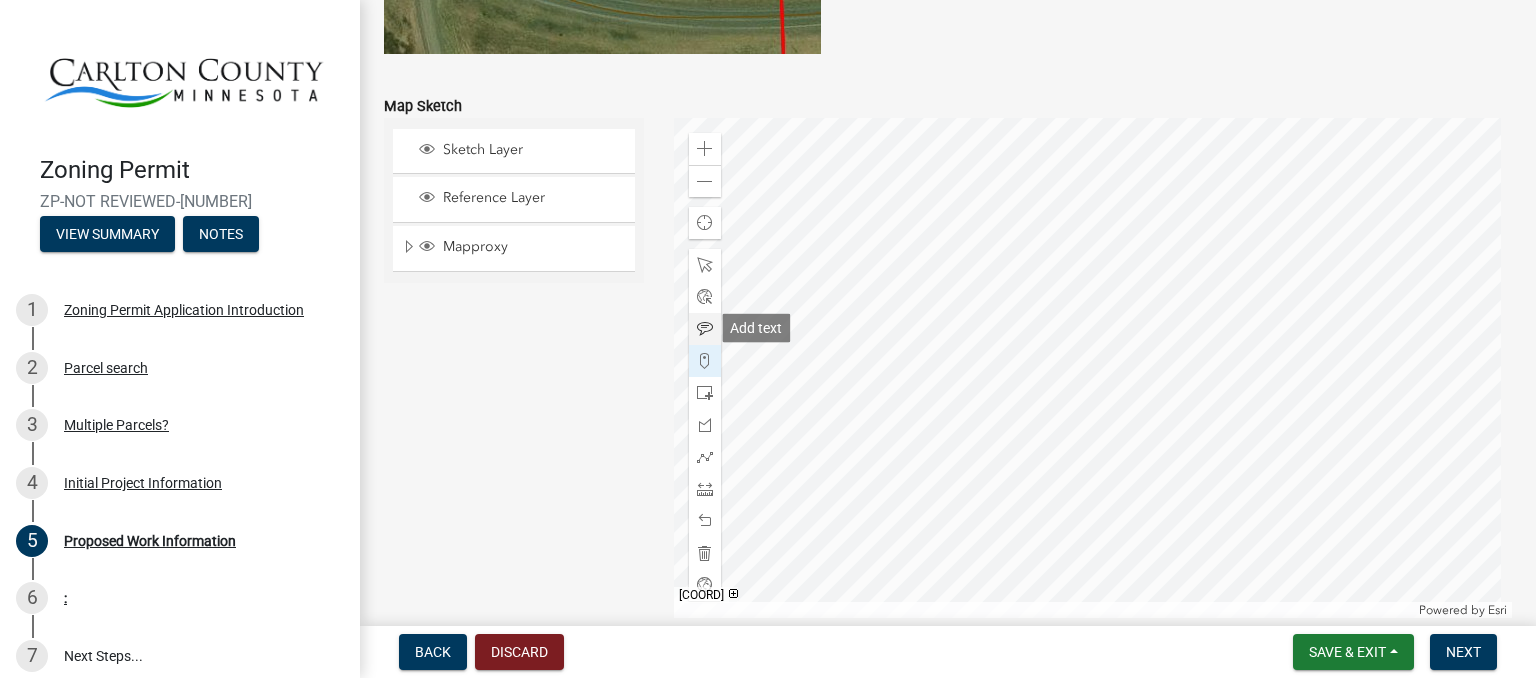click 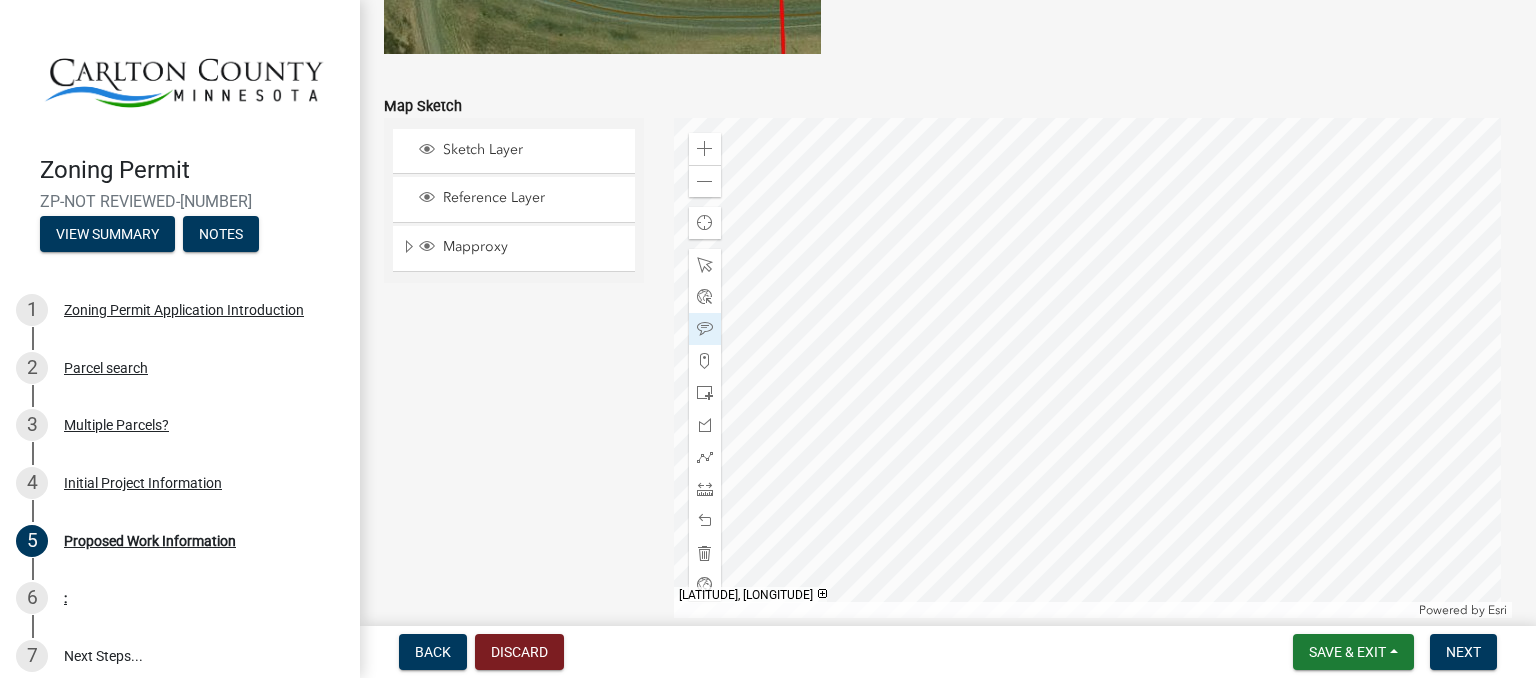 click 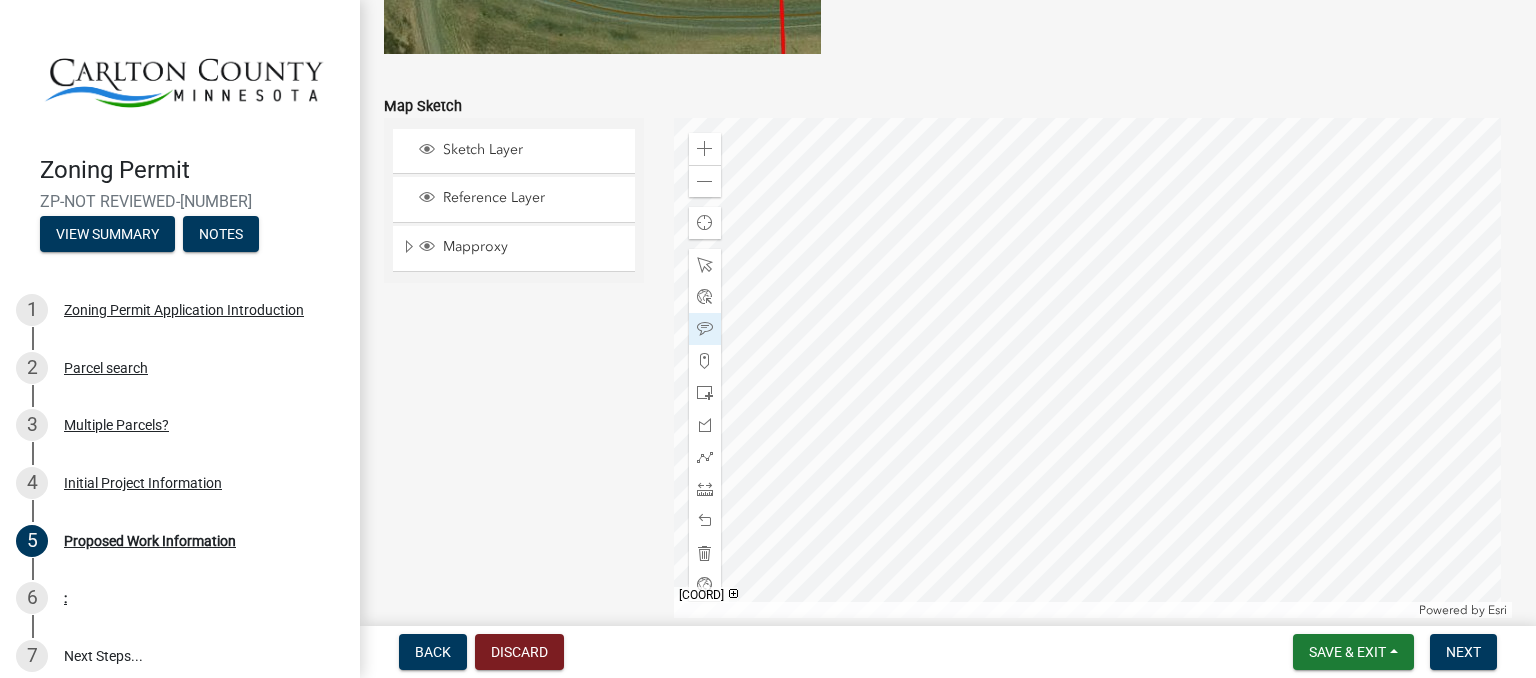 click 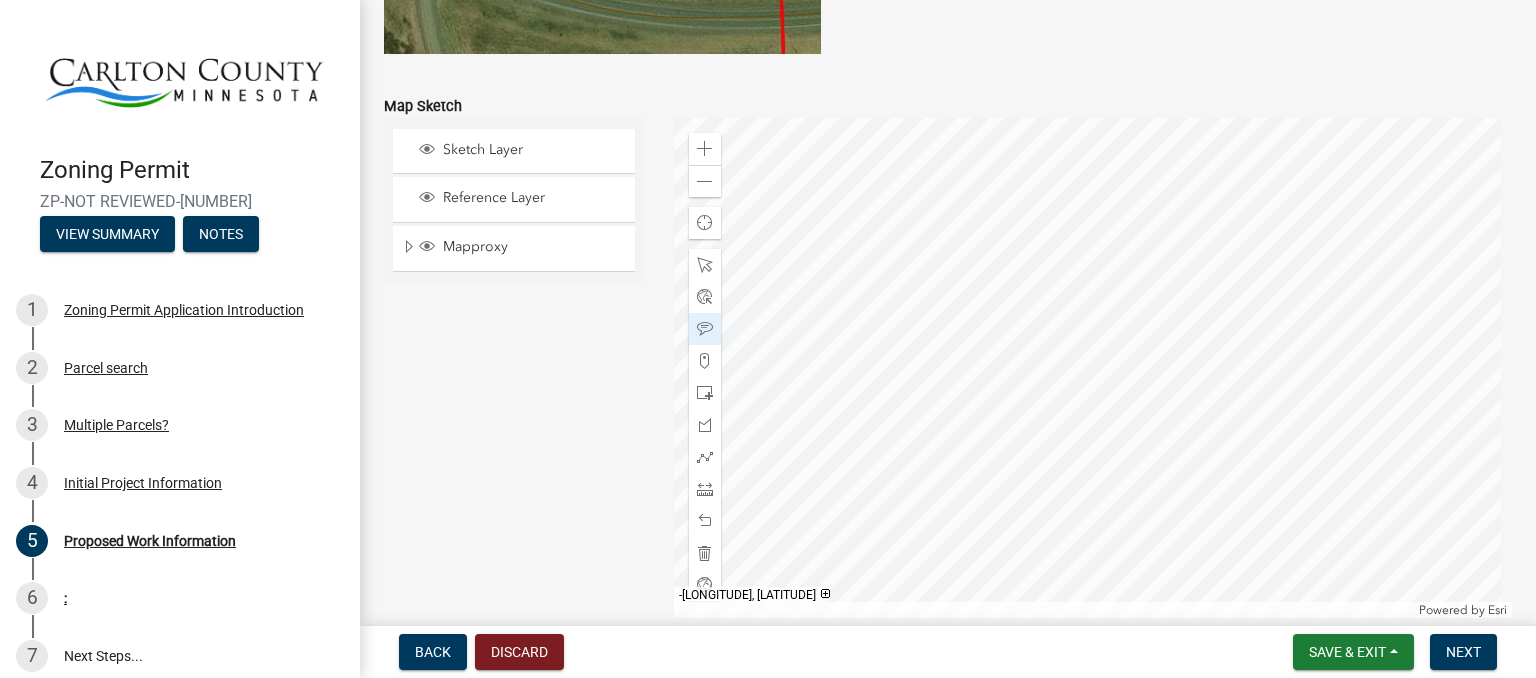 click 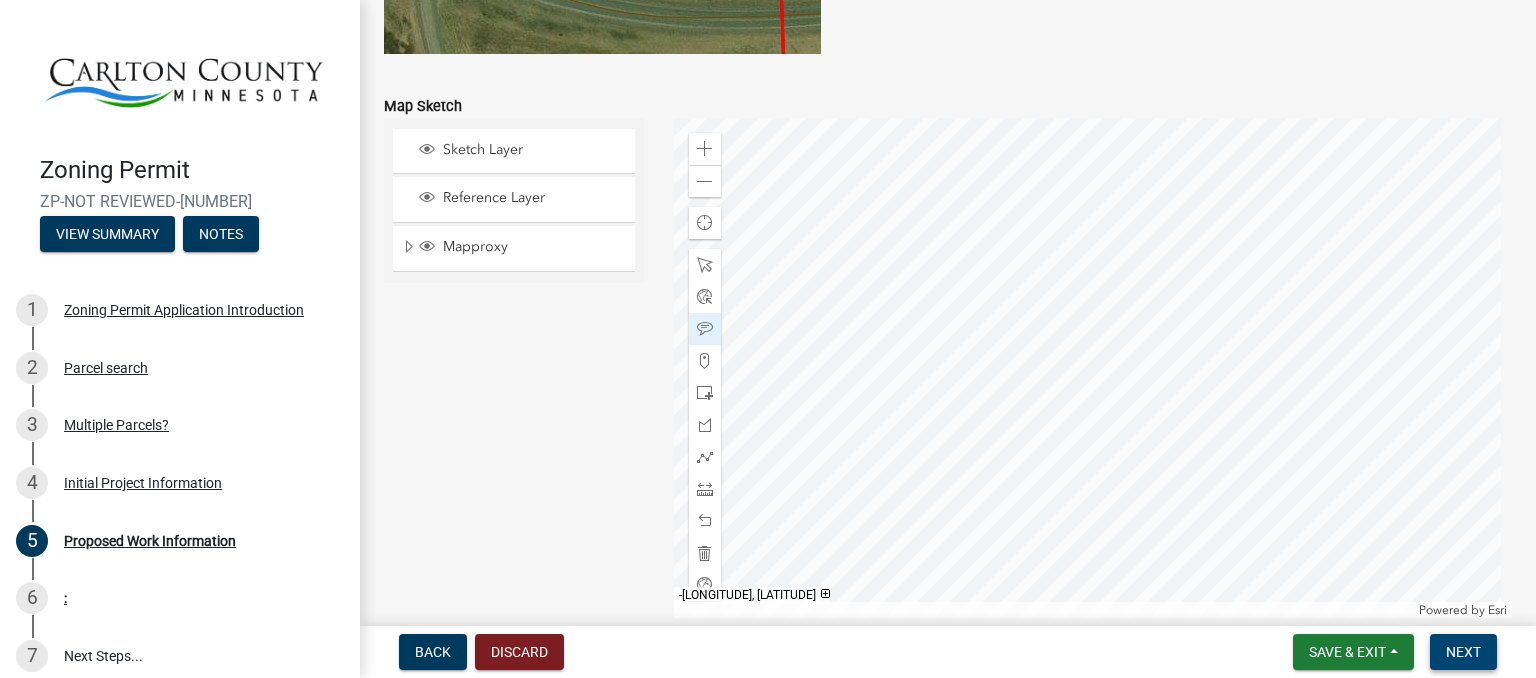 click on "Next" at bounding box center [1463, 652] 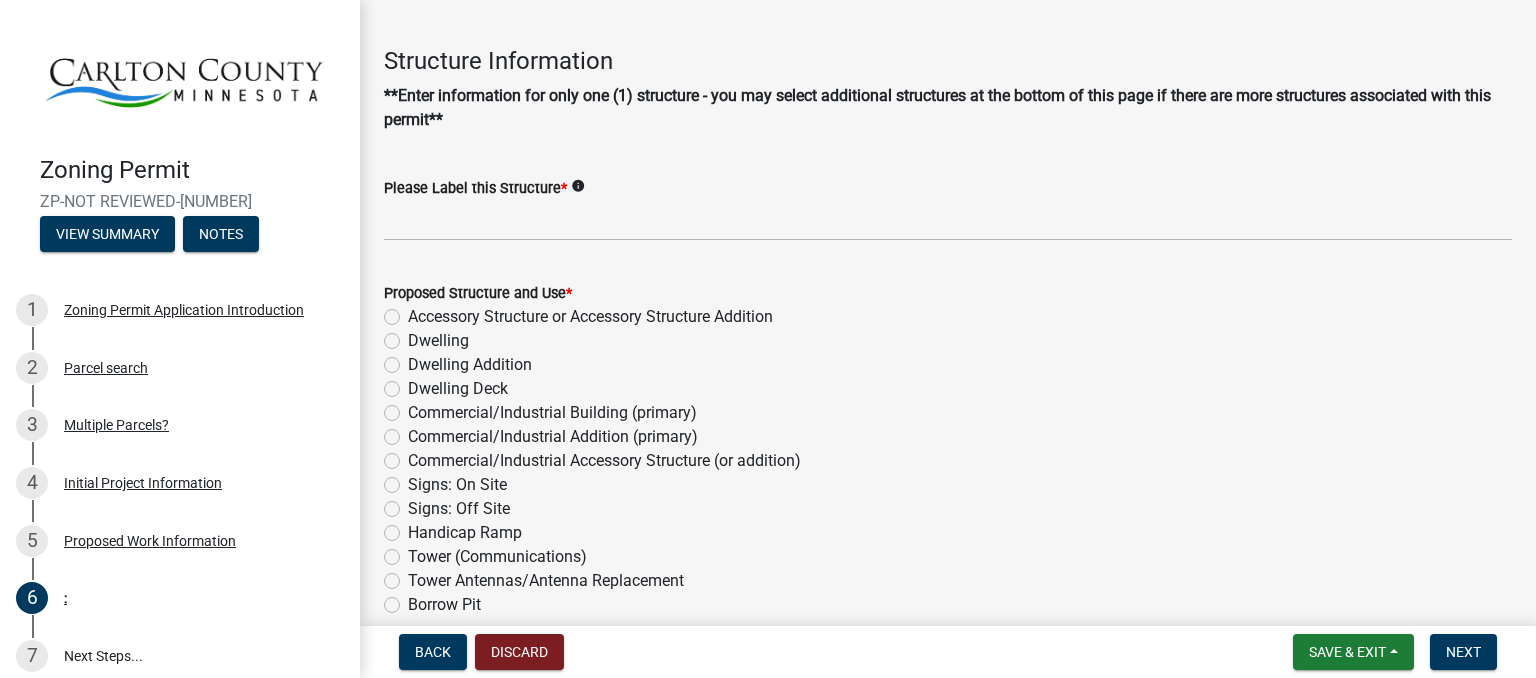 scroll, scrollTop: 100, scrollLeft: 0, axis: vertical 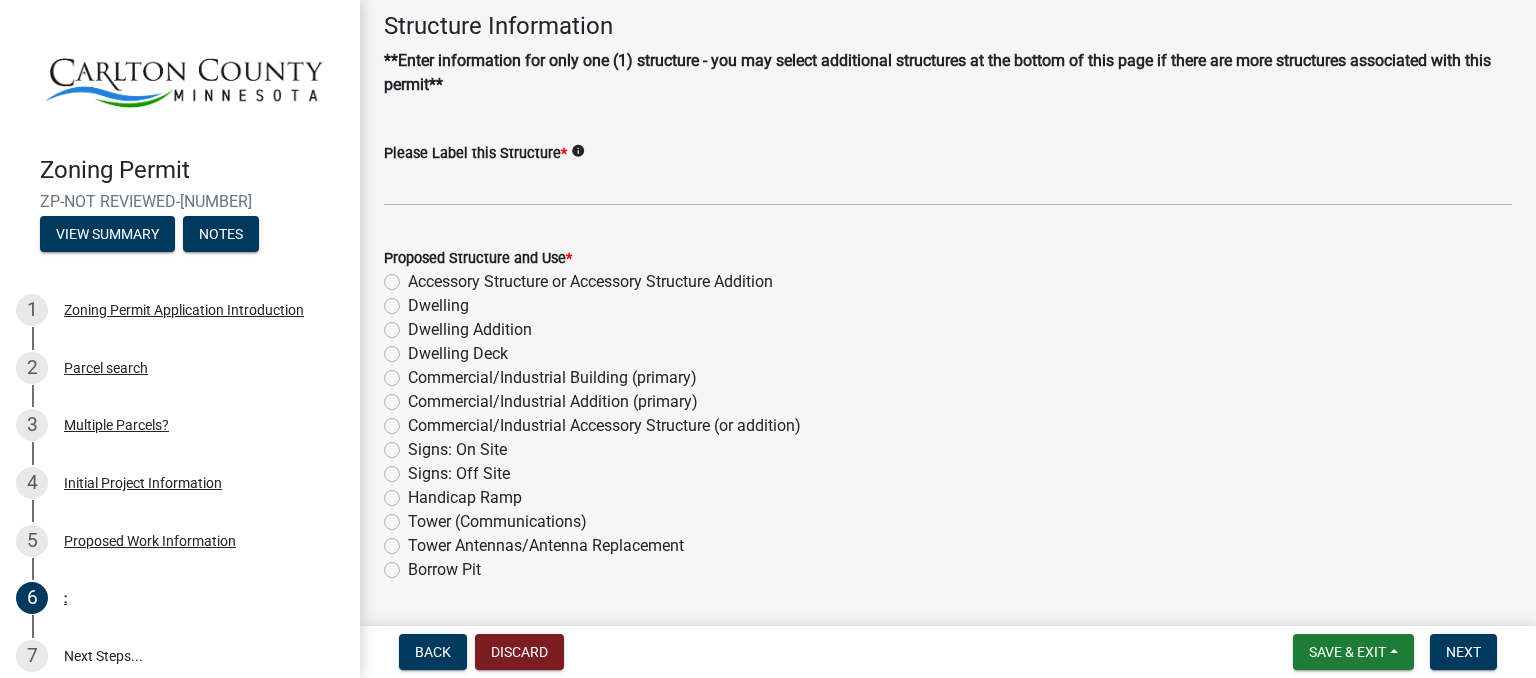 click on "Dwelling" 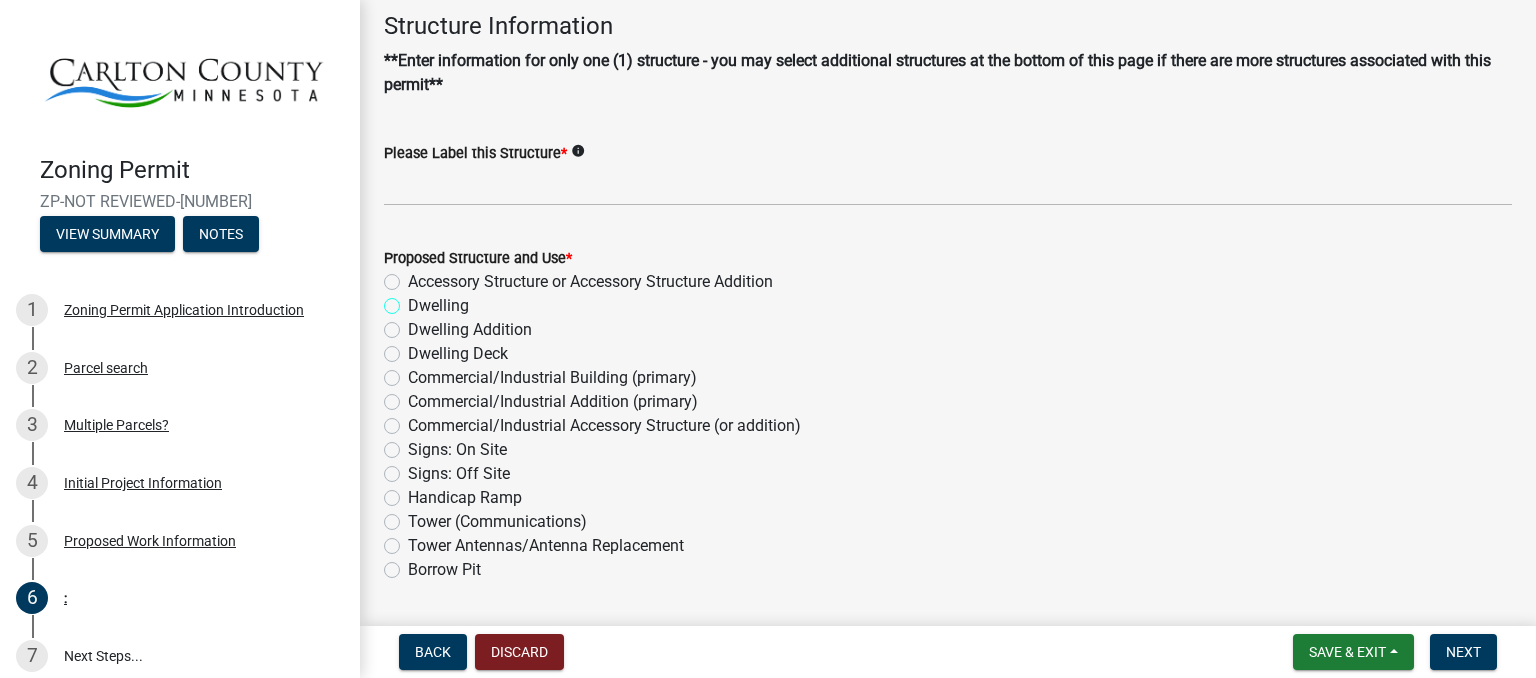 click on "Dwelling" at bounding box center [414, 300] 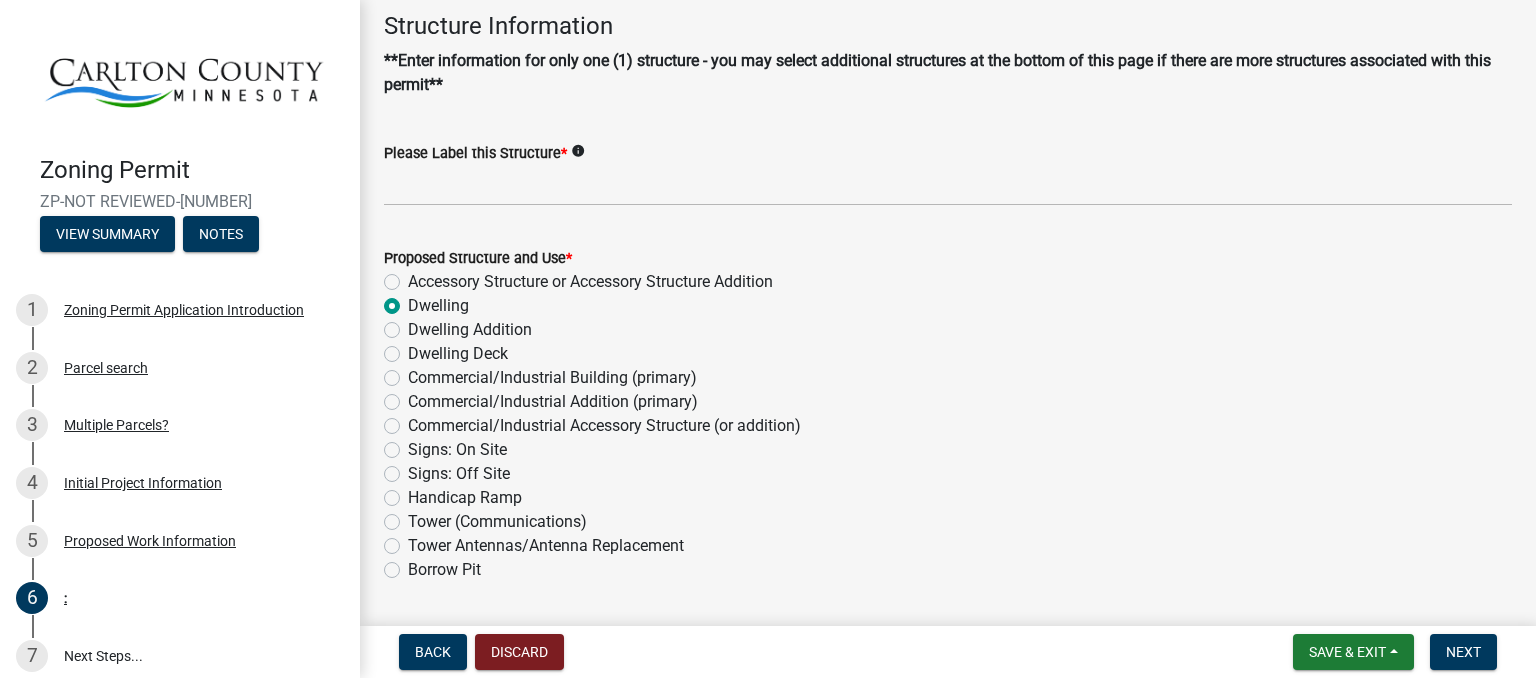 radio on "true" 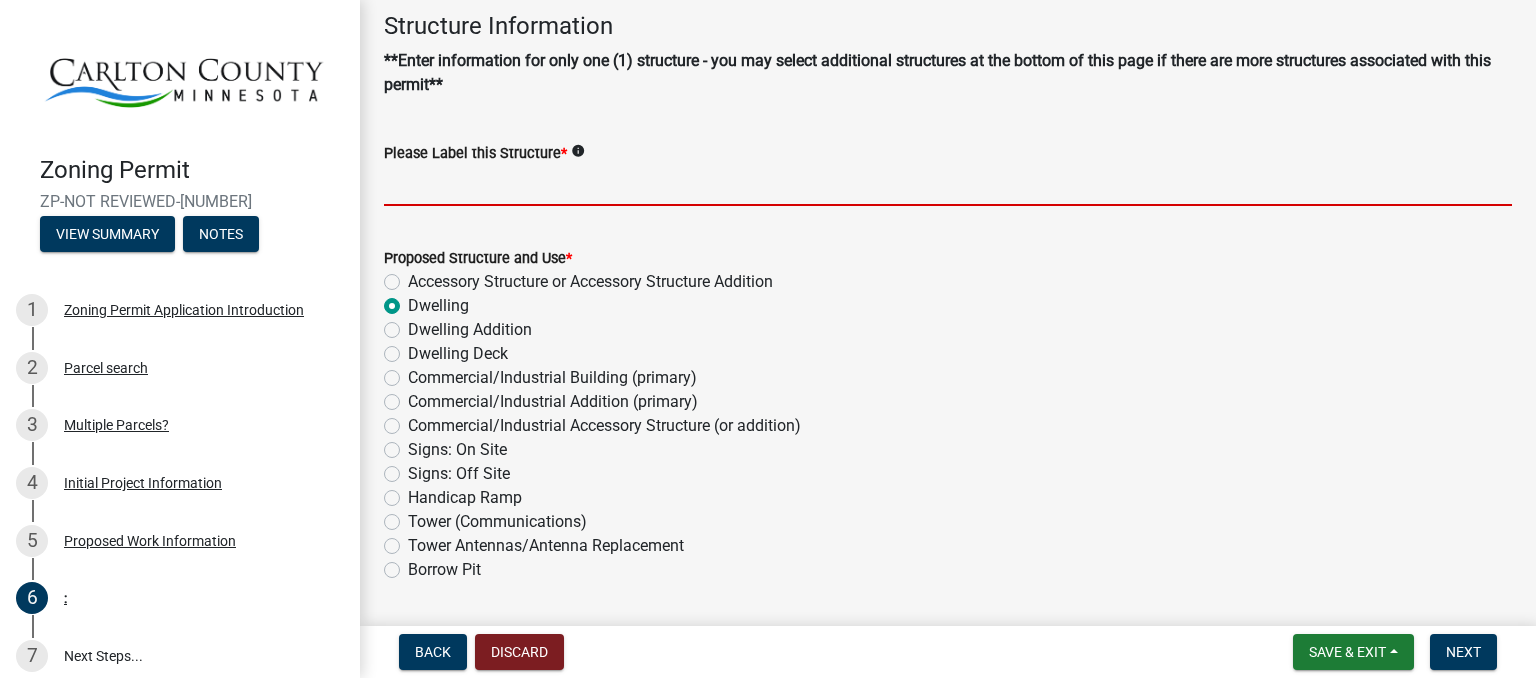 click on "Please Label this Structure  *" at bounding box center (948, 185) 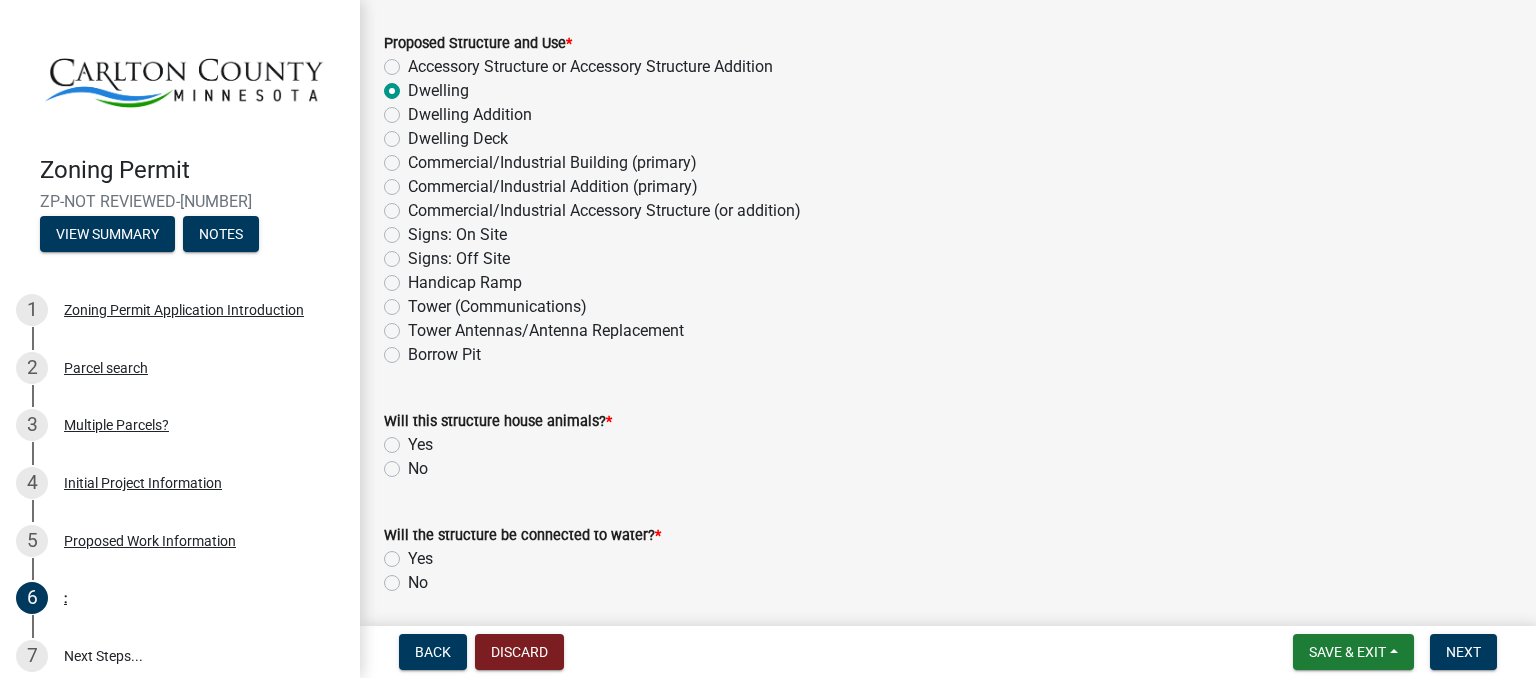 scroll, scrollTop: 400, scrollLeft: 0, axis: vertical 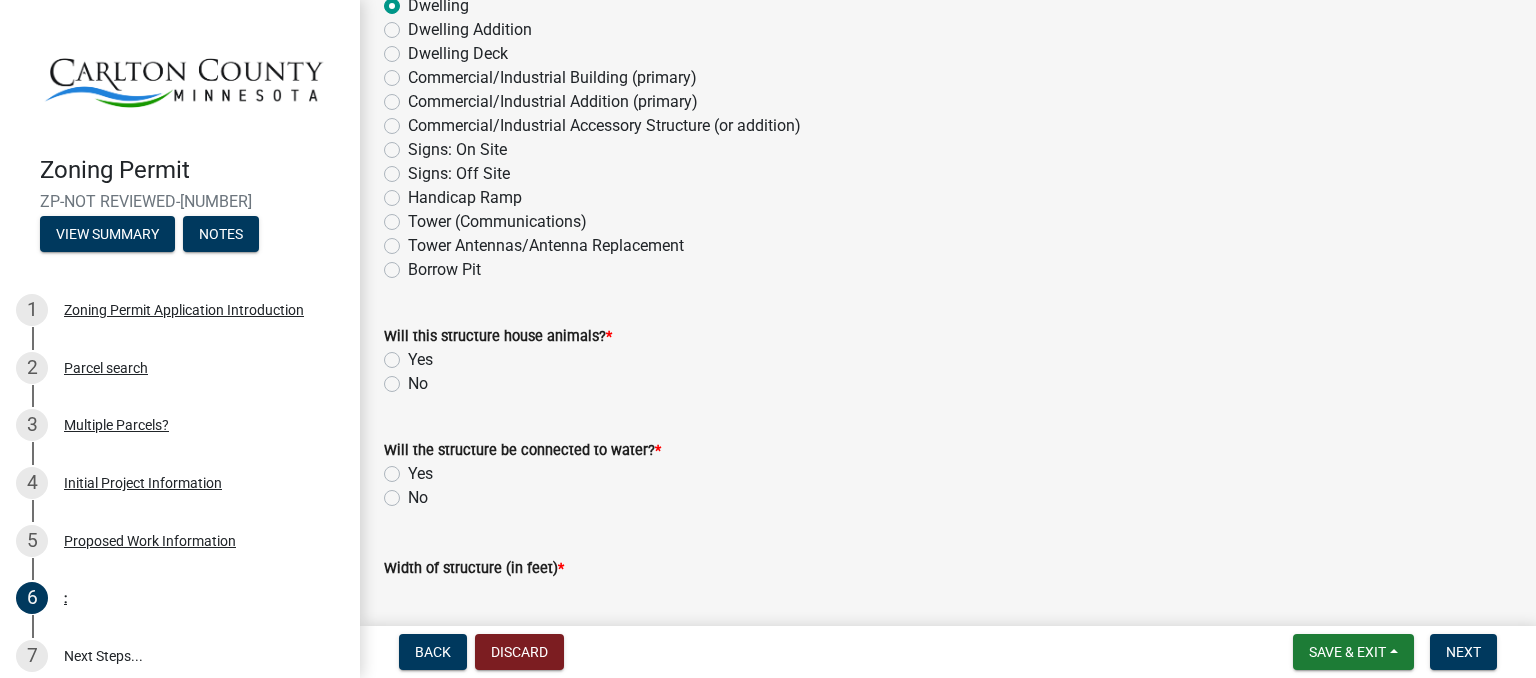 type on "House" 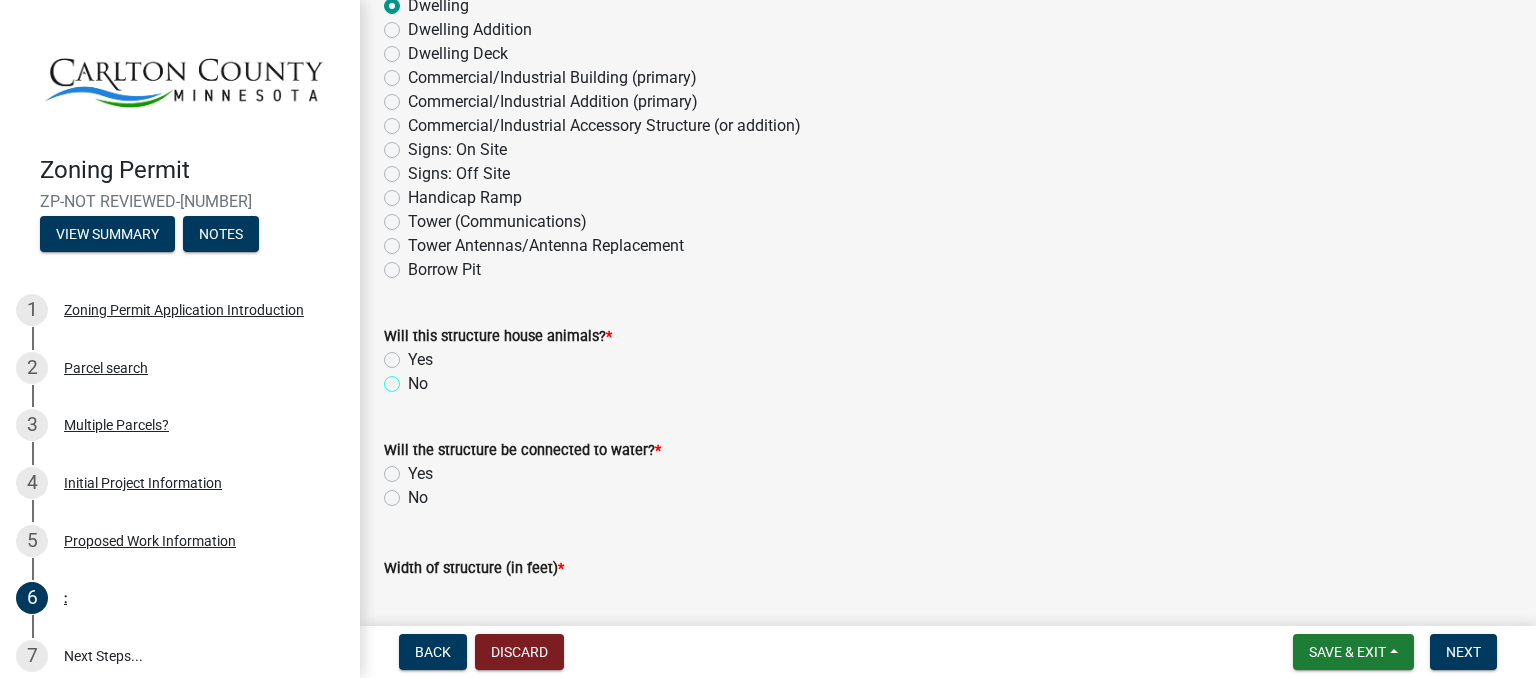 click on "No" at bounding box center [414, 378] 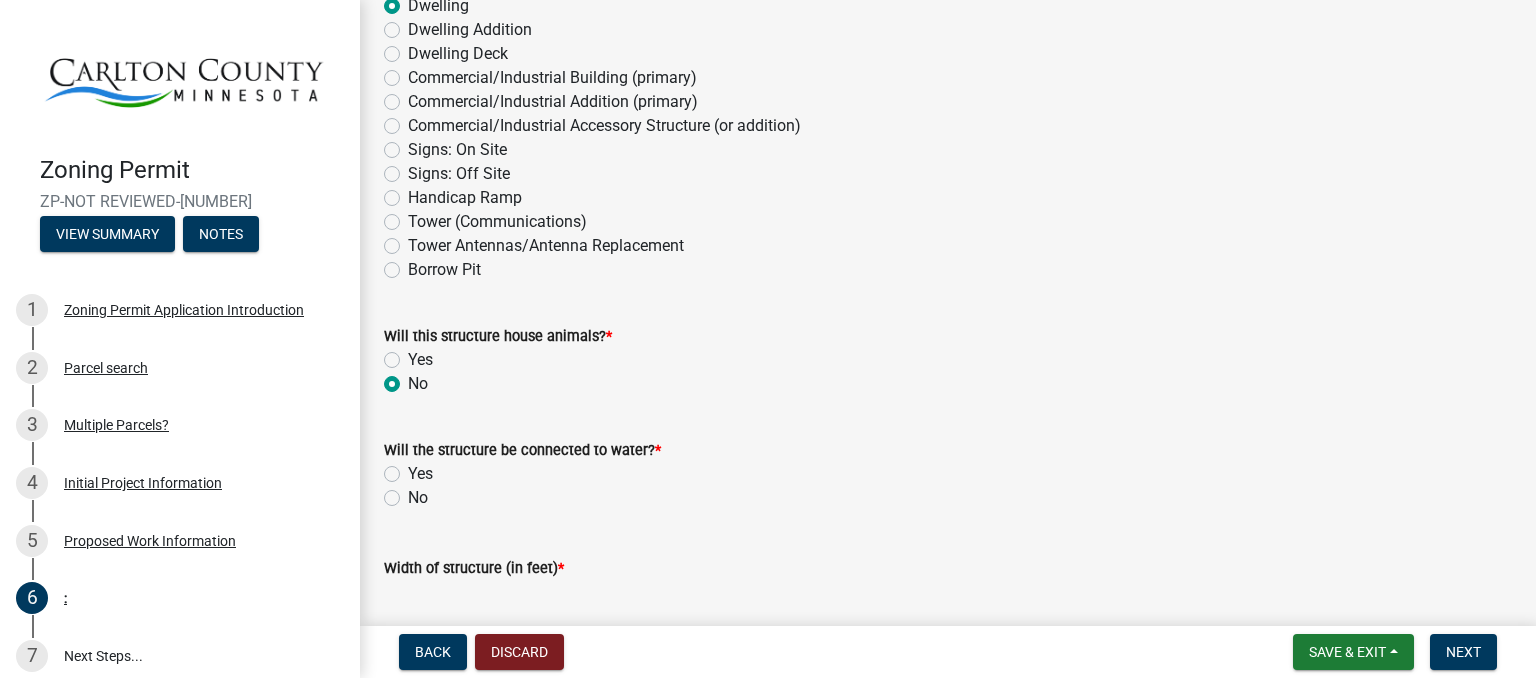 radio on "true" 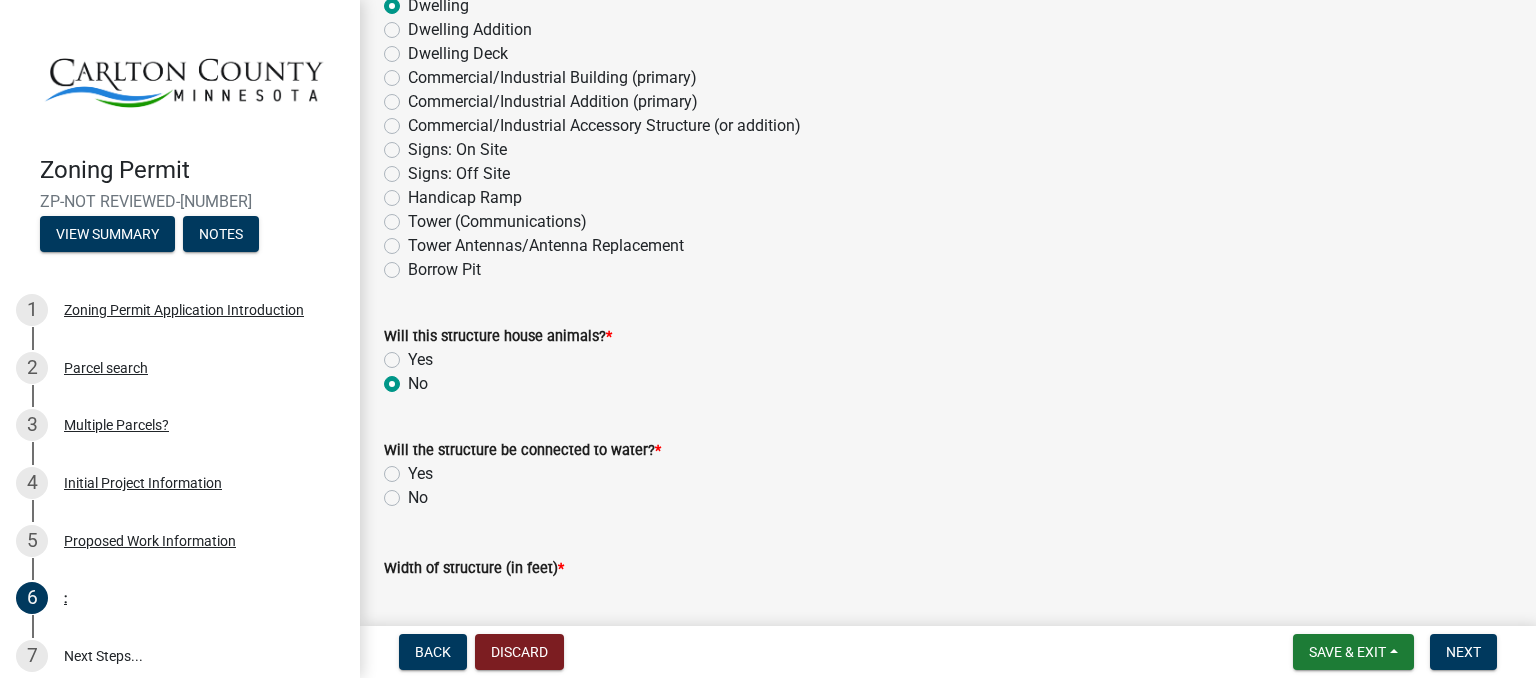 click on "Yes" 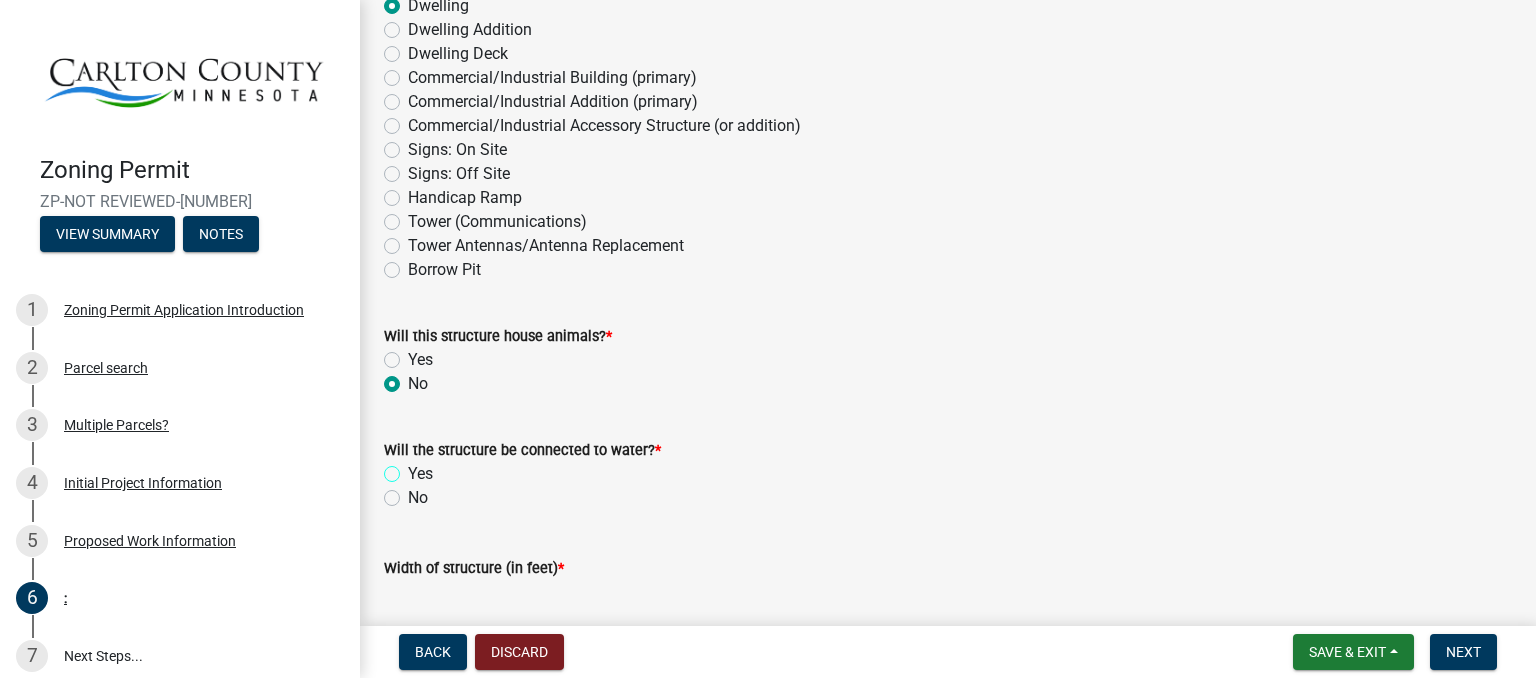 click on "Yes" at bounding box center [414, 468] 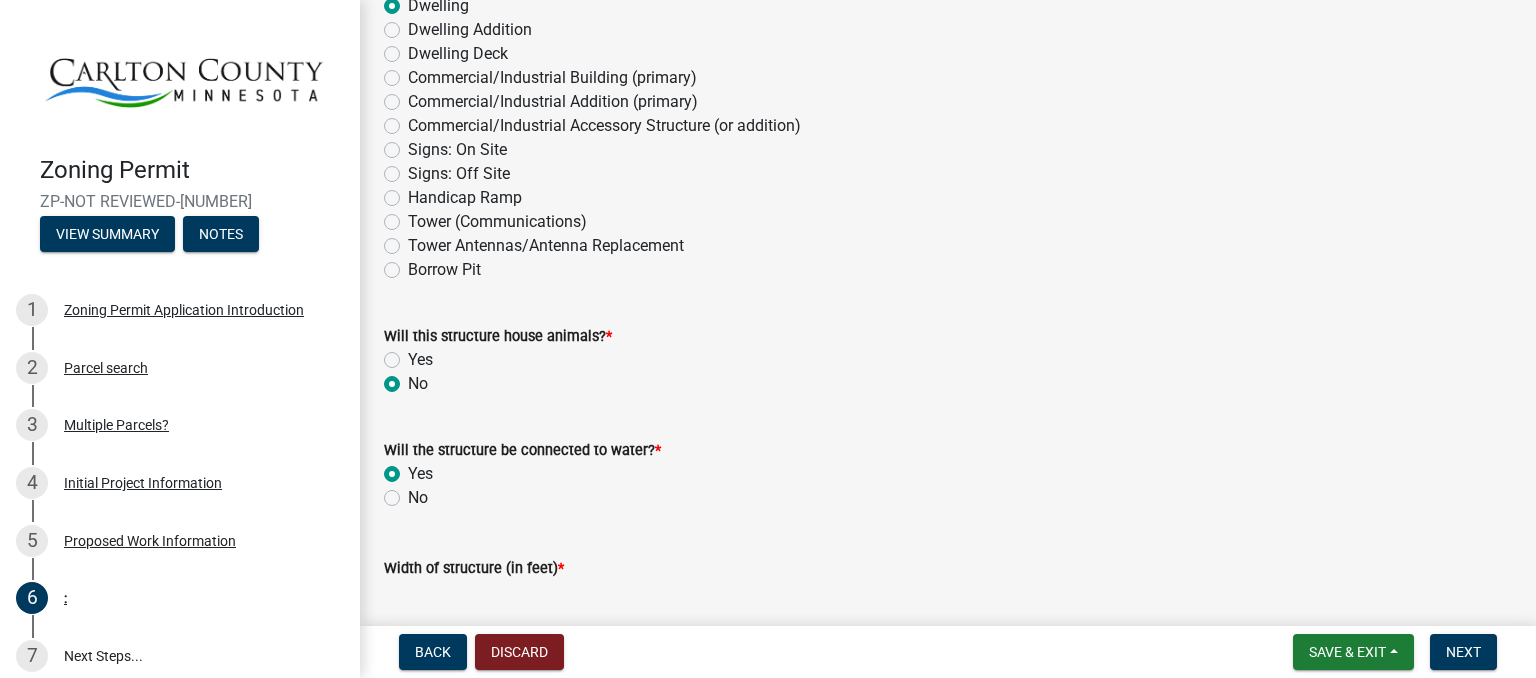 radio on "true" 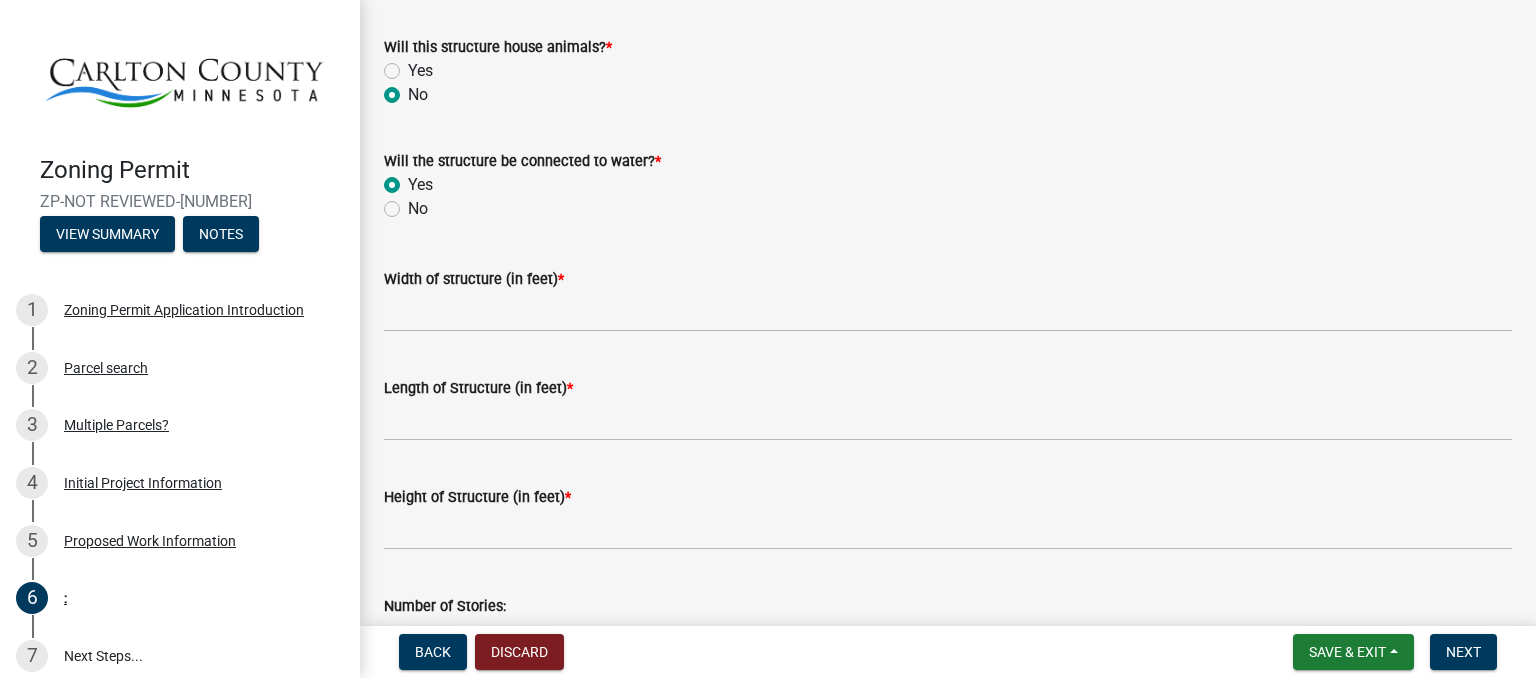 scroll, scrollTop: 700, scrollLeft: 0, axis: vertical 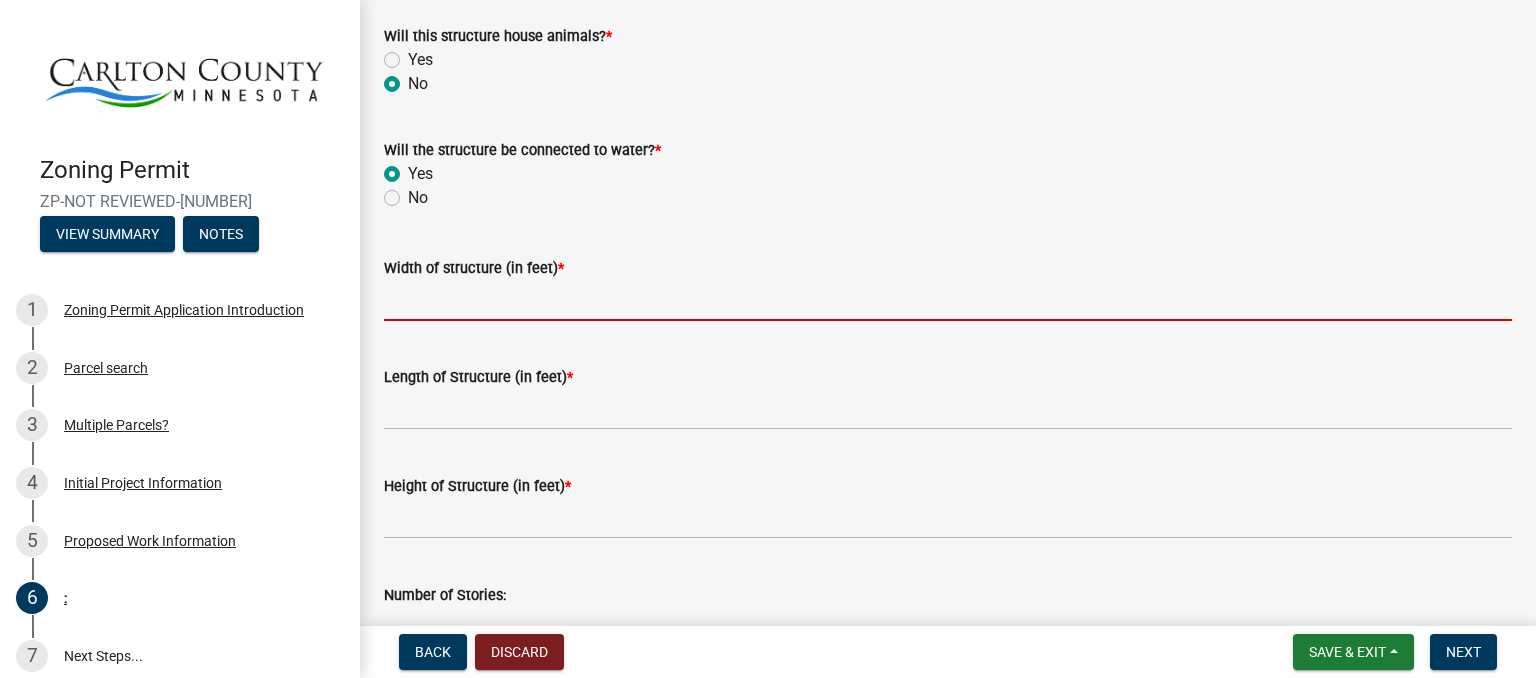 click on "Width of structure (in feet)  *" at bounding box center (948, 300) 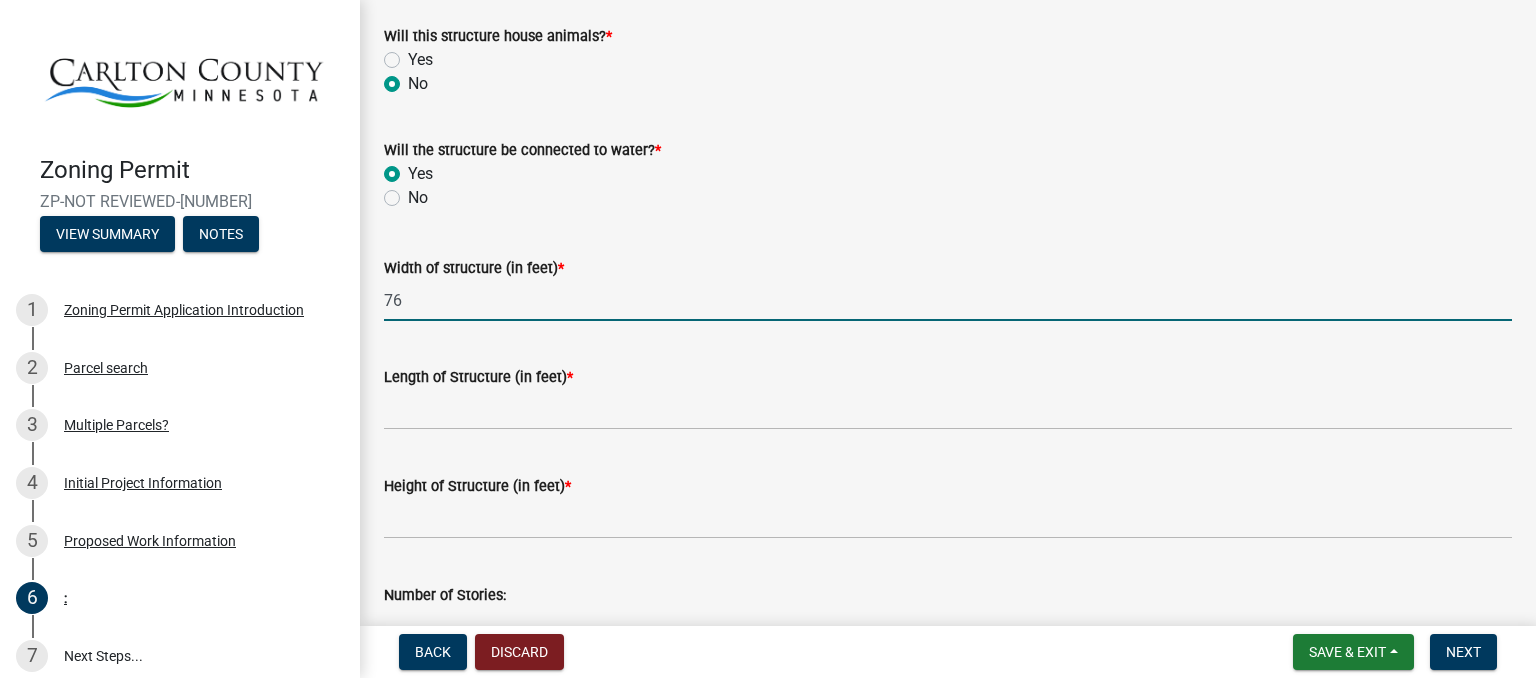 type on "7" 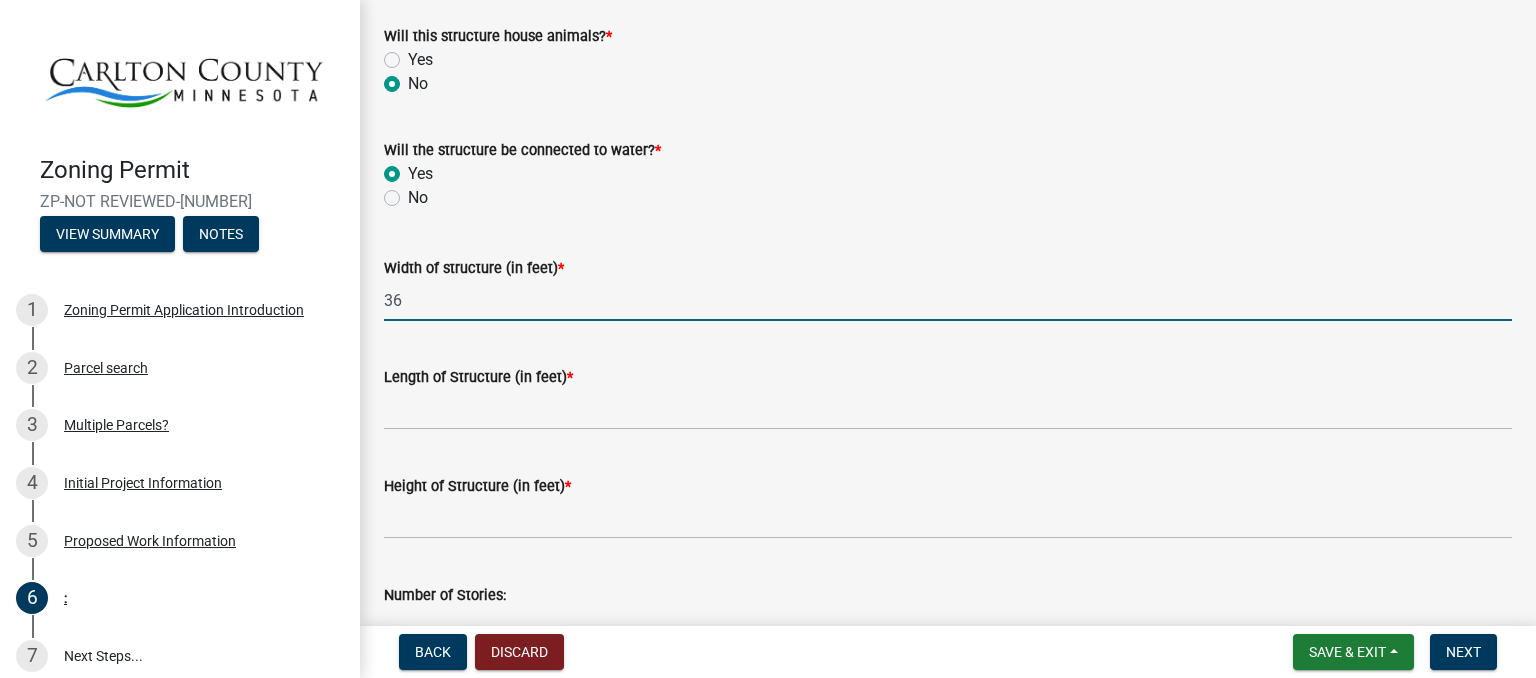 type on "36" 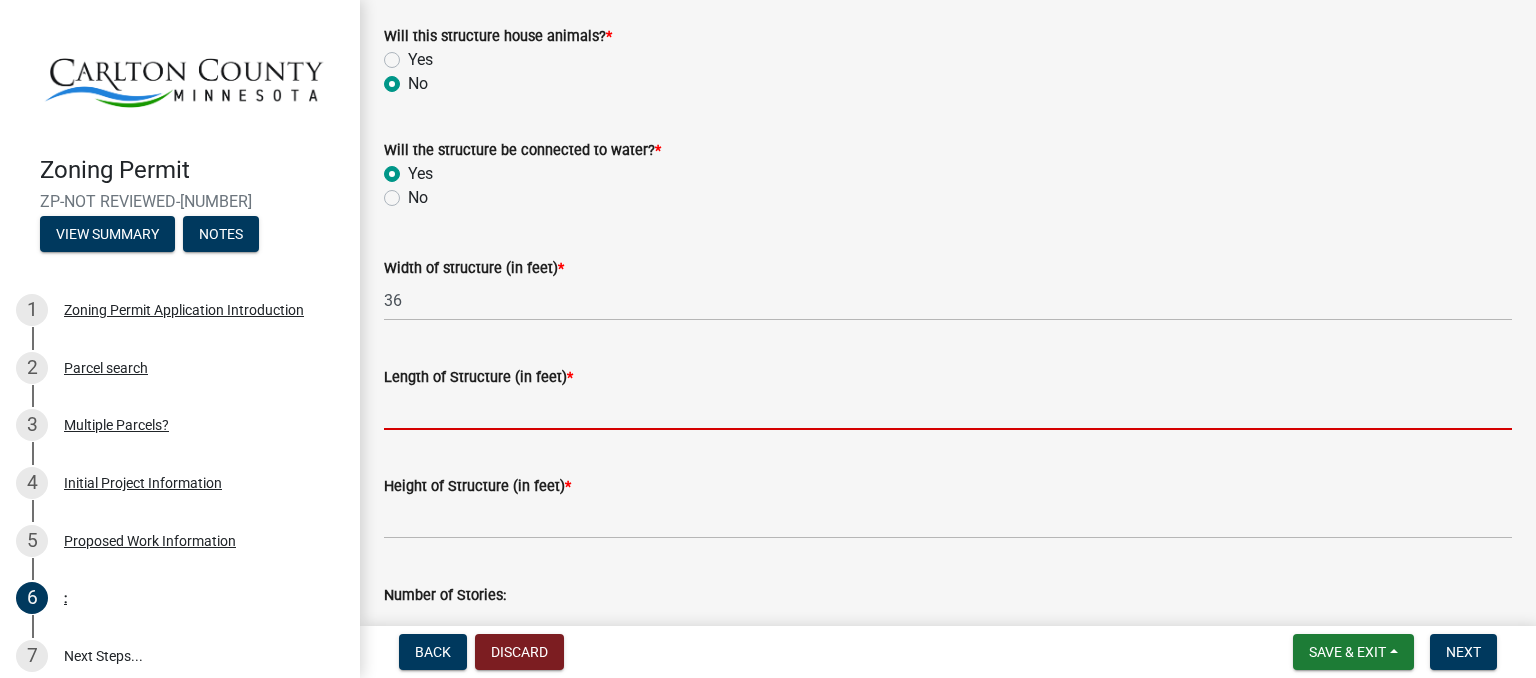 click on "Length of Structure (in feet)  *" at bounding box center [948, 409] 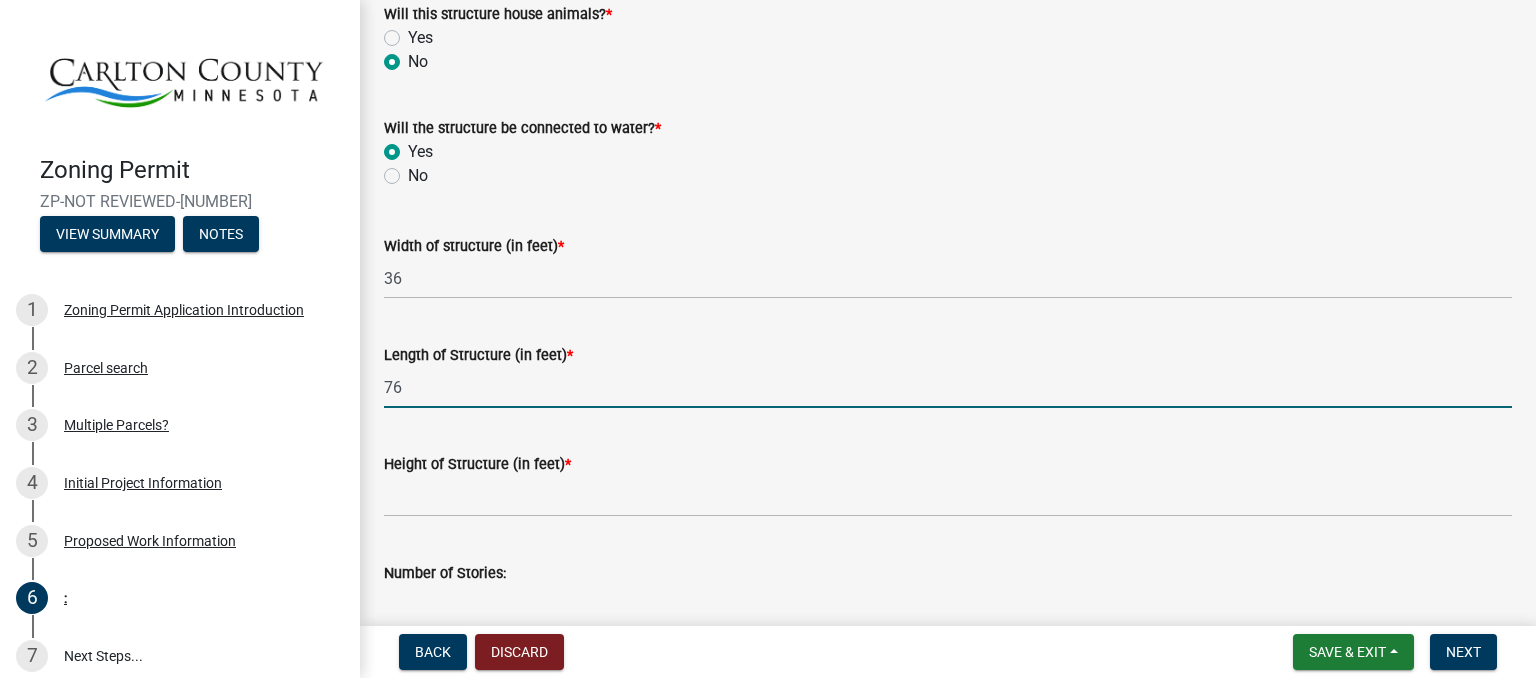 scroll, scrollTop: 724, scrollLeft: 0, axis: vertical 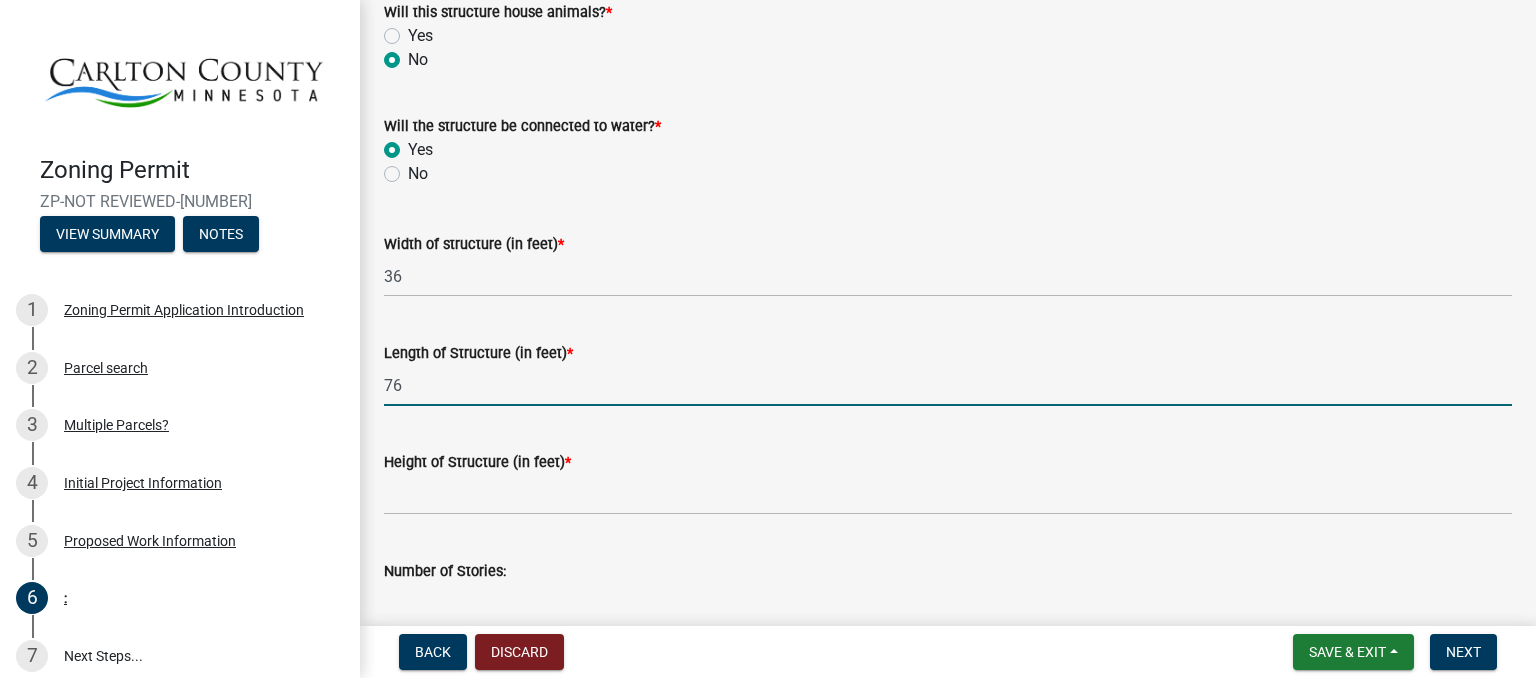 type on "76" 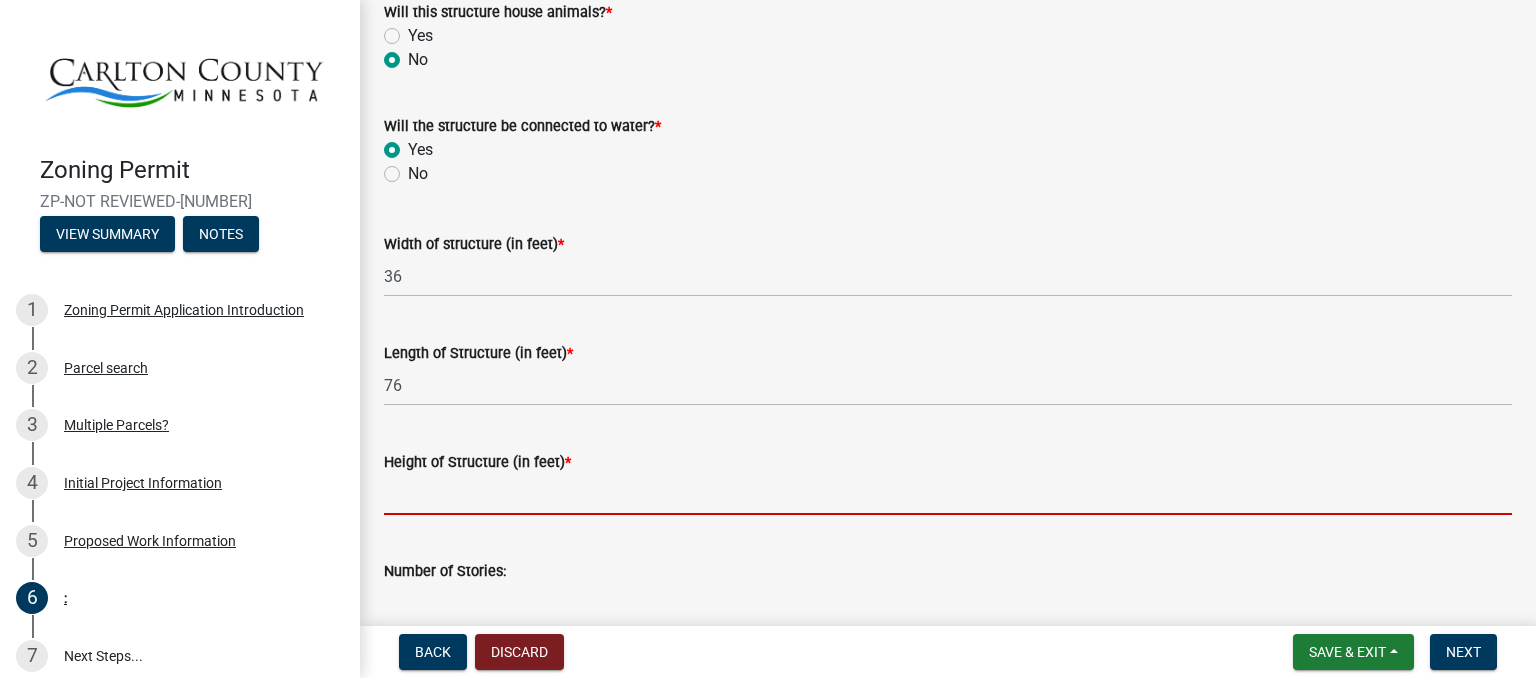 click on "Height of Structure (in feet)  *" at bounding box center (948, 494) 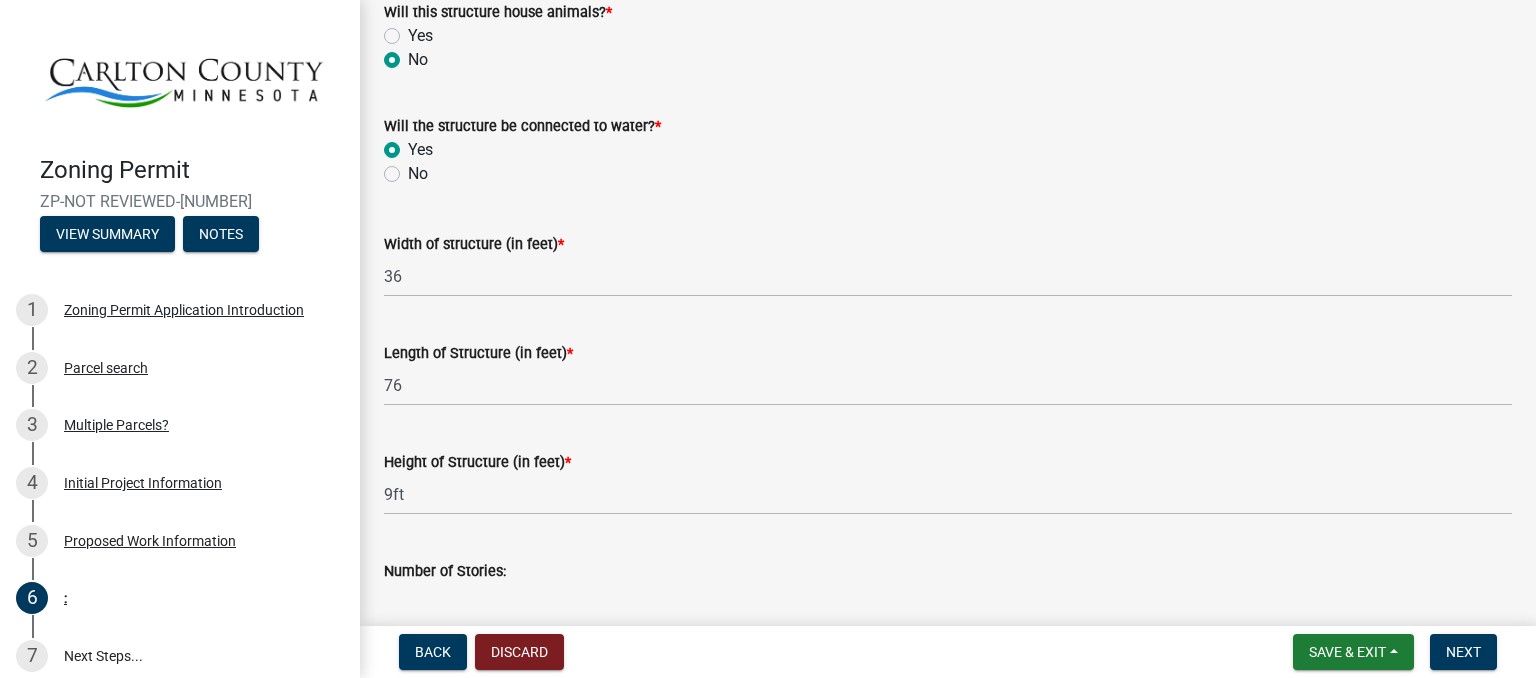 click on "*" 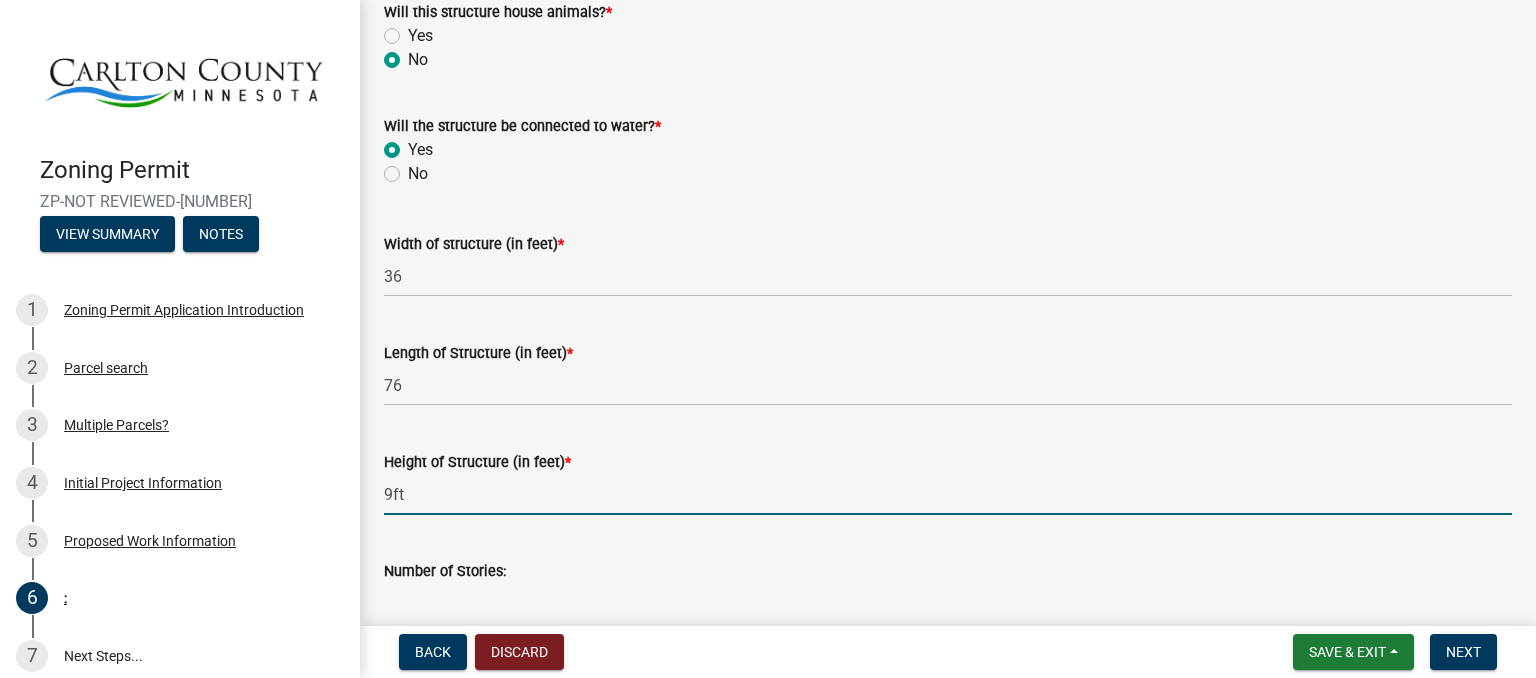 click on "9ft" at bounding box center (948, 494) 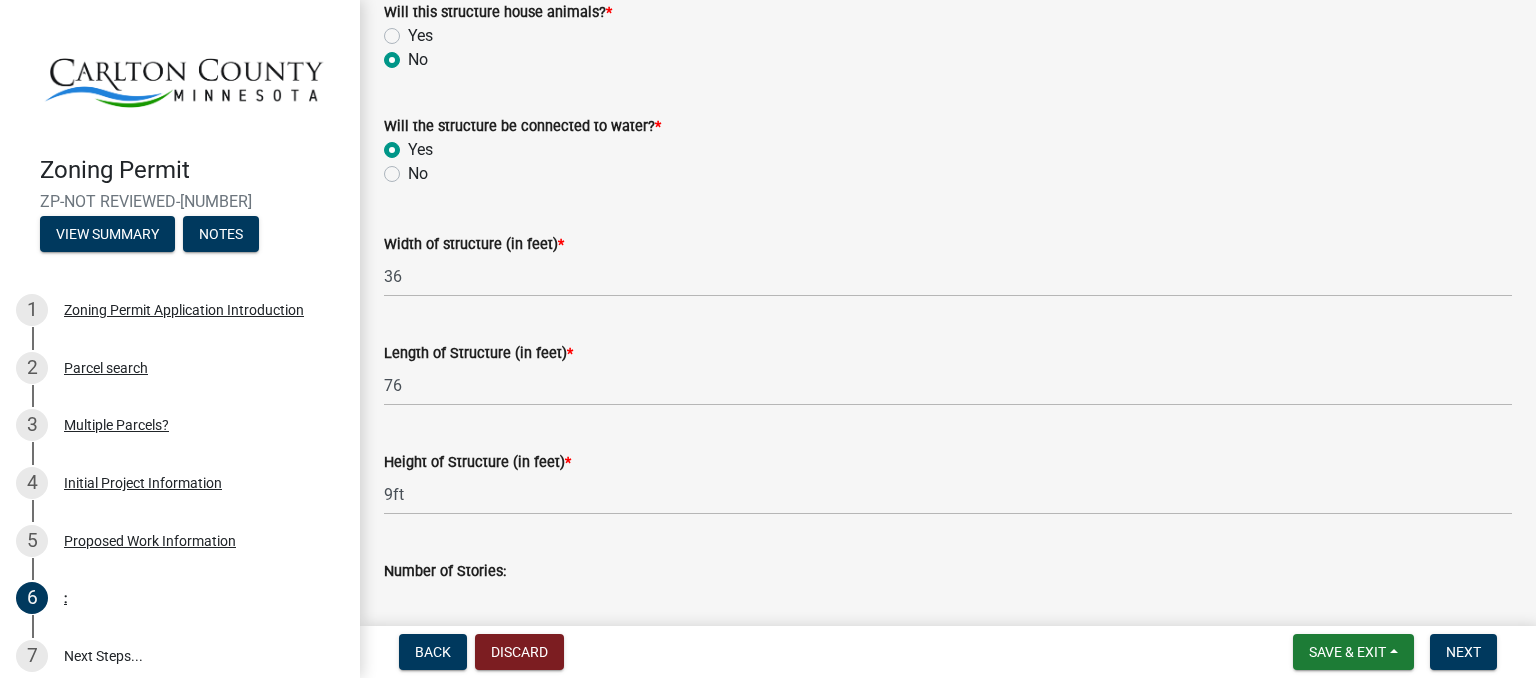 click on "*" 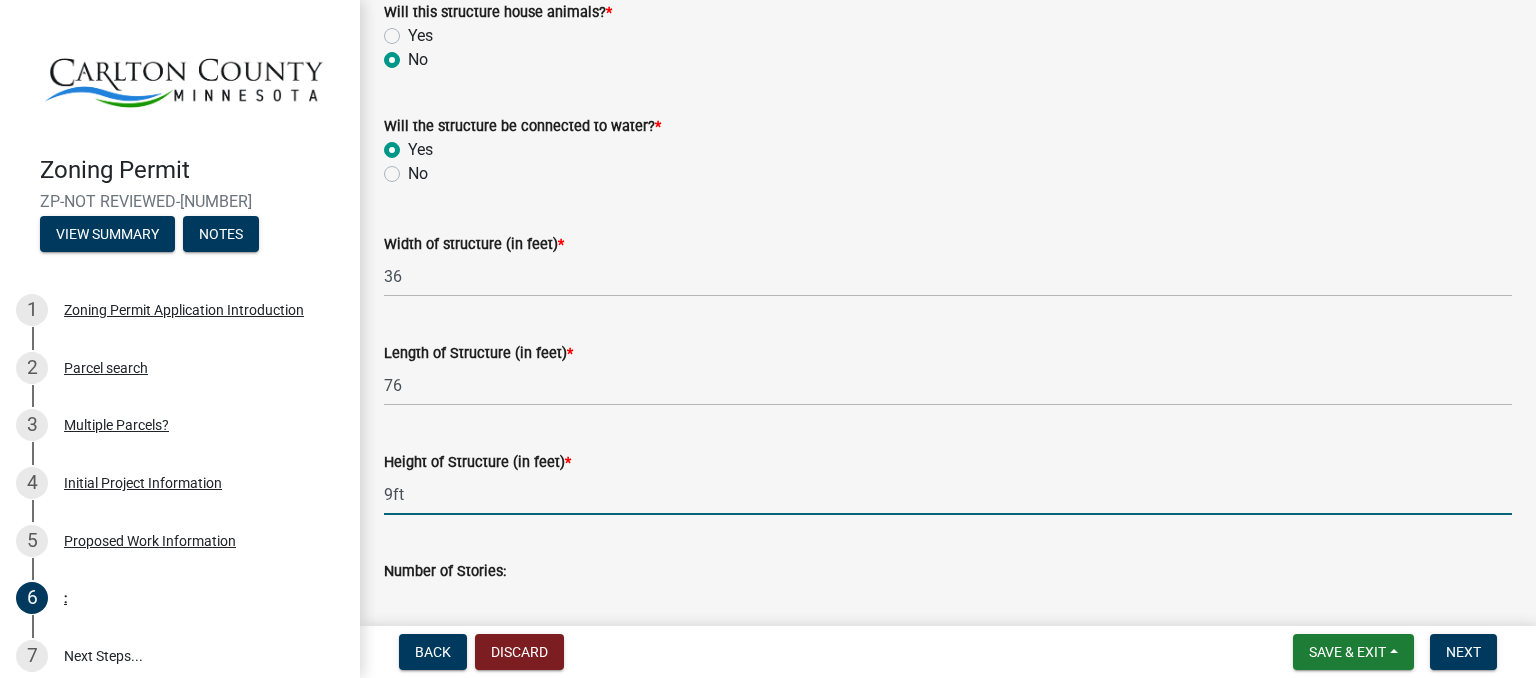 click on "9ft" at bounding box center [948, 494] 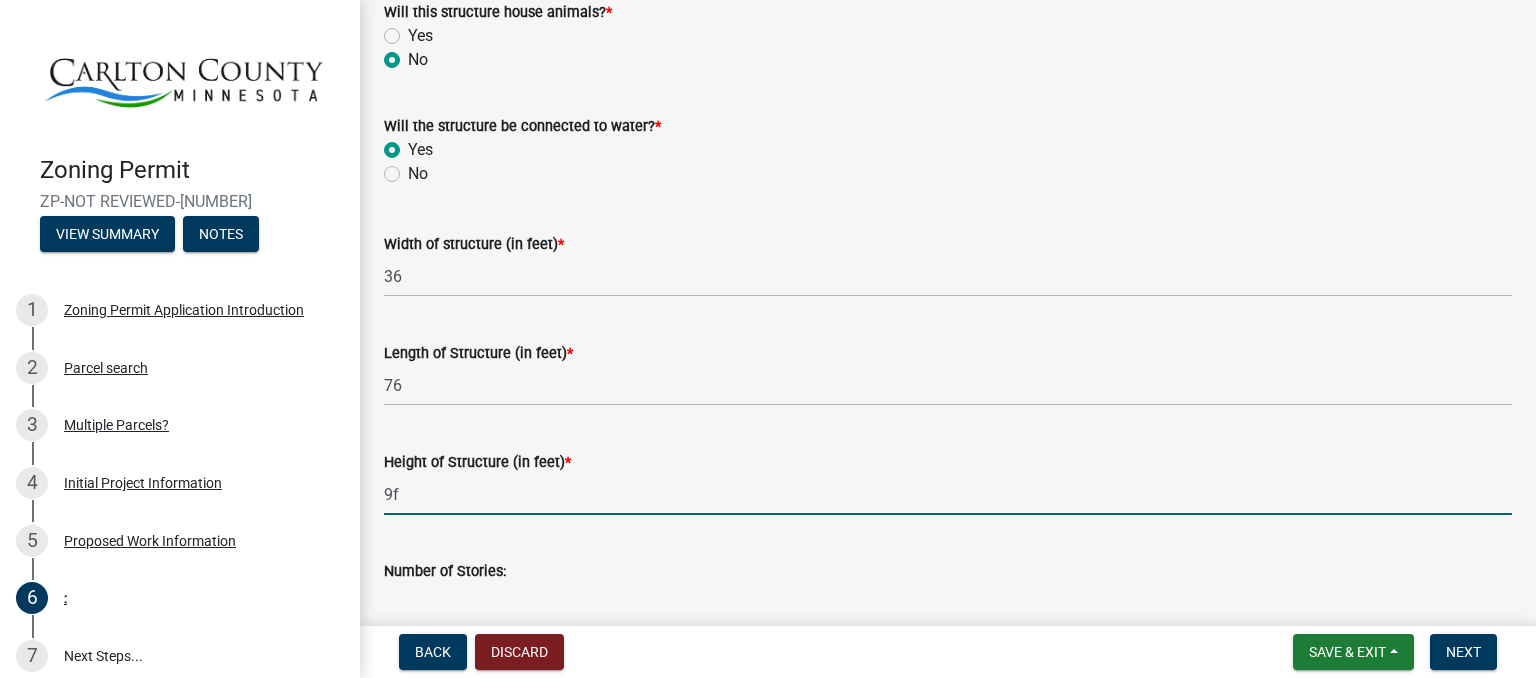 type on "9" 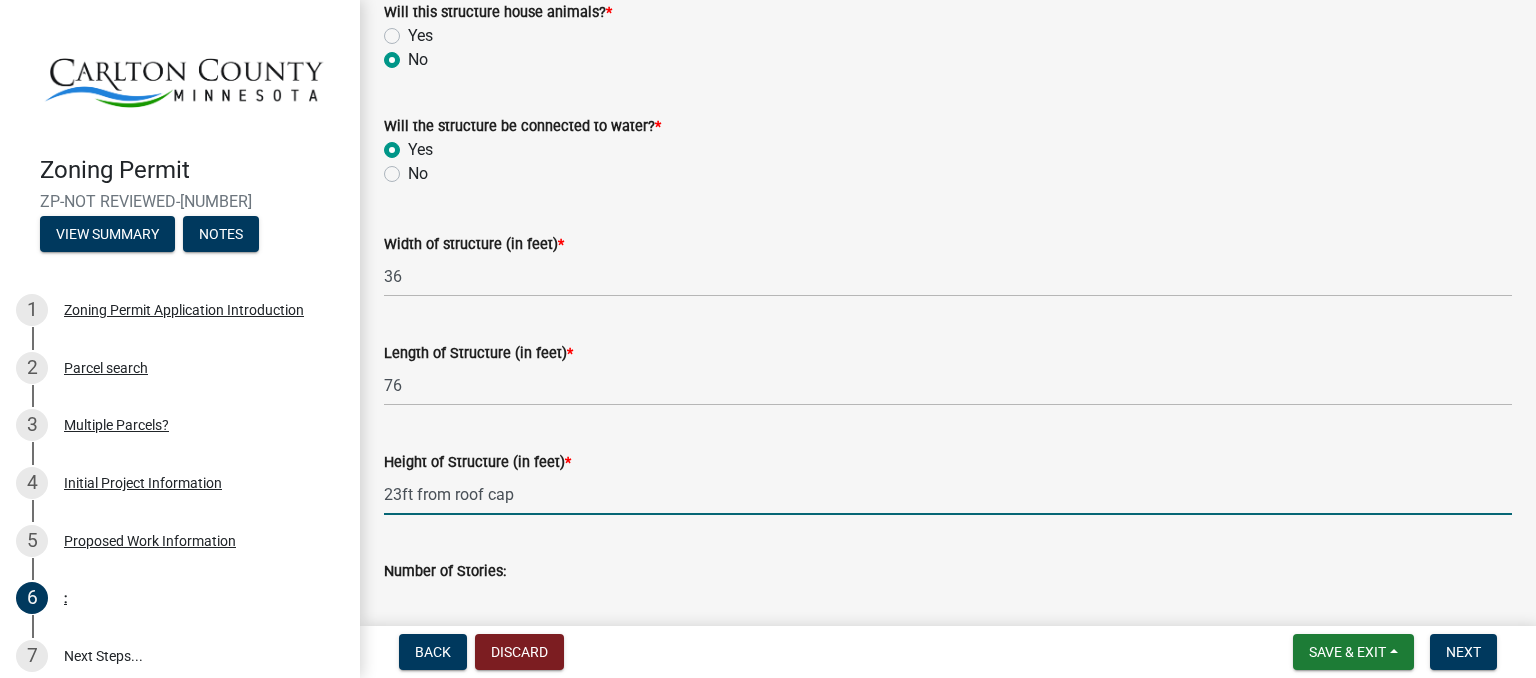 scroll, scrollTop: 851, scrollLeft: 0, axis: vertical 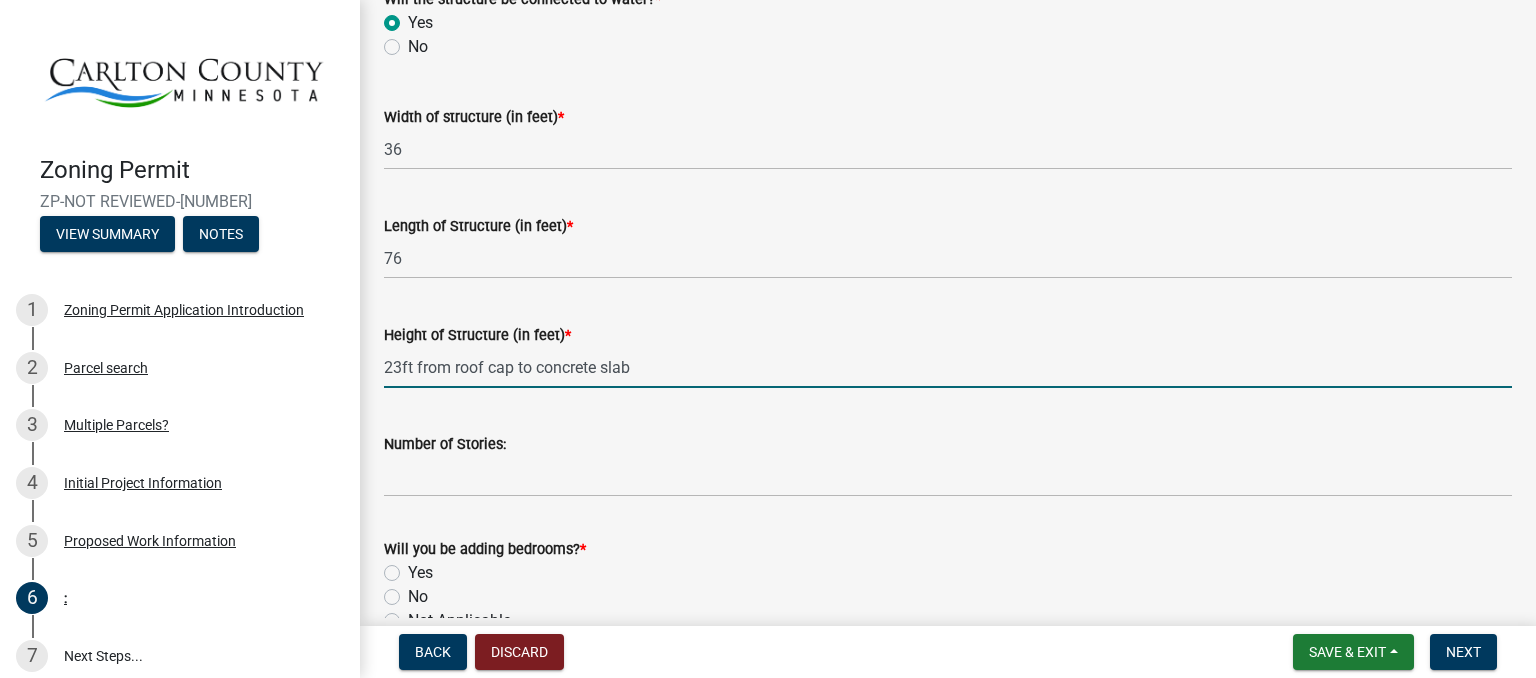 type on "23ft from roof cap to concrete slab" 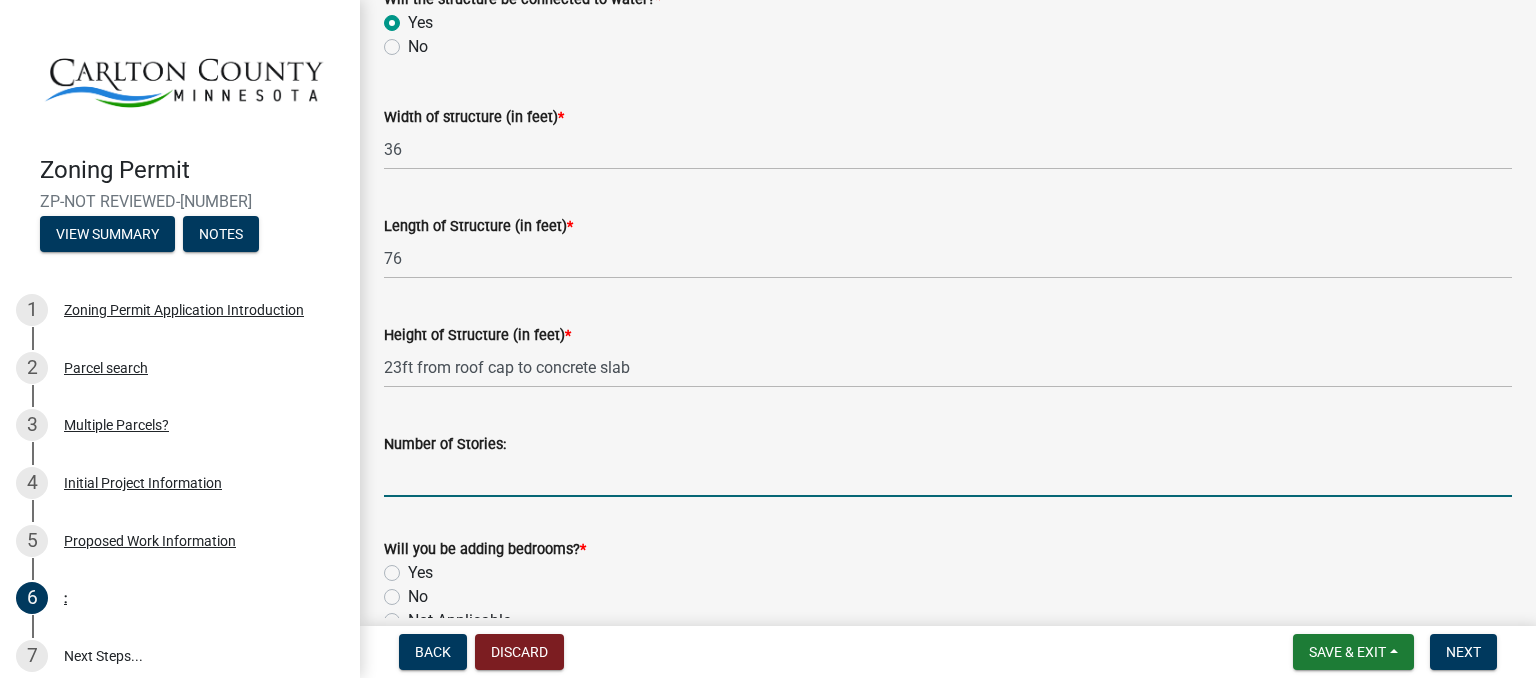 click on "Number of Stories:" at bounding box center (948, 476) 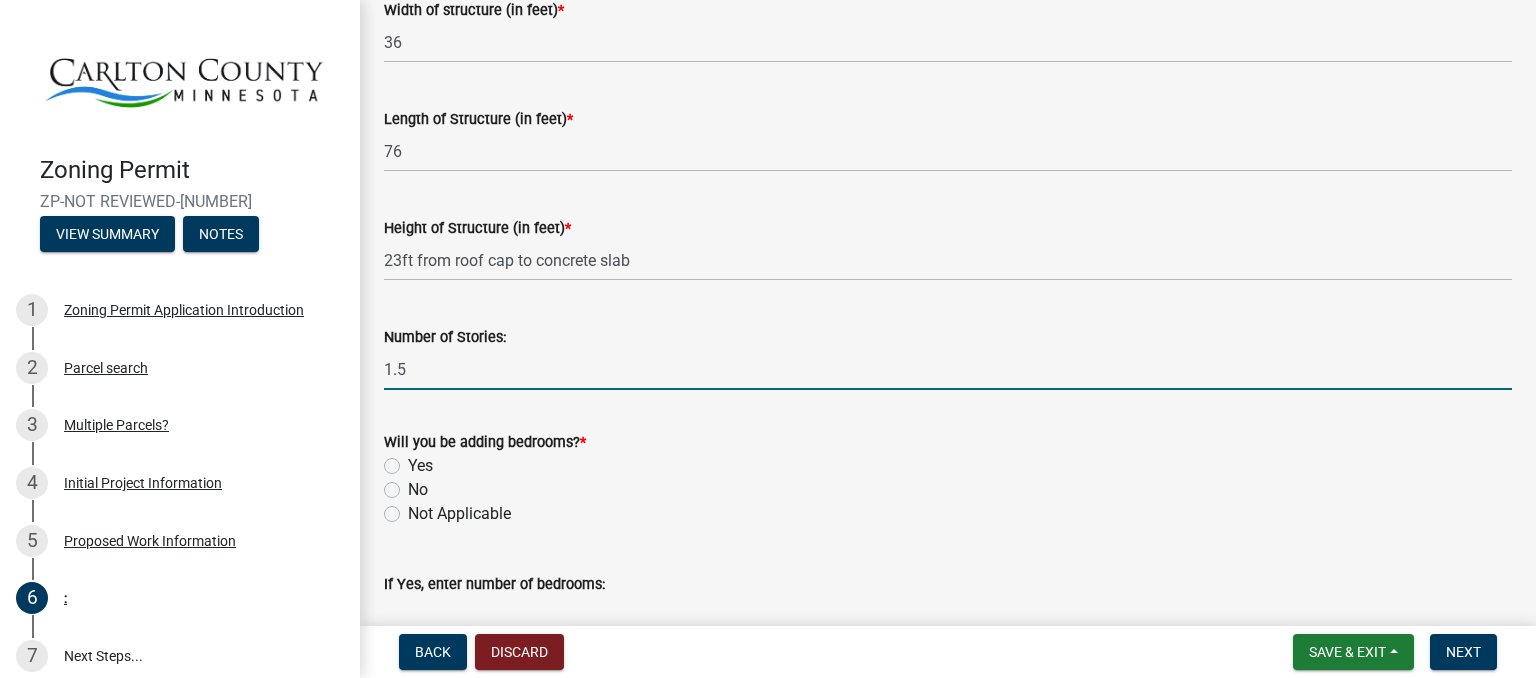 scroll, scrollTop: 980, scrollLeft: 0, axis: vertical 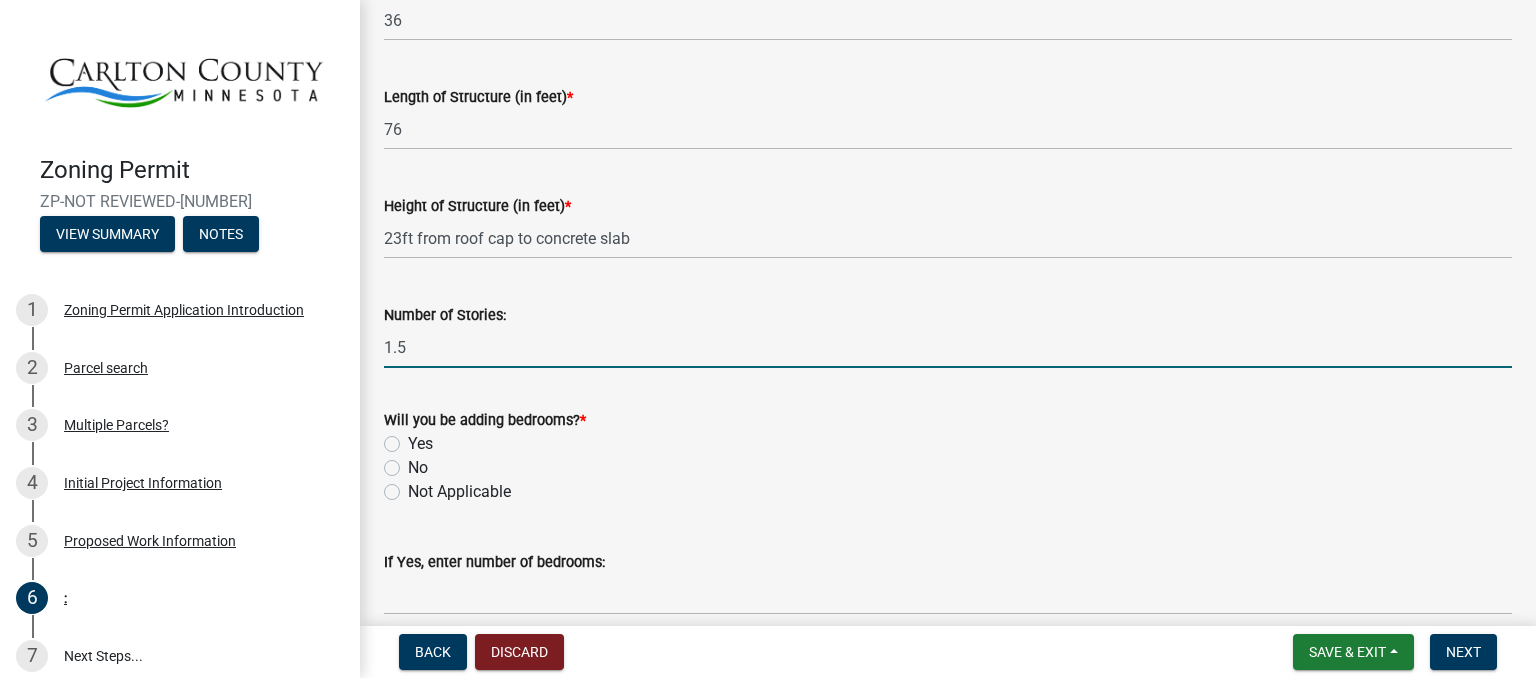 type on "1.5" 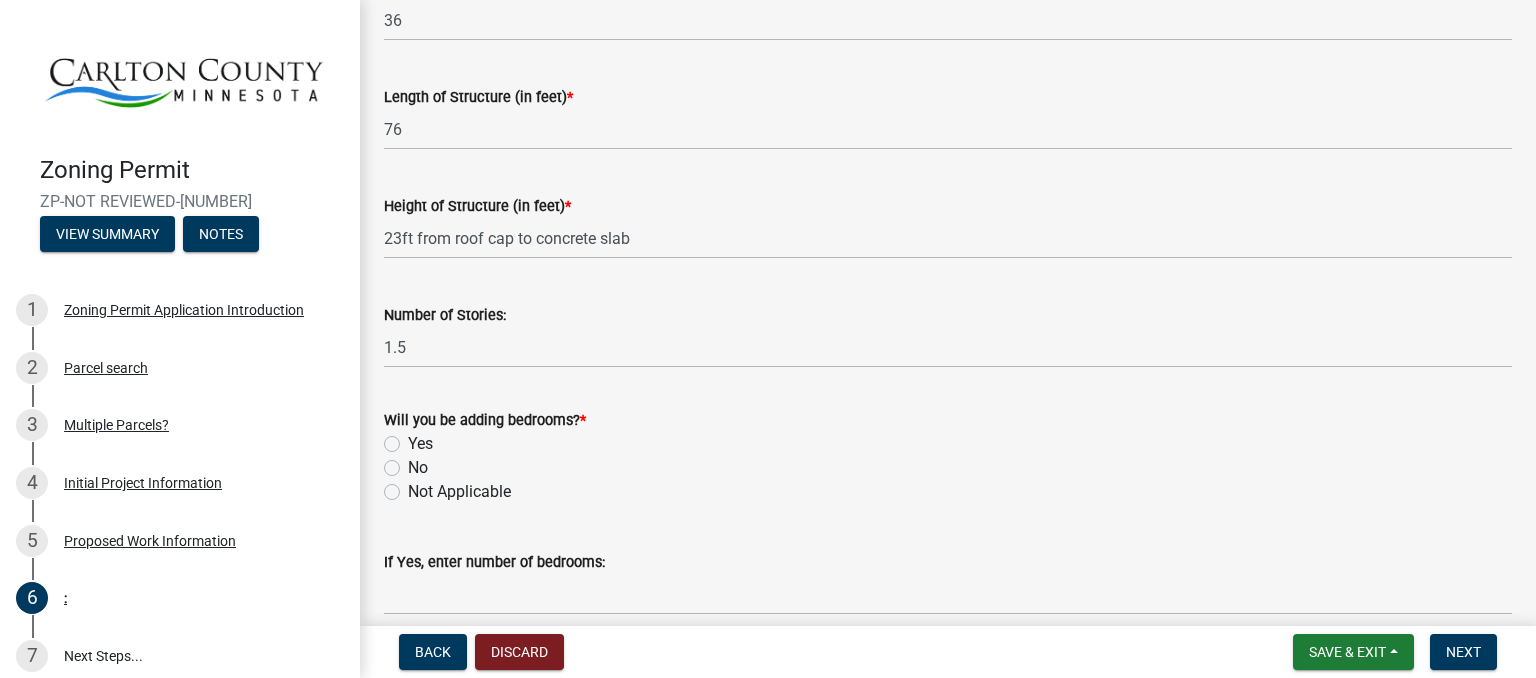 click on "Yes" 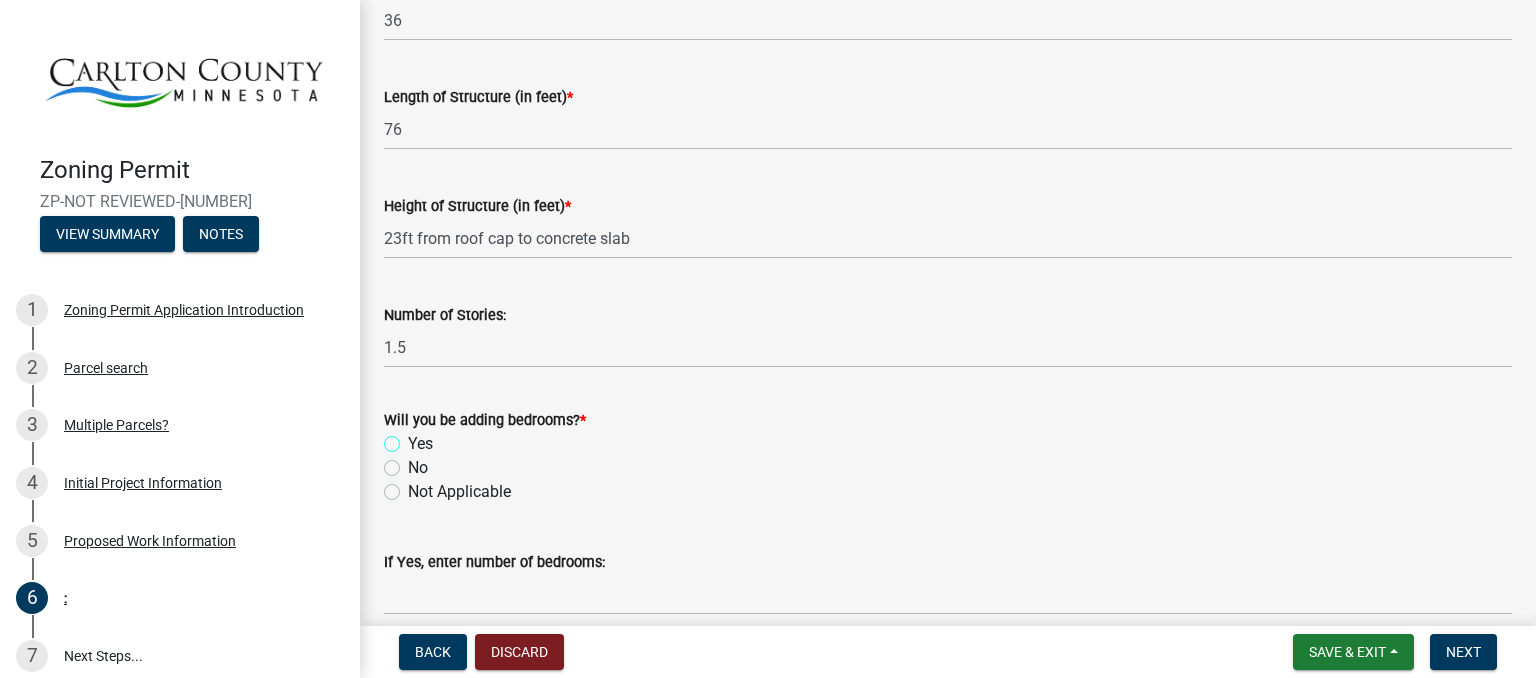 click on "Yes" at bounding box center [414, 438] 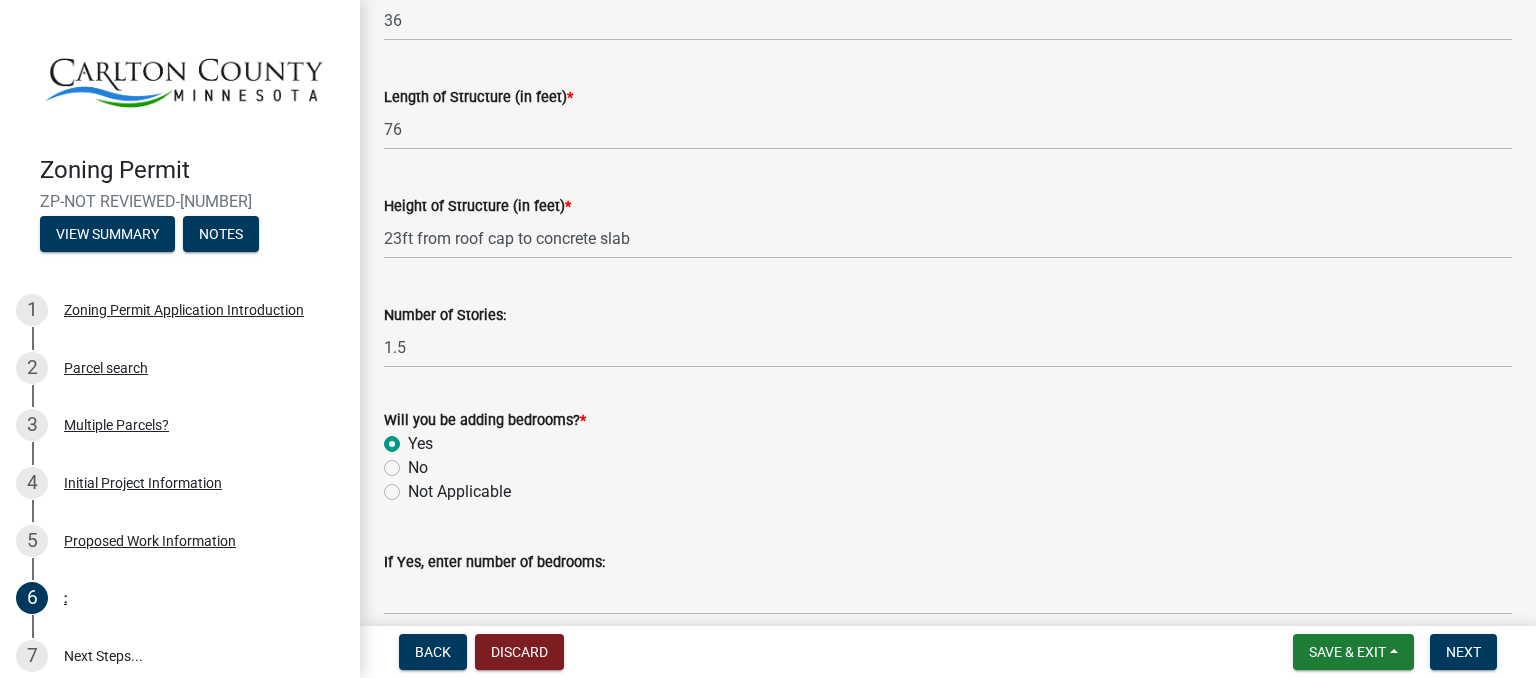radio on "true" 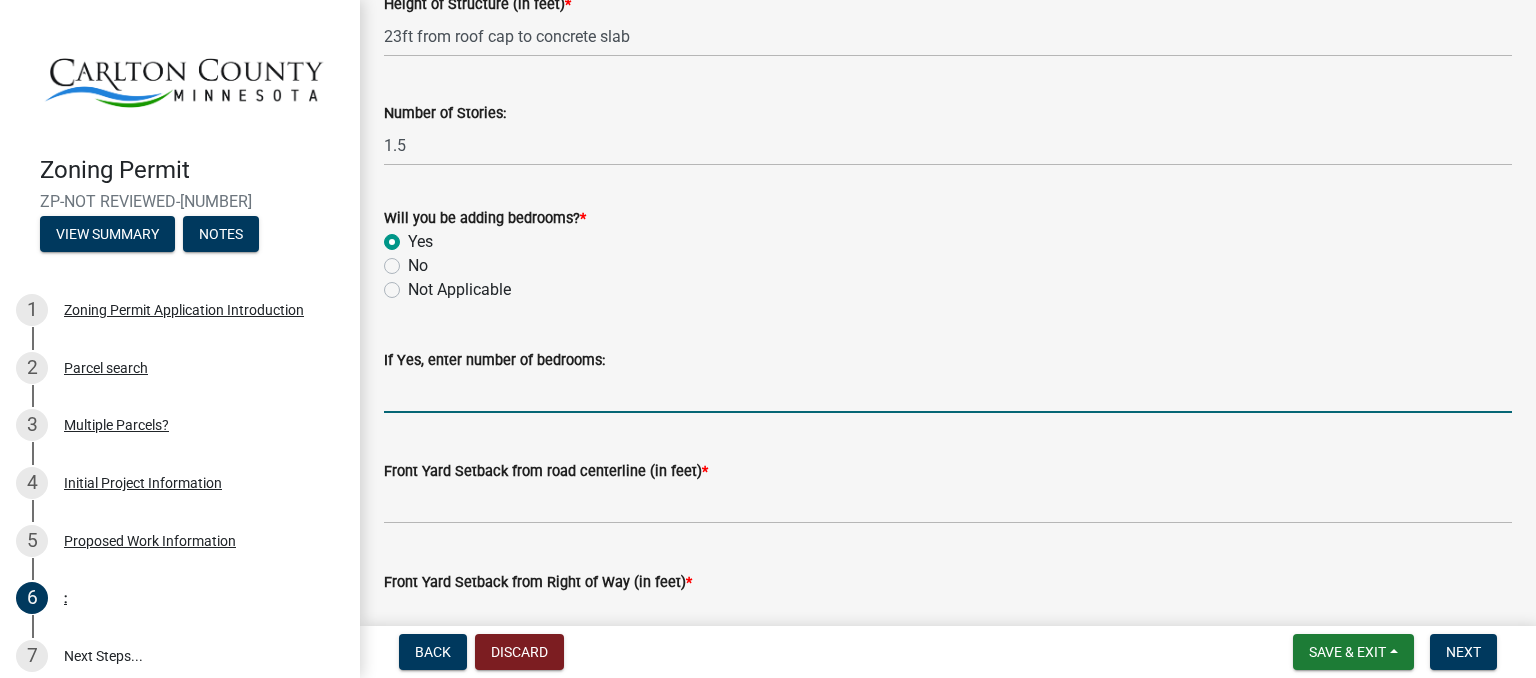 click 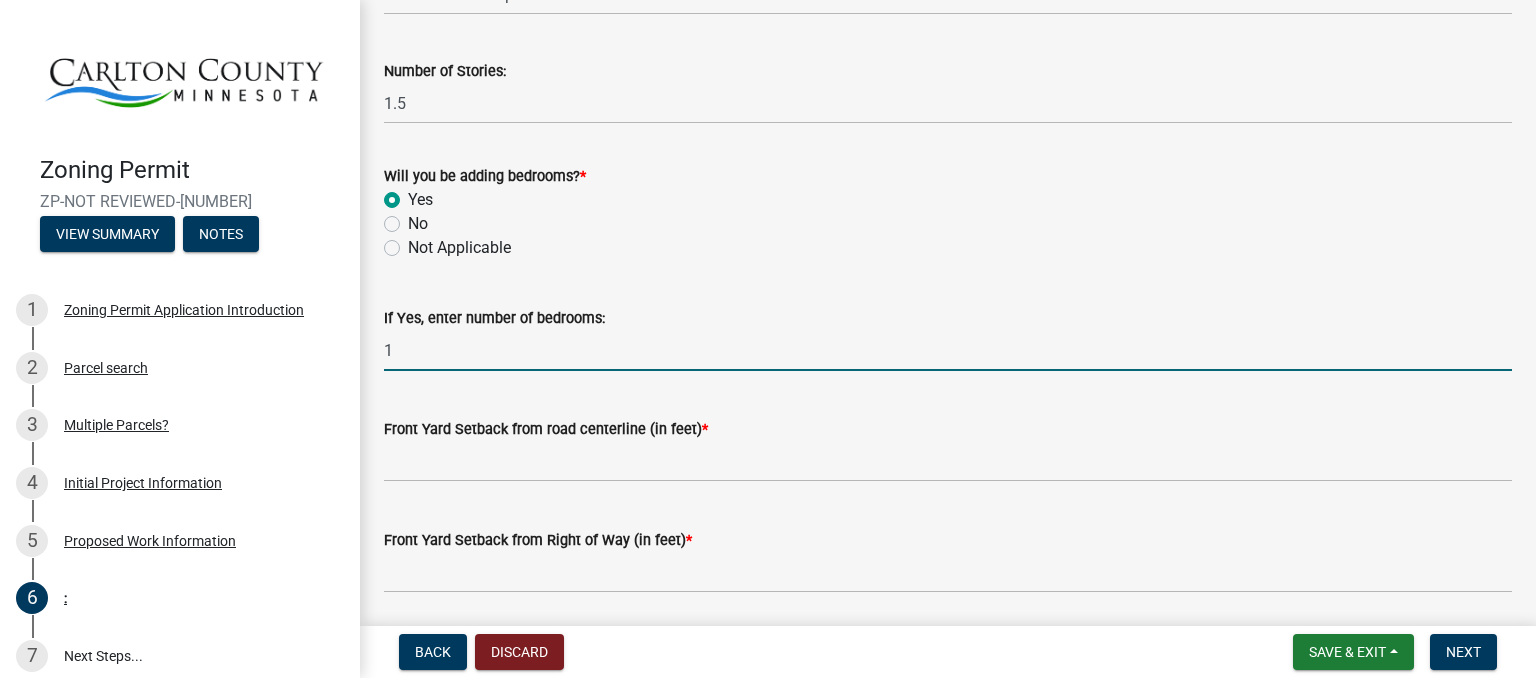 scroll, scrollTop: 1224, scrollLeft: 0, axis: vertical 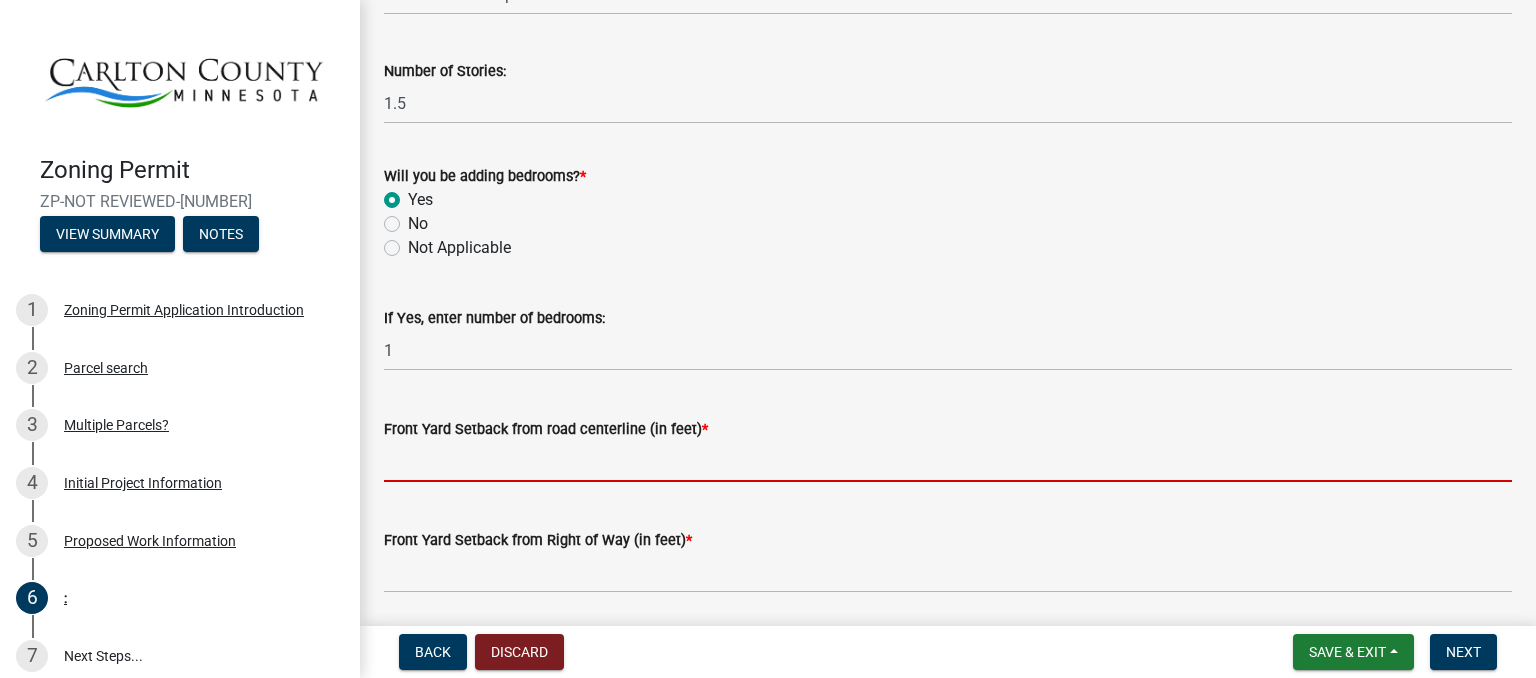click 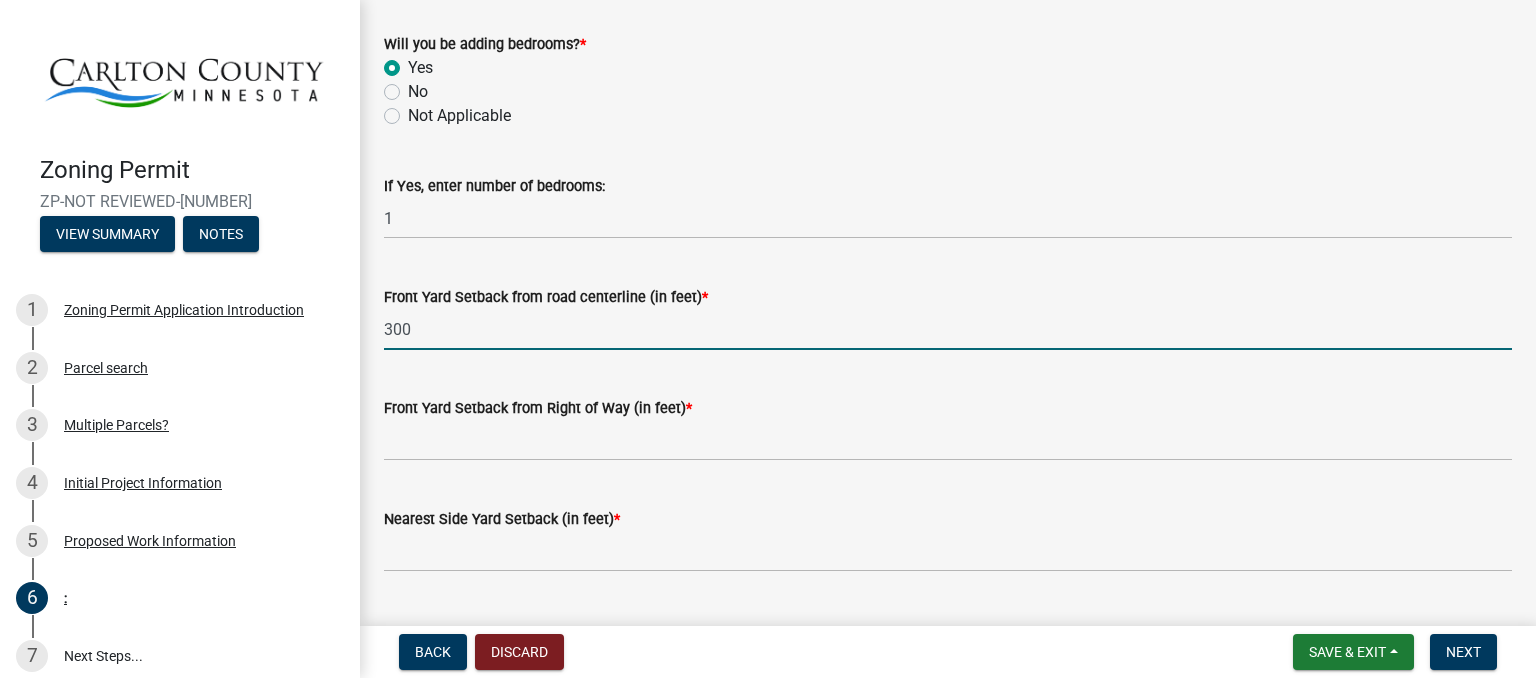 scroll, scrollTop: 1358, scrollLeft: 0, axis: vertical 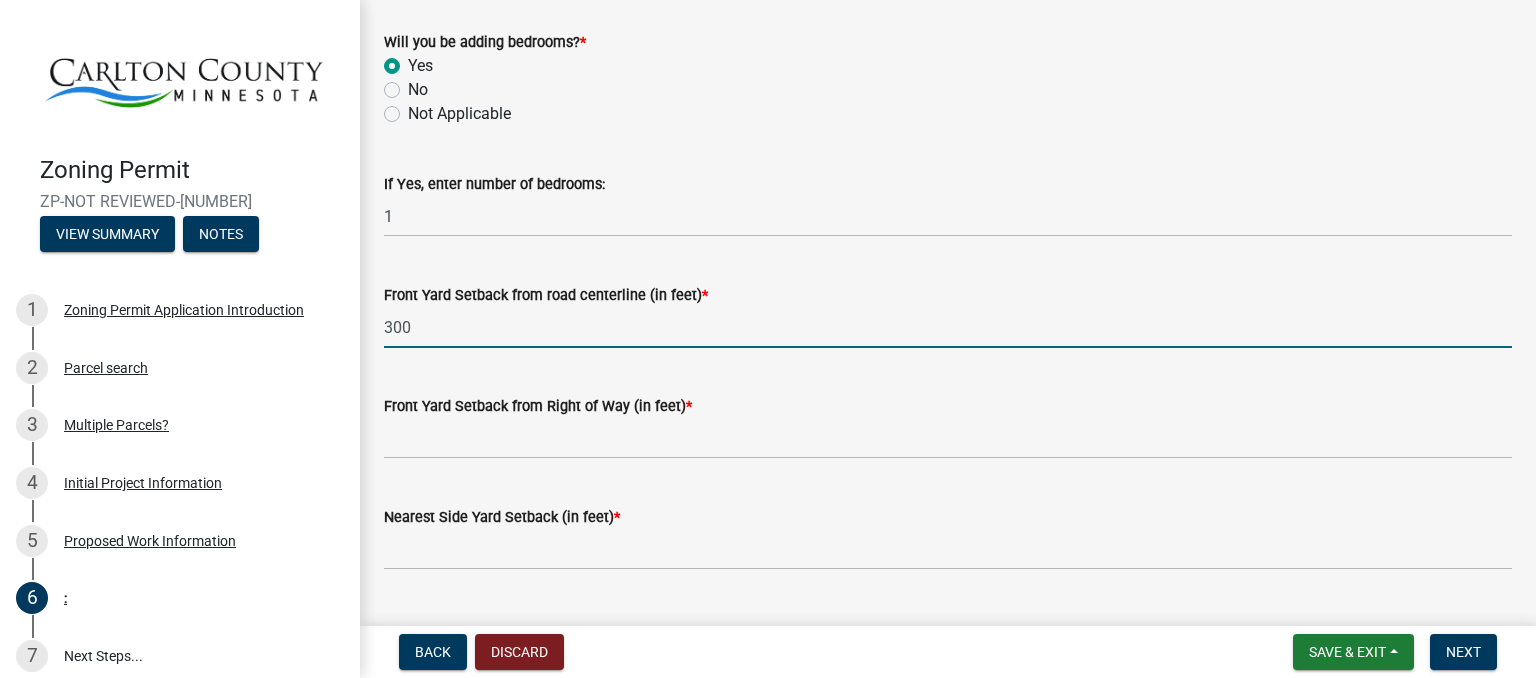 type on "300" 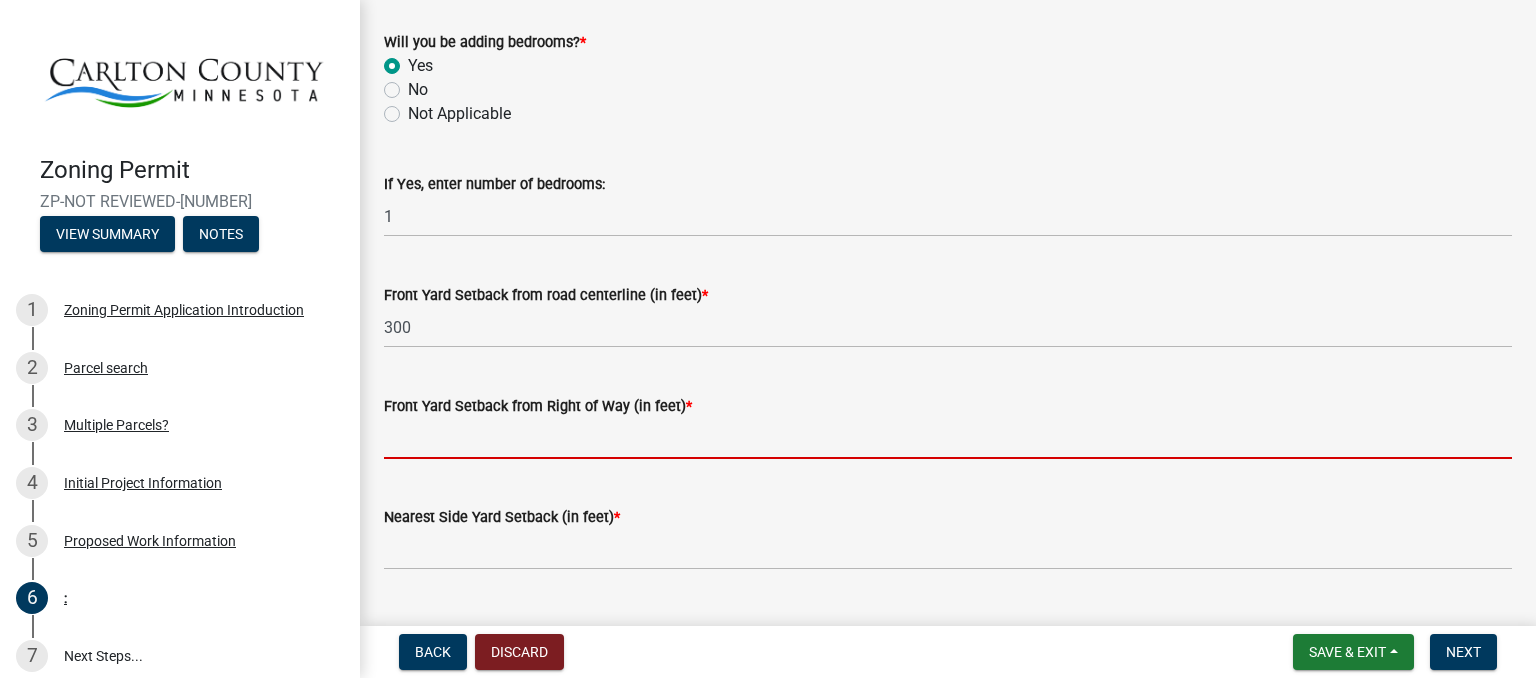 click 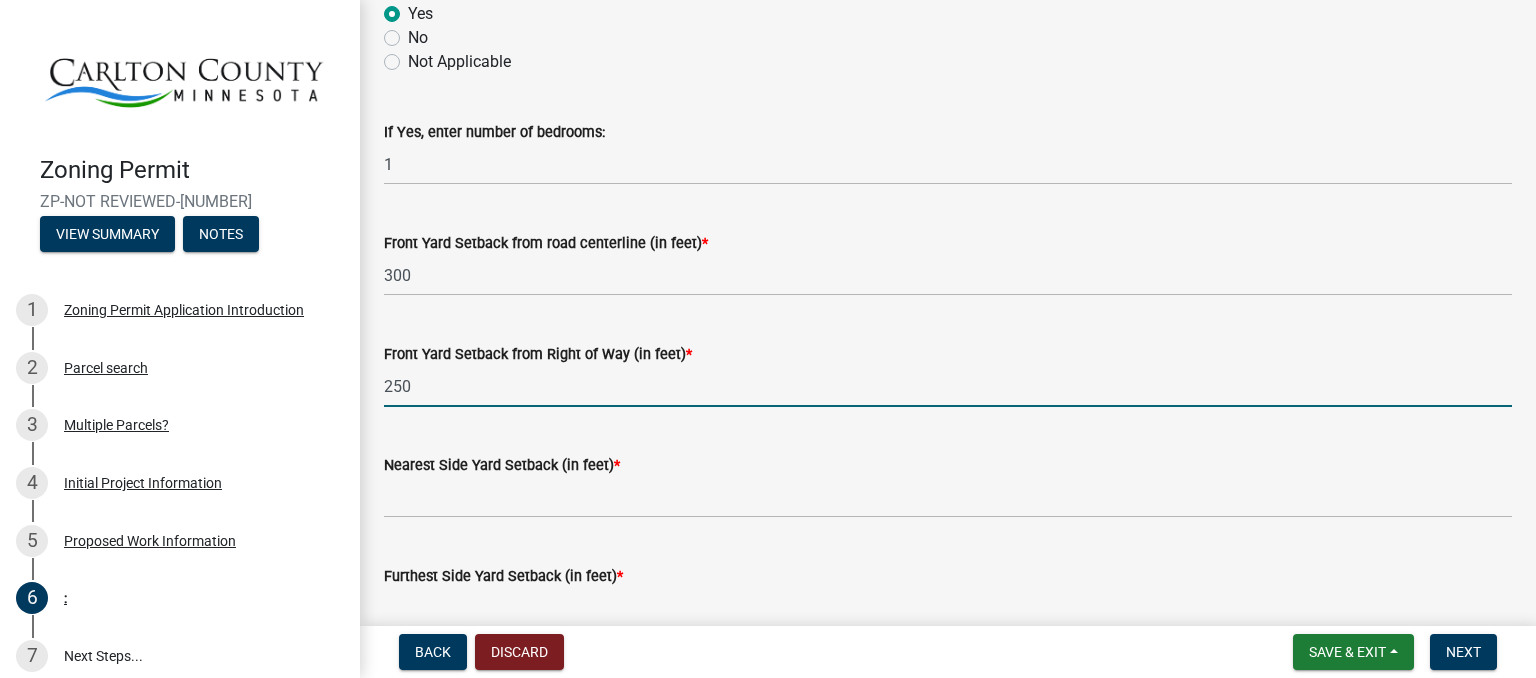 scroll, scrollTop: 1412, scrollLeft: 0, axis: vertical 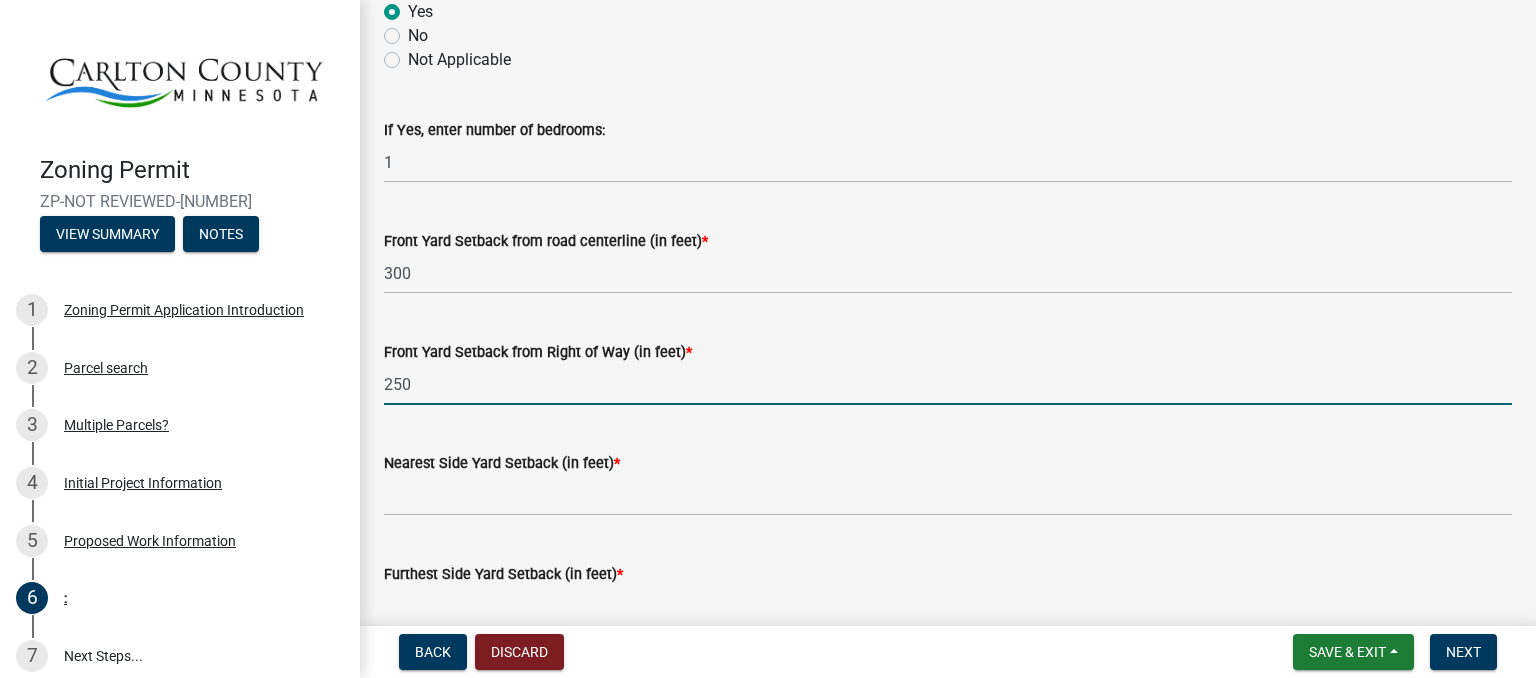 type on "250" 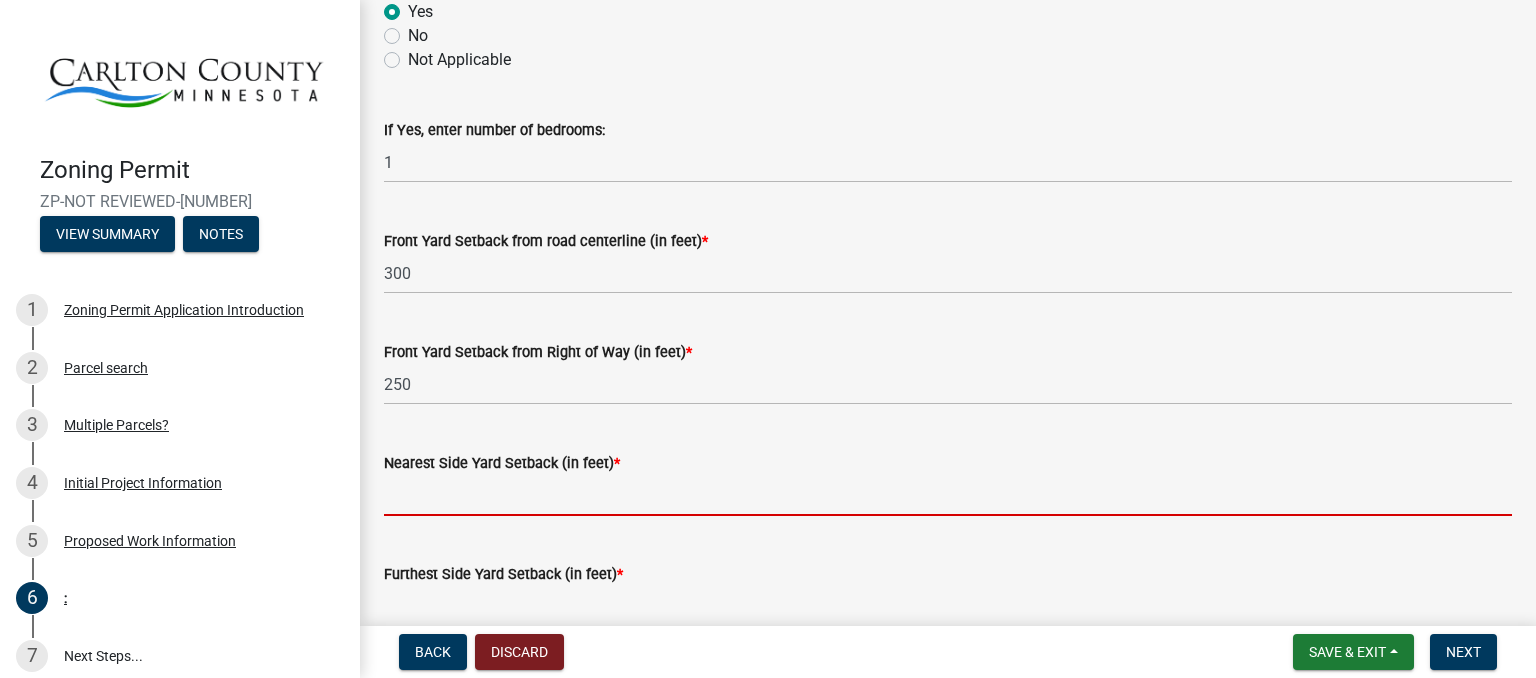 click 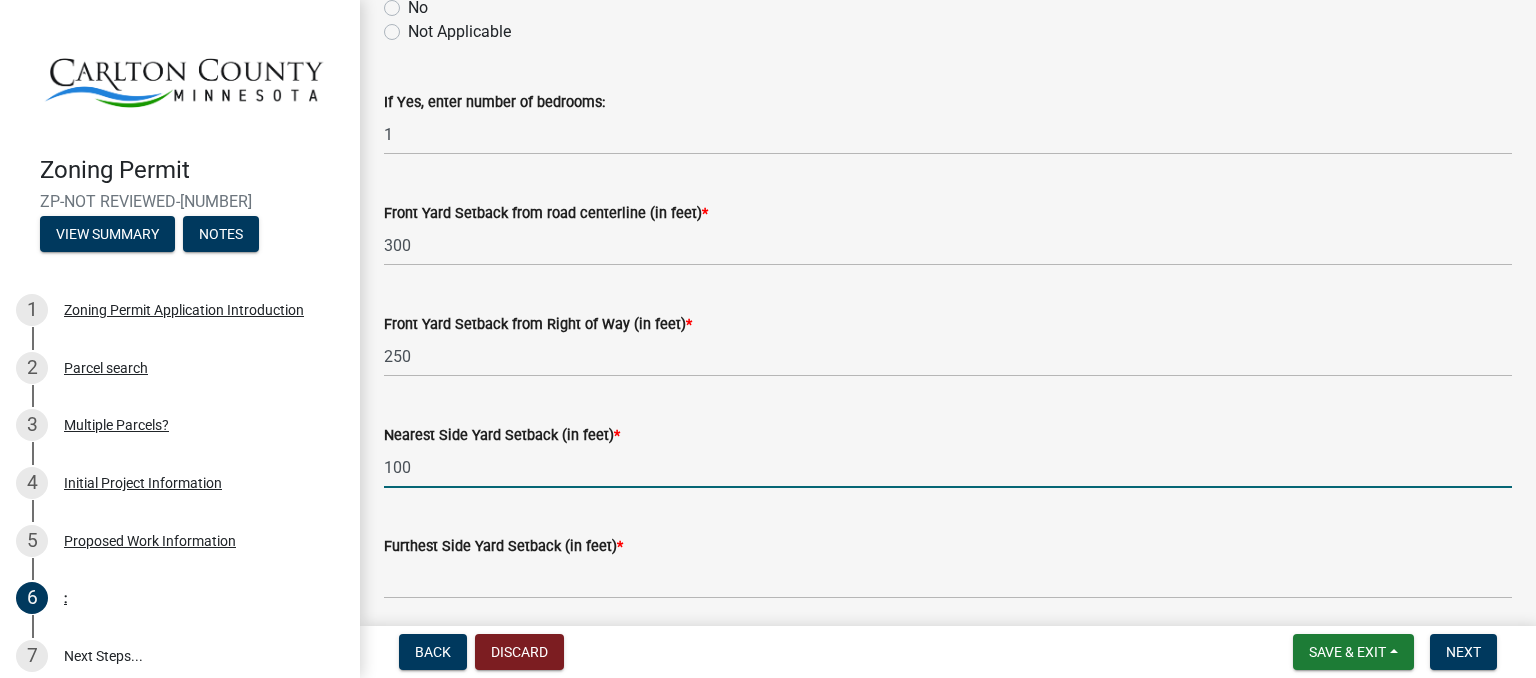 scroll, scrollTop: 1527, scrollLeft: 0, axis: vertical 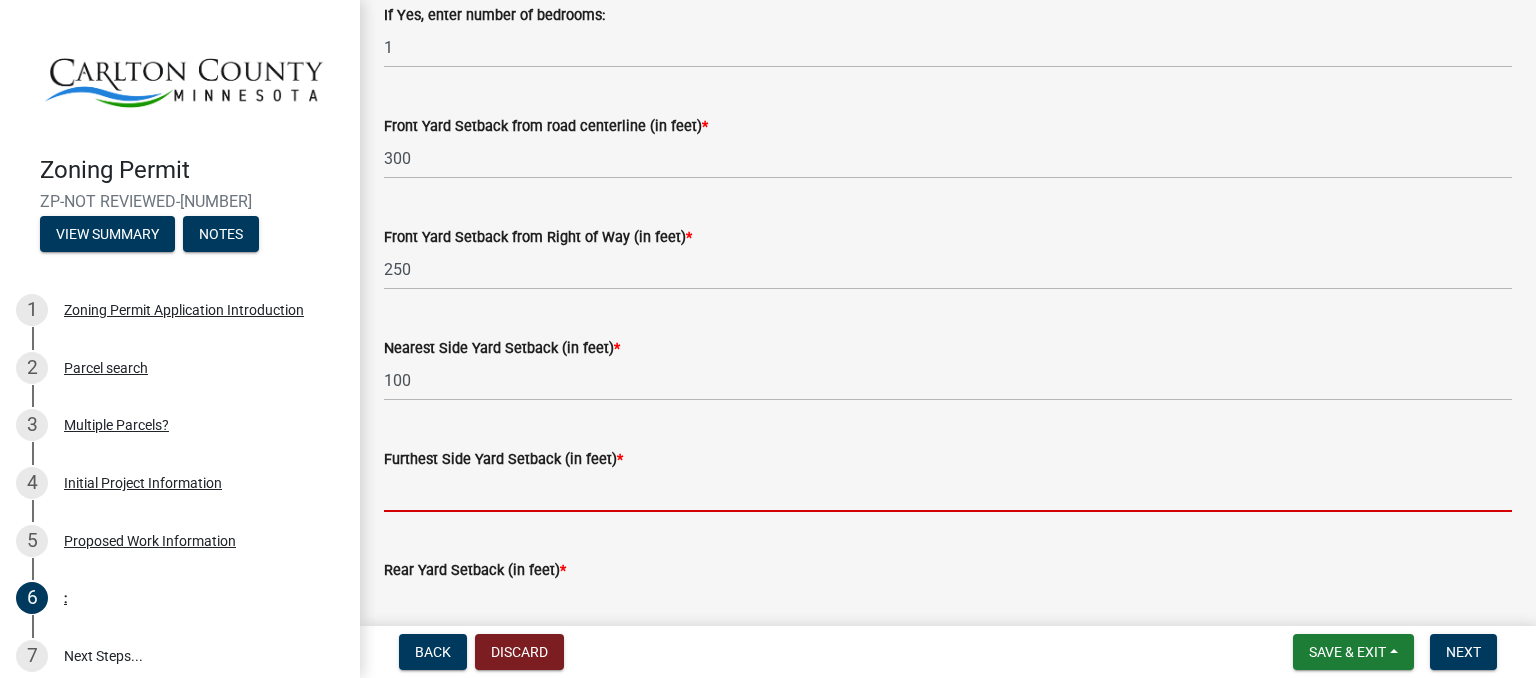 click 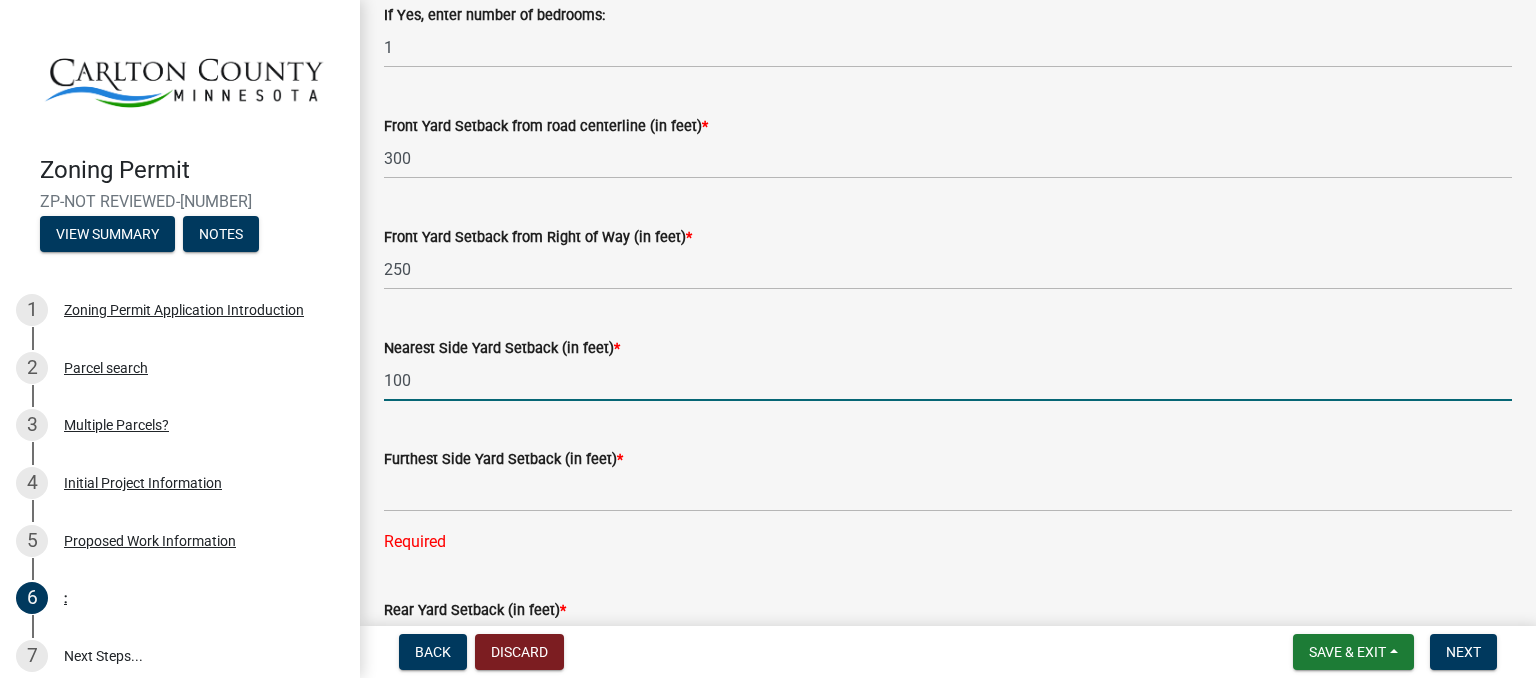 click on "100" 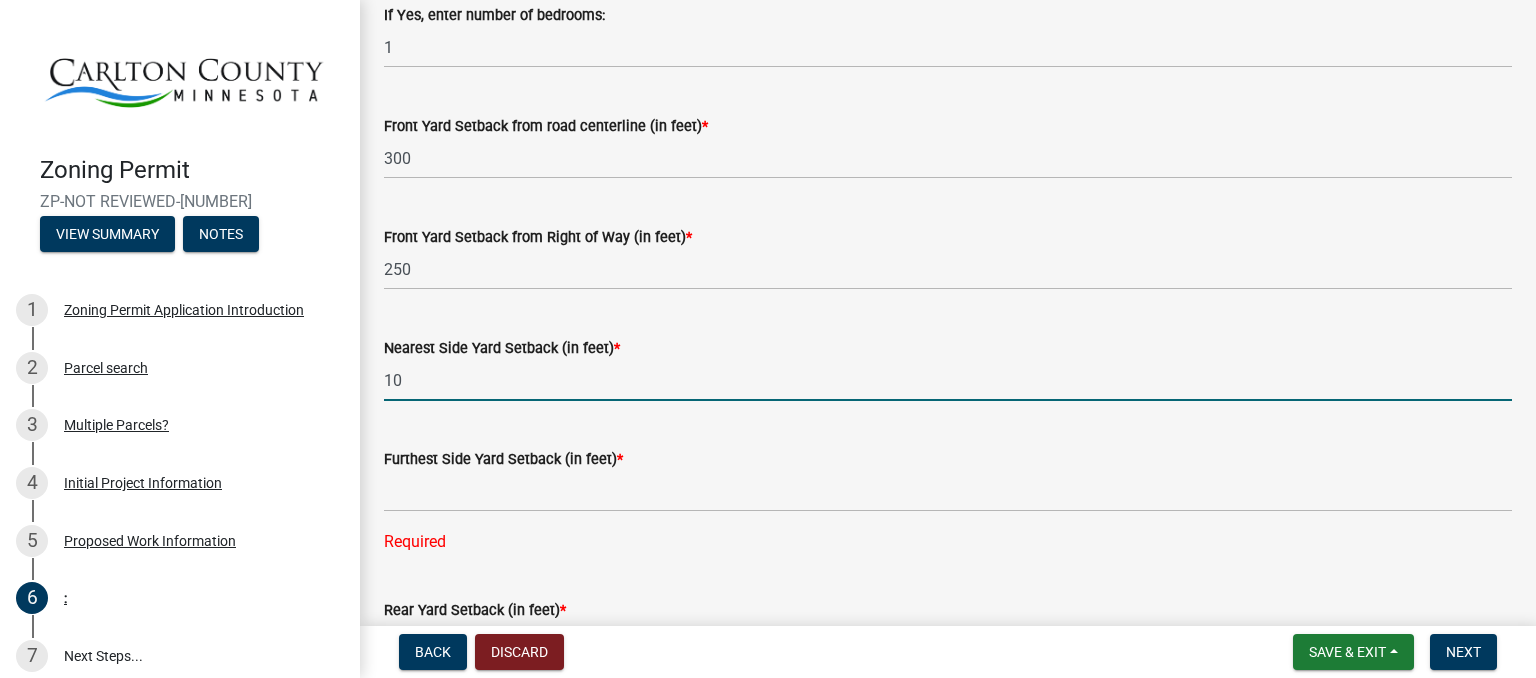 type on "1" 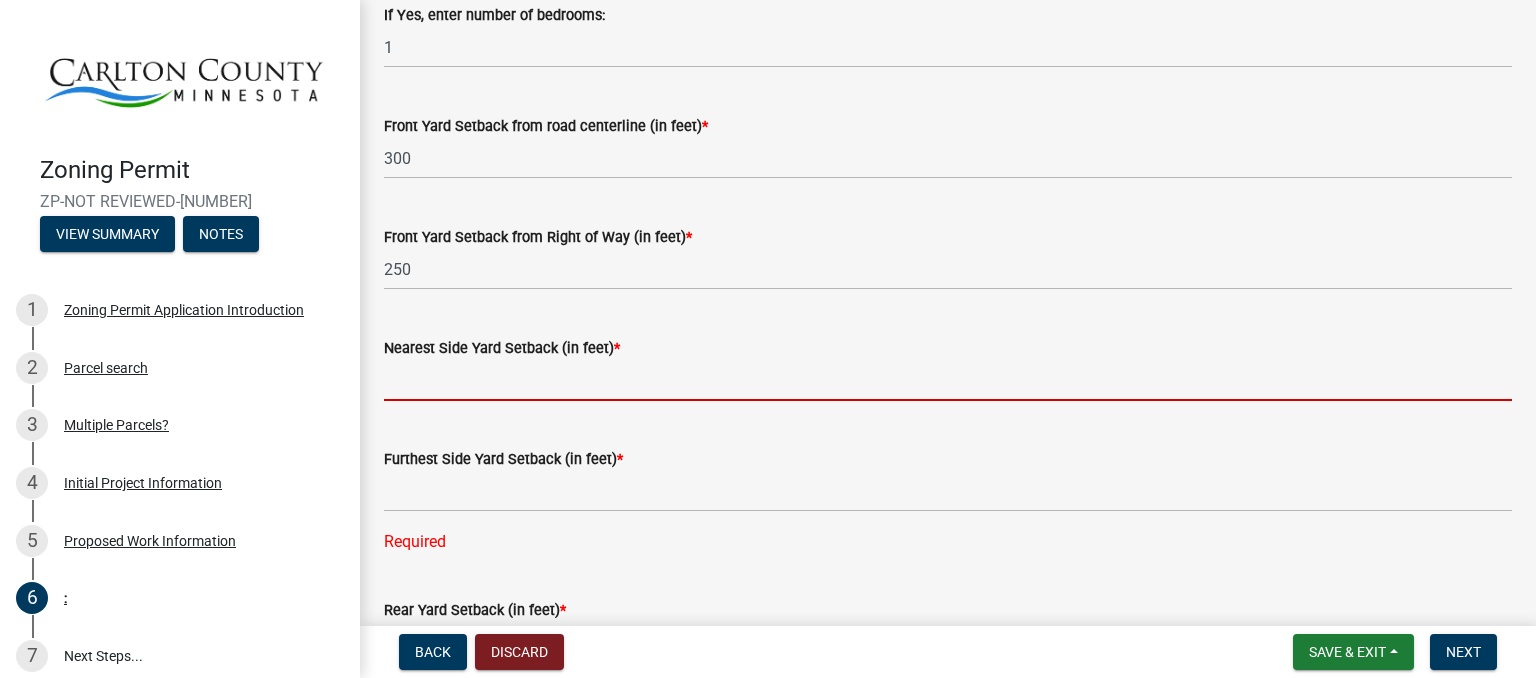 click 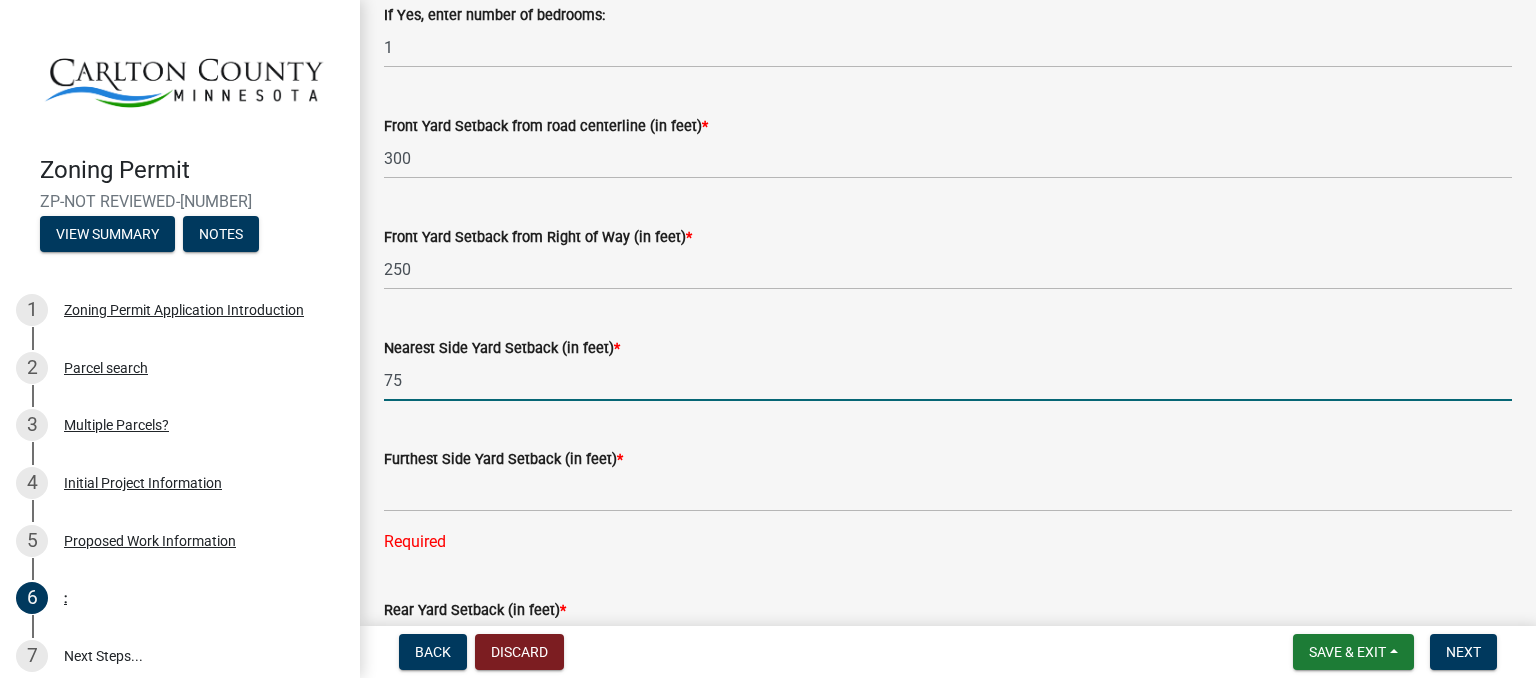 type on "75" 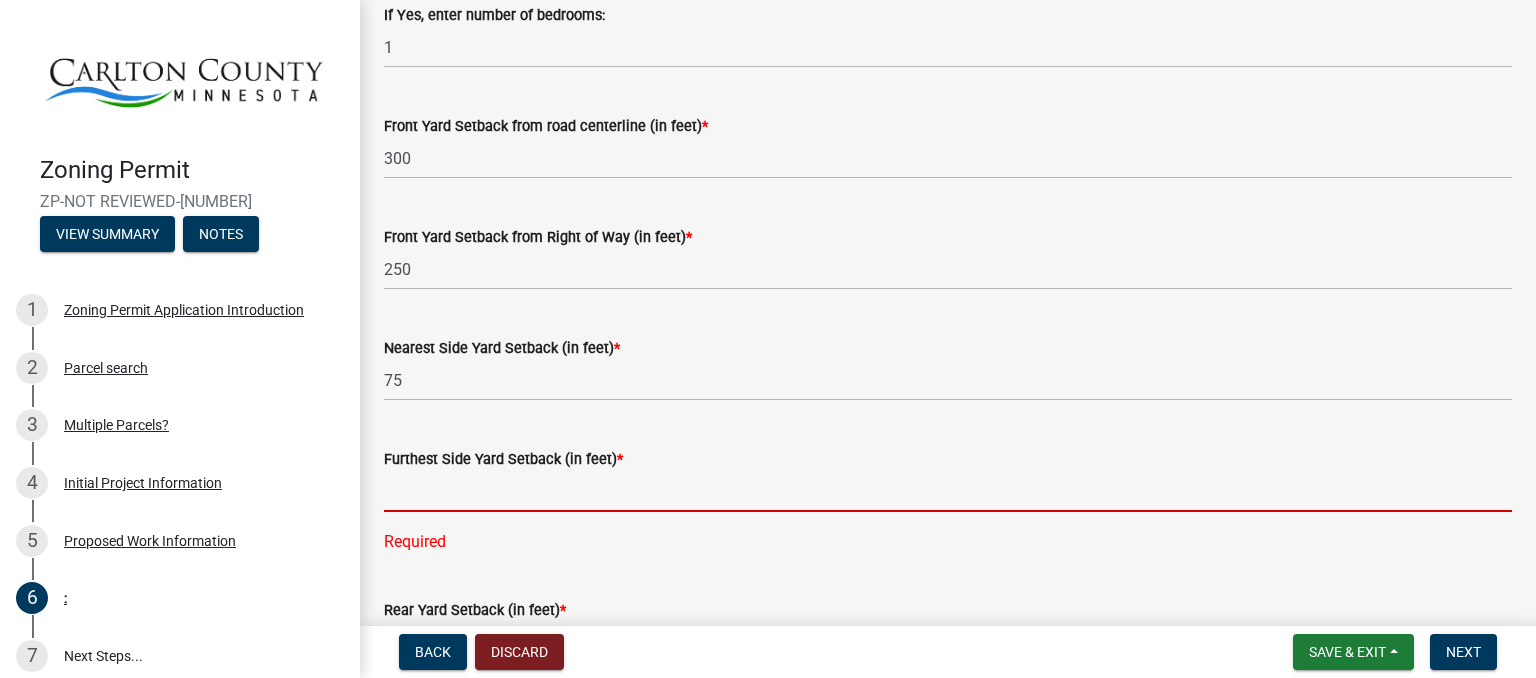 click 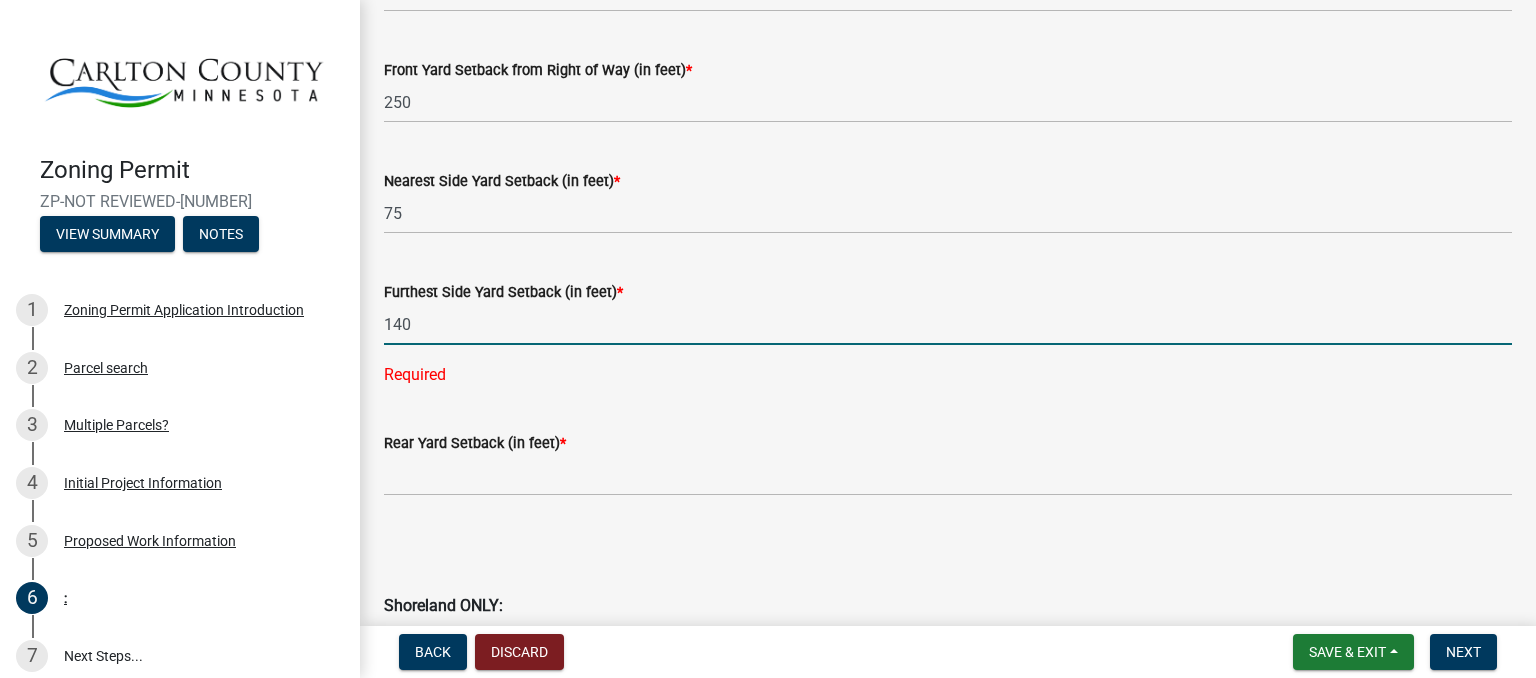 scroll, scrollTop: 1702, scrollLeft: 0, axis: vertical 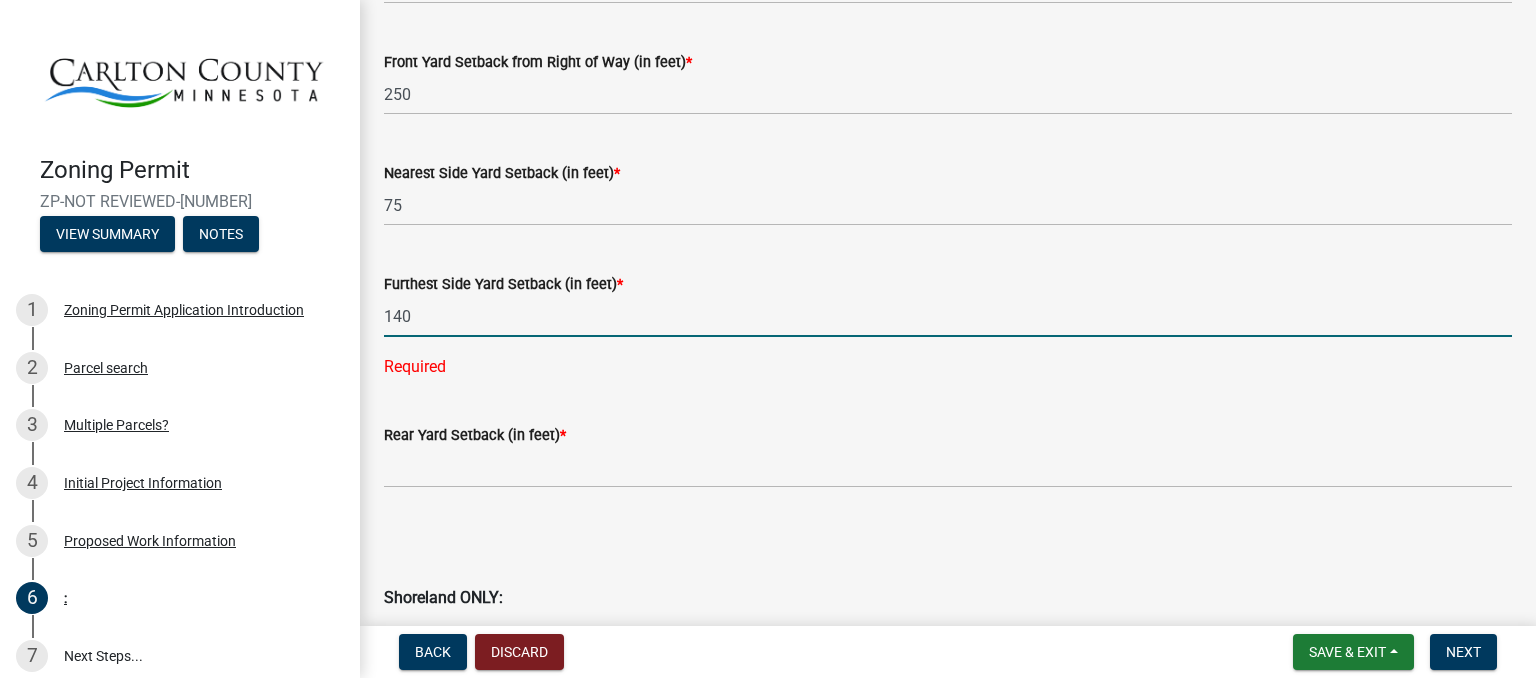 type on "140" 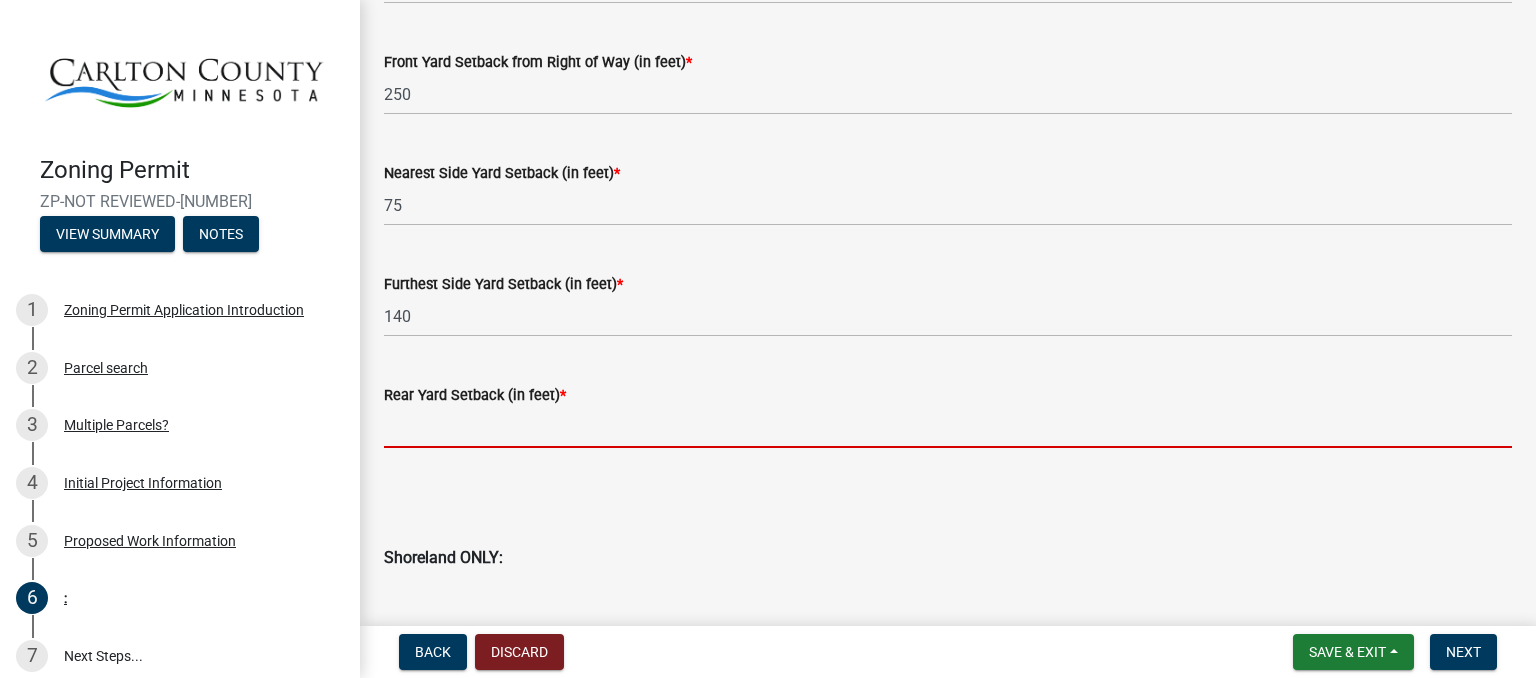 click on "Structure Information **Enter information for only one (1) structure - you may select additional structures at the bottom of this page if there are more structures associated with this permit**  Please Label this Structure  *  info
House  Proposed Structure and Use  *  Accessory Structure or Accessory Structure Addition   Dwelling   Dwelling Addition   Dwelling Deck   Commercial/Industrial Building (primary)   Commercial/Industrial Addition (primary)   Commercial/Industrial Accessory Structure (or addition)   Signs: On Site   Signs: Off Site   Handicap Ramp   Tower (Communications)   Tower Antennas/Antenna Replacement   Borrow Pit   Will this structure house animals?  *  Yes   No   Will the structure be connected to water?  *  Yes   No   Width of structure (in feet)  * 36  Length of Structure (in feet)  * 76  Height of Structure (in feet)  * 23ft from roof cap to concrete slab  Number of Stories:  1.5  Will you be adding bedrooms?  *  Yes   No   Not Applicable   If Yes, enter number of bedrooms:  1 * 300 * *" 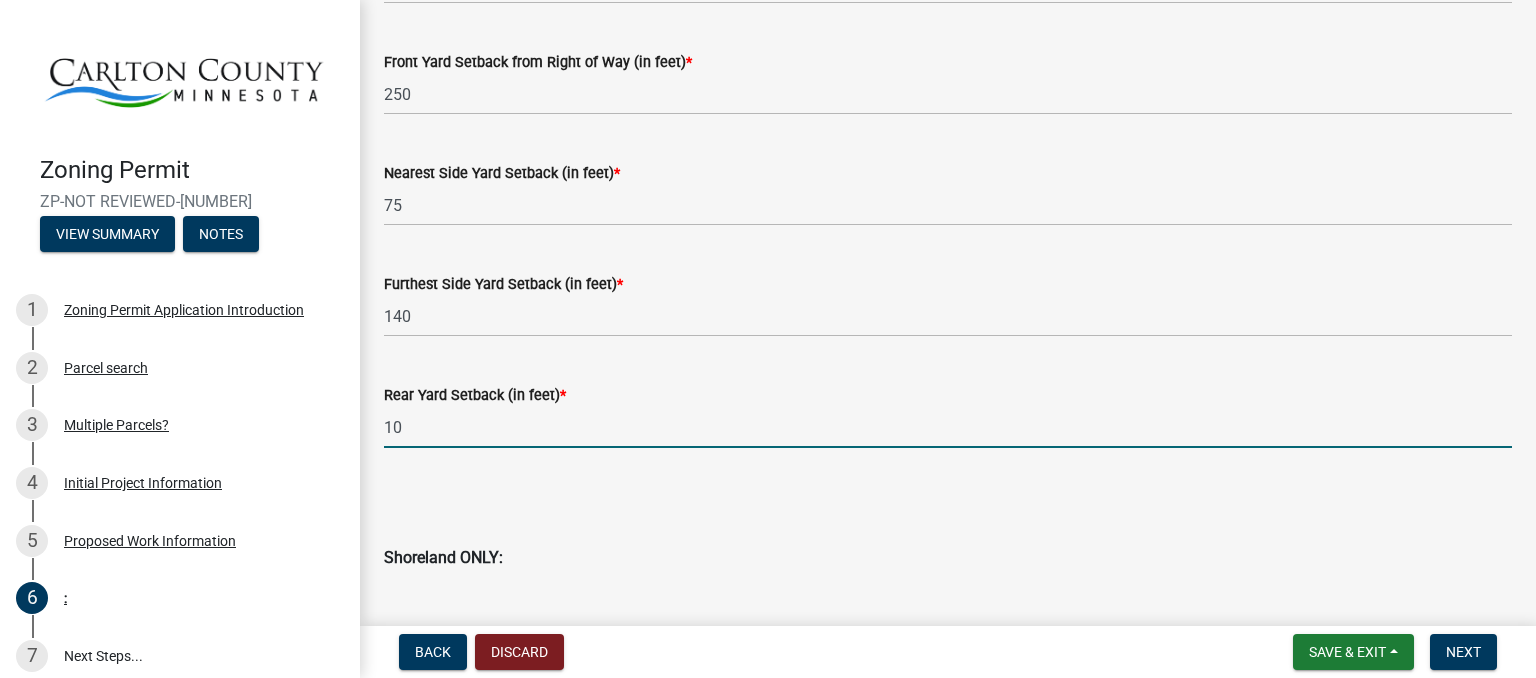 type on "1" 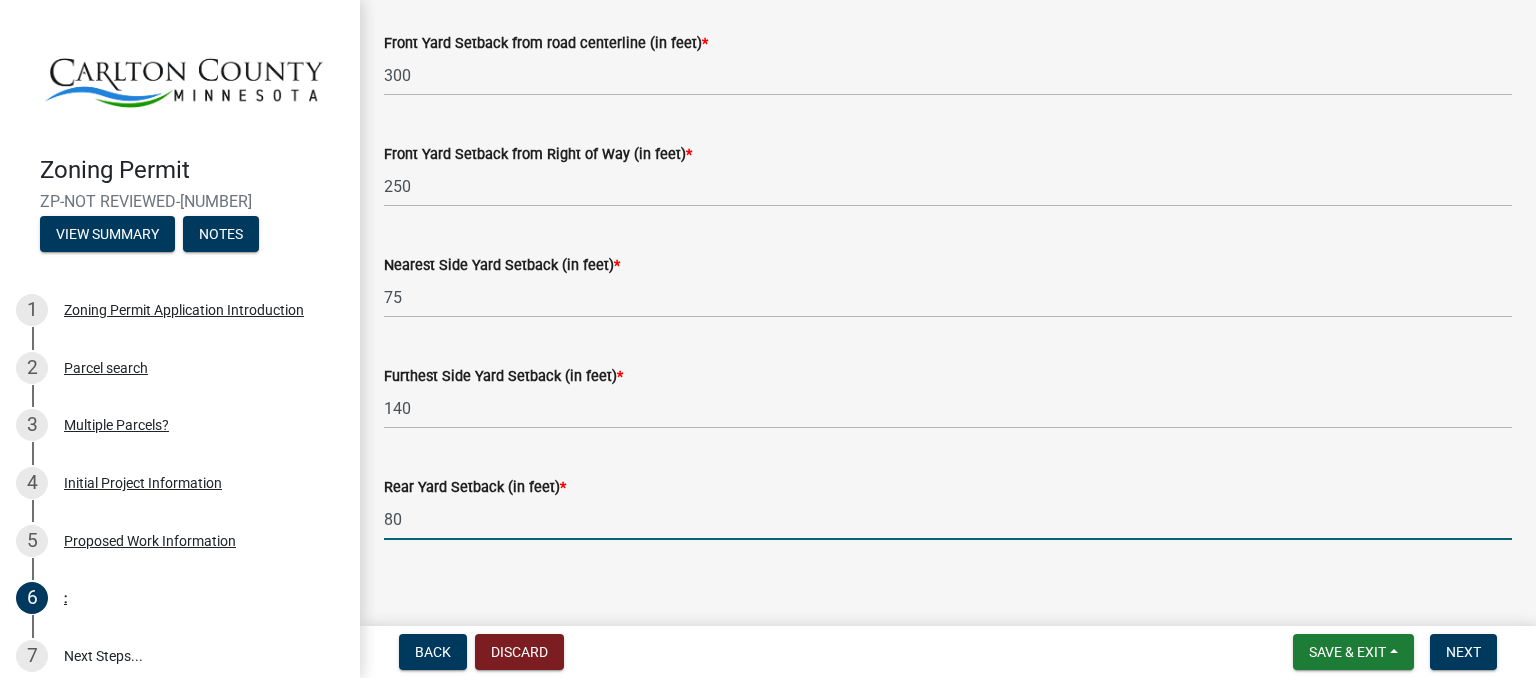scroll, scrollTop: 1543, scrollLeft: 0, axis: vertical 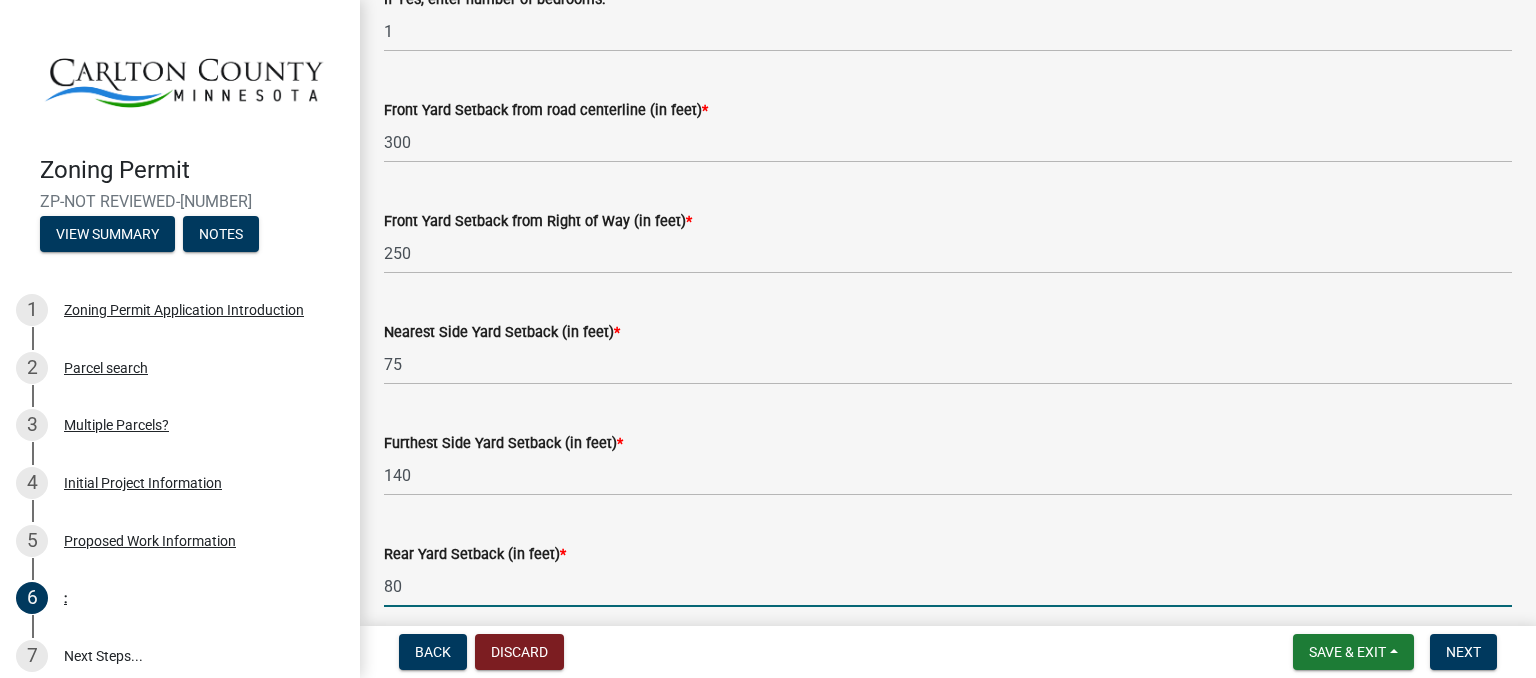 type on "80" 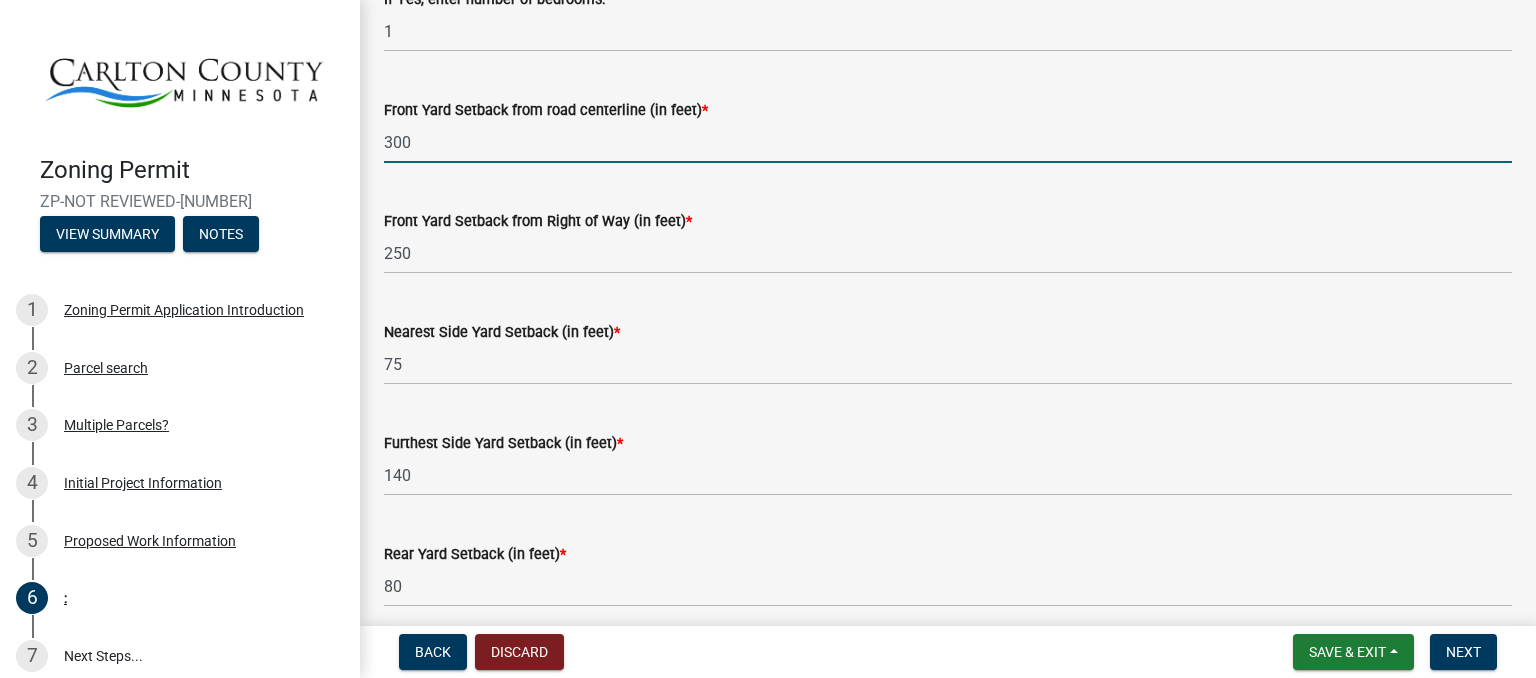 click on "300" 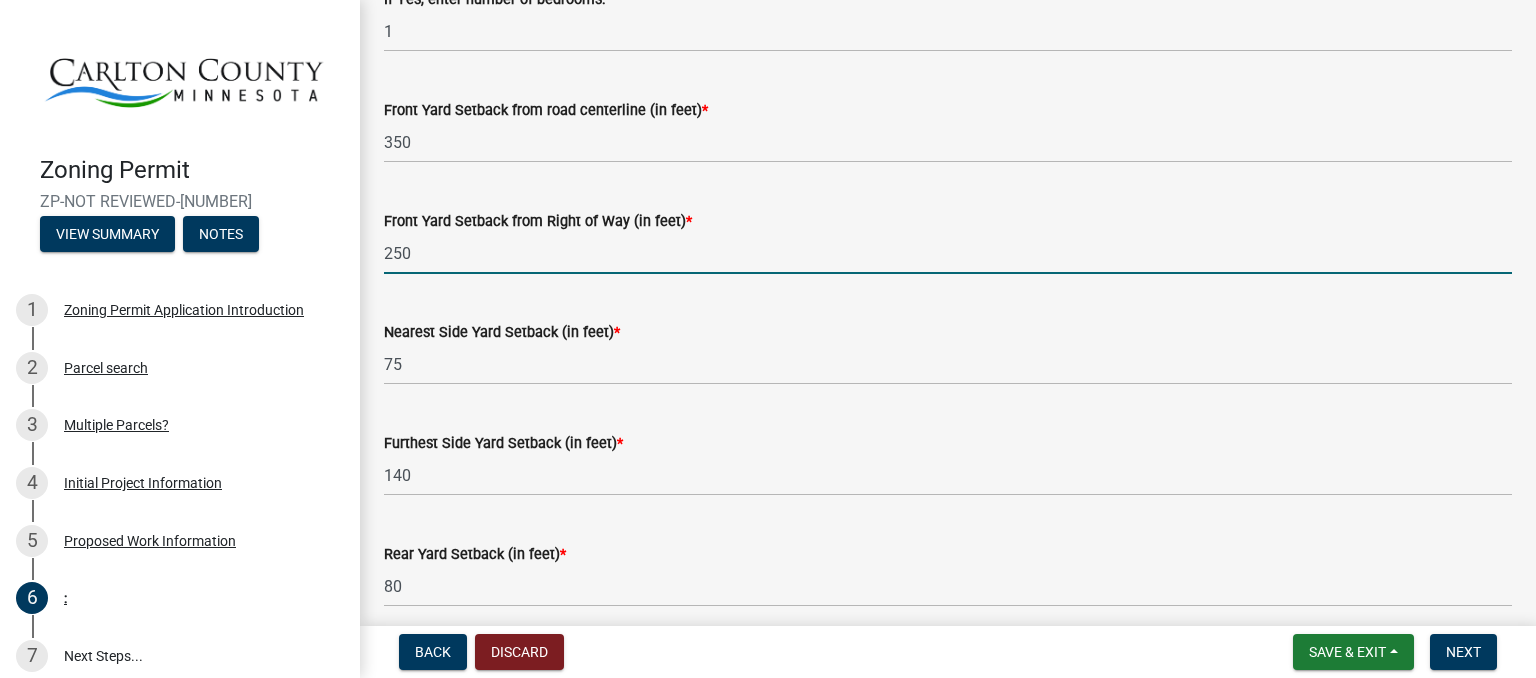 click on "250" 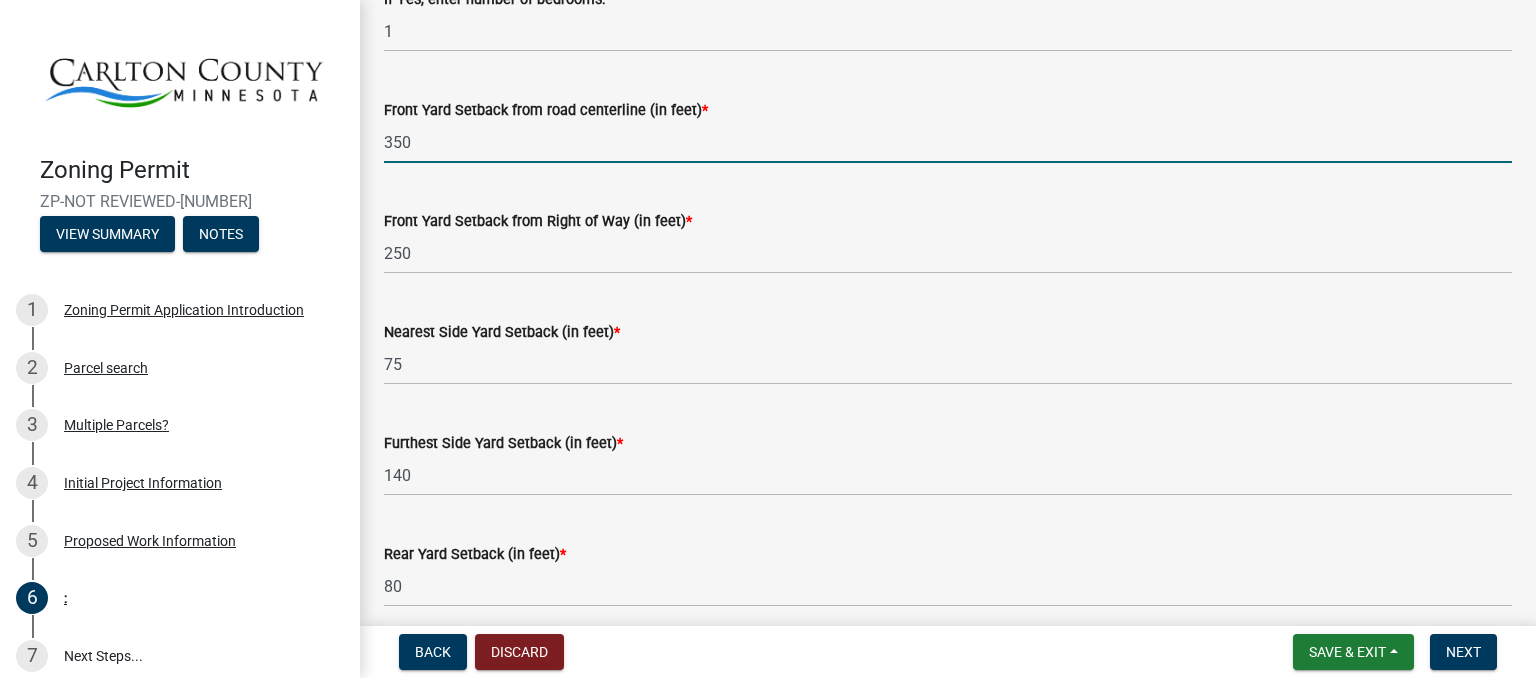 click on "350" 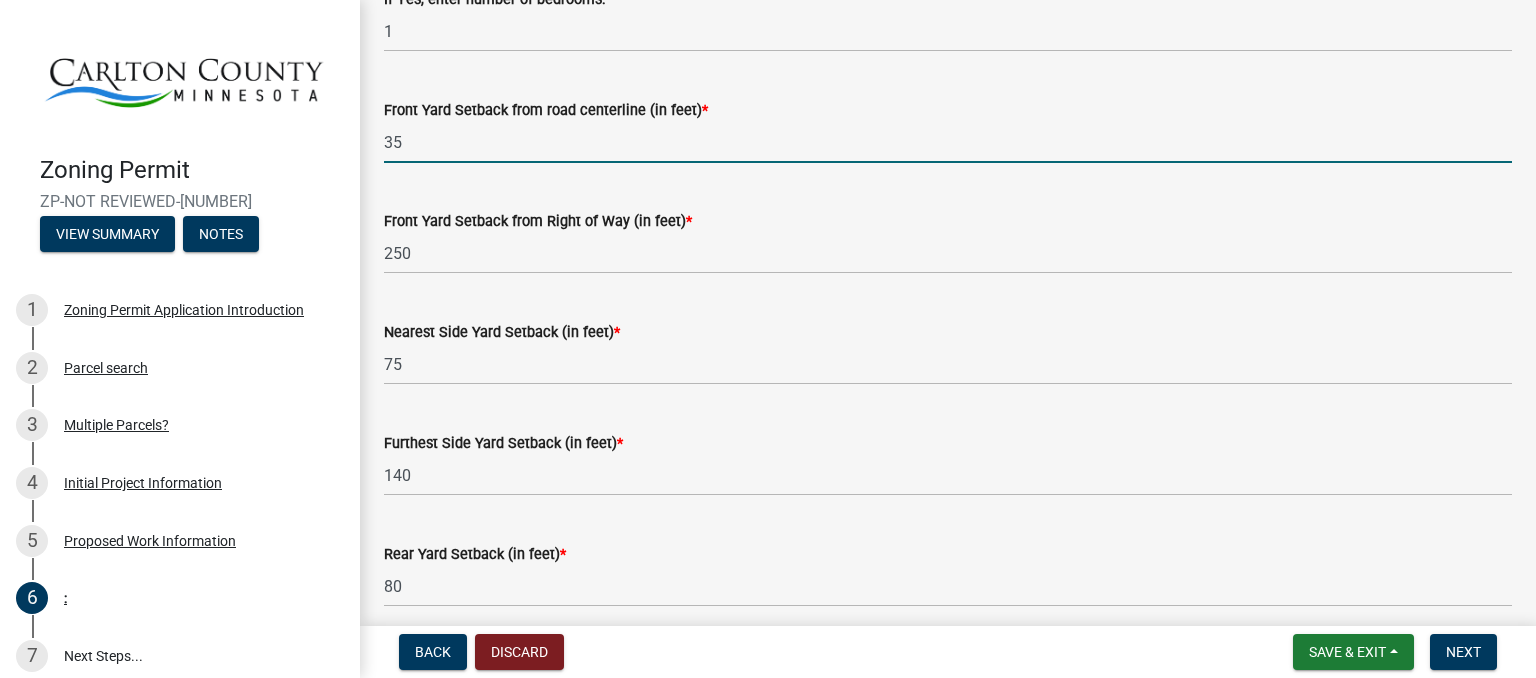 type on "350" 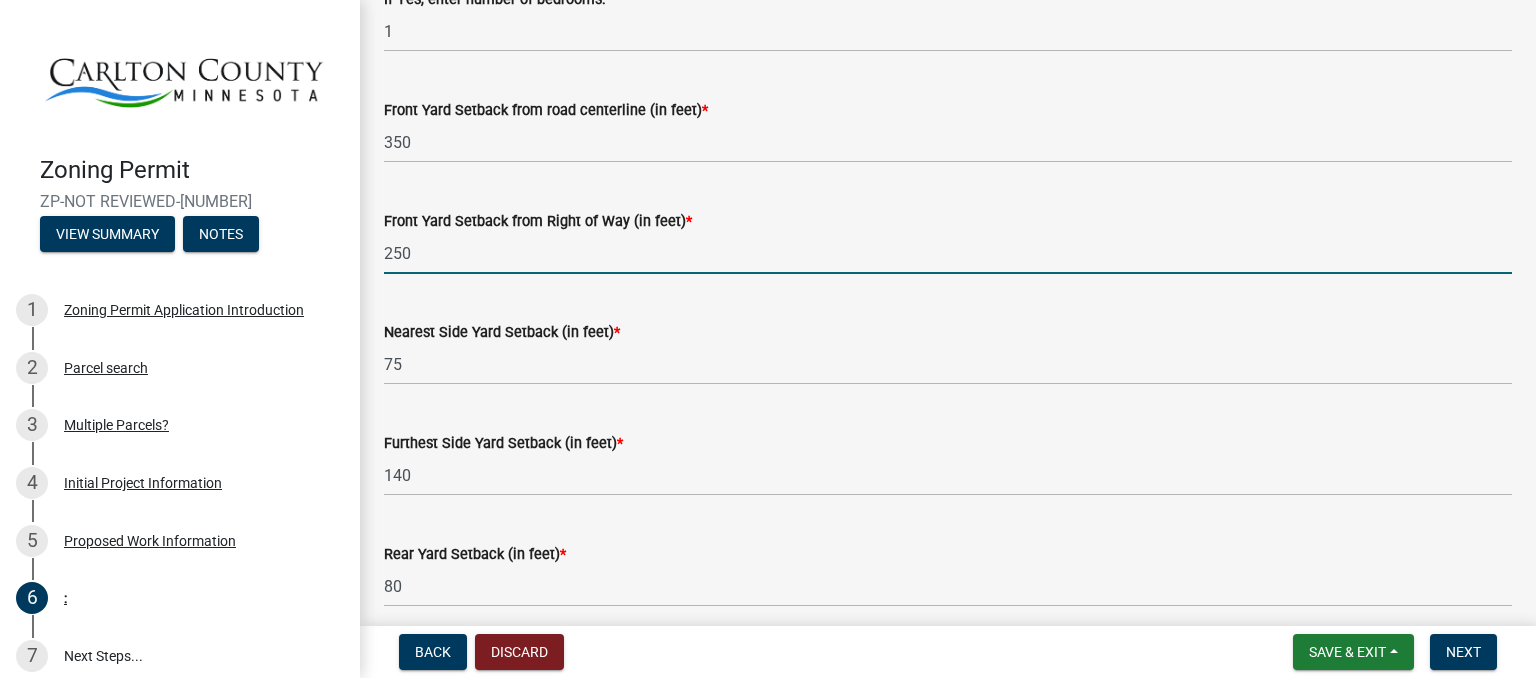 click on "250" 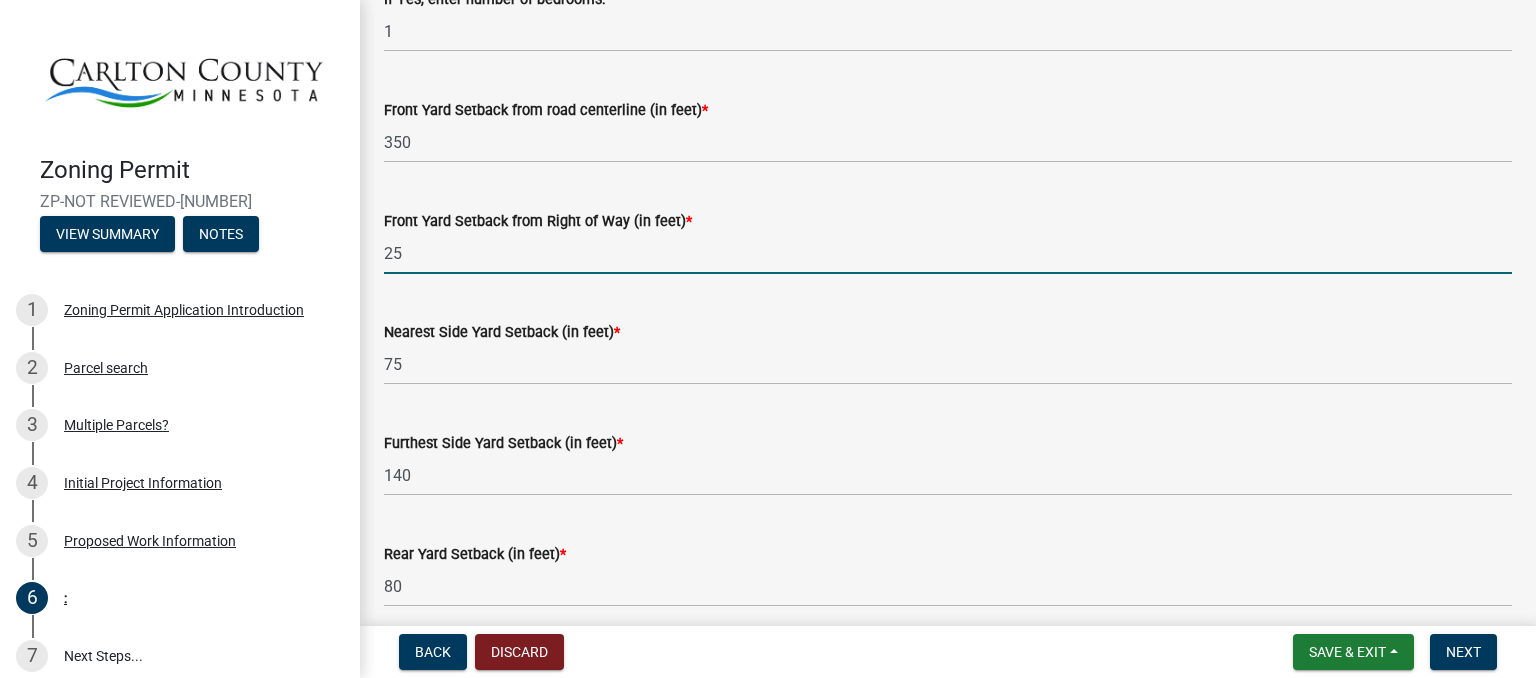 type on "2" 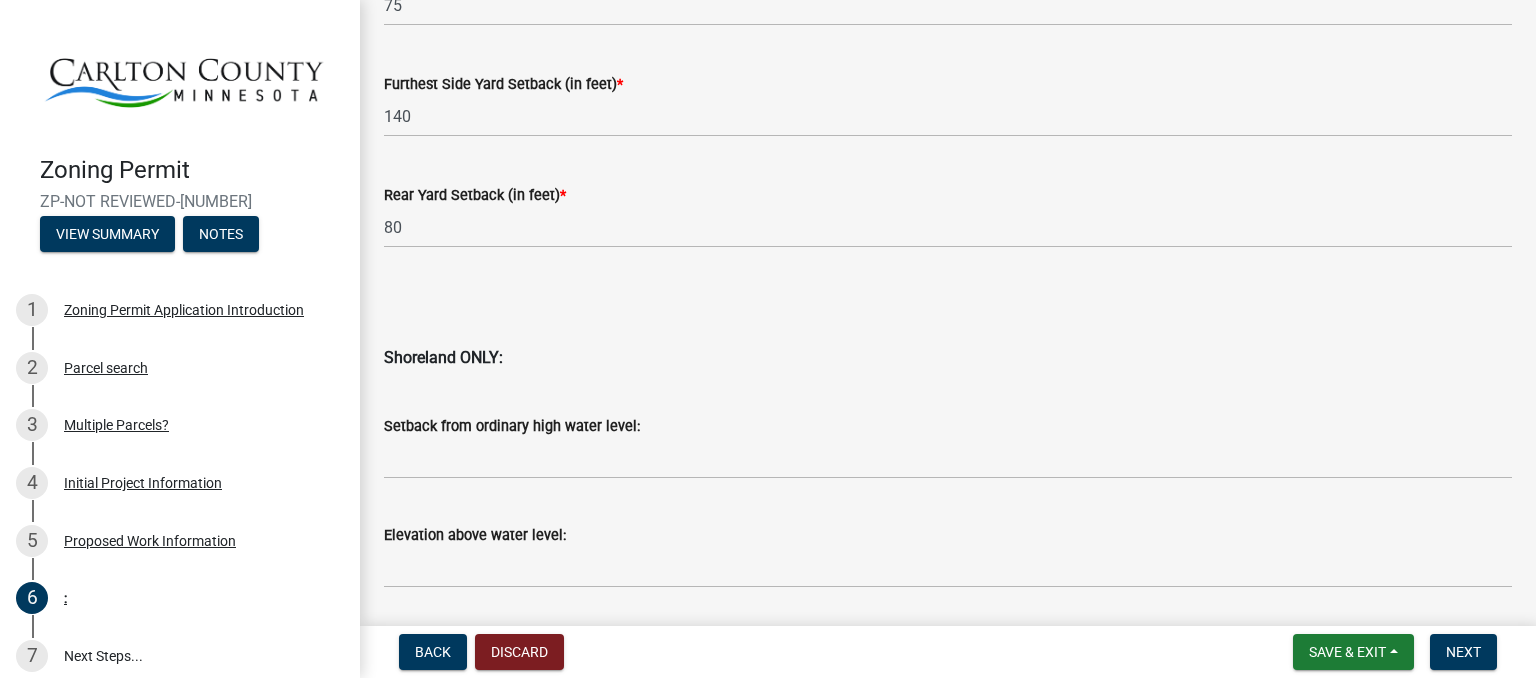 scroll, scrollTop: 1903, scrollLeft: 0, axis: vertical 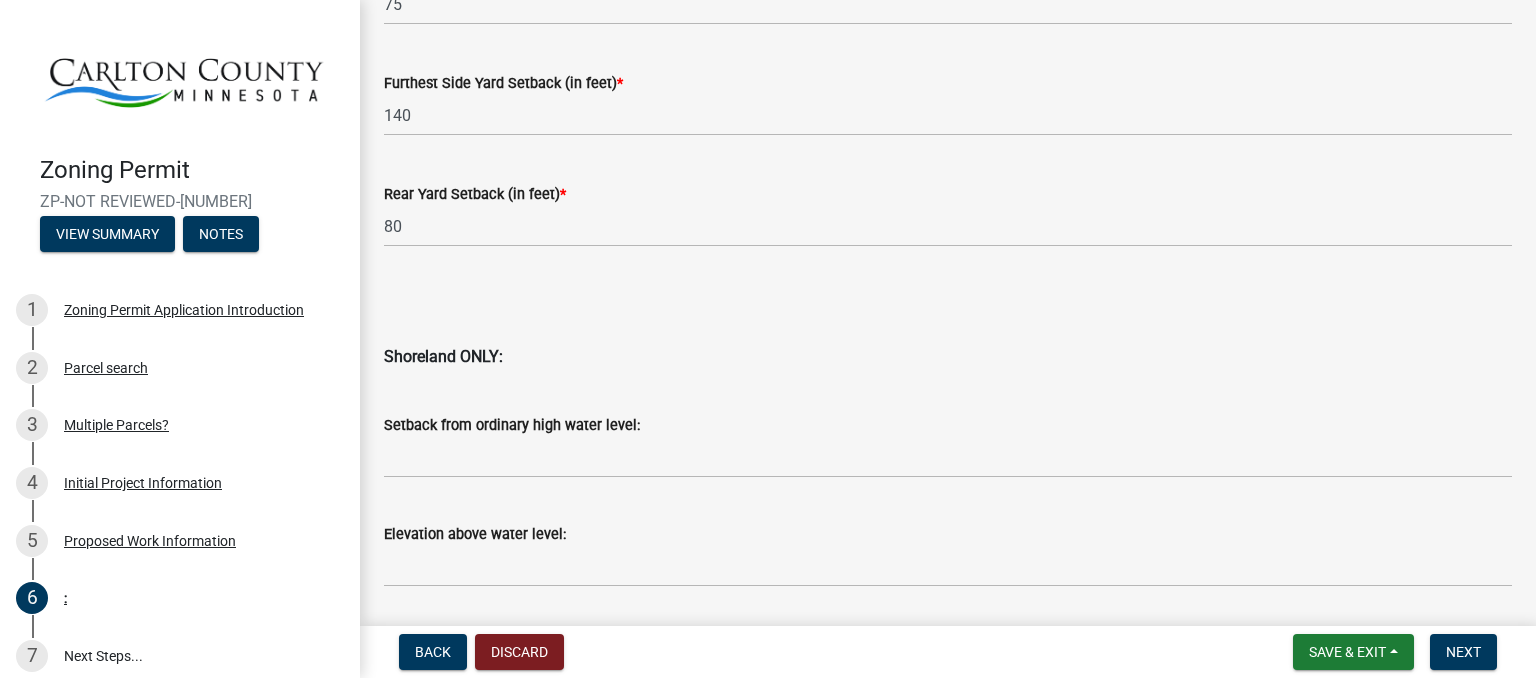 type on "300" 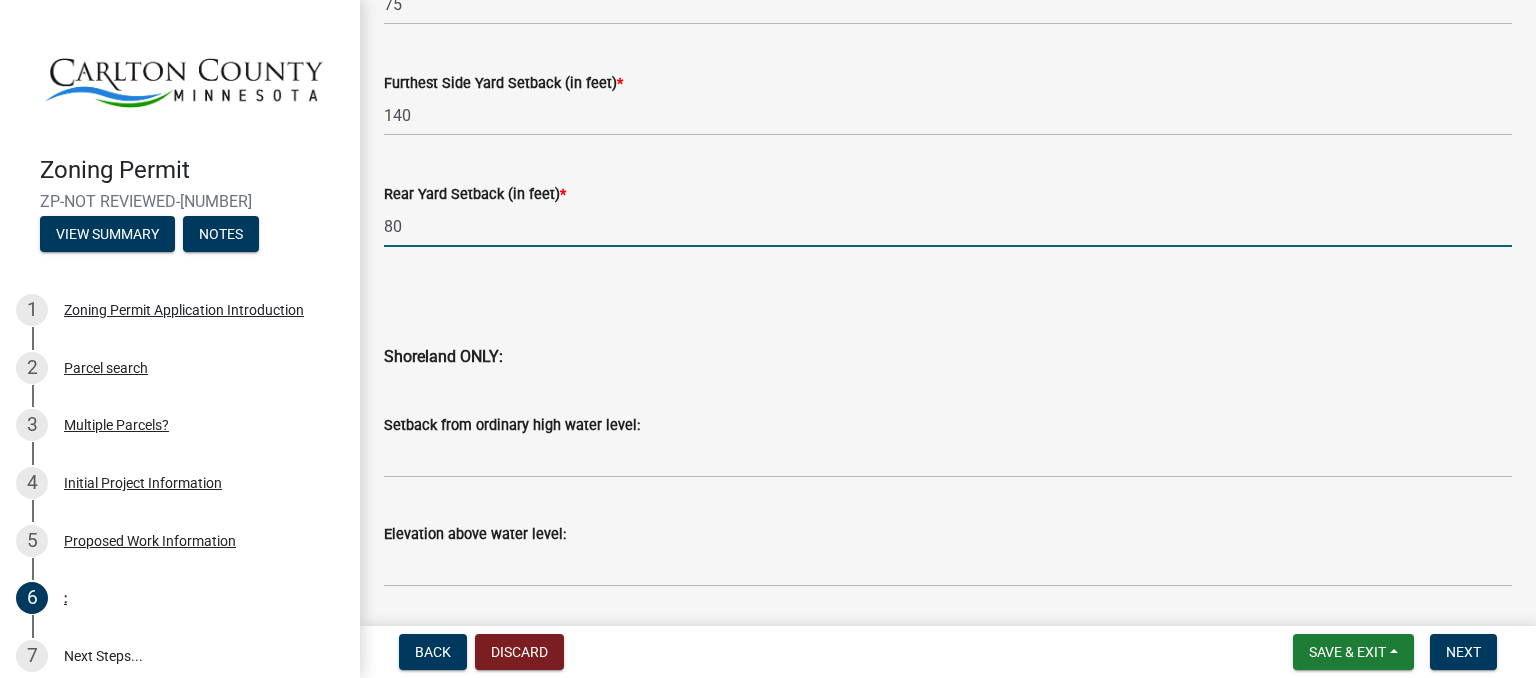 click on "80" 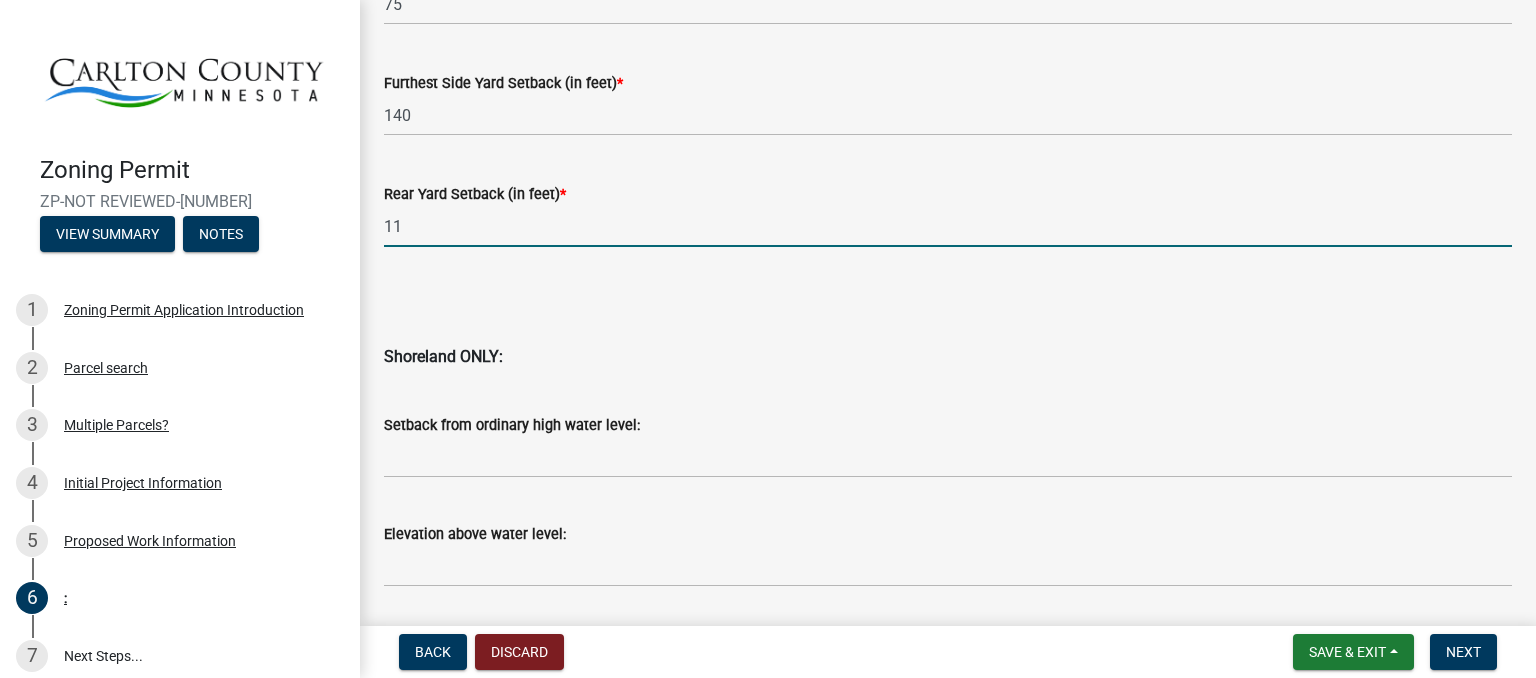 type on "1" 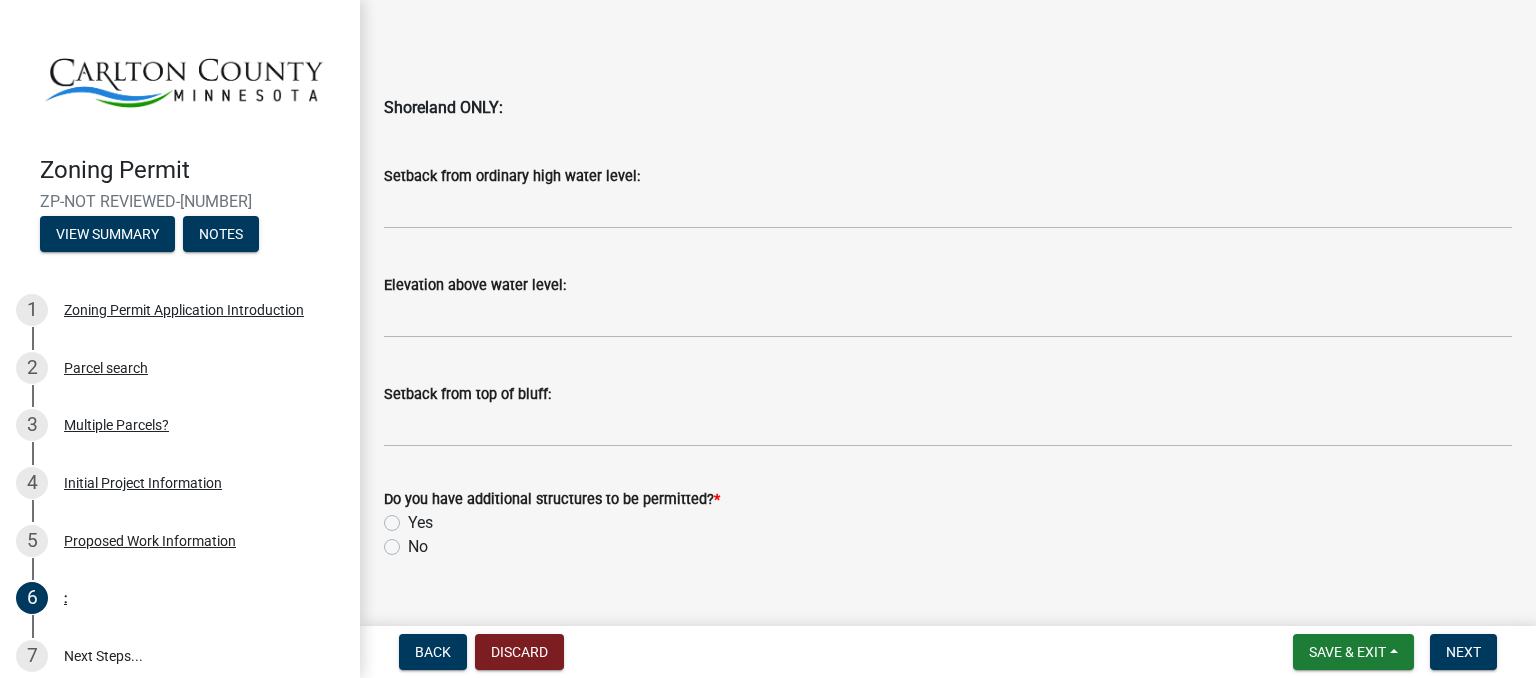 scroll, scrollTop: 2189, scrollLeft: 0, axis: vertical 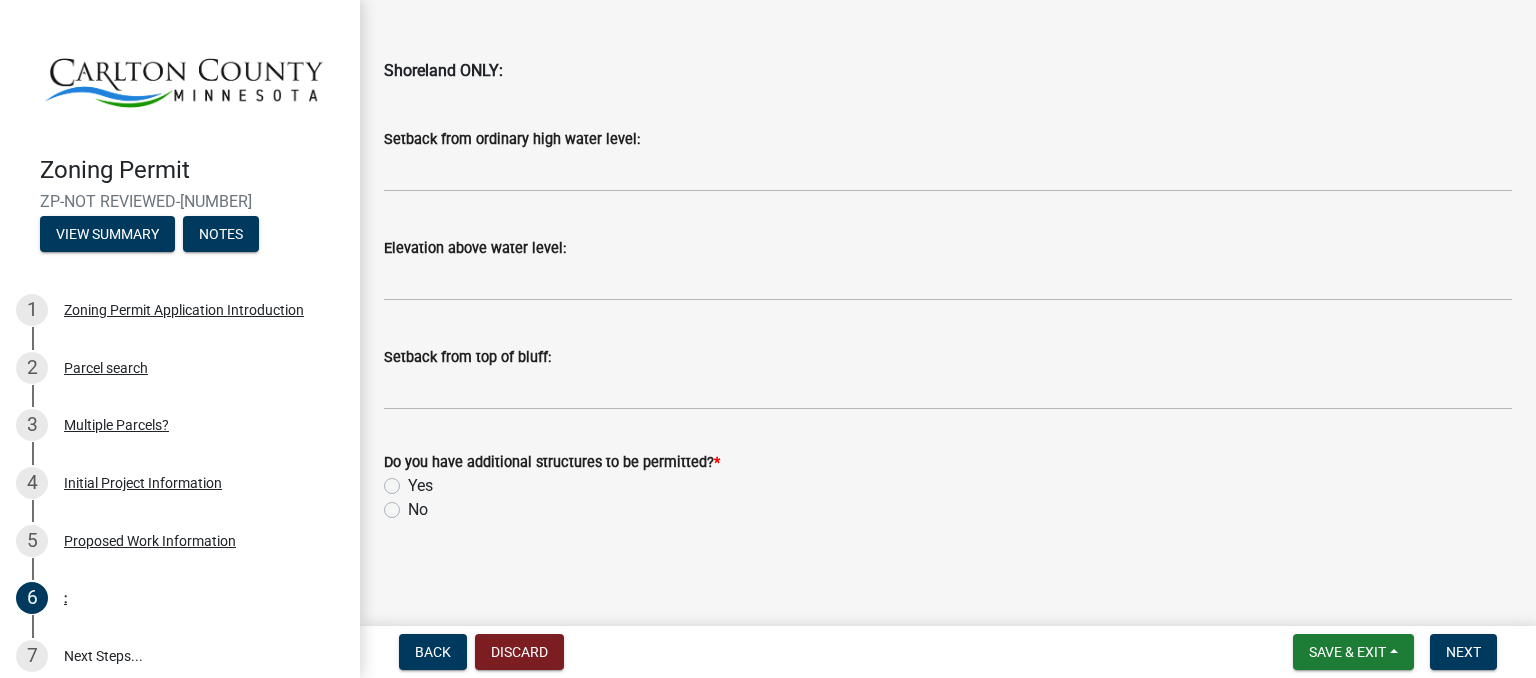 type on "90" 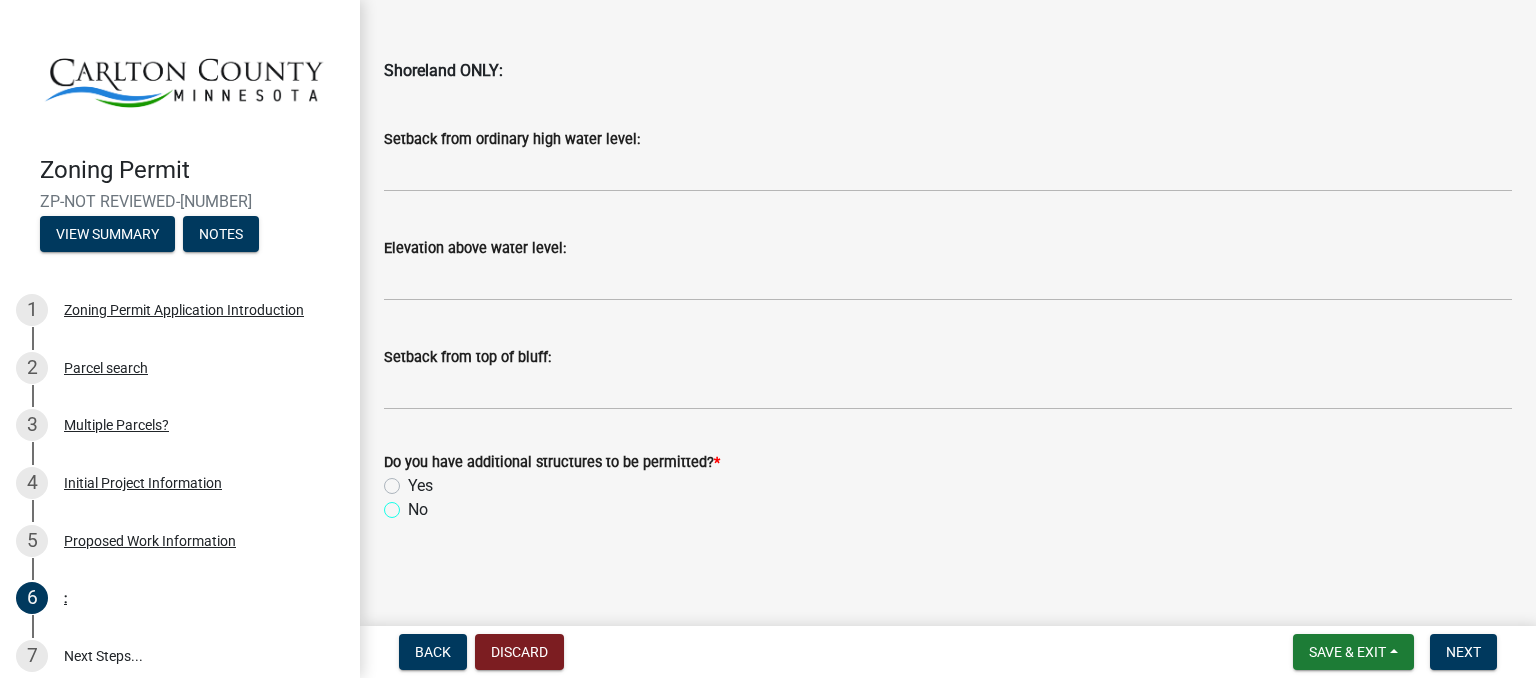 click on "No" at bounding box center (414, 504) 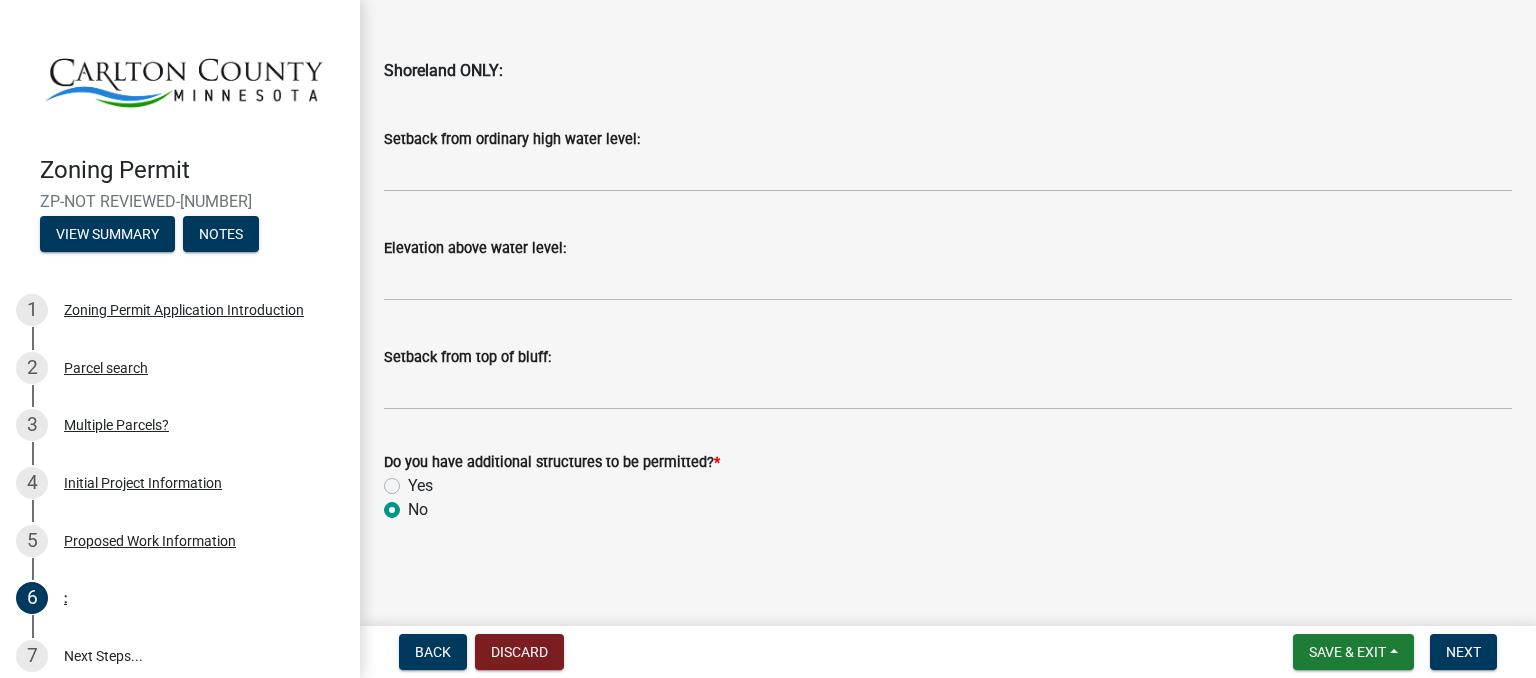 radio on "true" 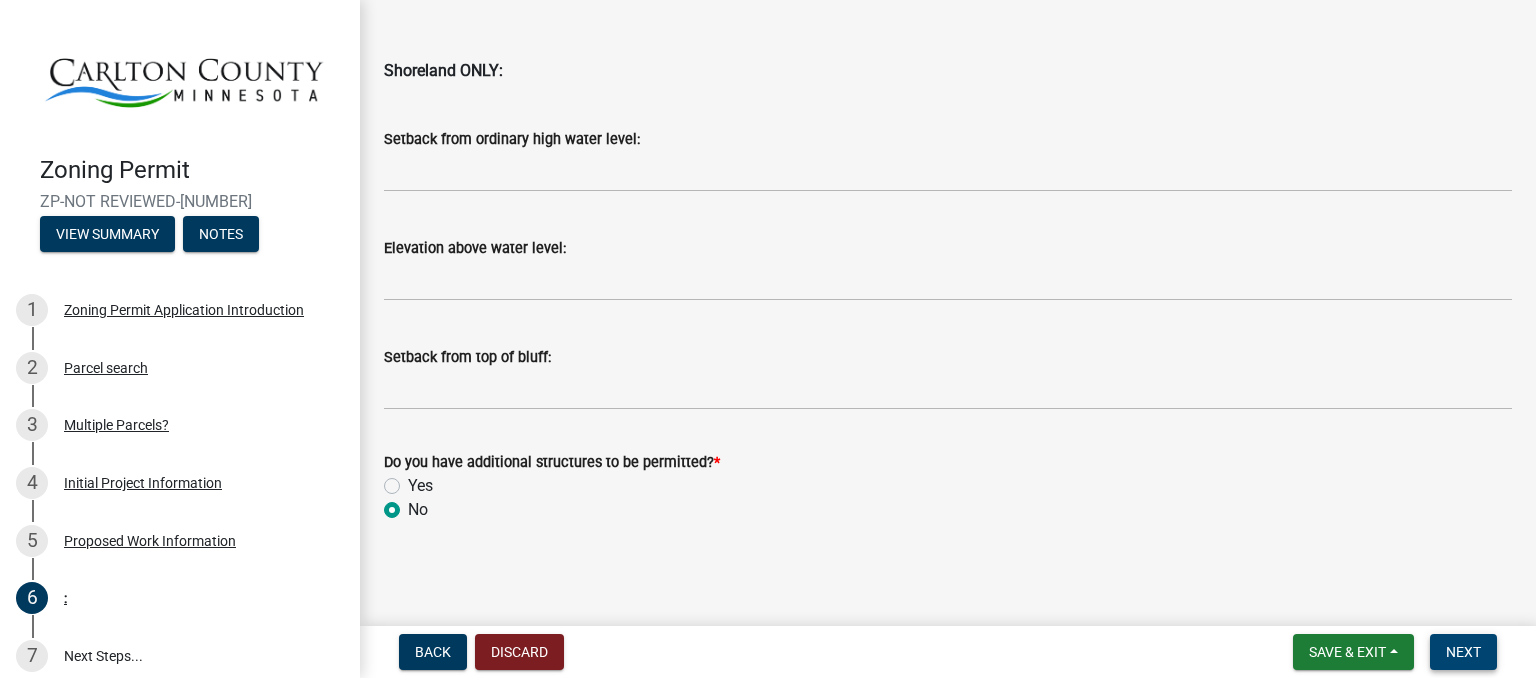 click on "Next" at bounding box center (1463, 652) 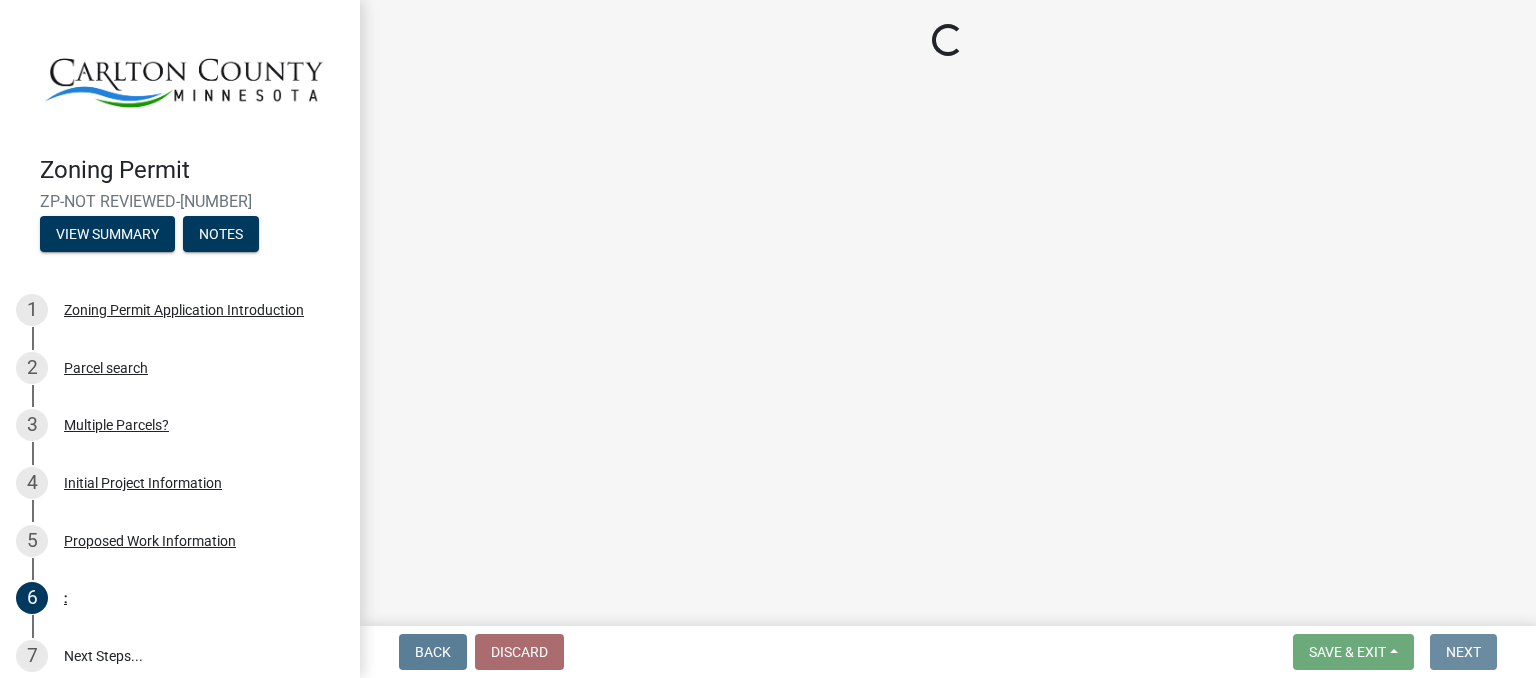 scroll, scrollTop: 0, scrollLeft: 0, axis: both 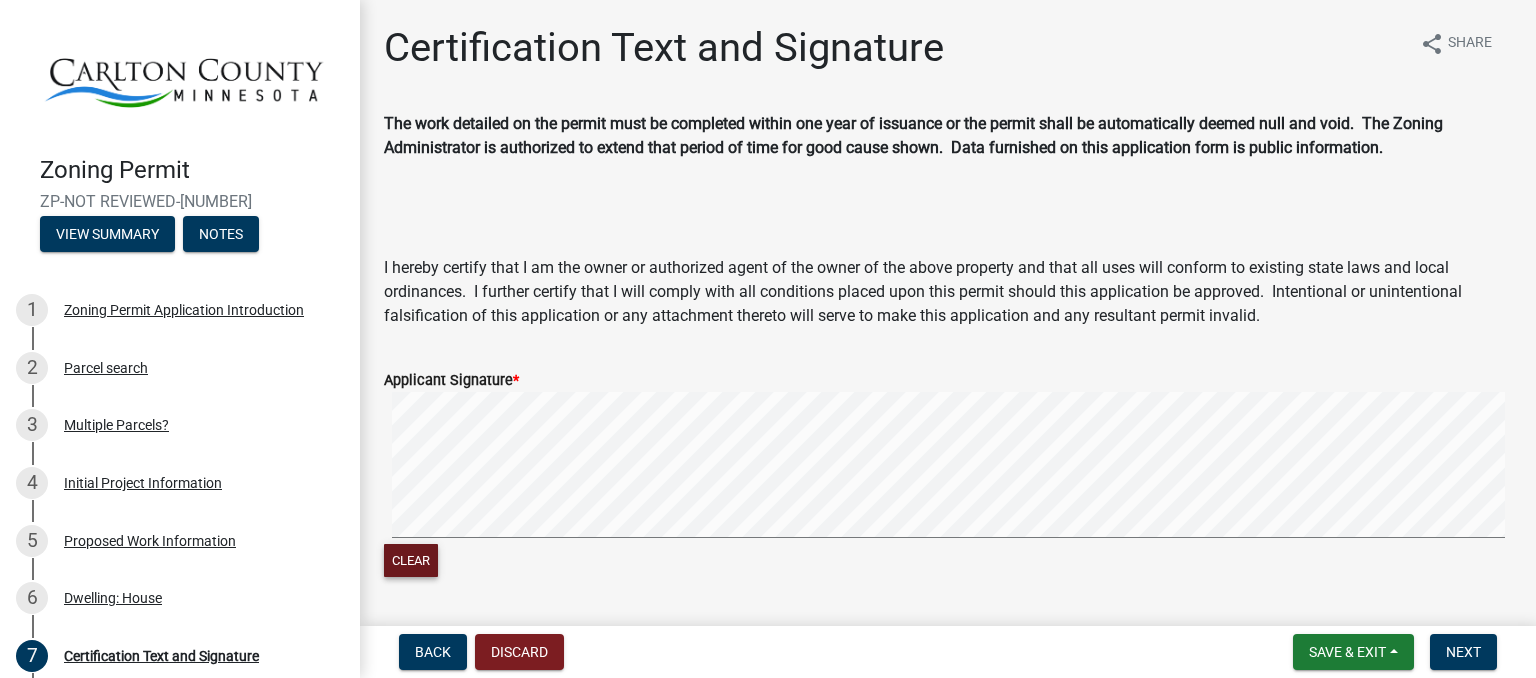 click on "Clear" 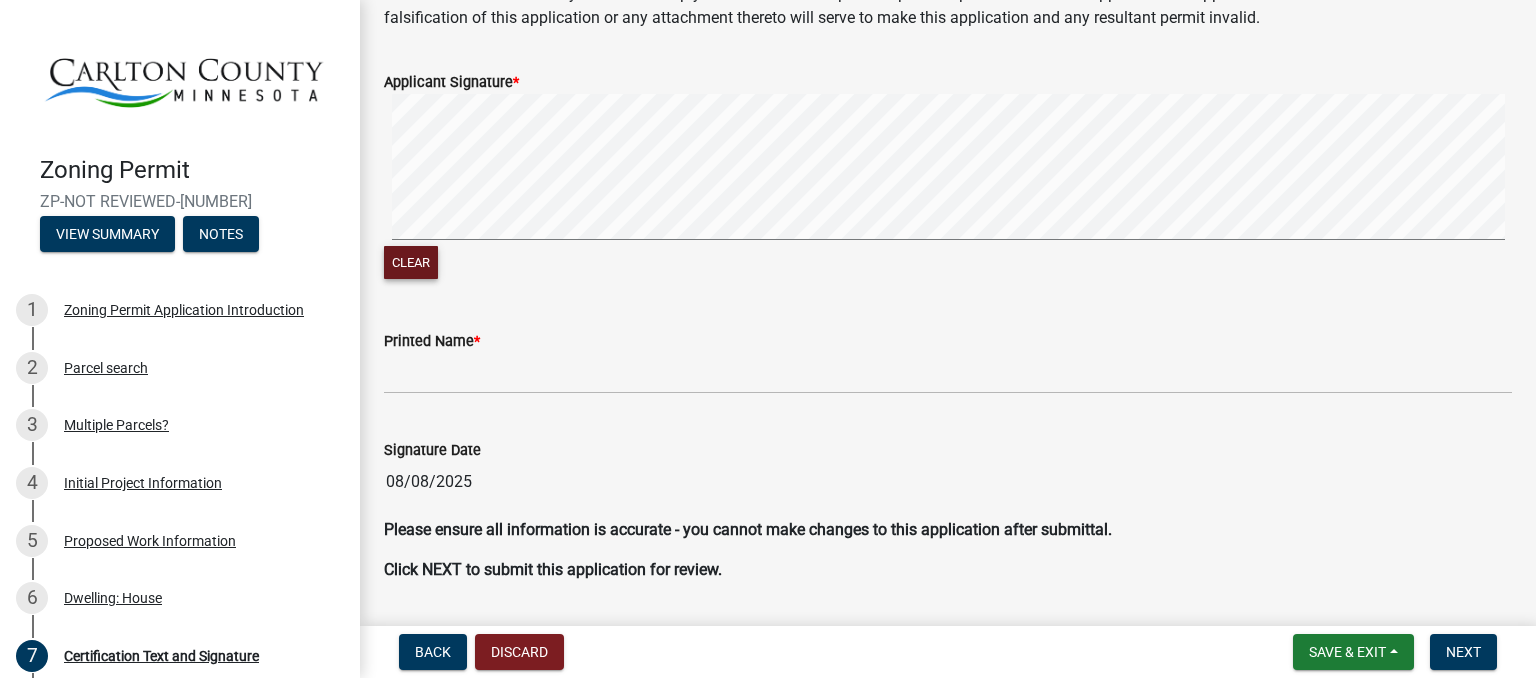 scroll, scrollTop: 299, scrollLeft: 0, axis: vertical 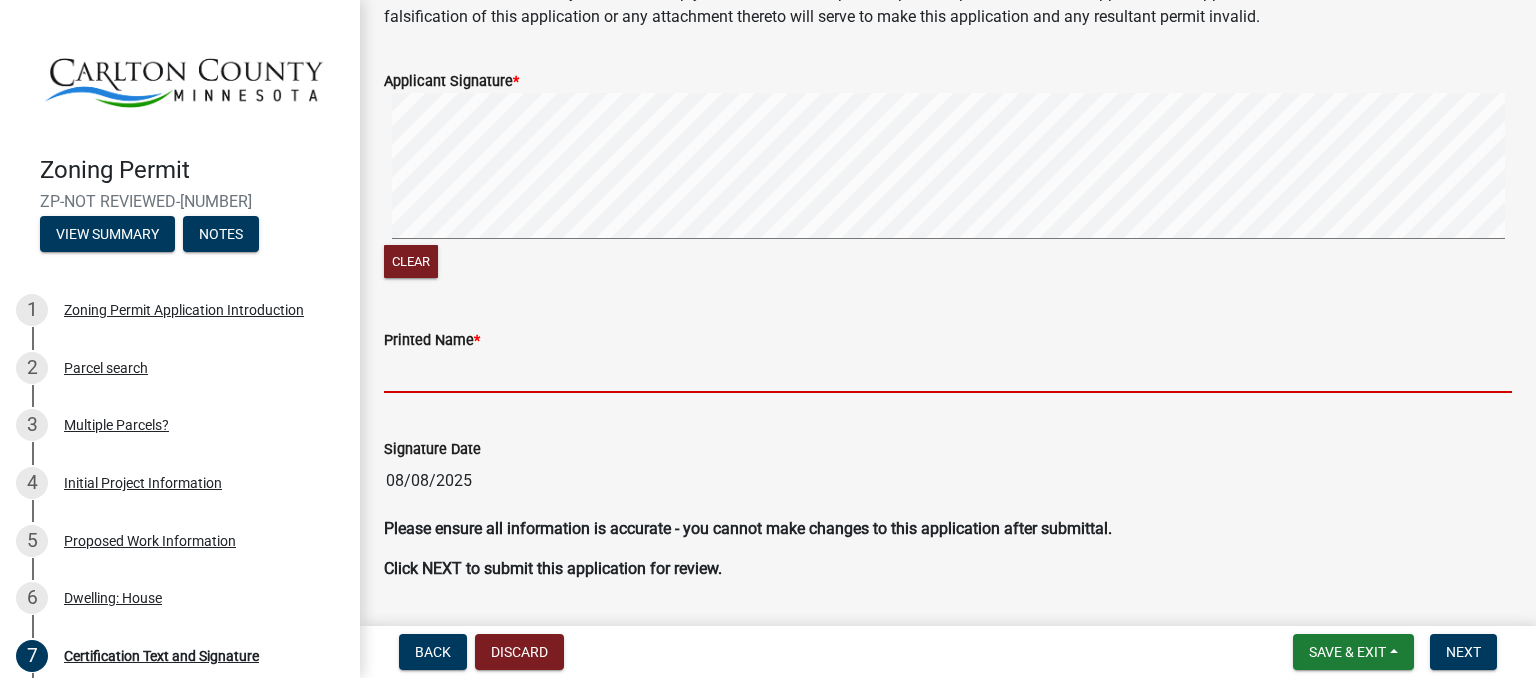 click on "Printed Name  *" at bounding box center (948, 372) 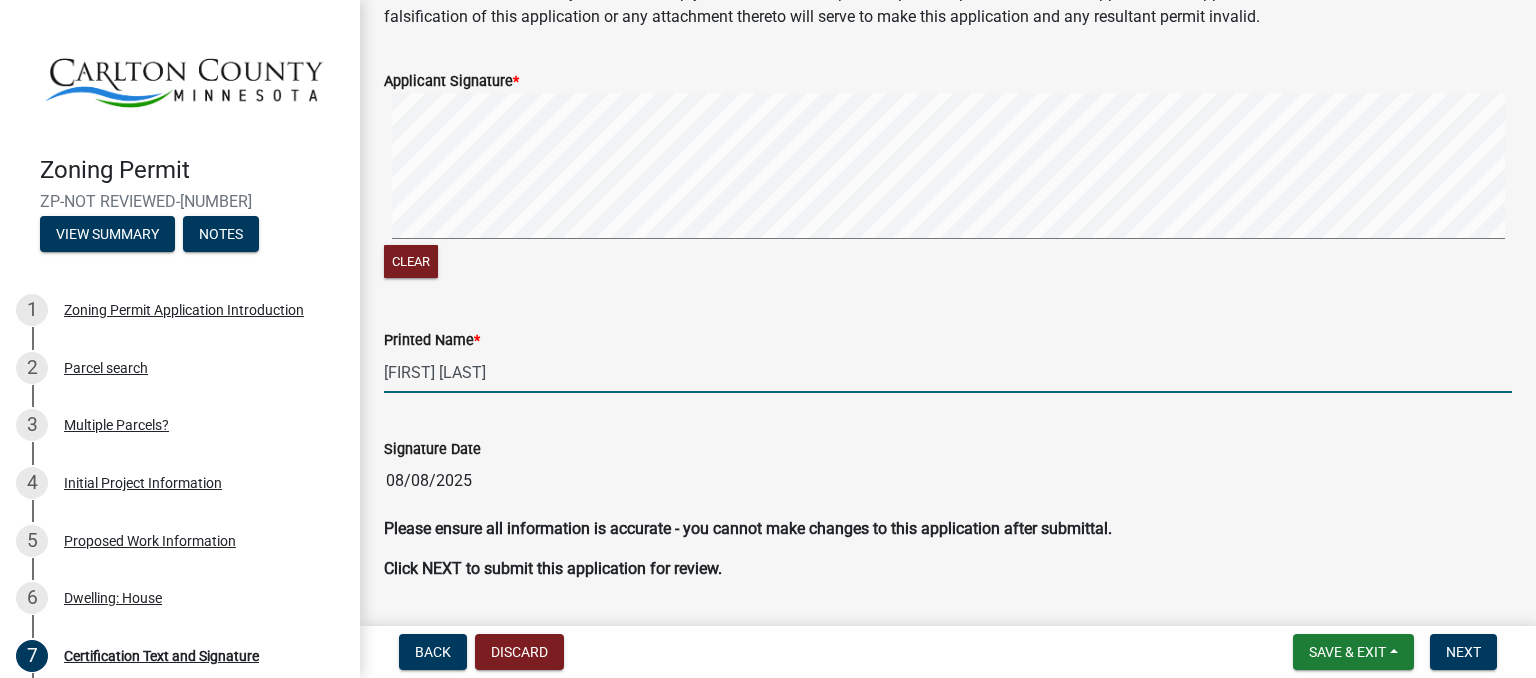 scroll, scrollTop: 356, scrollLeft: 0, axis: vertical 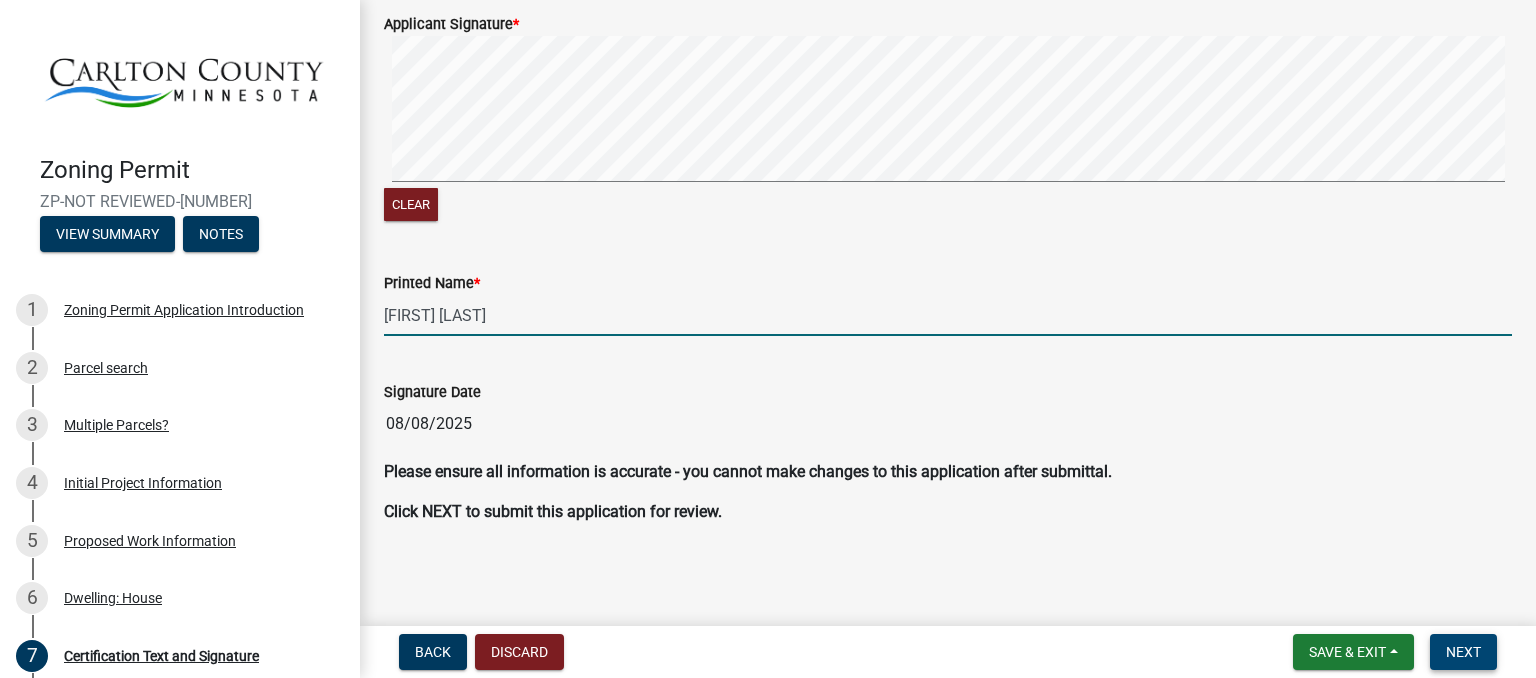 type on "[FIRST] [LAST]" 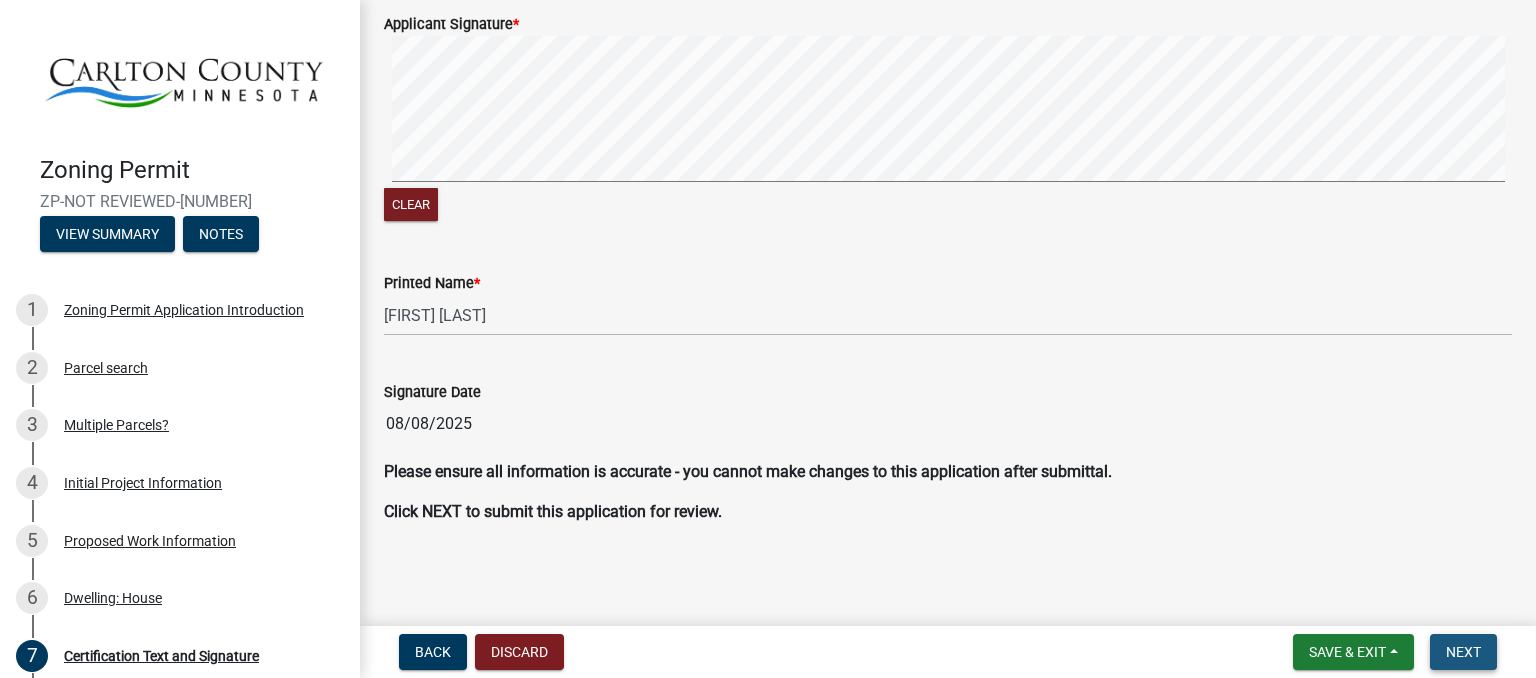 click on "Next" at bounding box center [1463, 652] 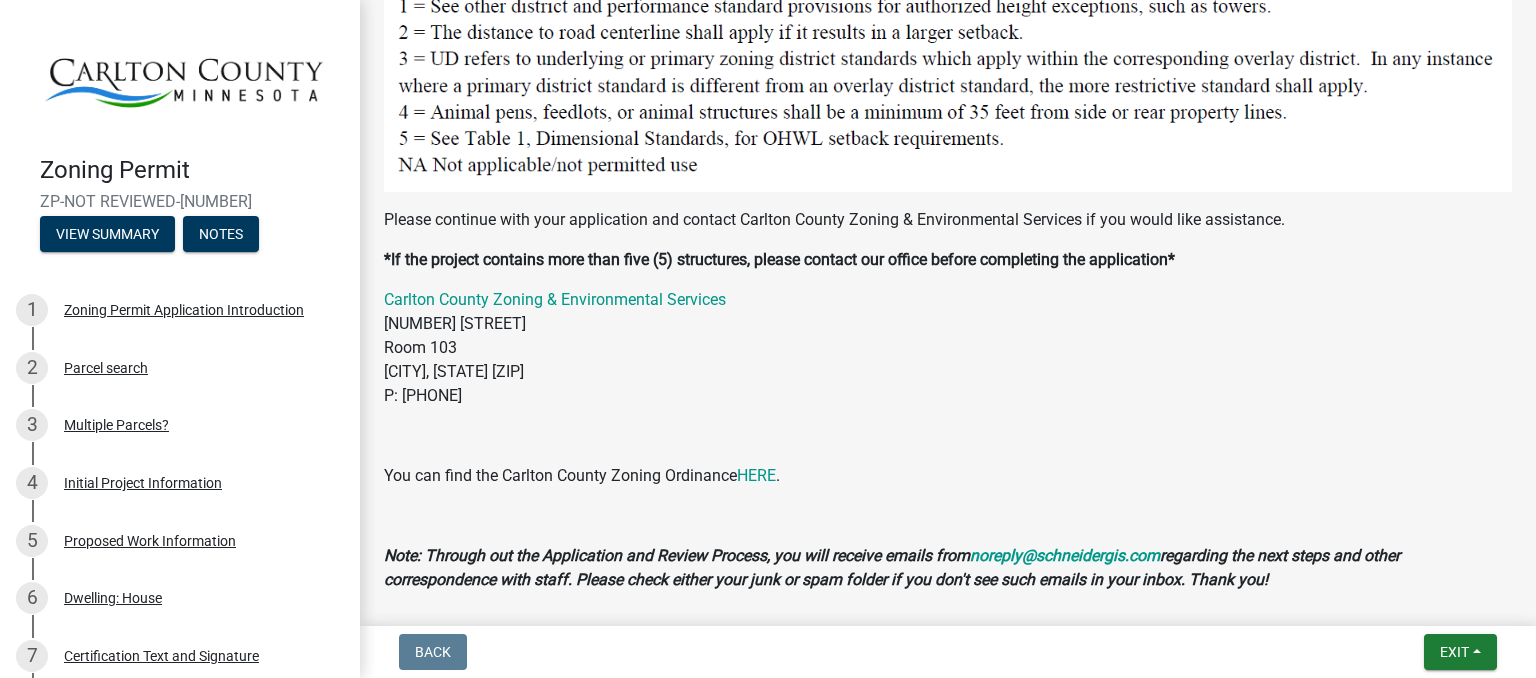 scroll, scrollTop: 2455, scrollLeft: 0, axis: vertical 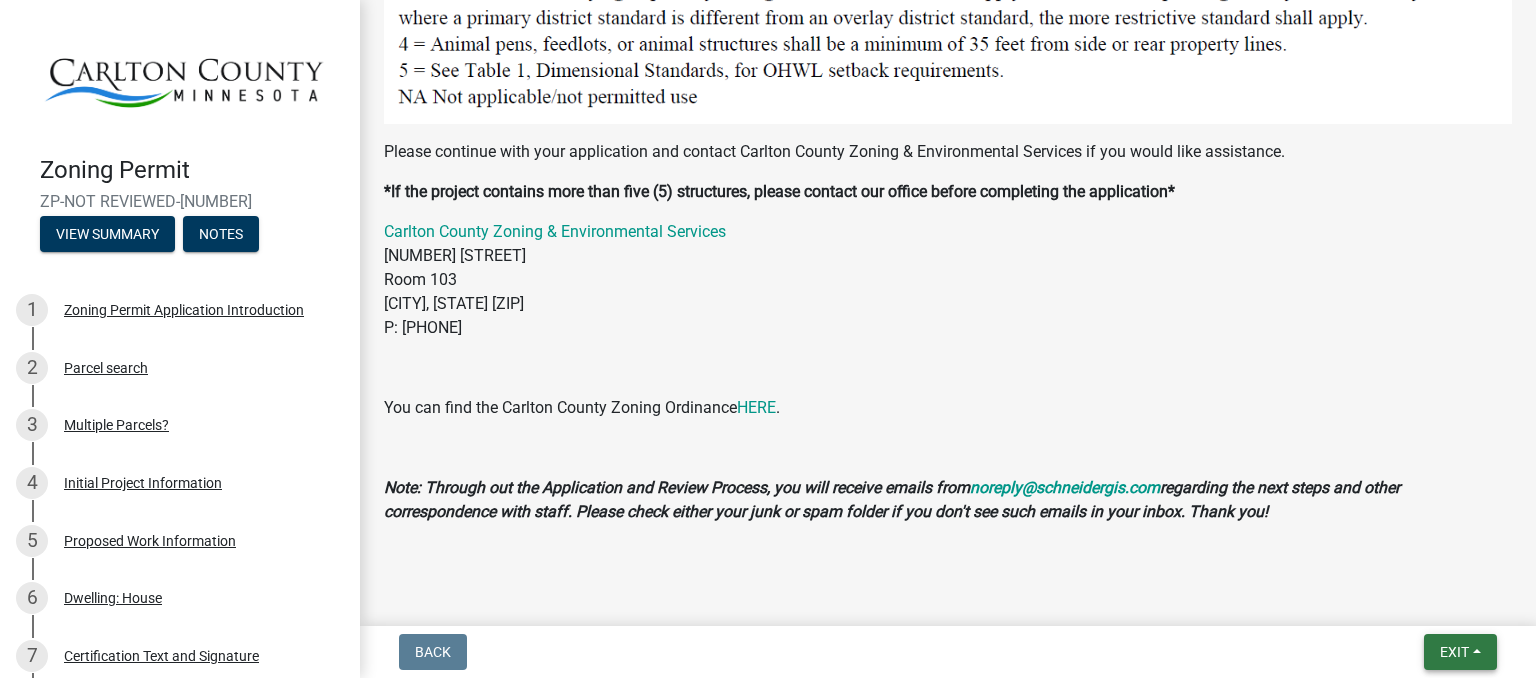 click on "Exit" at bounding box center (1454, 652) 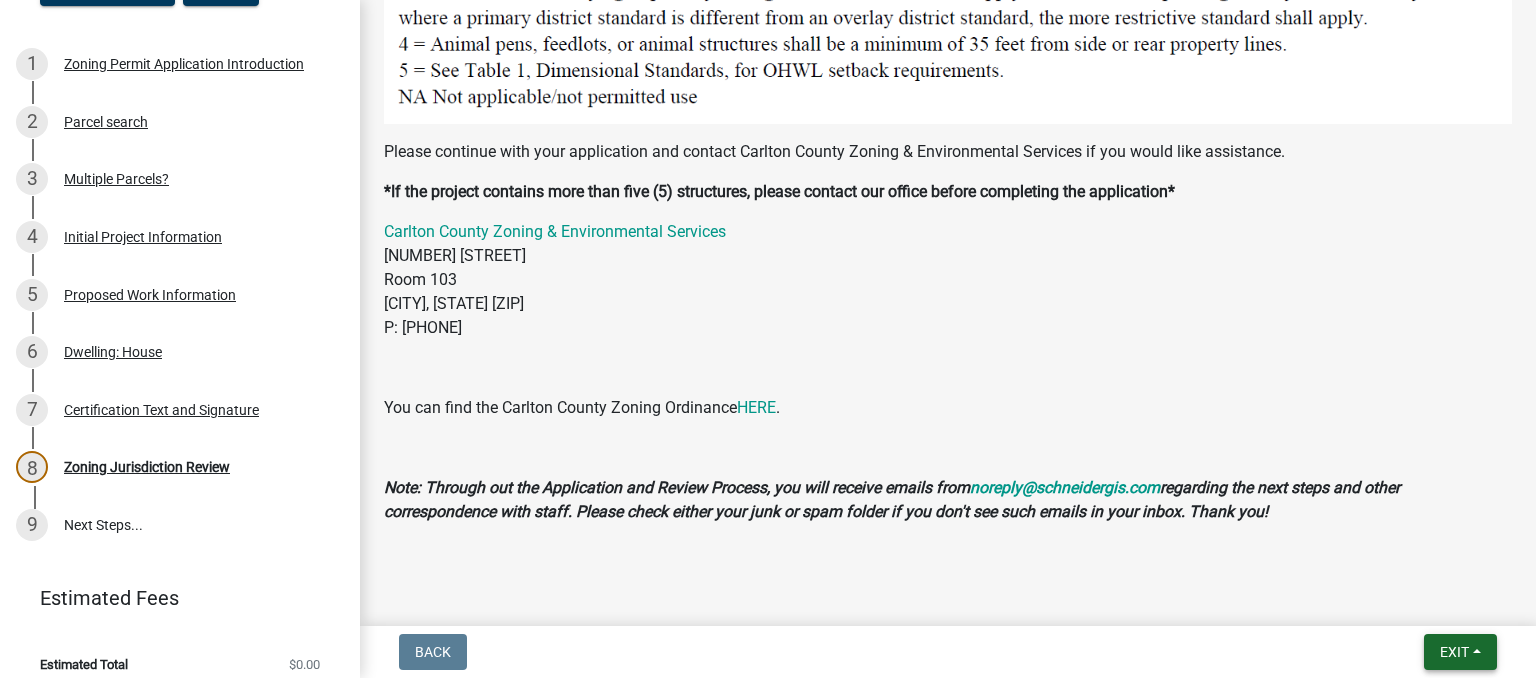 scroll, scrollTop: 257, scrollLeft: 0, axis: vertical 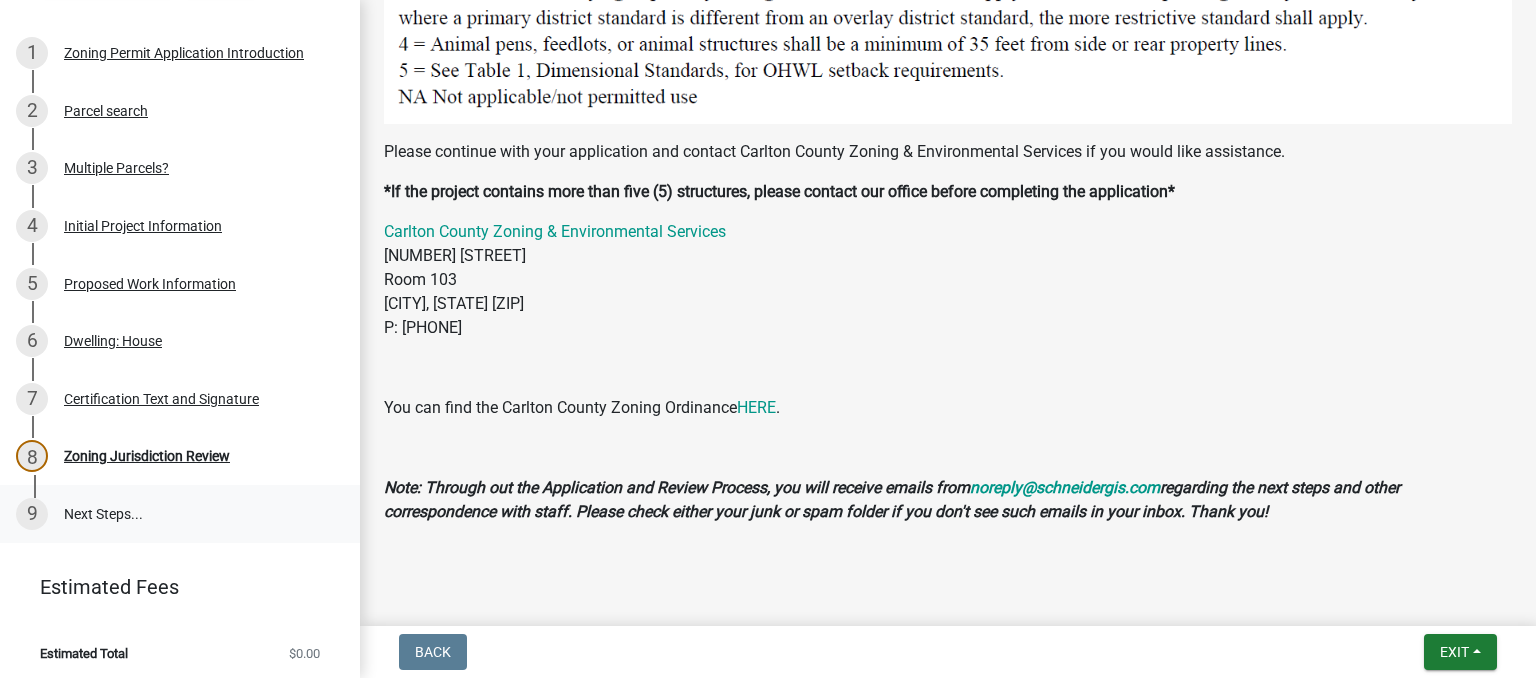 click on "9   Next Steps..." at bounding box center (180, 514) 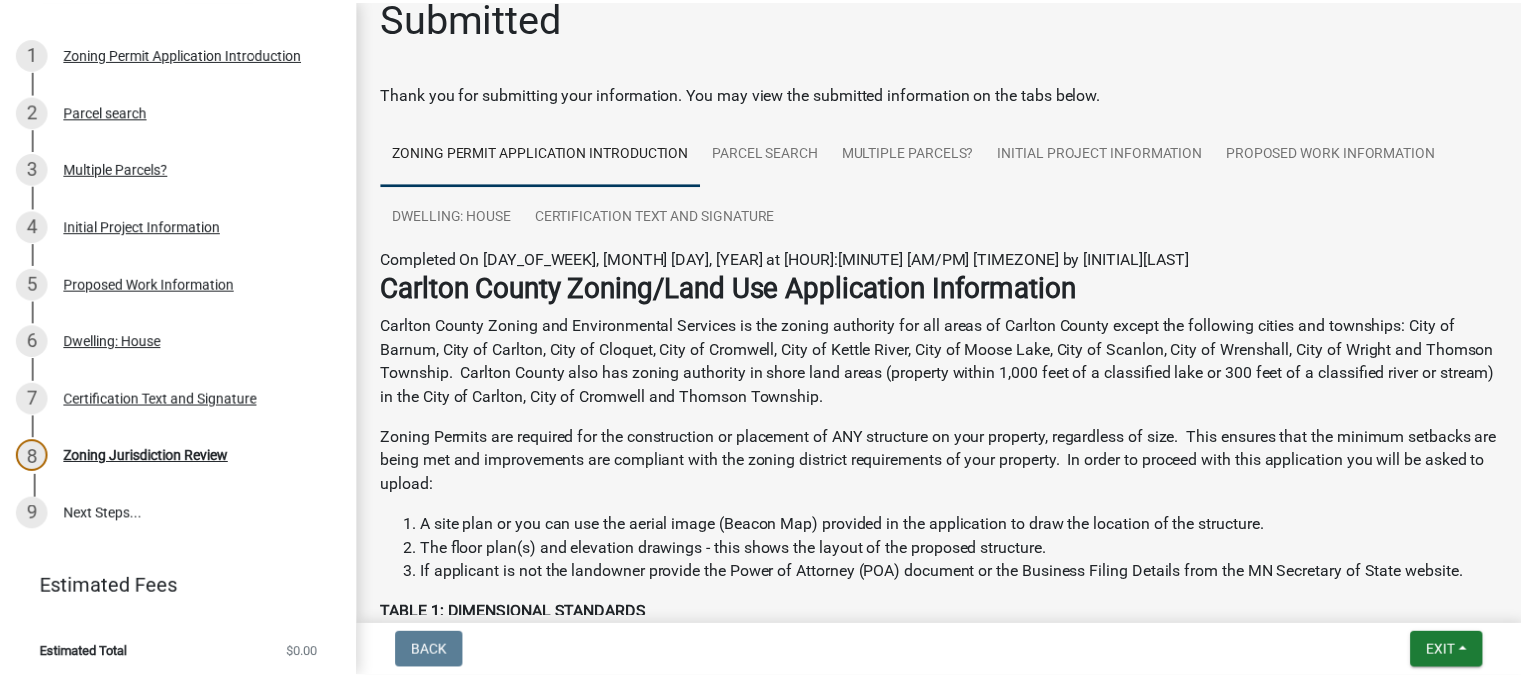 scroll, scrollTop: 0, scrollLeft: 0, axis: both 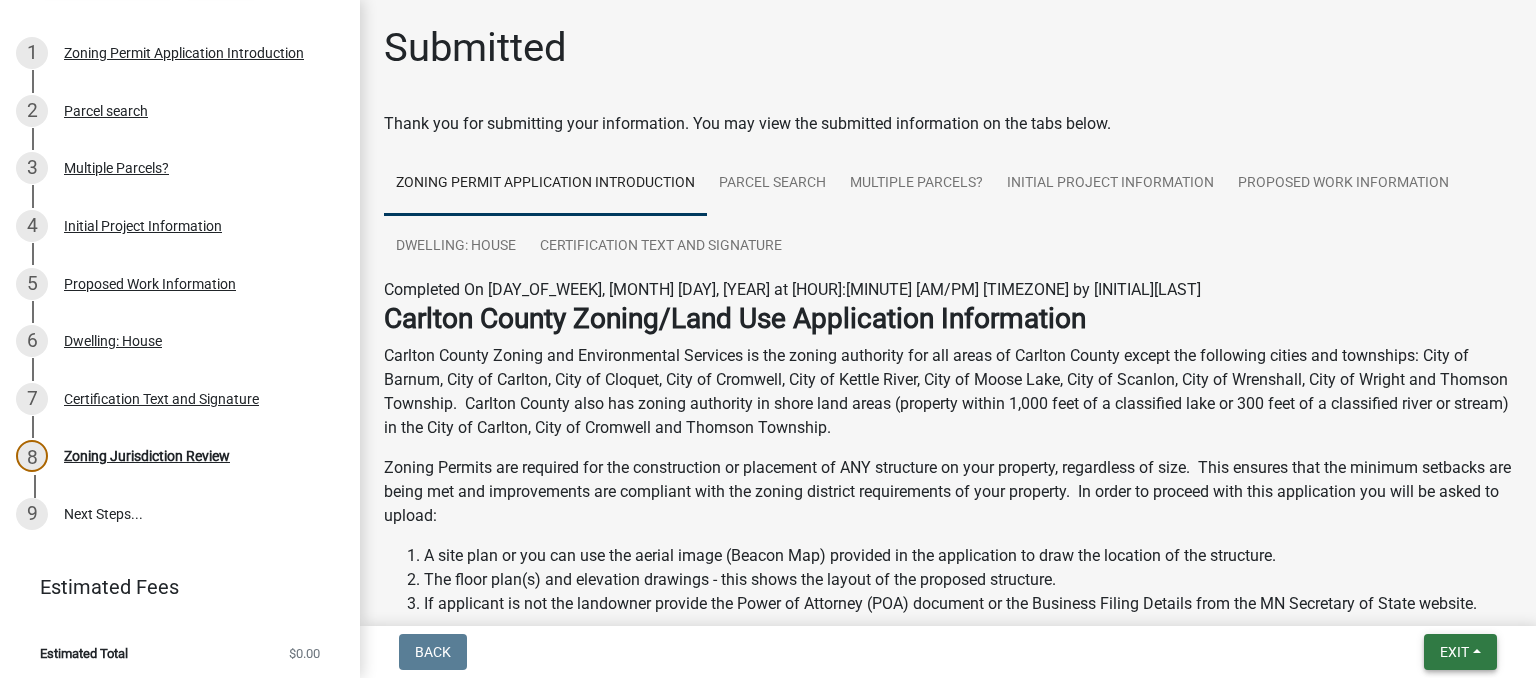 click on "Exit" at bounding box center [1460, 652] 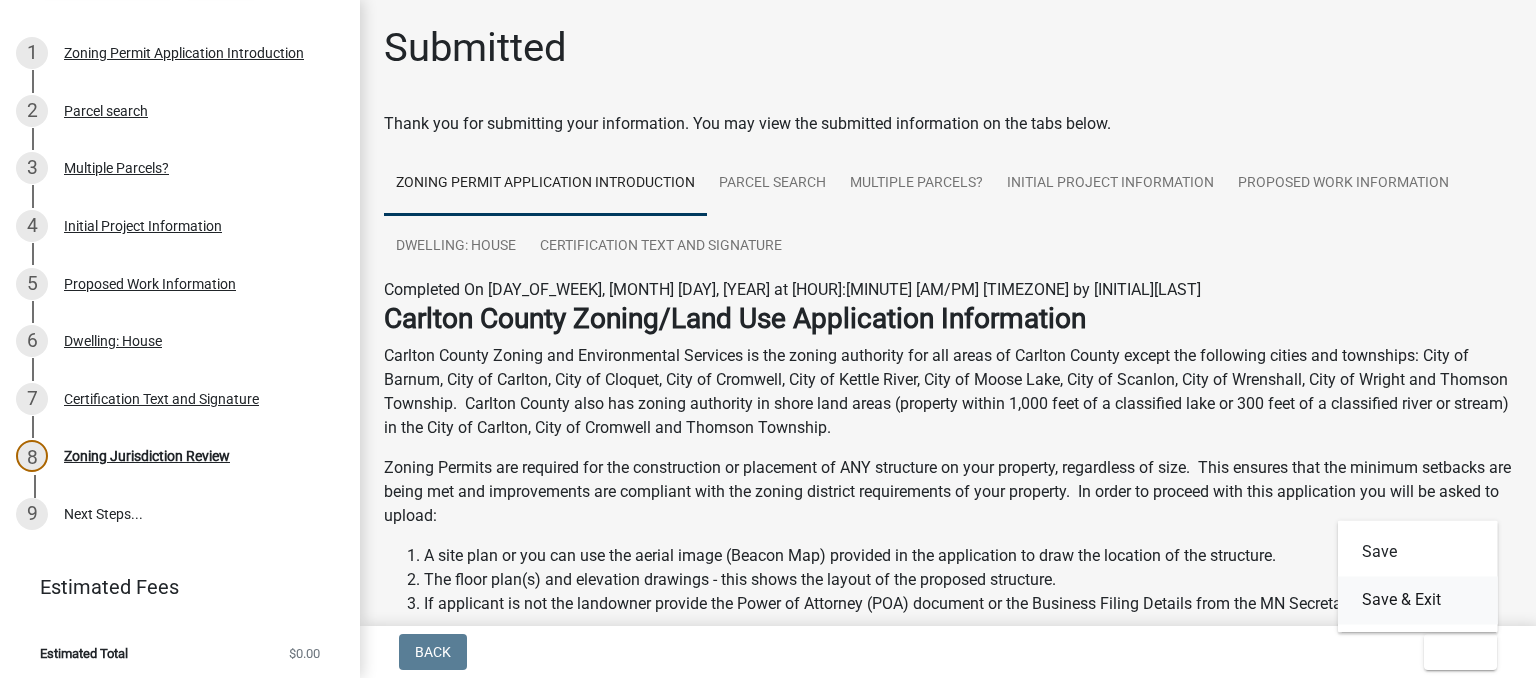 click on "Save & Exit" at bounding box center [1418, 600] 